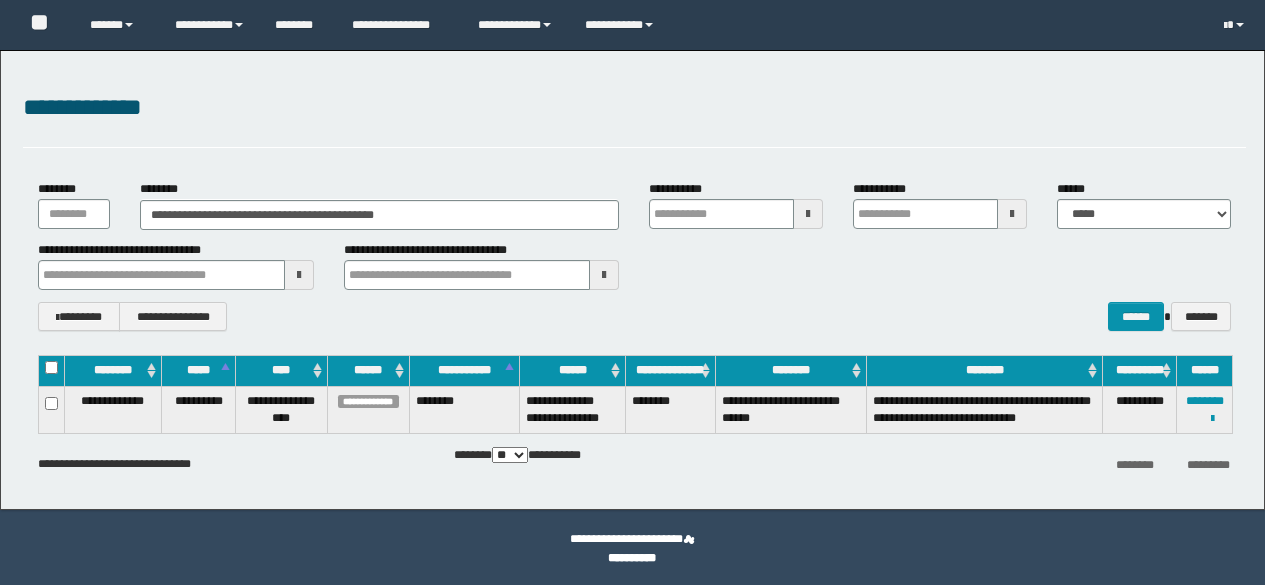 click on "**********" at bounding box center [632, 280] 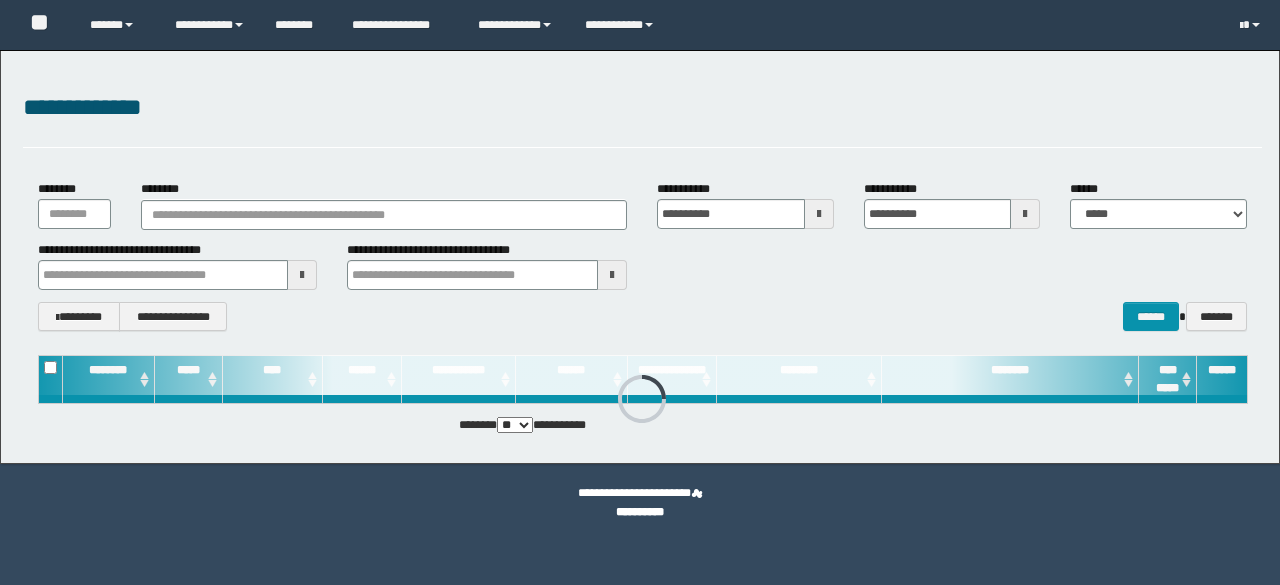 scroll, scrollTop: 0, scrollLeft: 0, axis: both 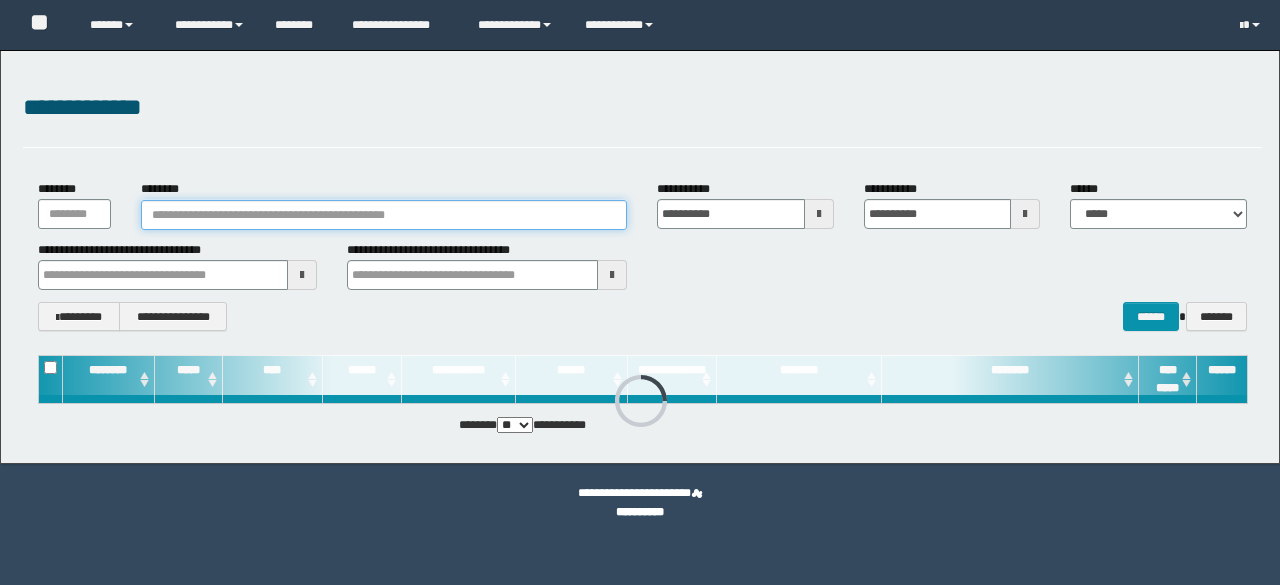 click on "********" at bounding box center [384, 215] 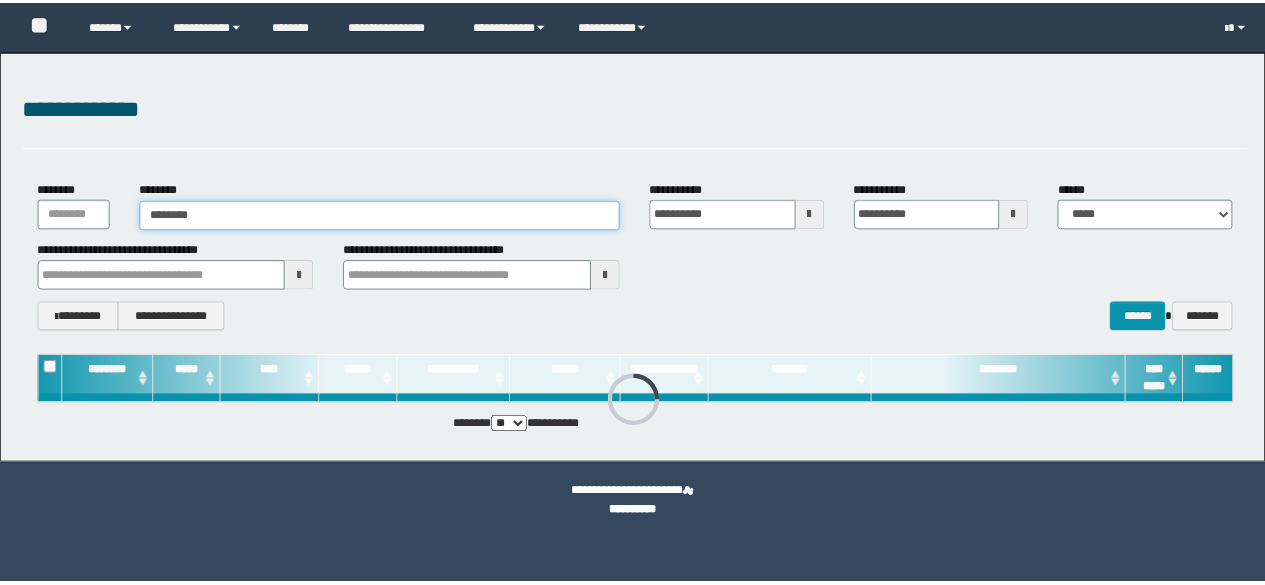 scroll, scrollTop: 0, scrollLeft: 0, axis: both 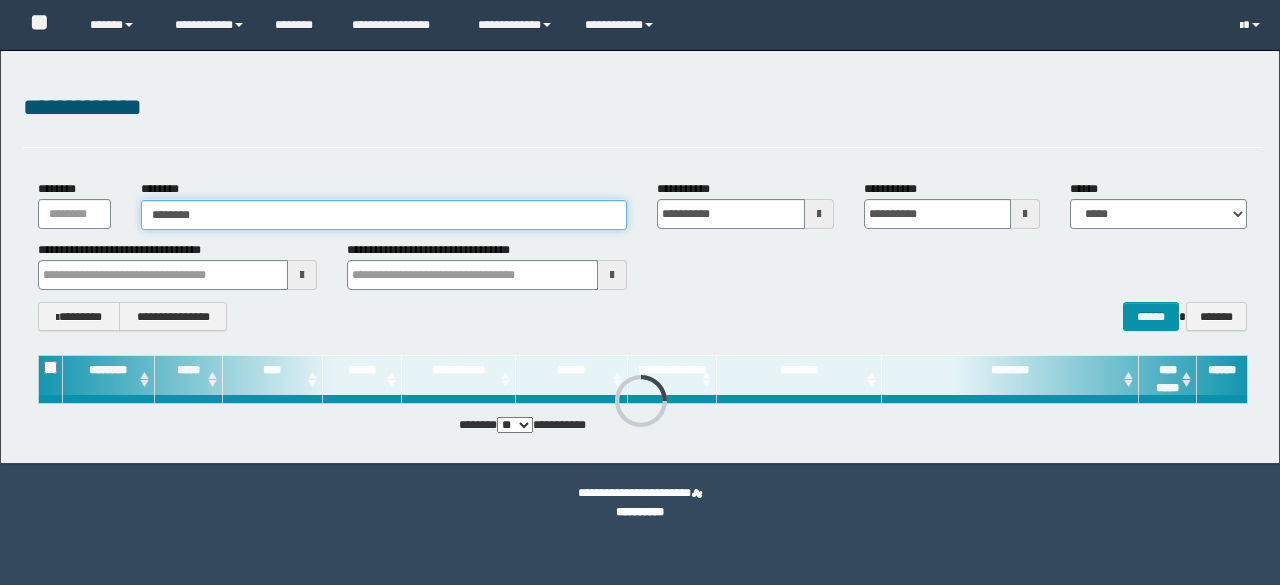 type on "********" 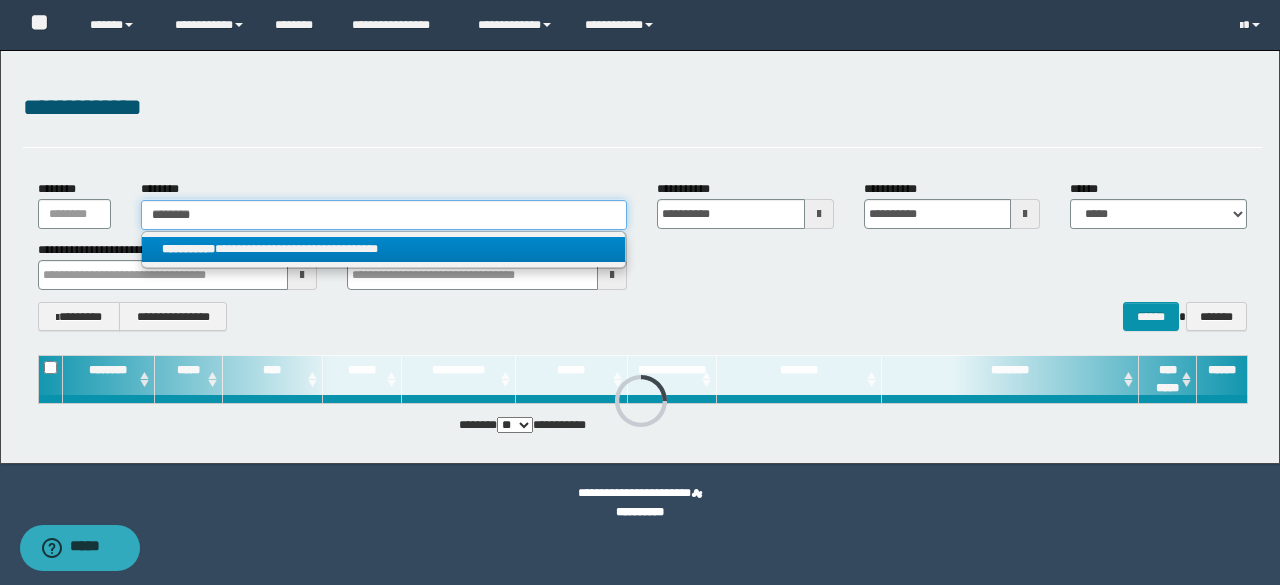type on "********" 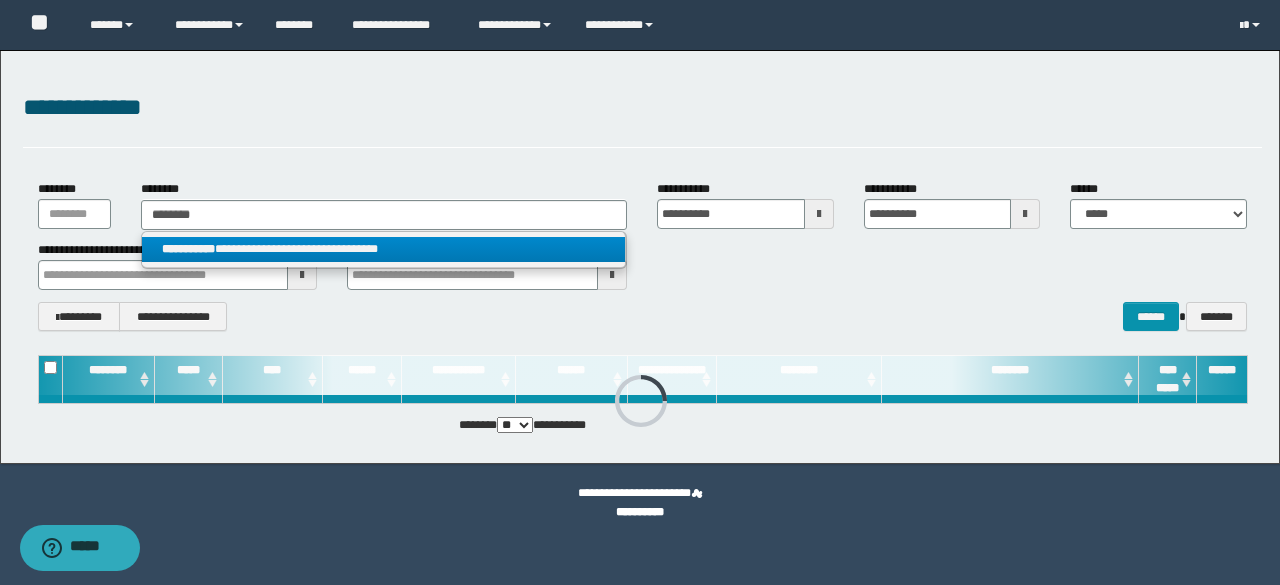 click on "**********" at bounding box center (383, 249) 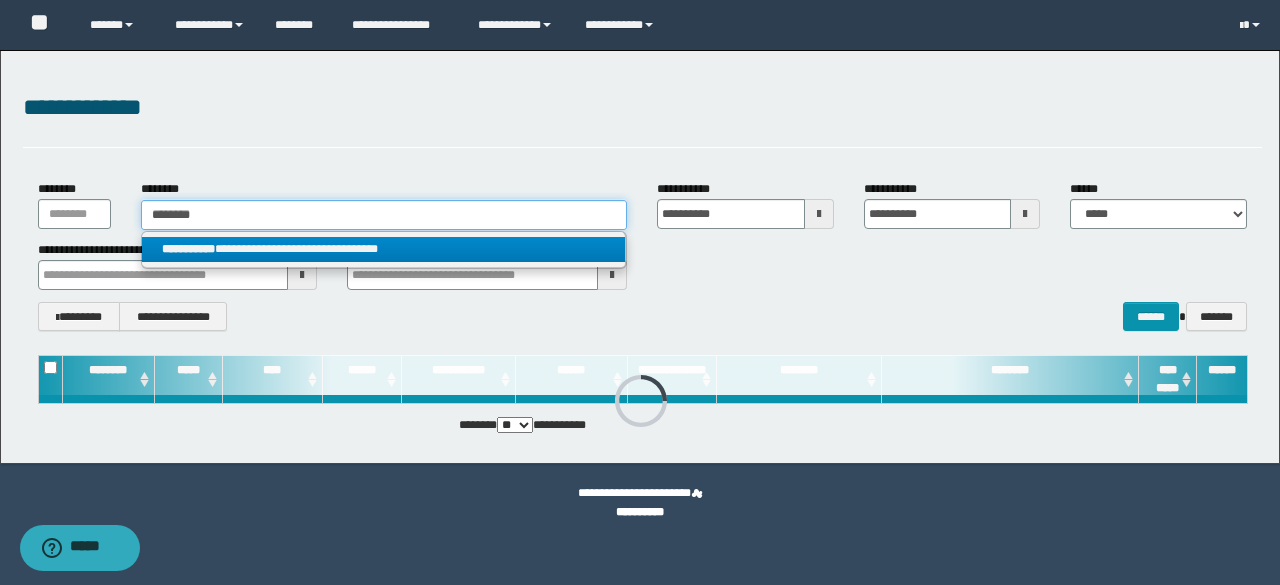 type 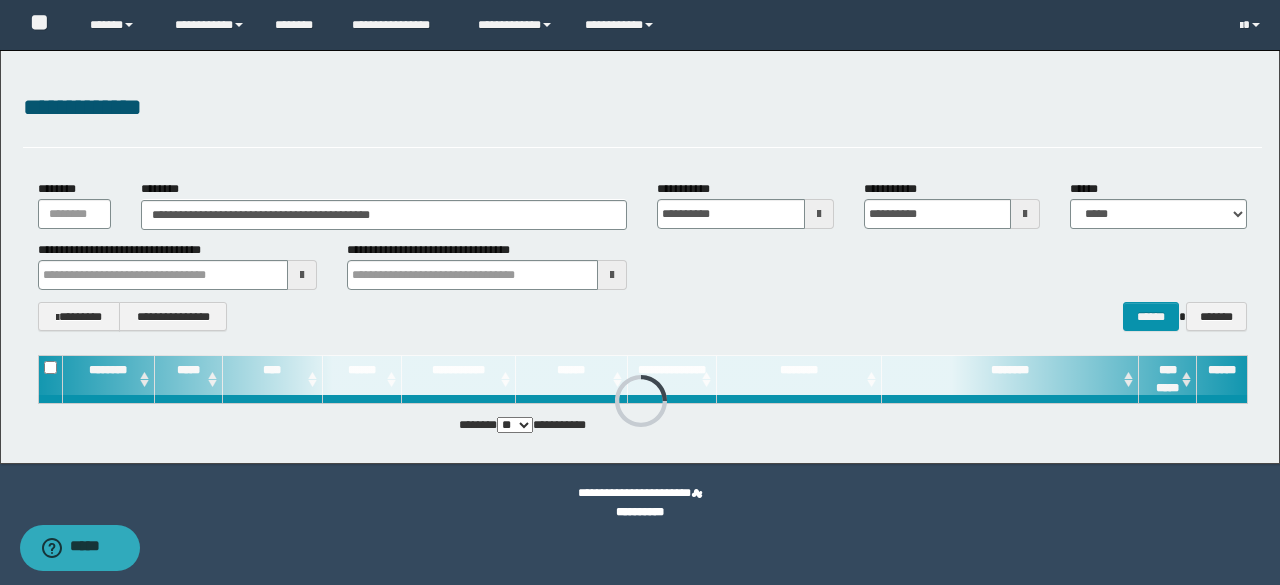 click on "**********" at bounding box center [642, 118] 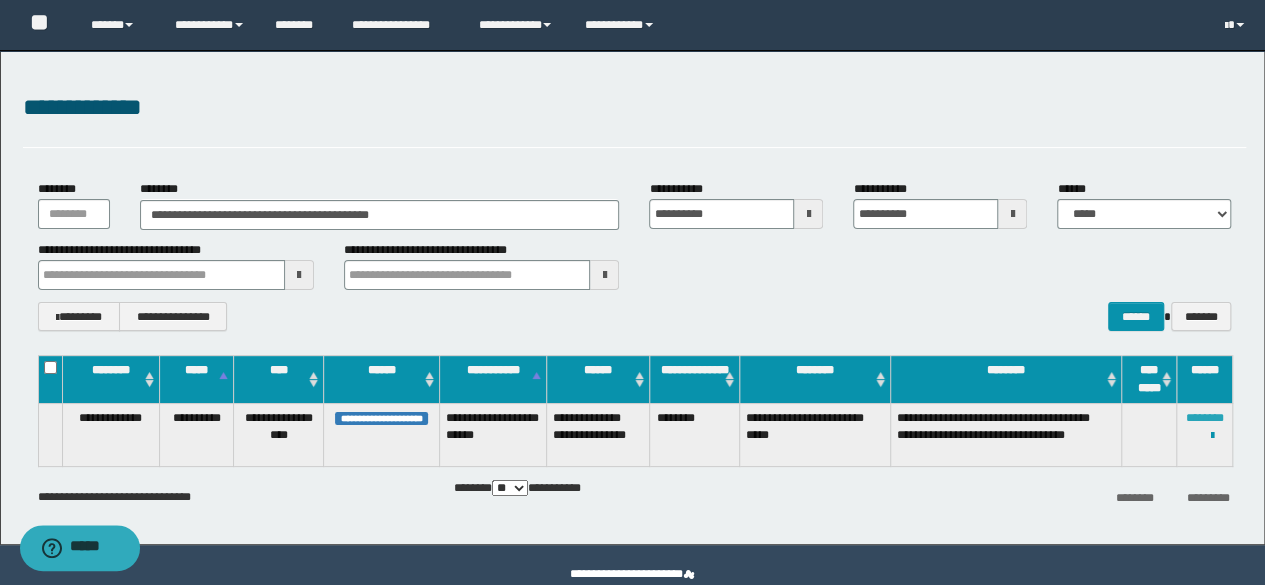 click on "********" at bounding box center [1205, 418] 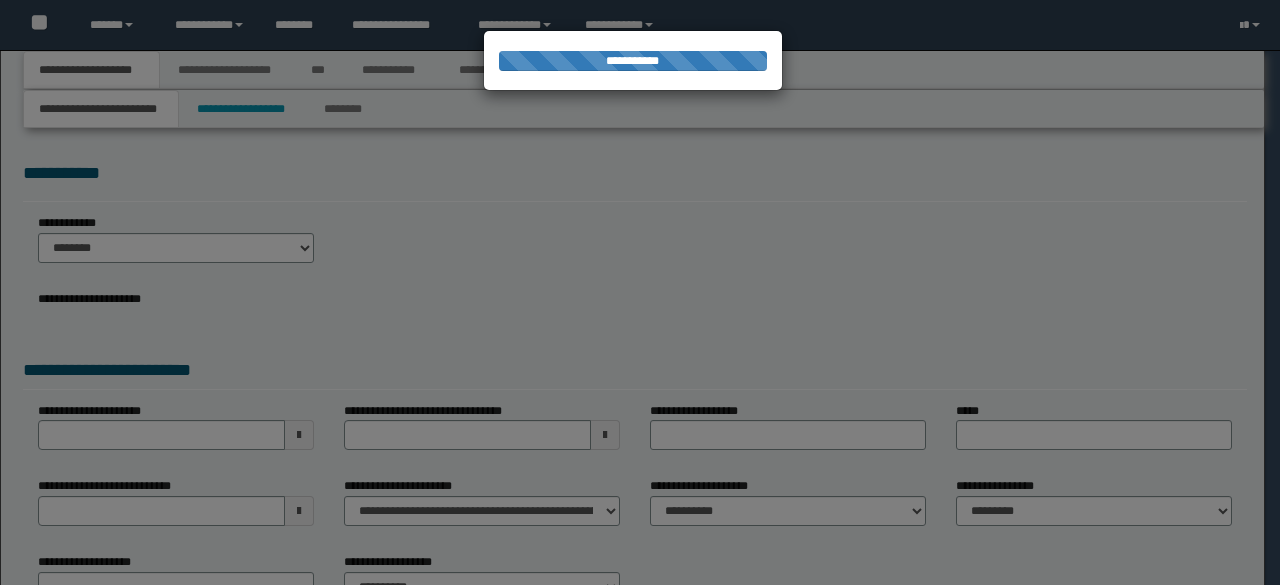 scroll, scrollTop: 0, scrollLeft: 0, axis: both 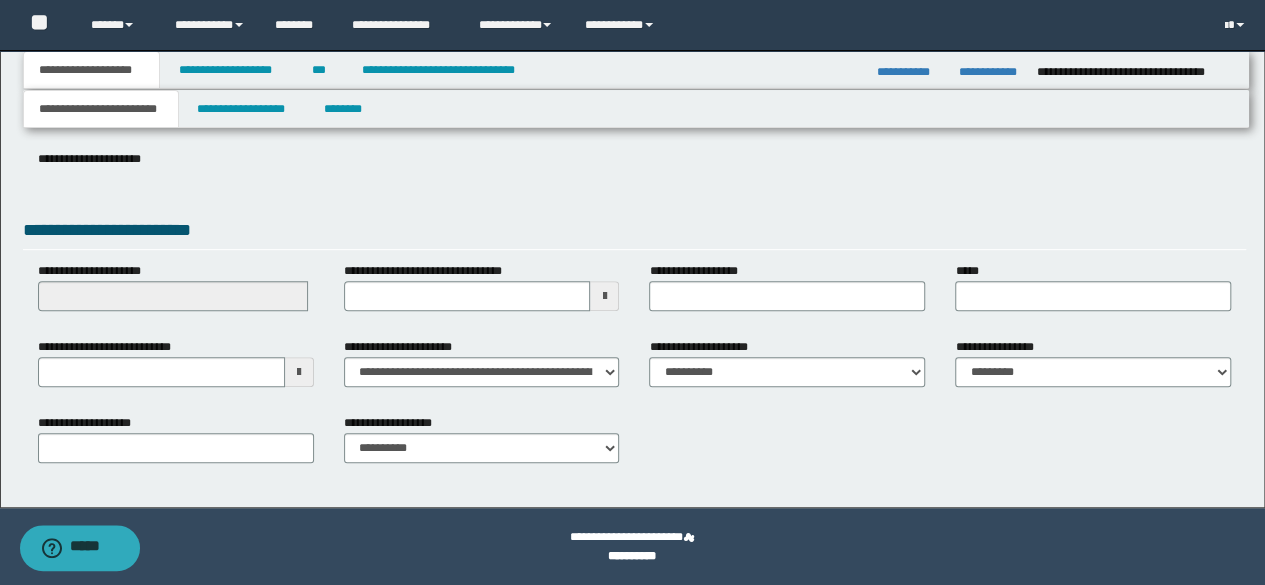 click on "**********" at bounding box center [632, 130] 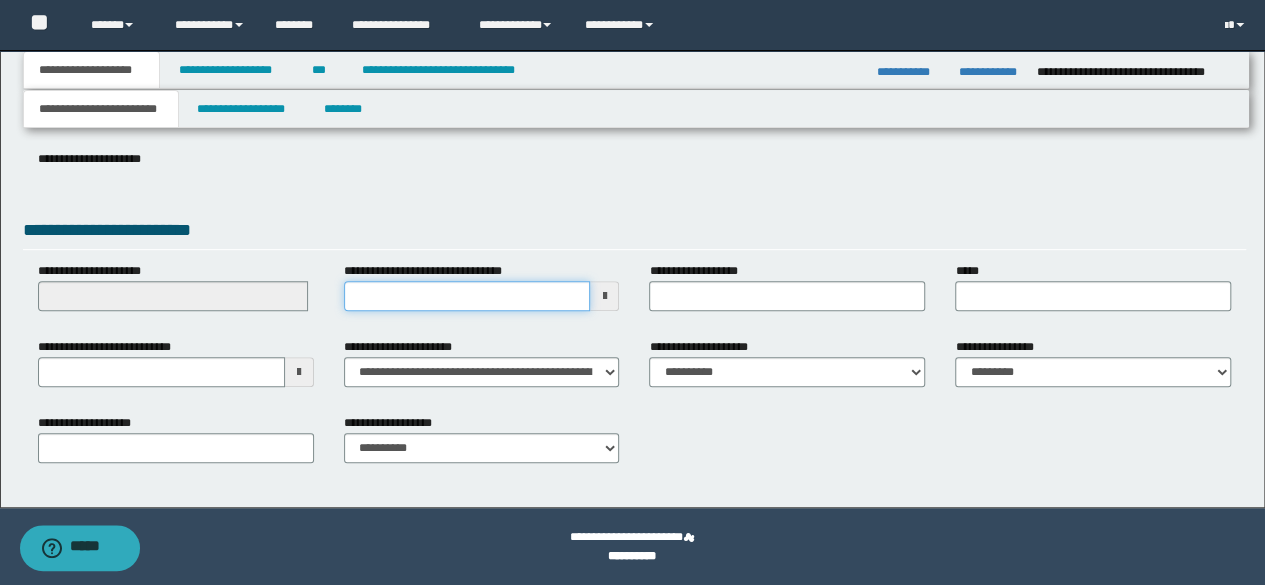 click on "**********" at bounding box center (467, 296) 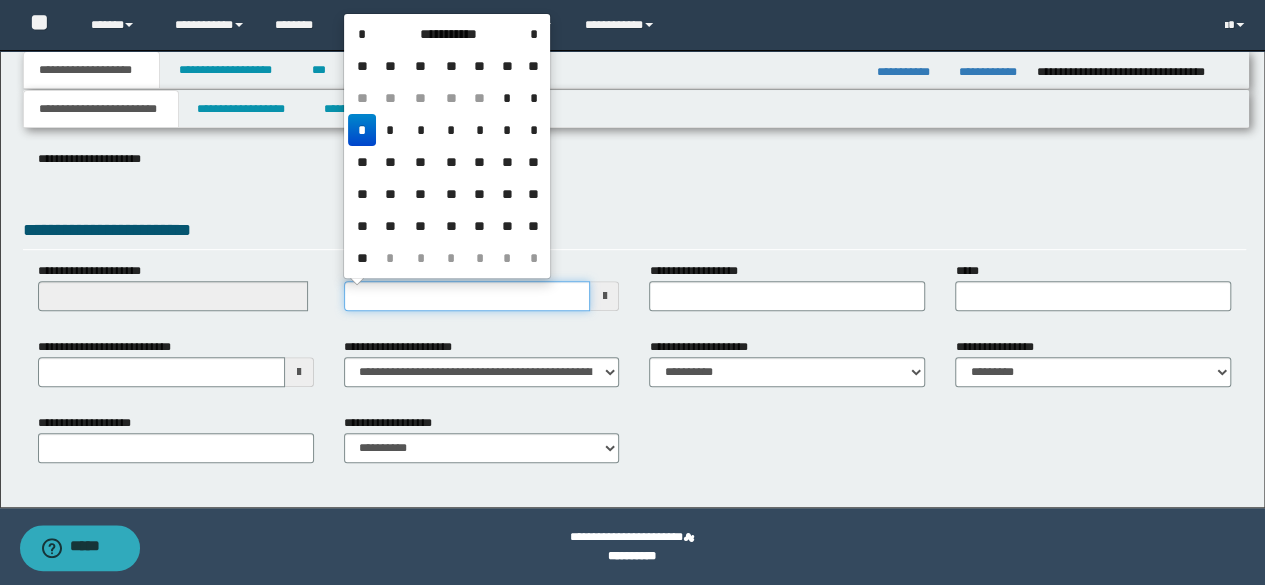 type on "**********" 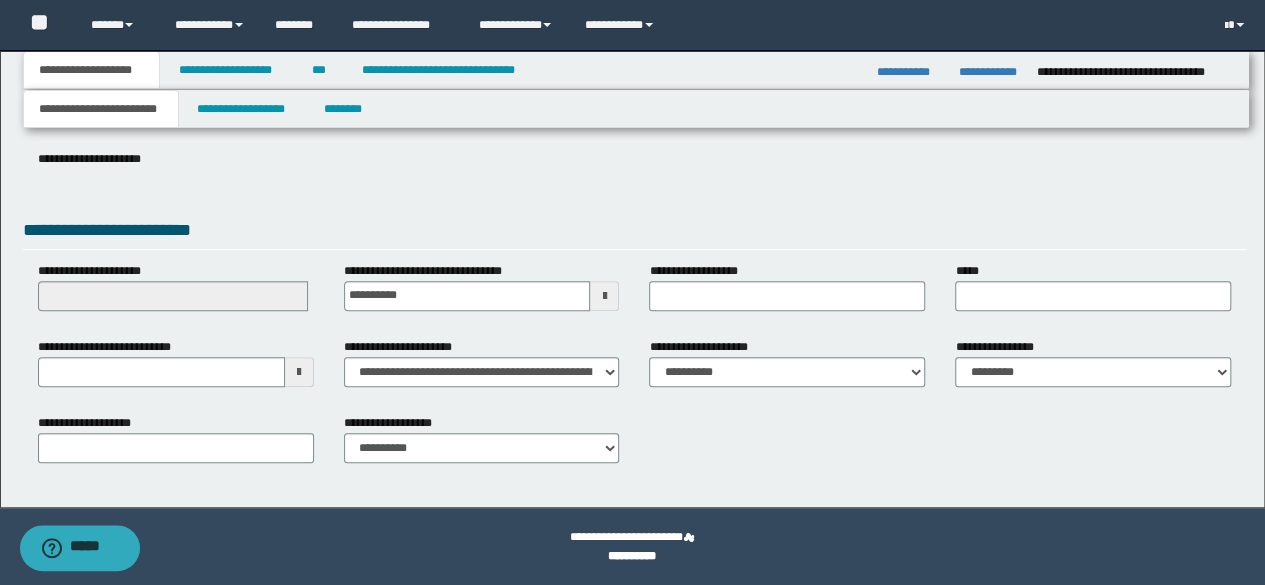click on "**********" at bounding box center [635, 170] 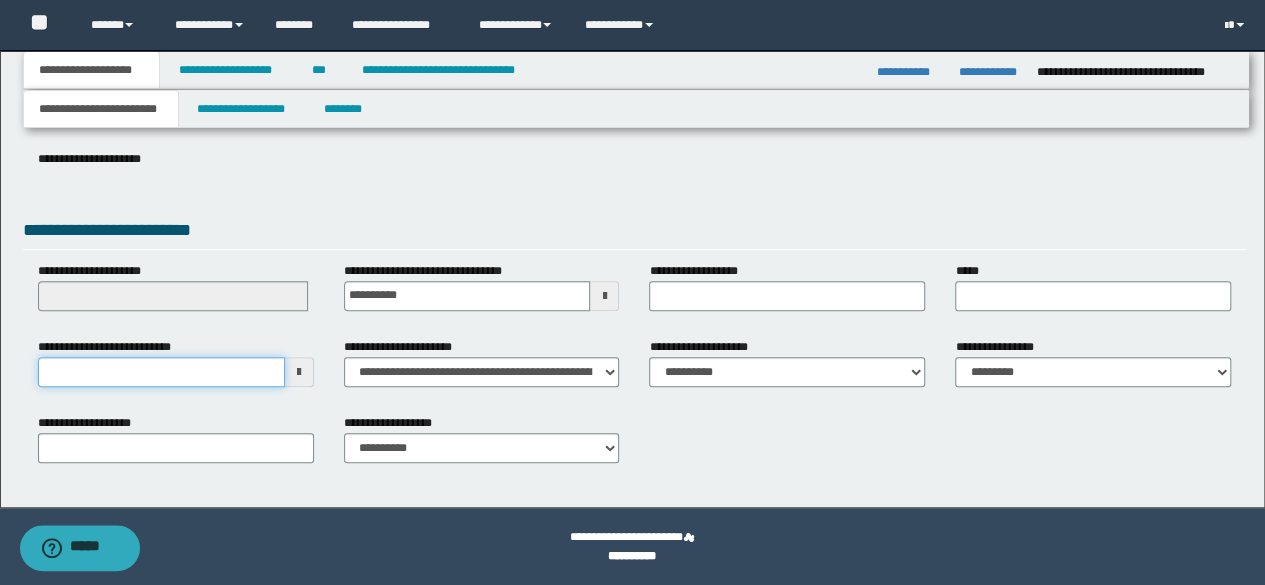 click on "**********" at bounding box center [161, 372] 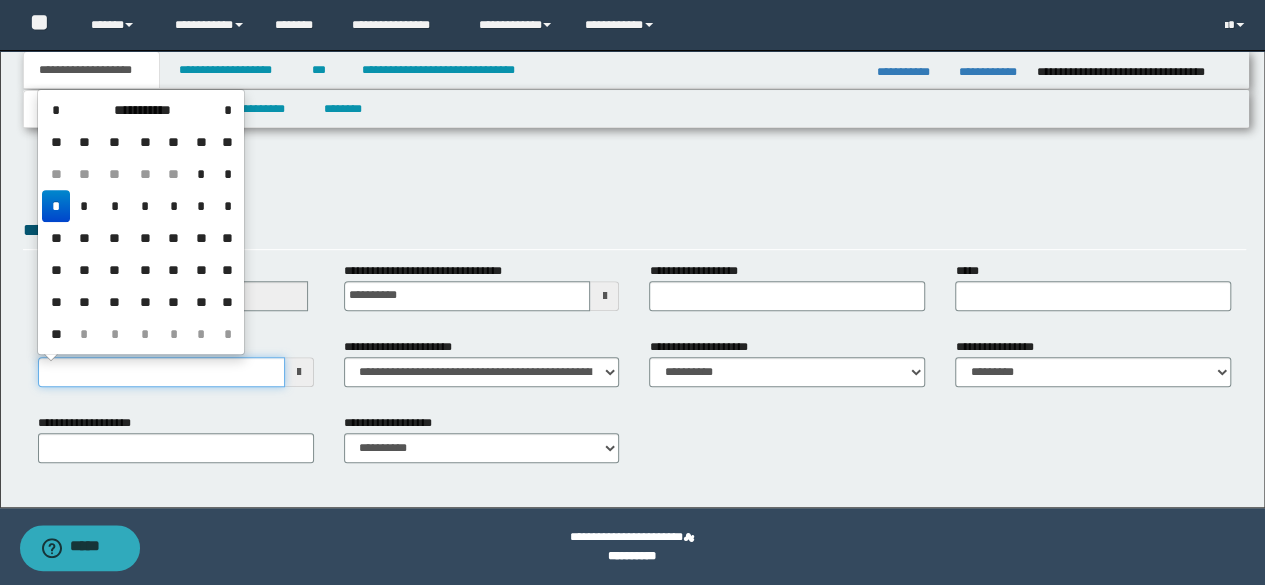 type on "**********" 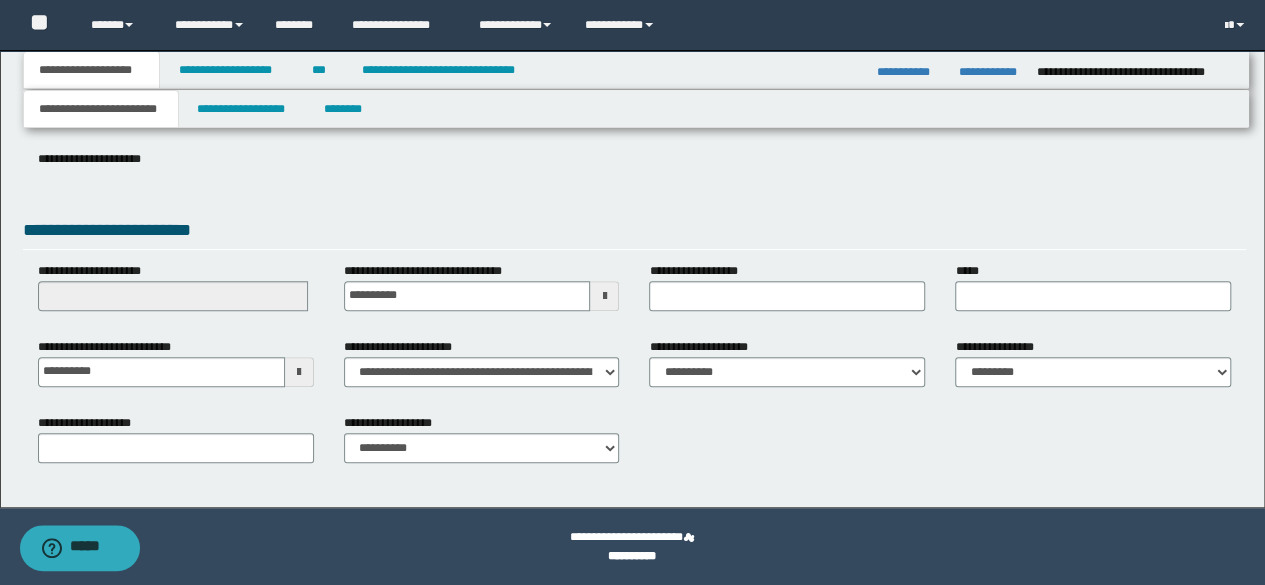 click on "**********" at bounding box center [635, 174] 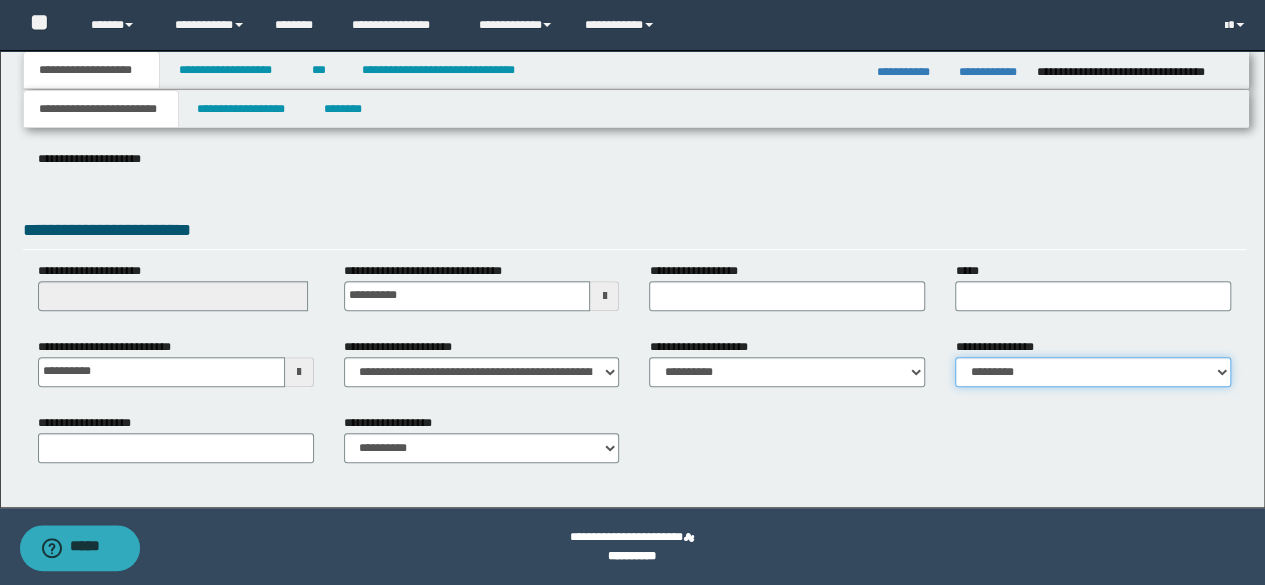 click on "**********" at bounding box center (1093, 372) 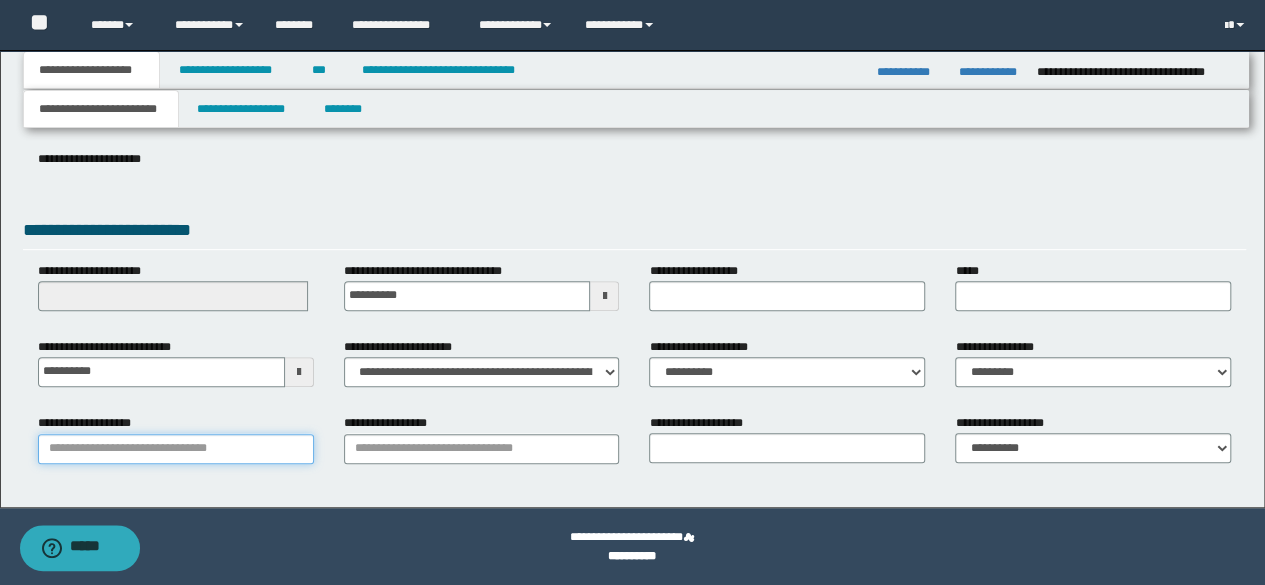 click on "**********" at bounding box center (176, 449) 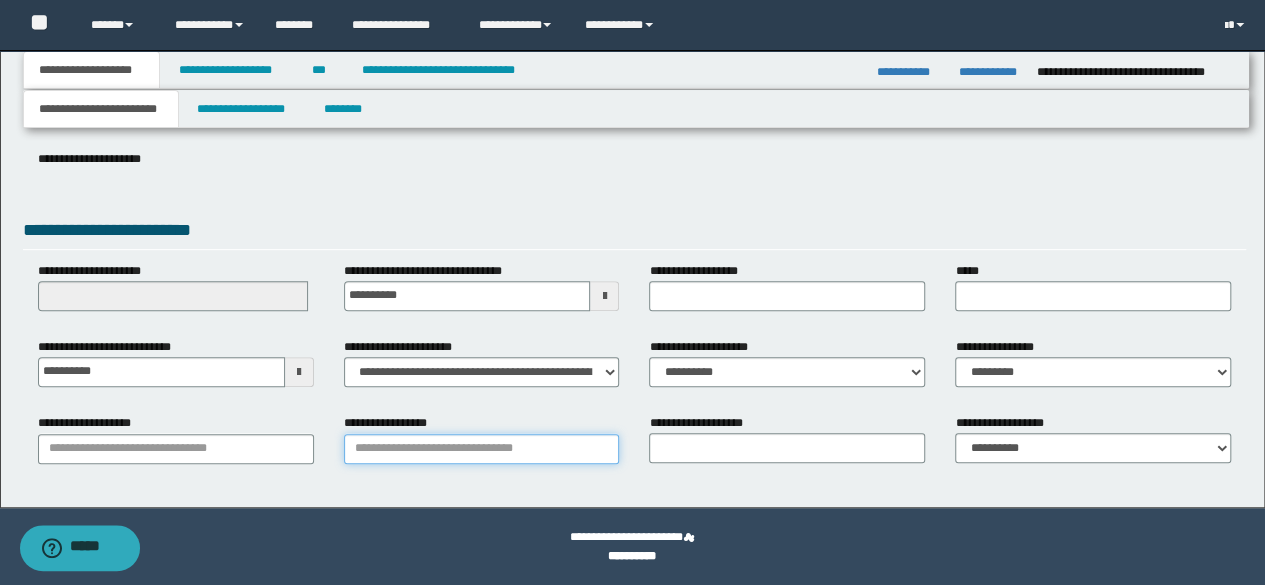 click on "**********" at bounding box center (482, 449) 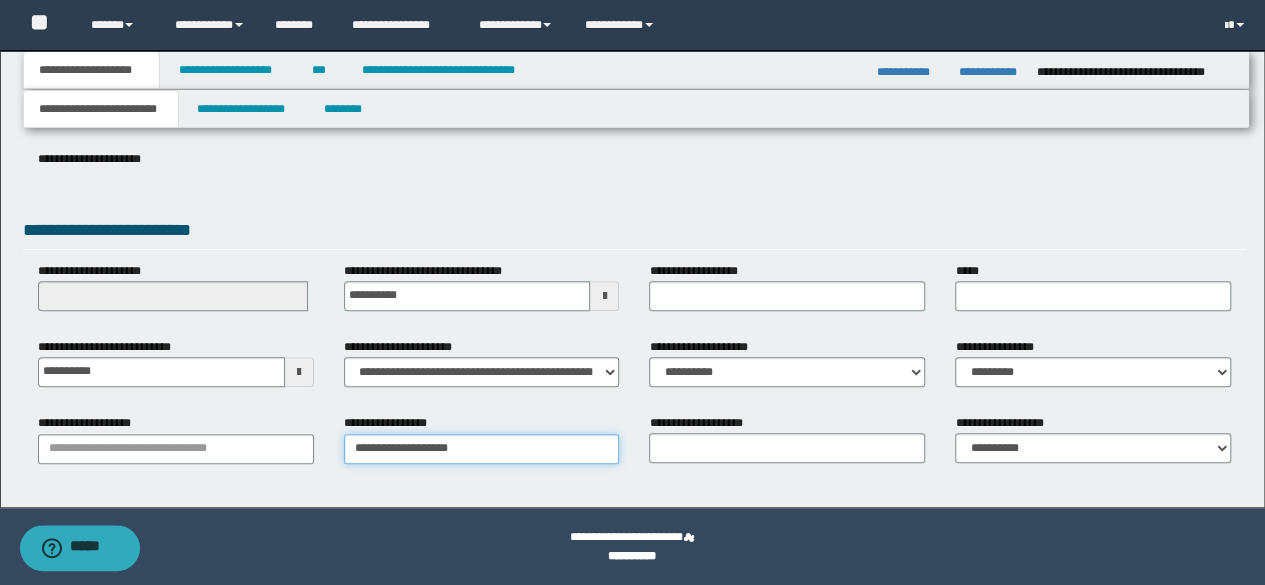type on "**********" 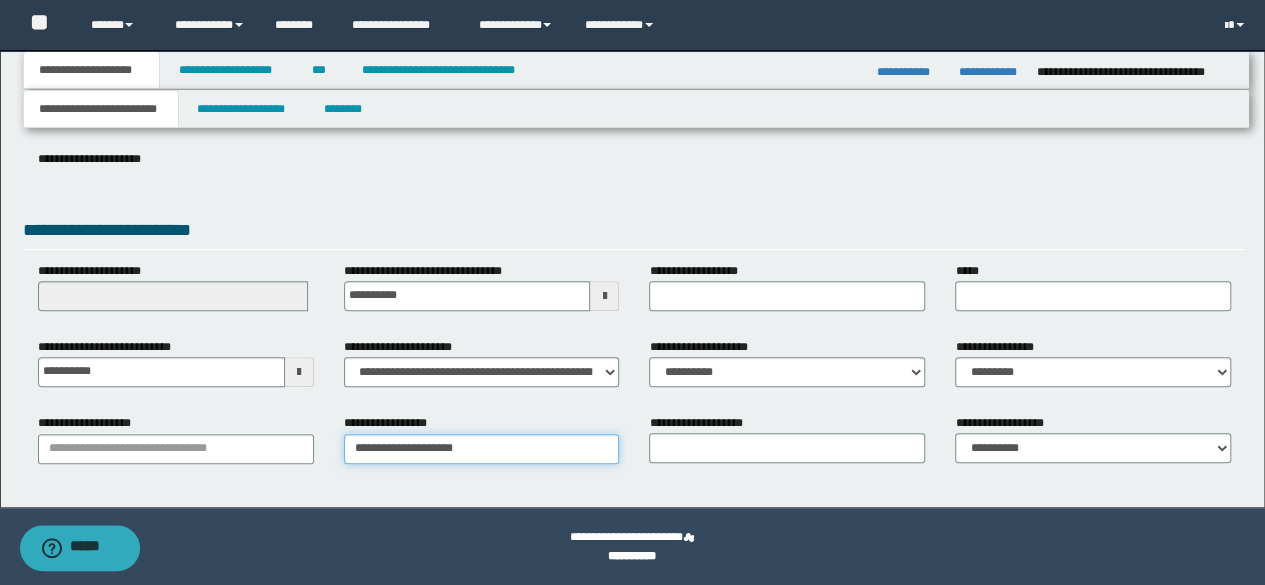 type on "**********" 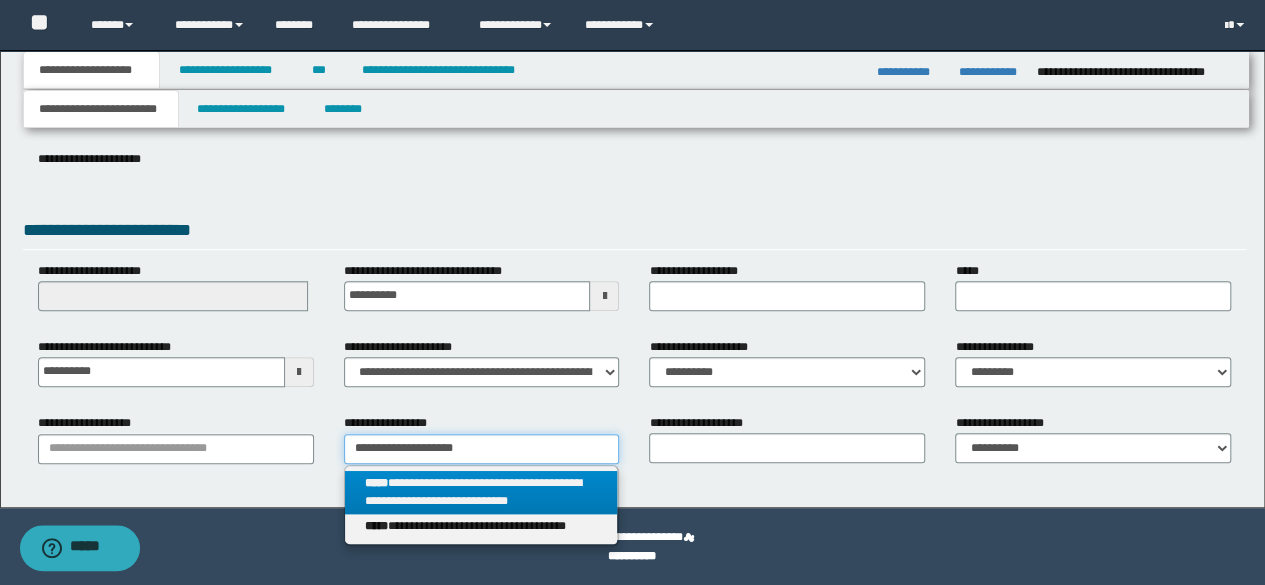 type on "**********" 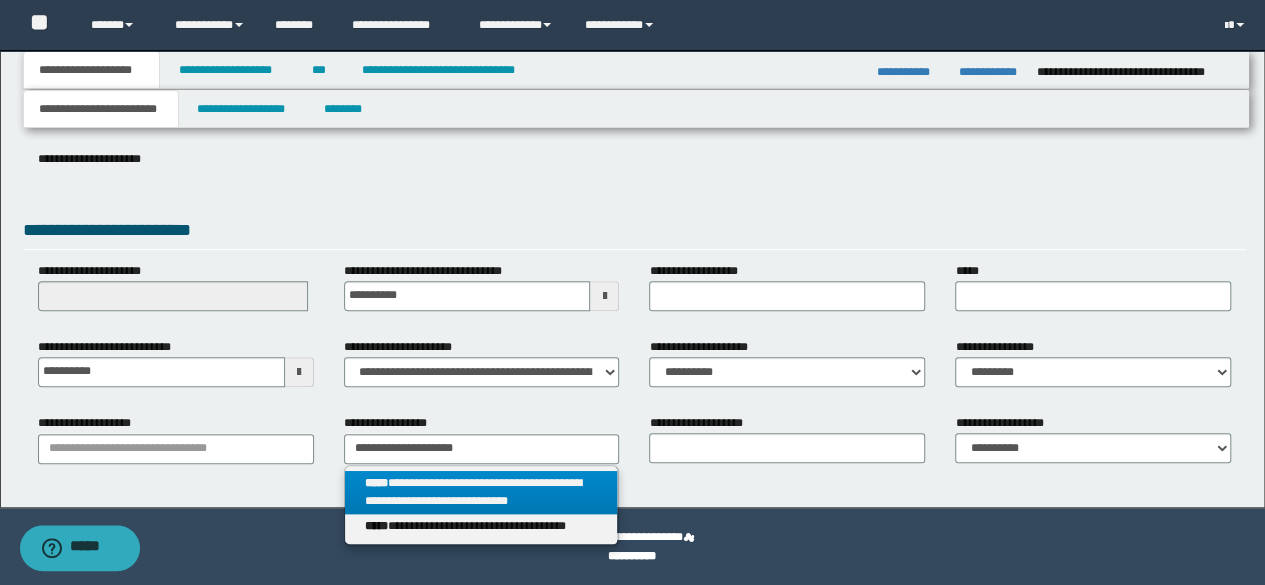 click on "**********" at bounding box center [481, 493] 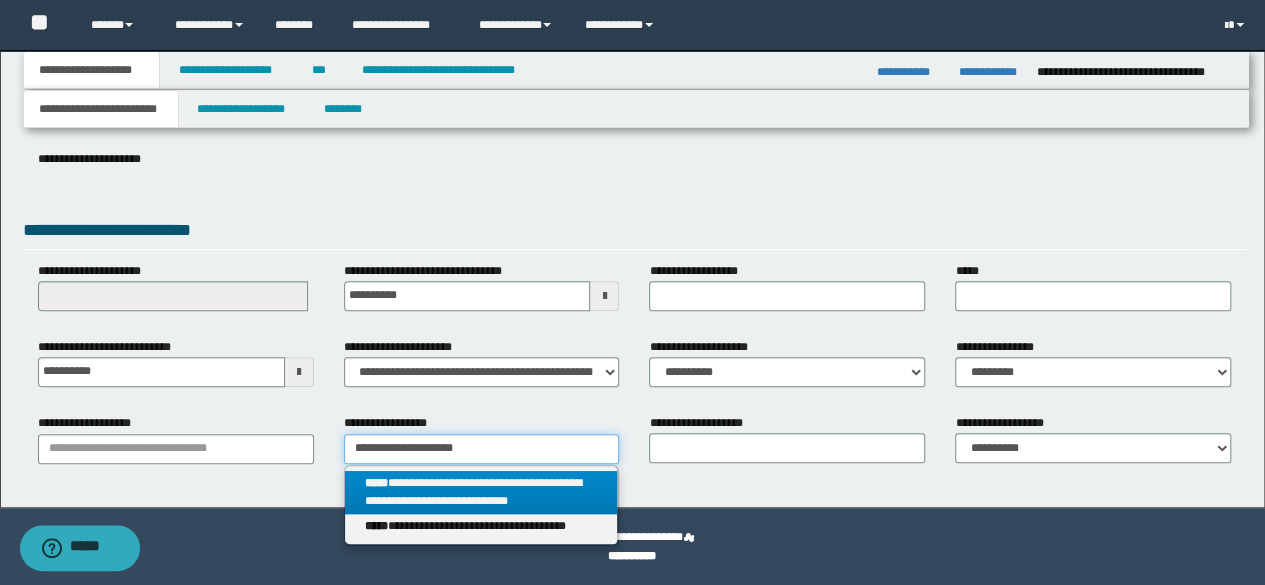 type 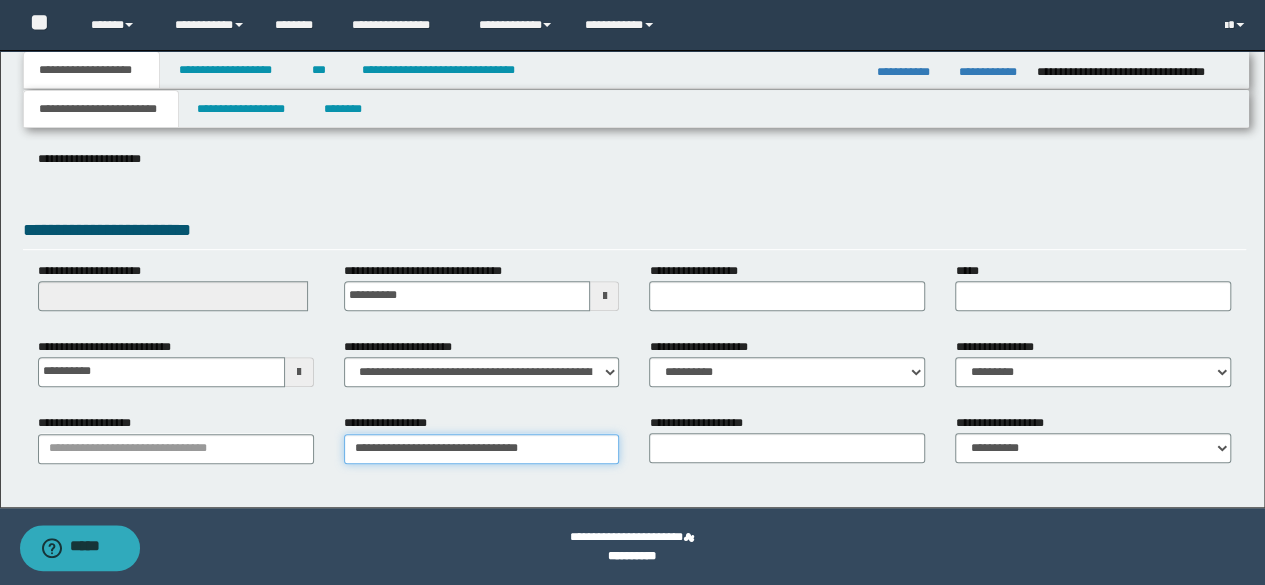 drag, startPoint x: 540, startPoint y: 445, endPoint x: 0, endPoint y: 442, distance: 540.00836 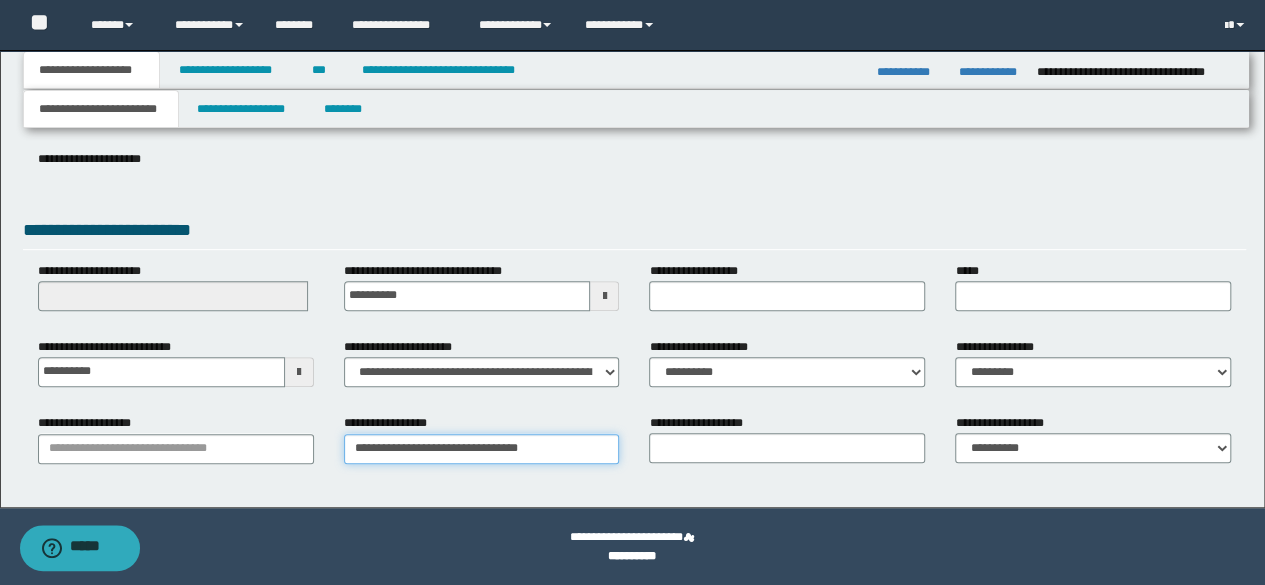 click on "**********" at bounding box center [632, 130] 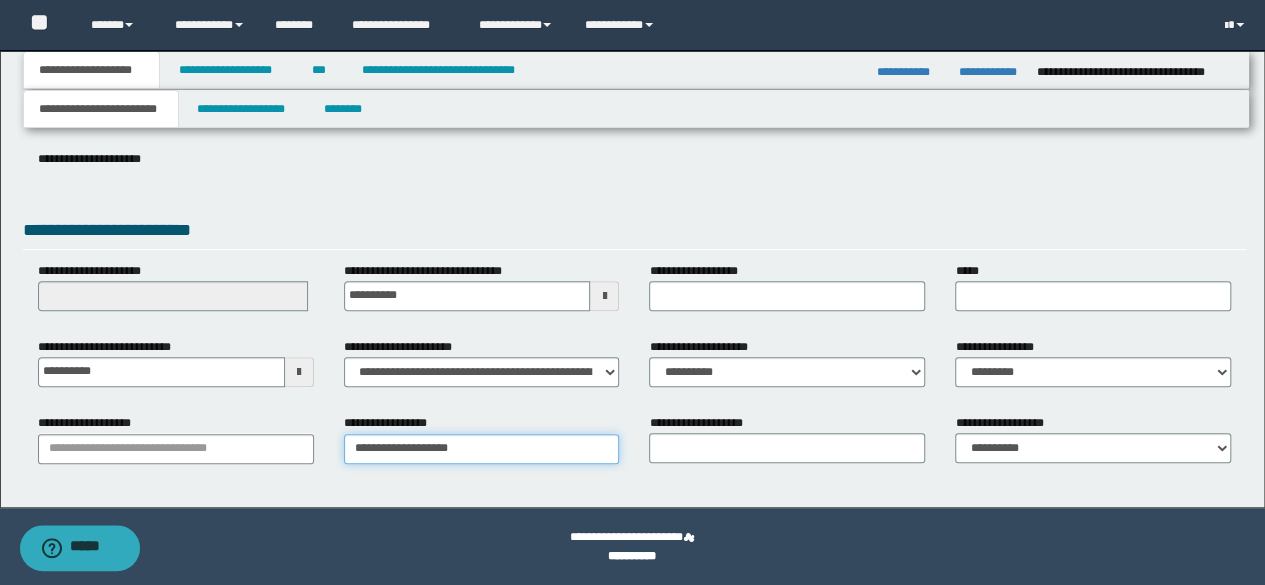 type on "**********" 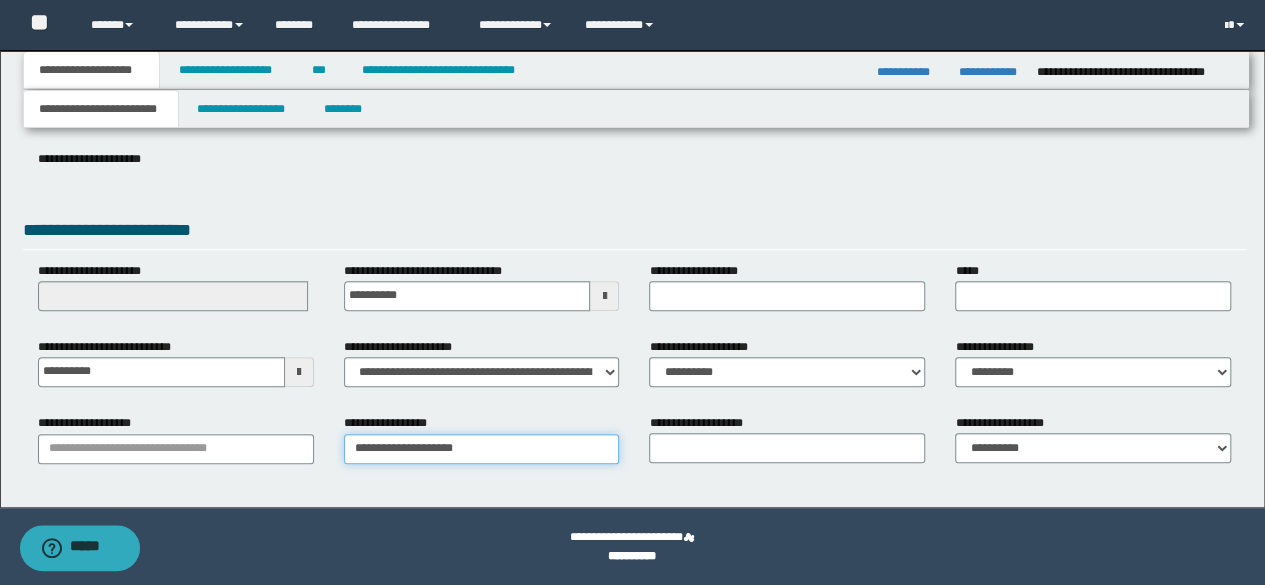 type on "**********" 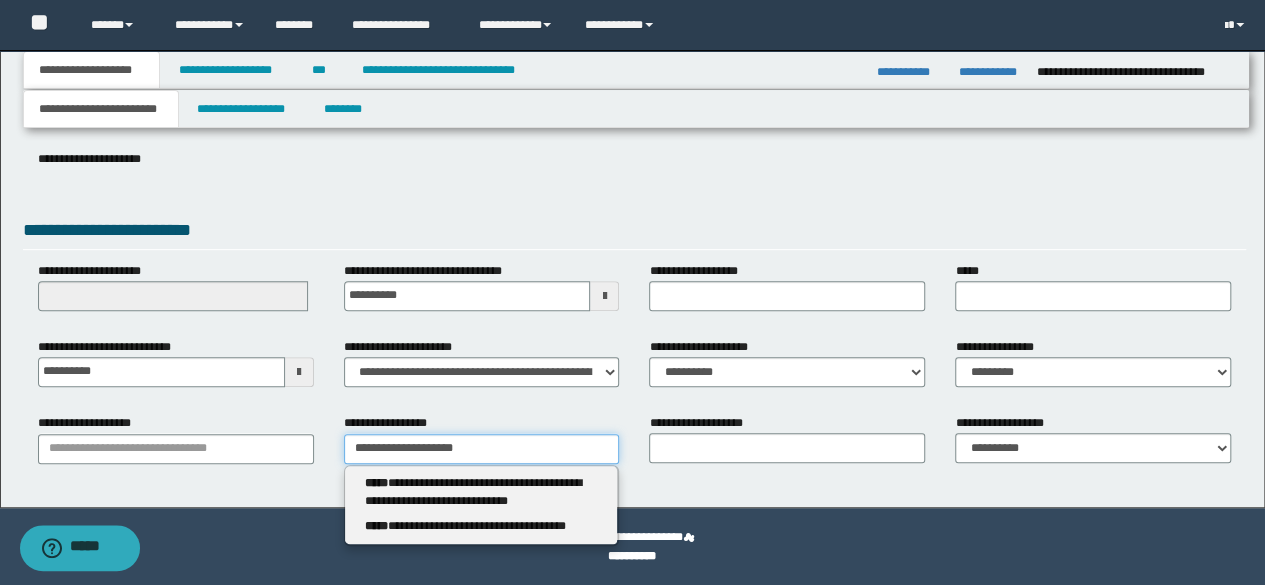type on "**********" 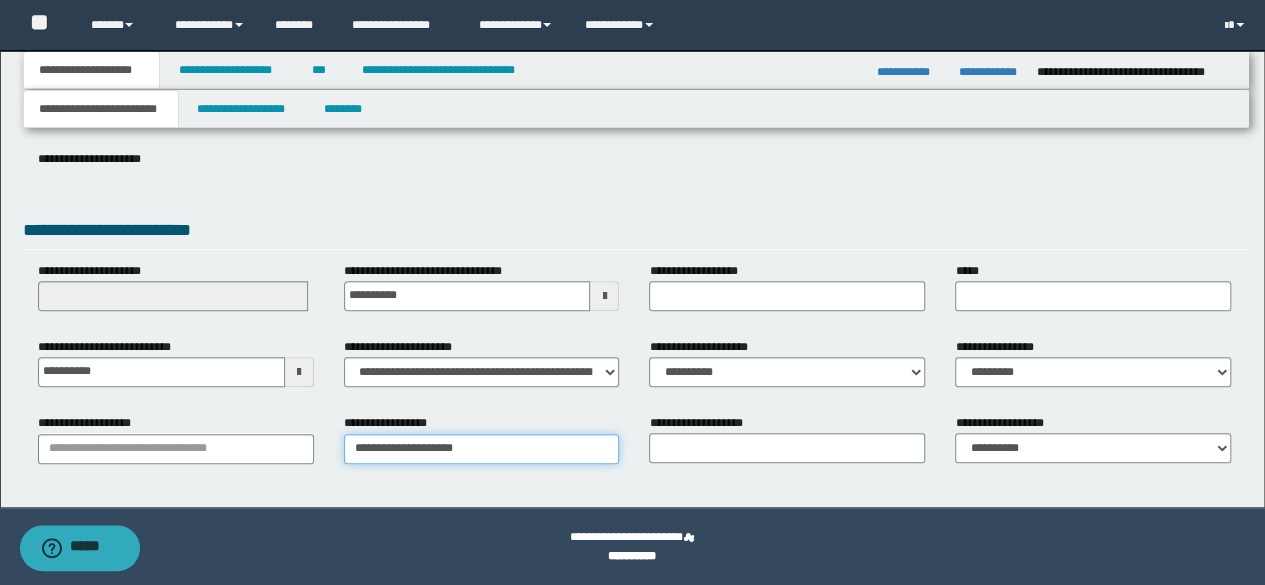 type on "**********" 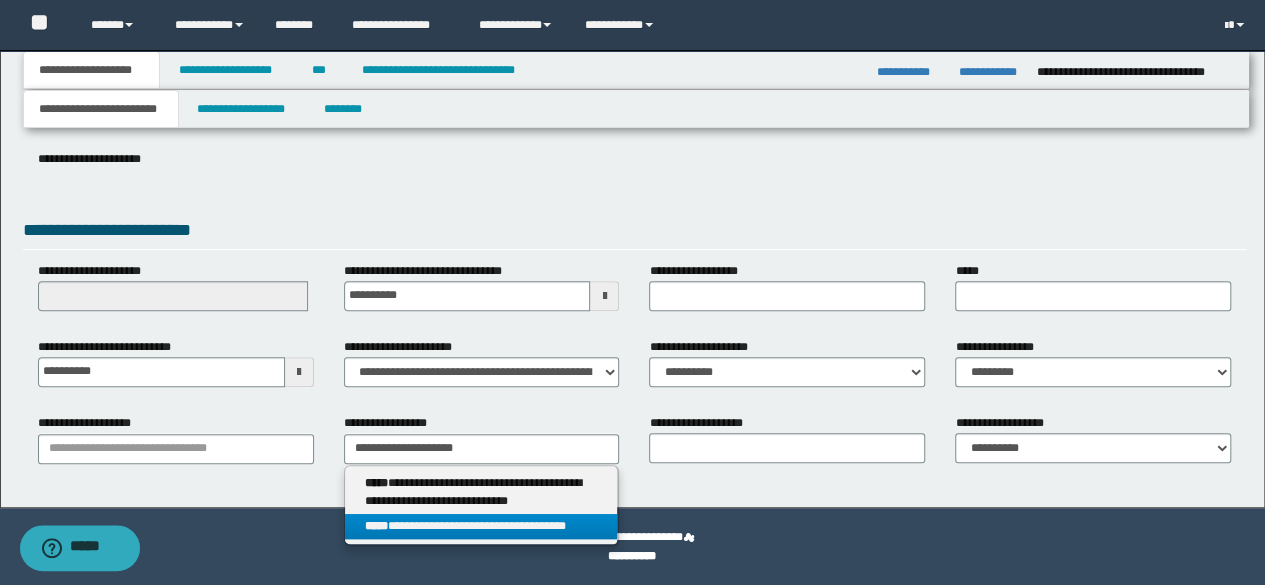 click on "**********" at bounding box center [481, 526] 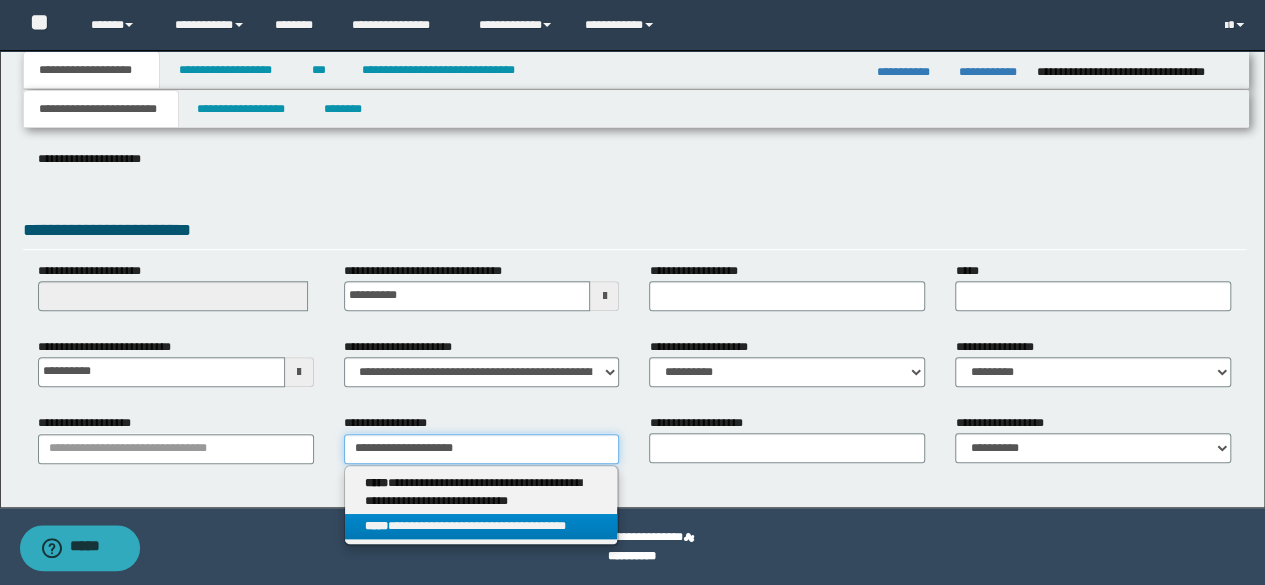 type 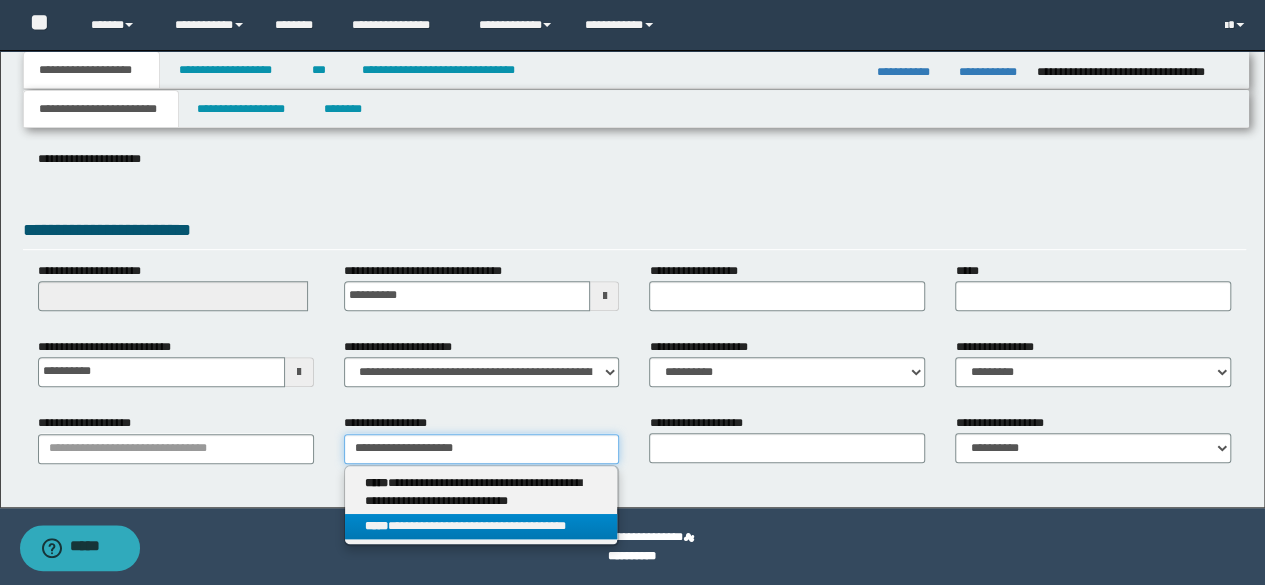 type on "**********" 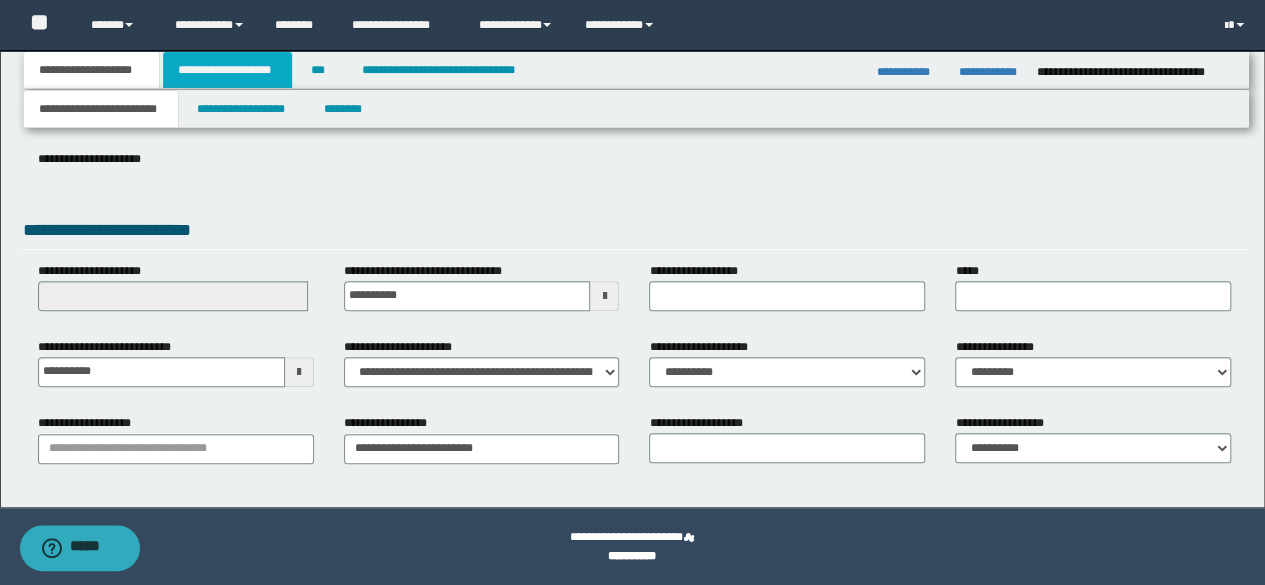 click on "**********" at bounding box center [227, 70] 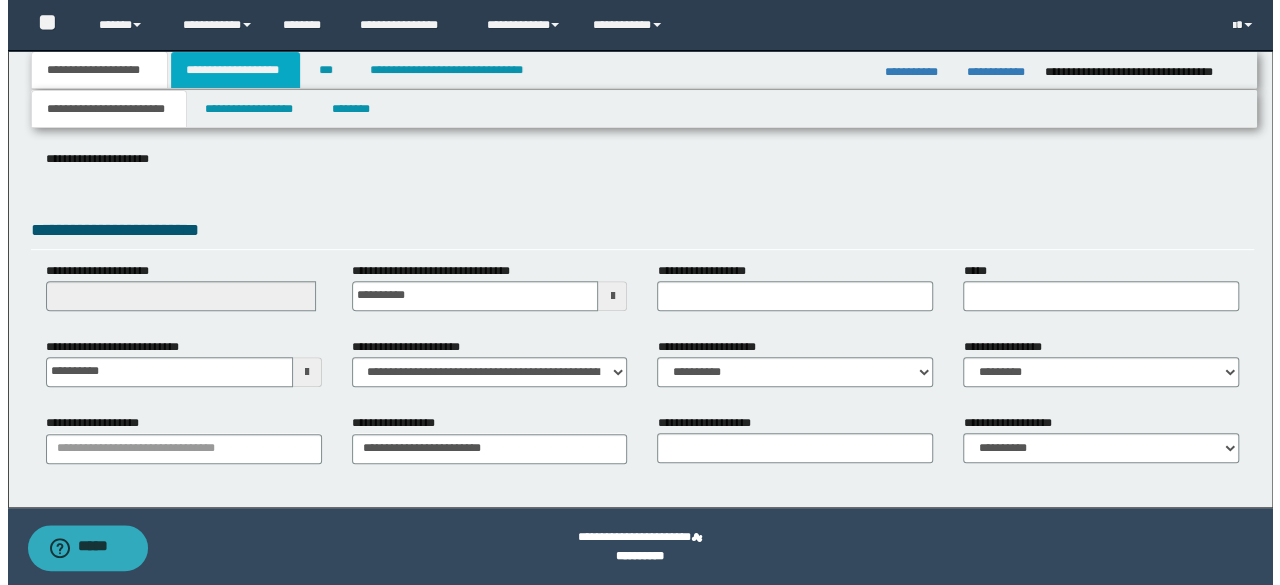scroll, scrollTop: 0, scrollLeft: 0, axis: both 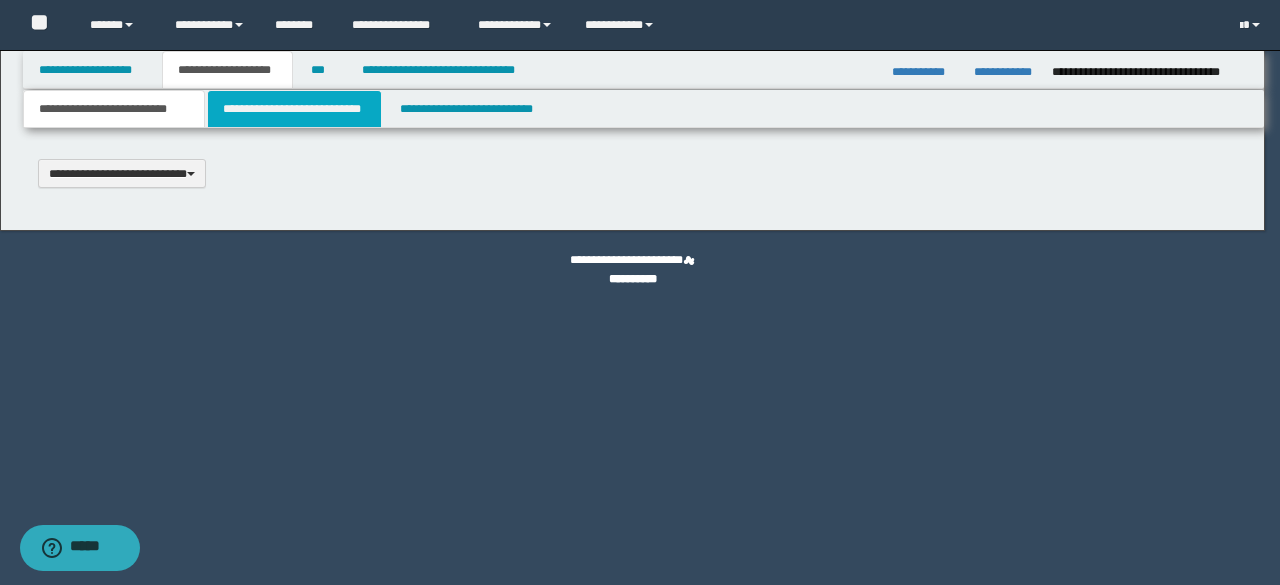 click on "**********" at bounding box center (294, 109) 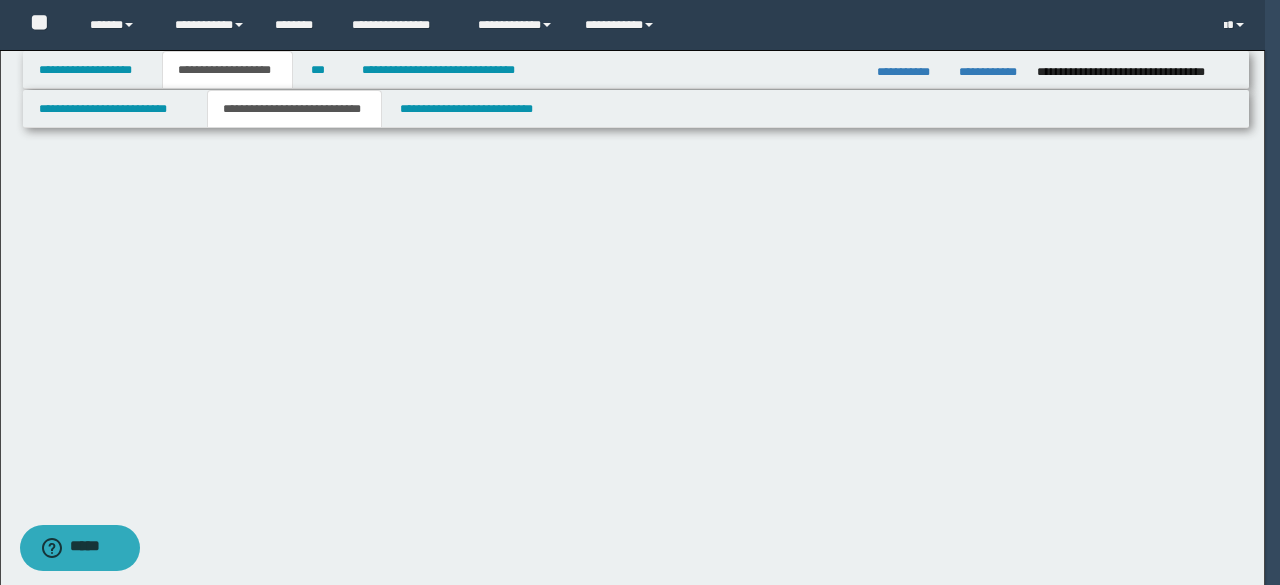 scroll, scrollTop: 0, scrollLeft: 0, axis: both 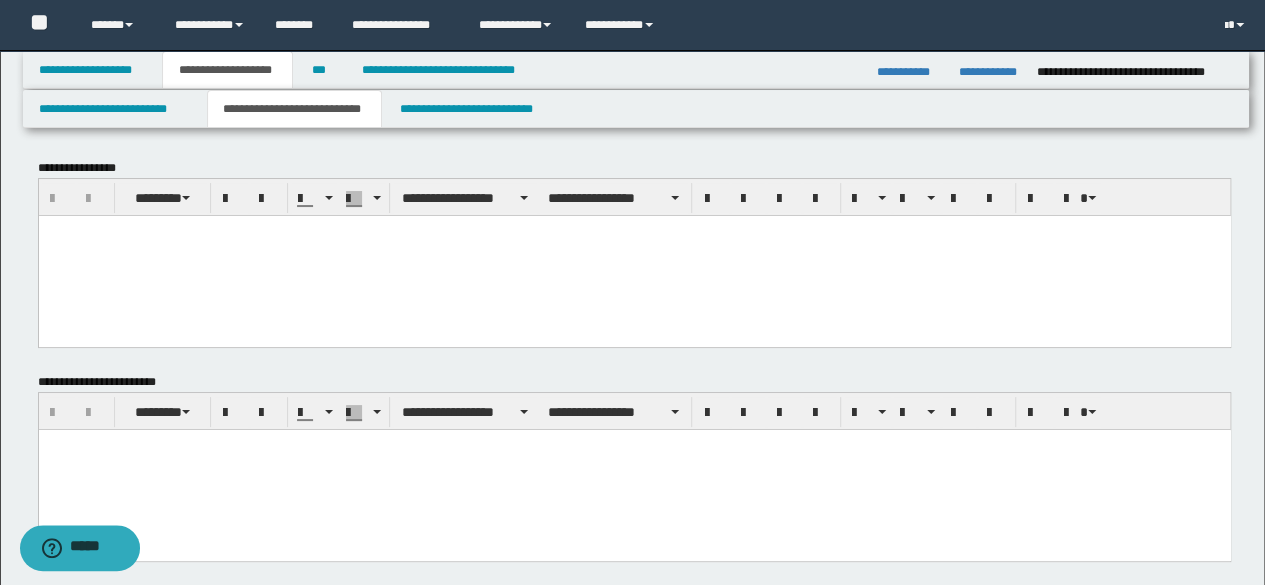 click at bounding box center (634, 255) 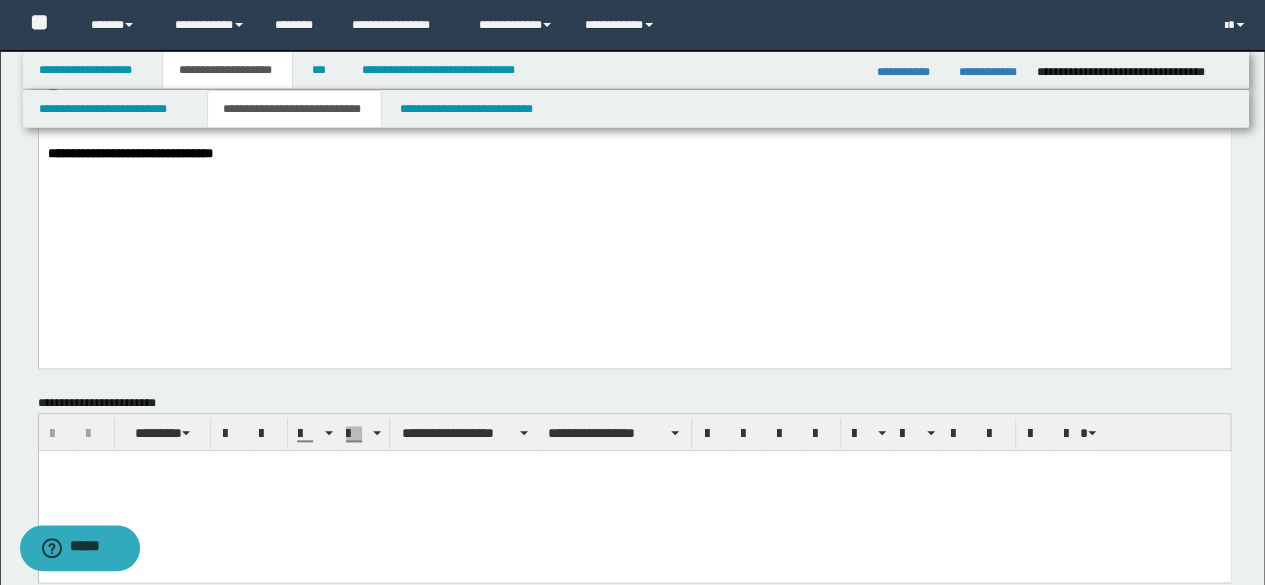 scroll, scrollTop: 1000, scrollLeft: 0, axis: vertical 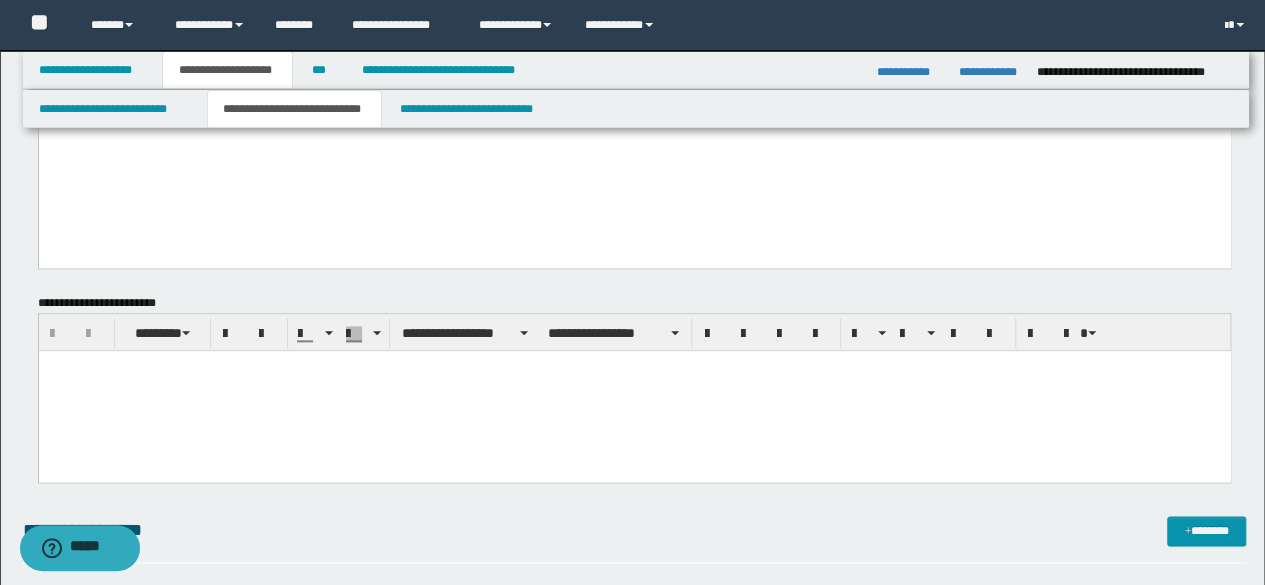 drag, startPoint x: 449, startPoint y: 216, endPoint x: 122, endPoint y: 202, distance: 327.29956 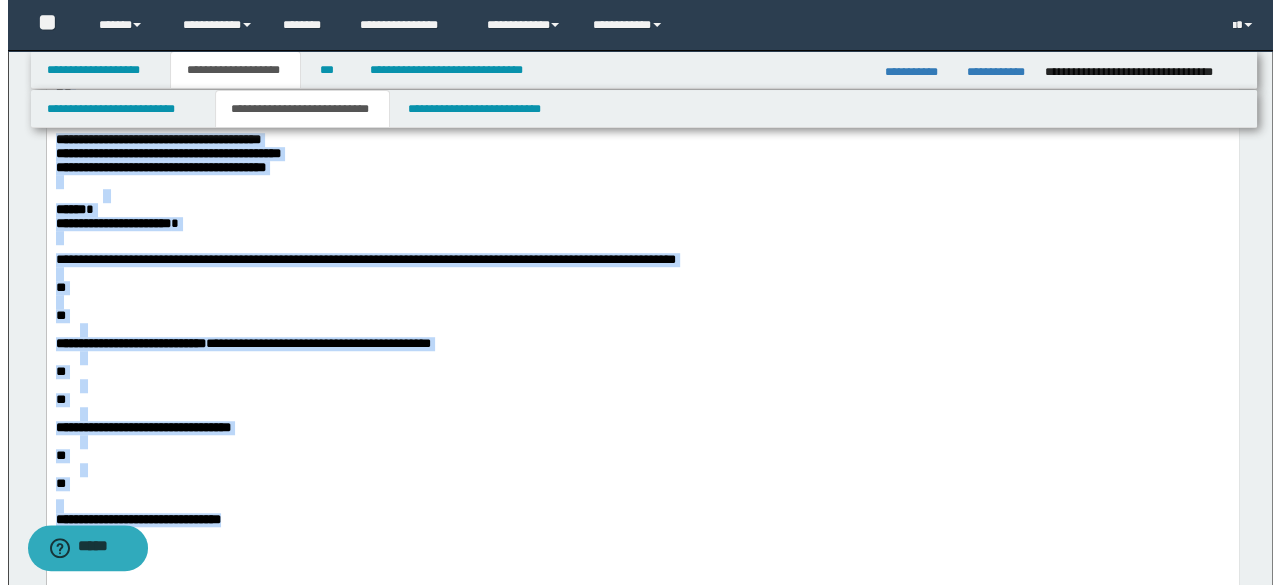 scroll, scrollTop: 0, scrollLeft: 0, axis: both 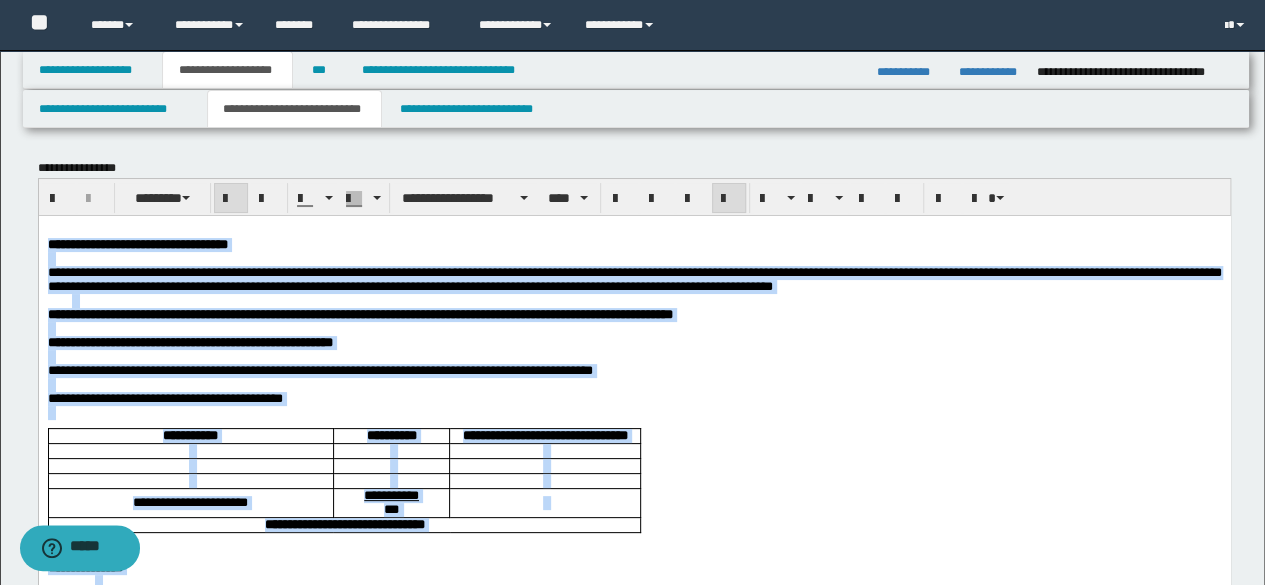 drag, startPoint x: 275, startPoint y: 1175, endPoint x: 44, endPoint y: 245, distance: 958.25934 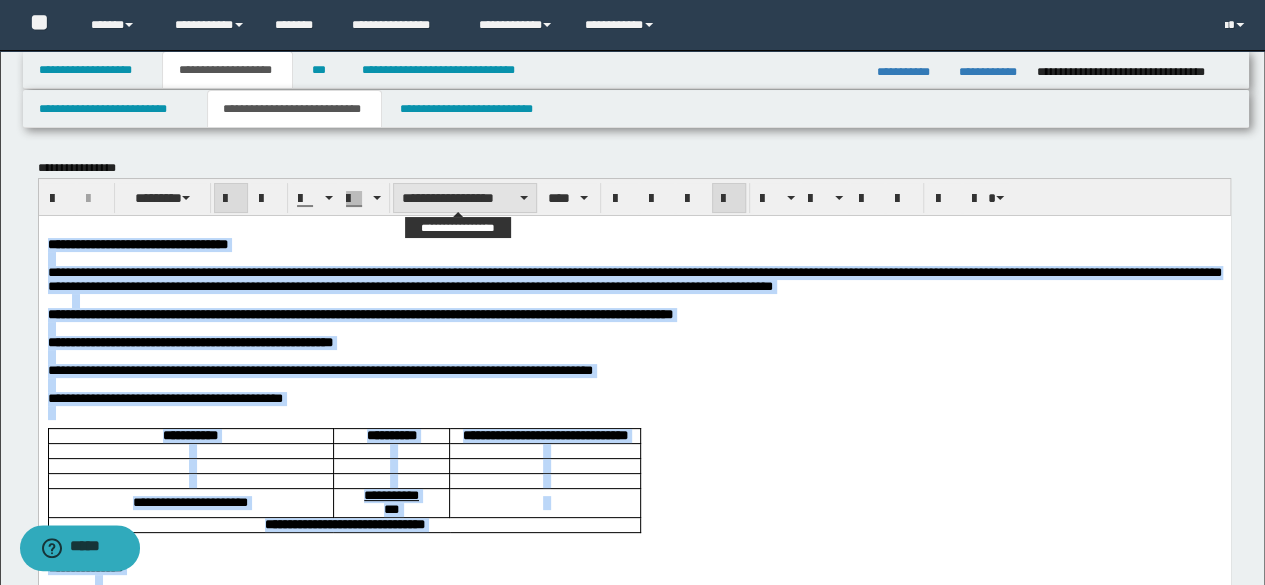 click on "**********" at bounding box center (465, 198) 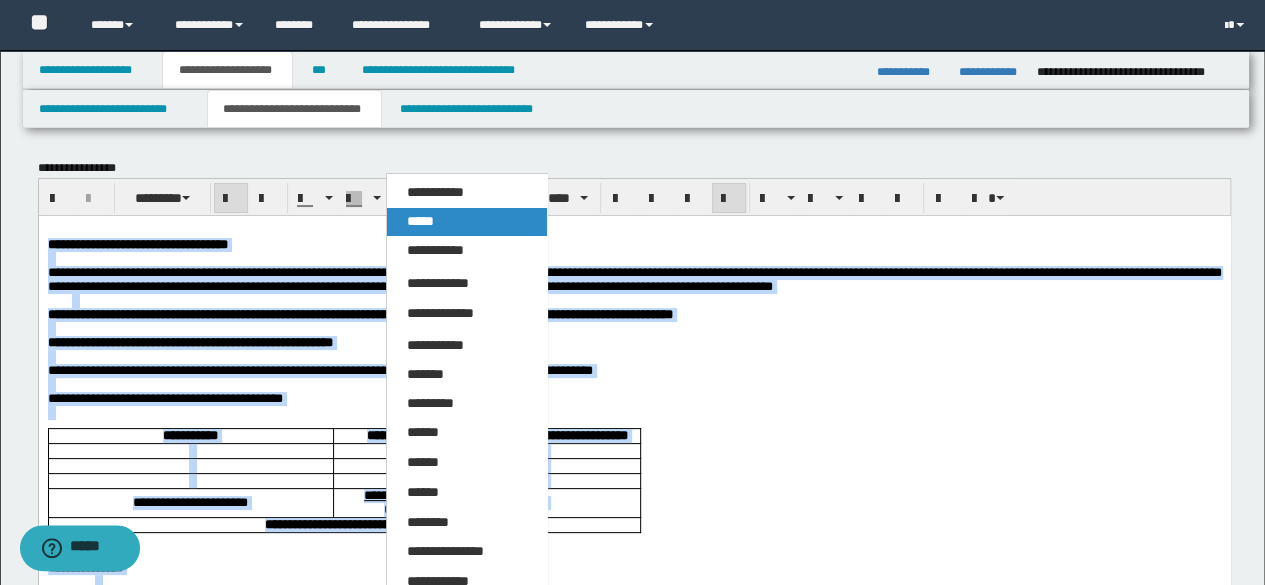 click on "*****" at bounding box center [466, 222] 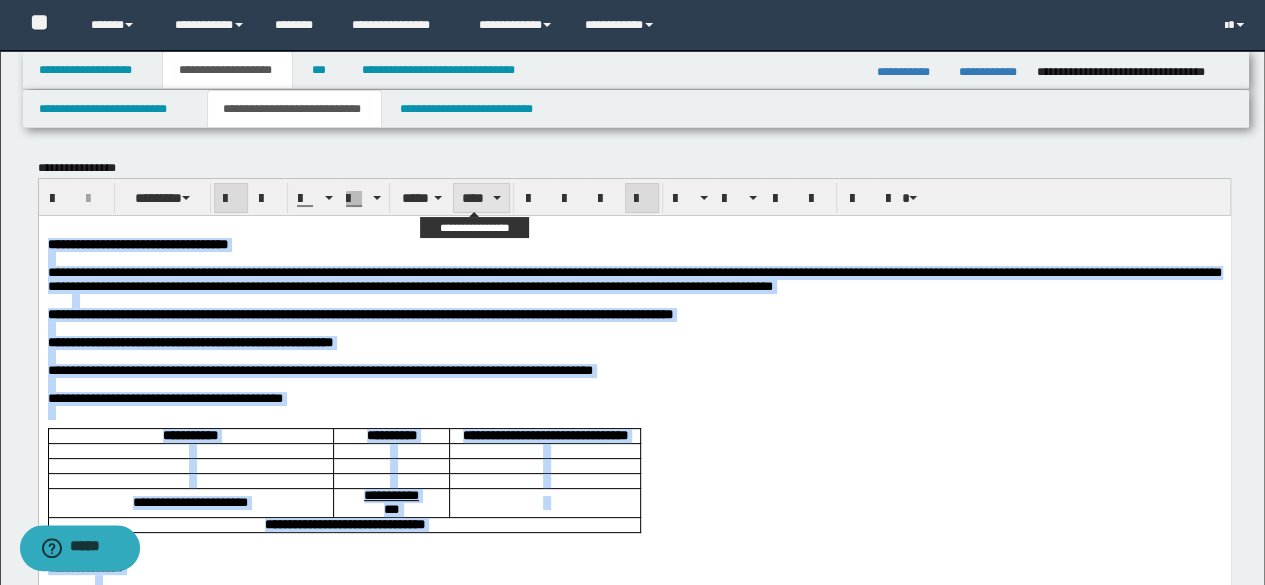click on "****" at bounding box center (481, 198) 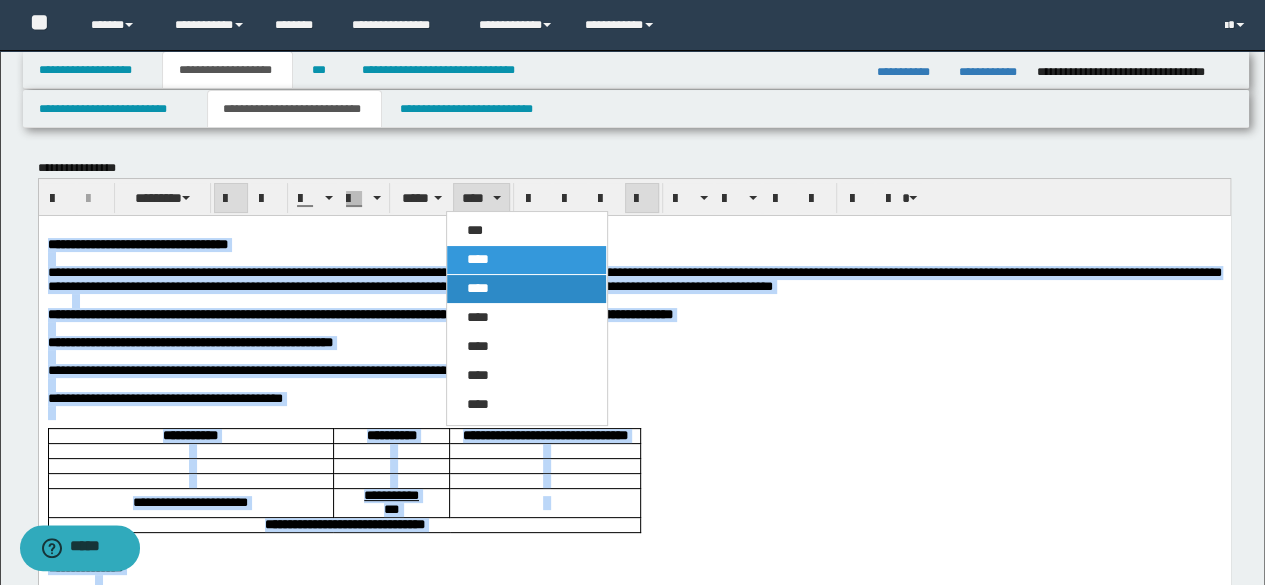 click on "****" at bounding box center (526, 289) 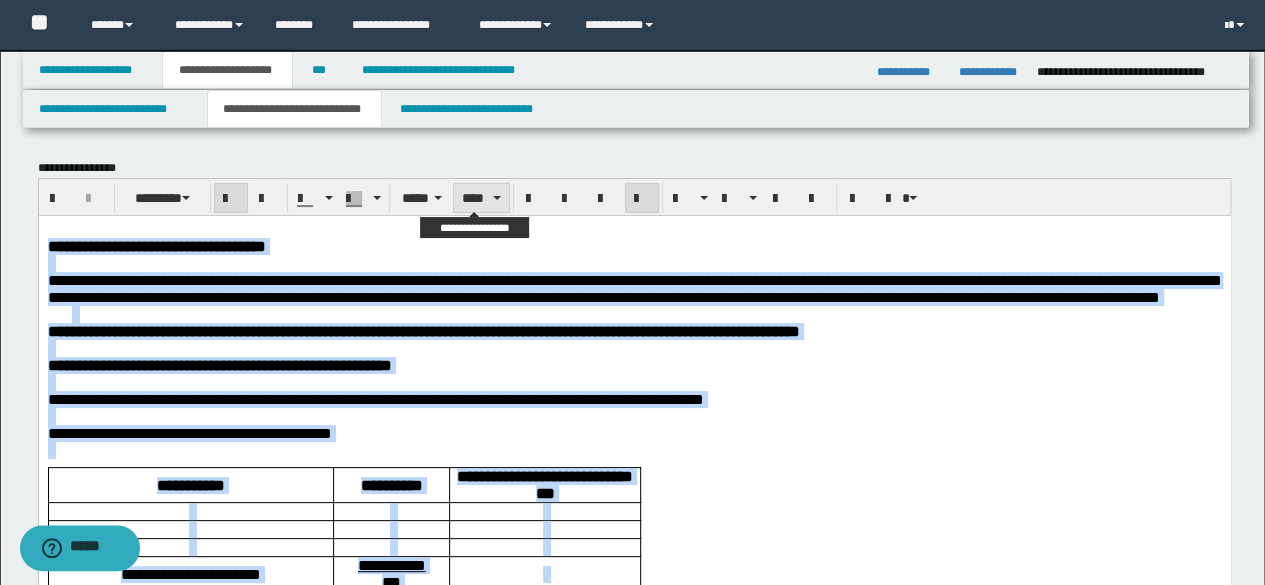 click on "****" at bounding box center (481, 198) 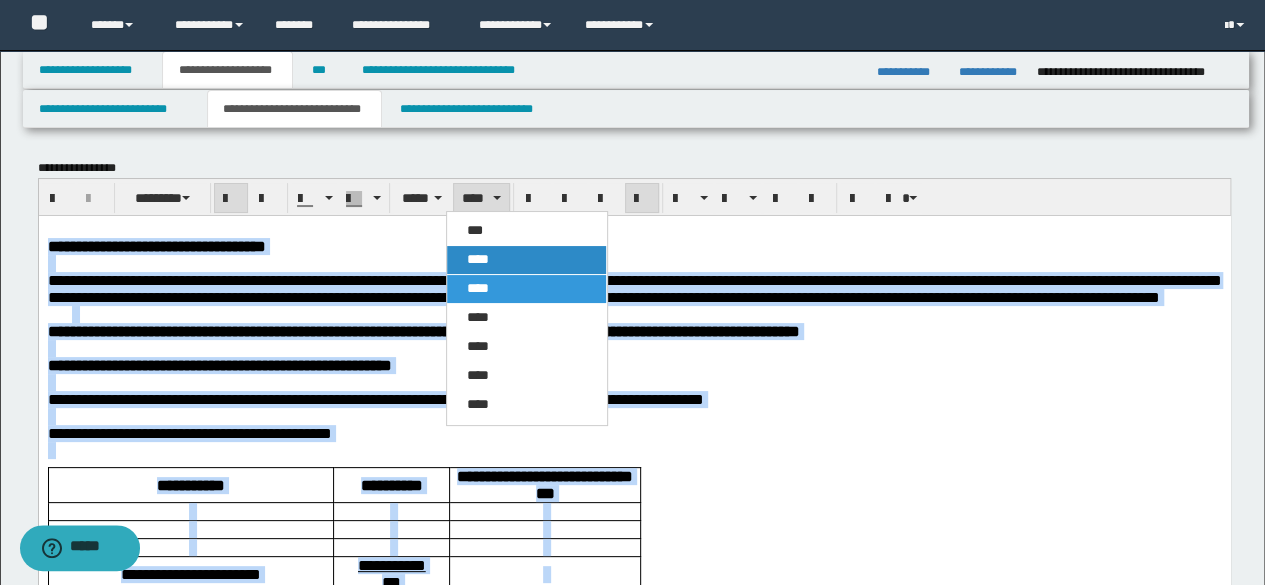click on "****" at bounding box center (526, 260) 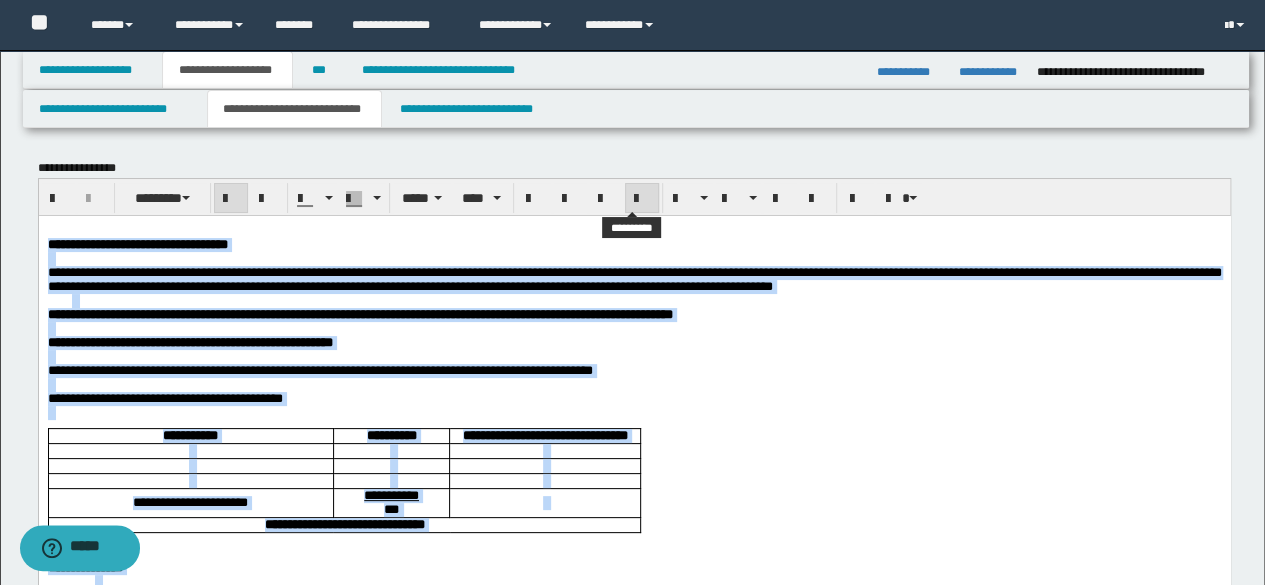 click at bounding box center (642, 198) 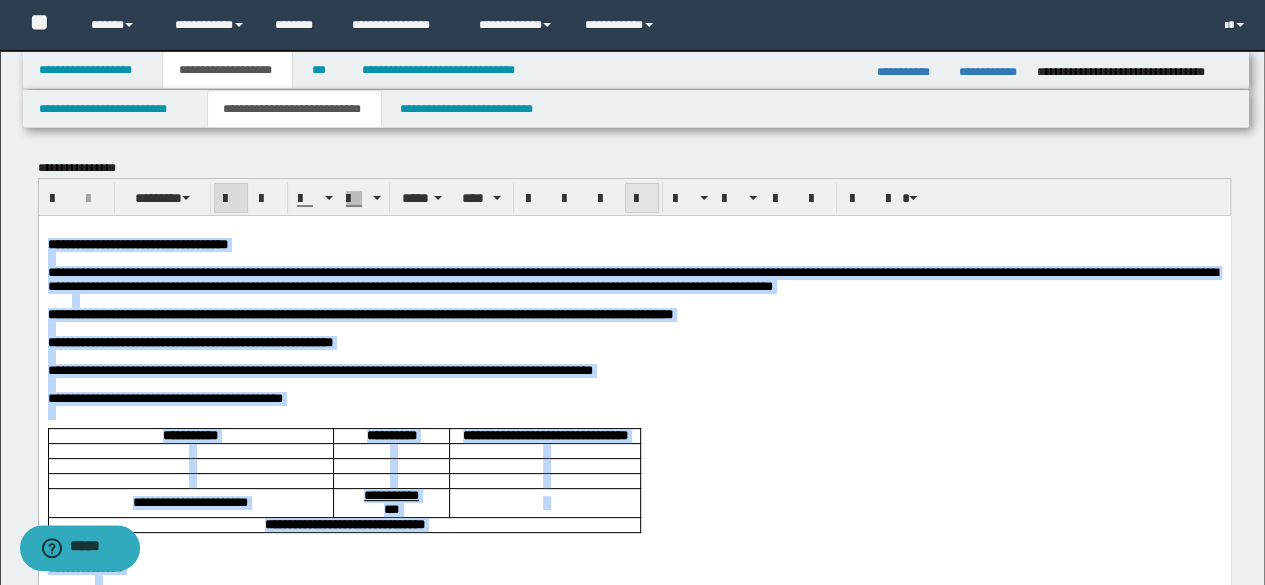 click at bounding box center (642, 198) 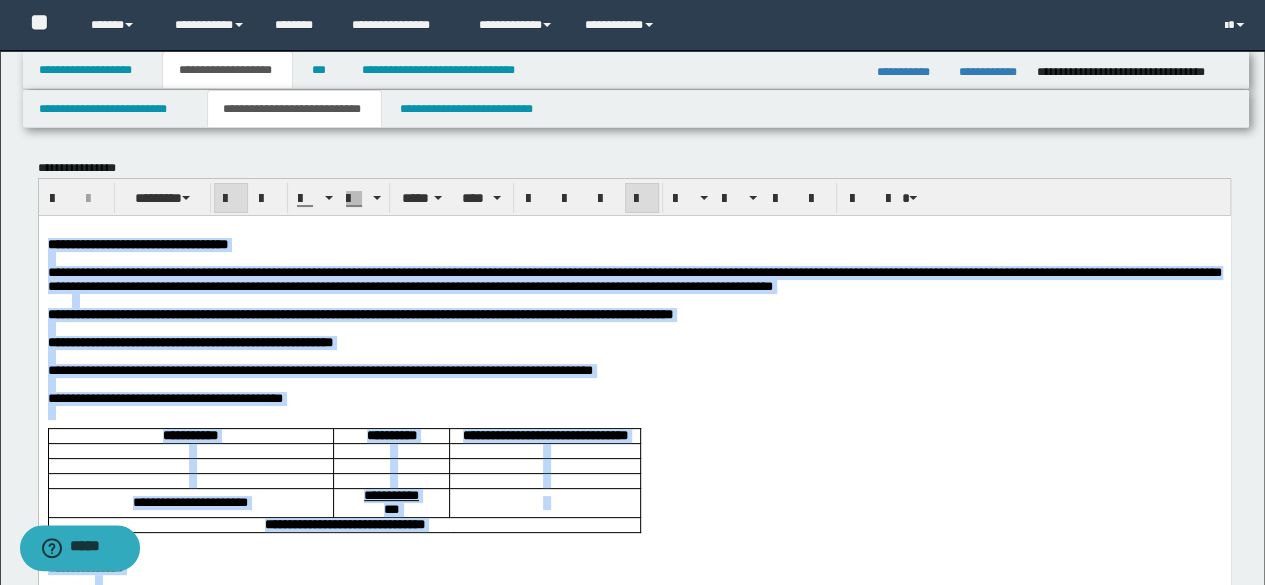 click at bounding box center (634, 258) 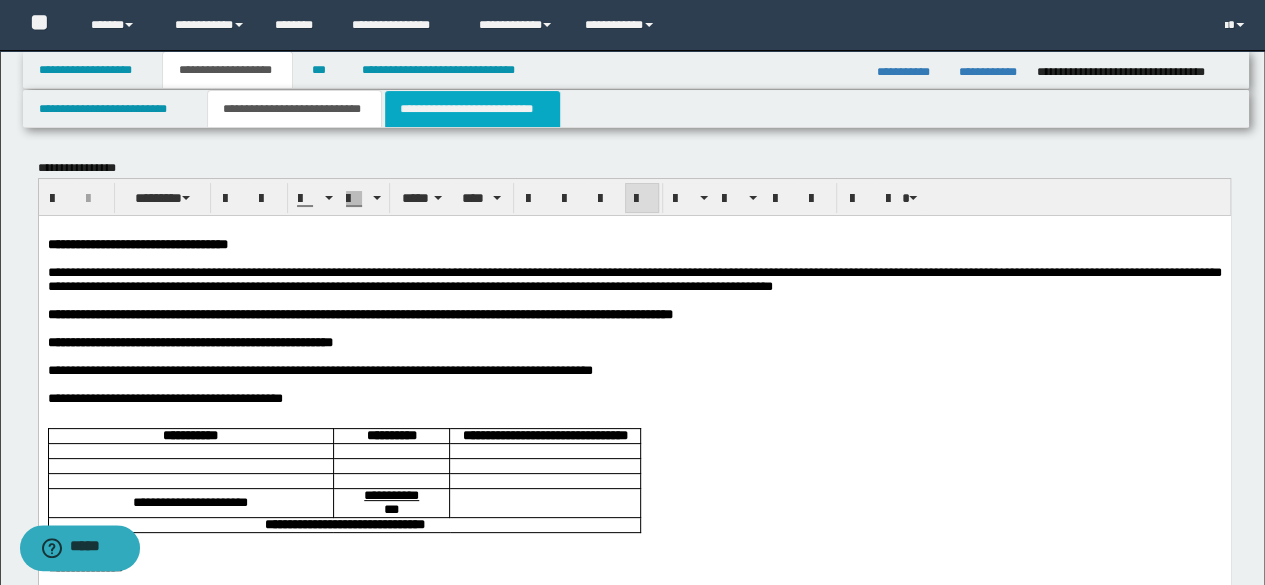 click on "**********" at bounding box center (472, 109) 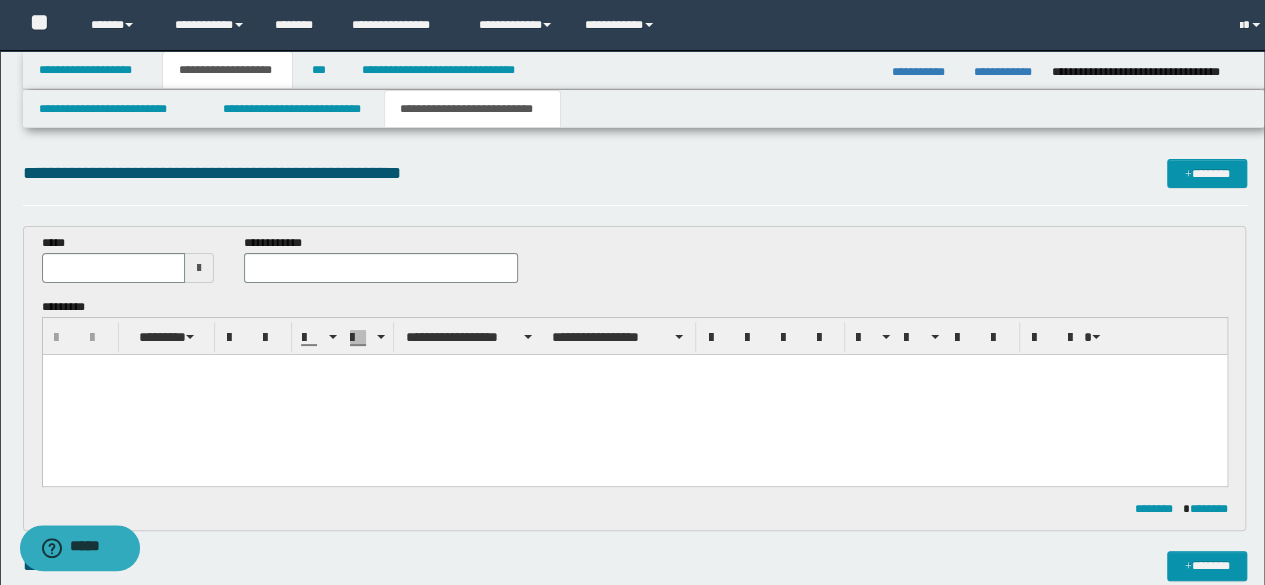 scroll, scrollTop: 0, scrollLeft: 0, axis: both 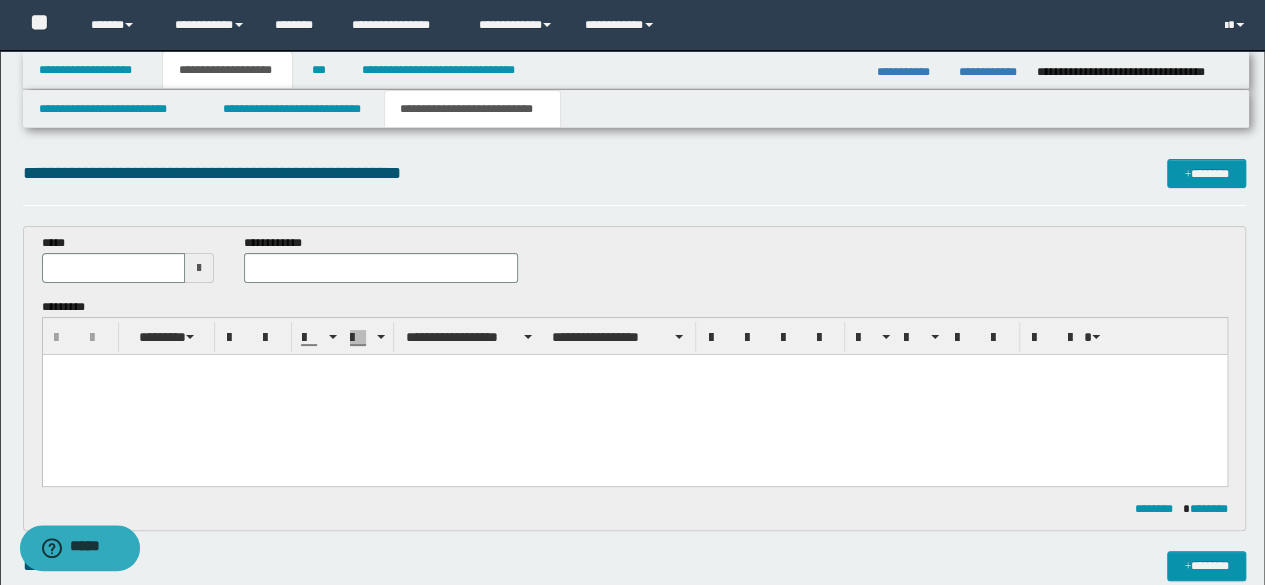 click at bounding box center [634, 394] 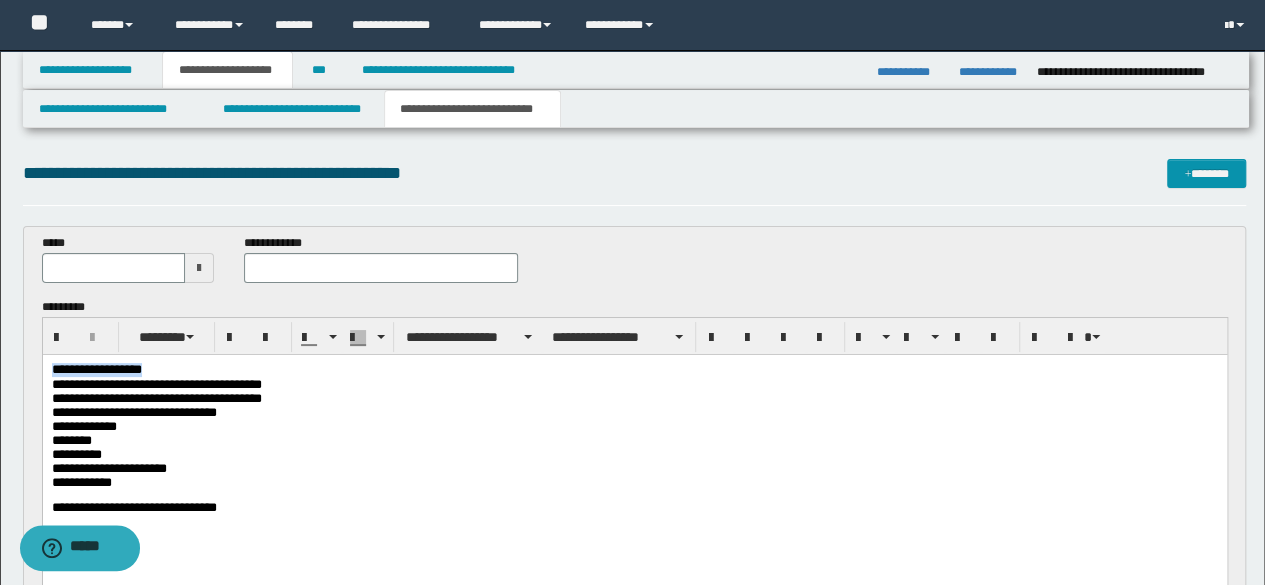 drag, startPoint x: 168, startPoint y: 368, endPoint x: 0, endPoint y: 364, distance: 168.0476 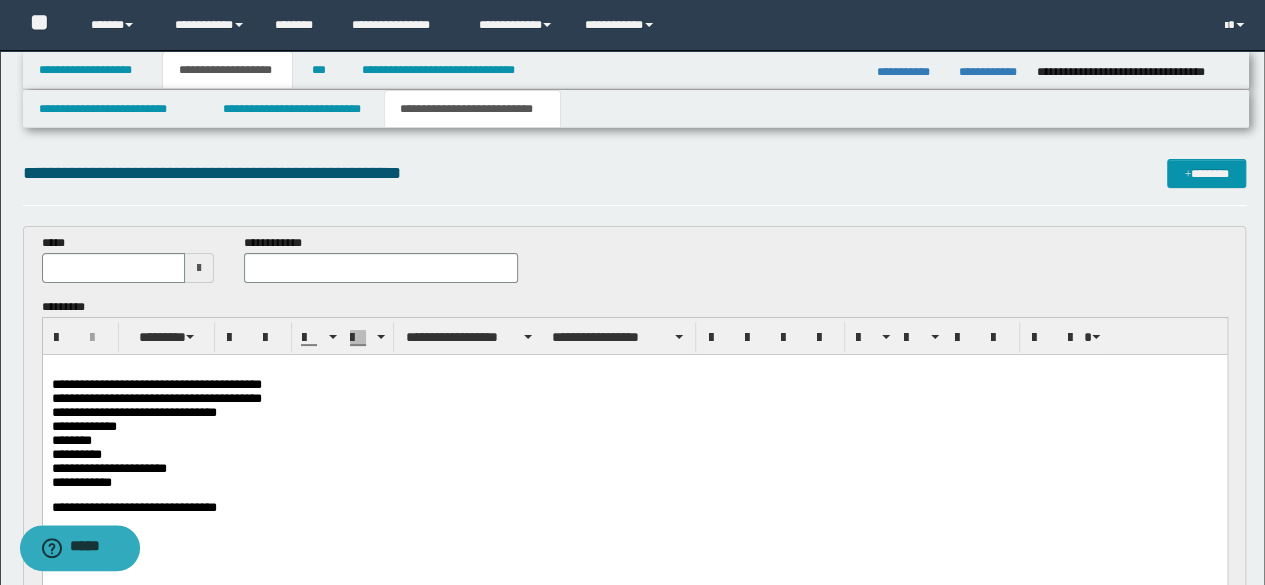 type 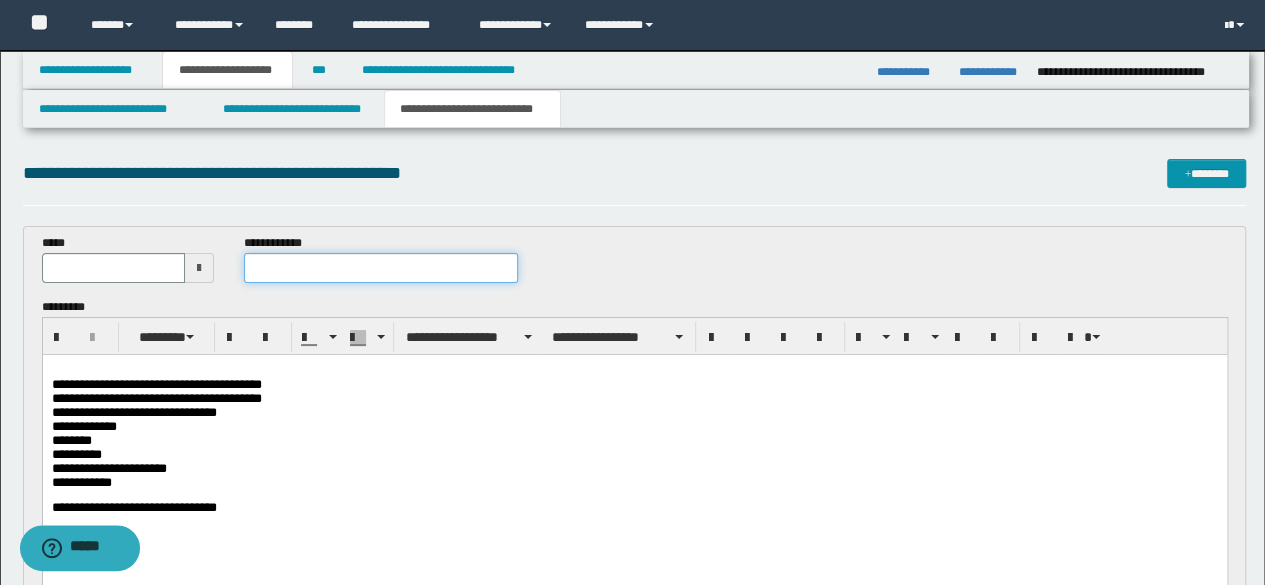 click at bounding box center [381, 268] 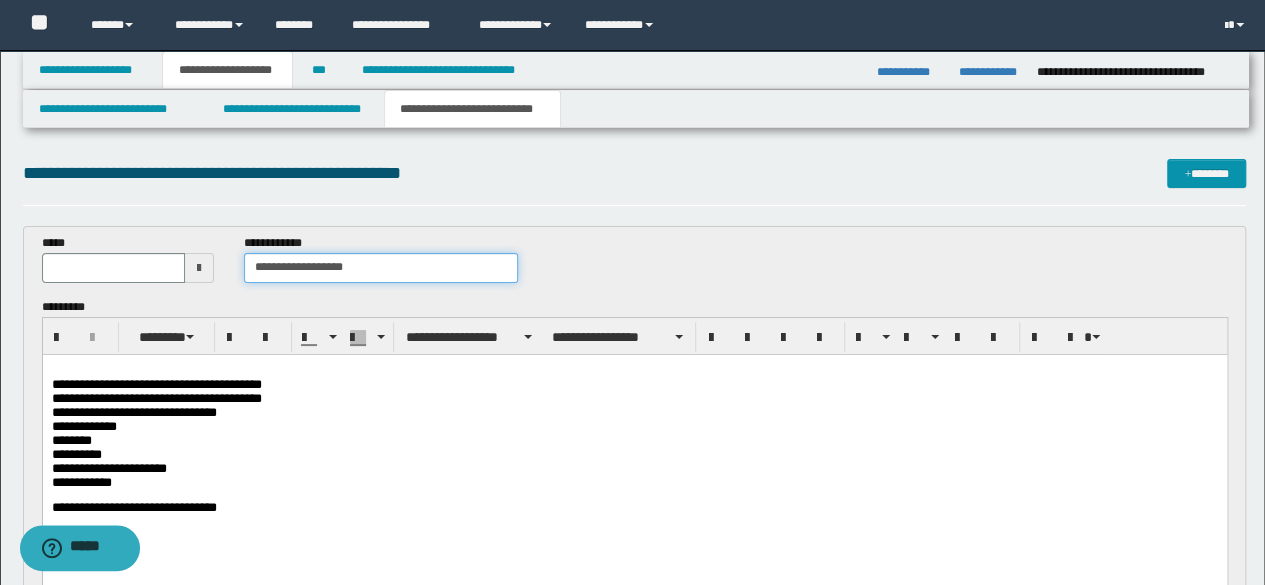 type on "**********" 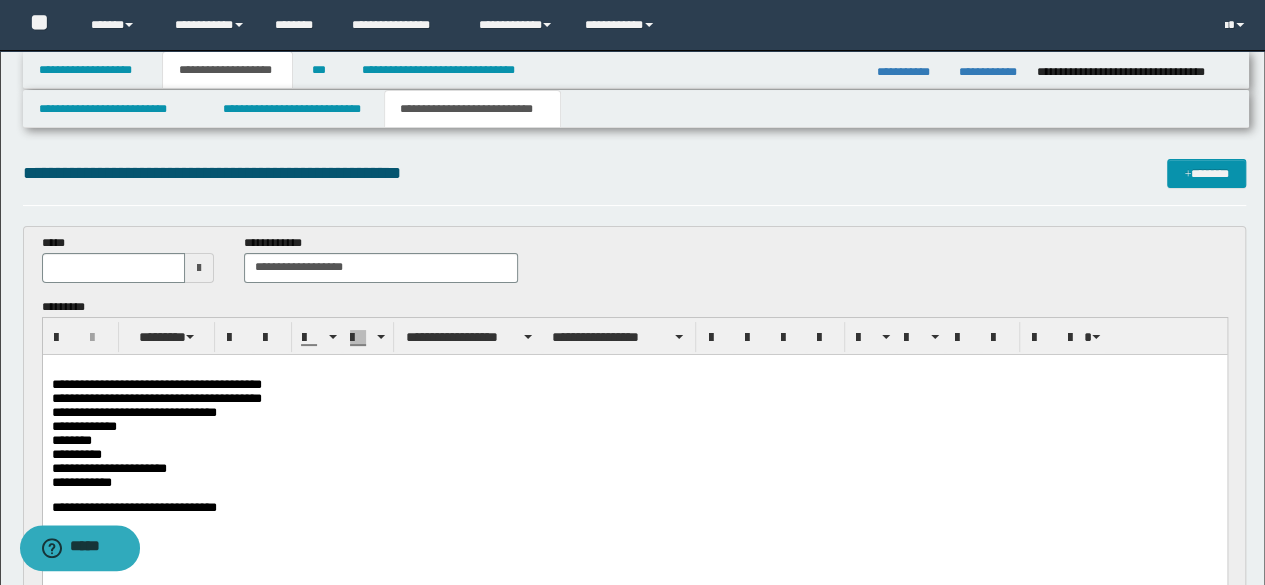 click at bounding box center (128, 268) 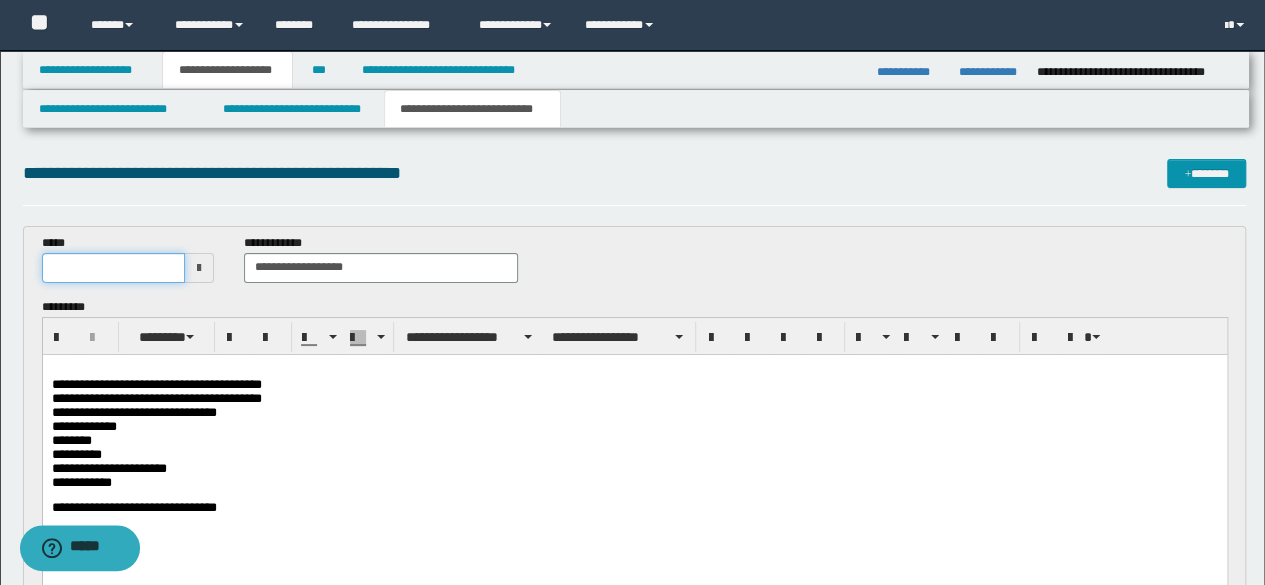 click at bounding box center (114, 268) 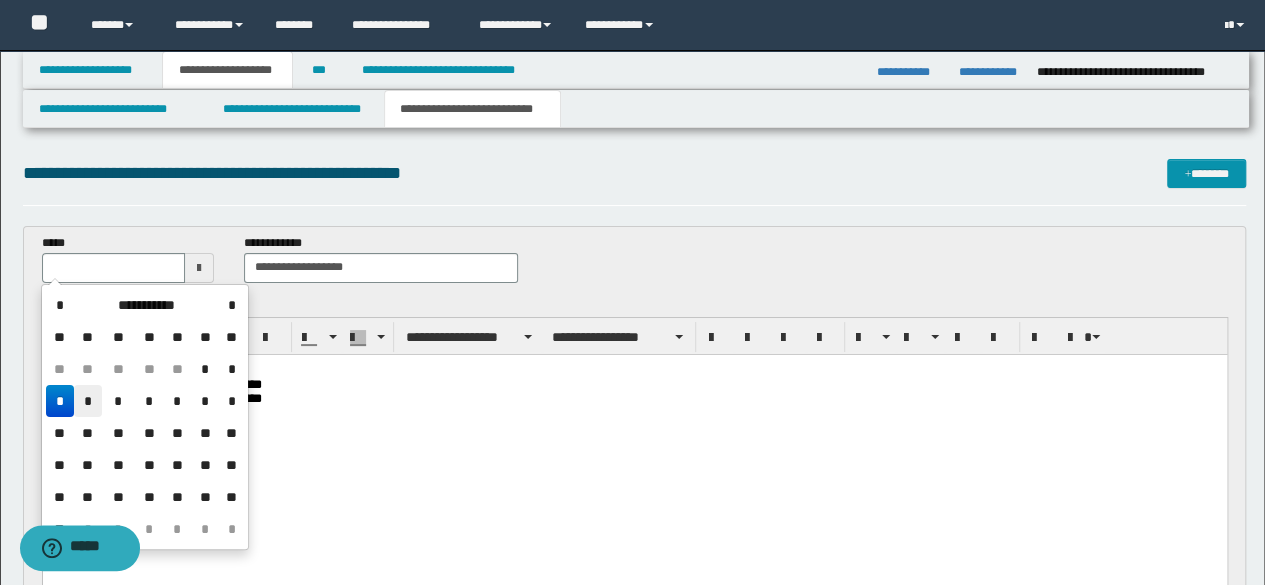 drag, startPoint x: 99, startPoint y: 398, endPoint x: 58, endPoint y: 44, distance: 356.3664 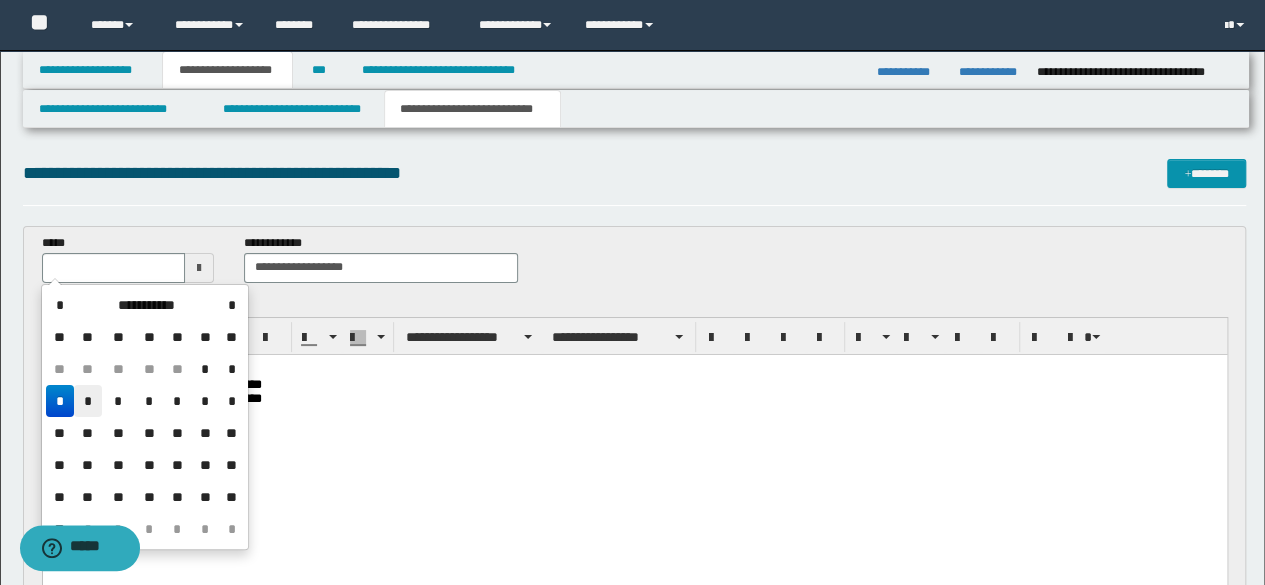 click on "*" at bounding box center (88, 401) 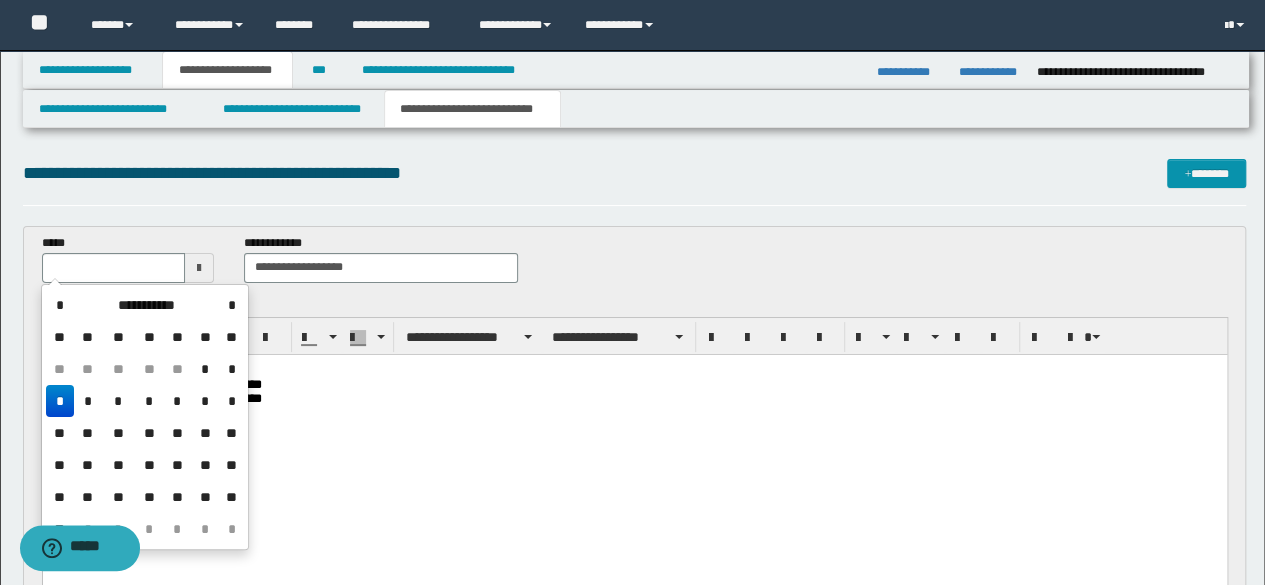 type on "**********" 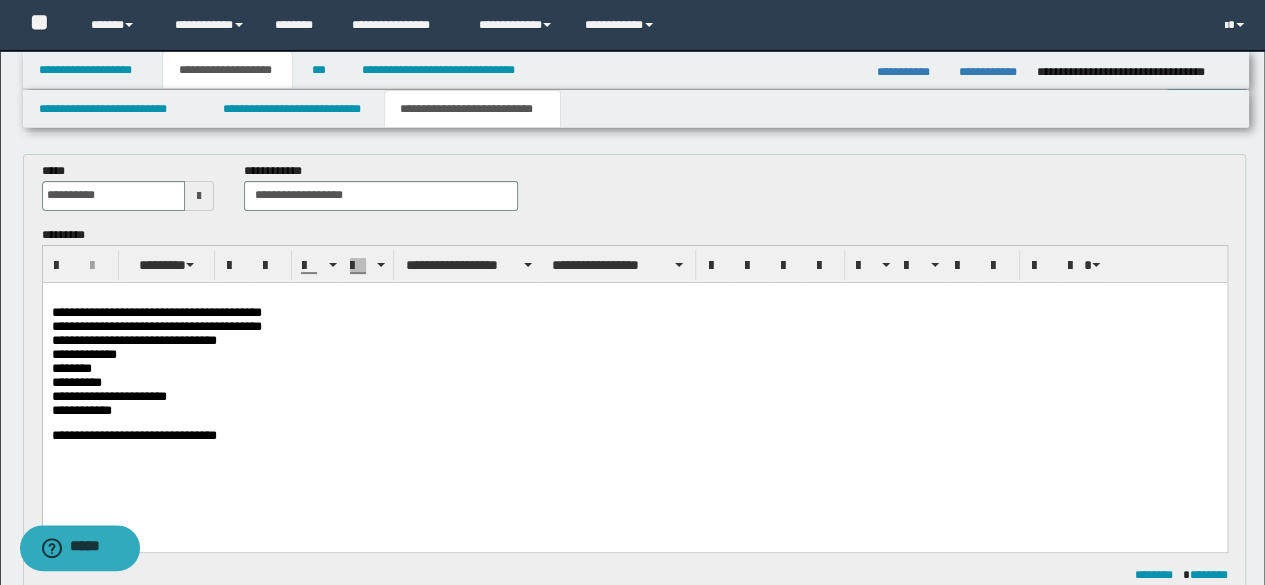 scroll, scrollTop: 100, scrollLeft: 0, axis: vertical 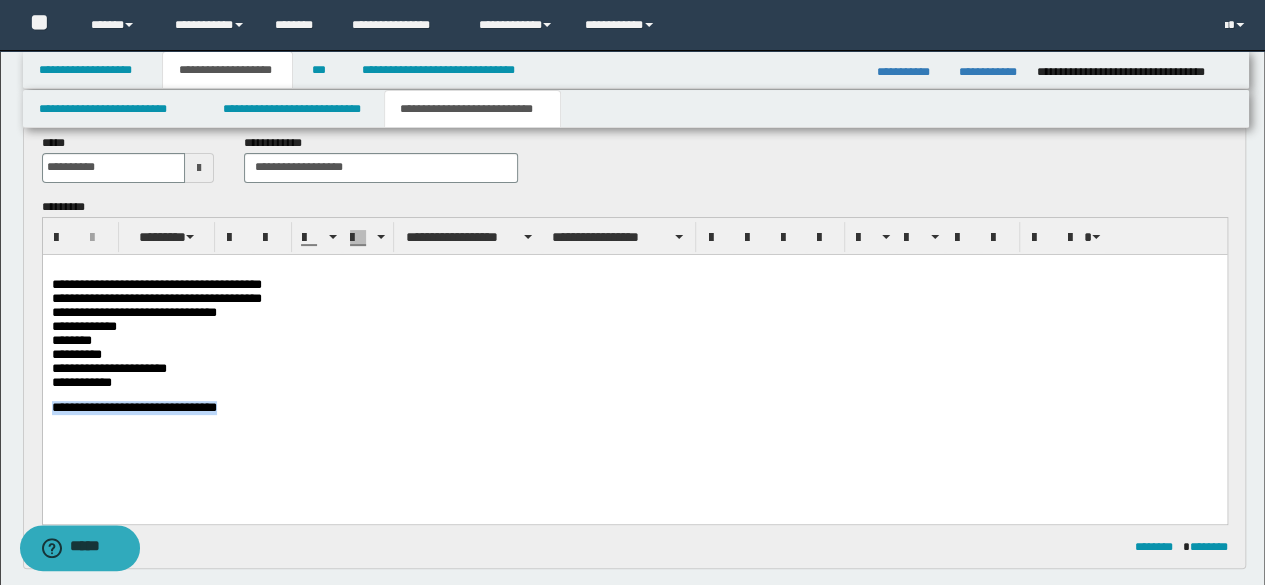 drag, startPoint x: 327, startPoint y: 421, endPoint x: 0, endPoint y: 438, distance: 327.4416 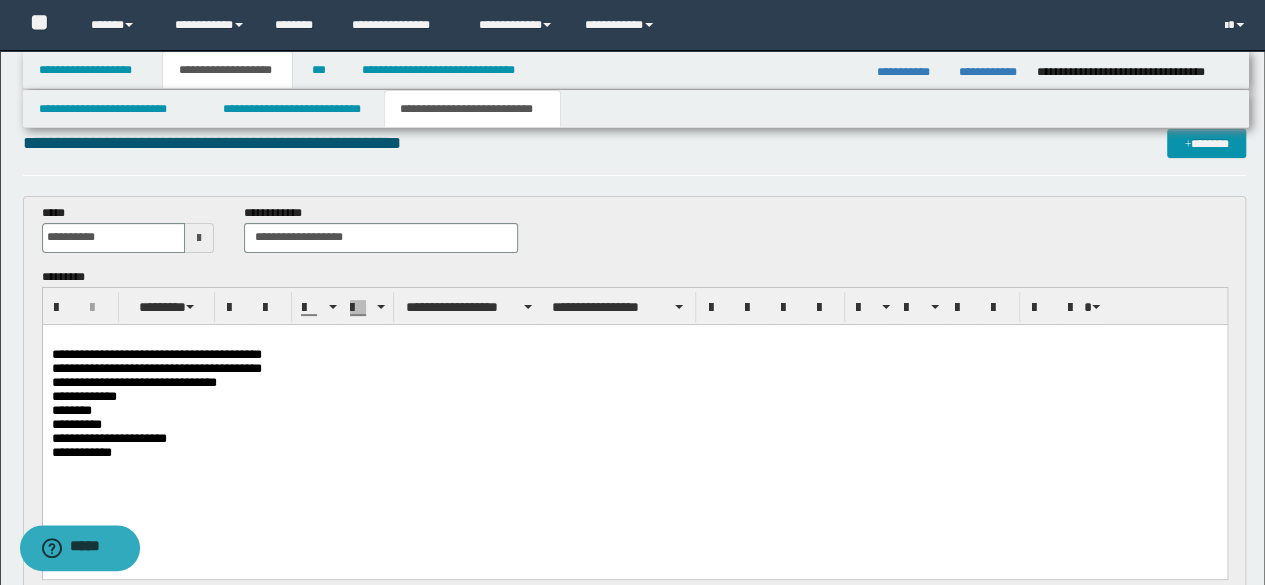scroll, scrollTop: 0, scrollLeft: 0, axis: both 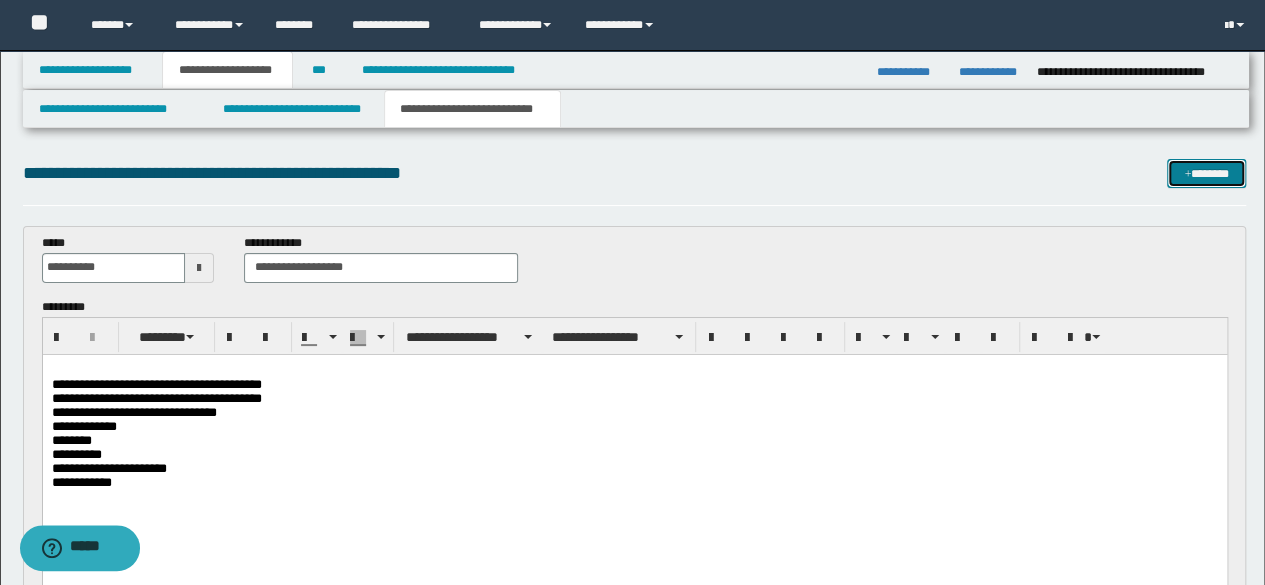 click on "*******" at bounding box center (1206, 173) 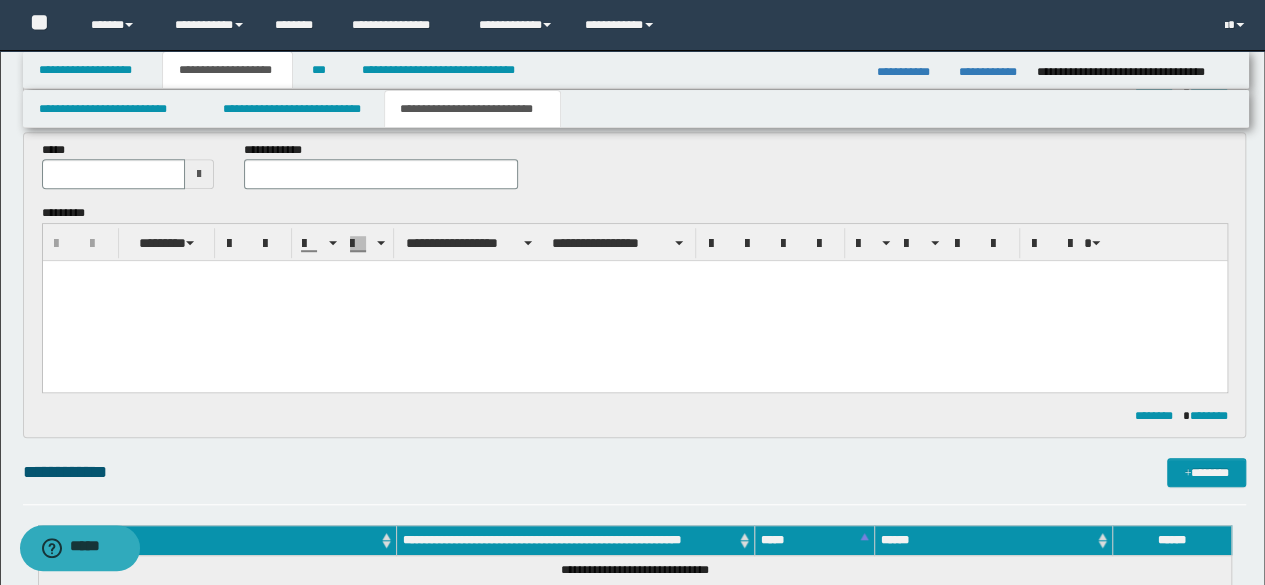 scroll, scrollTop: 500, scrollLeft: 0, axis: vertical 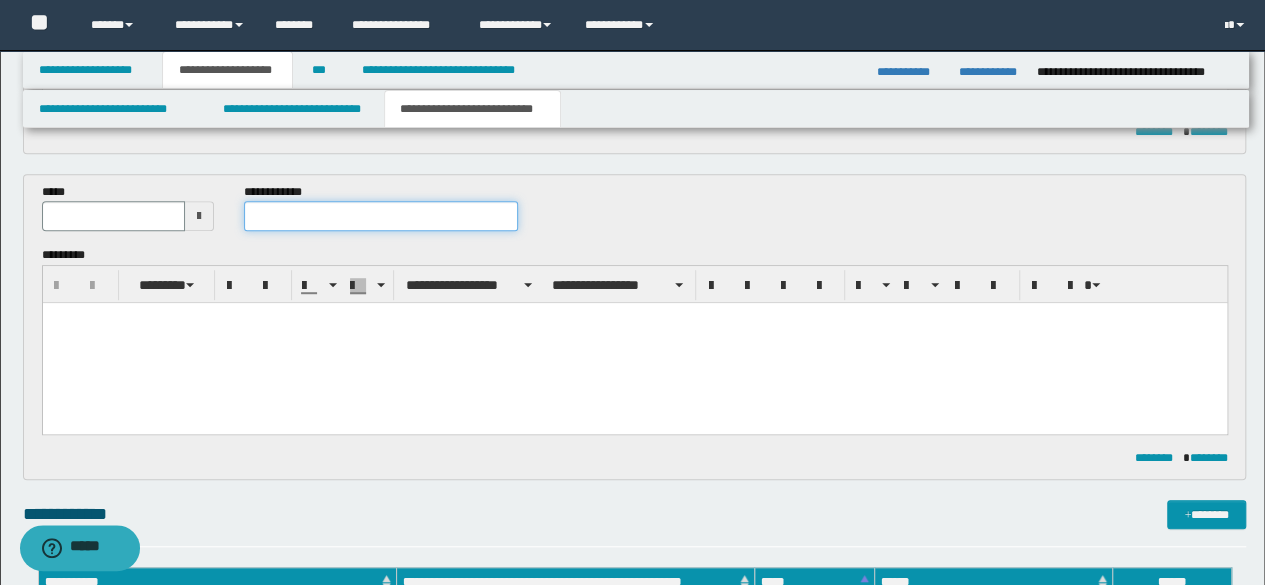 click at bounding box center [381, 216] 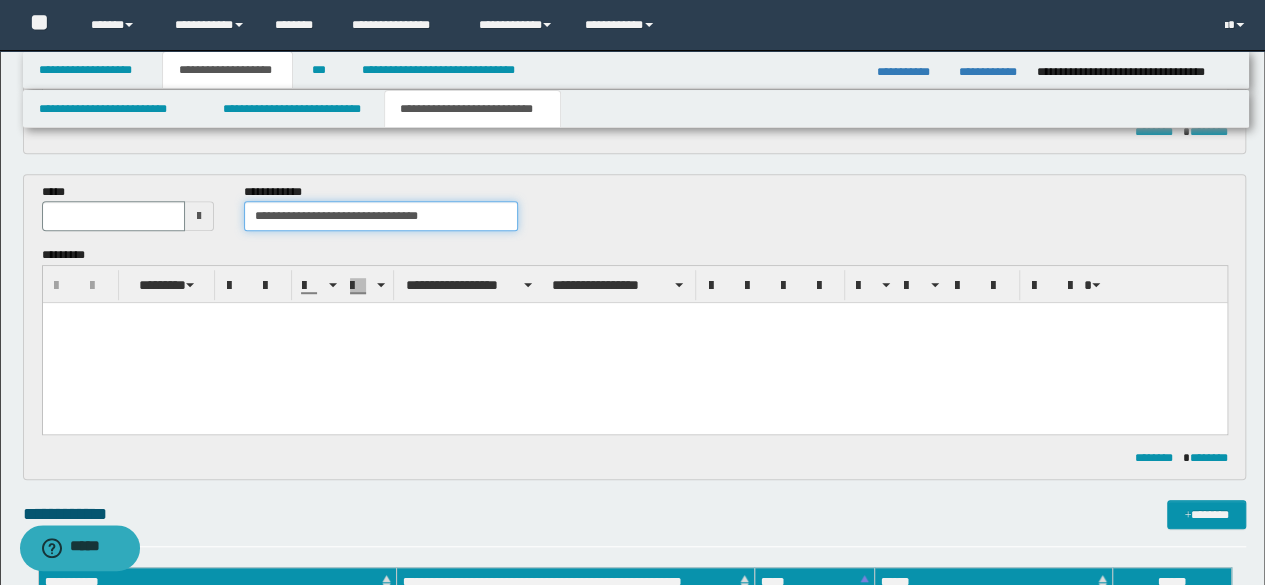 type on "**********" 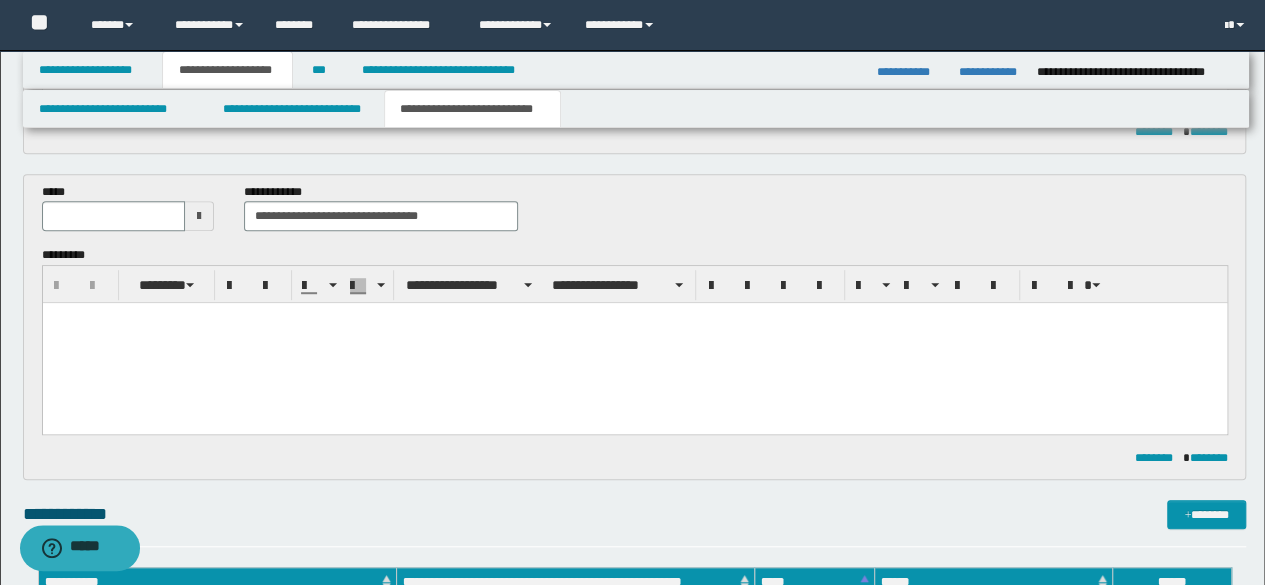 click at bounding box center (199, 216) 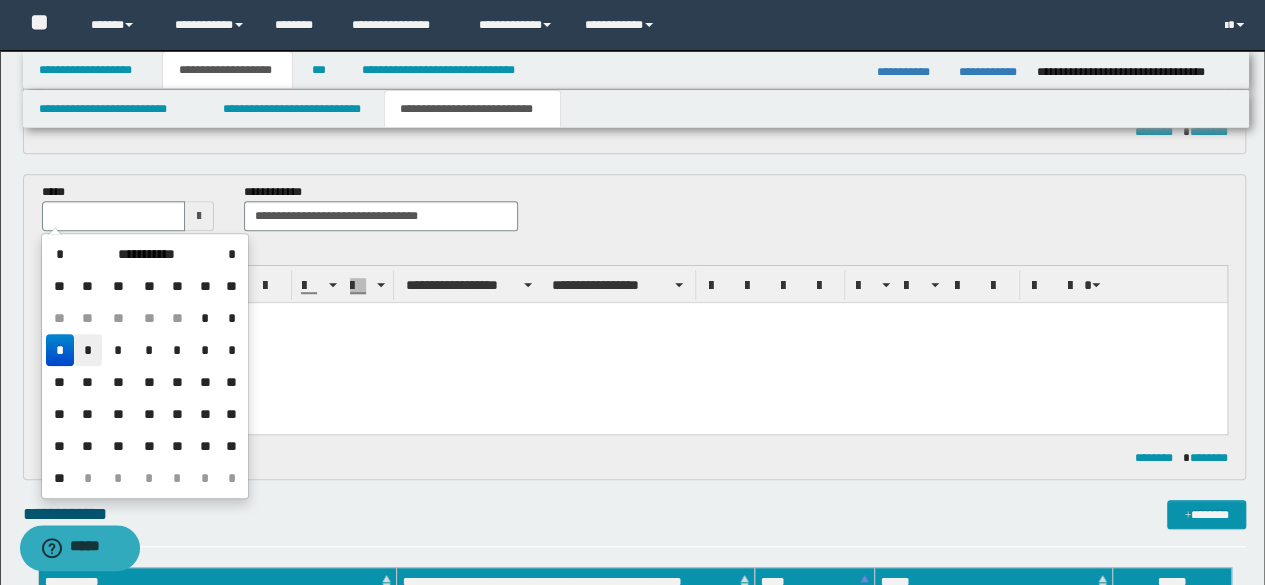 click on "*" at bounding box center [88, 350] 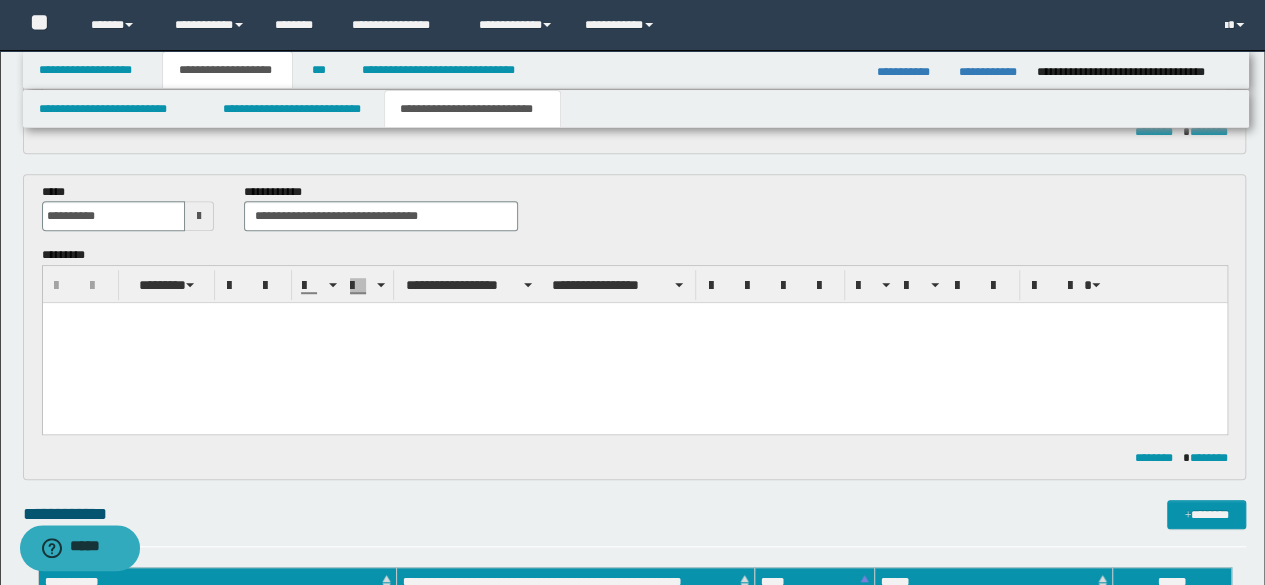 scroll, scrollTop: 200, scrollLeft: 0, axis: vertical 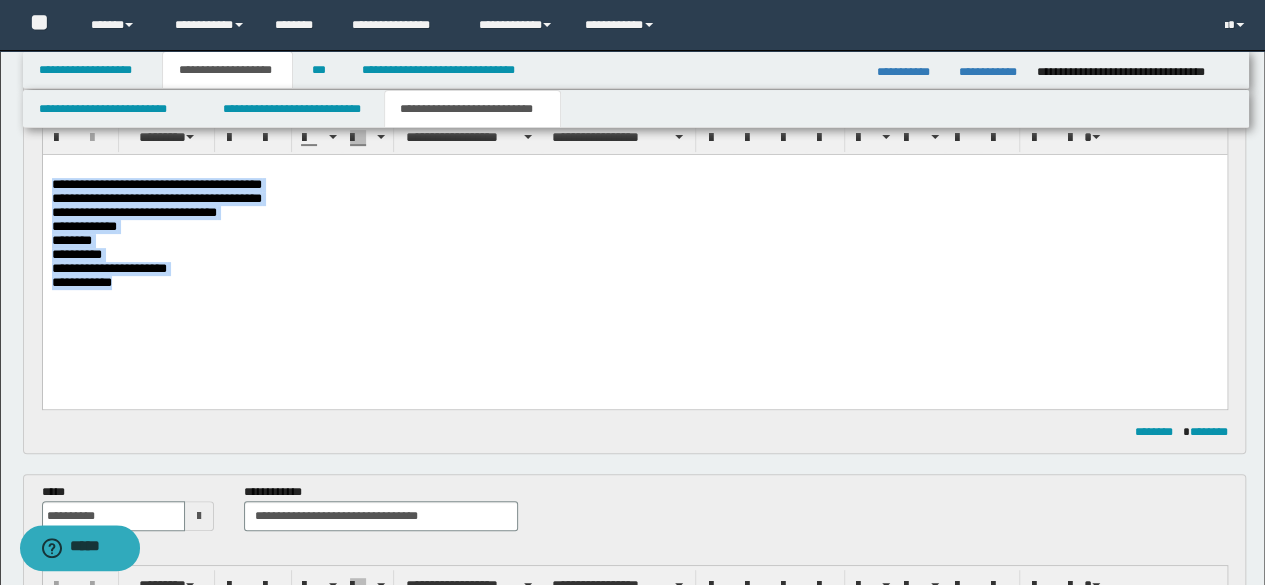 drag, startPoint x: 95, startPoint y: 268, endPoint x: 16, endPoint y: 185, distance: 114.58621 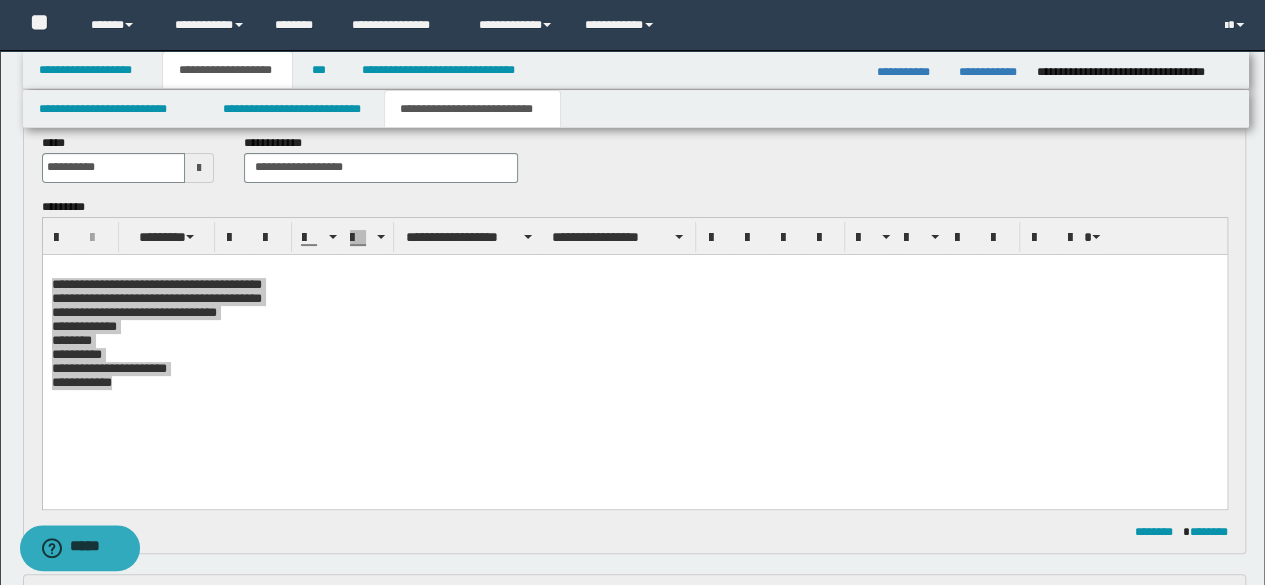 click on "**********" at bounding box center [635, 353] 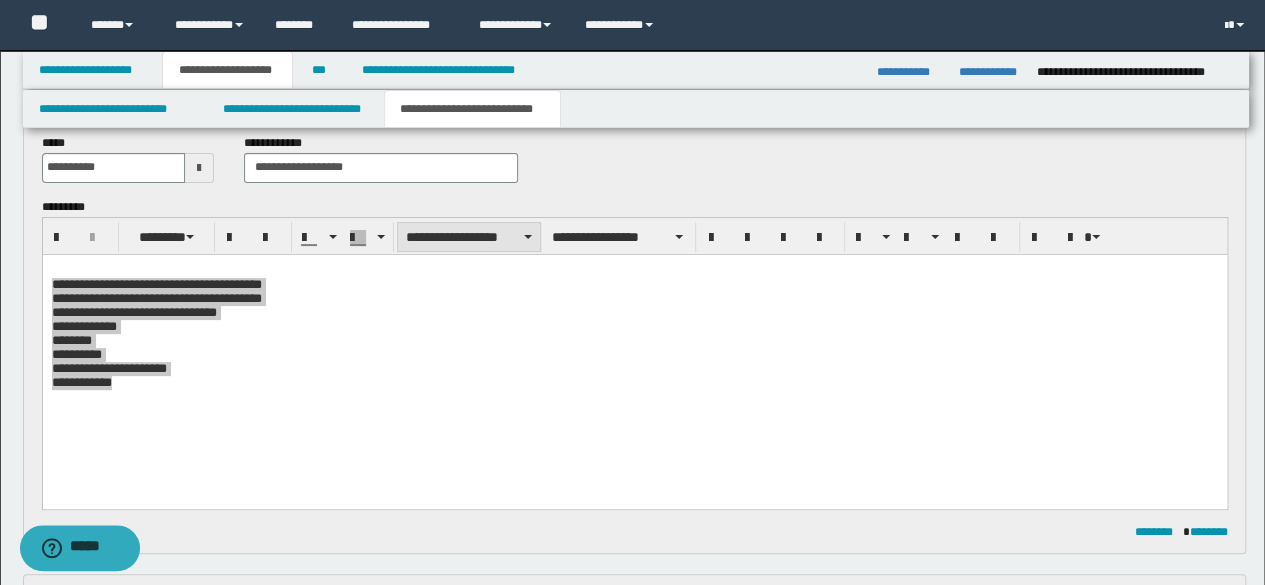 click on "**********" at bounding box center [469, 237] 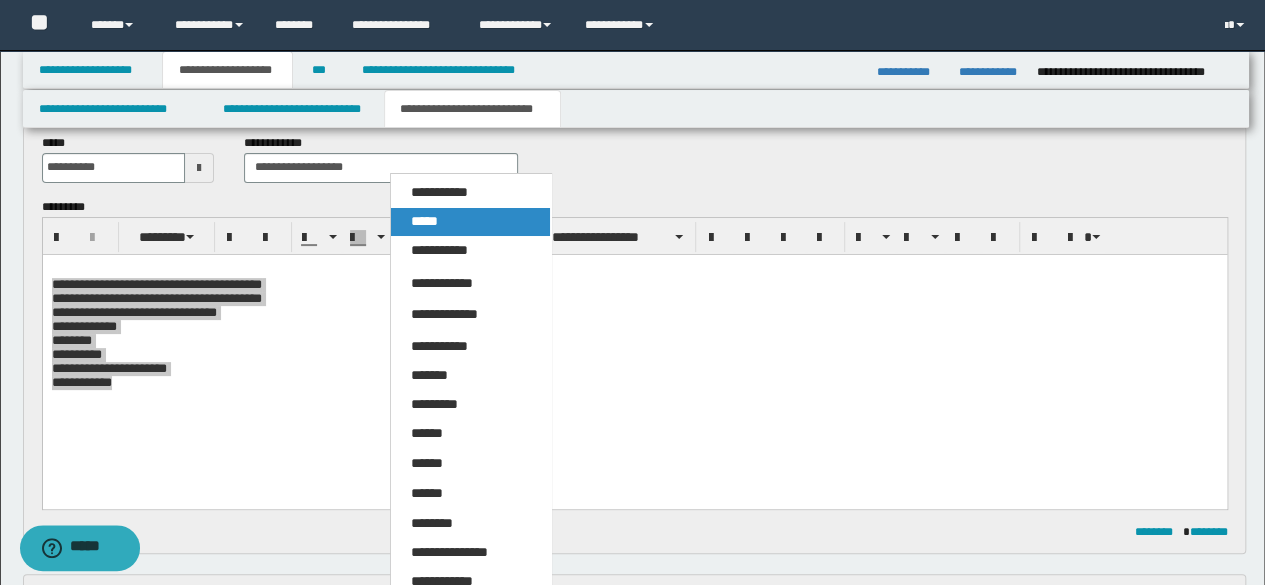 click on "*****" at bounding box center [424, 221] 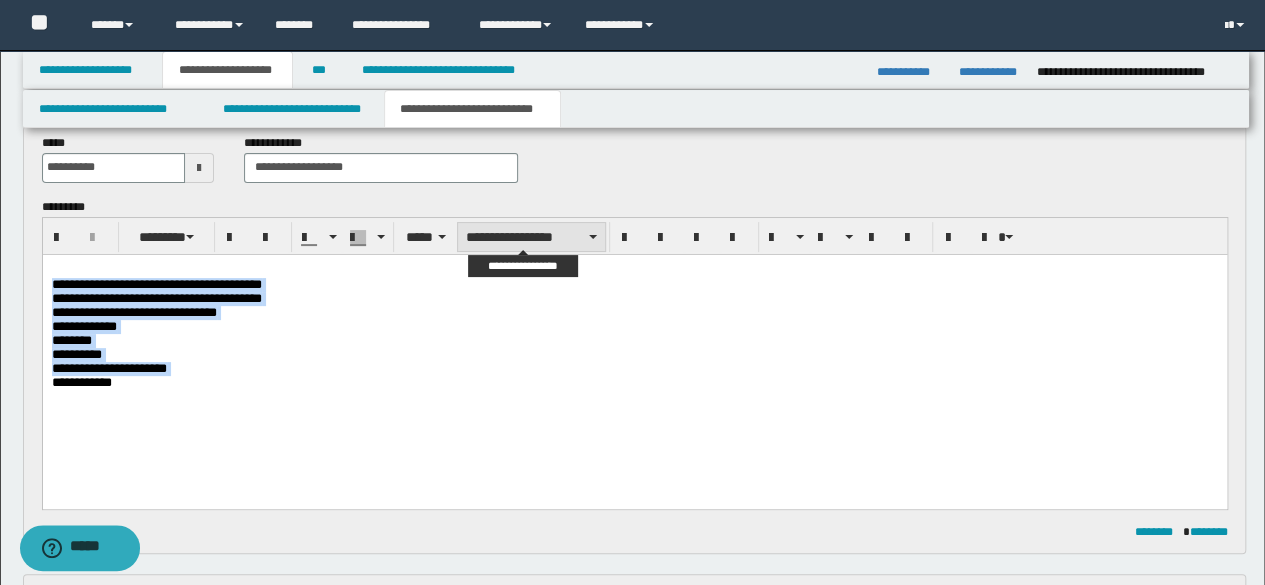click on "**********" at bounding box center (531, 237) 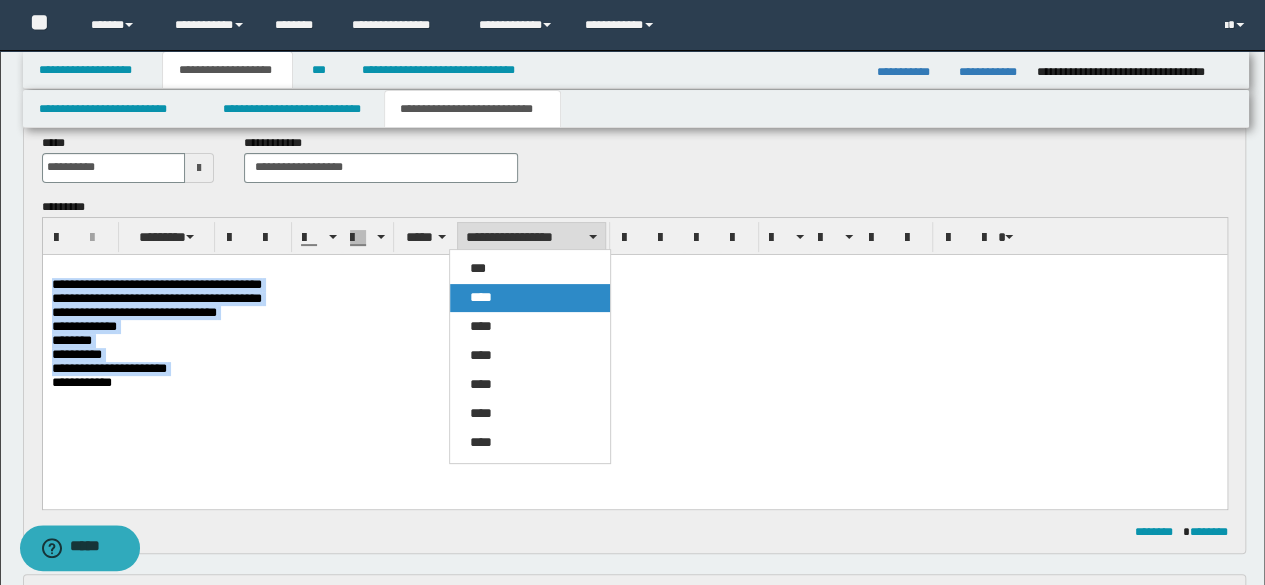 click on "****" at bounding box center (481, 297) 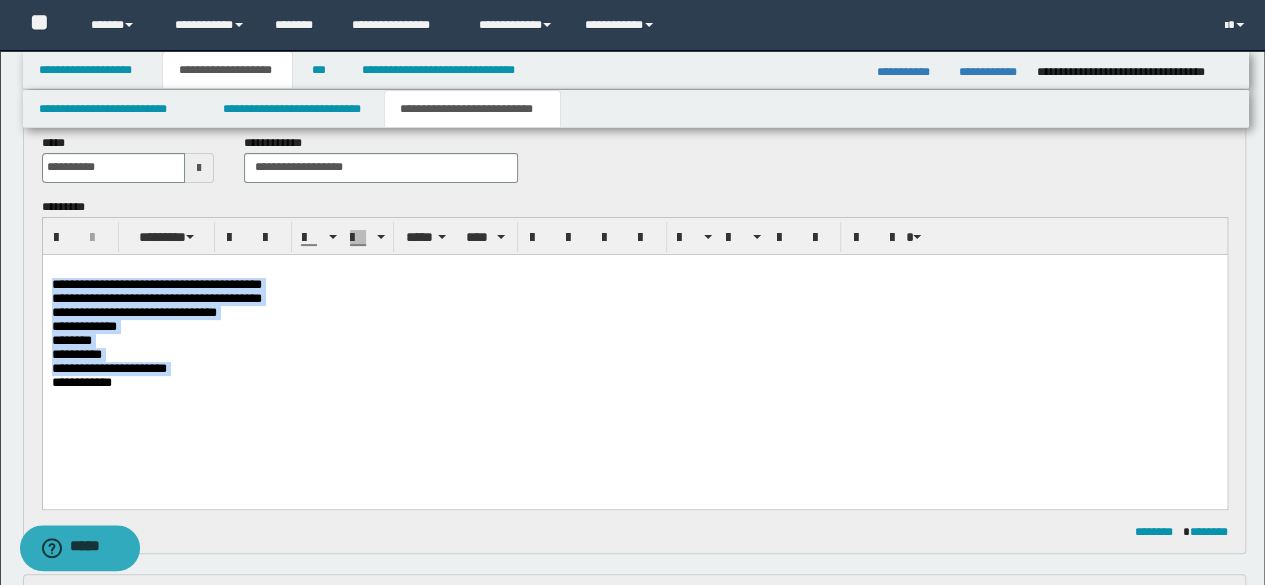 click on "**********" at bounding box center [634, 338] 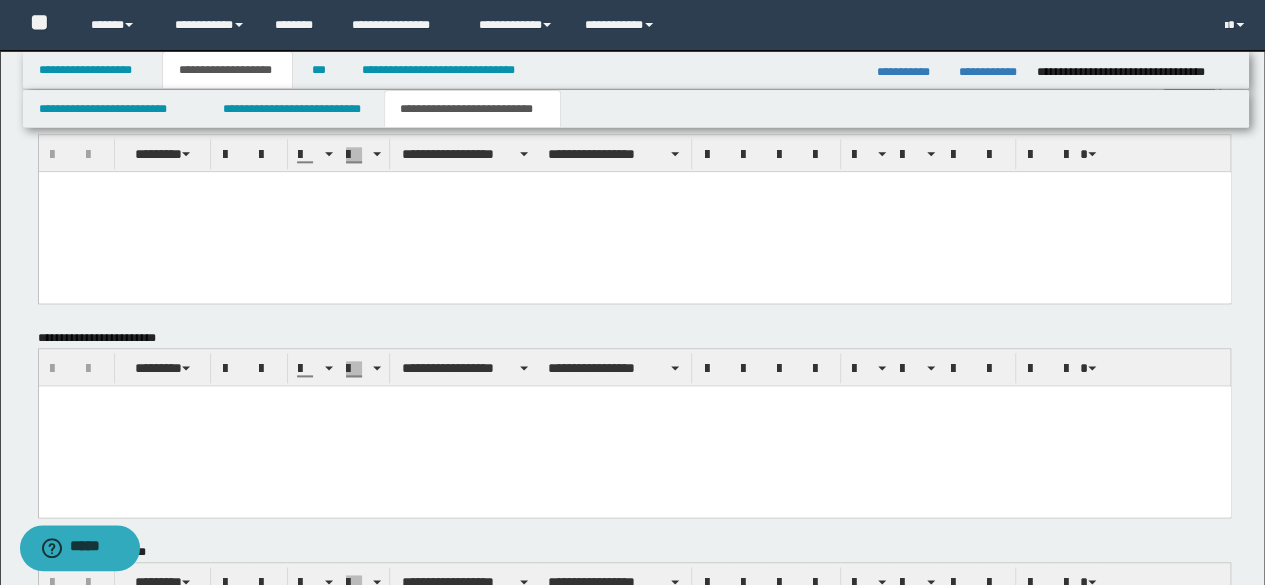 scroll, scrollTop: 1367, scrollLeft: 0, axis: vertical 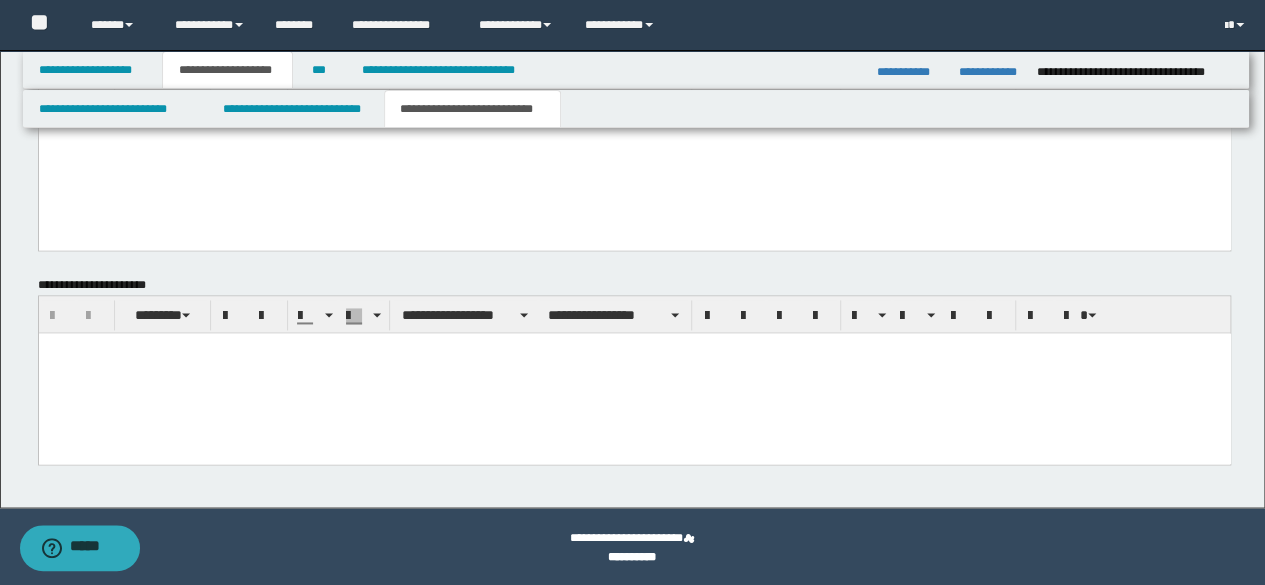 click at bounding box center (634, 373) 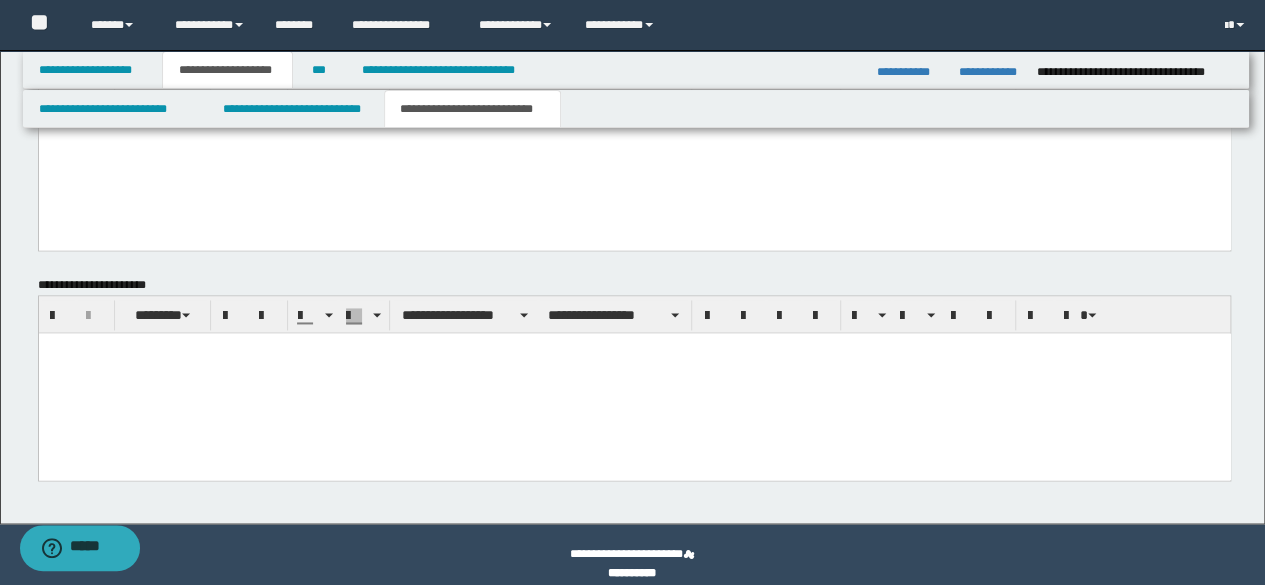paste 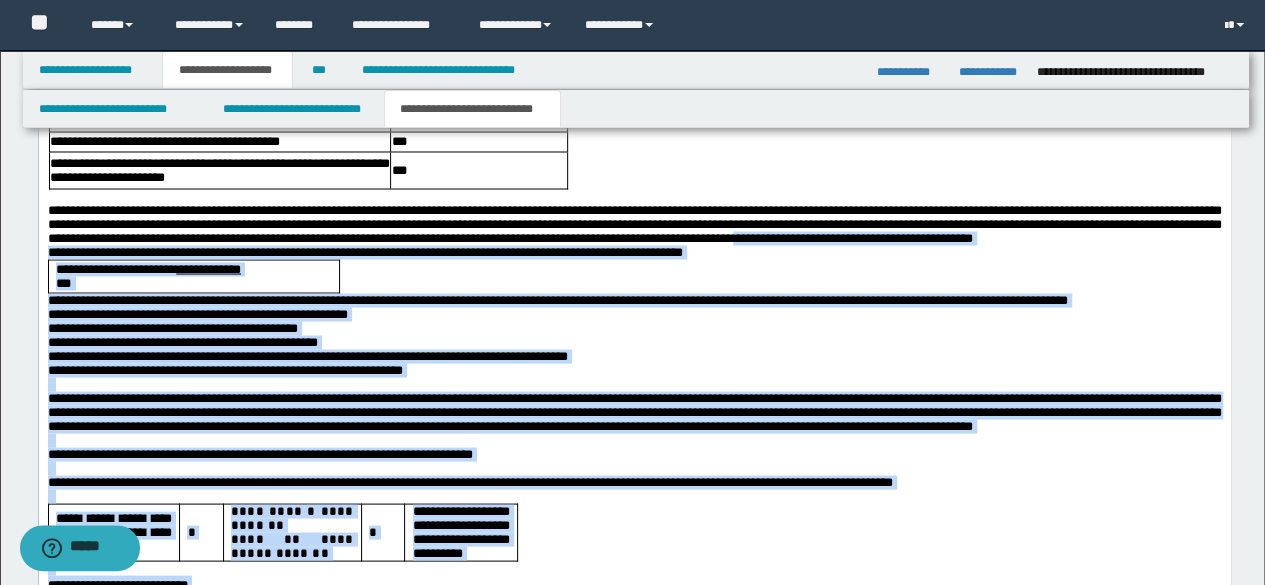scroll, scrollTop: 1531, scrollLeft: 0, axis: vertical 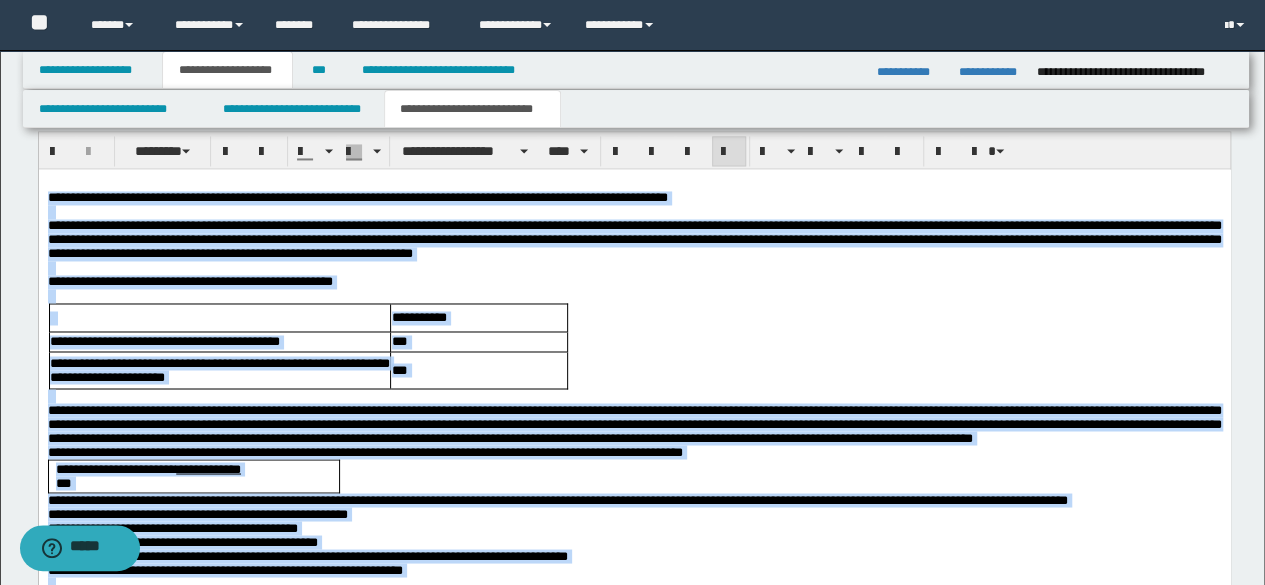 drag, startPoint x: 278, startPoint y: 1054, endPoint x: 67, endPoint y: 371, distance: 714.8496 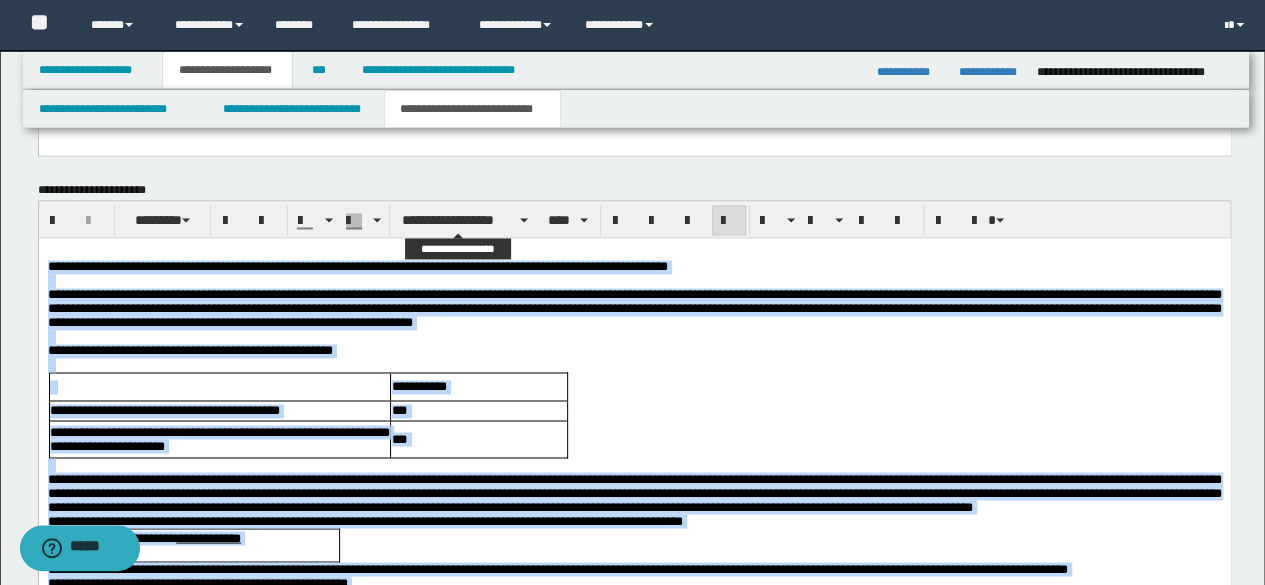 scroll, scrollTop: 1431, scrollLeft: 0, axis: vertical 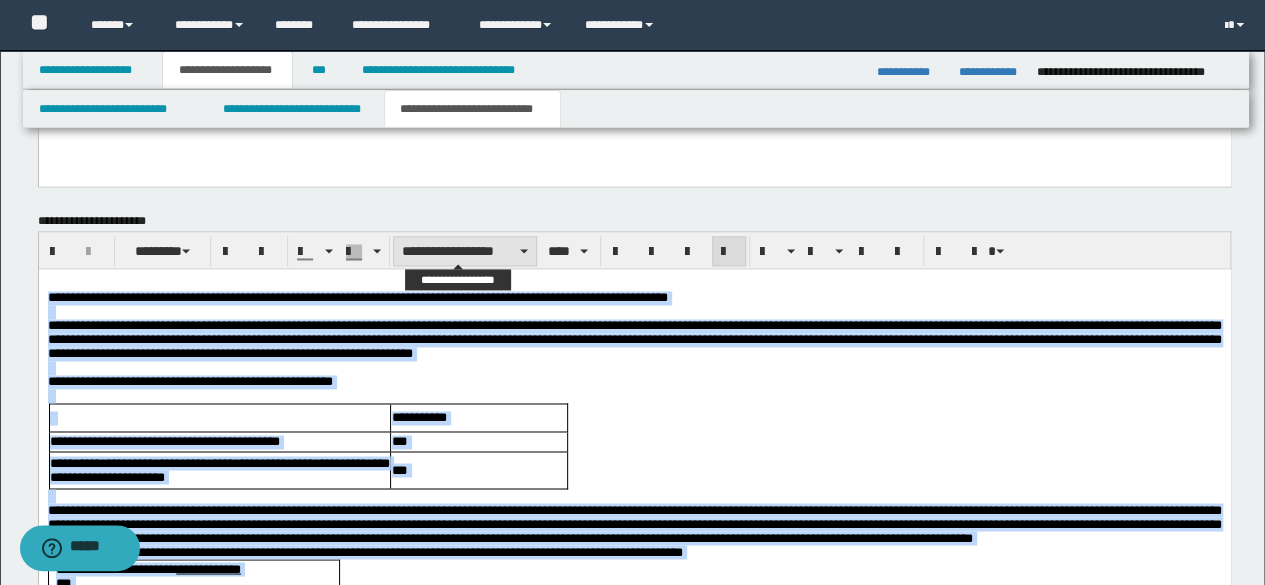 click on "**********" at bounding box center (465, 251) 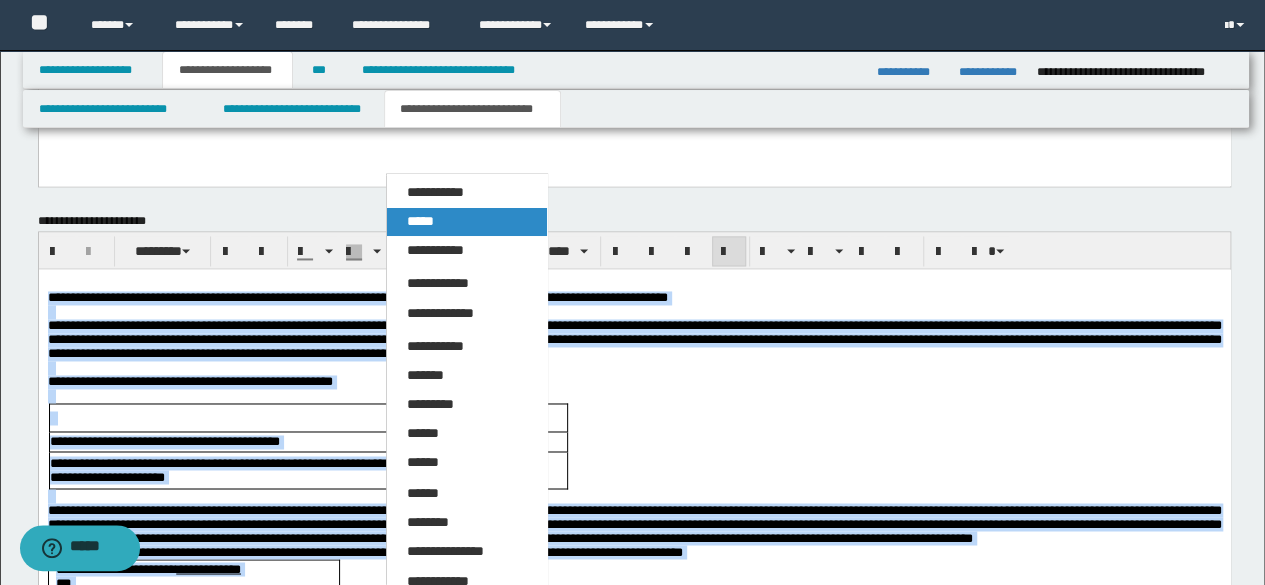 click on "*****" at bounding box center (420, 221) 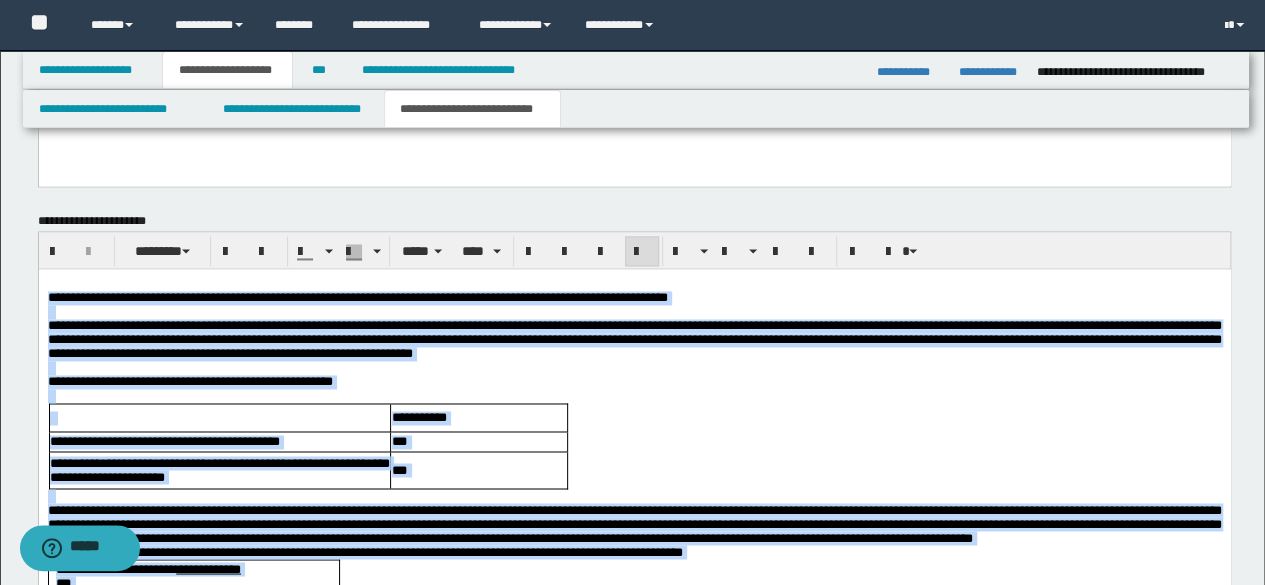 click on "**********" at bounding box center [634, 382] 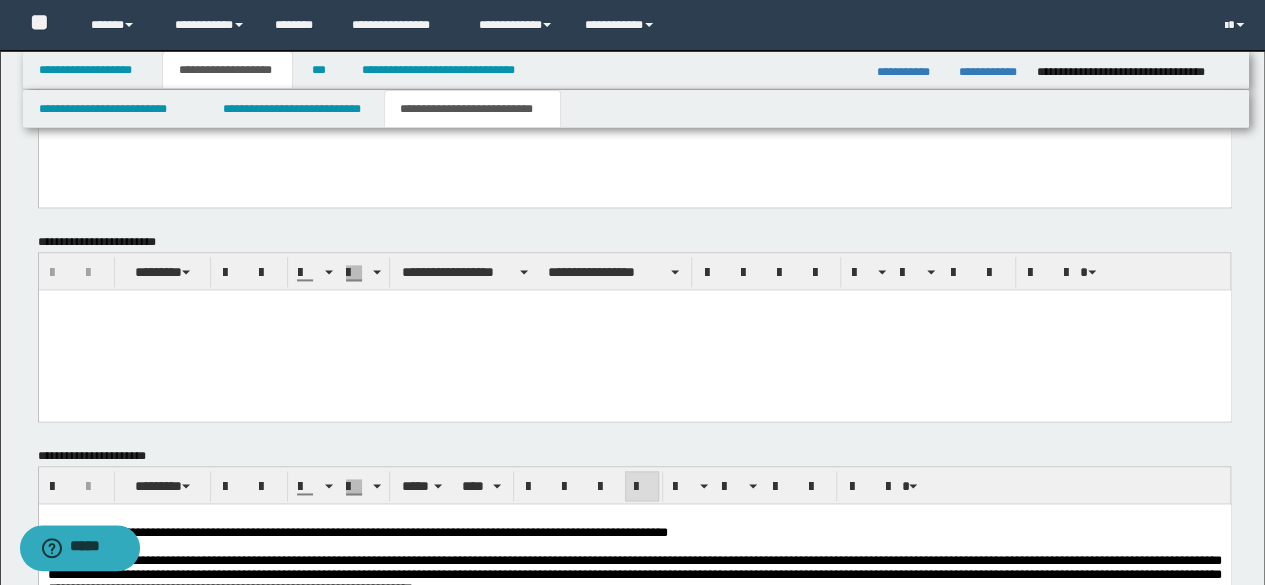 scroll, scrollTop: 1031, scrollLeft: 0, axis: vertical 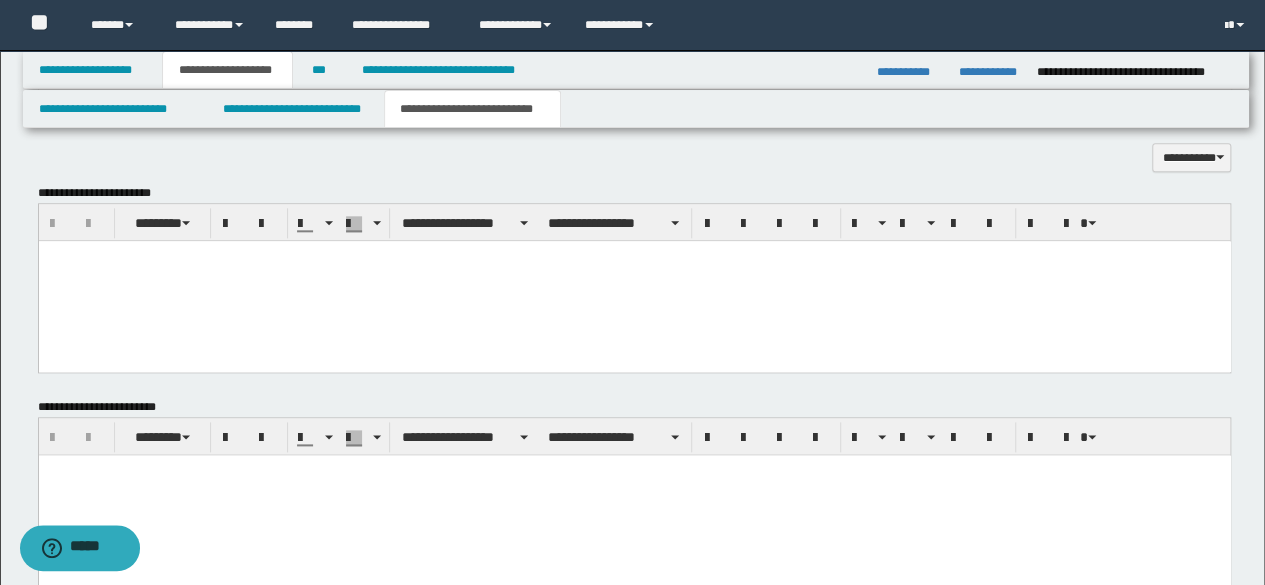 click at bounding box center (634, 280) 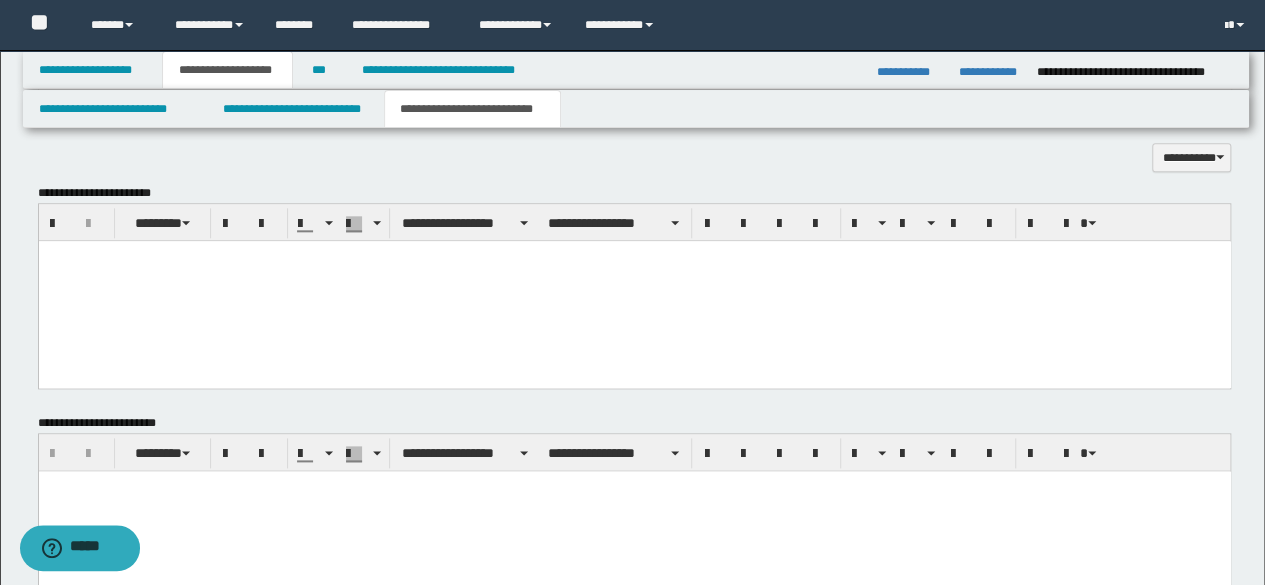 paste 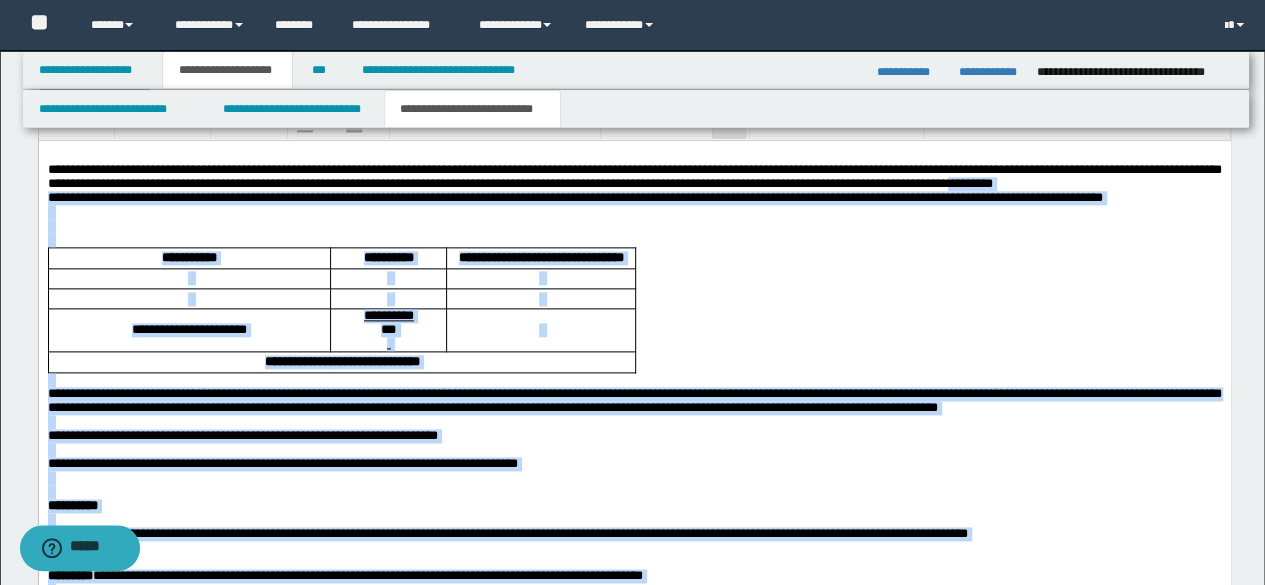scroll, scrollTop: 1031, scrollLeft: 0, axis: vertical 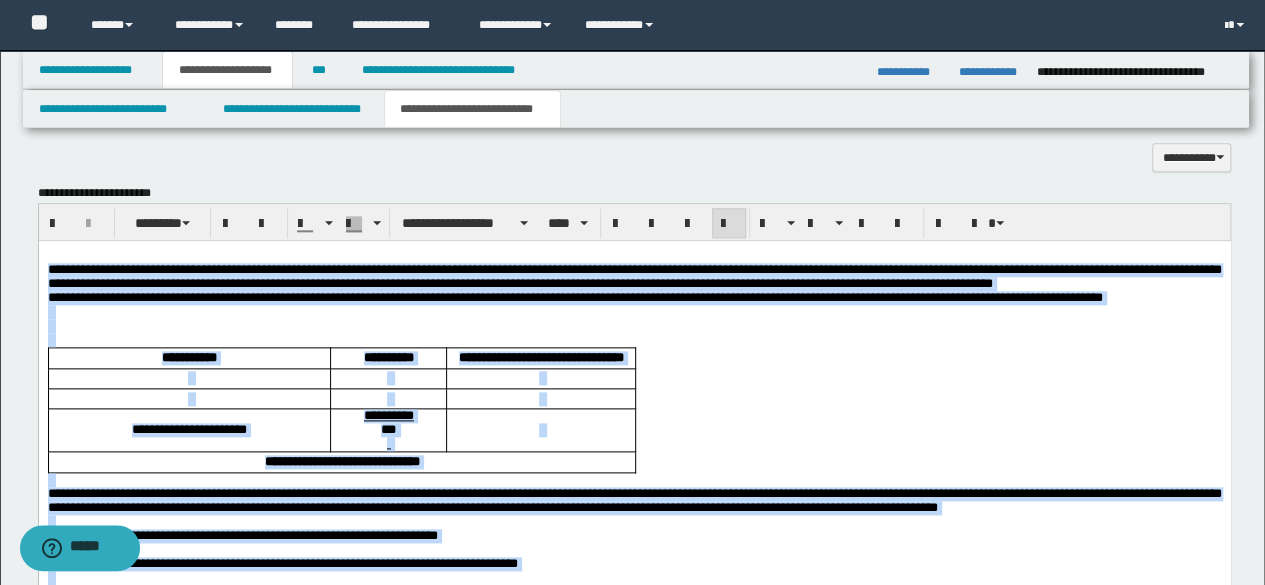 drag, startPoint x: 164, startPoint y: 1046, endPoint x: 39, endPoint y: 272, distance: 784.0287 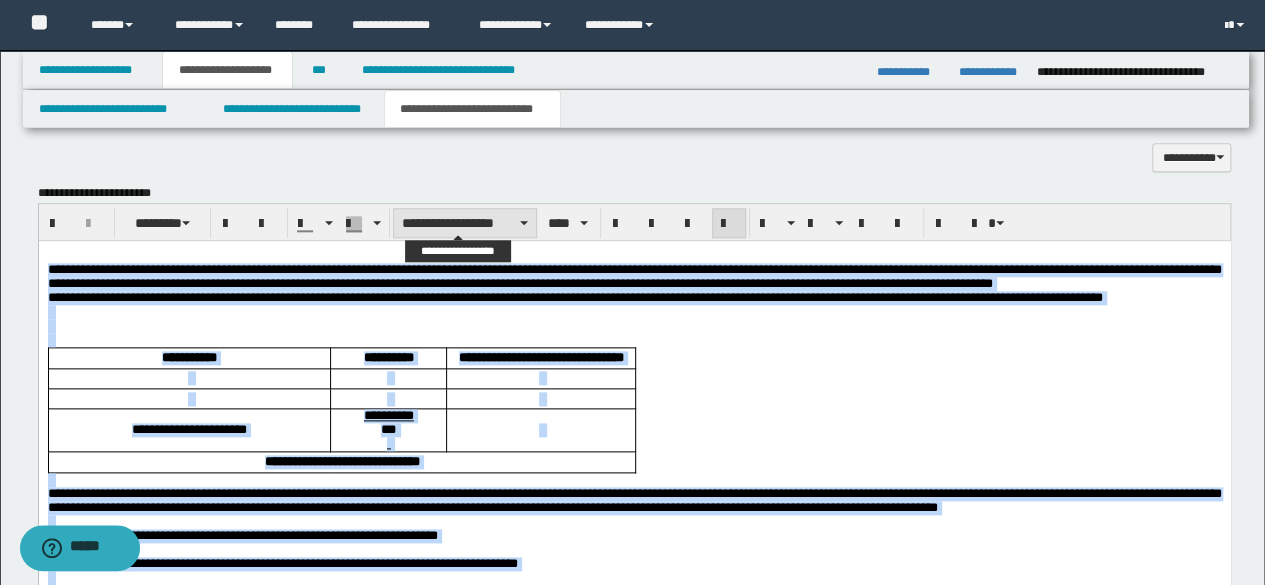 click on "**********" at bounding box center (465, 223) 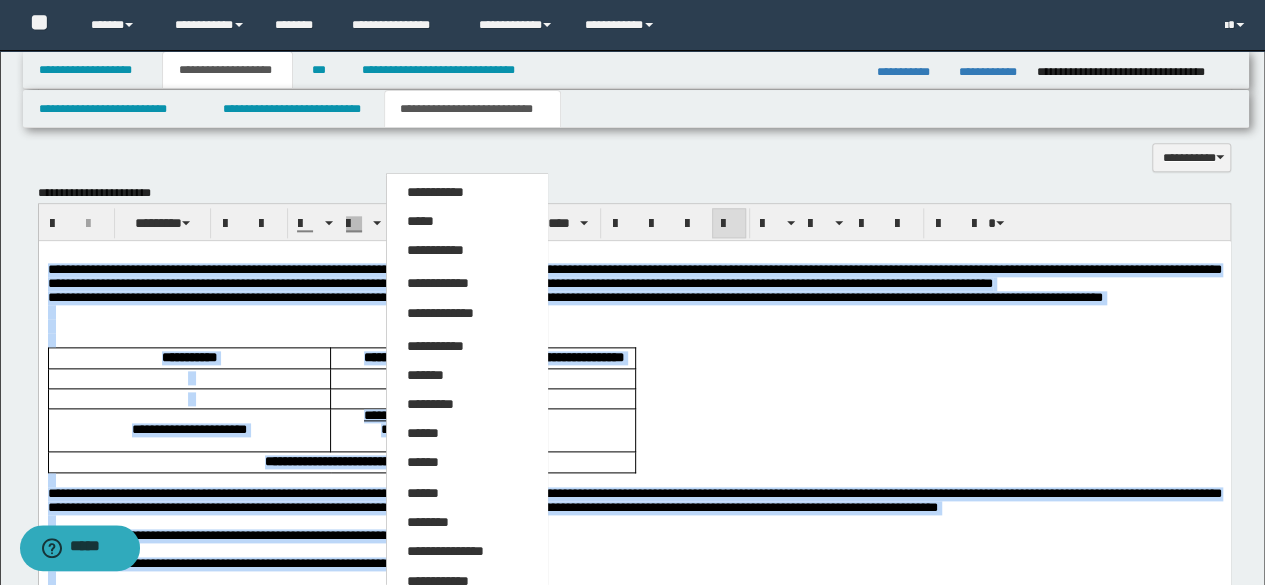 drag, startPoint x: 444, startPoint y: 217, endPoint x: 422, endPoint y: 245, distance: 35.608986 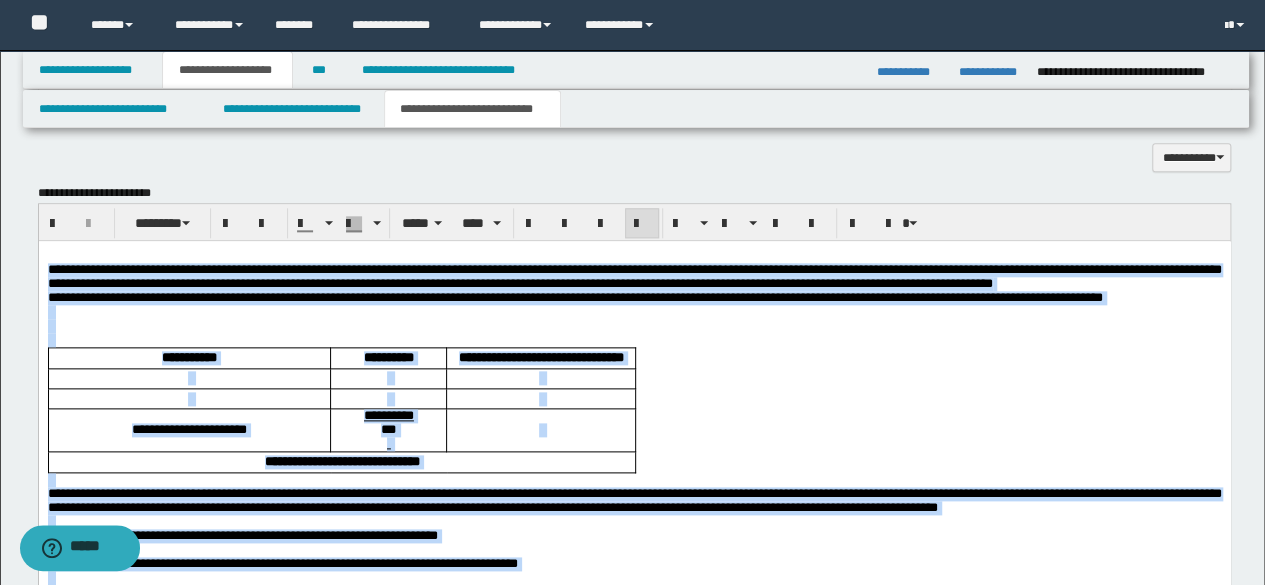 click on "**********" at bounding box center (634, 297) 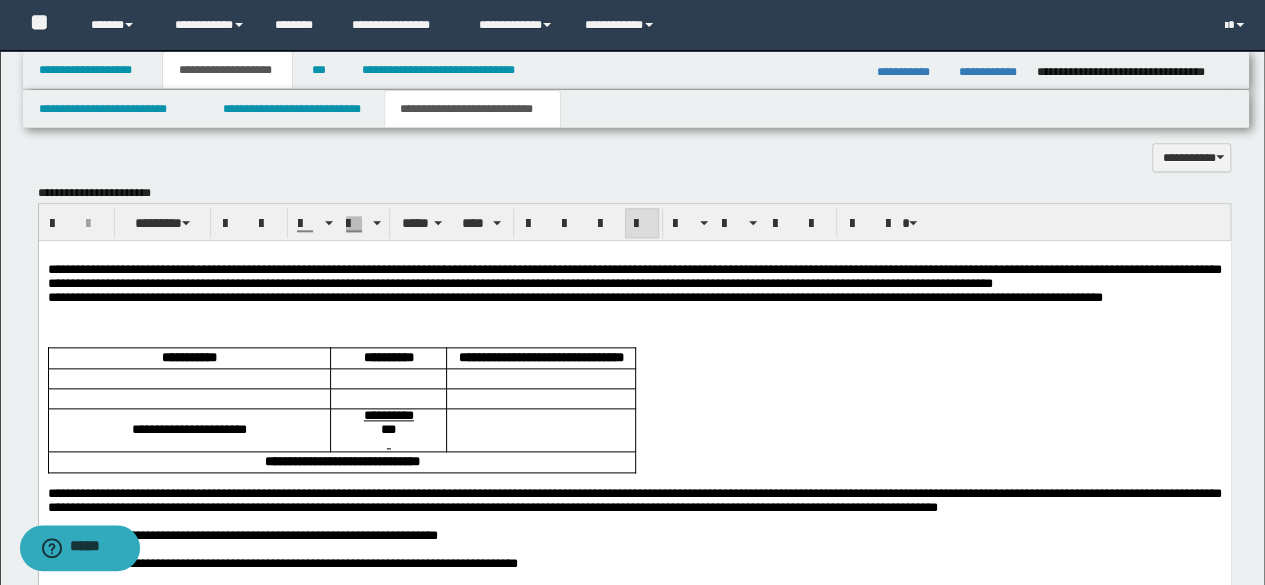 click on "**********" at bounding box center [634, 276] 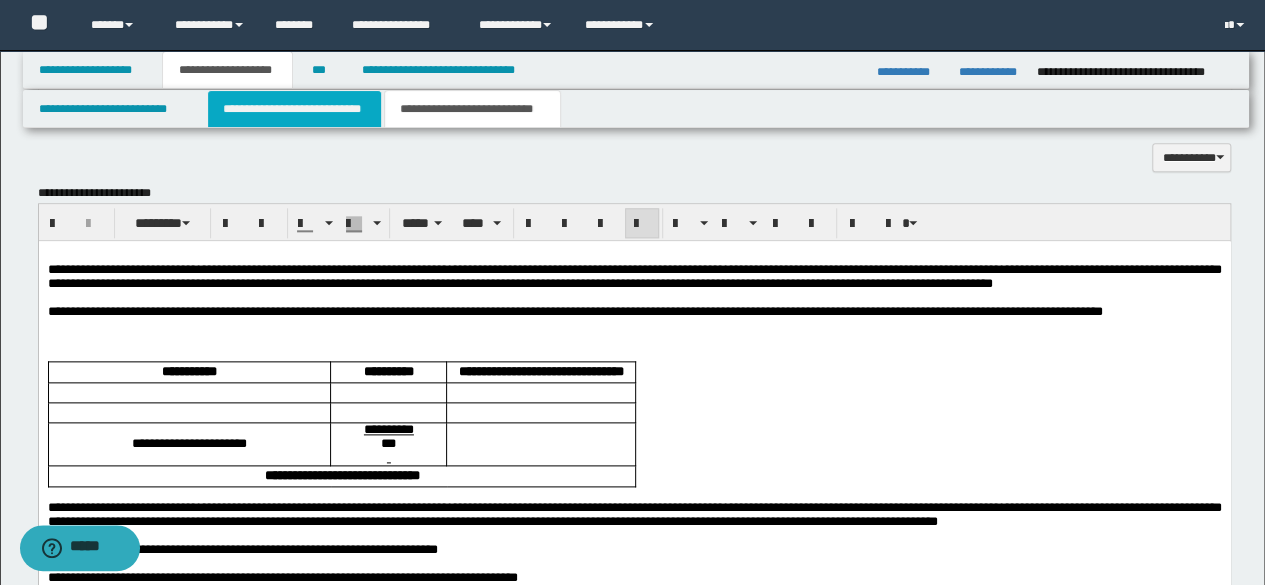 click on "**********" at bounding box center [294, 109] 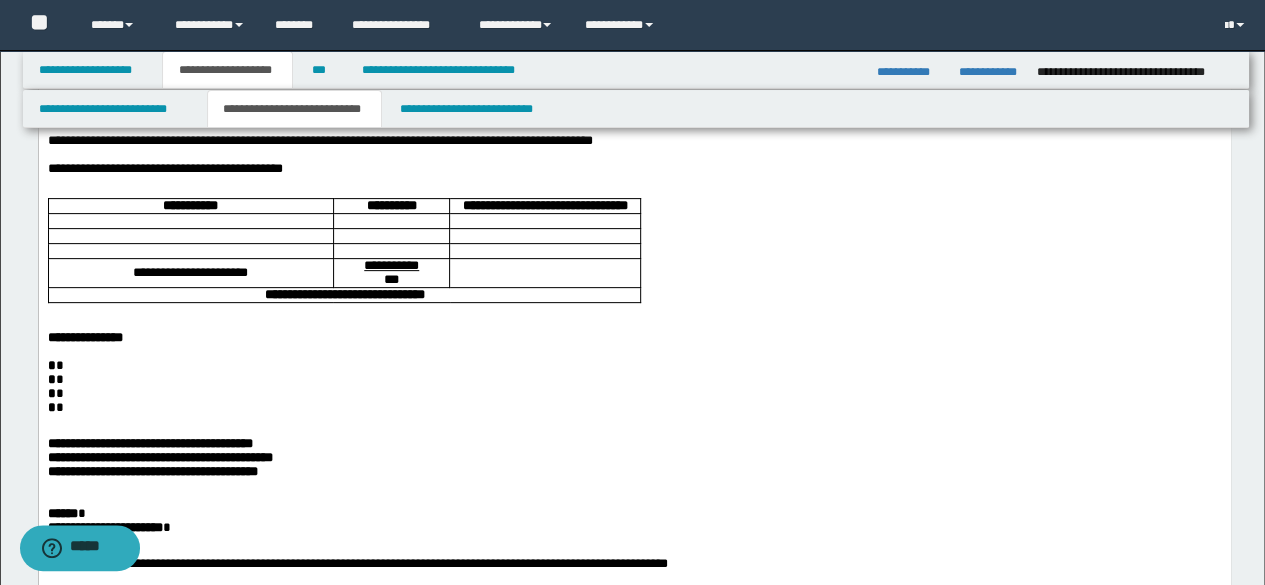 scroll, scrollTop: 0, scrollLeft: 0, axis: both 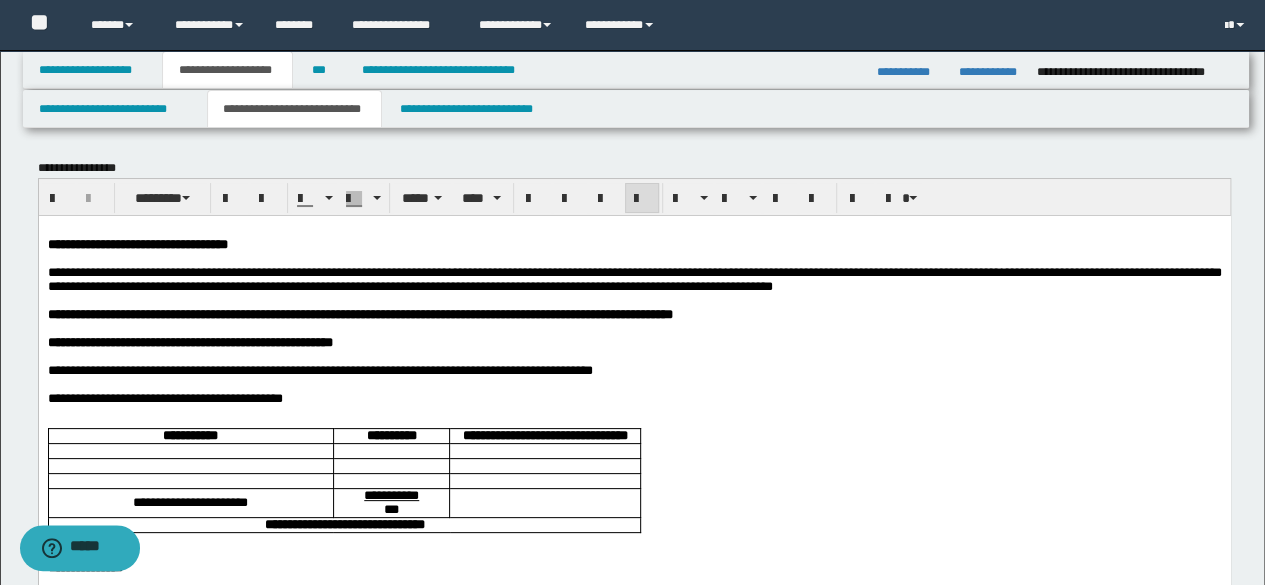 click on "**********" at bounding box center (634, 370) 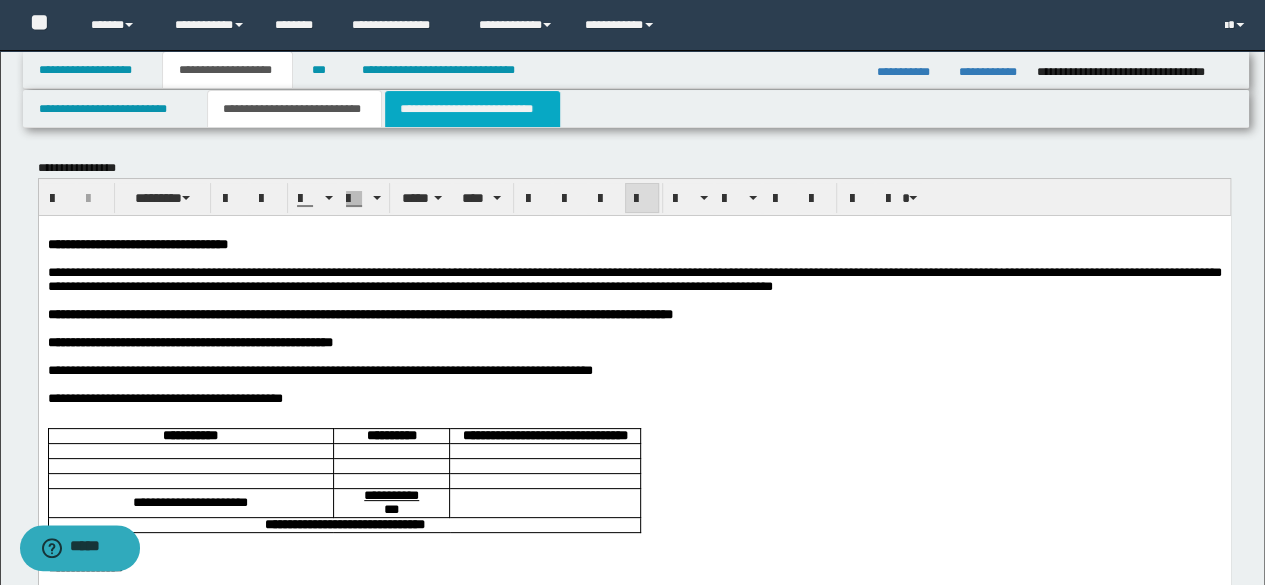 click on "**********" at bounding box center [472, 109] 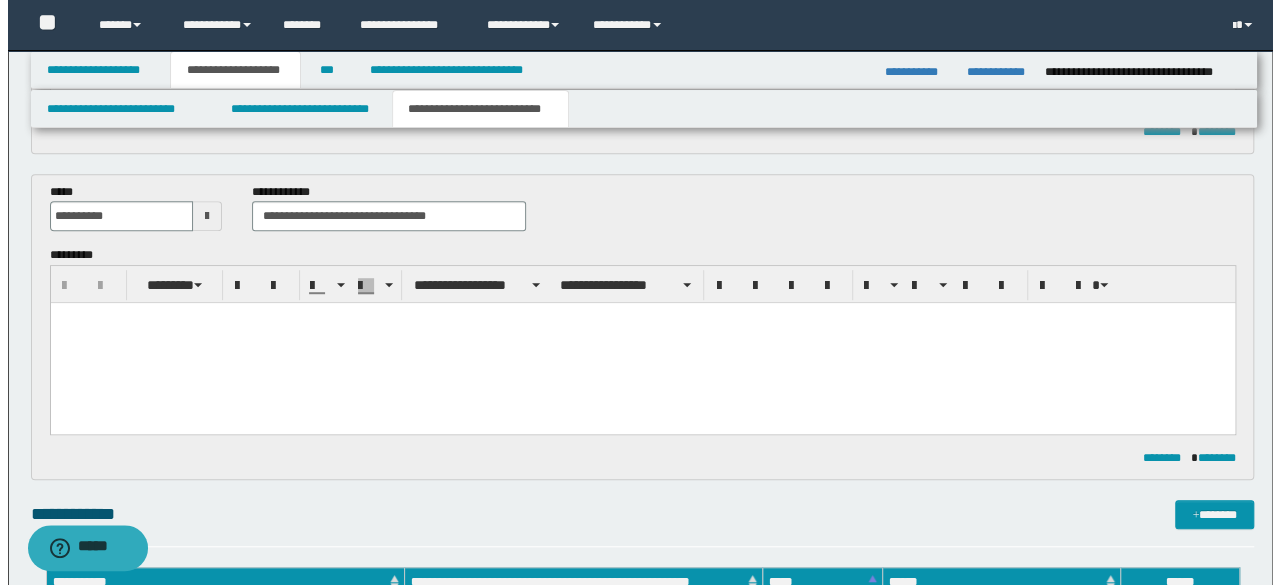 scroll, scrollTop: 1000, scrollLeft: 0, axis: vertical 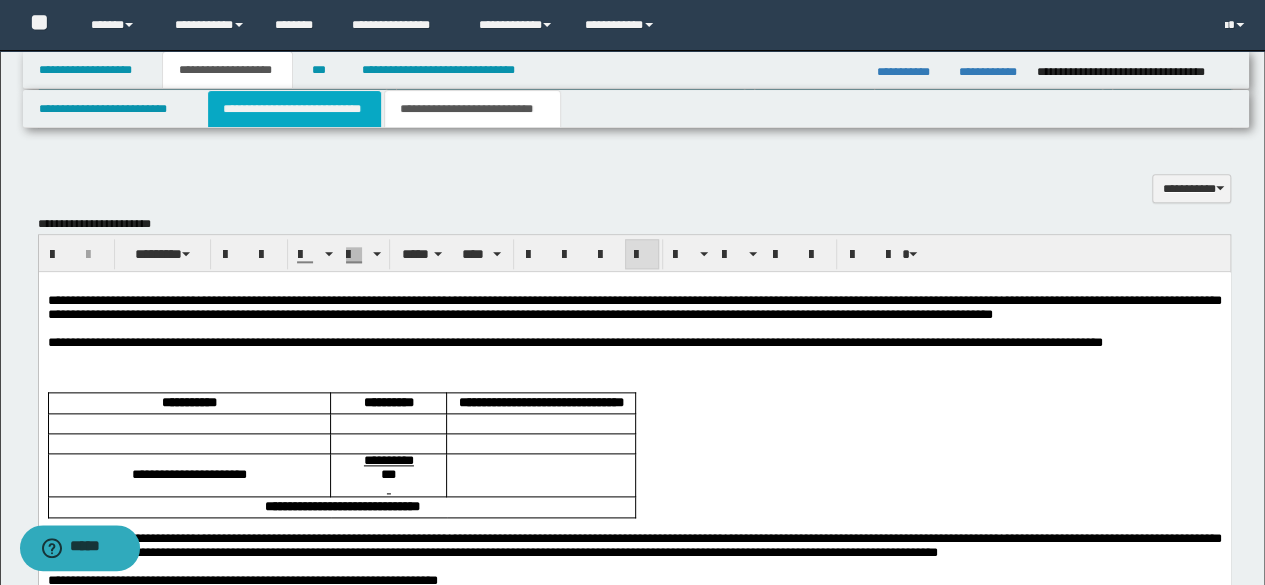 click on "**********" at bounding box center [294, 109] 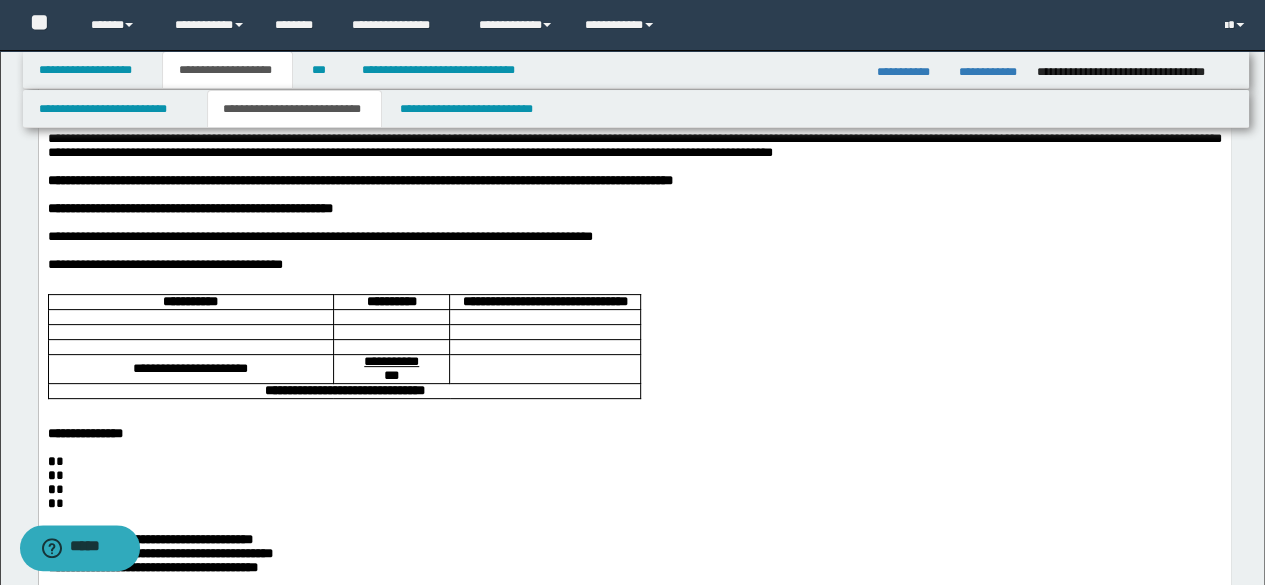 scroll, scrollTop: 0, scrollLeft: 0, axis: both 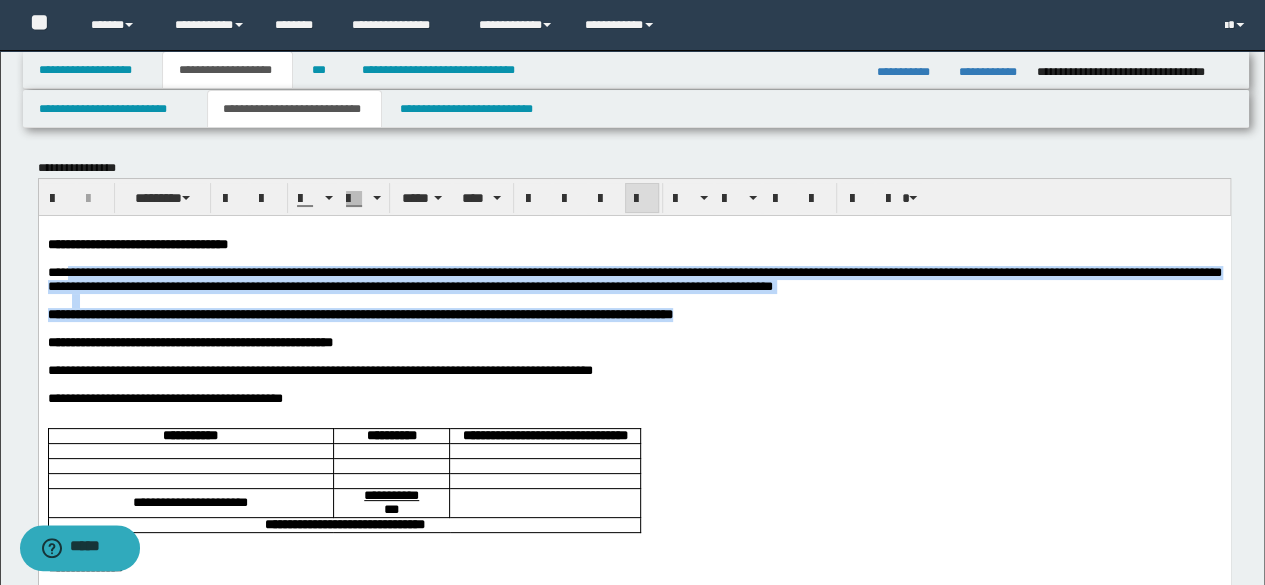 drag, startPoint x: 858, startPoint y: 335, endPoint x: 69, endPoint y: 279, distance: 790.9848 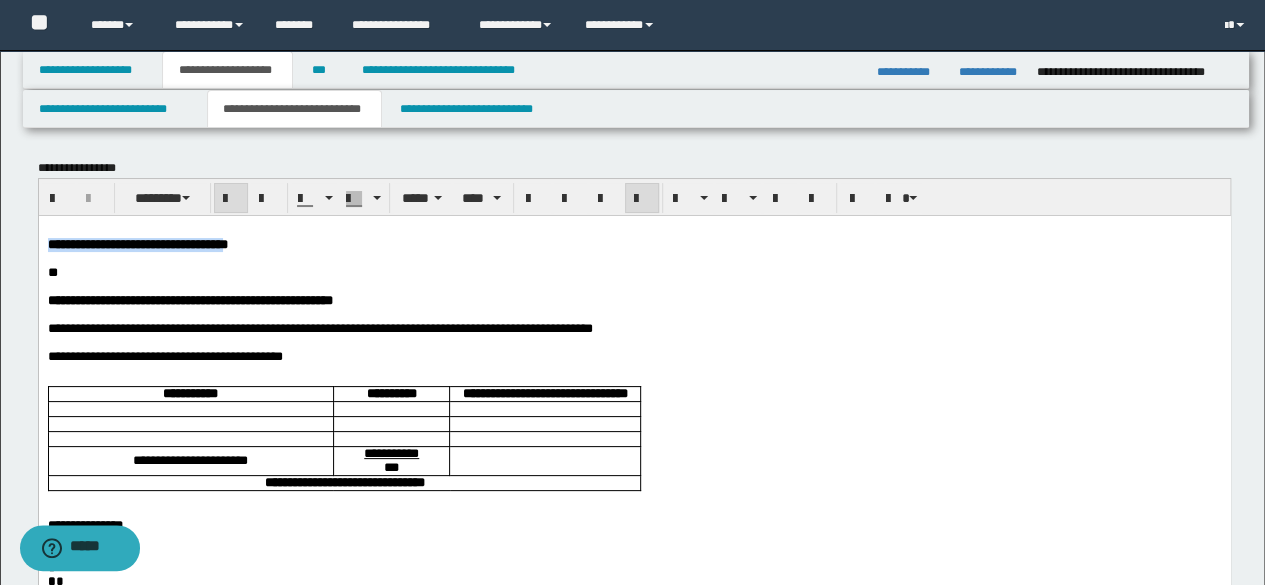 drag, startPoint x: 274, startPoint y: 245, endPoint x: 205, endPoint y: 402, distance: 171.49344 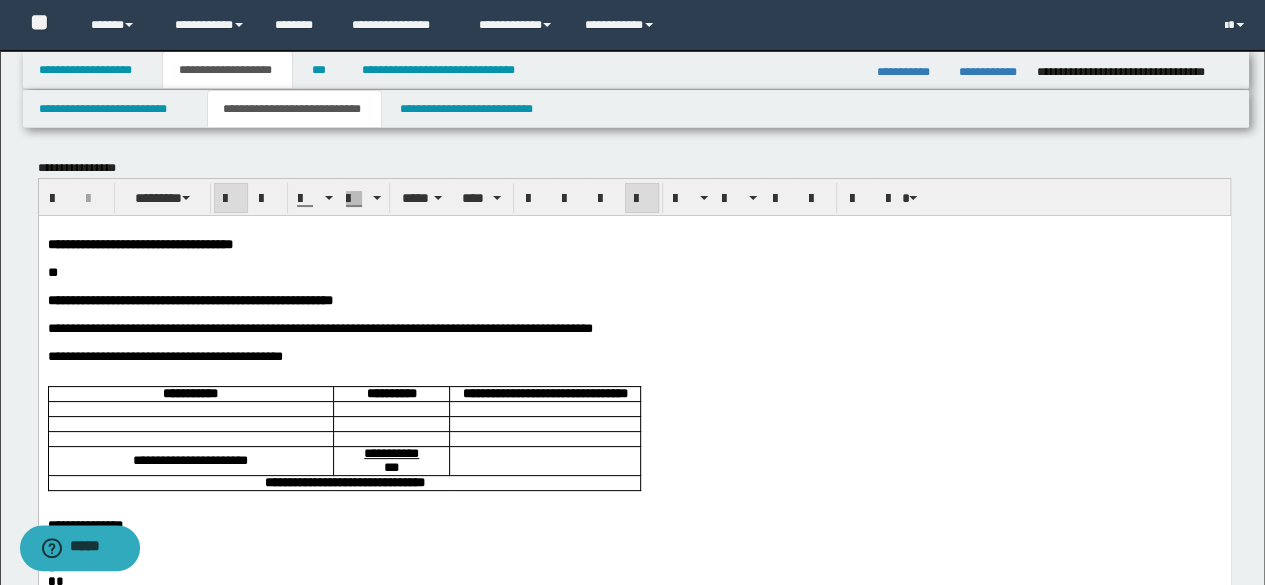 click on "**" at bounding box center [634, 272] 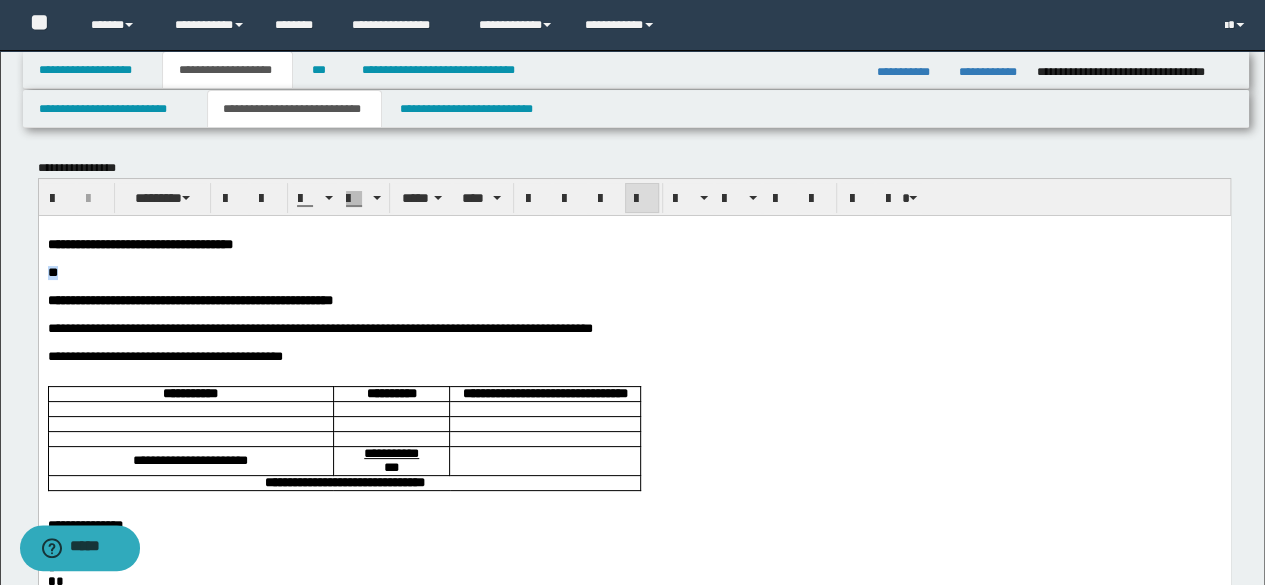 drag, startPoint x: 62, startPoint y: 280, endPoint x: 48, endPoint y: 279, distance: 14.035668 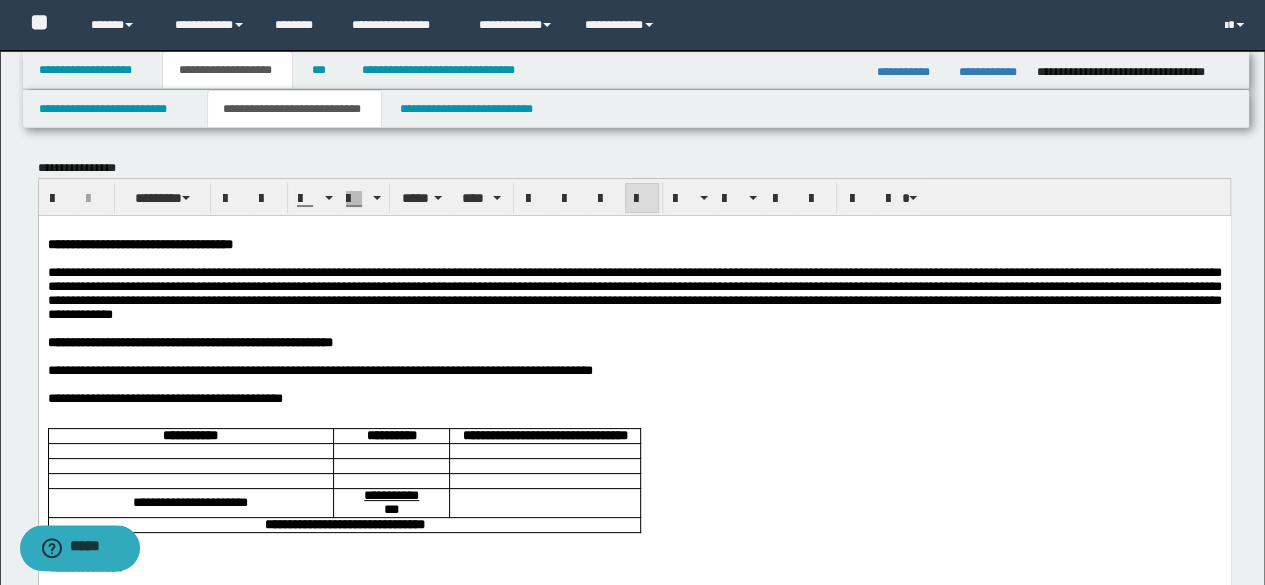 click on "**********" at bounding box center [634, 292] 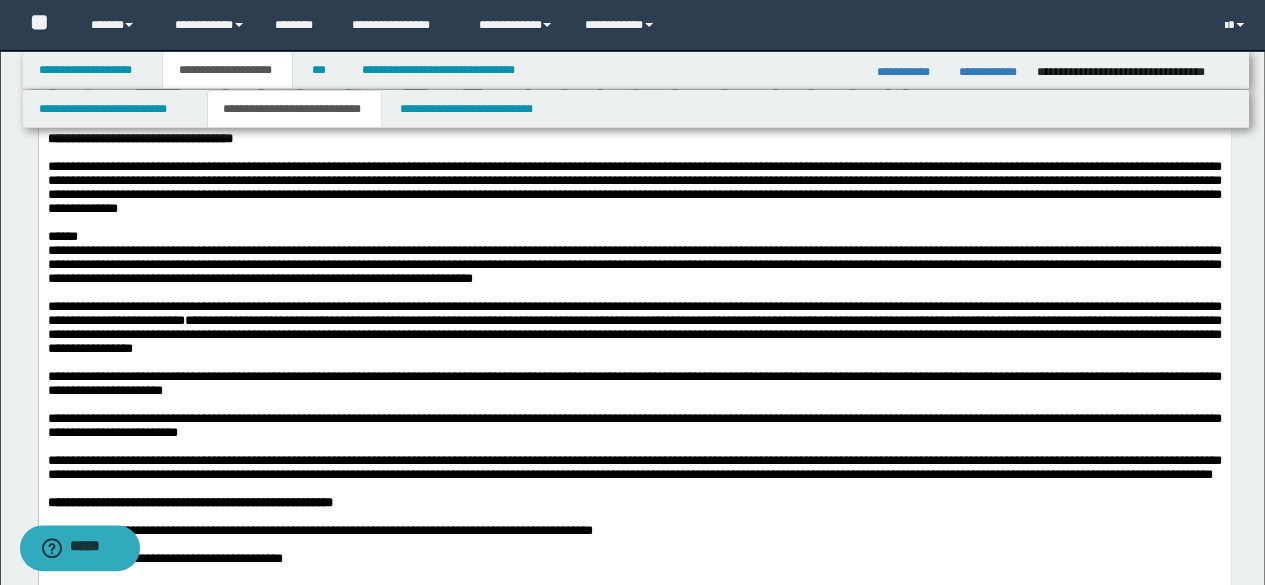 scroll, scrollTop: 206, scrollLeft: 0, axis: vertical 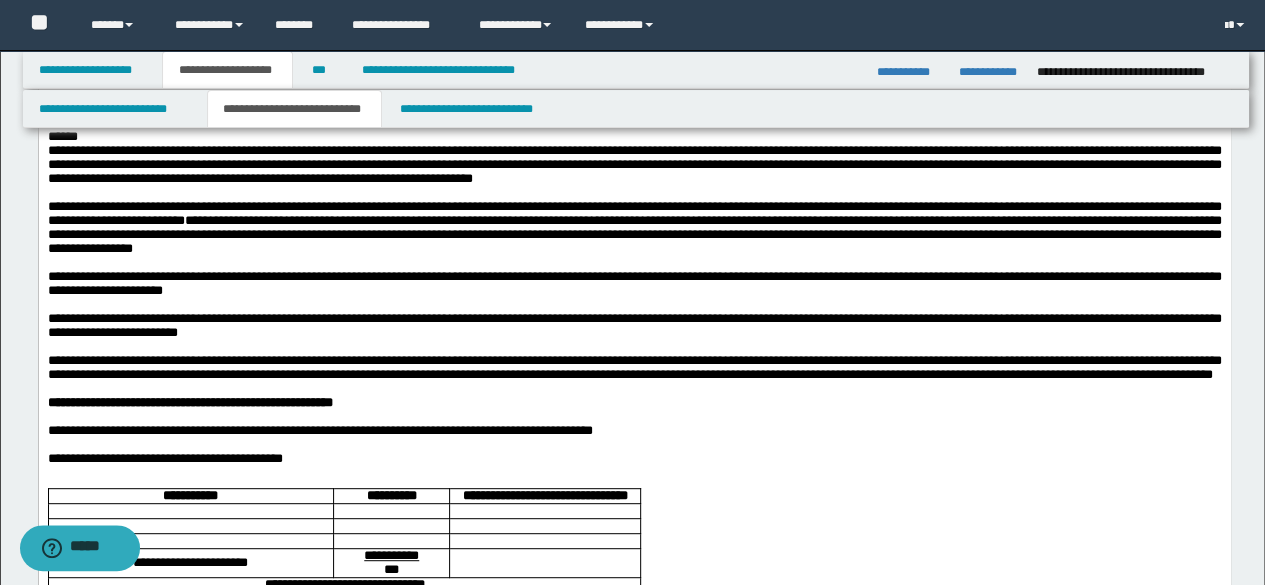 click on "**********" at bounding box center [634, 163] 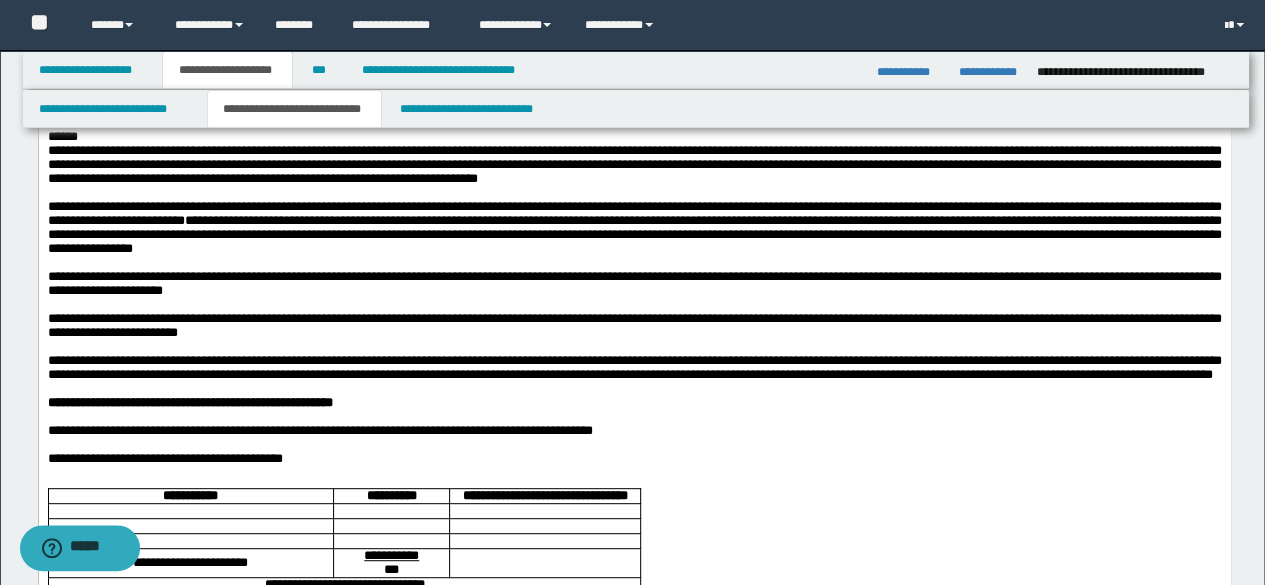 click on "**********" at bounding box center [634, 282] 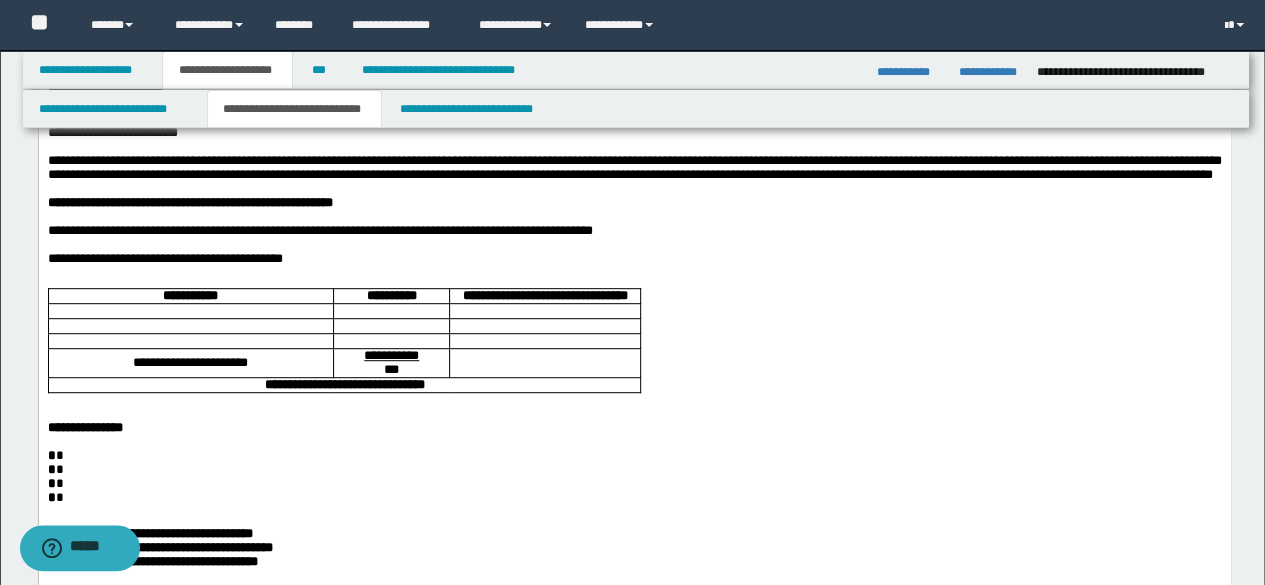 drag, startPoint x: 319, startPoint y: 203, endPoint x: 1000, endPoint y: 298, distance: 687.59436 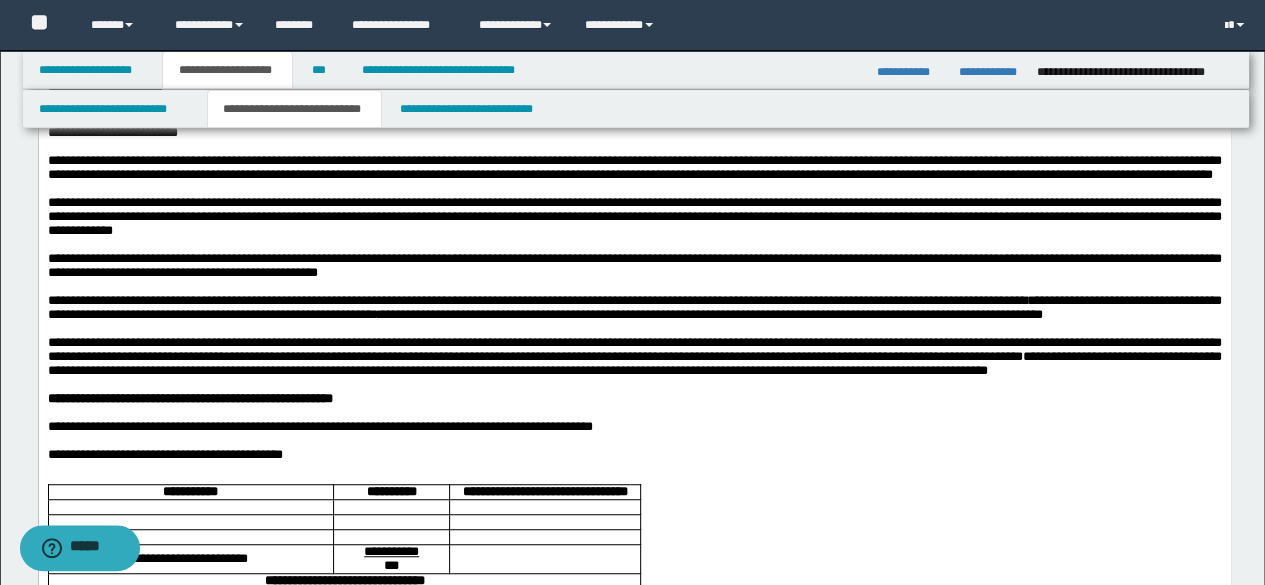 scroll, scrollTop: 506, scrollLeft: 0, axis: vertical 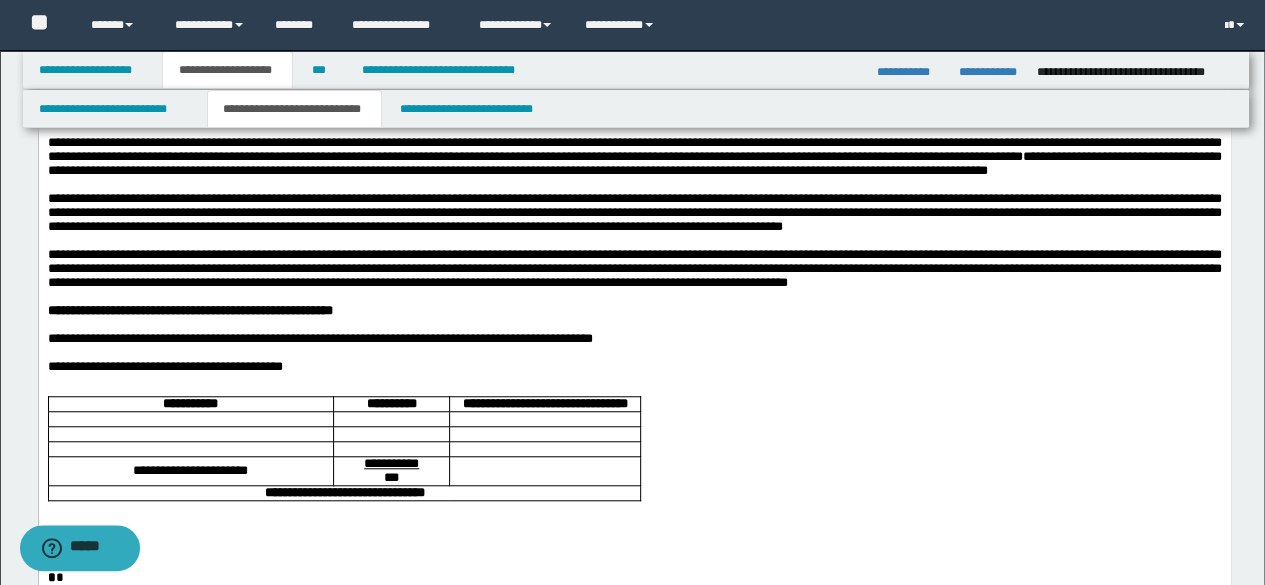 drag, startPoint x: 187, startPoint y: 405, endPoint x: 281, endPoint y: 416, distance: 94.641426 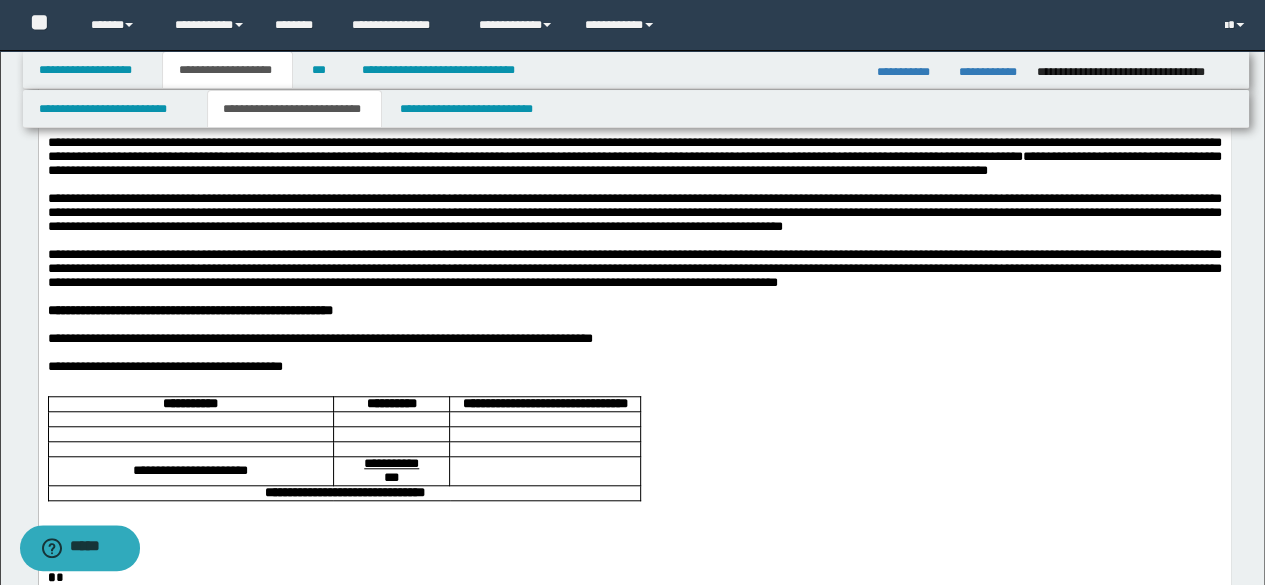 click on "**********" at bounding box center (634, 268) 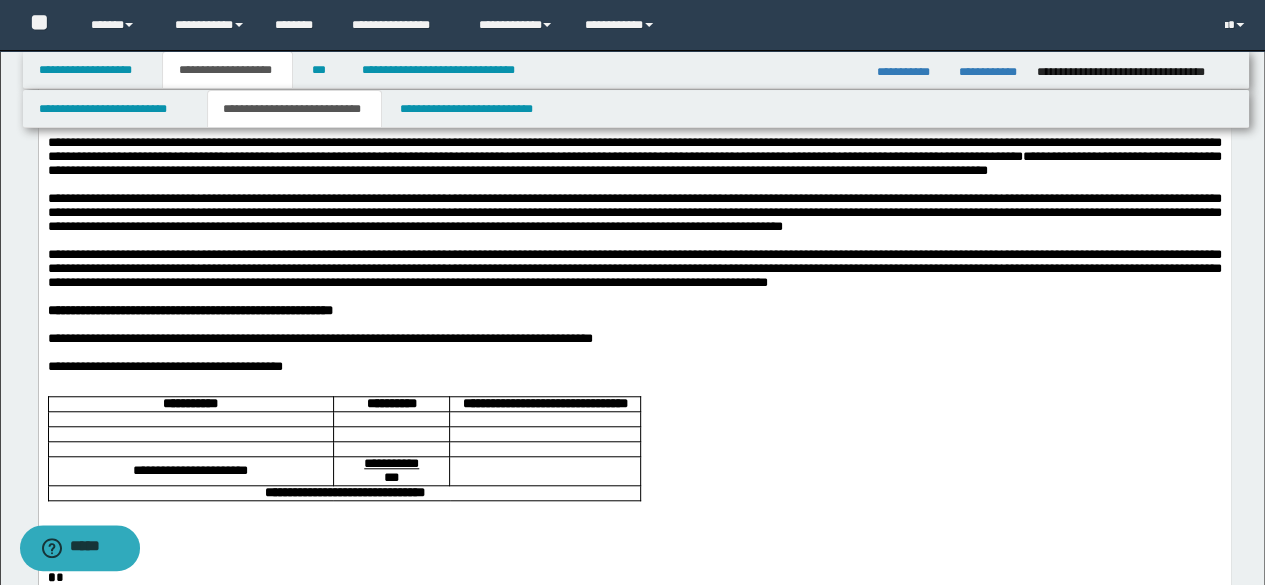 click on "**********" at bounding box center [634, 269] 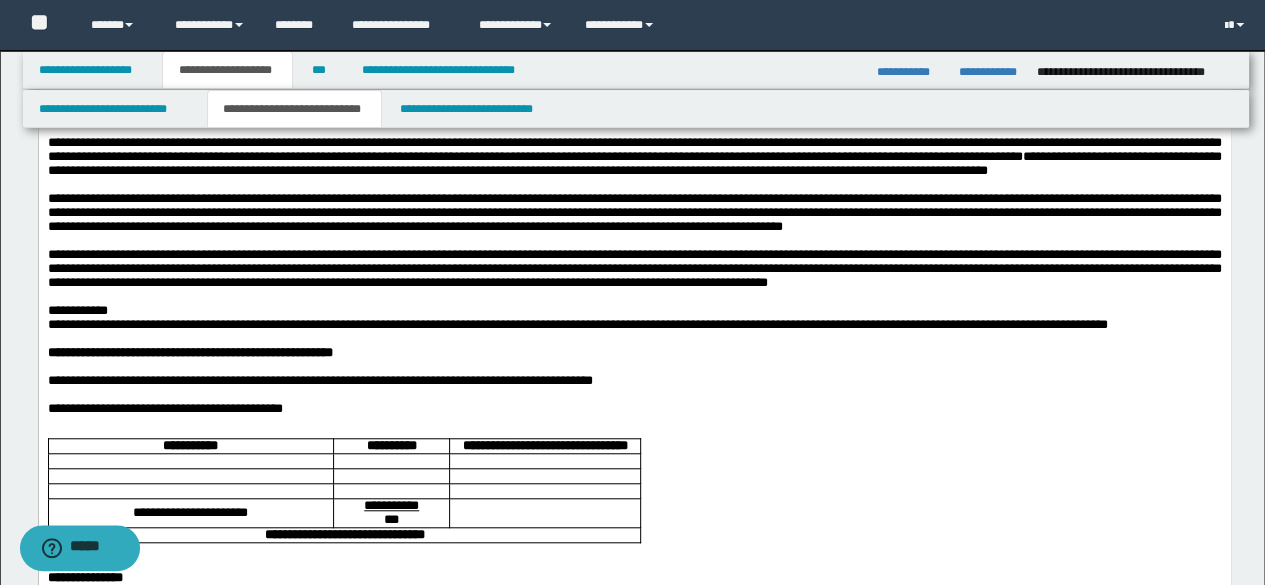click on "**********" at bounding box center [577, 324] 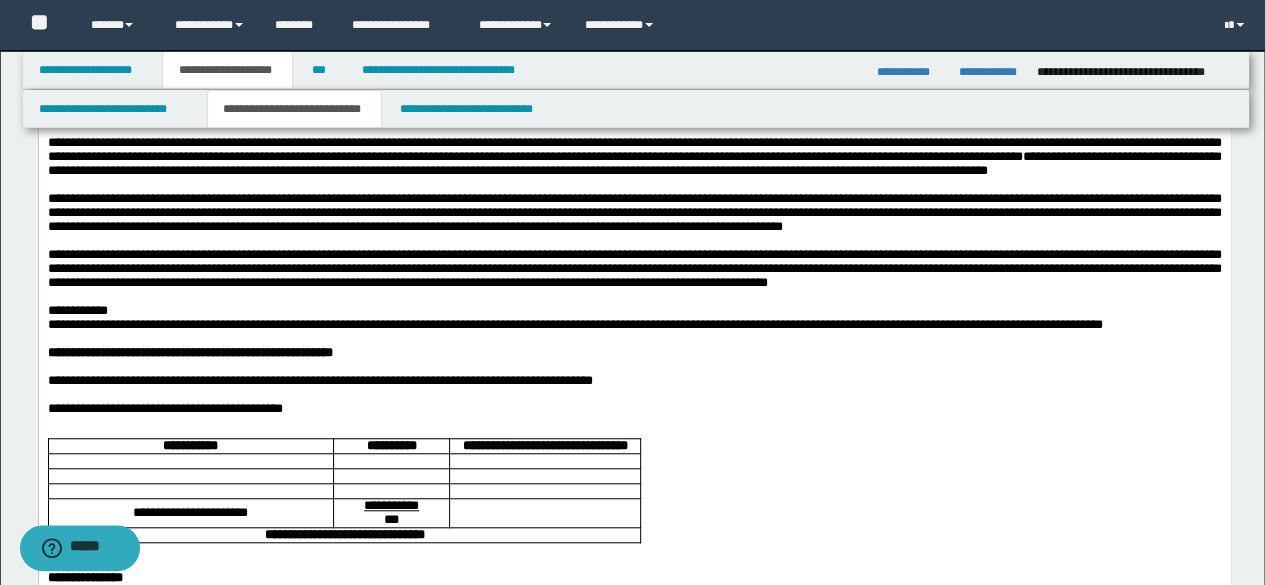 click on "**********" at bounding box center [634, 369] 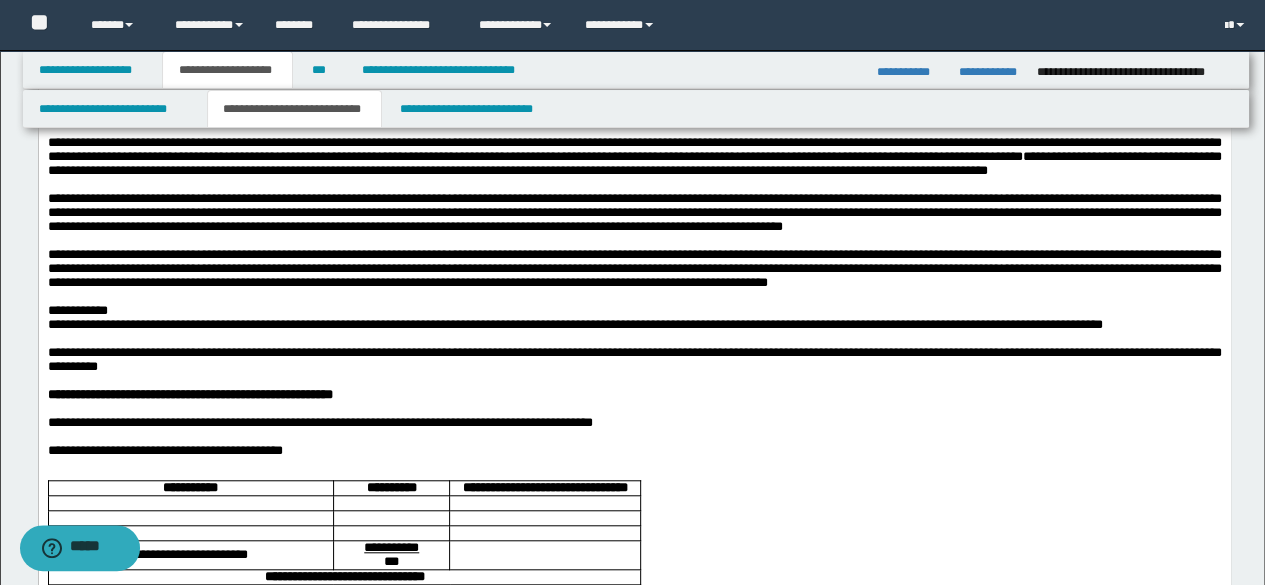 scroll, scrollTop: 806, scrollLeft: 0, axis: vertical 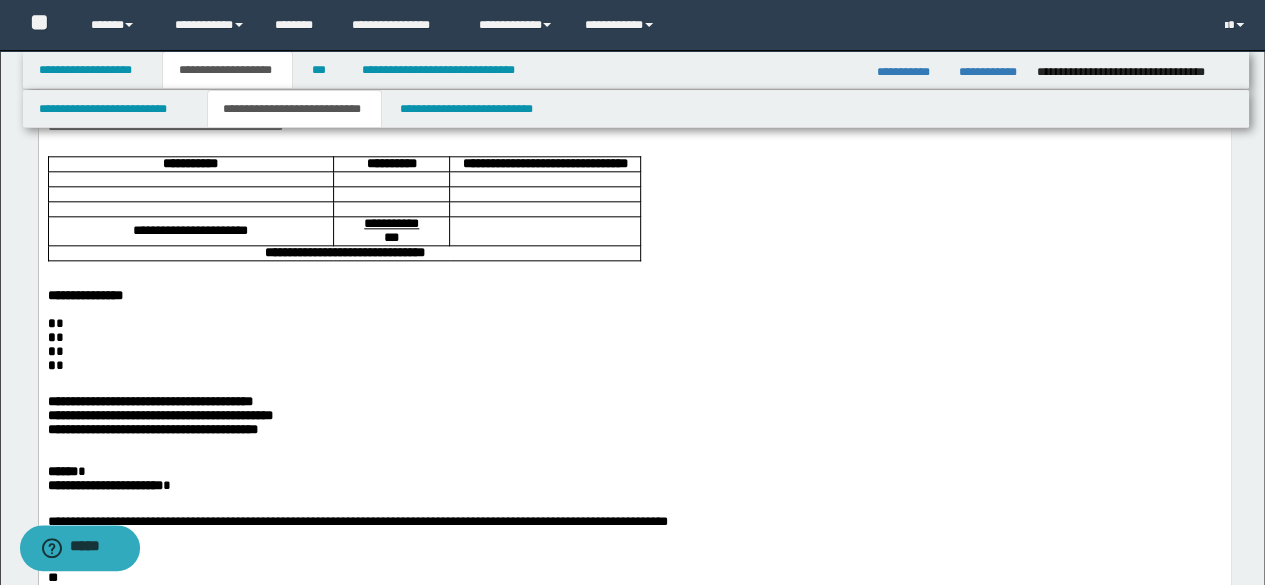 click on "**********" at bounding box center [319, 98] 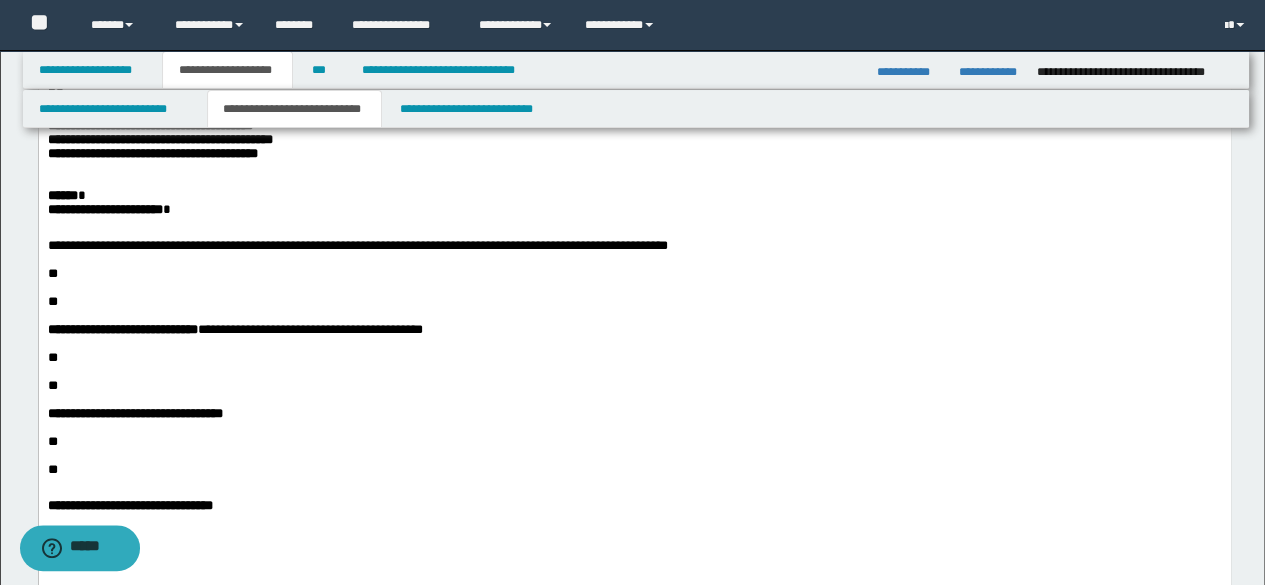 scroll, scrollTop: 1400, scrollLeft: 0, axis: vertical 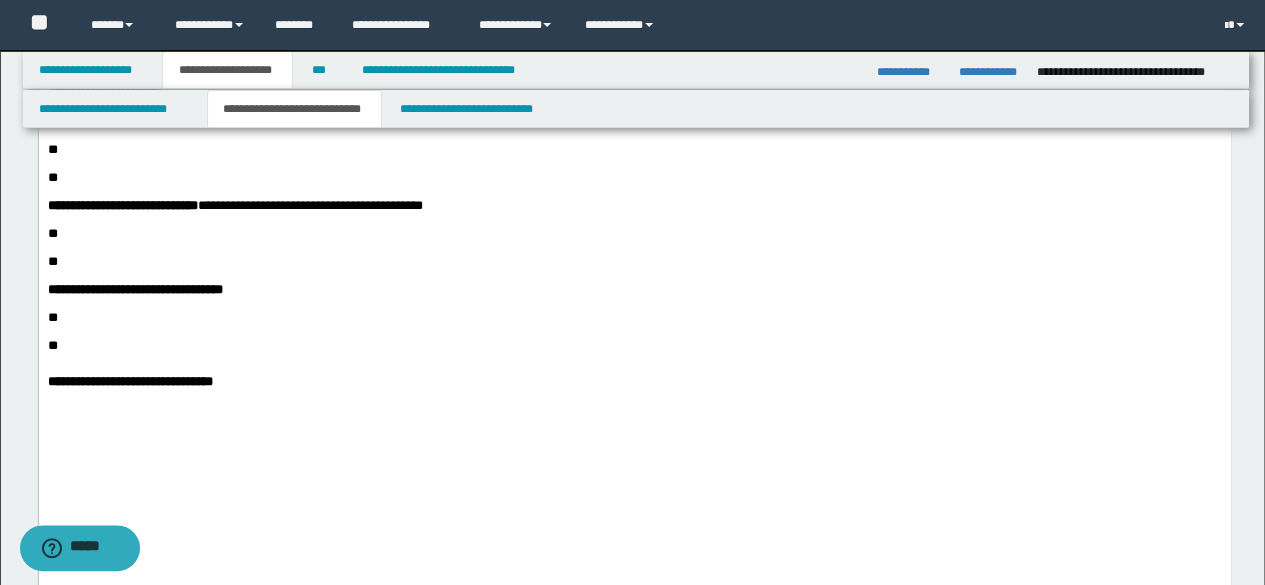 click on "**********" at bounding box center [357, 121] 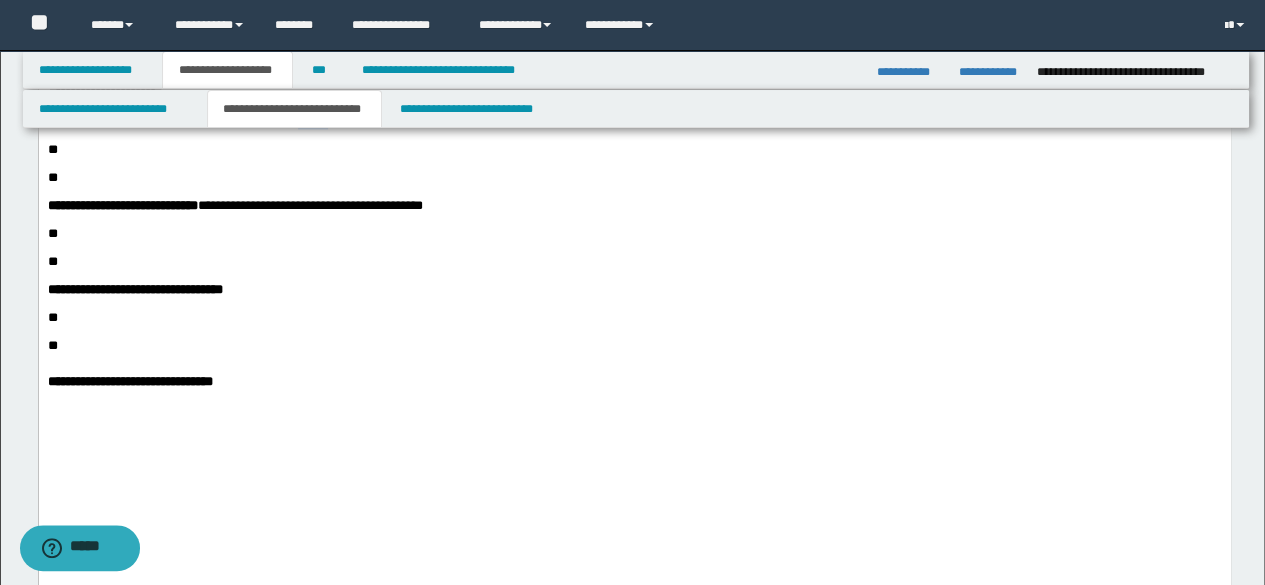 click on "**********" at bounding box center (357, 121) 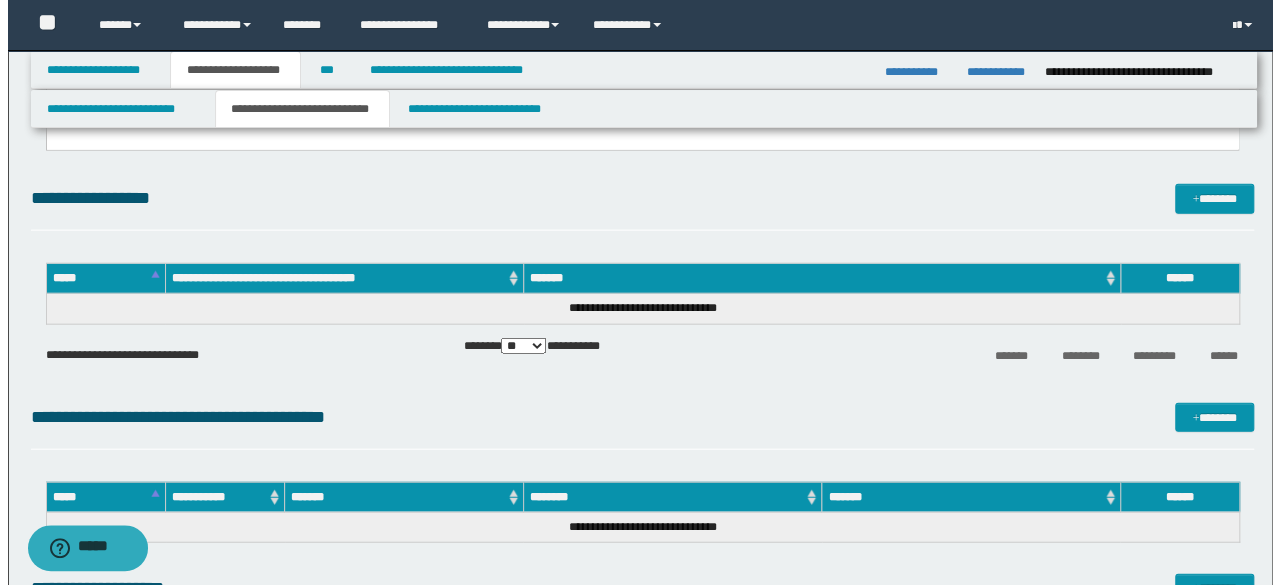 scroll, scrollTop: 2200, scrollLeft: 0, axis: vertical 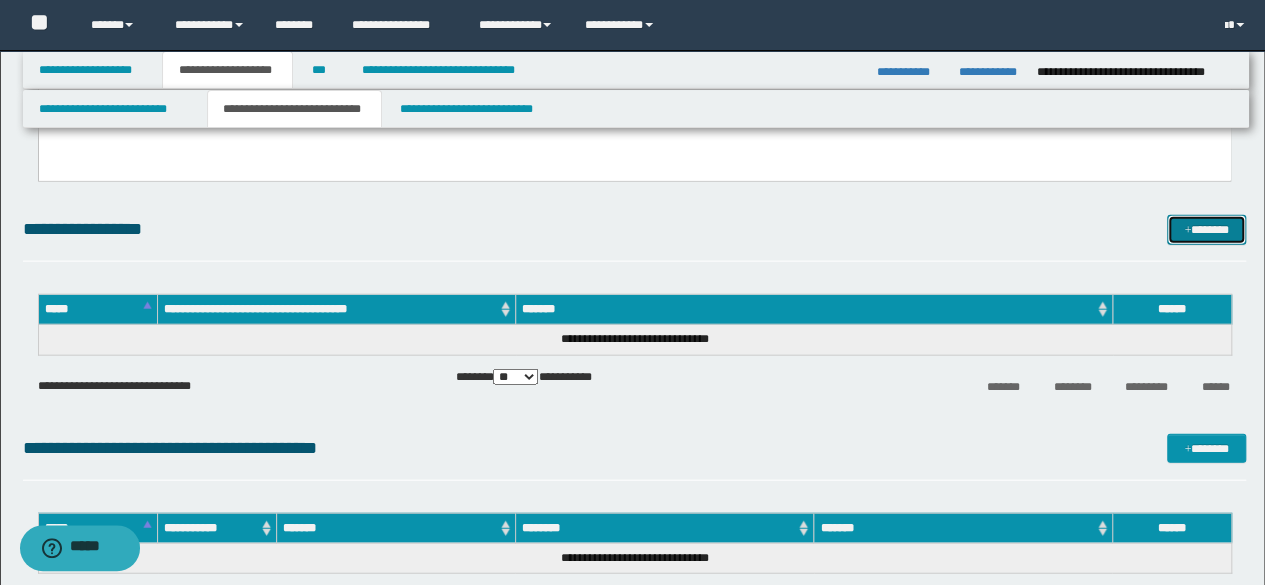 click on "*******" at bounding box center [1206, 229] 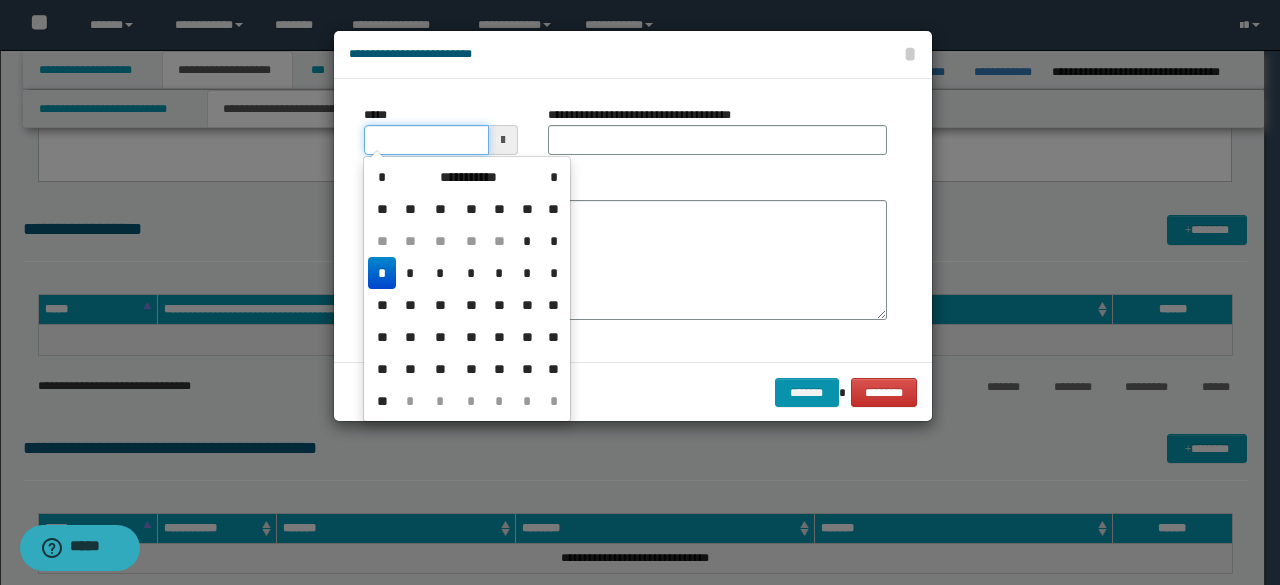 click on "*****" at bounding box center (426, 140) 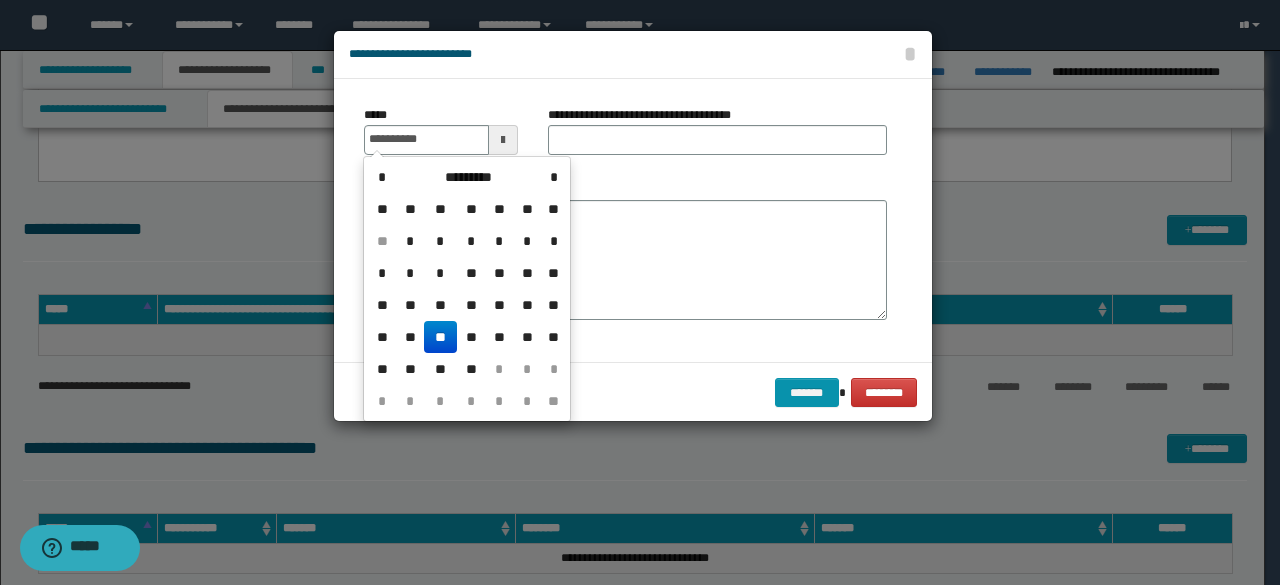 type on "**********" 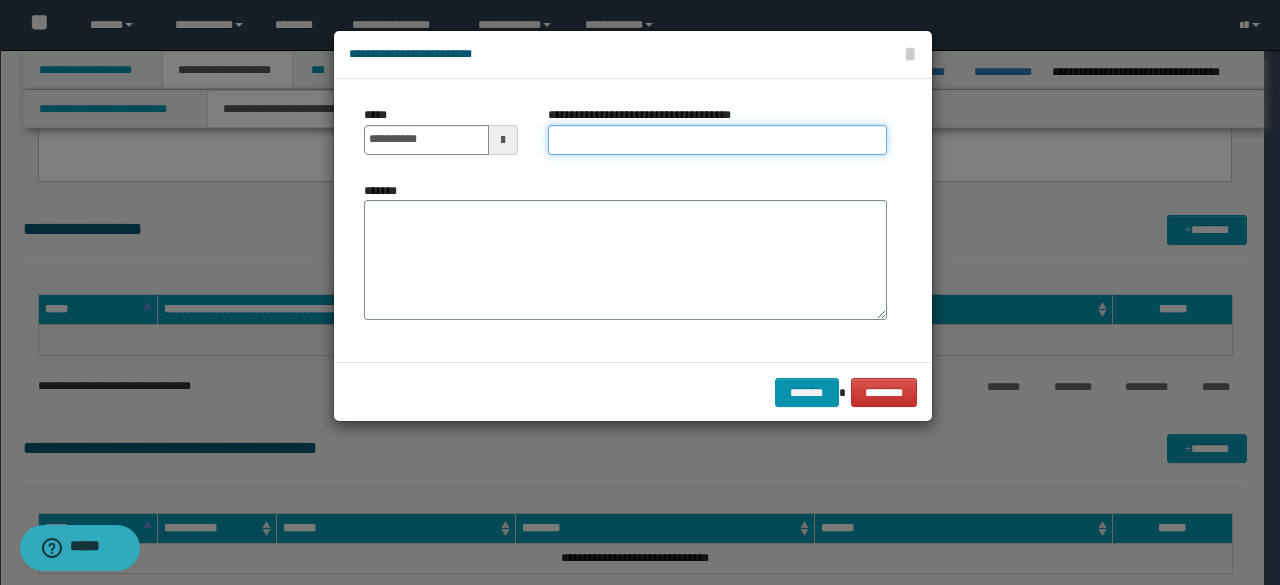 click on "**********" at bounding box center (717, 140) 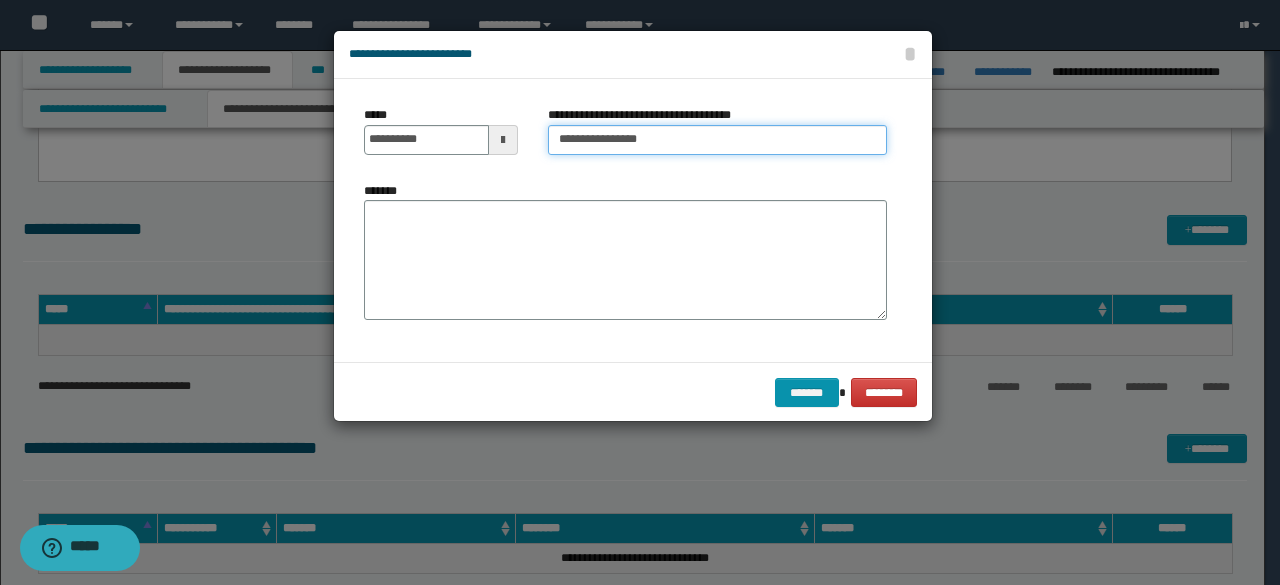 click on "**********" at bounding box center [717, 140] 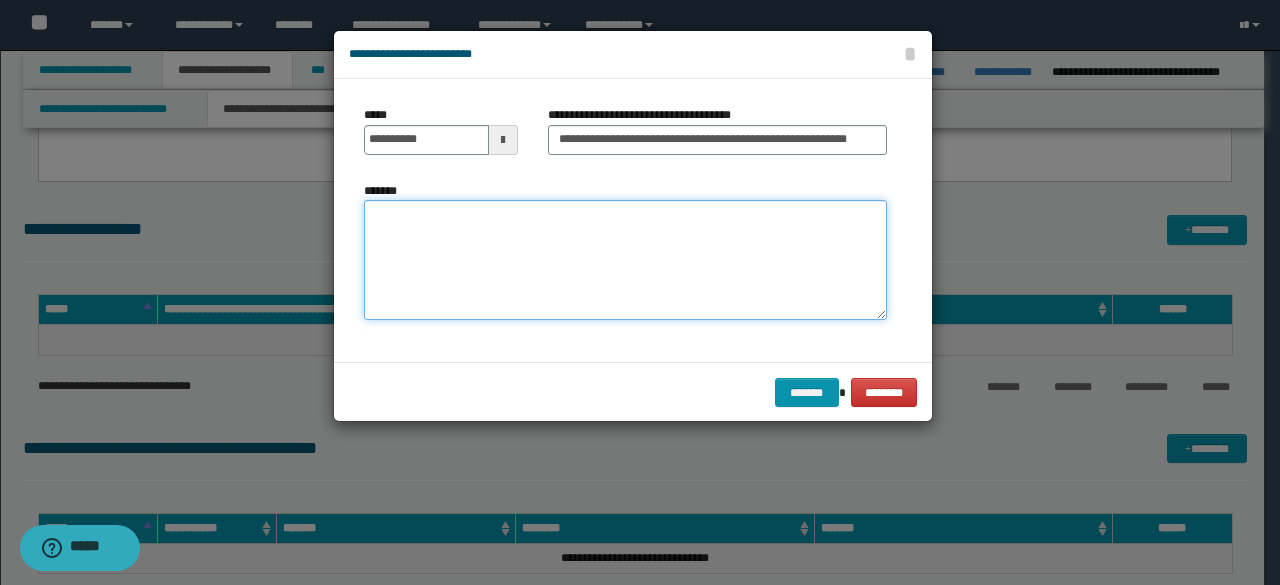 click on "*******" at bounding box center (625, 260) 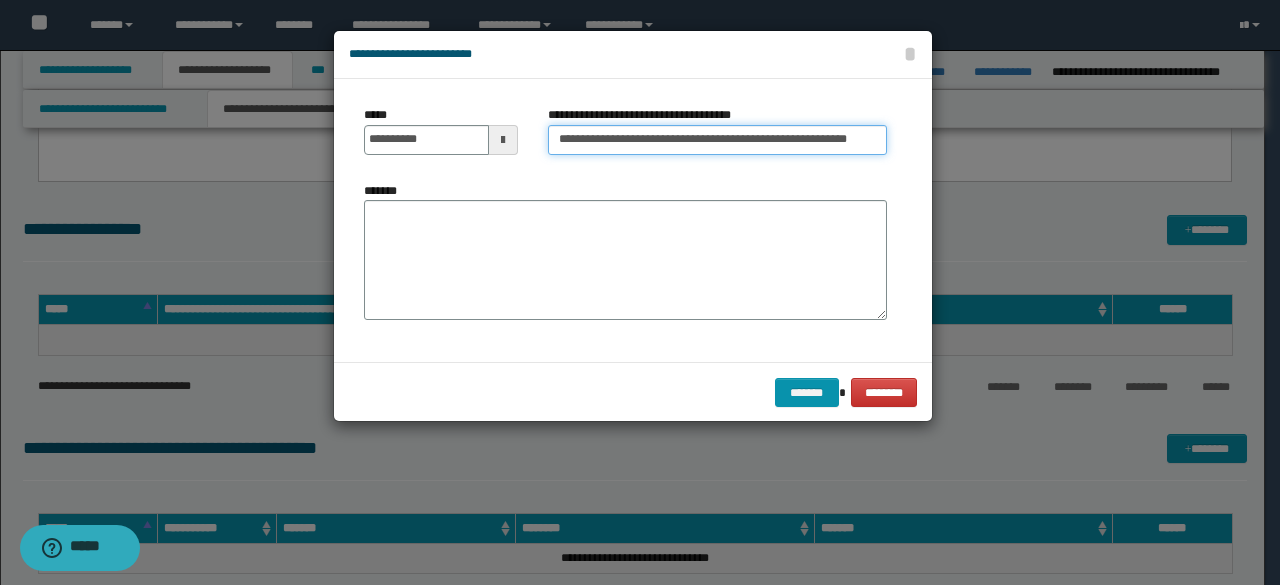 scroll, scrollTop: 0, scrollLeft: 7, axis: horizontal 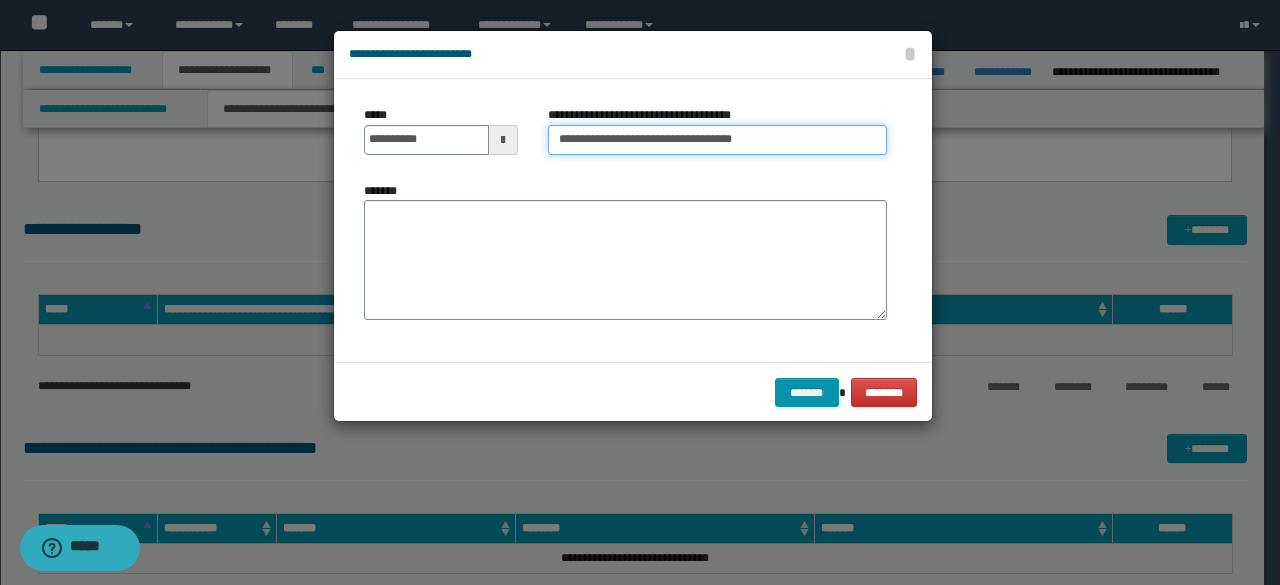 type on "**********" 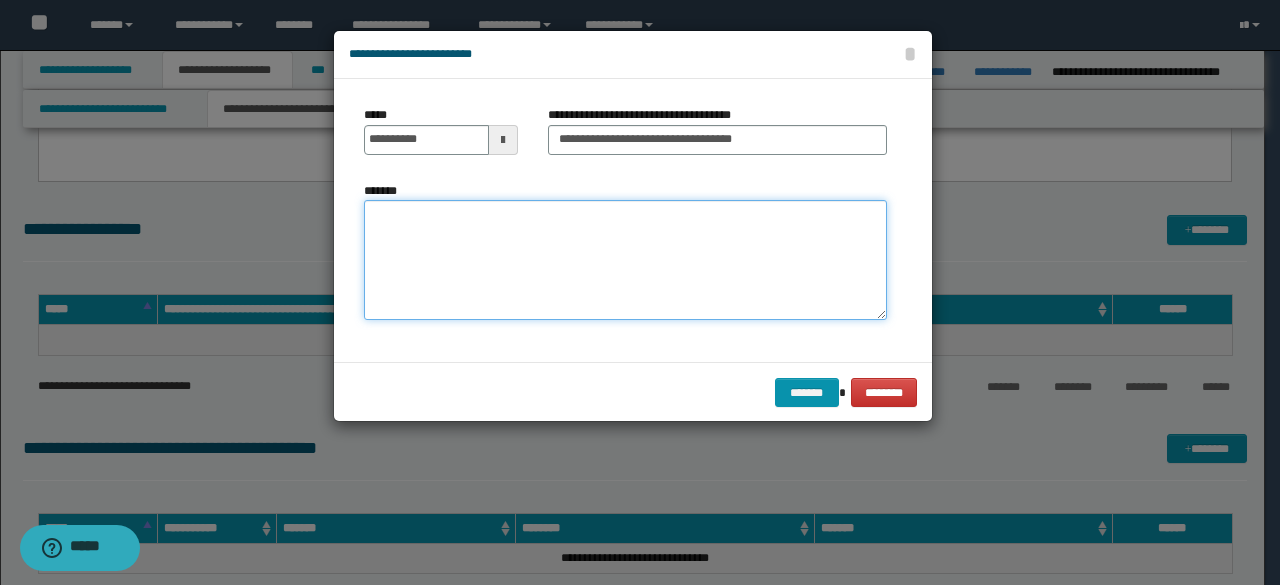 click on "*******" at bounding box center [625, 260] 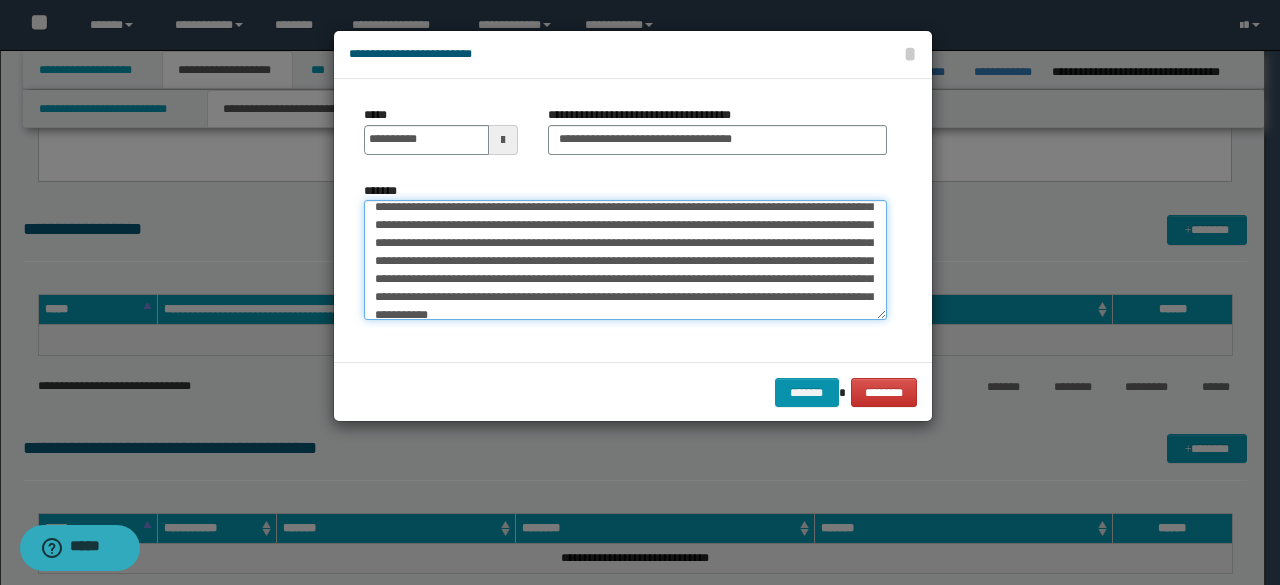 scroll, scrollTop: 90, scrollLeft: 0, axis: vertical 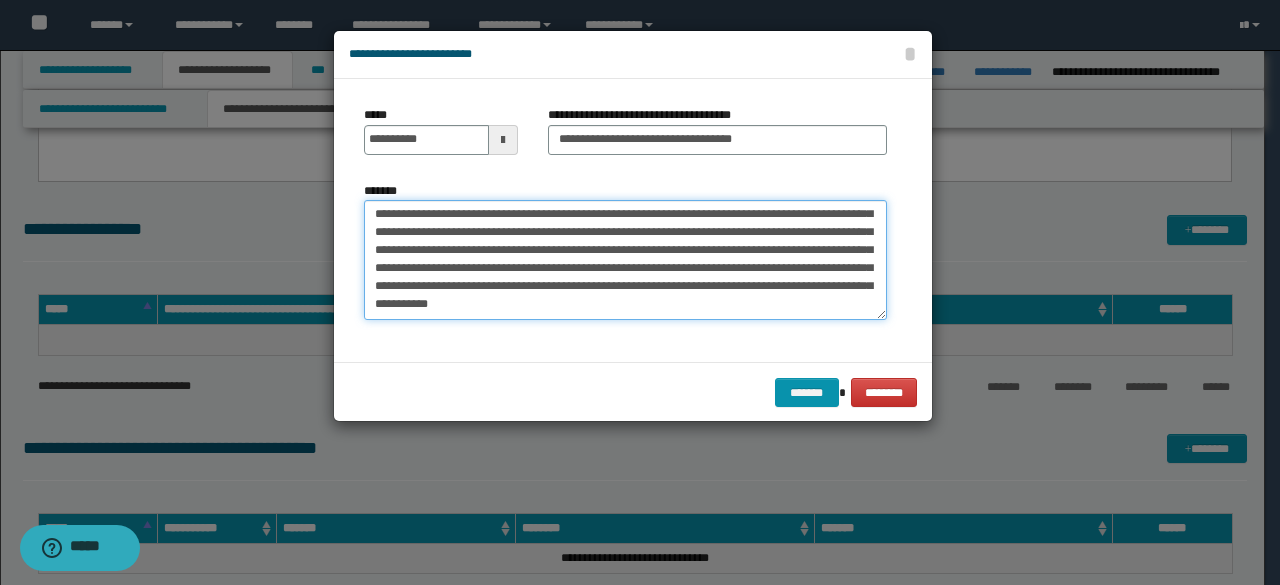 click on "**********" at bounding box center [625, 259] 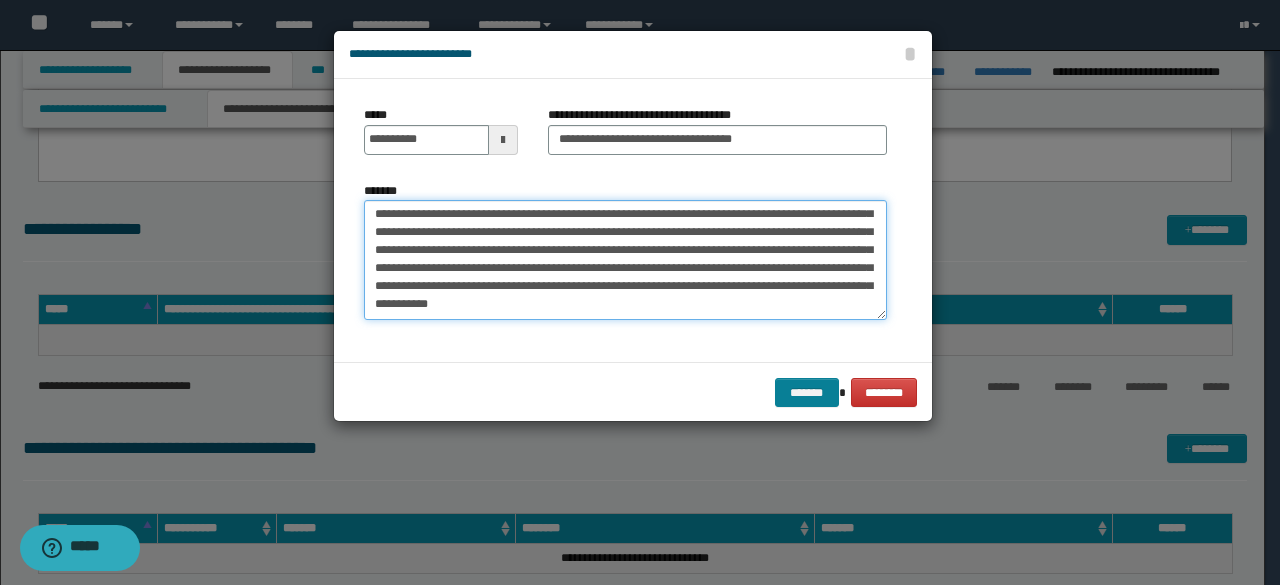 type on "**********" 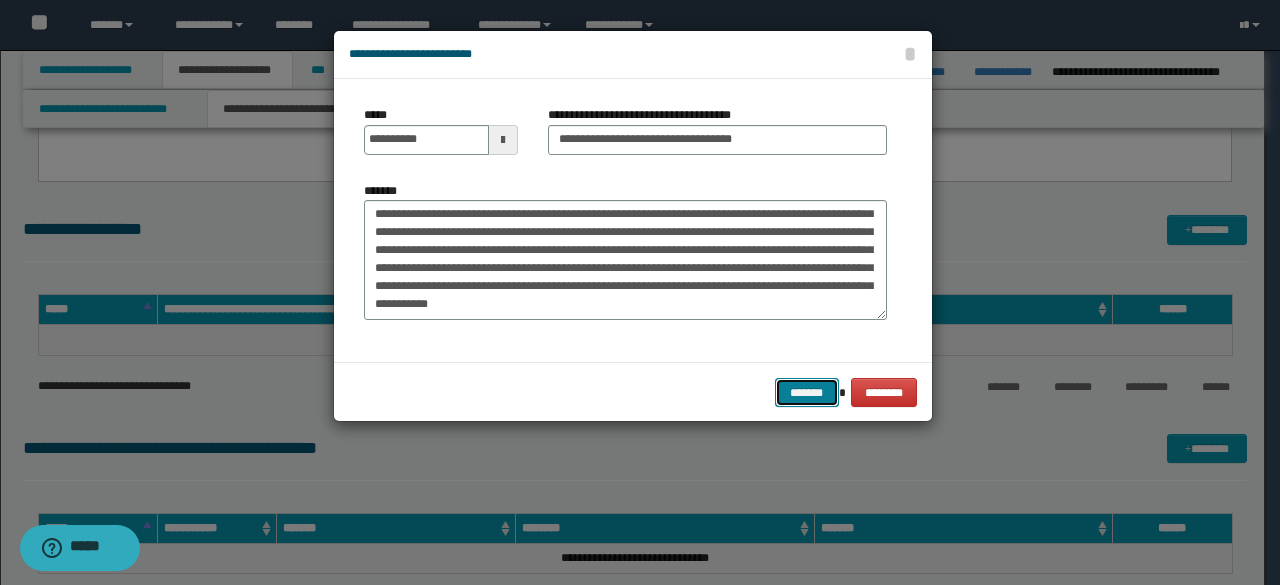 click on "*******" at bounding box center [807, 392] 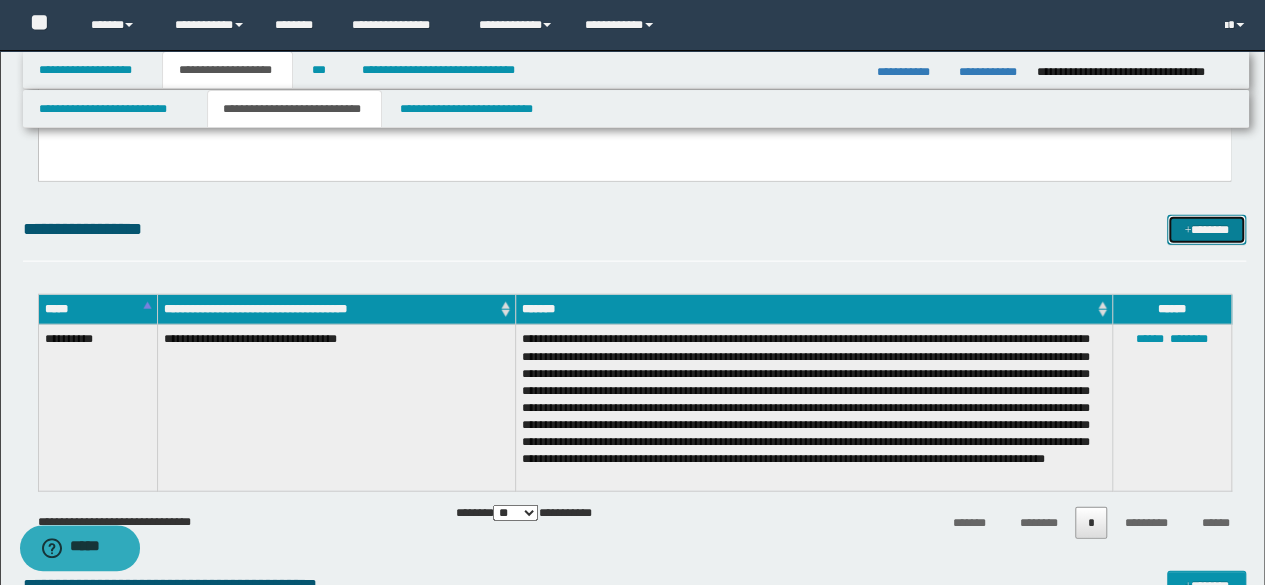 click on "*******" at bounding box center (1206, 229) 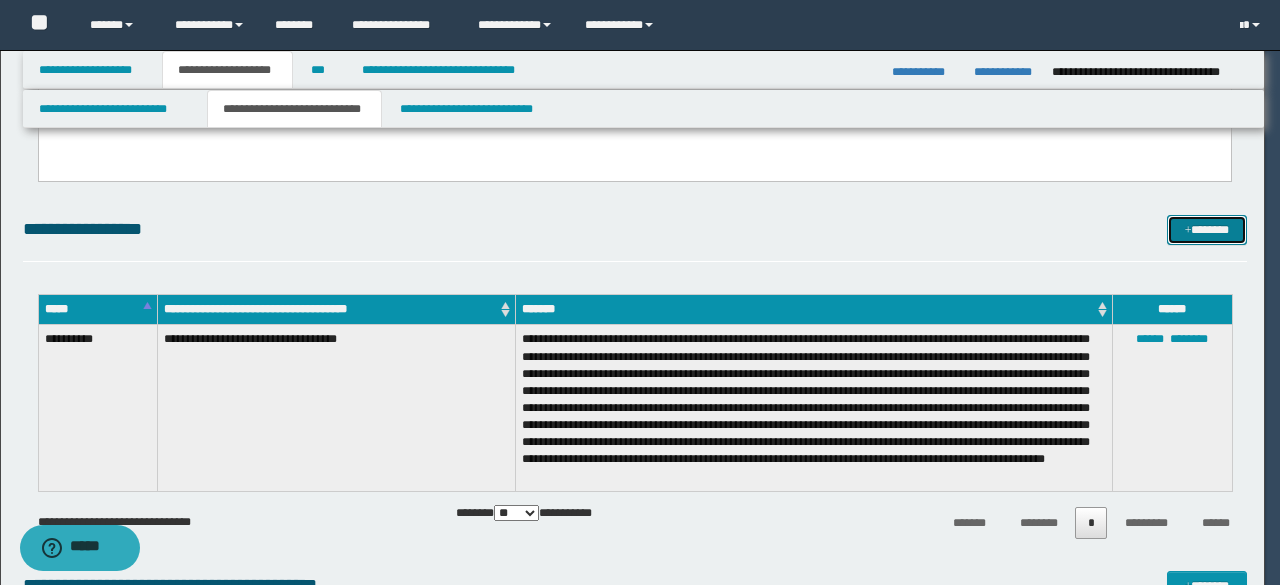 scroll, scrollTop: 0, scrollLeft: 0, axis: both 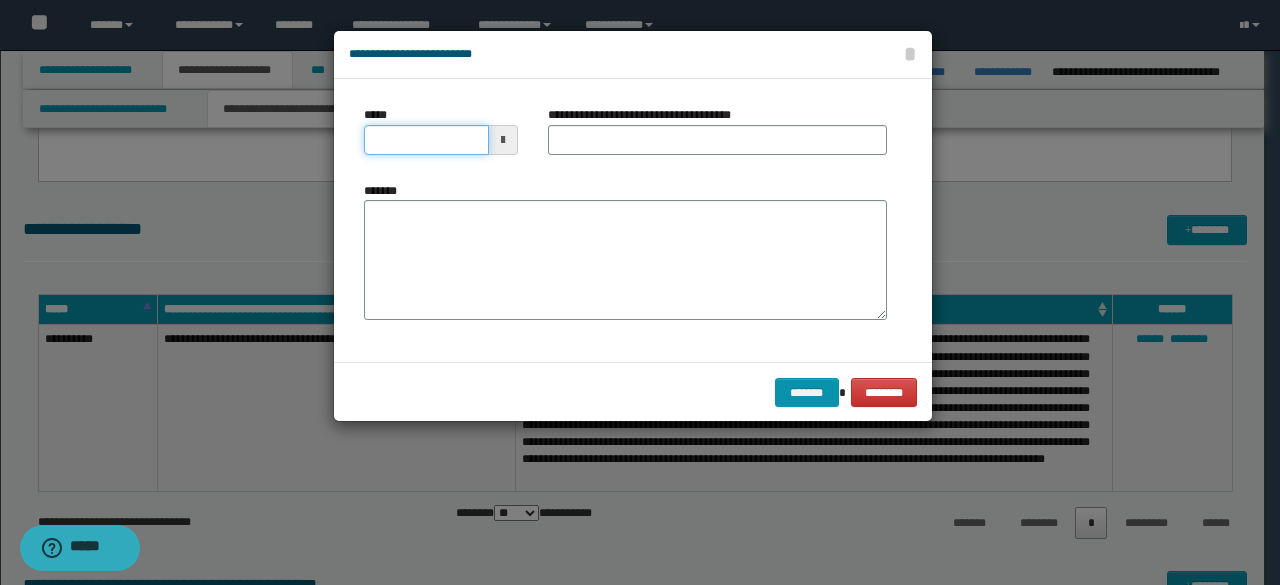 click on "*****" at bounding box center [426, 140] 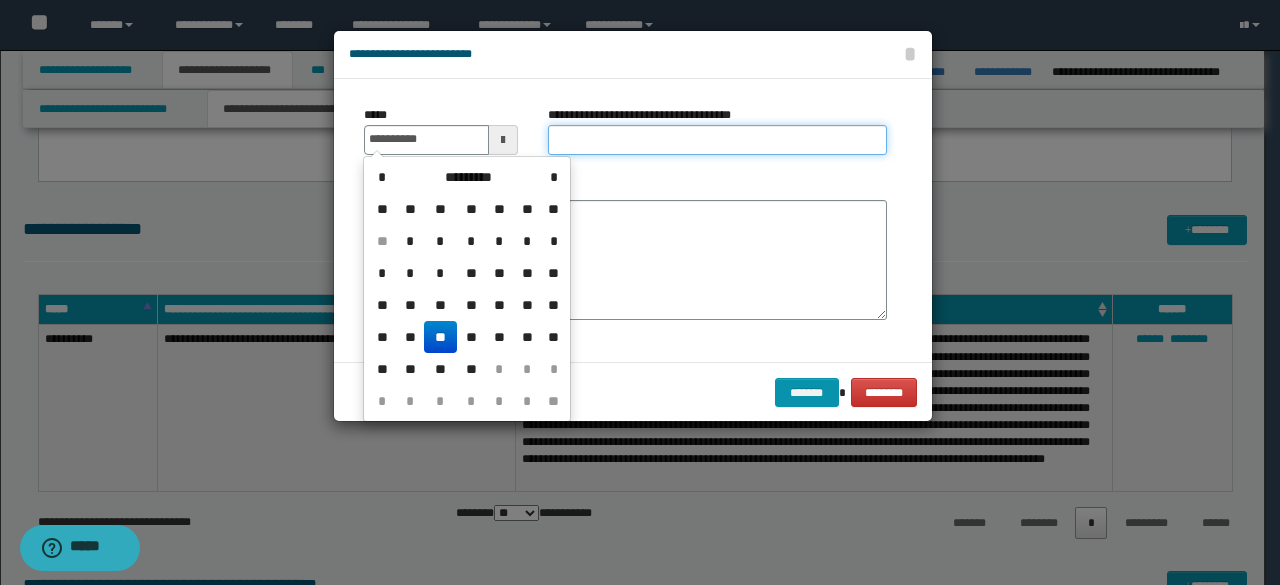 type on "**********" 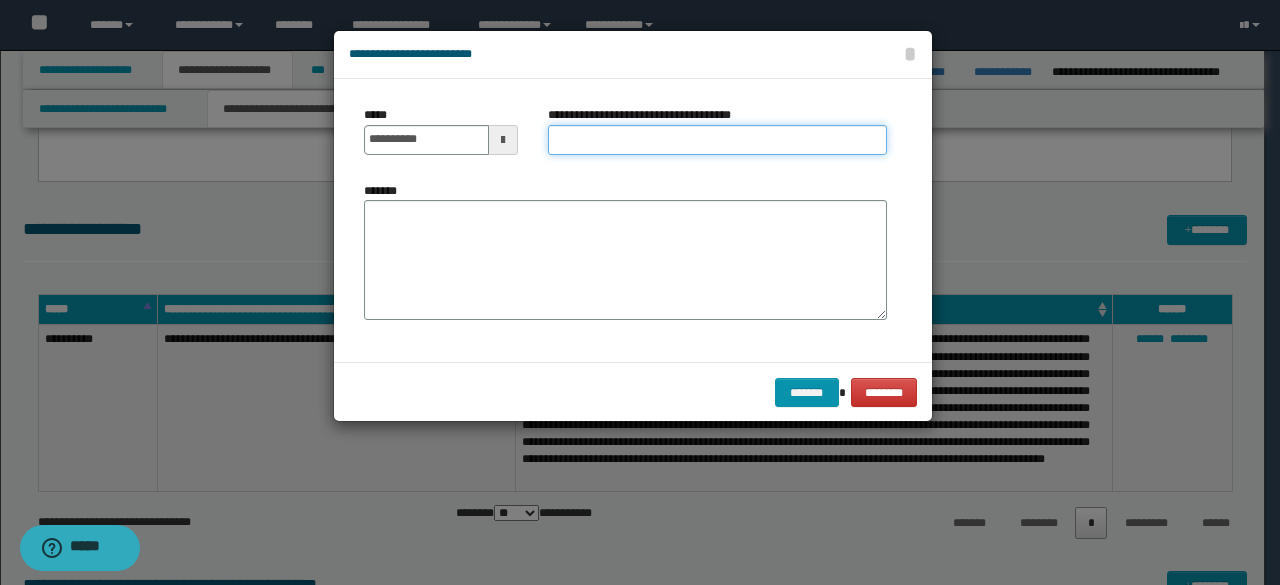 click on "**********" at bounding box center [717, 140] 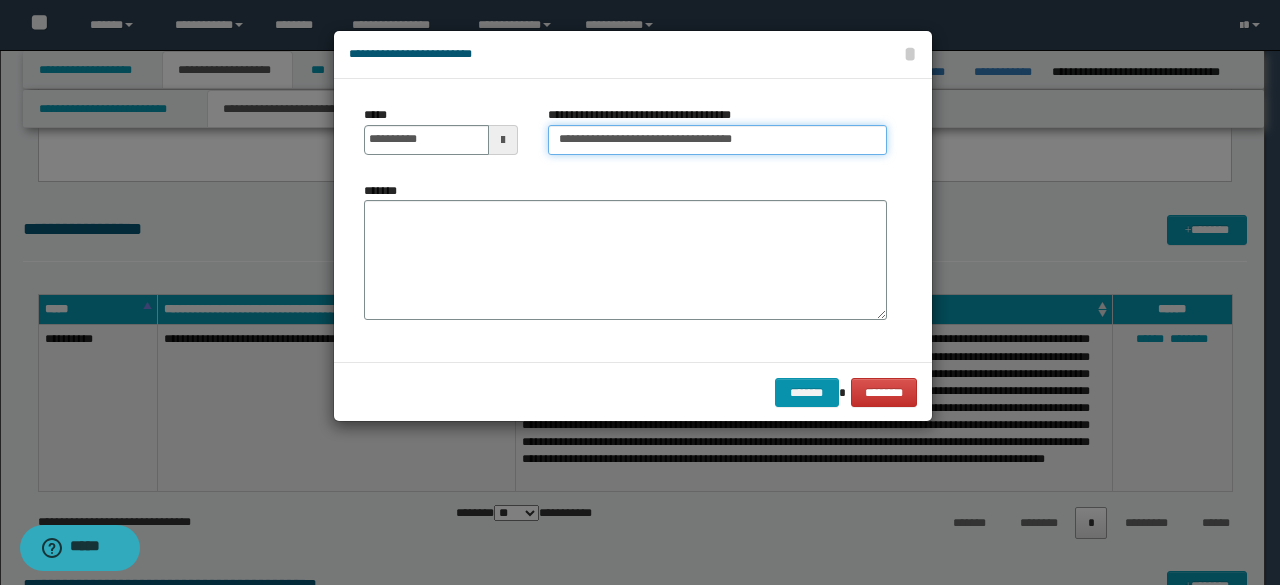 type on "**********" 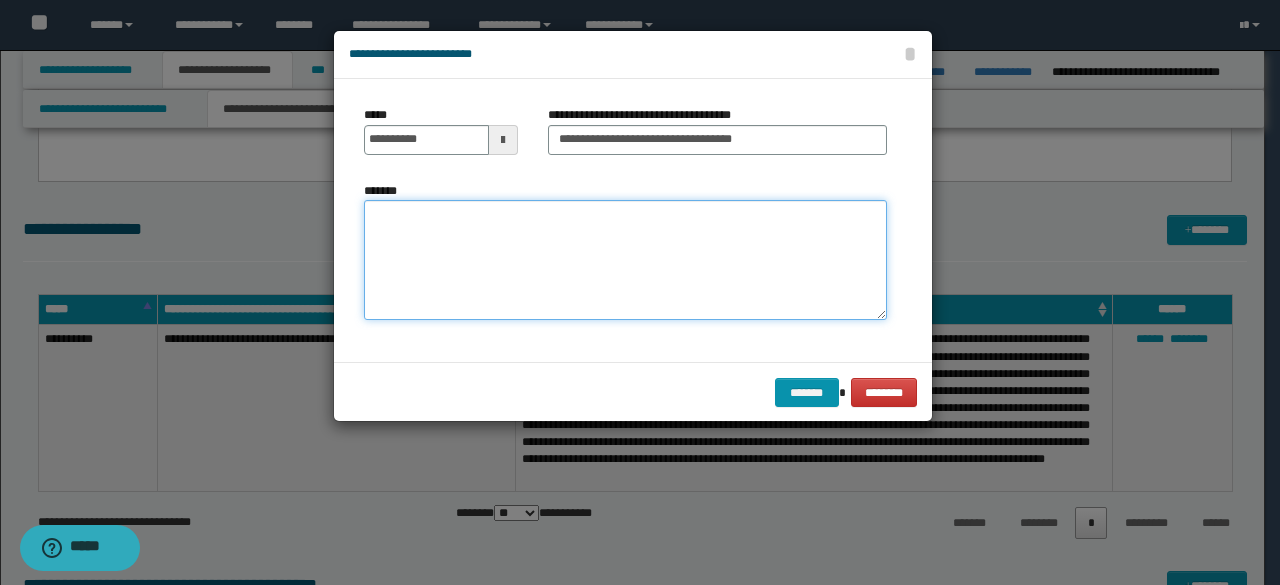paste on "**********" 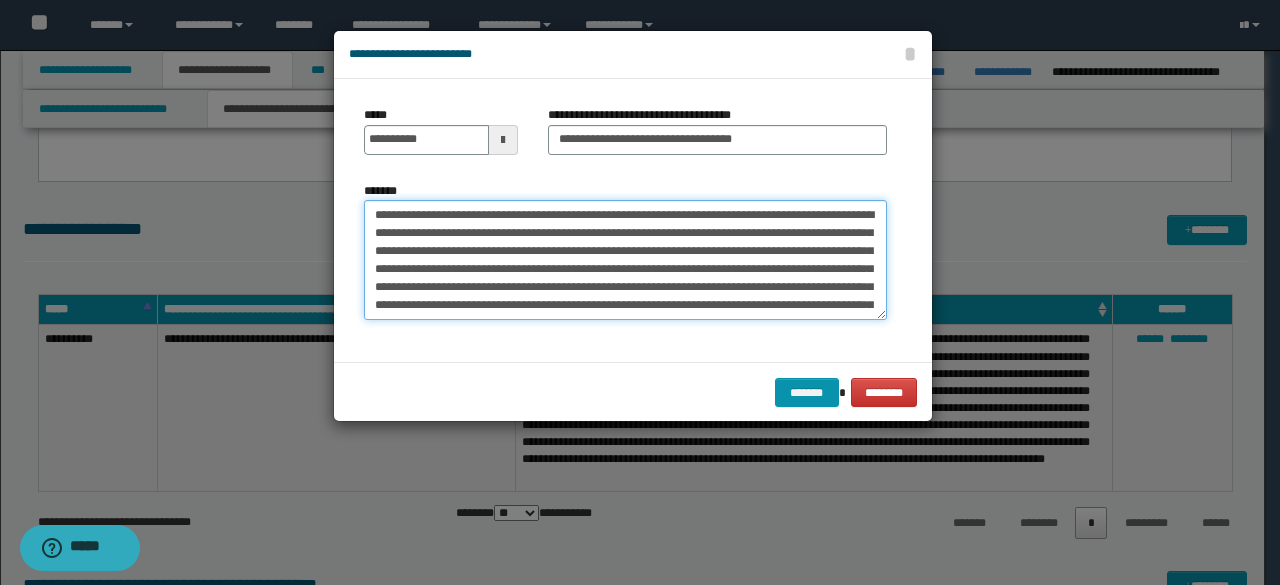 scroll, scrollTop: 138, scrollLeft: 0, axis: vertical 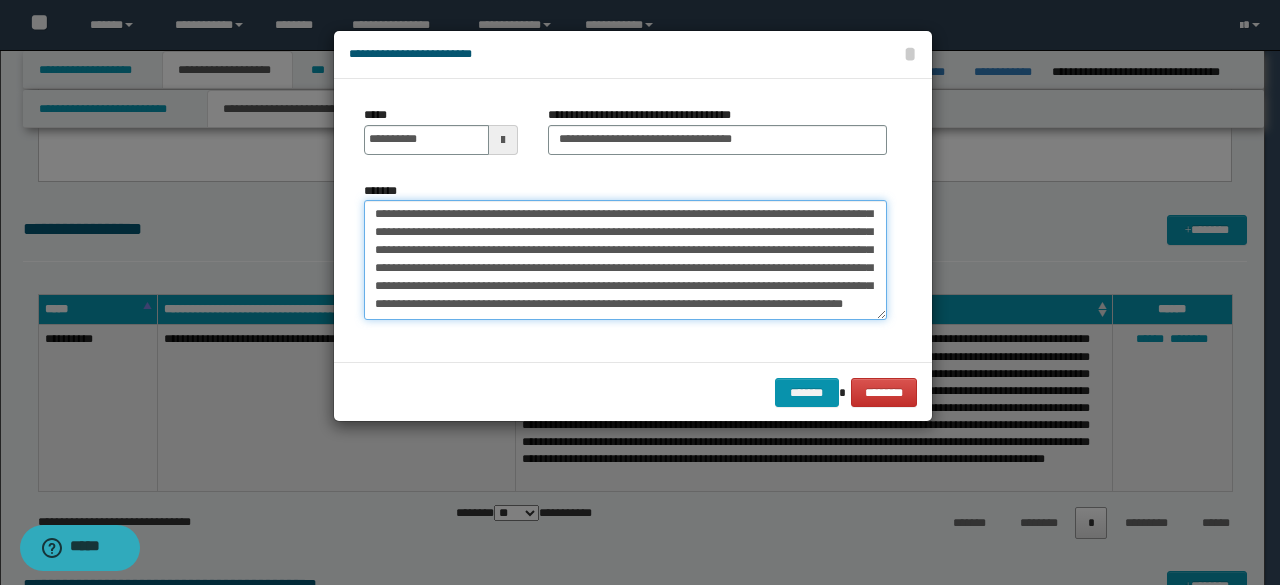 drag, startPoint x: 783, startPoint y: 279, endPoint x: 697, endPoint y: 283, distance: 86.09297 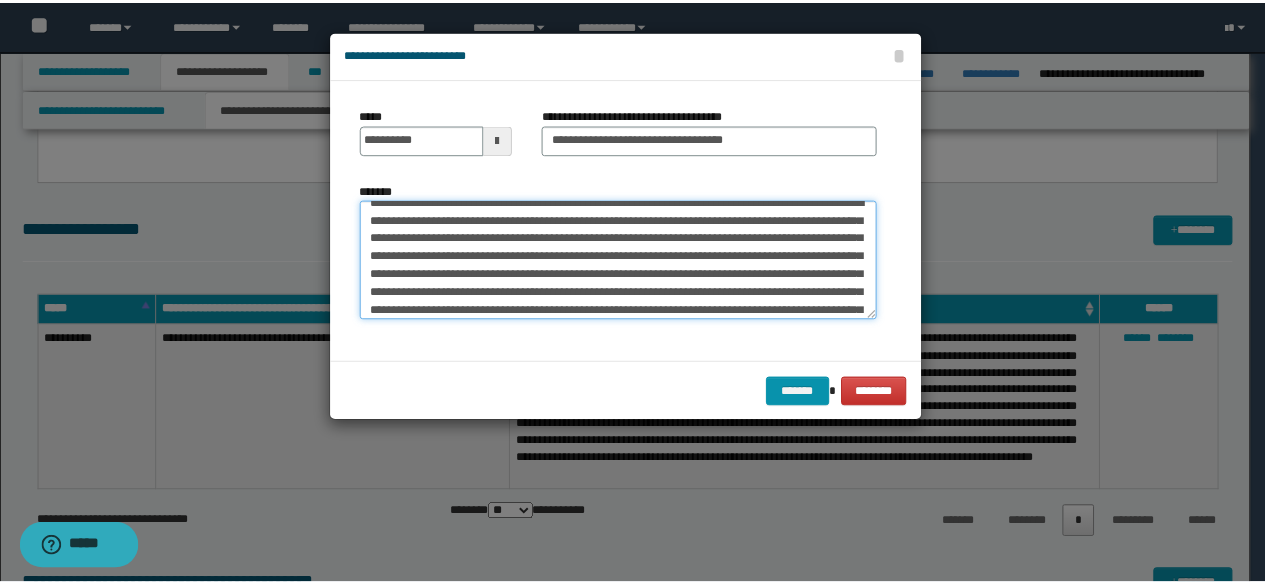 scroll, scrollTop: 0, scrollLeft: 0, axis: both 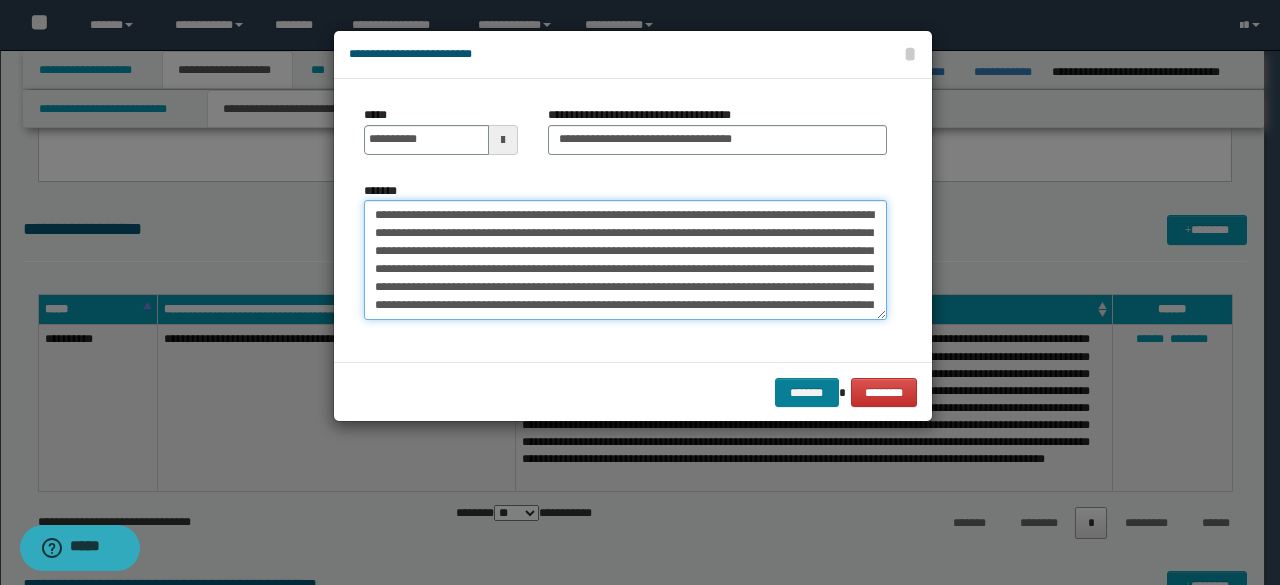 type on "**********" 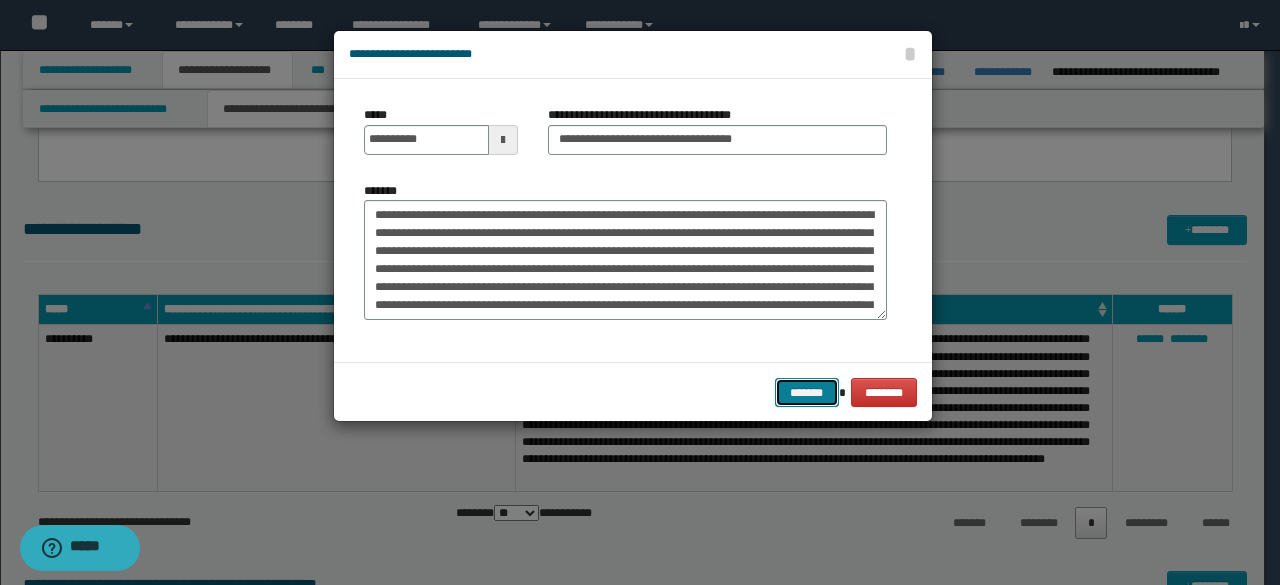 click on "*******" at bounding box center [807, 392] 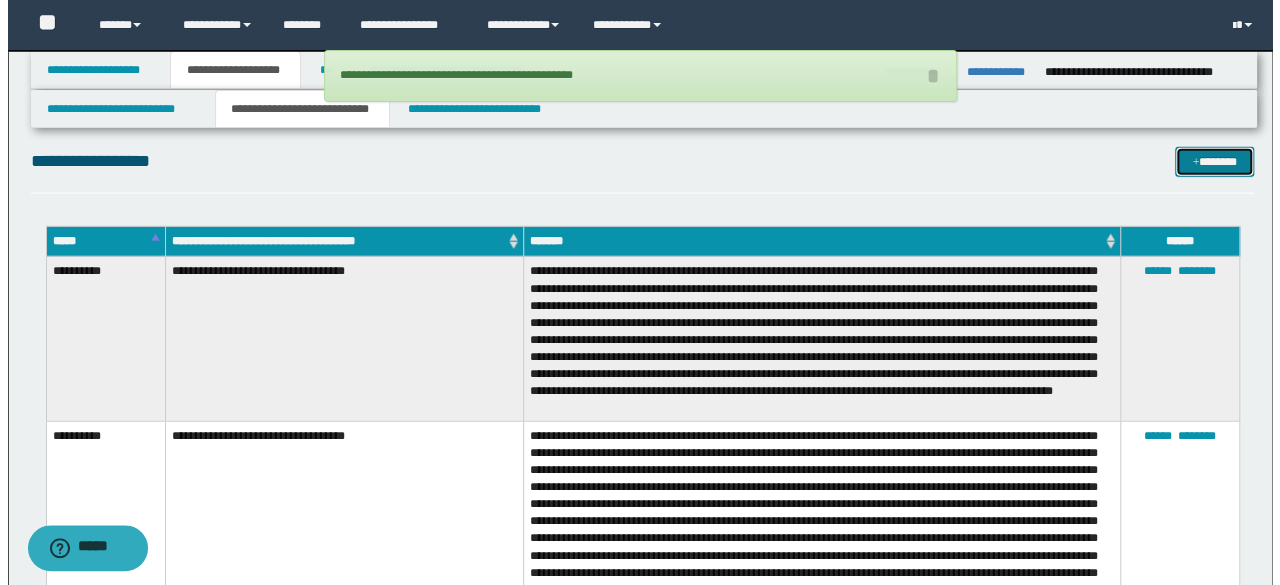 scroll, scrollTop: 2300, scrollLeft: 0, axis: vertical 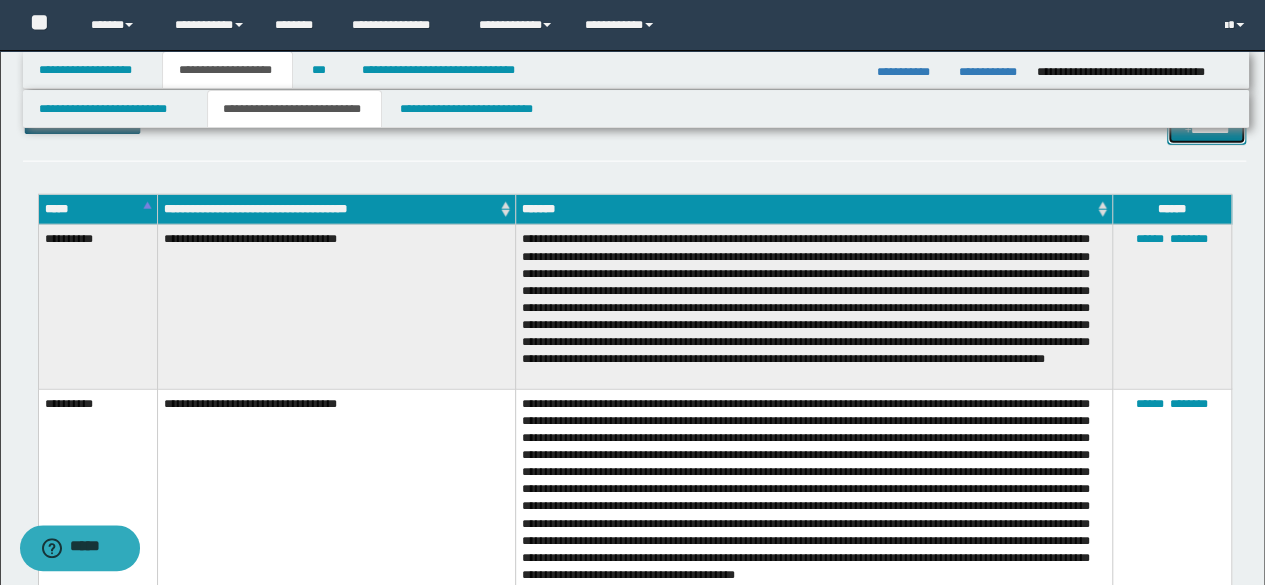 click on "*******" at bounding box center (1206, 129) 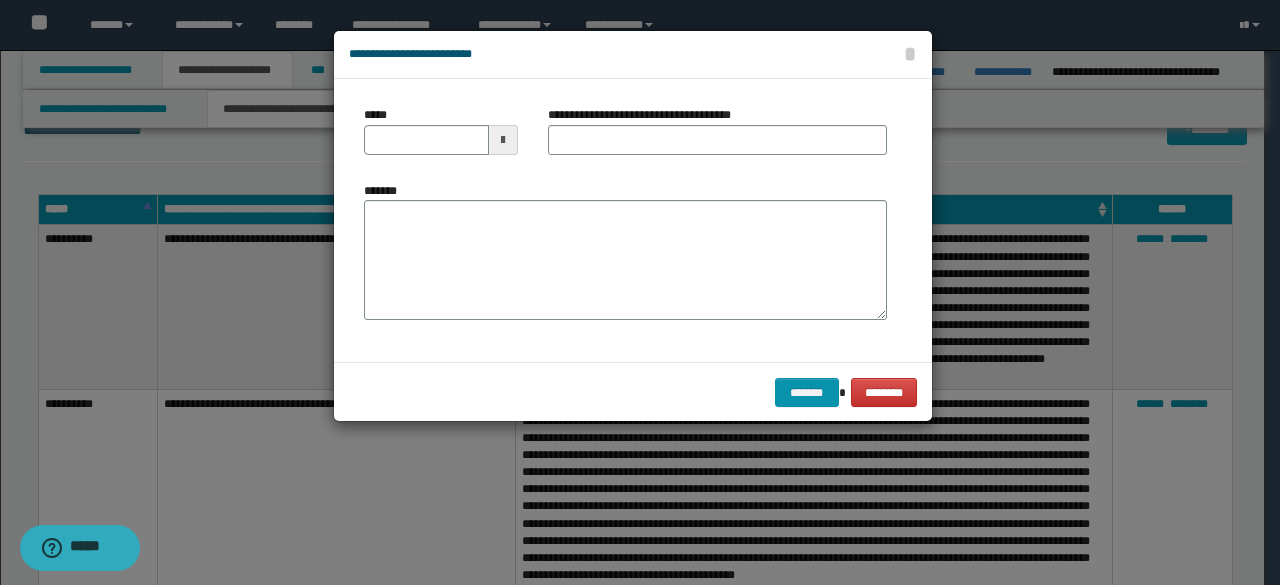 click at bounding box center (503, 140) 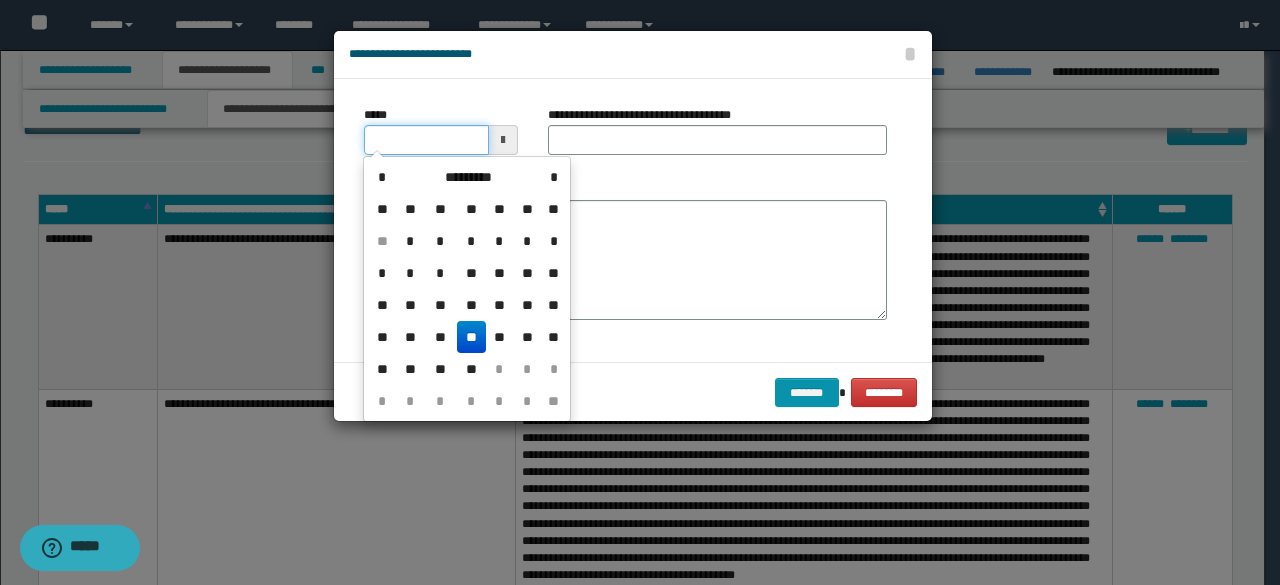 drag, startPoint x: 469, startPoint y: 136, endPoint x: 641, endPoint y: 139, distance: 172.02615 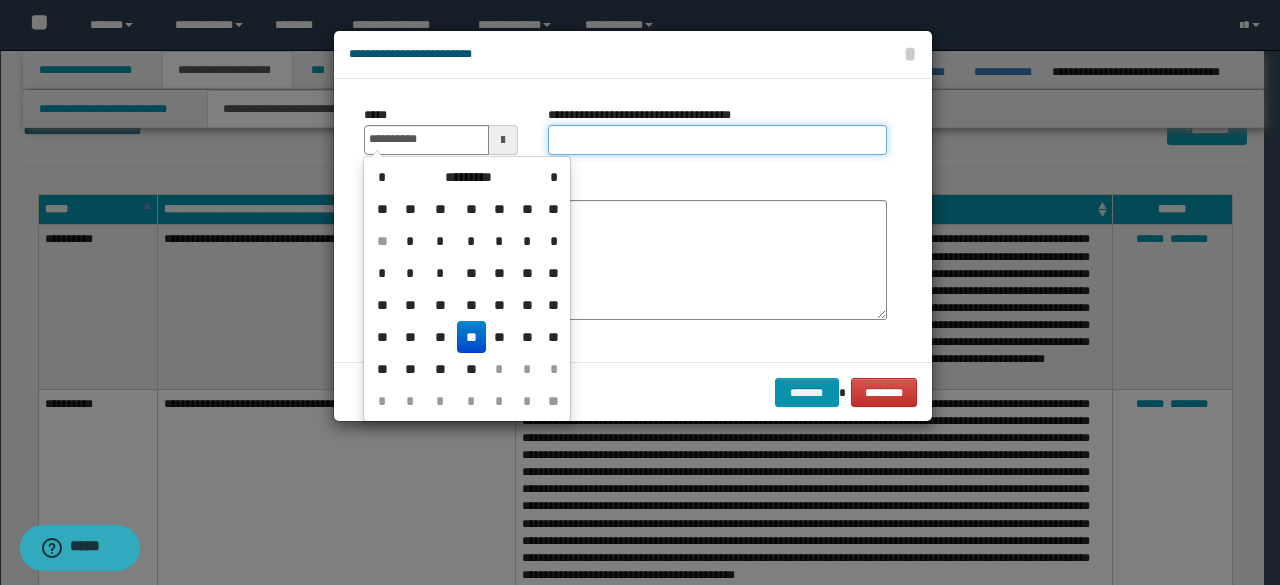 type on "**********" 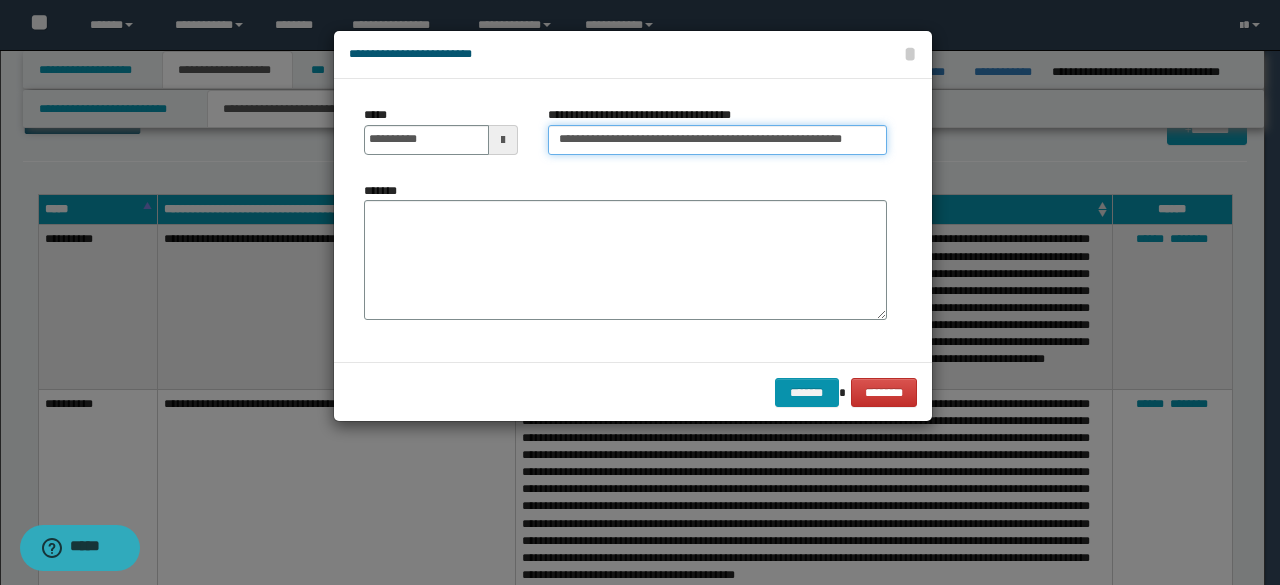 scroll, scrollTop: 0, scrollLeft: 3, axis: horizontal 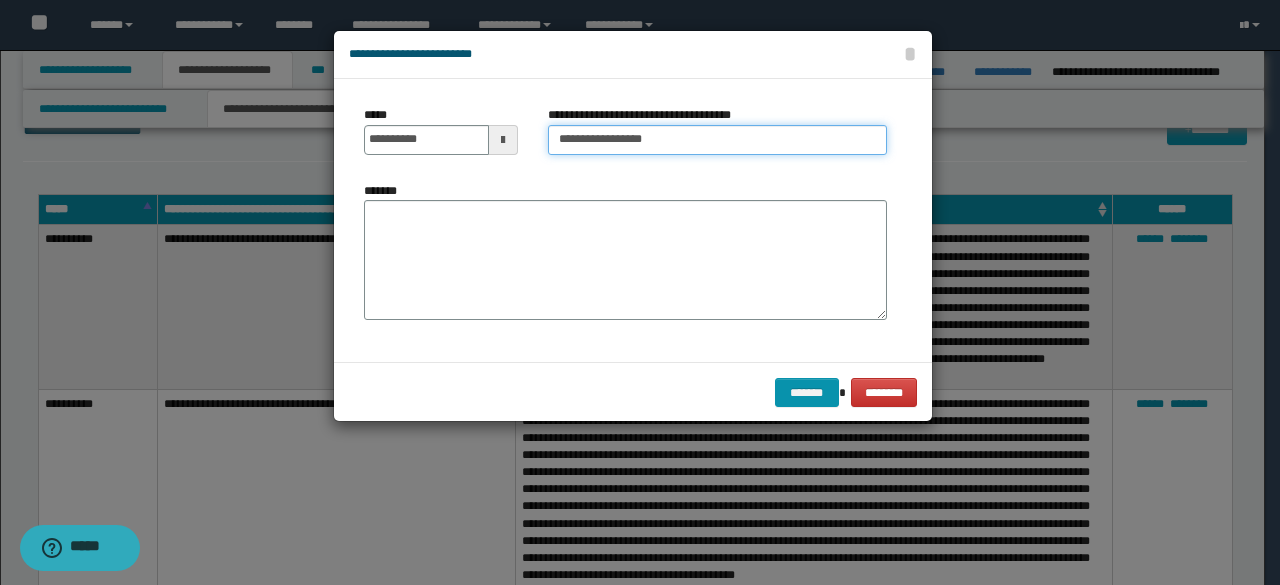 click on "**********" at bounding box center [717, 140] 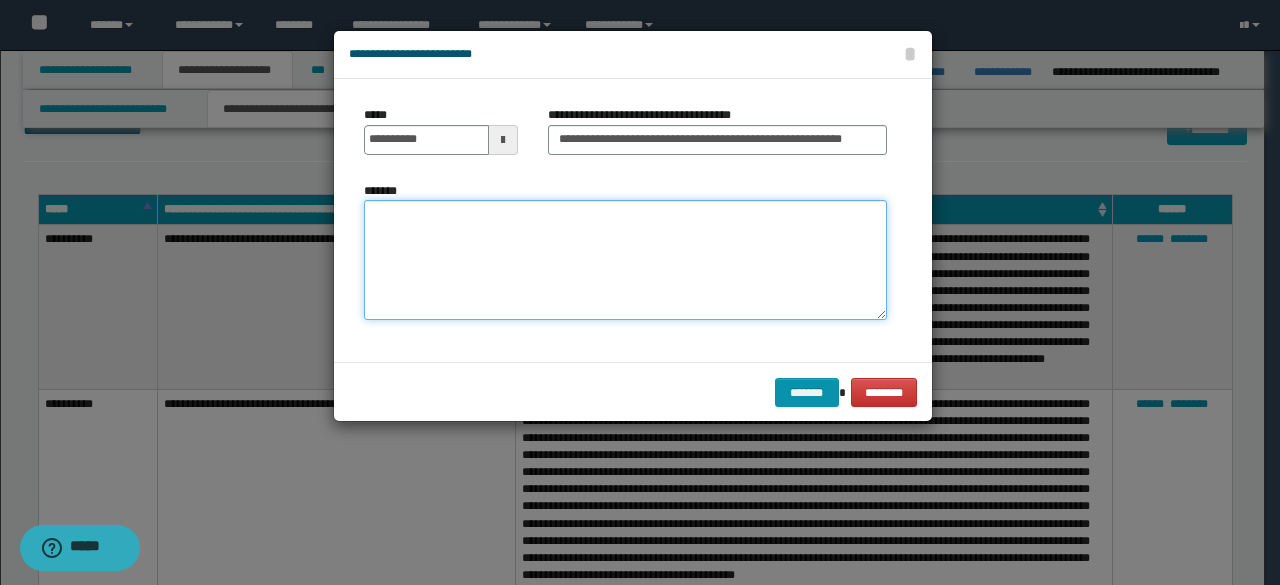 click on "*******" at bounding box center (625, 259) 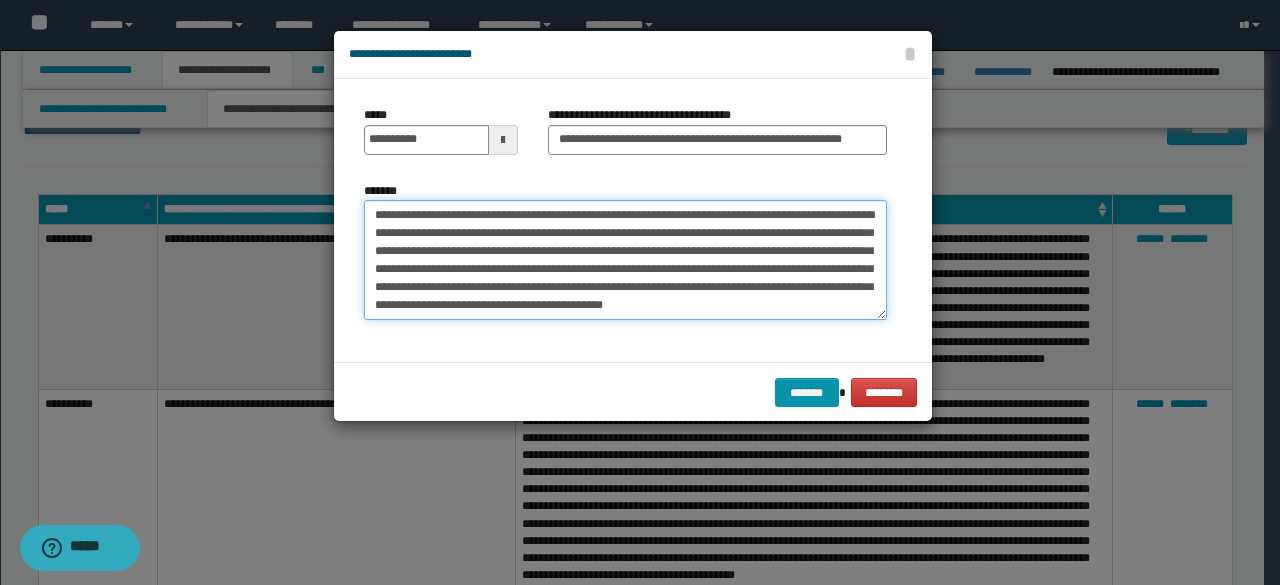 scroll, scrollTop: 12, scrollLeft: 0, axis: vertical 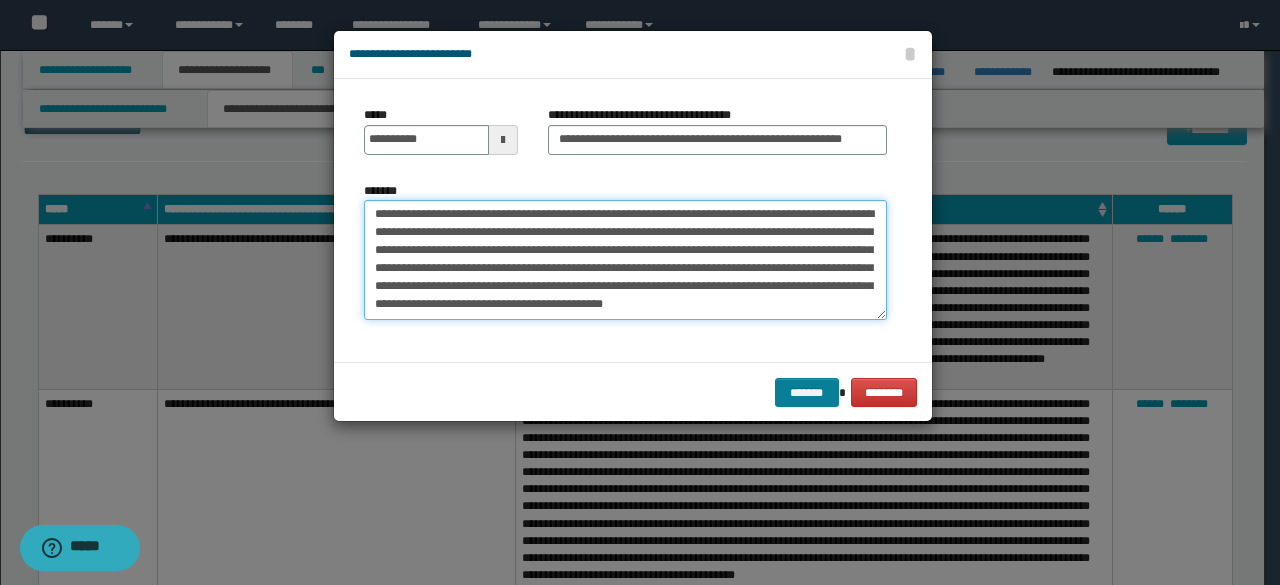 type on "**********" 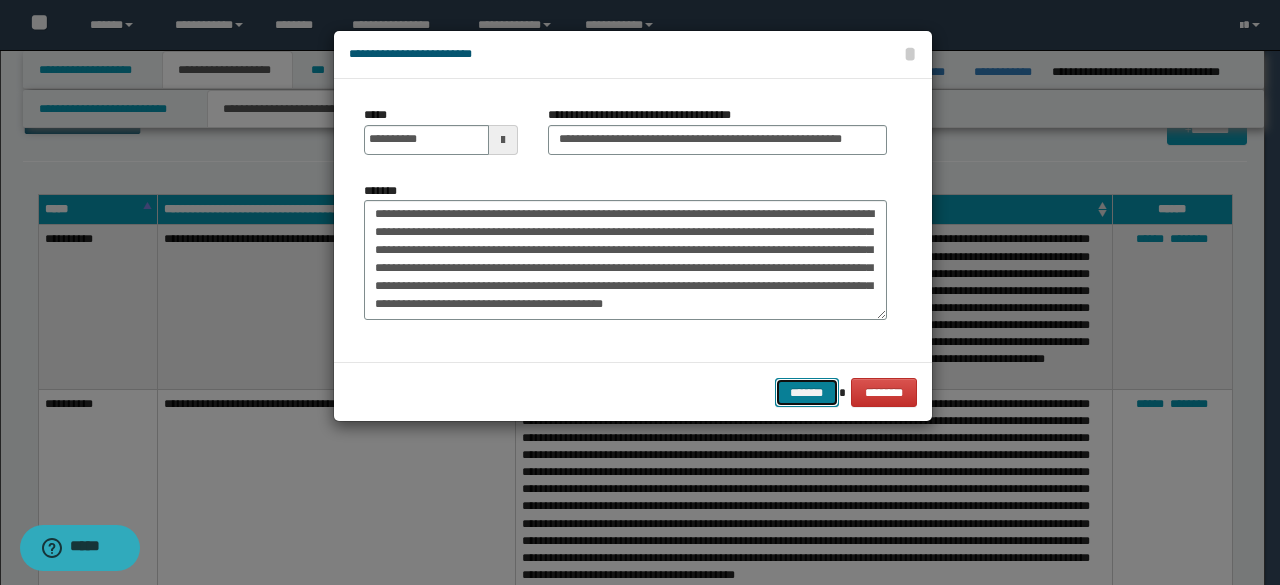 click on "*******" at bounding box center [807, 392] 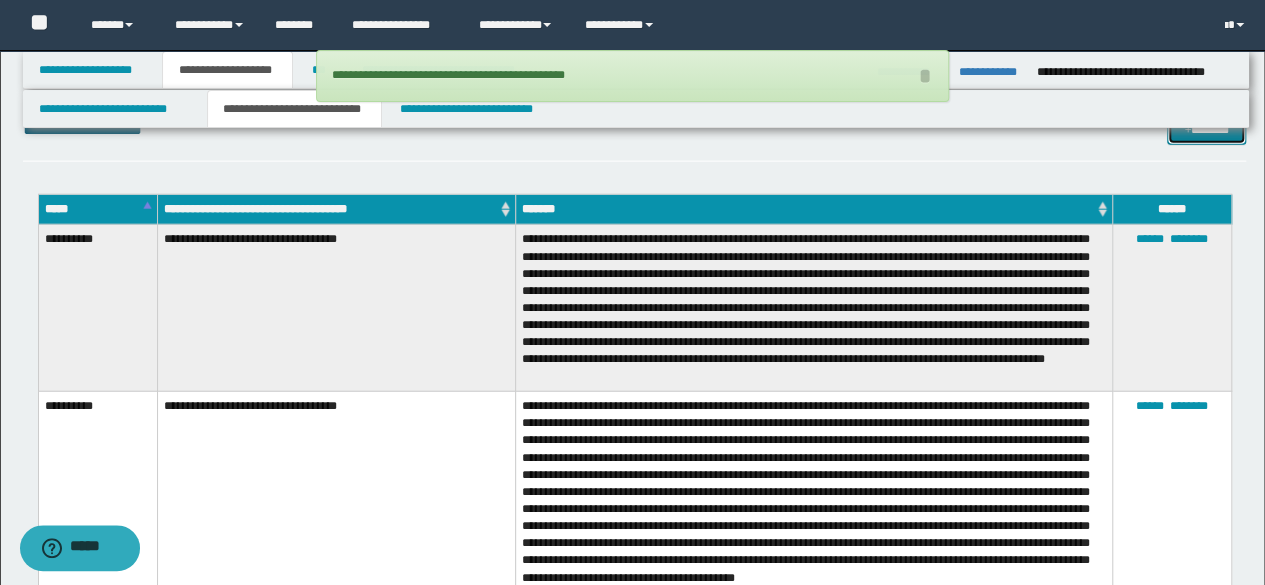click on "*******" at bounding box center [1206, 129] 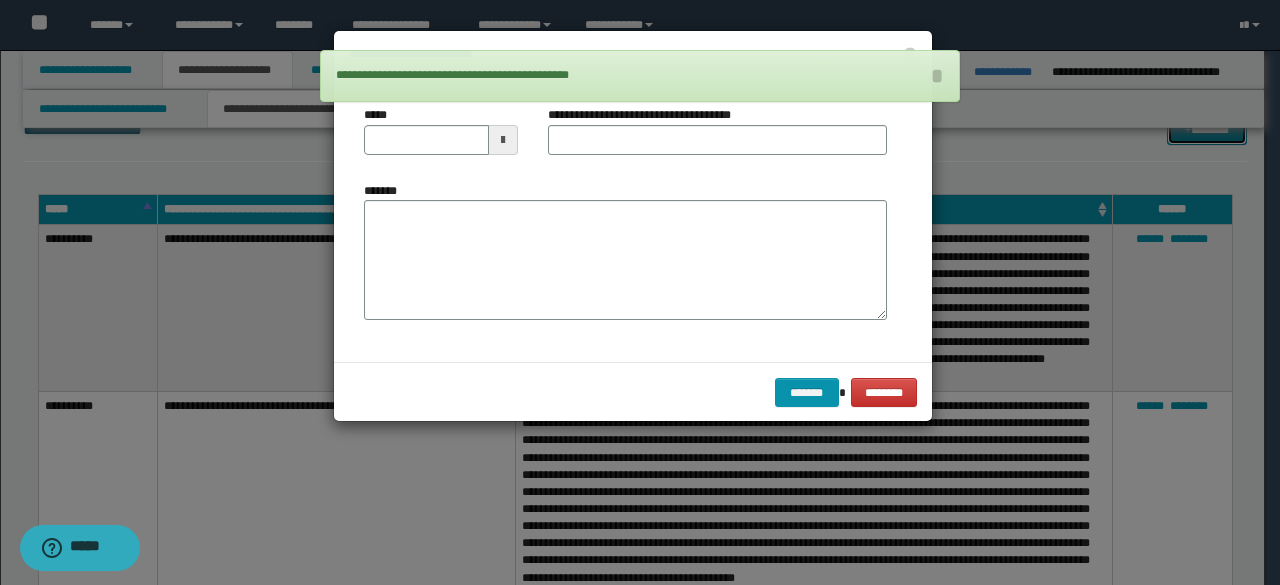 scroll, scrollTop: 0, scrollLeft: 0, axis: both 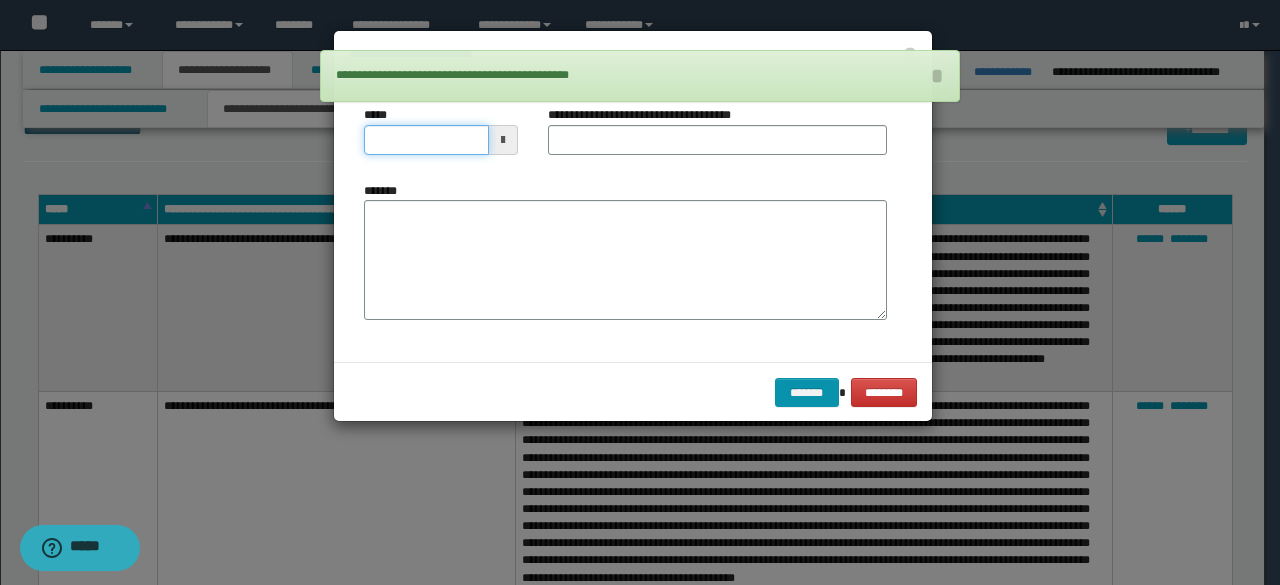 click on "*****" at bounding box center [426, 140] 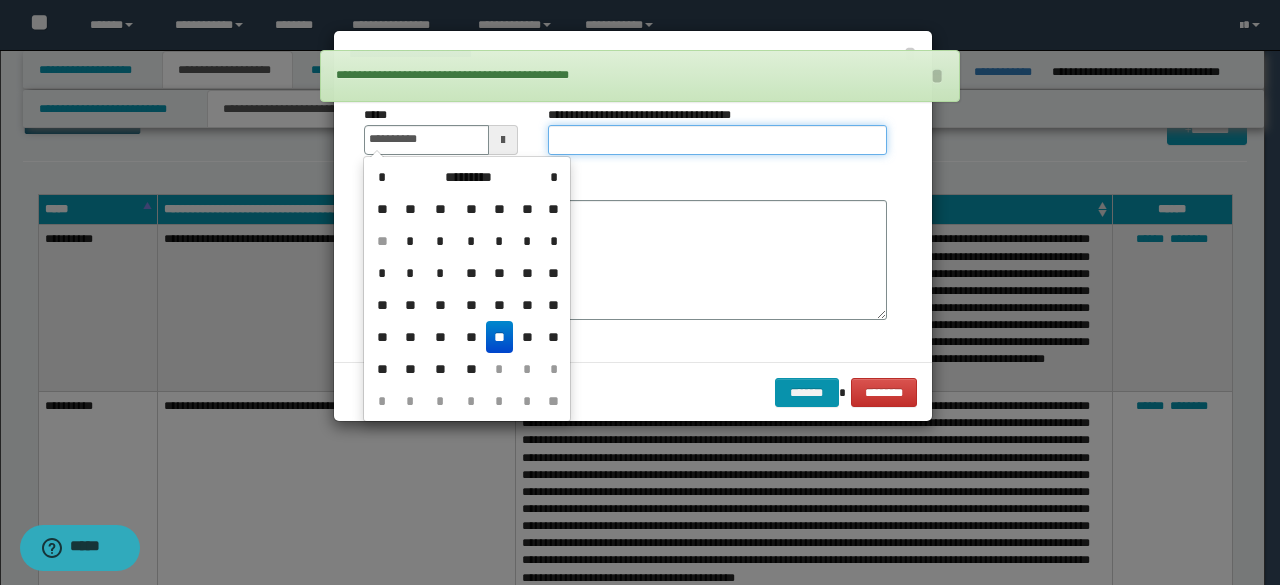type on "**********" 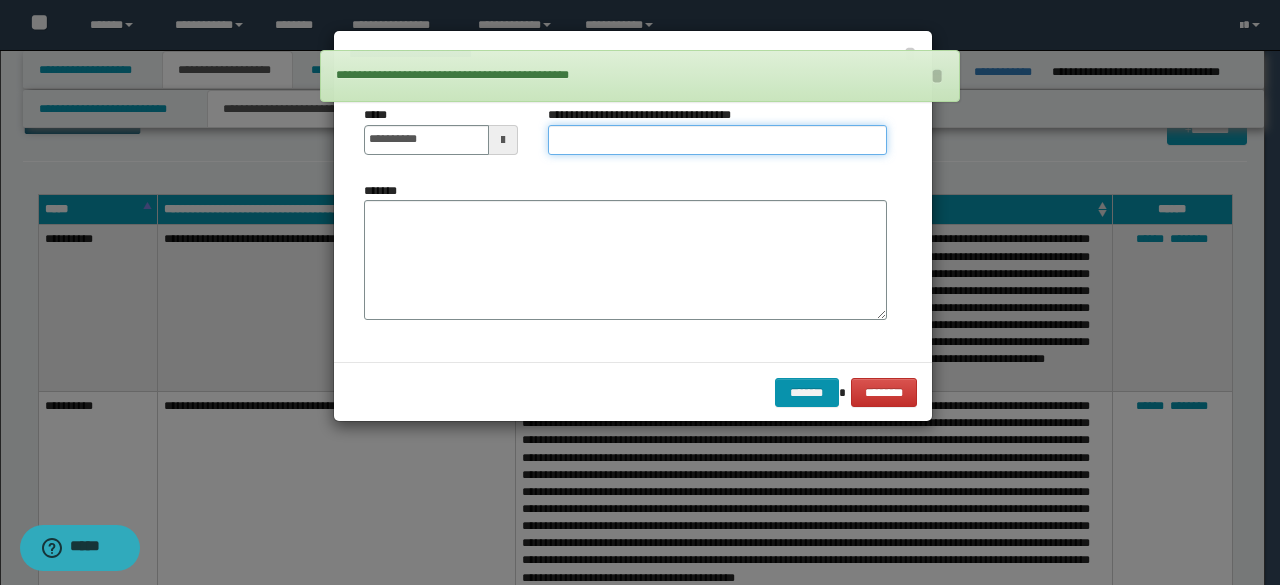 click on "**********" at bounding box center [717, 140] 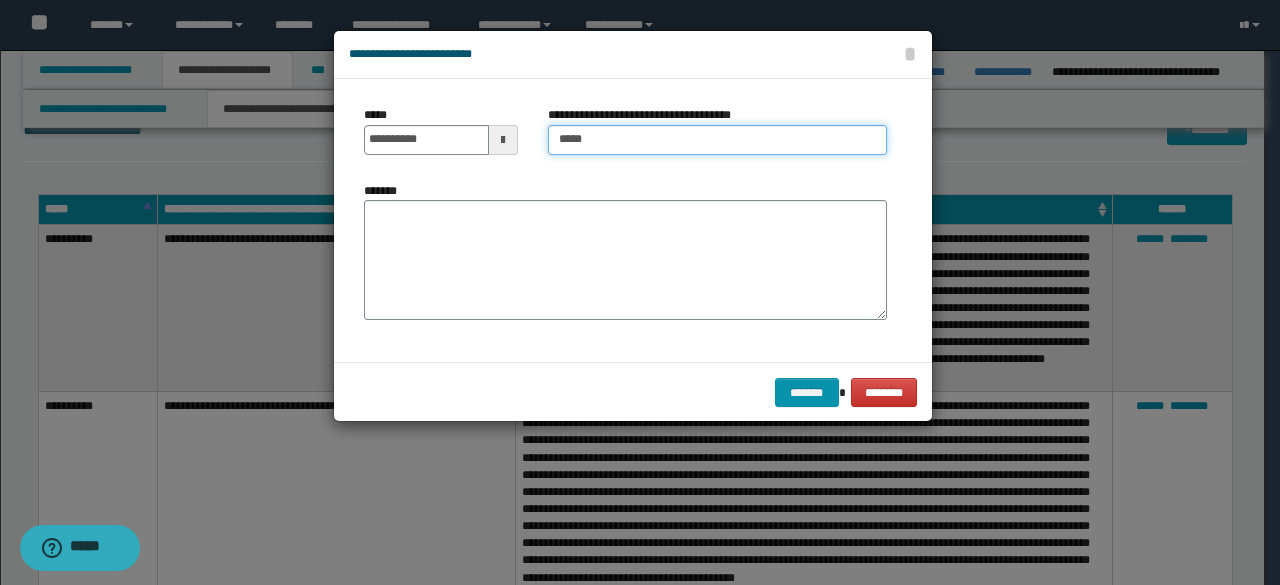 type on "**********" 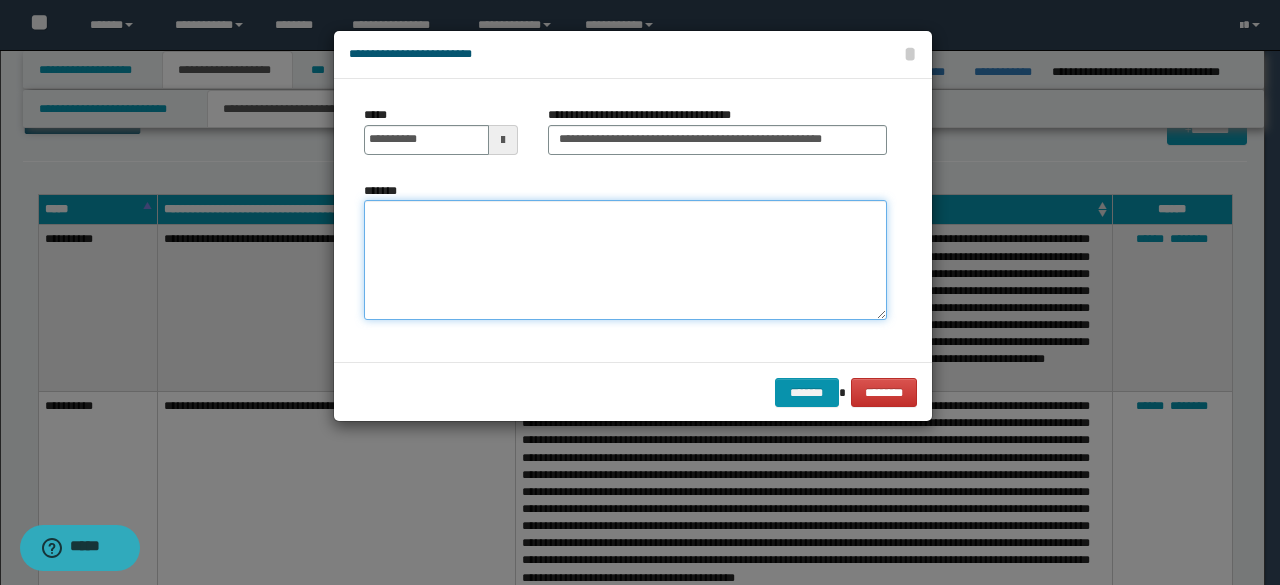 click on "*******" at bounding box center (625, 259) 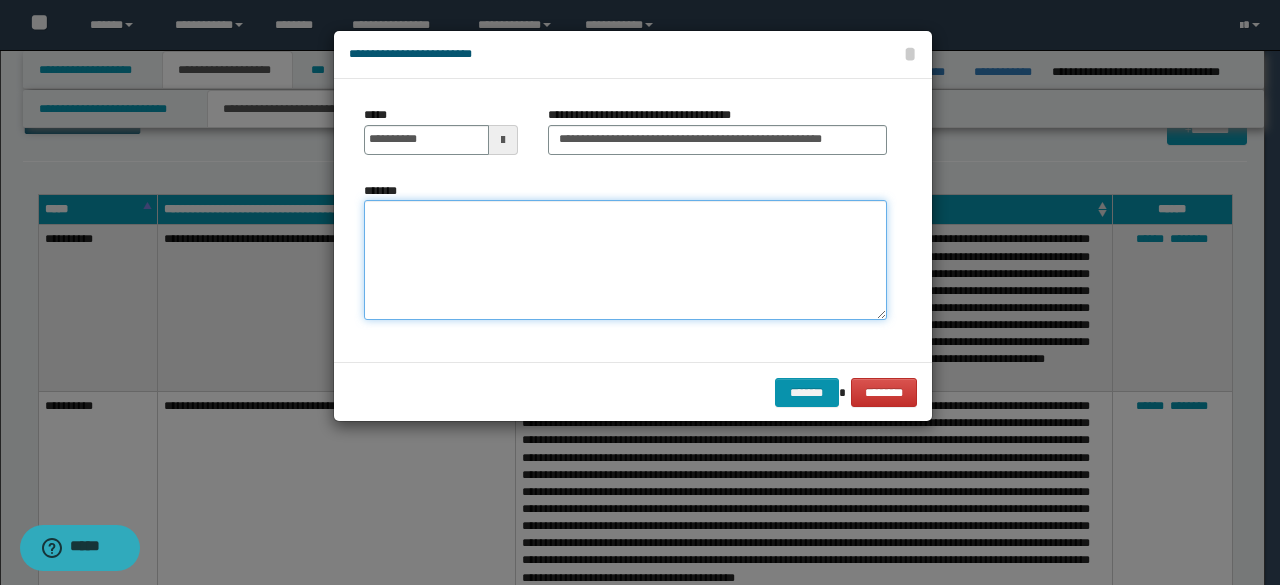 paste on "**********" 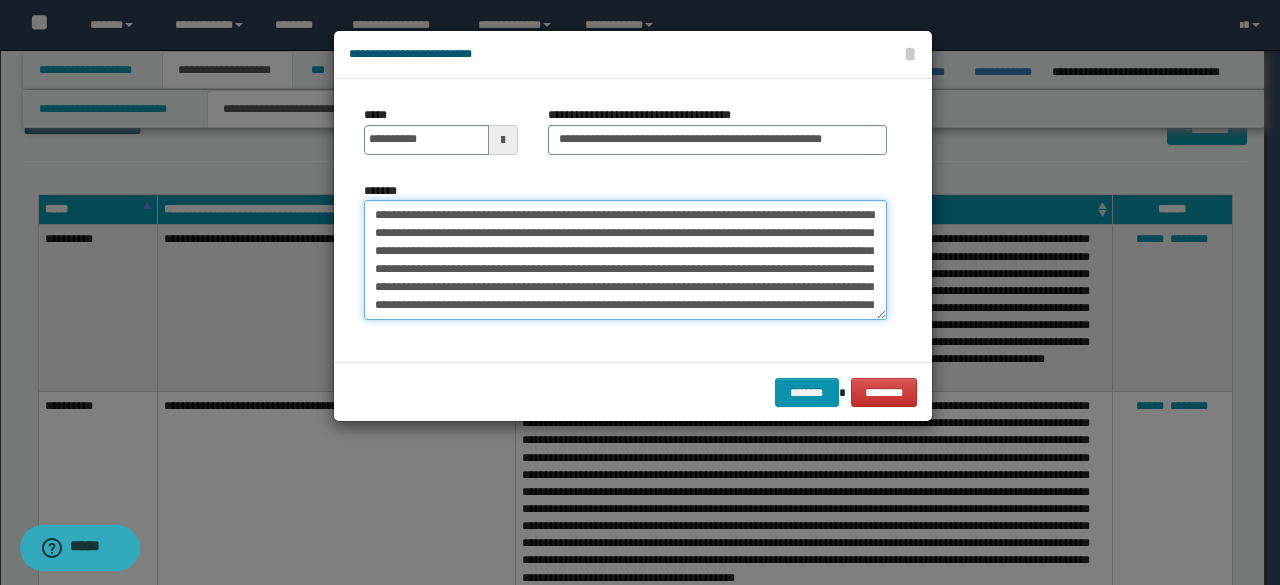 scroll, scrollTop: 318, scrollLeft: 0, axis: vertical 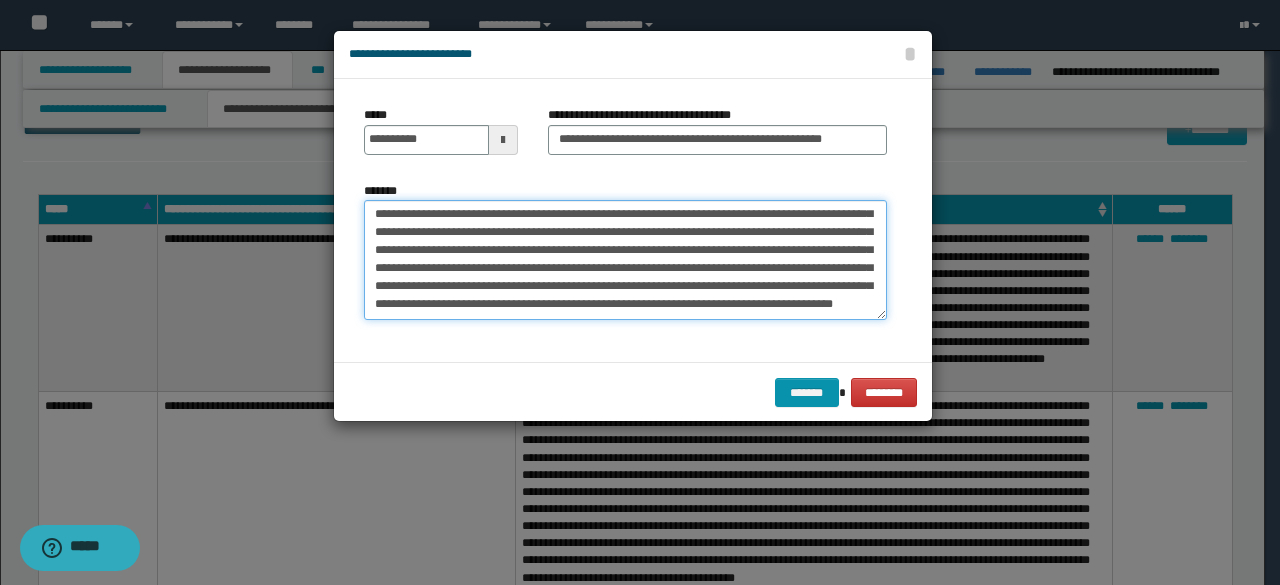 type on "**********" 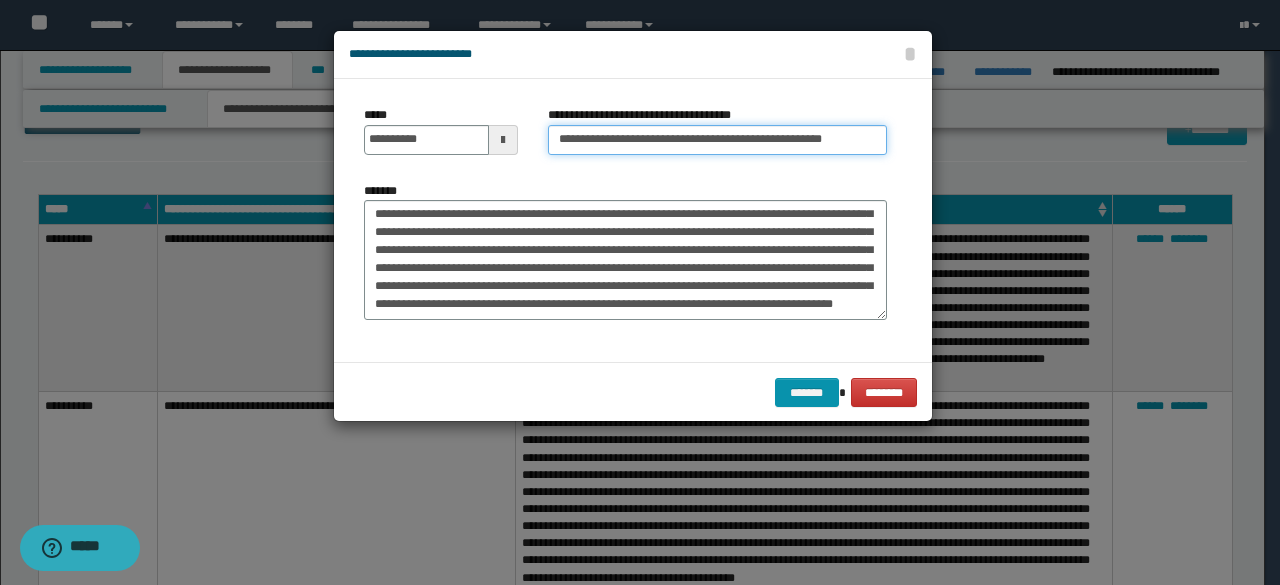 drag, startPoint x: 628, startPoint y: 140, endPoint x: 1279, endPoint y: 153, distance: 651.12976 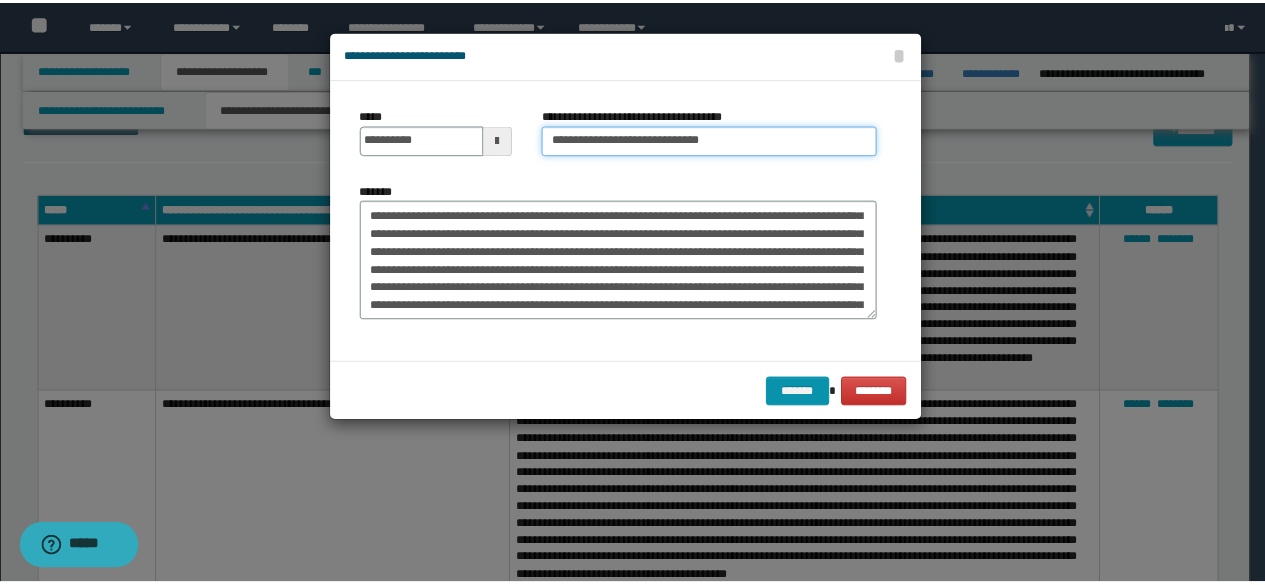 scroll, scrollTop: 0, scrollLeft: 0, axis: both 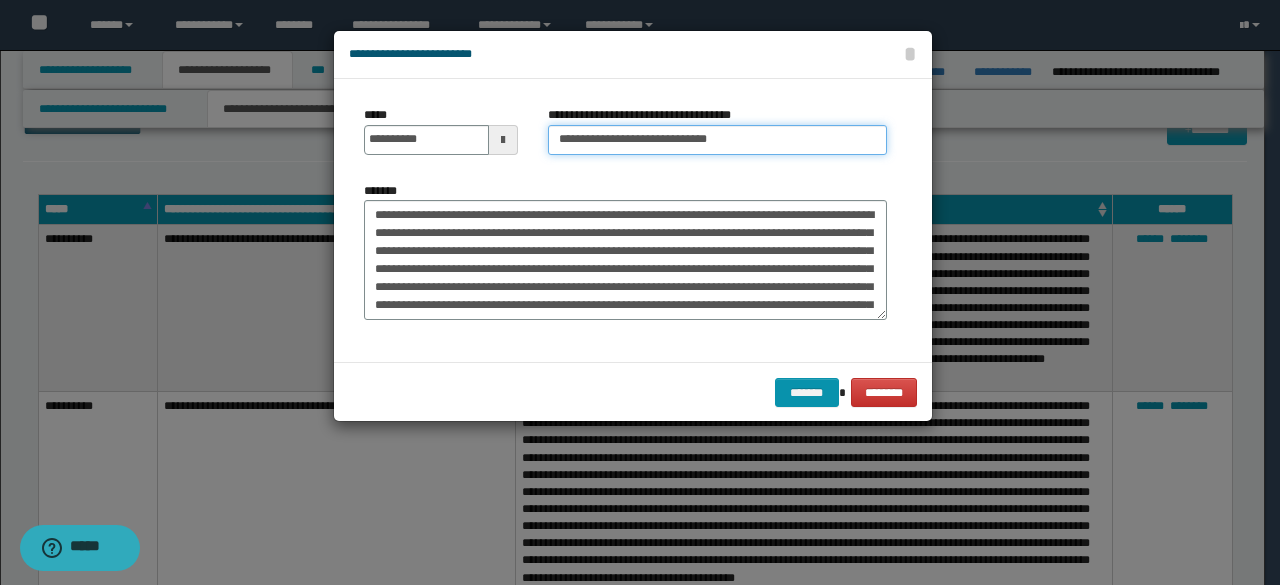 type on "**********" 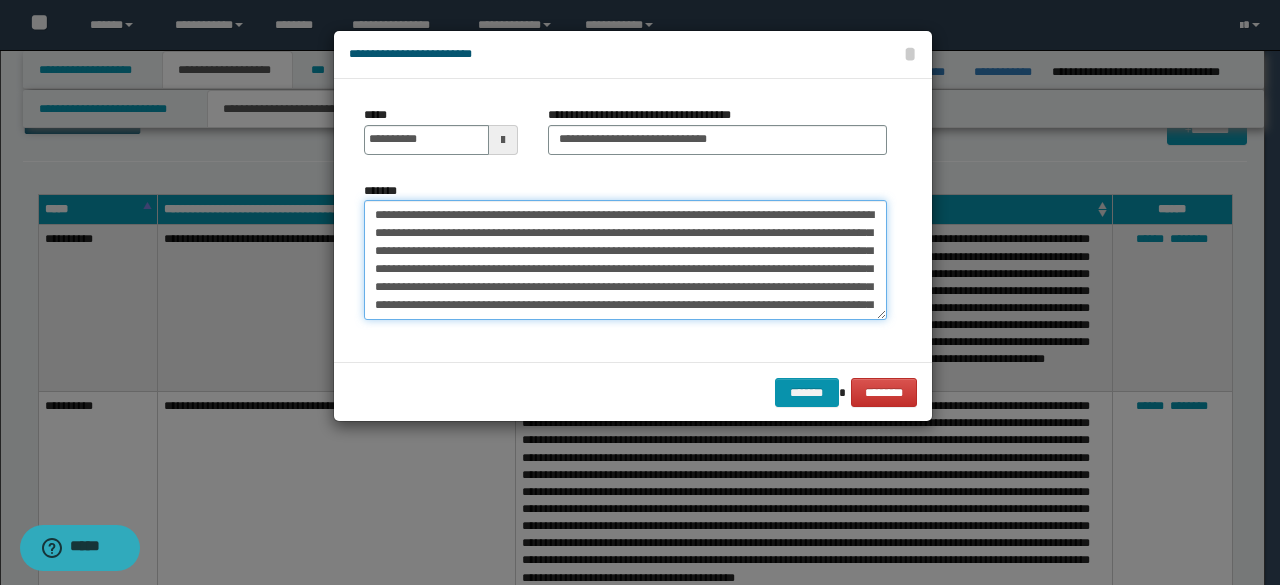 click on "*******" at bounding box center (625, 259) 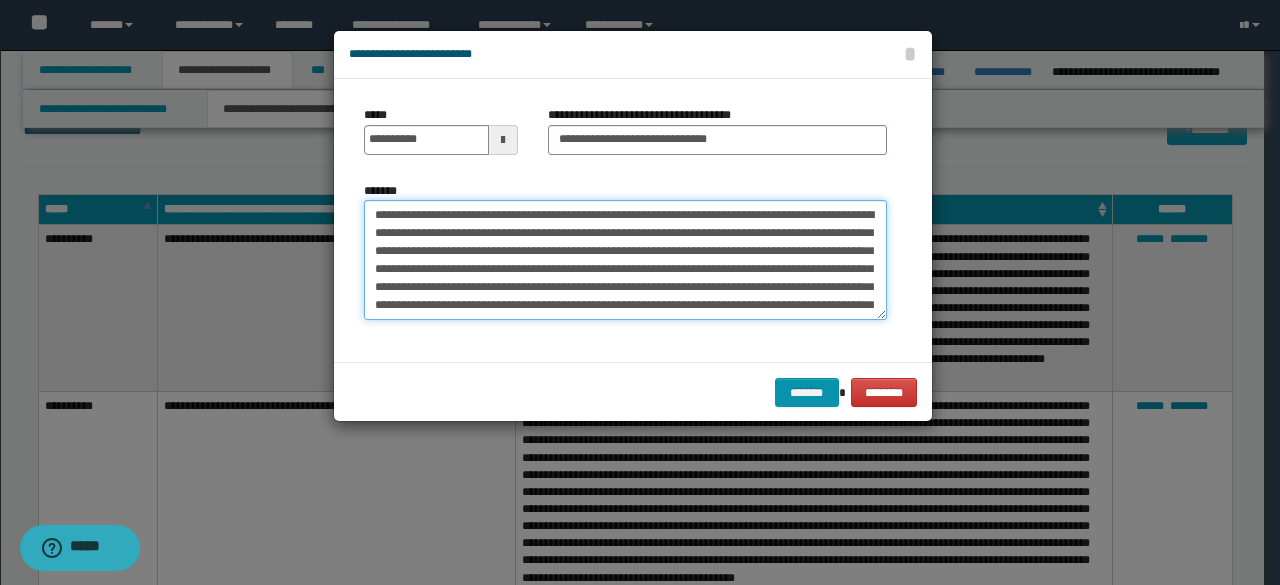 click on "*******" at bounding box center (625, 259) 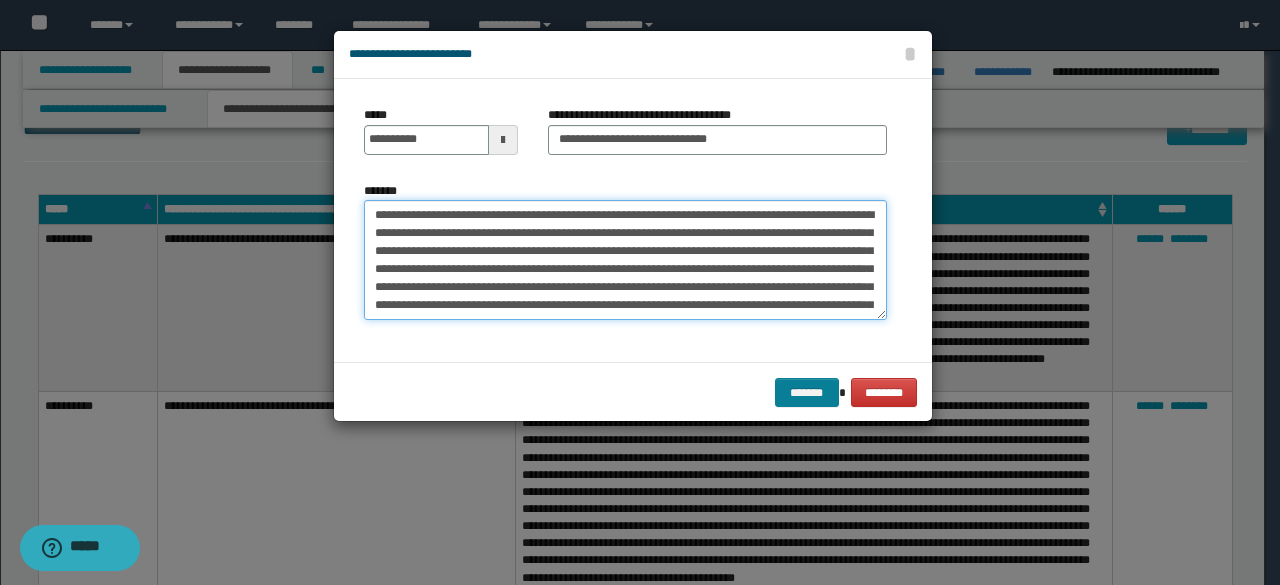 type on "**********" 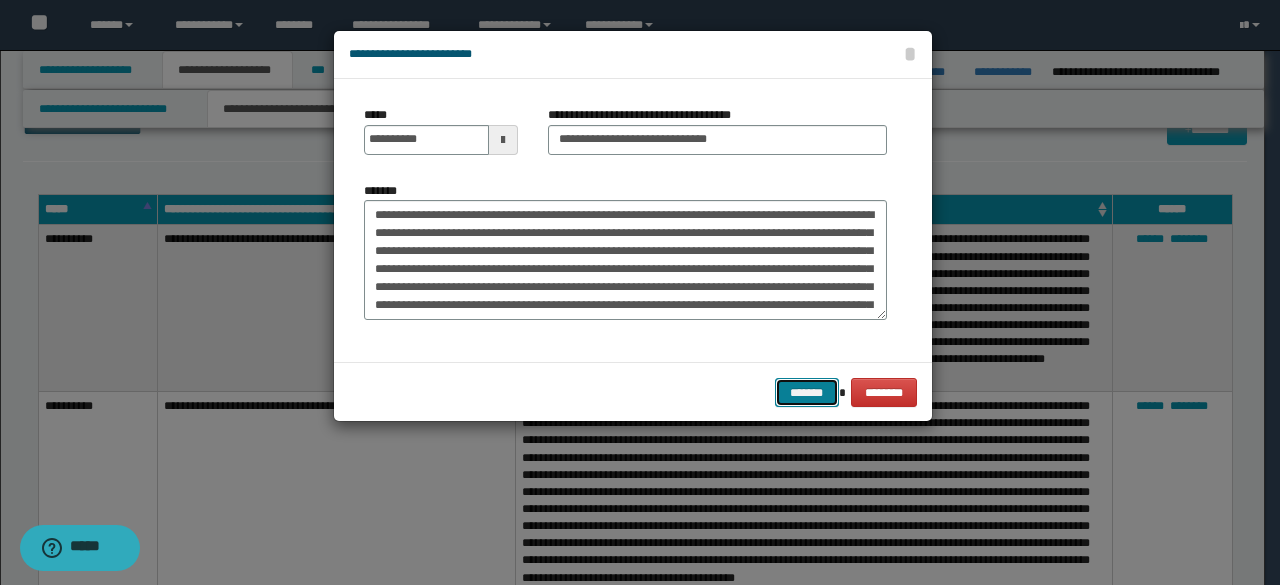 click on "*******" at bounding box center (807, 392) 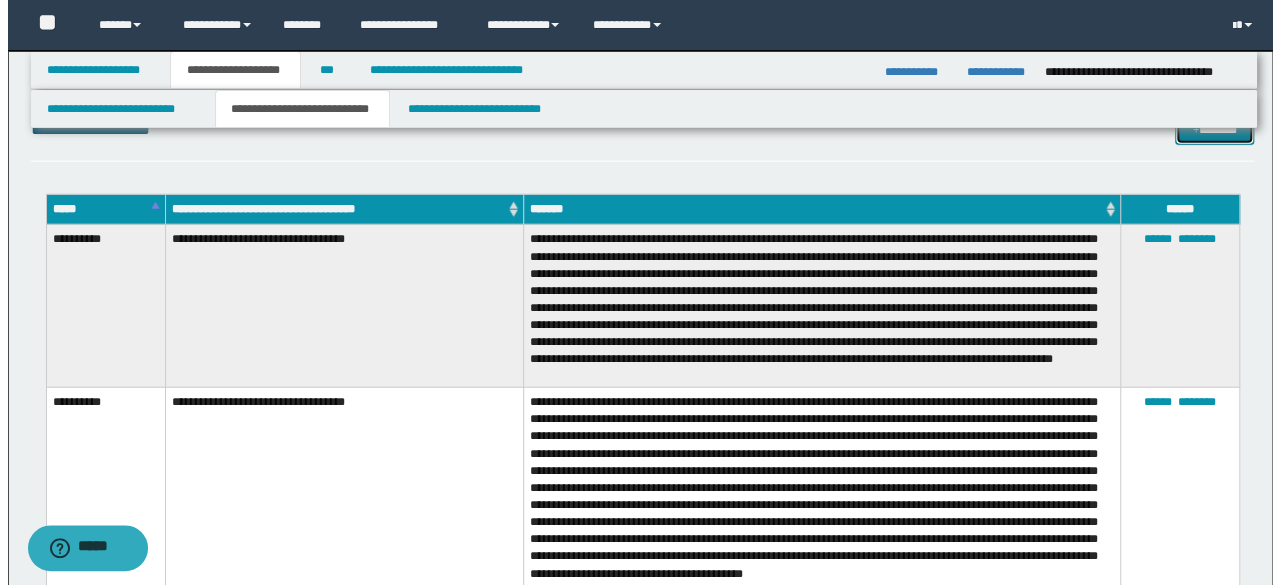 scroll, scrollTop: 2200, scrollLeft: 0, axis: vertical 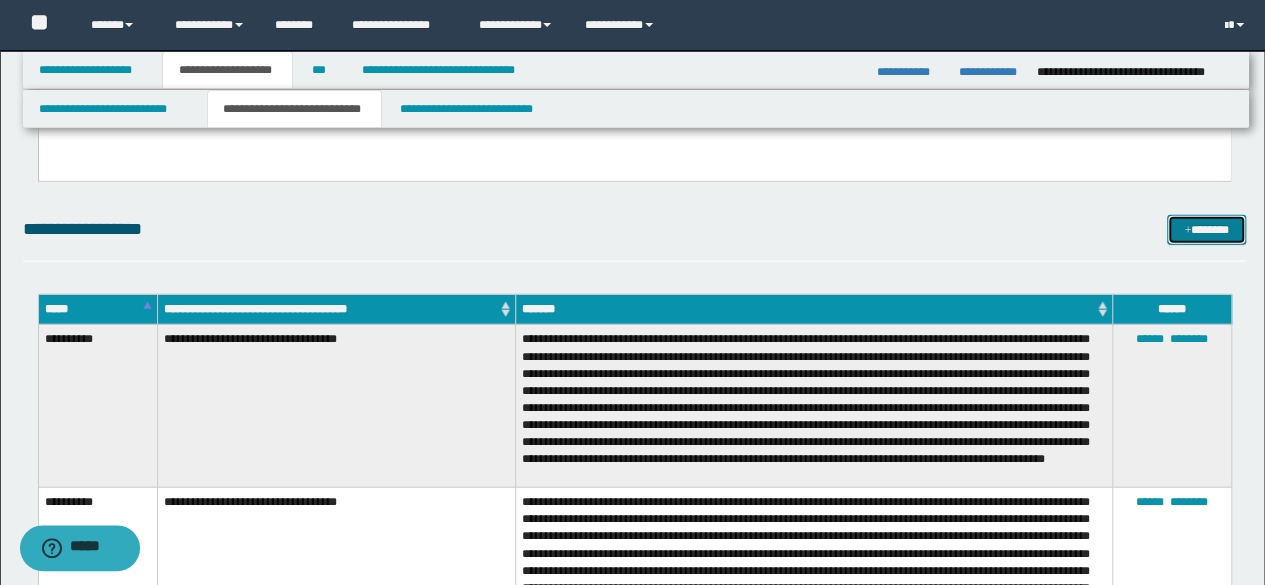 click on "*******" at bounding box center (1206, 229) 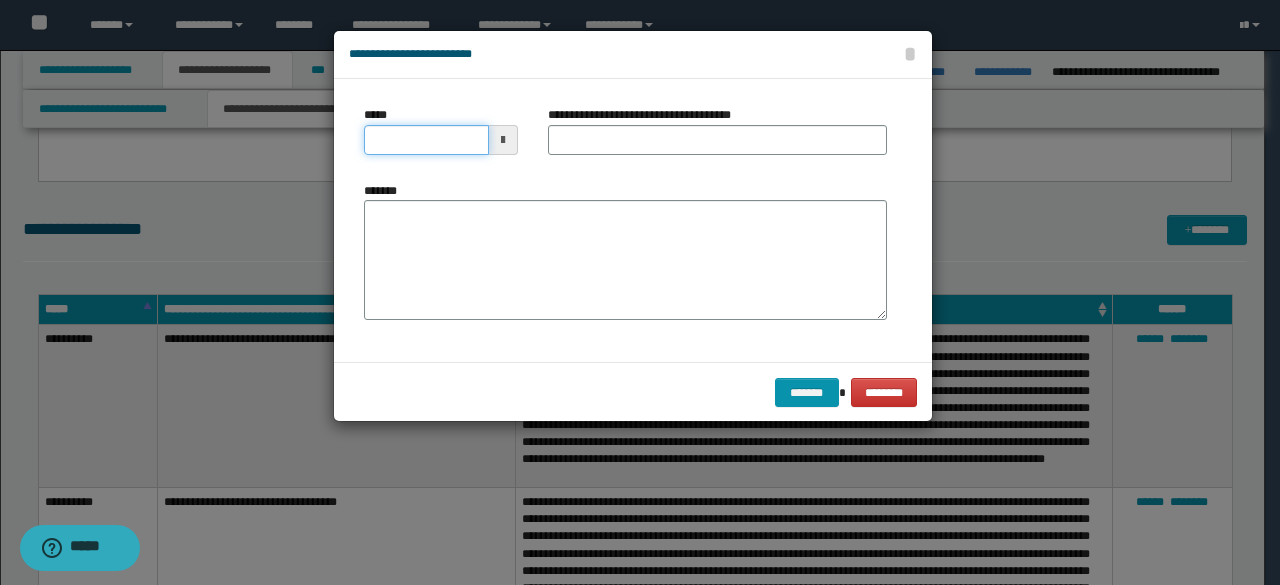 drag, startPoint x: 463, startPoint y: 146, endPoint x: 478, endPoint y: 154, distance: 17 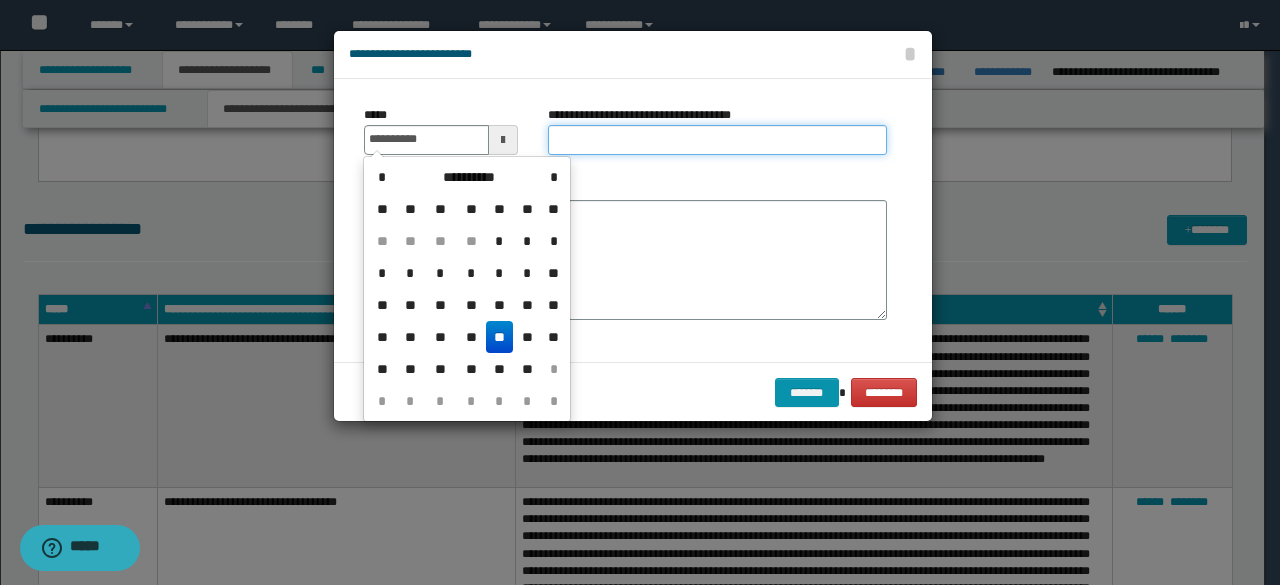 type on "**********" 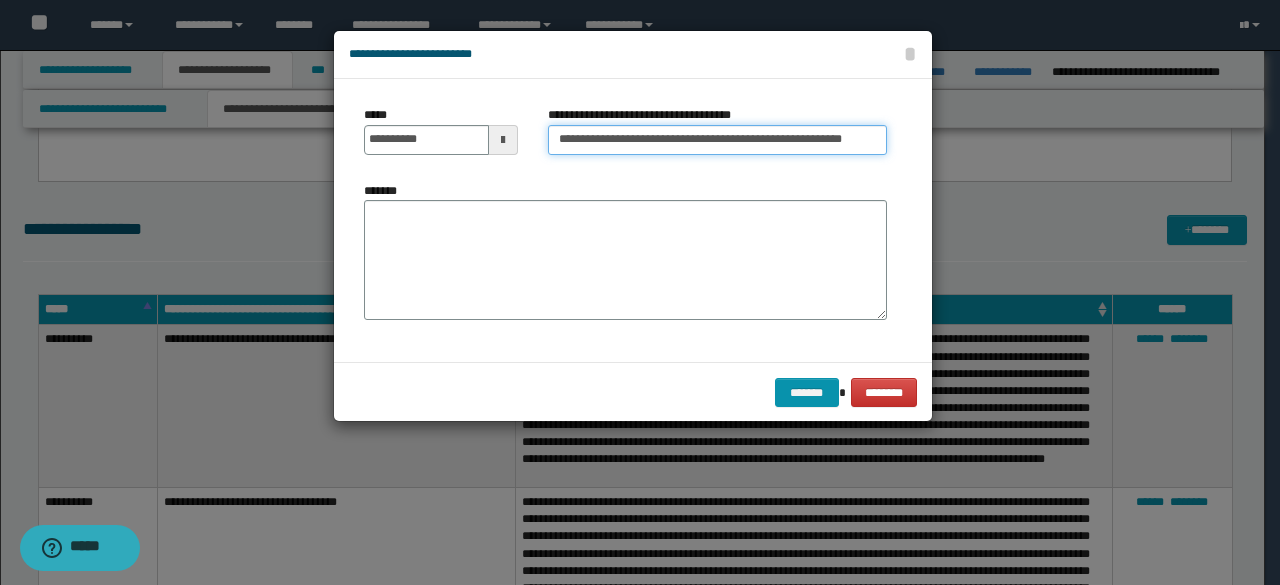 scroll, scrollTop: 0, scrollLeft: 3, axis: horizontal 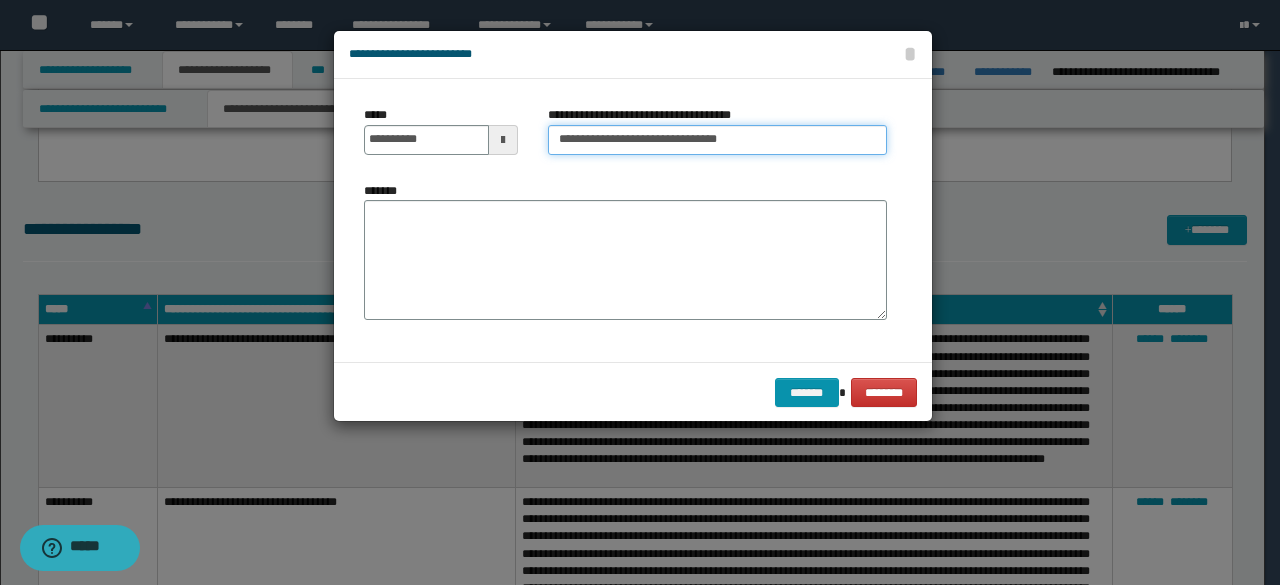 type on "**********" 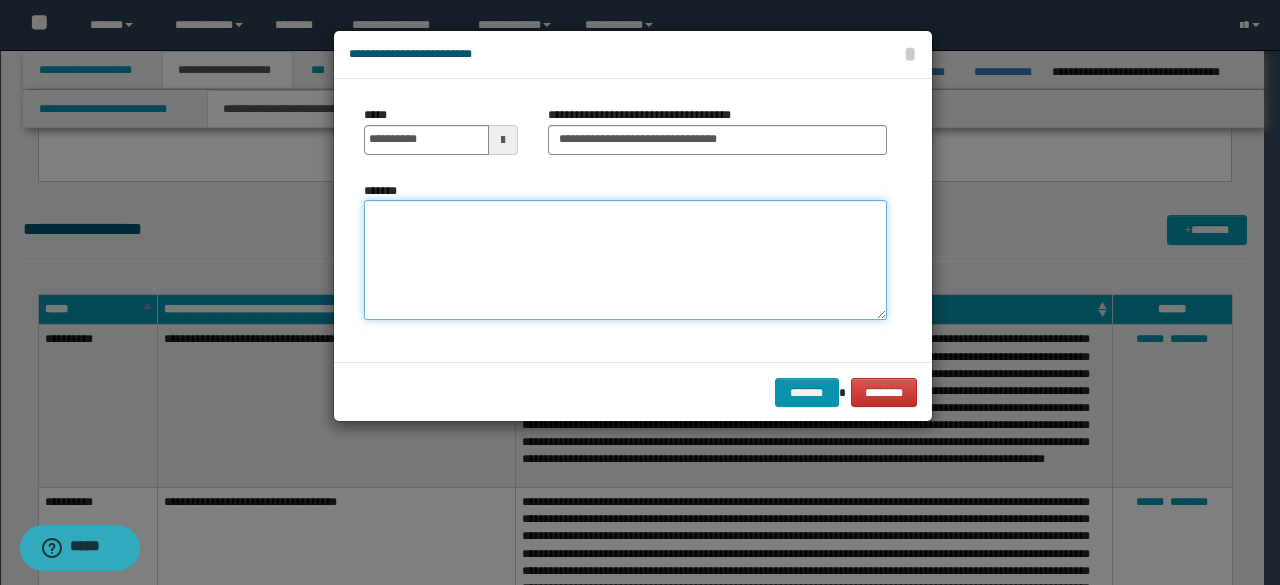 paste on "**********" 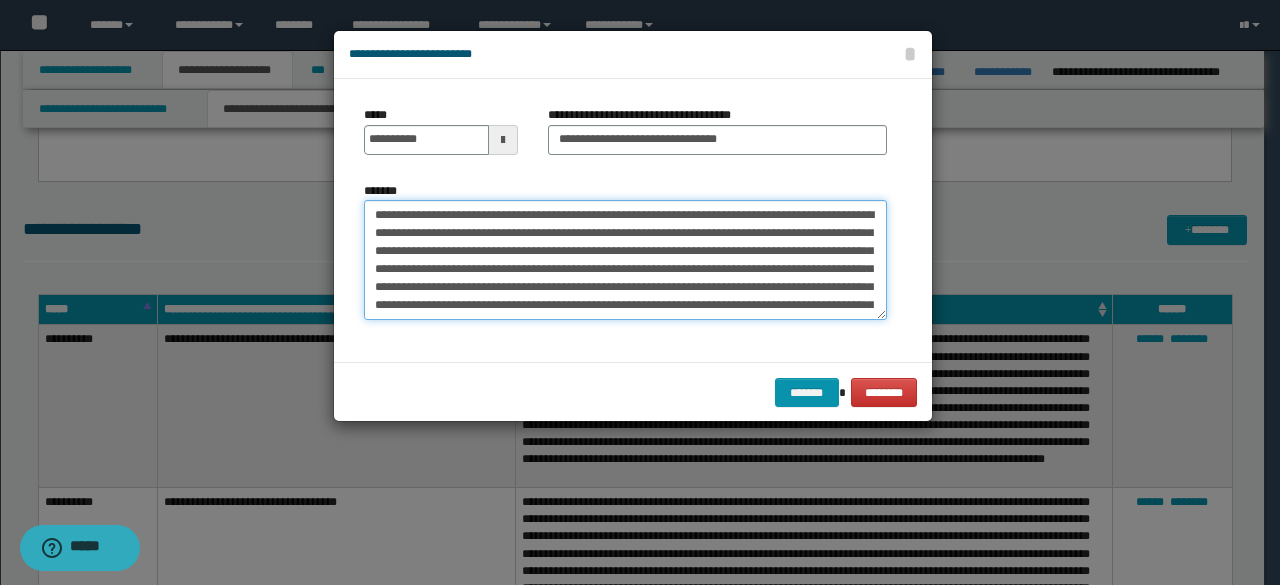 scroll, scrollTop: 30, scrollLeft: 0, axis: vertical 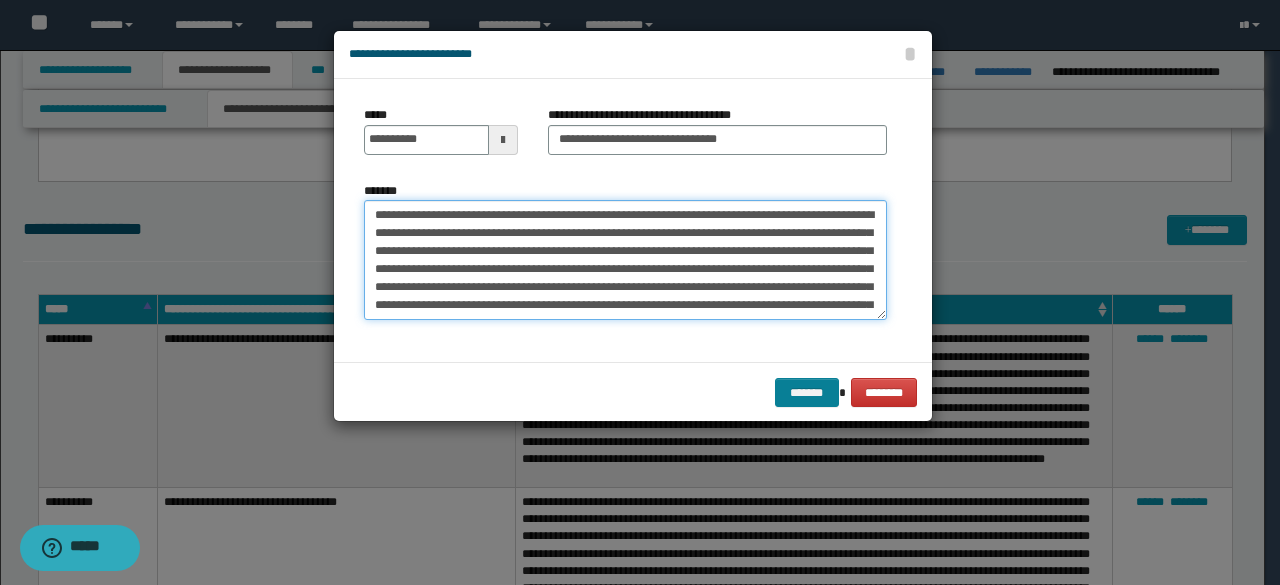 type on "**********" 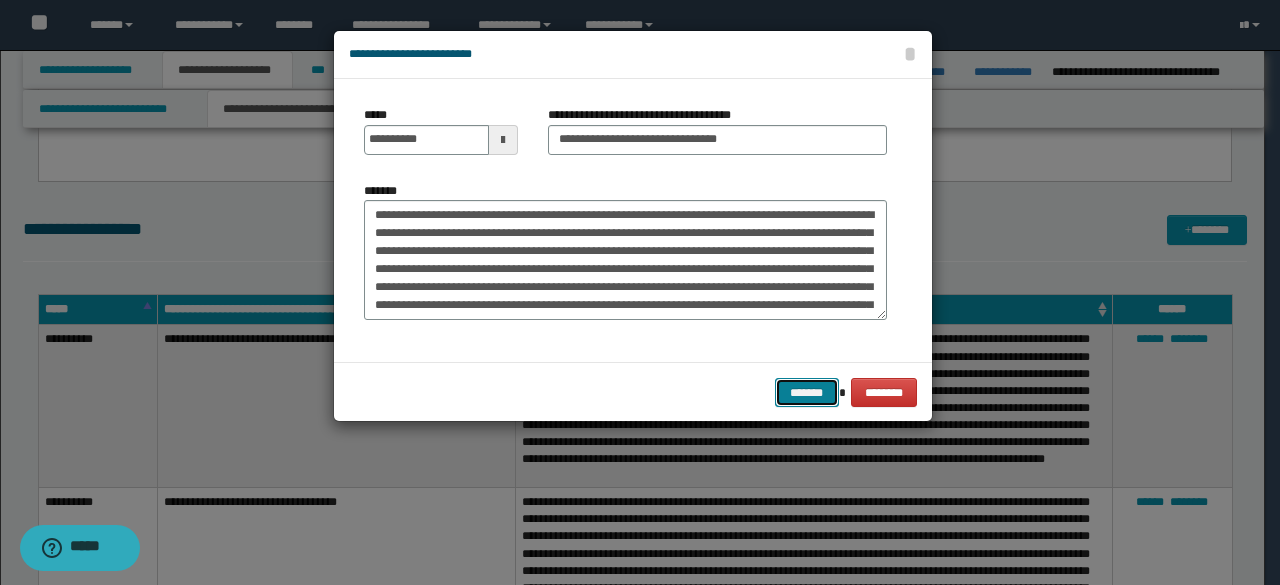 click on "*******" at bounding box center (807, 392) 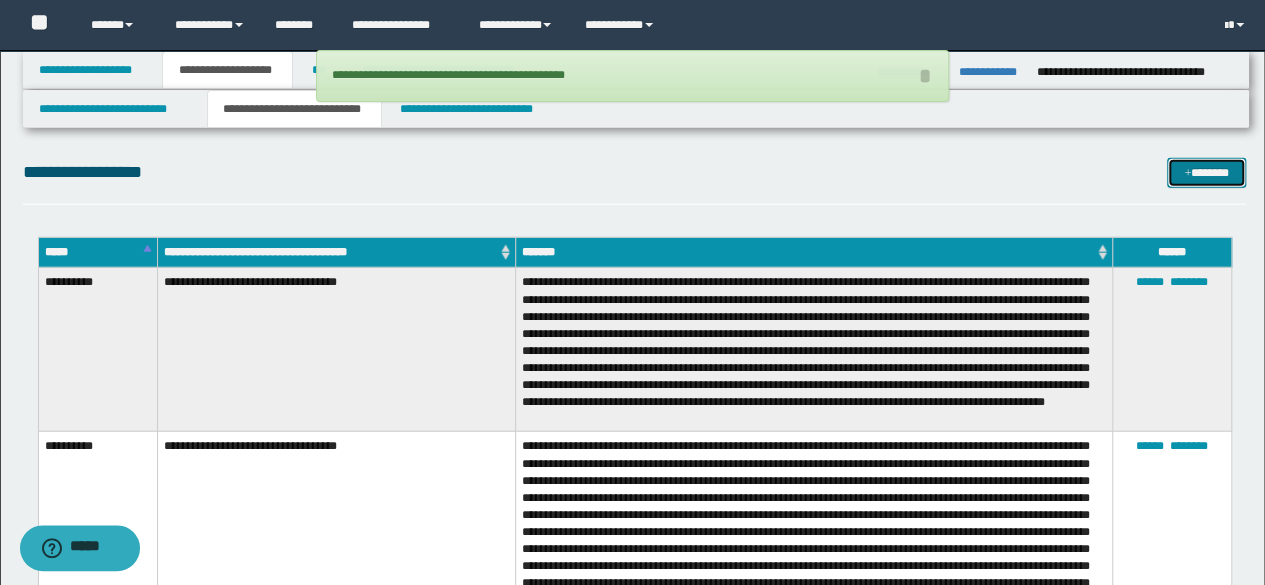 scroll, scrollTop: 2300, scrollLeft: 0, axis: vertical 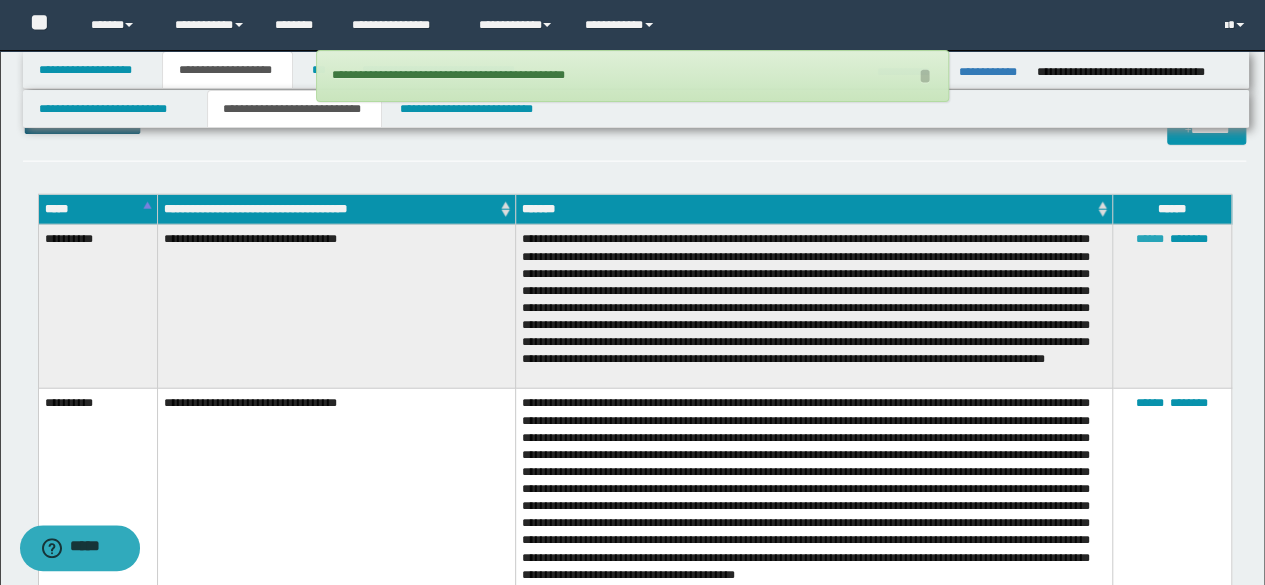 click on "******" at bounding box center [1150, 239] 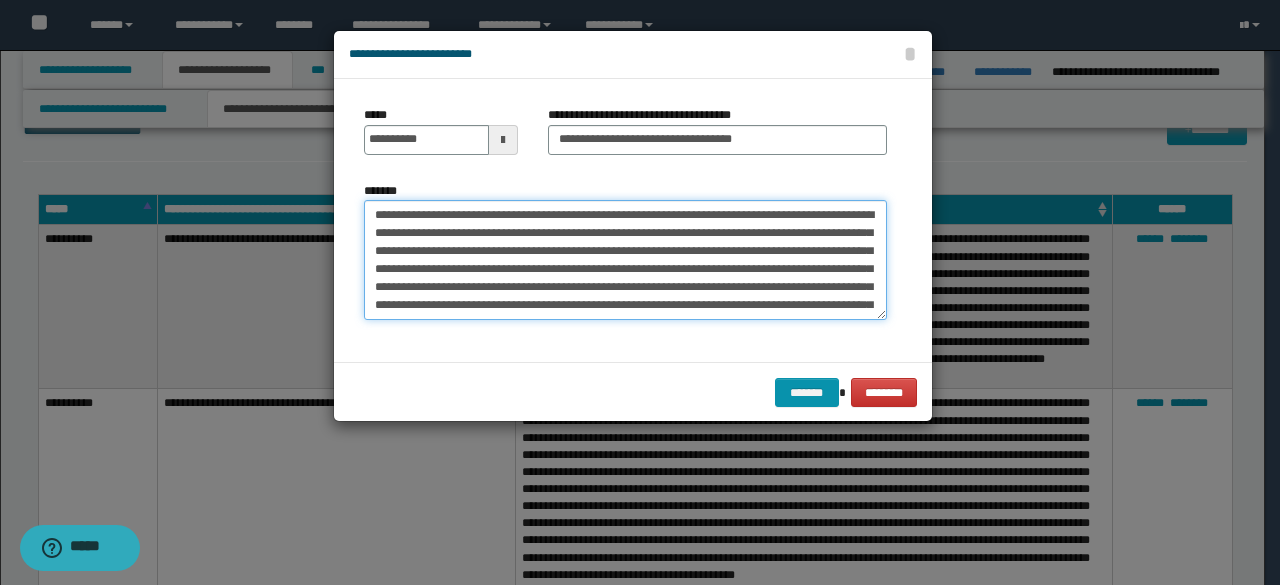 drag, startPoint x: 487, startPoint y: 215, endPoint x: 303, endPoint y: 209, distance: 184.0978 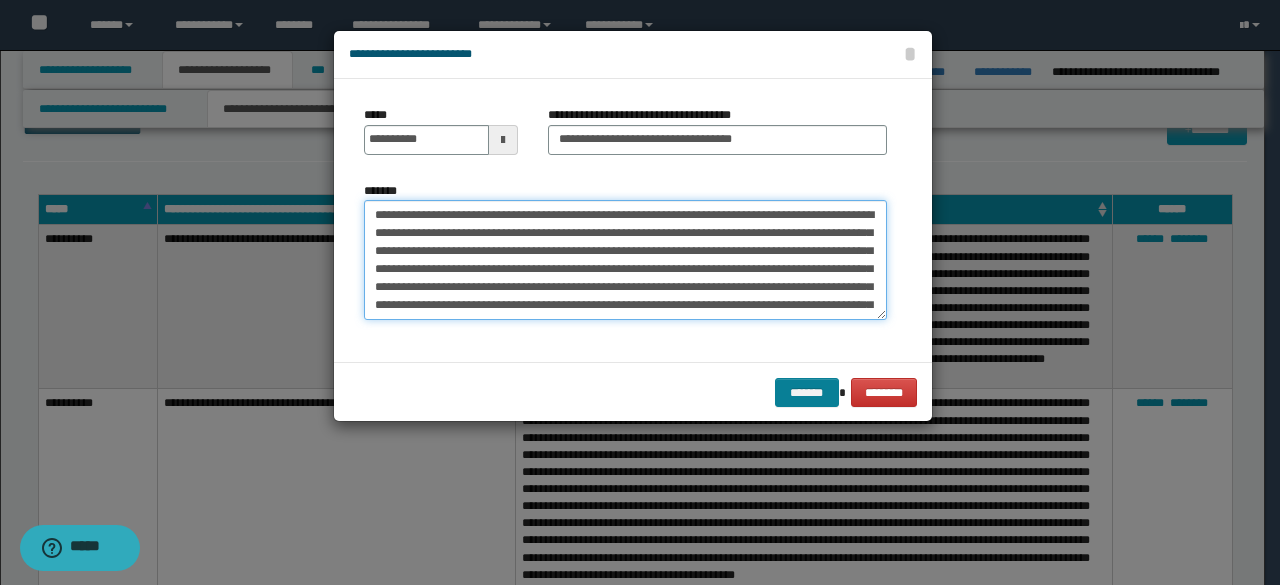 type on "**********" 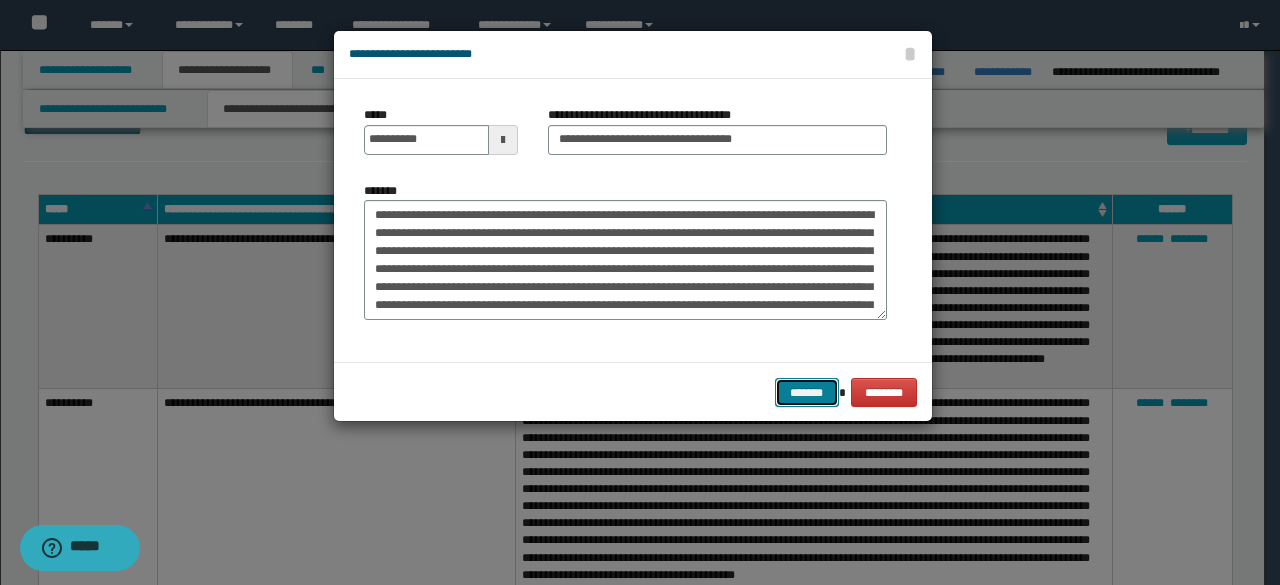 click on "*******" at bounding box center [807, 392] 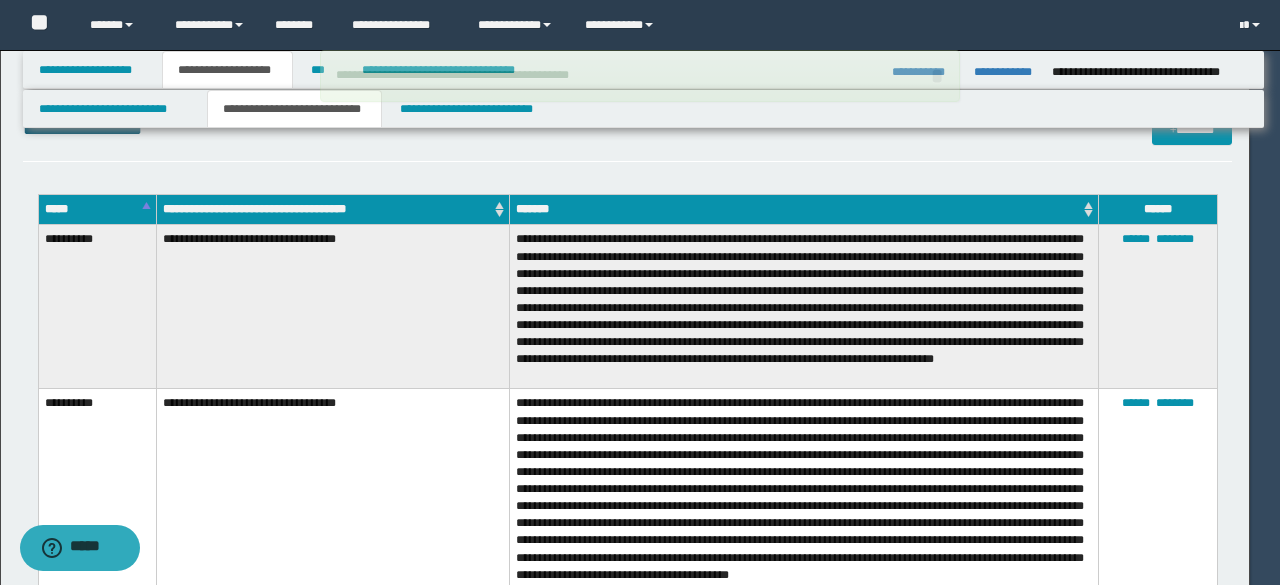 type 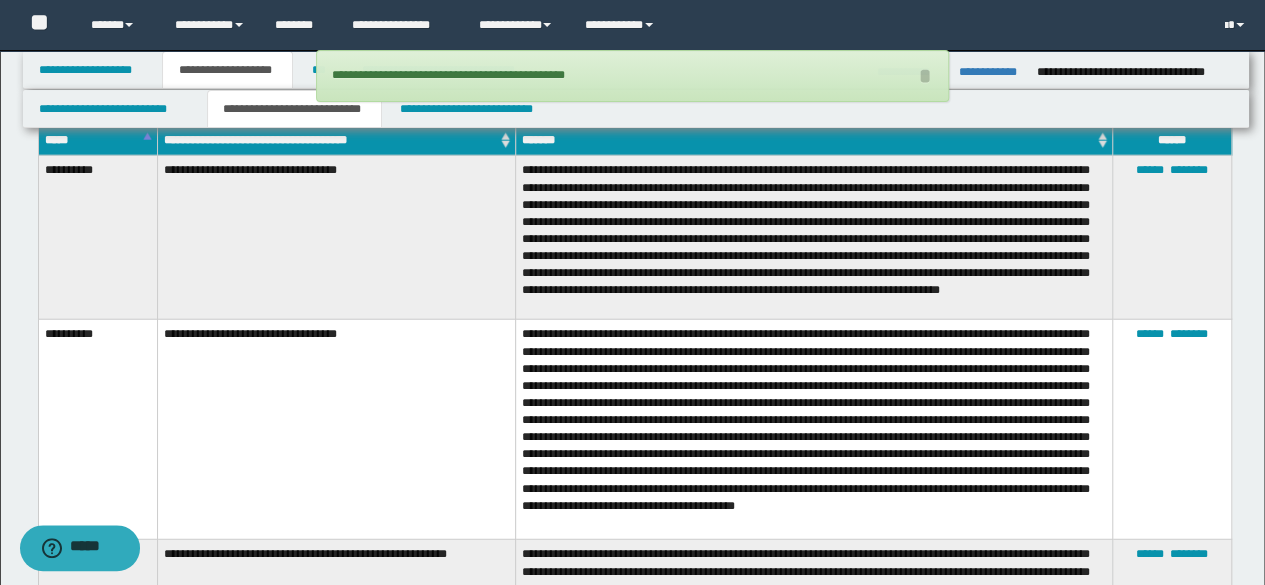 scroll, scrollTop: 2400, scrollLeft: 0, axis: vertical 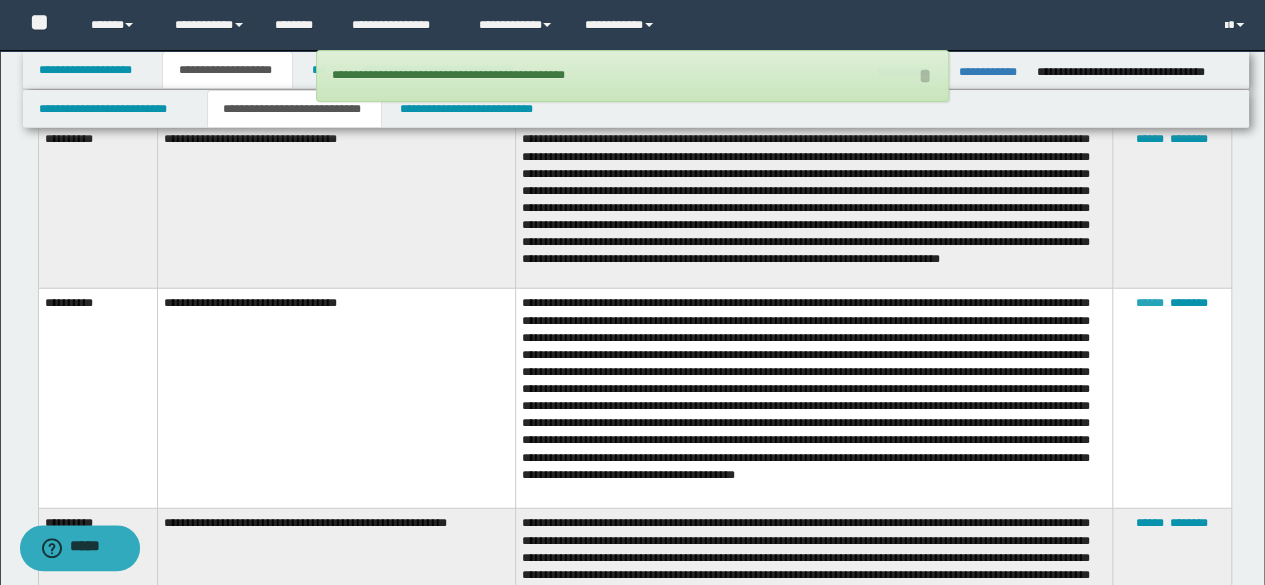 click on "******" at bounding box center (1150, 303) 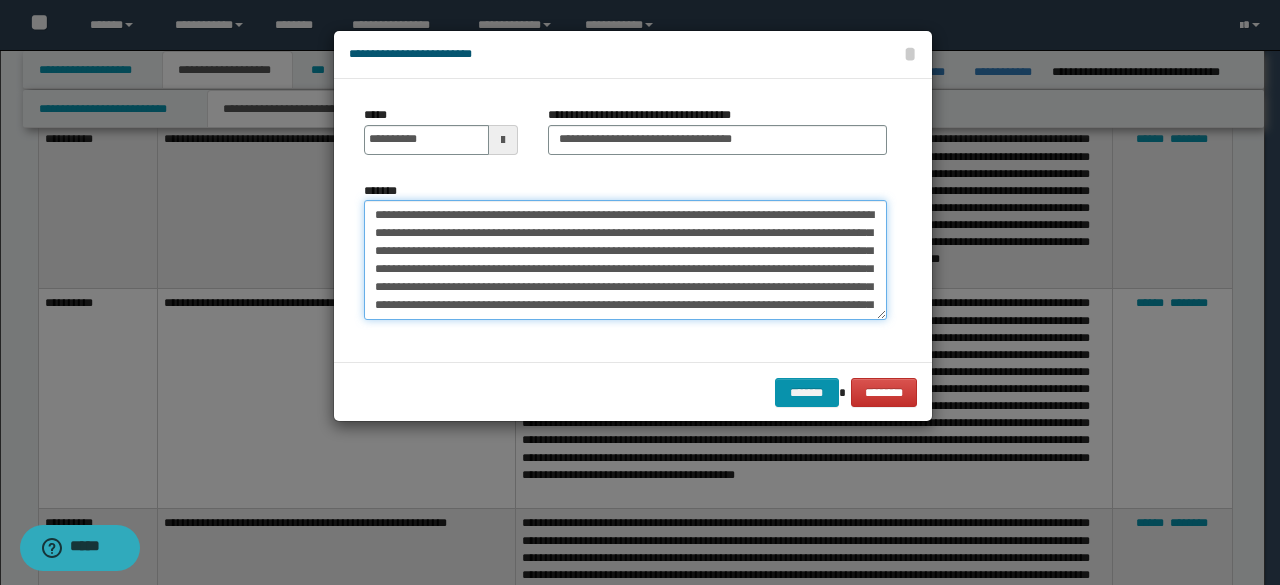 drag, startPoint x: 488, startPoint y: 215, endPoint x: 200, endPoint y: 204, distance: 288.21 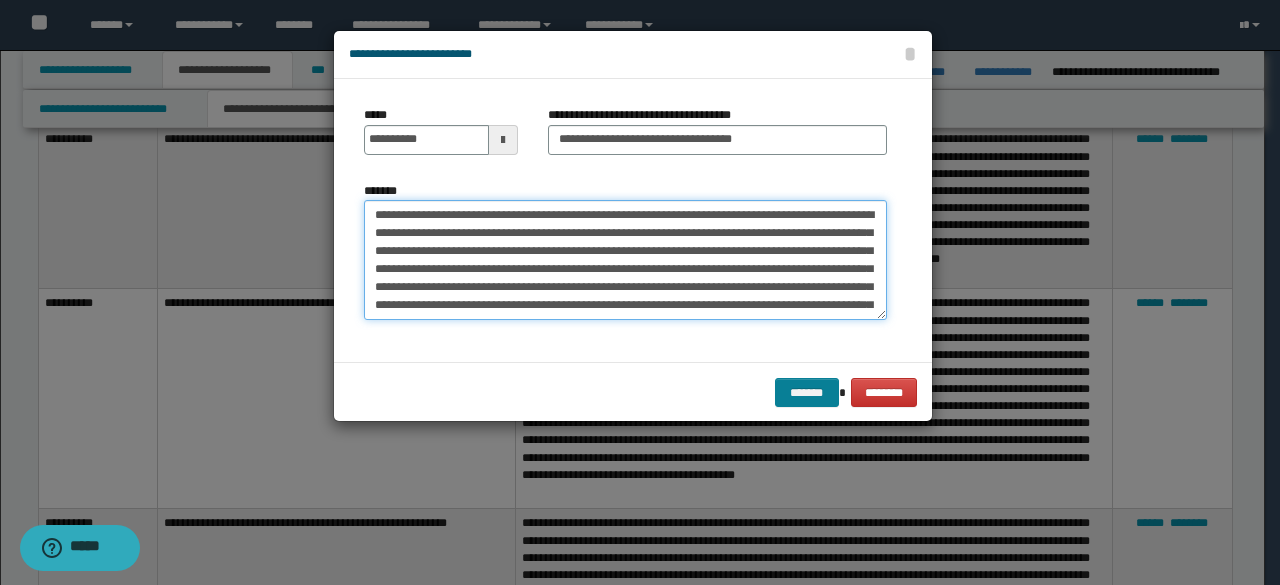 type on "**********" 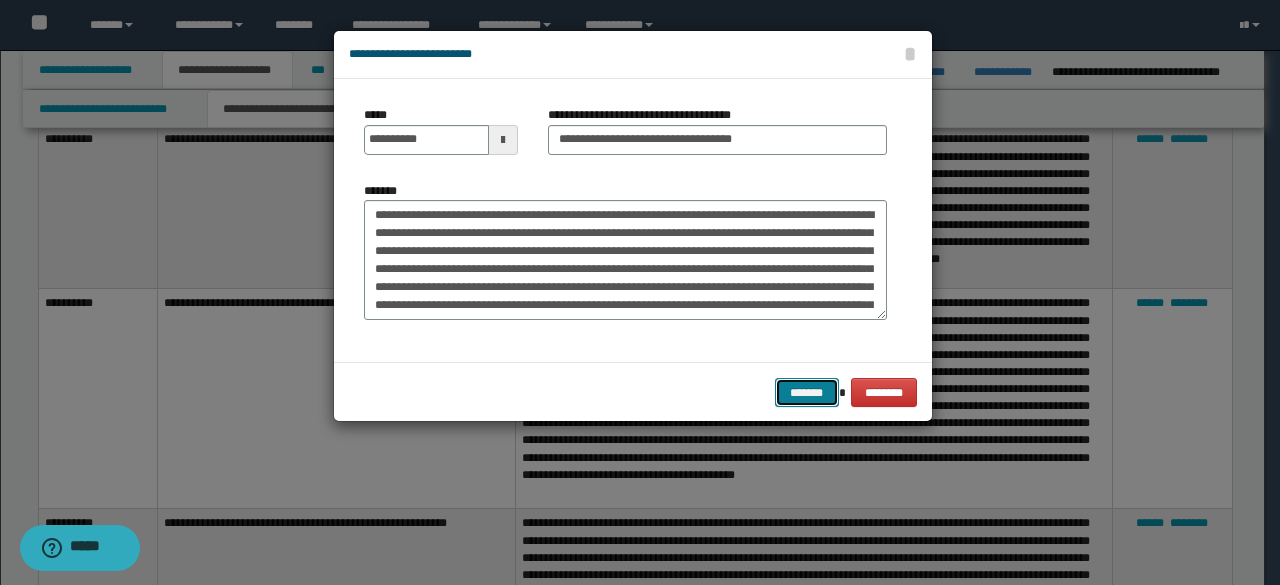 click on "*******" at bounding box center (807, 392) 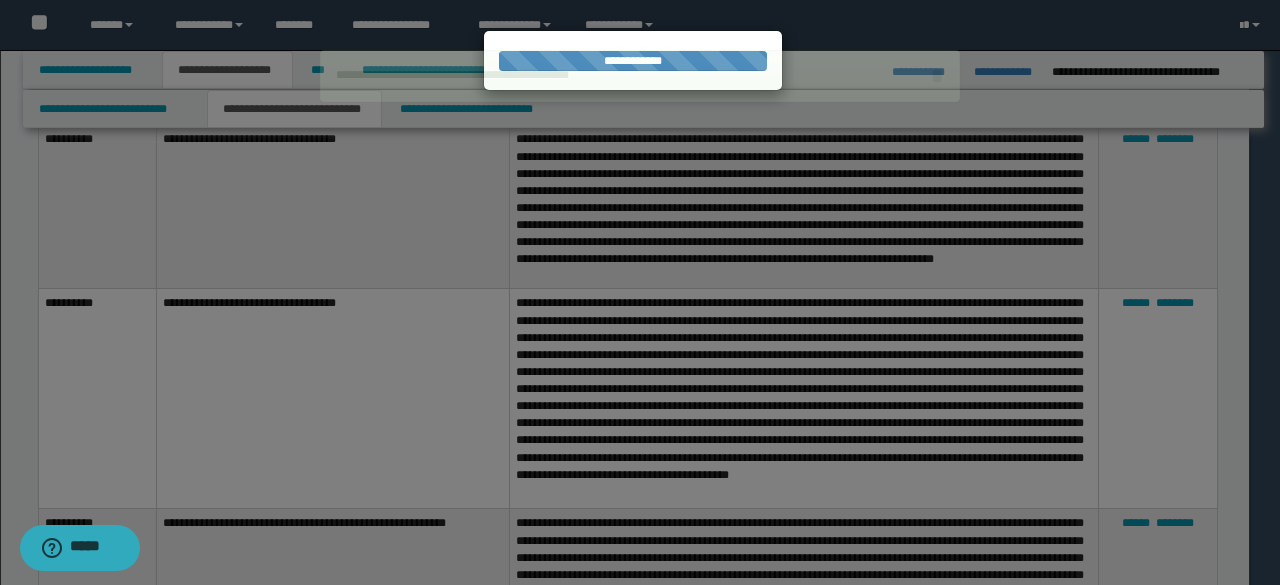type 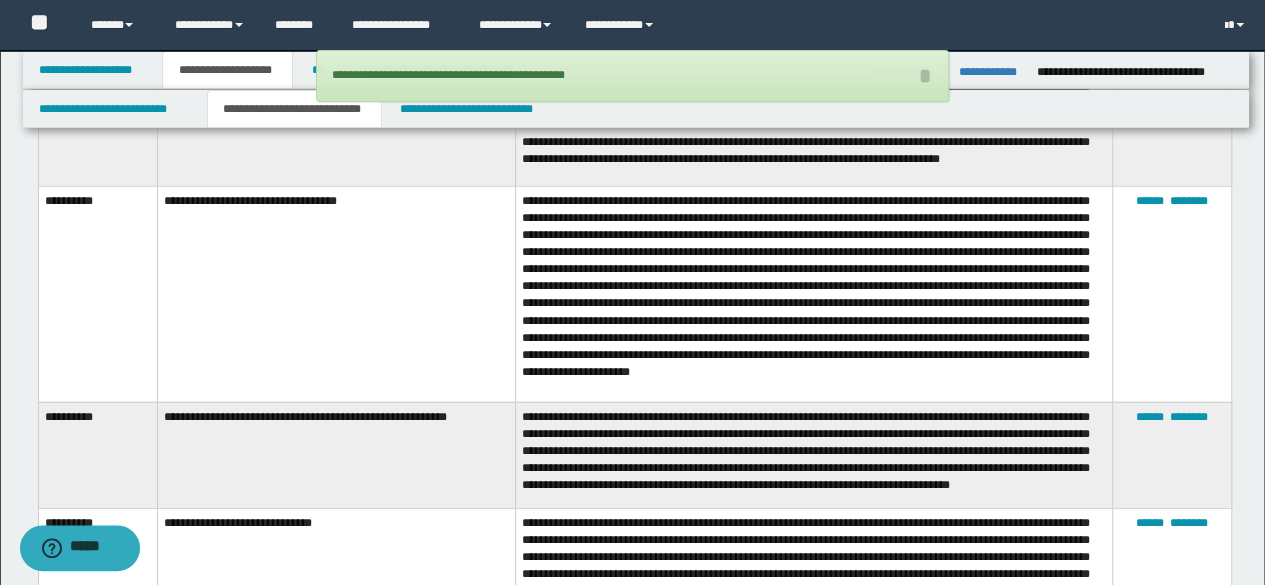 scroll, scrollTop: 2600, scrollLeft: 0, axis: vertical 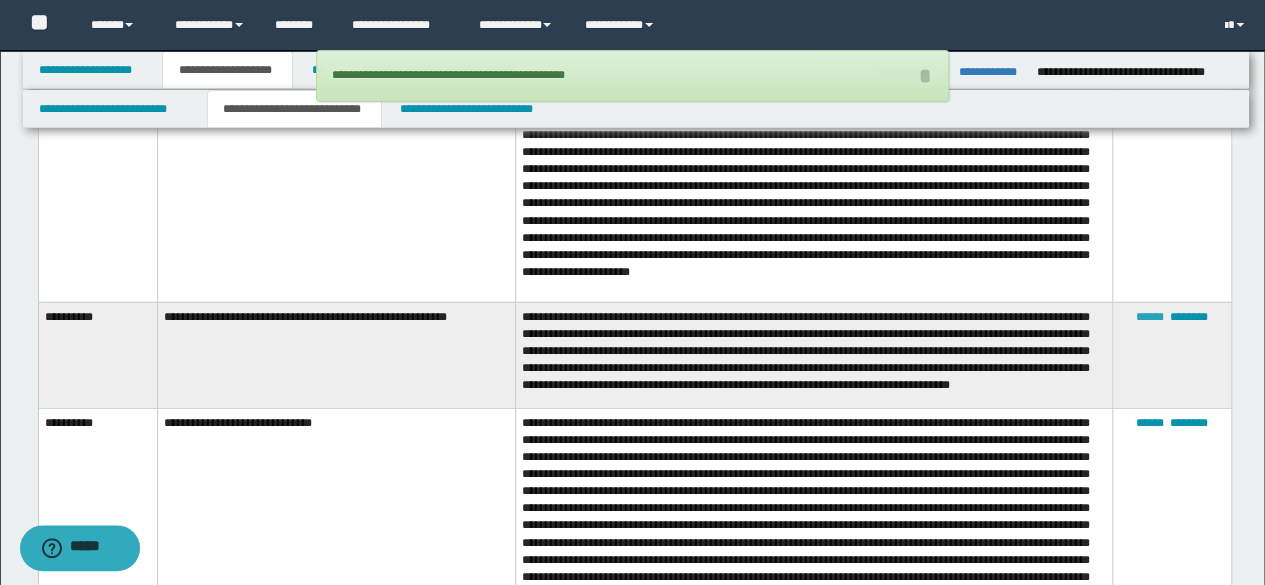 click on "******" at bounding box center [1150, 317] 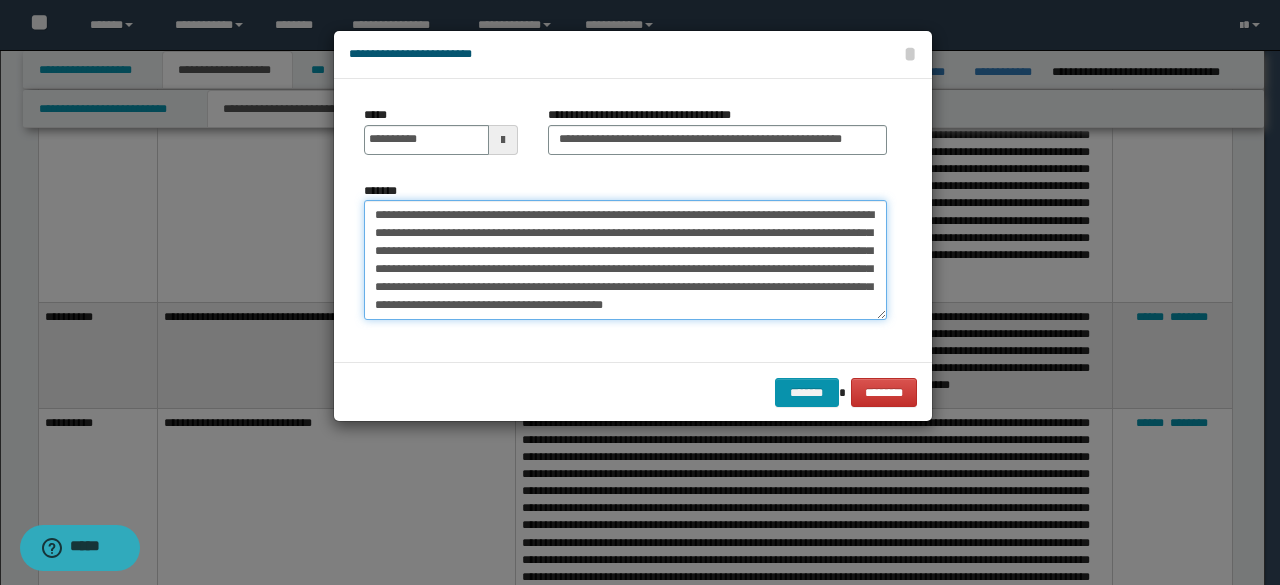 click on "**********" at bounding box center [625, 259] 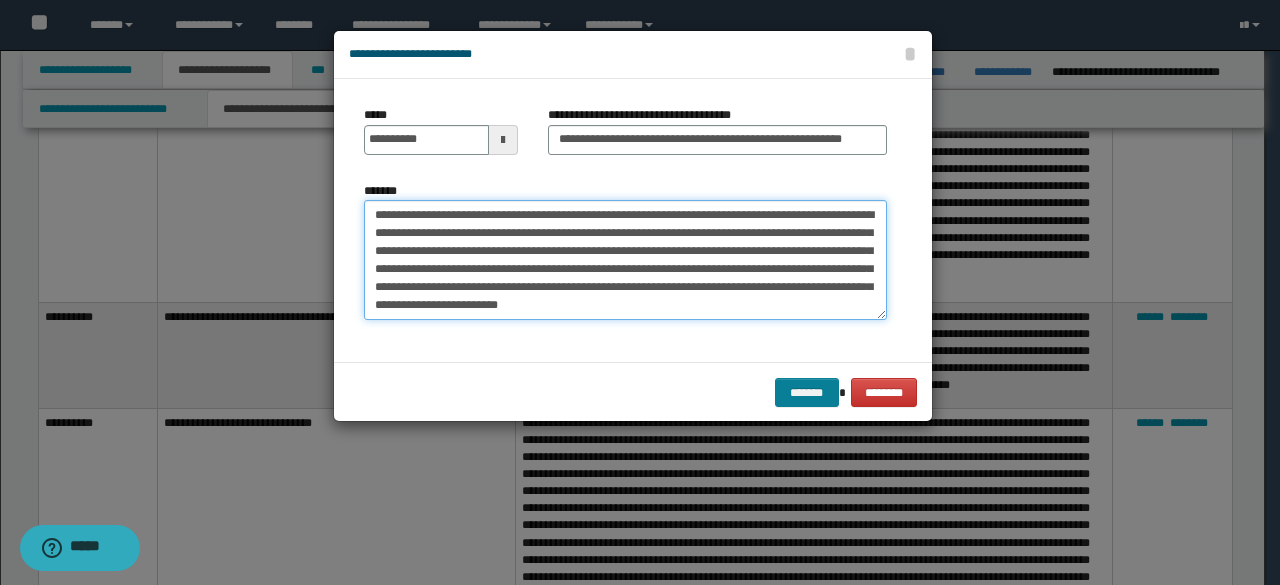 type on "**********" 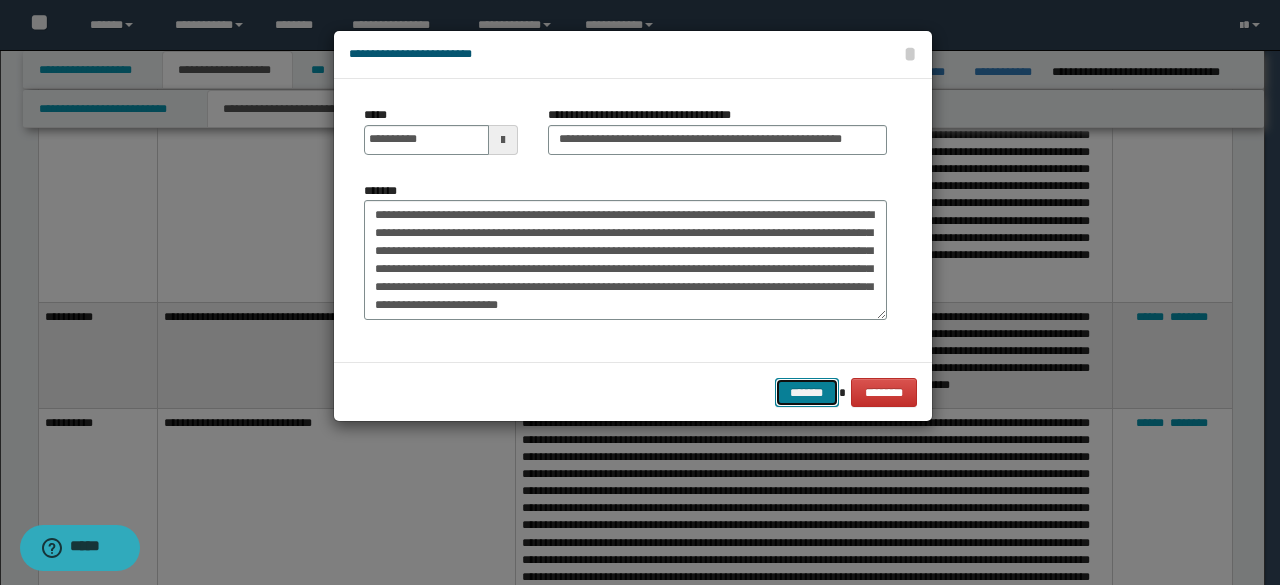 click on "*******" at bounding box center [807, 392] 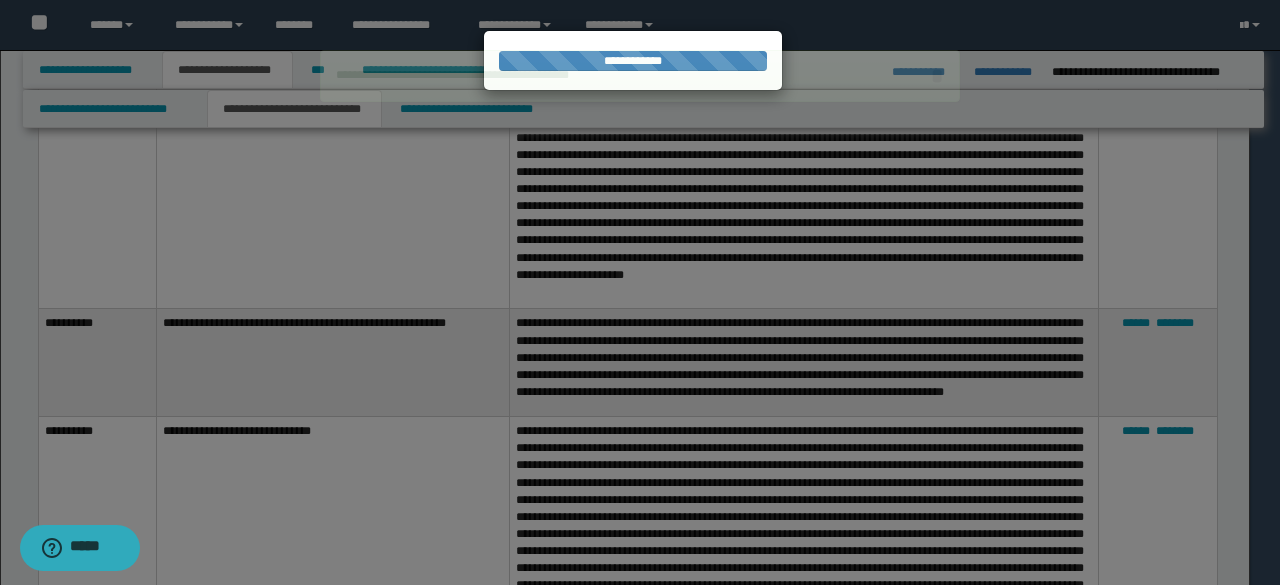 type 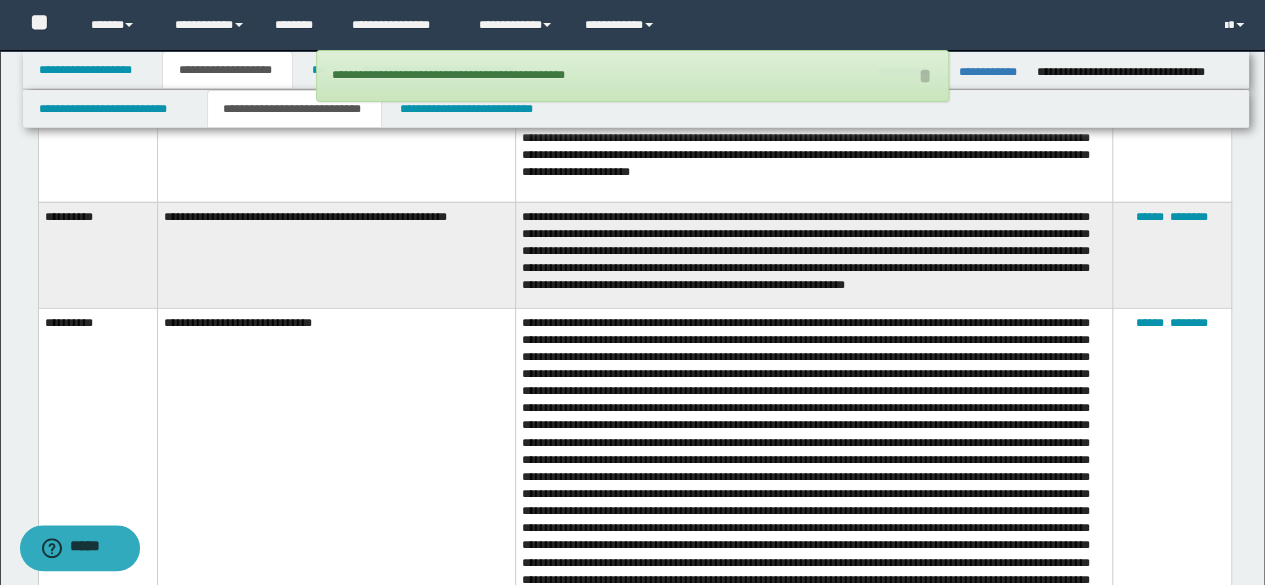 scroll, scrollTop: 2800, scrollLeft: 0, axis: vertical 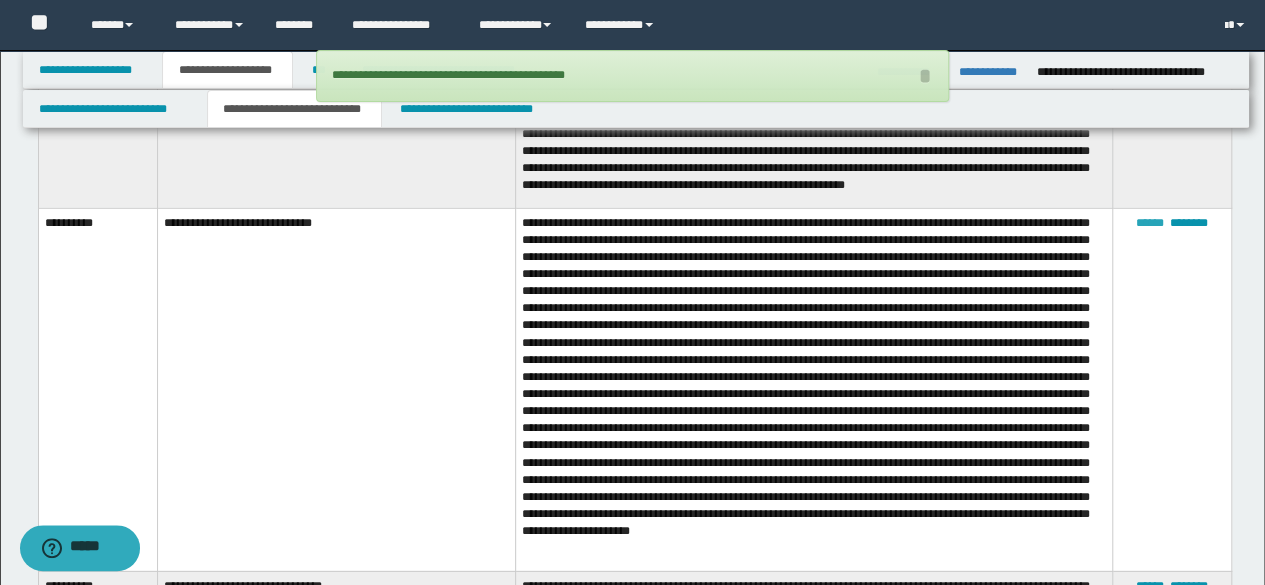 click on "******" at bounding box center (1150, 223) 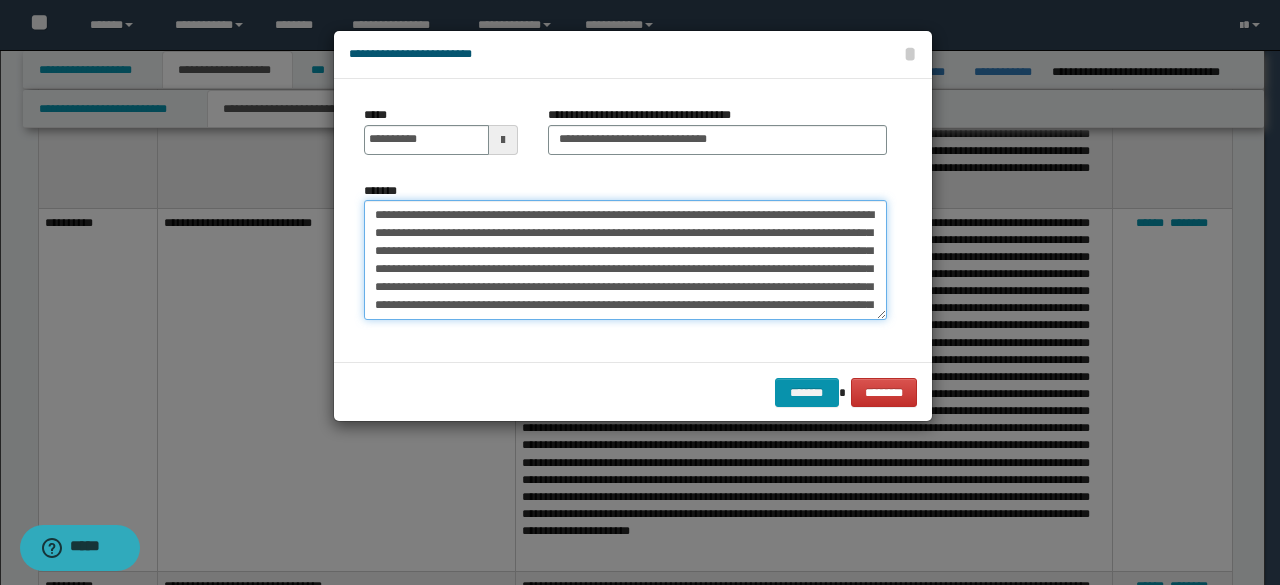 drag, startPoint x: 487, startPoint y: 217, endPoint x: 288, endPoint y: 222, distance: 199.0628 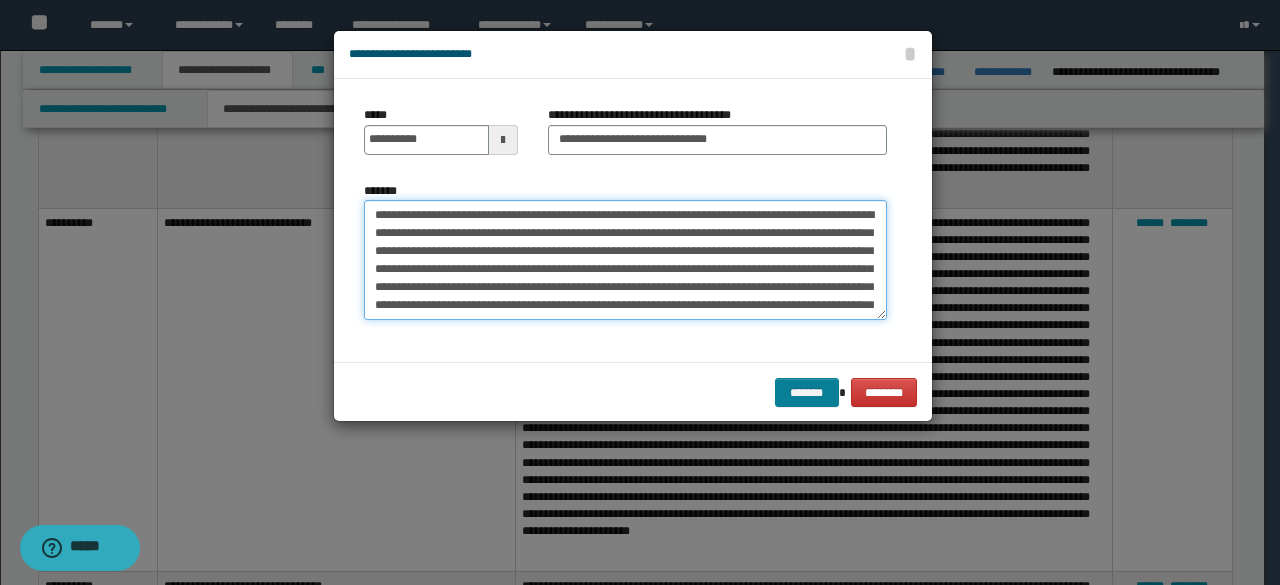 type on "**********" 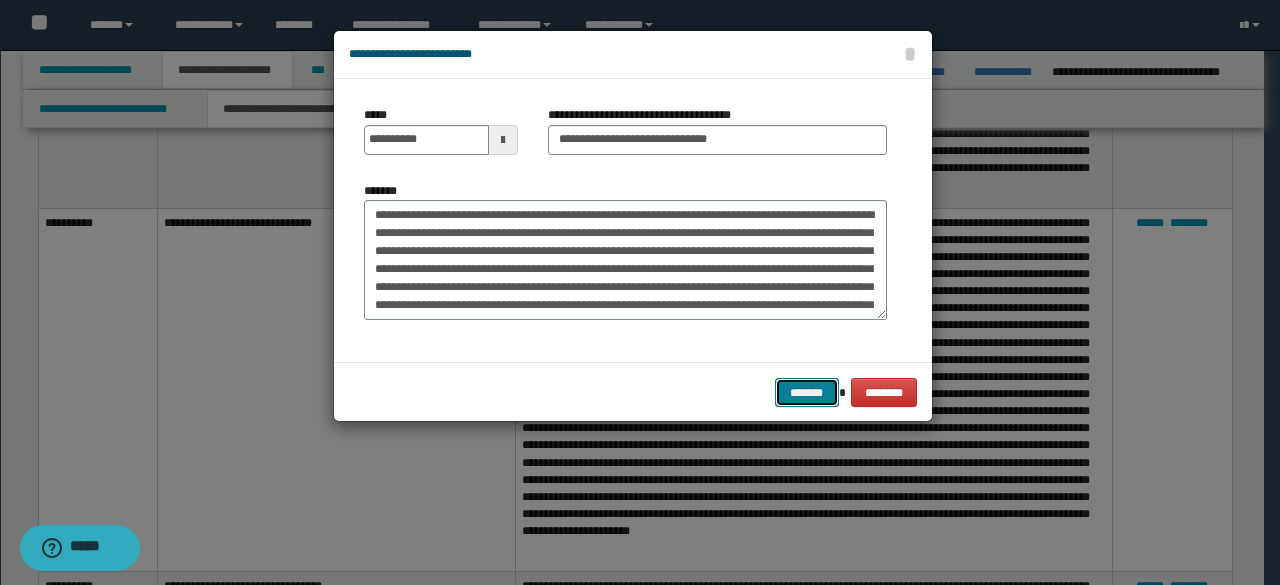 click on "*******" at bounding box center (807, 392) 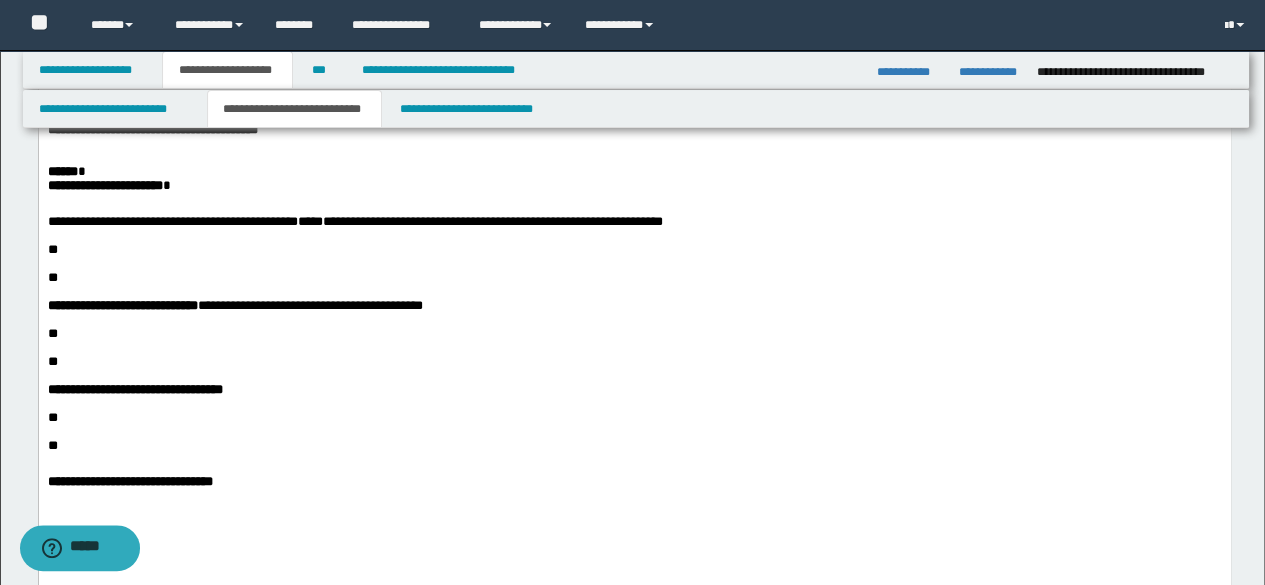 scroll, scrollTop: 1400, scrollLeft: 0, axis: vertical 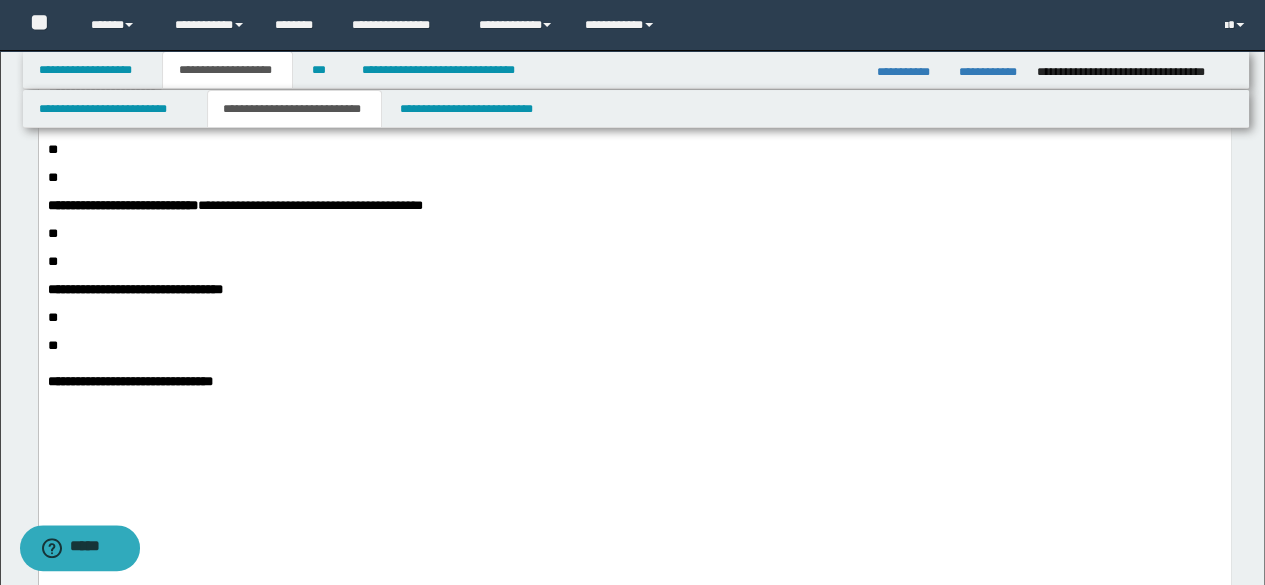 click on "**" at bounding box center [634, 150] 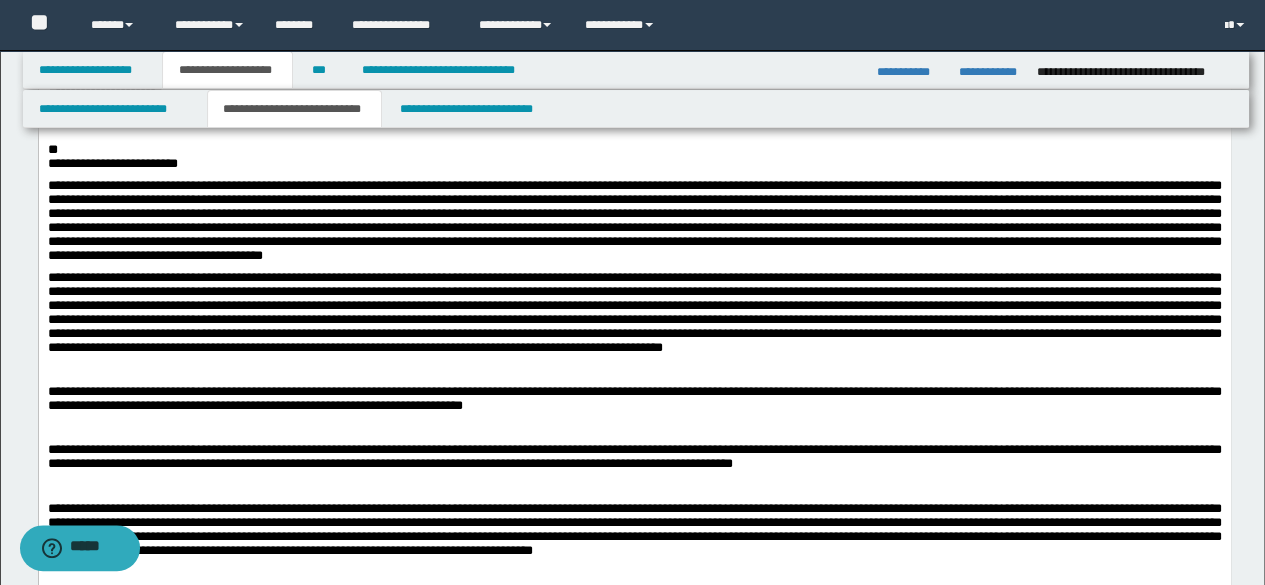 click on "**" at bounding box center (634, 150) 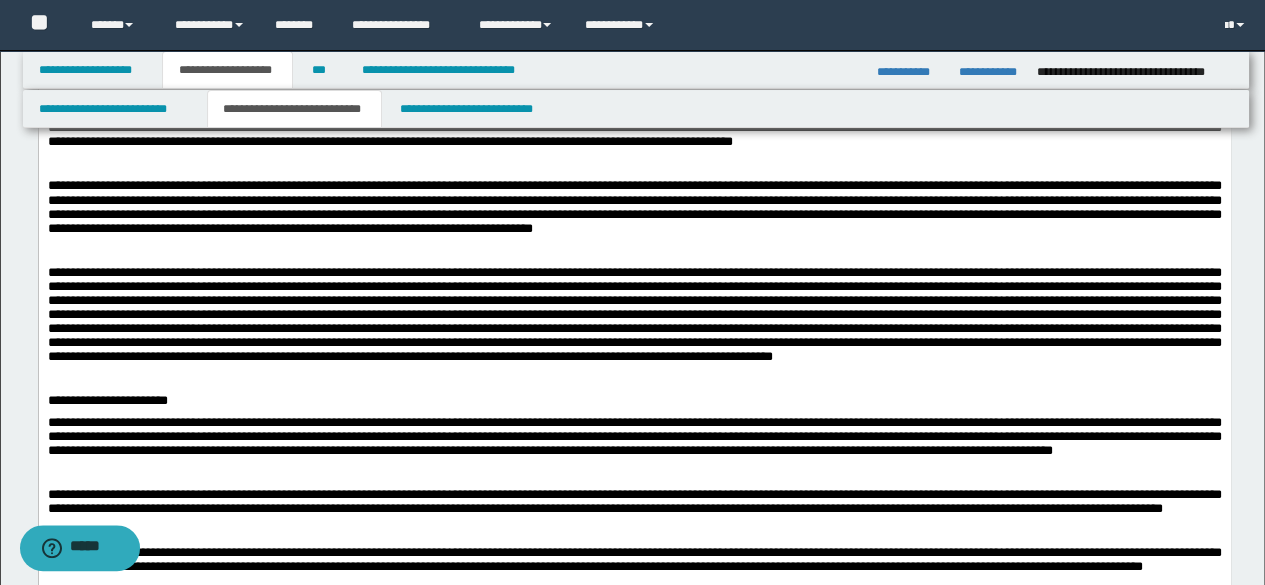 scroll, scrollTop: 1600, scrollLeft: 0, axis: vertical 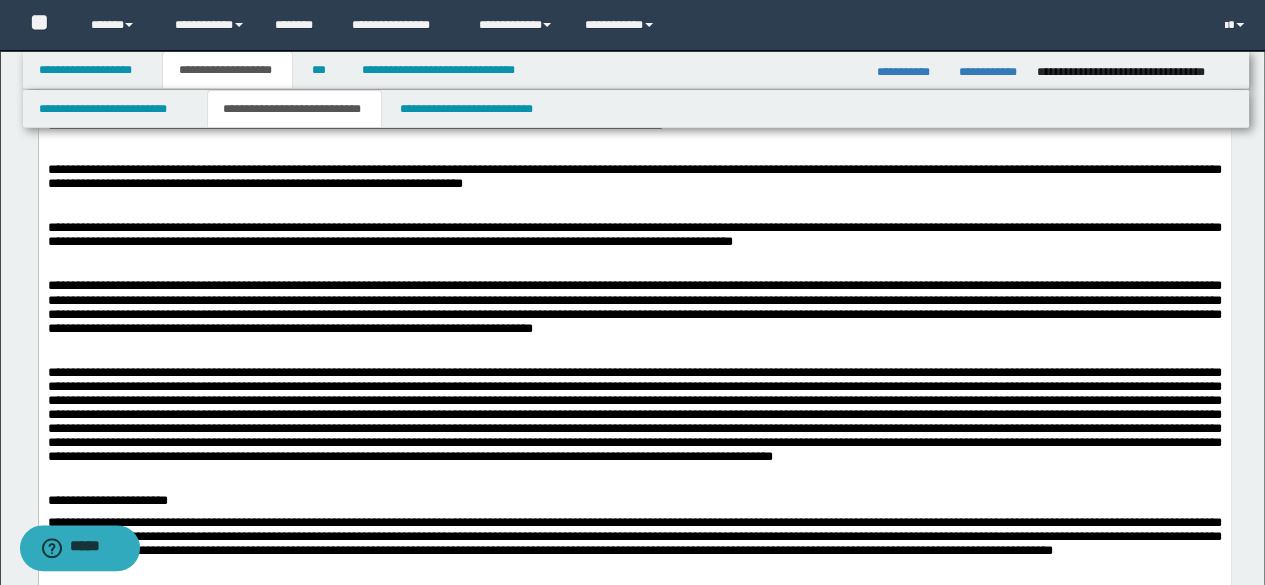 click at bounding box center (634, 148) 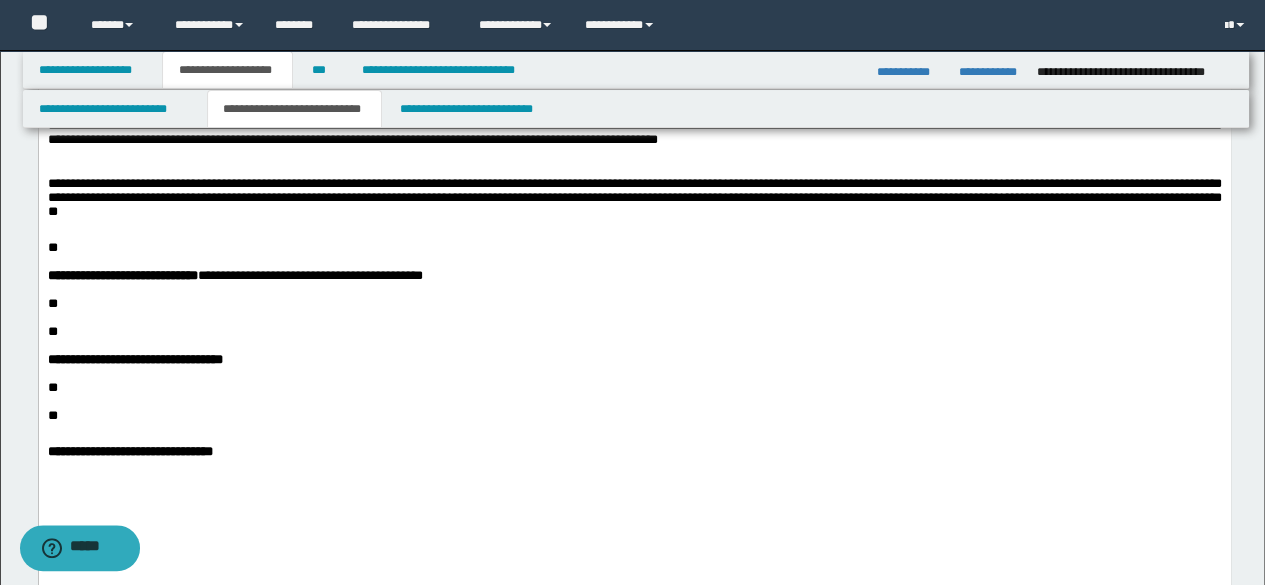 scroll, scrollTop: 2400, scrollLeft: 0, axis: vertical 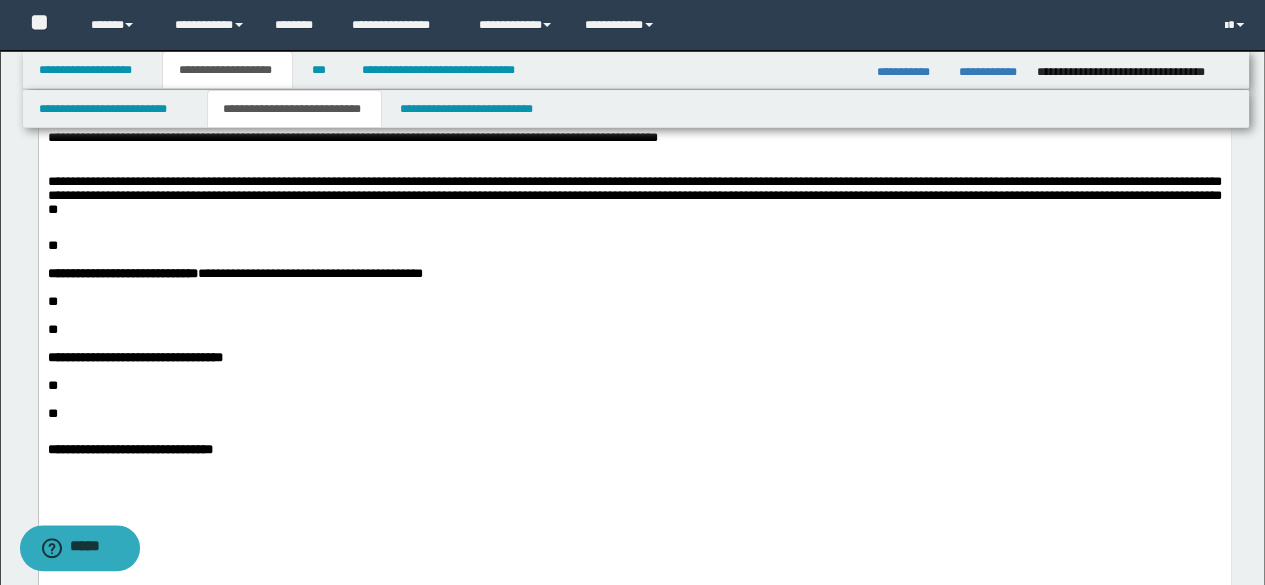drag, startPoint x: 70, startPoint y: -602, endPoint x: 349, endPoint y: 356, distance: 997.8001 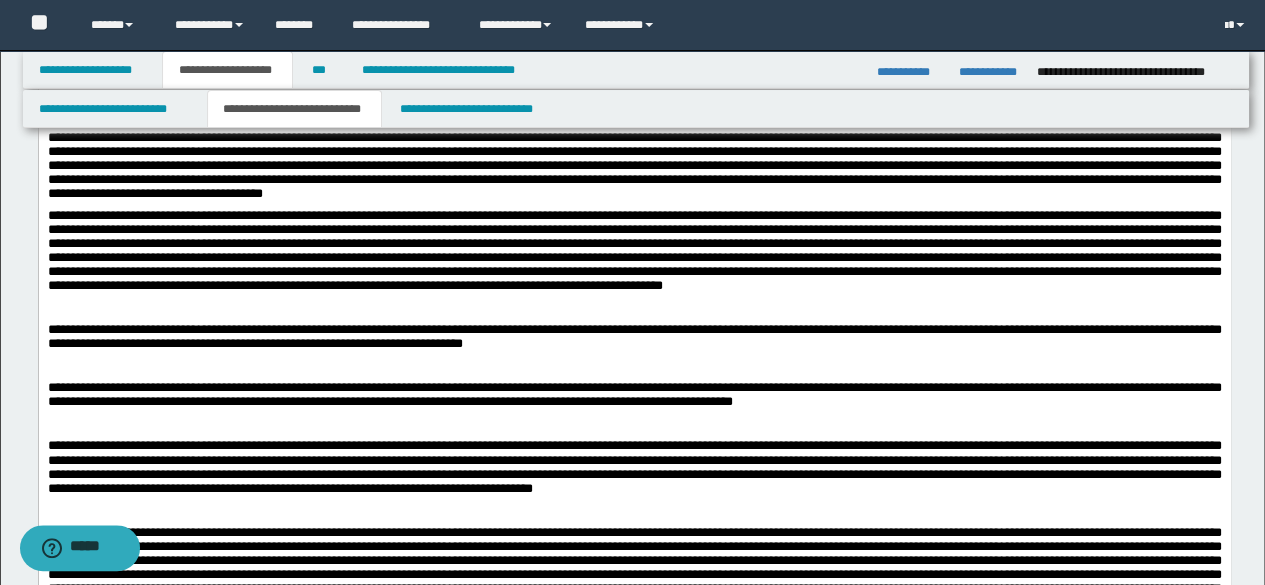 scroll, scrollTop: 1400, scrollLeft: 0, axis: vertical 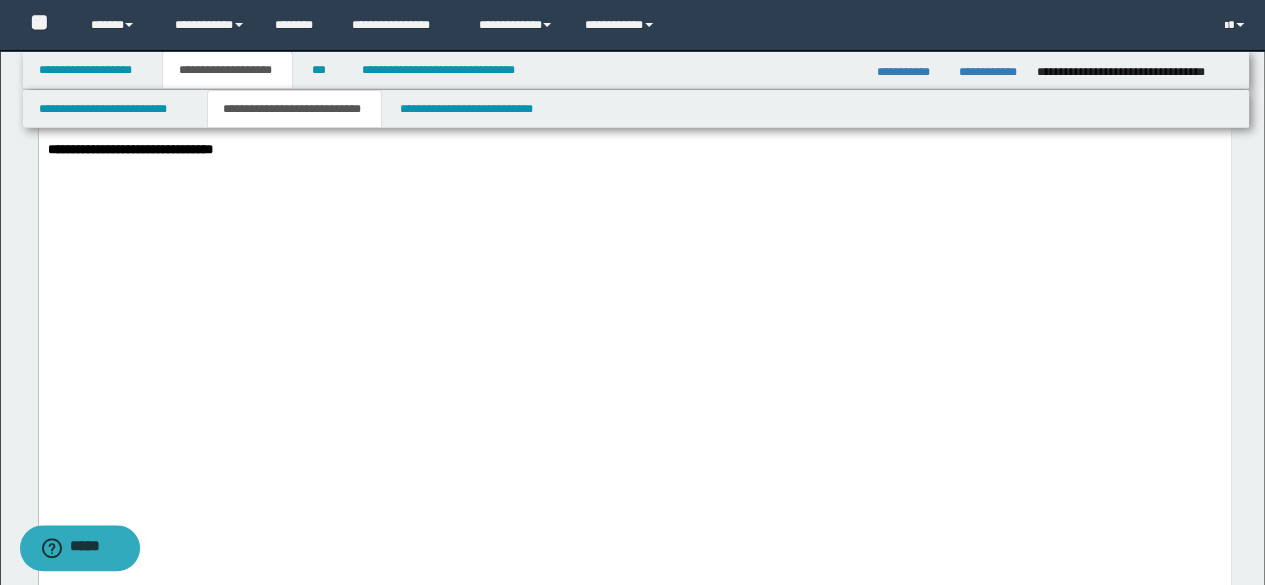 drag, startPoint x: 72, startPoint y: -901, endPoint x: 216, endPoint y: 312, distance: 1221.5175 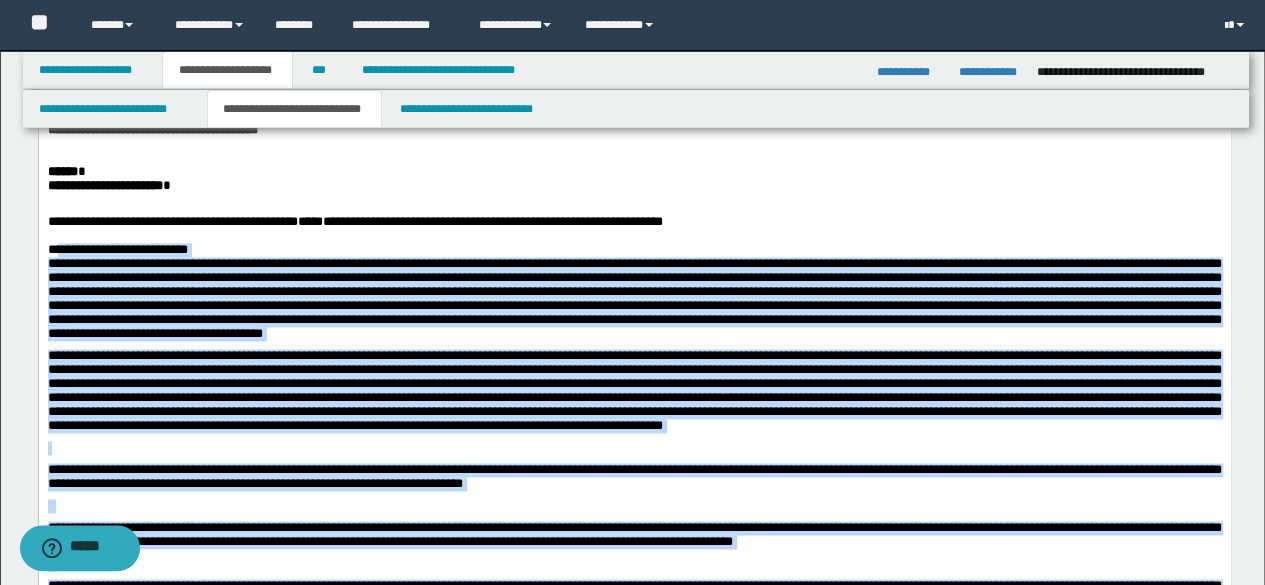 scroll, scrollTop: 1600, scrollLeft: 0, axis: vertical 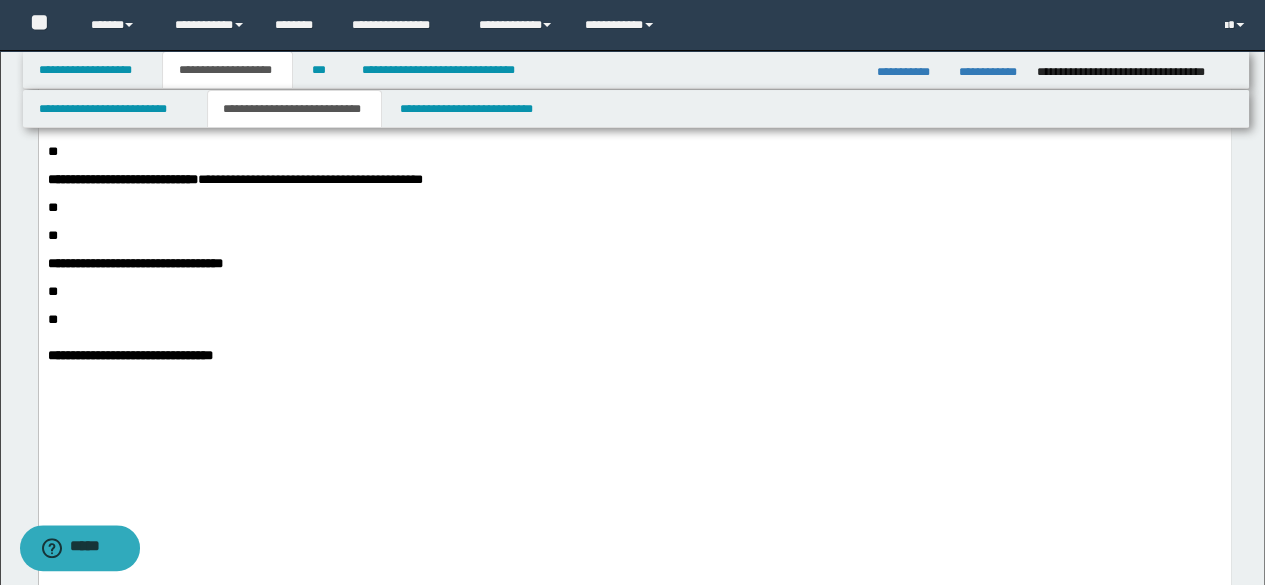 click on "**********" at bounding box center [634, -982] 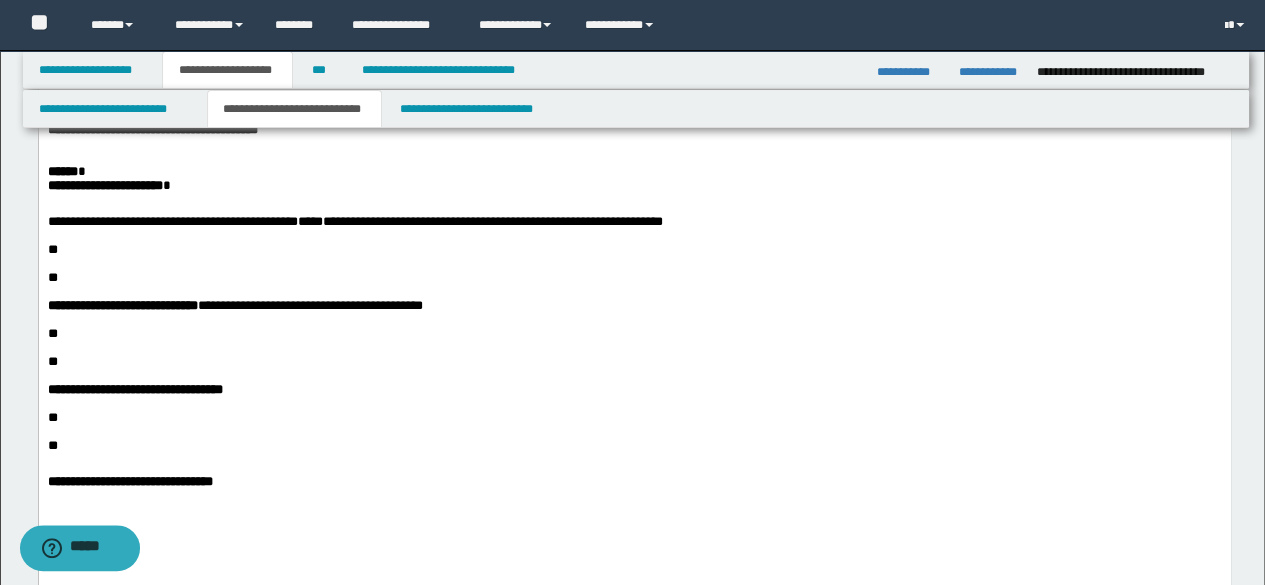 scroll, scrollTop: 1400, scrollLeft: 0, axis: vertical 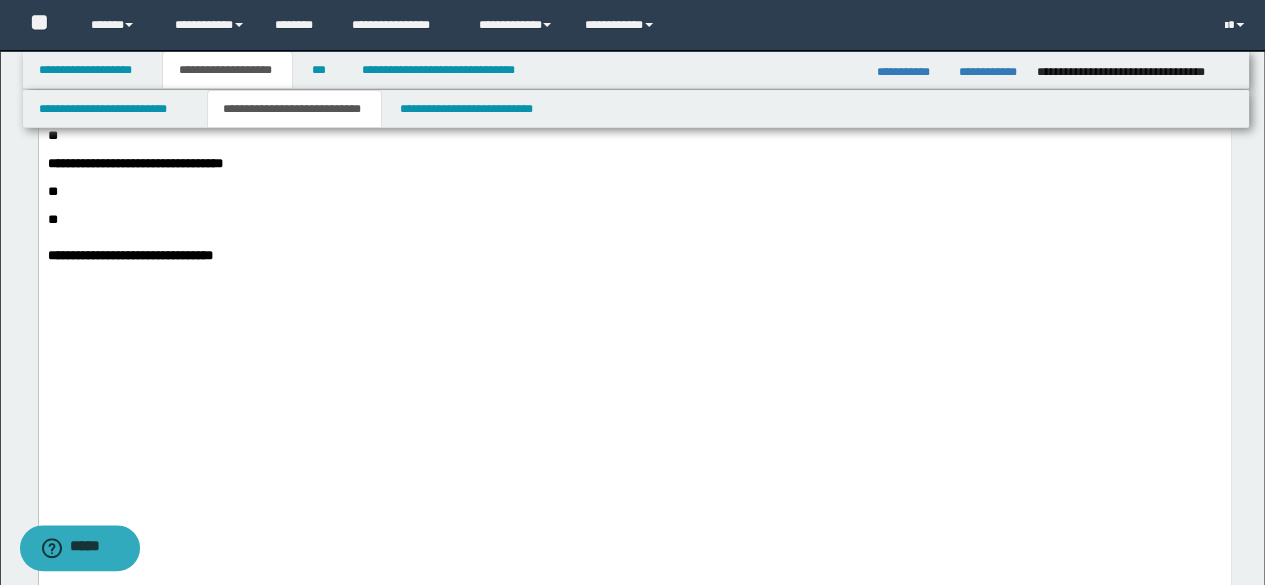drag, startPoint x: 224, startPoint y: 282, endPoint x: 182, endPoint y: 296, distance: 44.27189 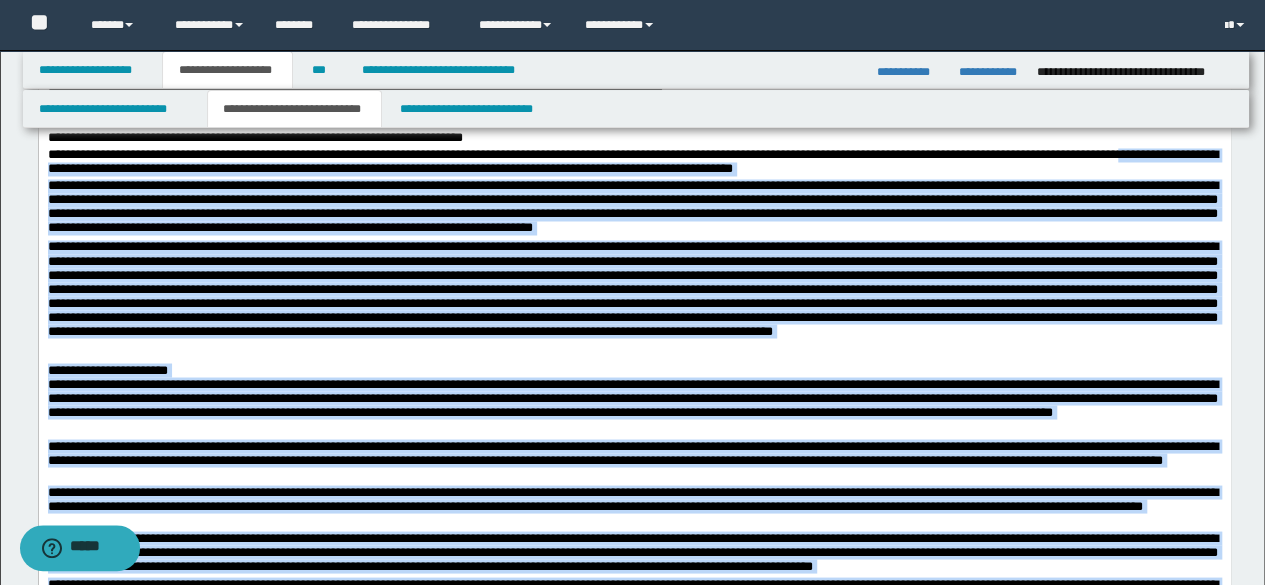scroll, scrollTop: 1500, scrollLeft: 0, axis: vertical 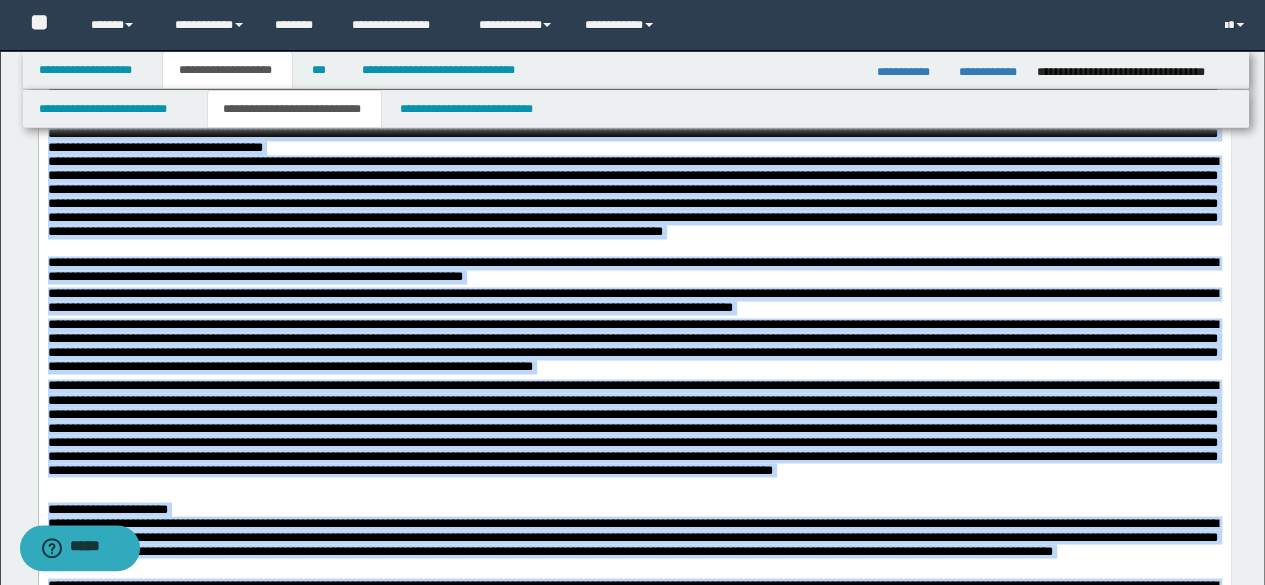 drag, startPoint x: 211, startPoint y: 1172, endPoint x: 44, endPoint y: 309, distance: 879.00964 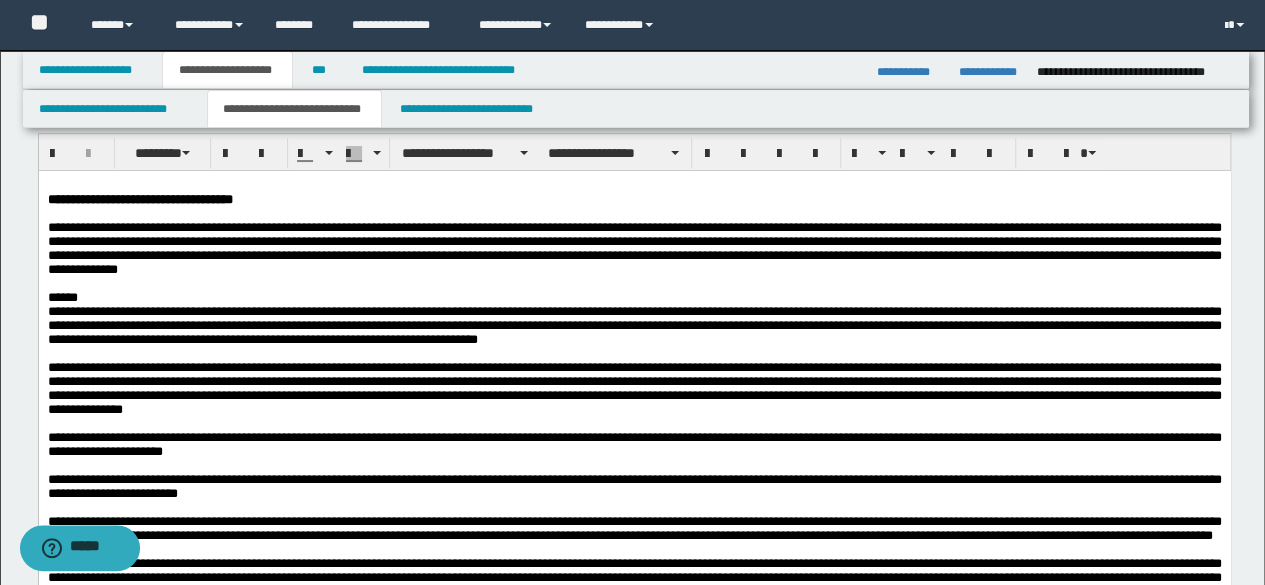 scroll, scrollTop: 0, scrollLeft: 0, axis: both 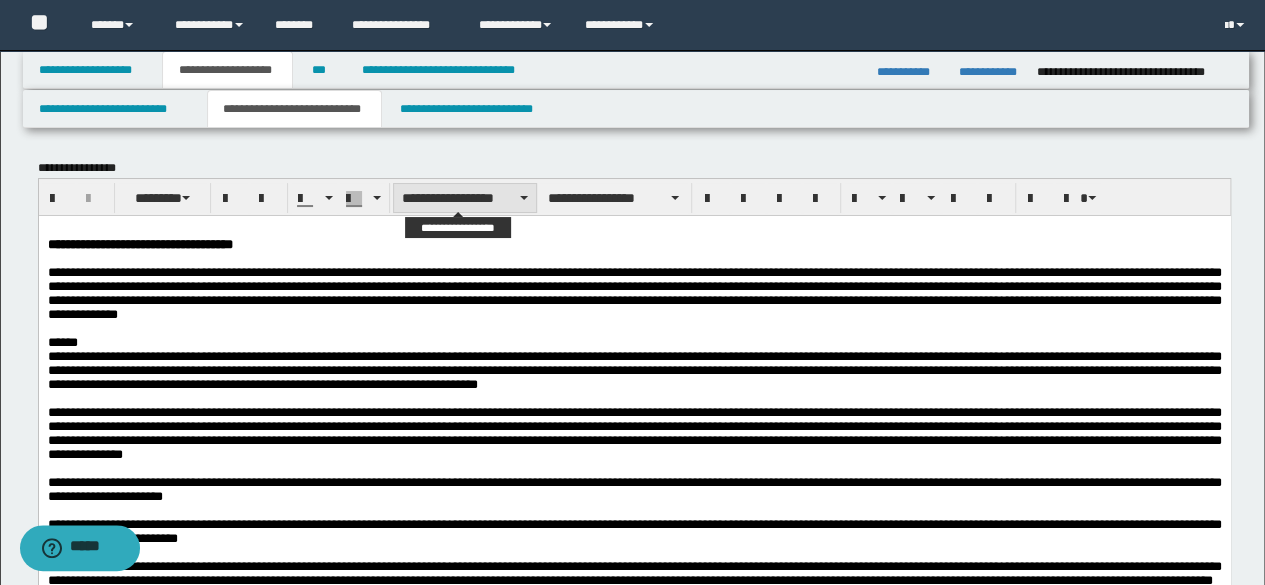 click on "**********" at bounding box center [465, 198] 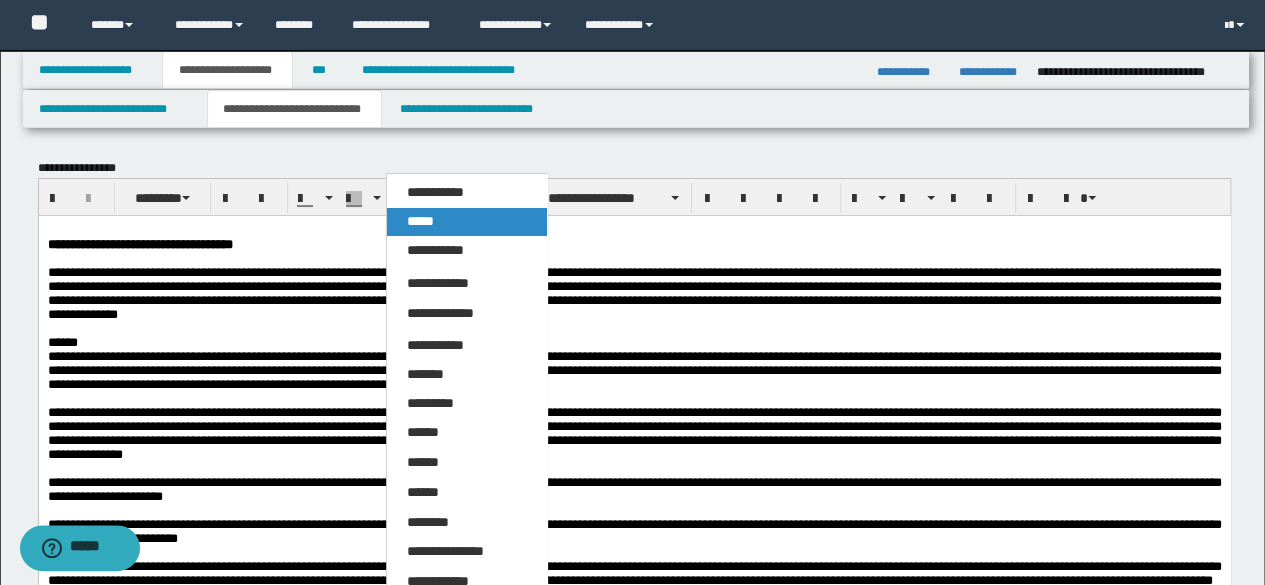 click on "*****" at bounding box center [466, 222] 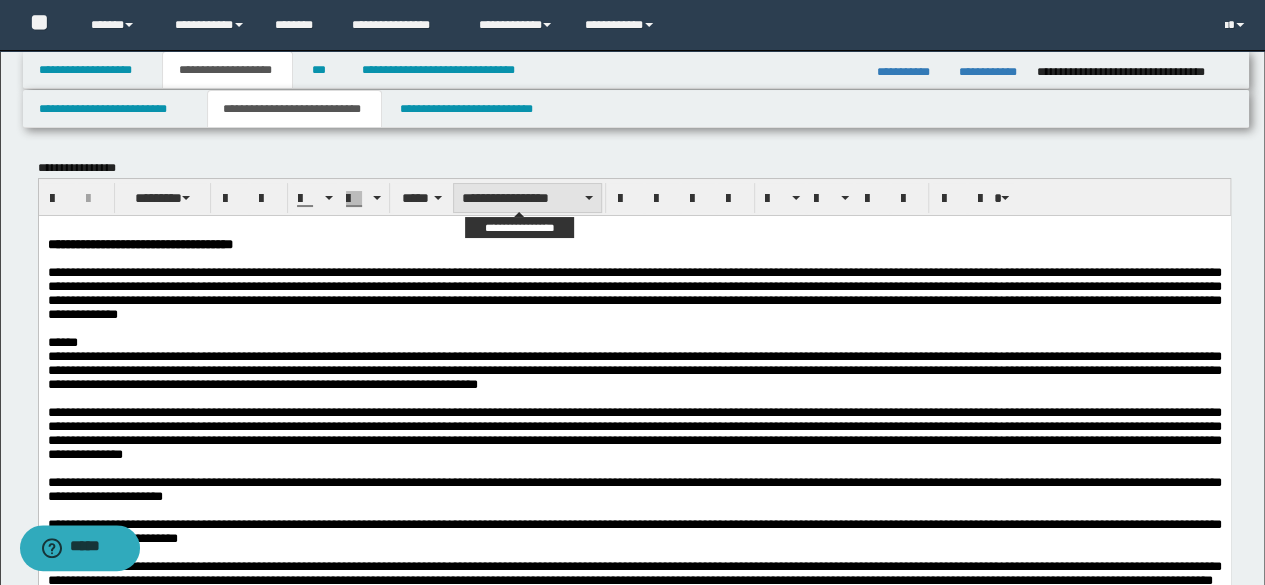 click on "**********" at bounding box center [527, 198] 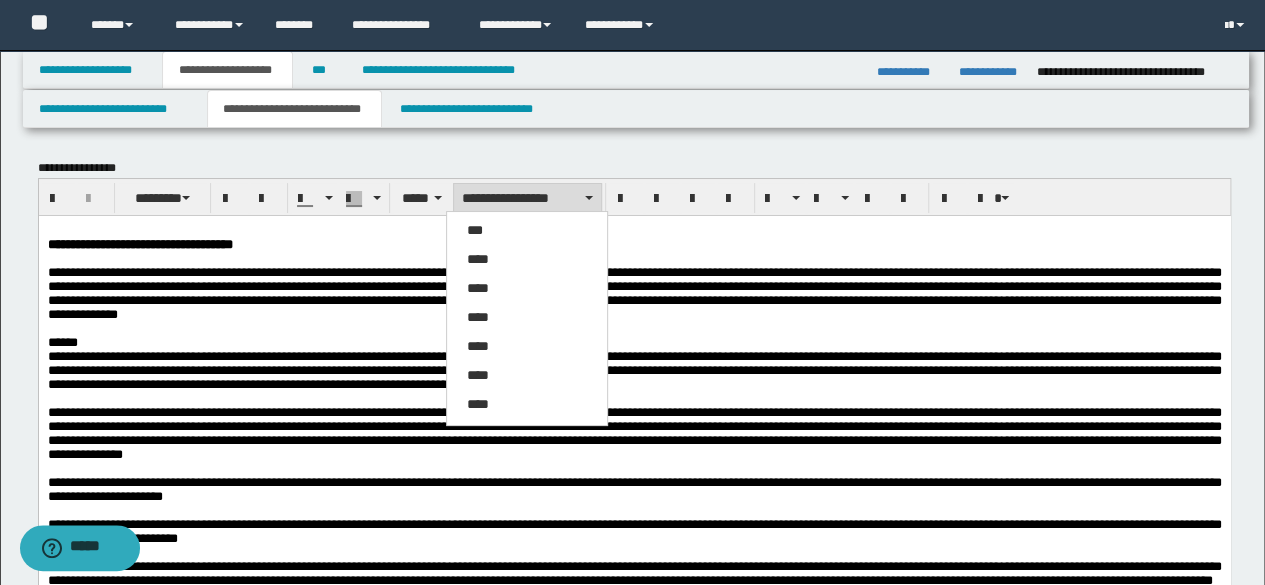 click on "***   ****   ****   ****   ****   ****   ****" at bounding box center [526, 318] 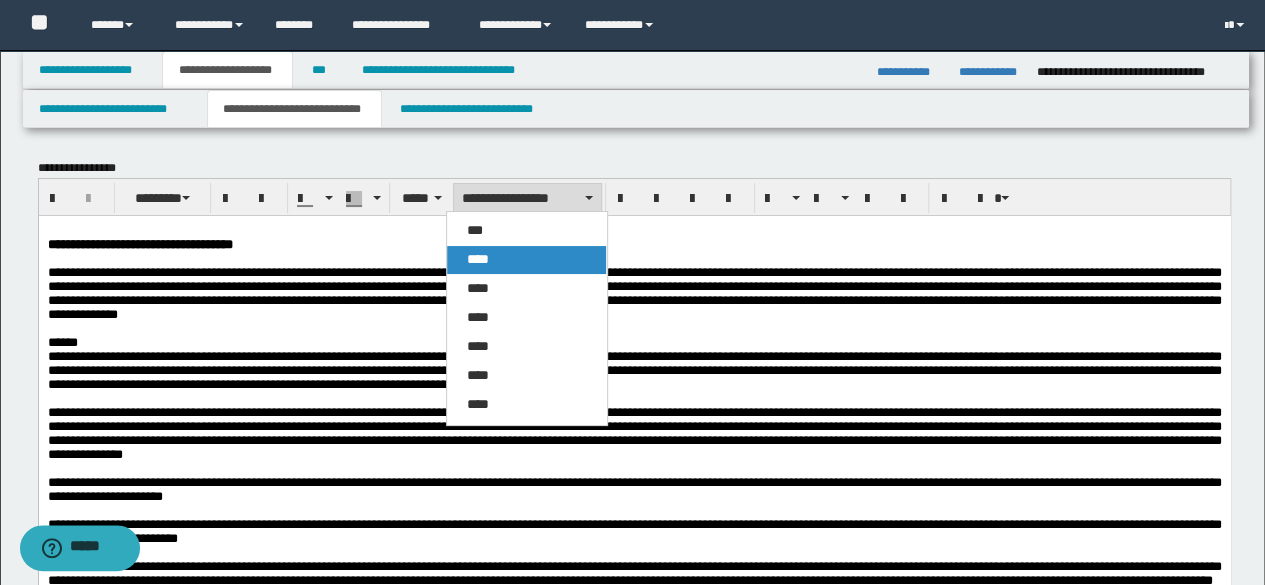 click on "****" at bounding box center (478, 259) 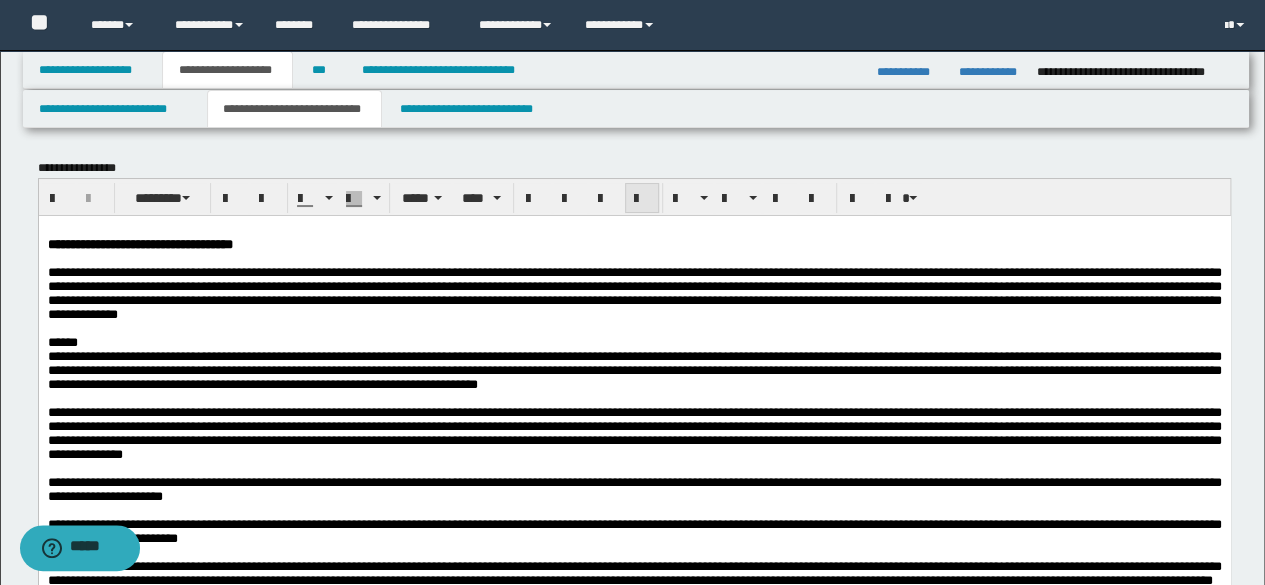 click at bounding box center [642, 198] 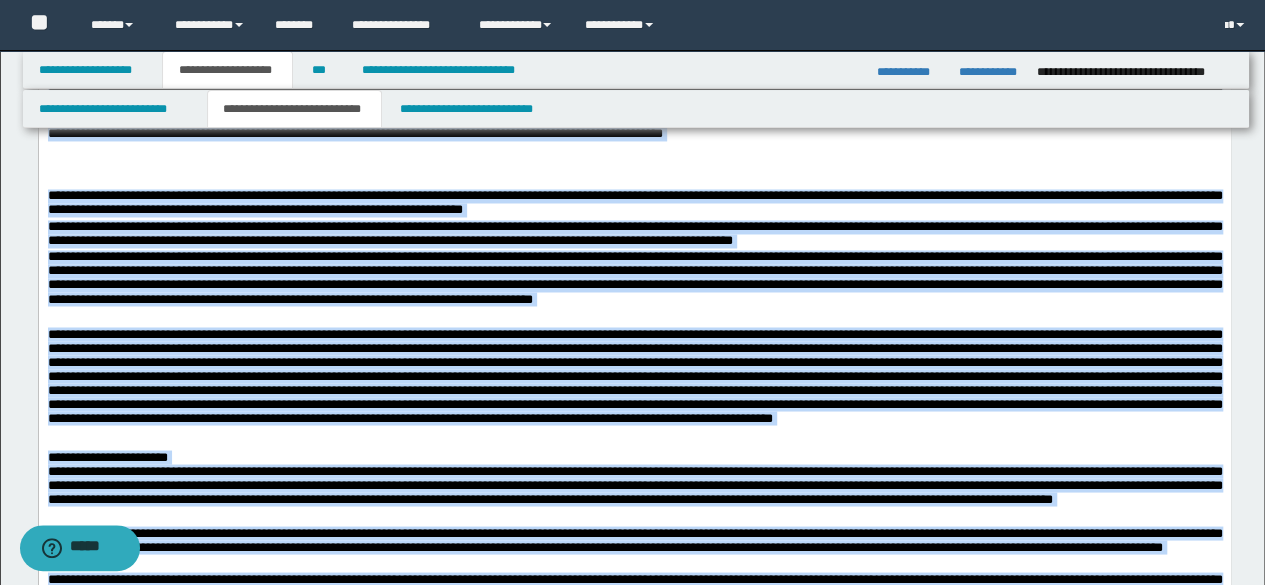 scroll, scrollTop: 1600, scrollLeft: 0, axis: vertical 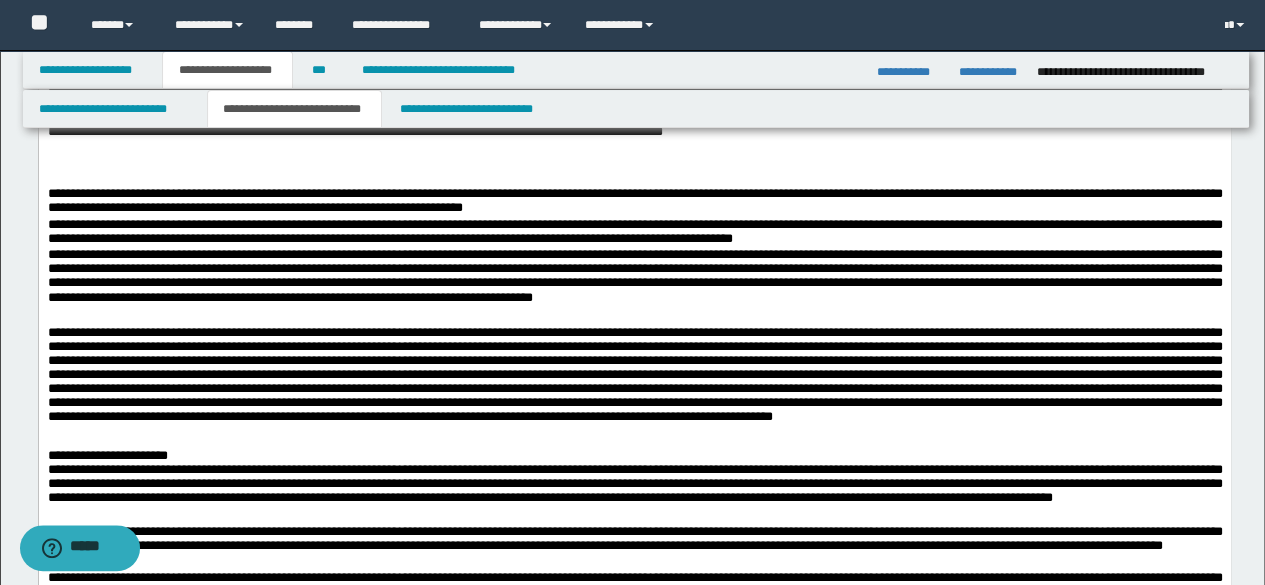 click on "**" at bounding box center (634, -50) 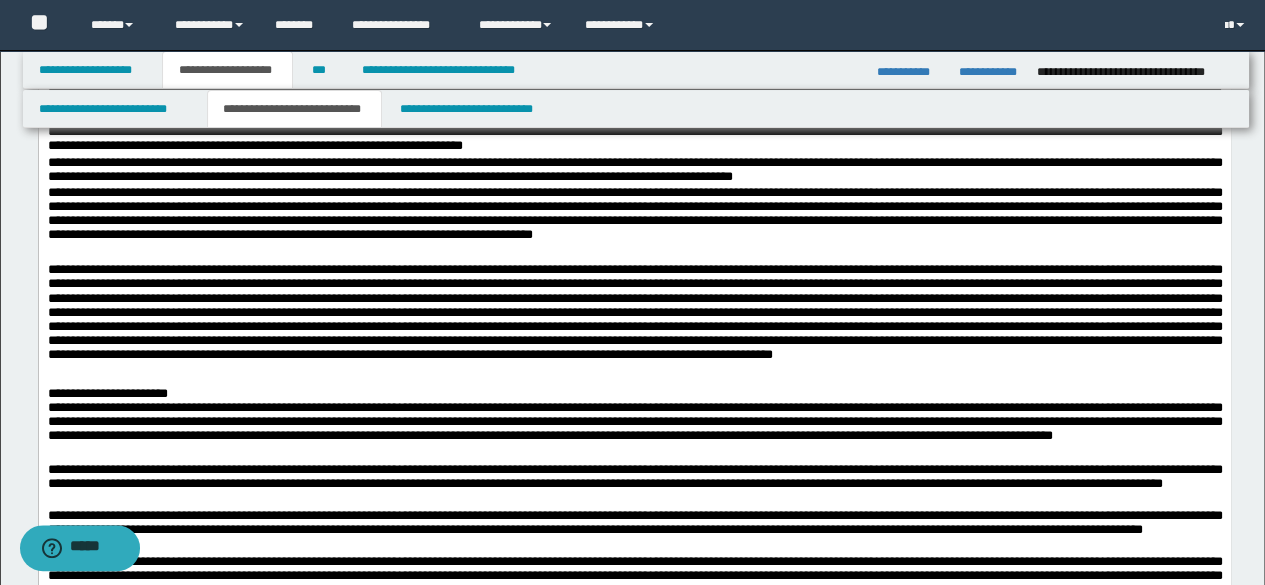 click at bounding box center [634, -2] 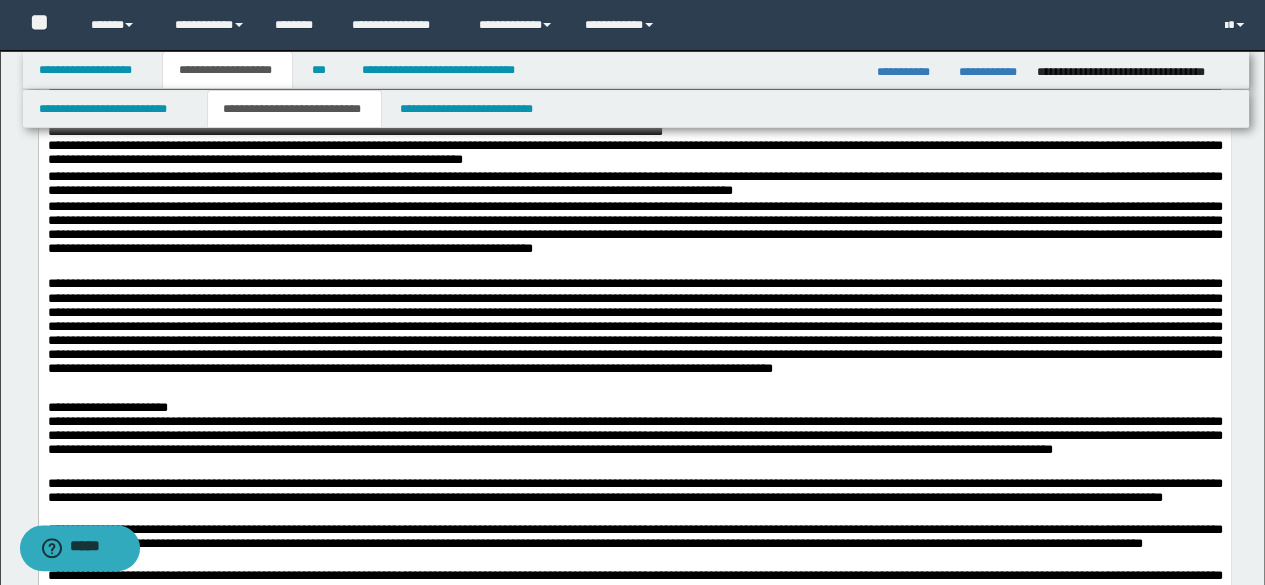 drag, startPoint x: 504, startPoint y: 214, endPoint x: 682, endPoint y: 211, distance: 178.02528 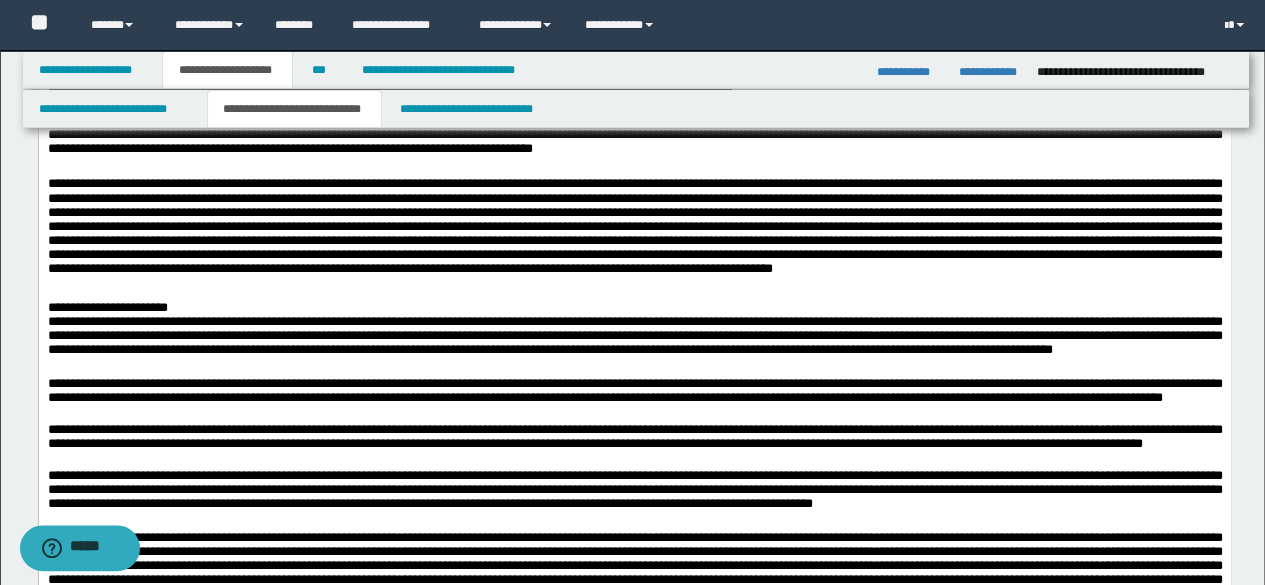 click at bounding box center [634, -4] 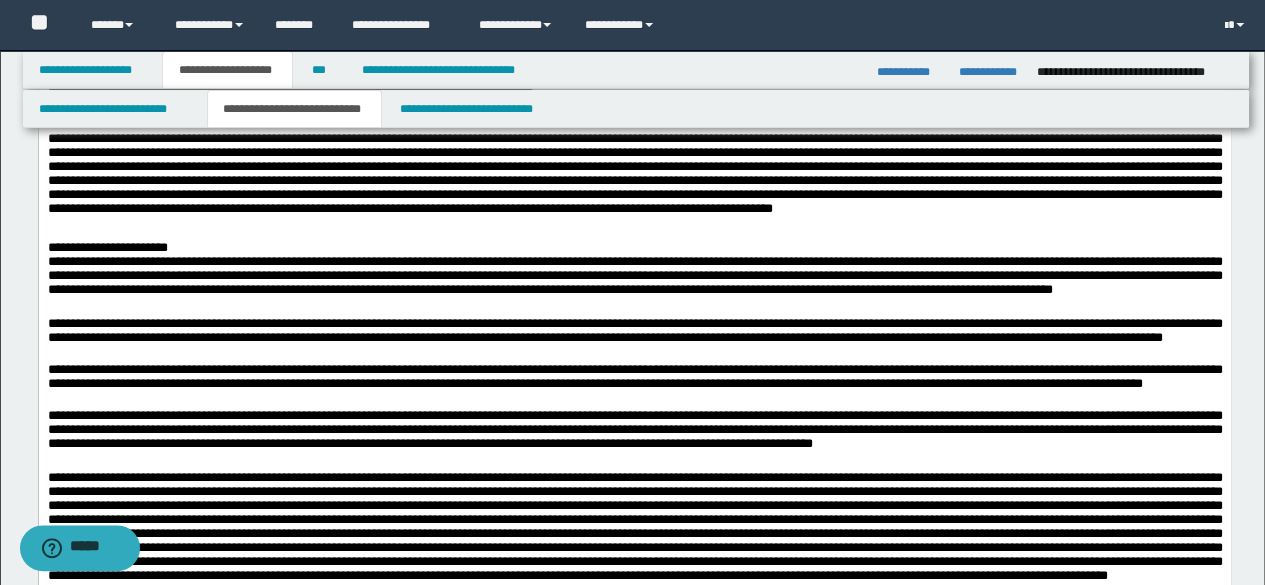scroll, scrollTop: 1800, scrollLeft: 0, axis: vertical 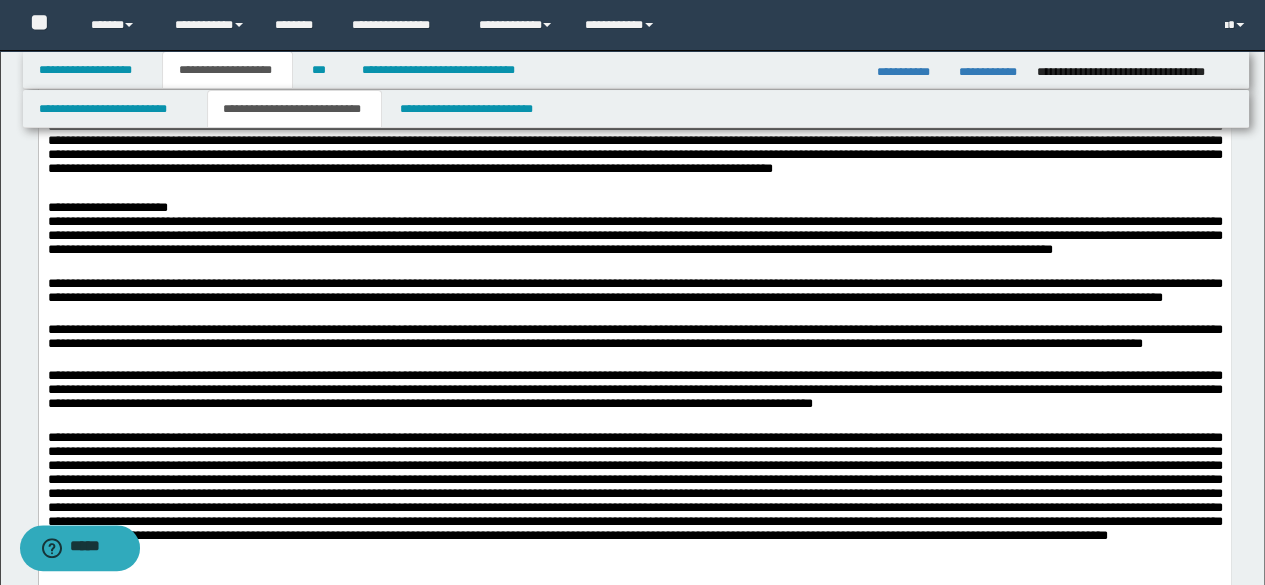 click on "**********" at bounding box center [634, -110] 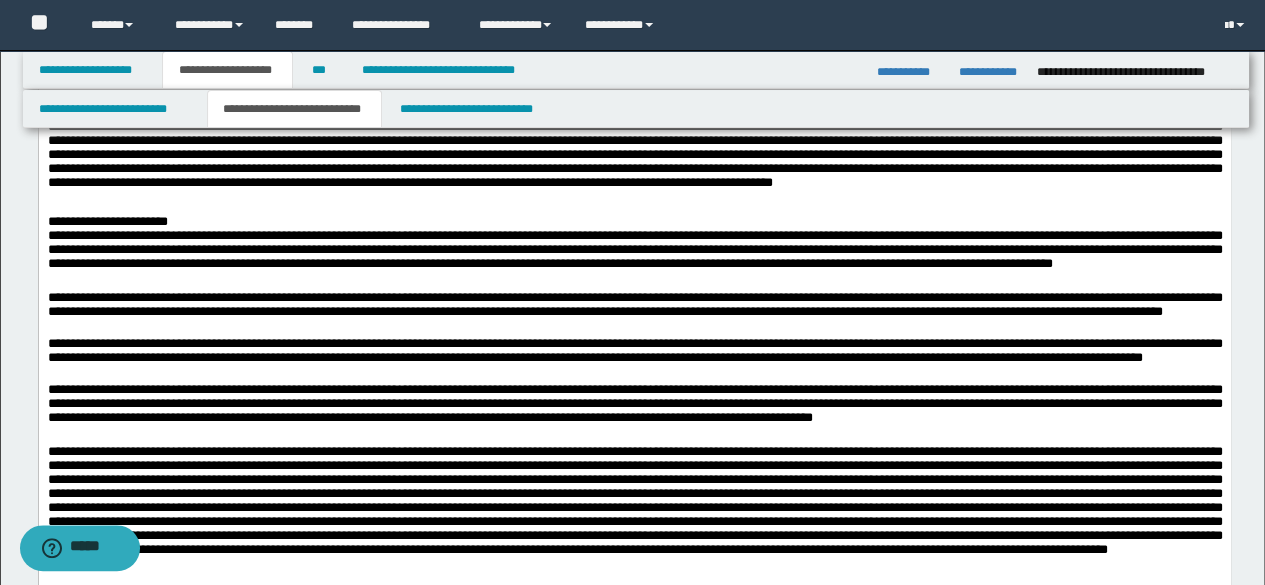 click on "**********" at bounding box center (634, -3) 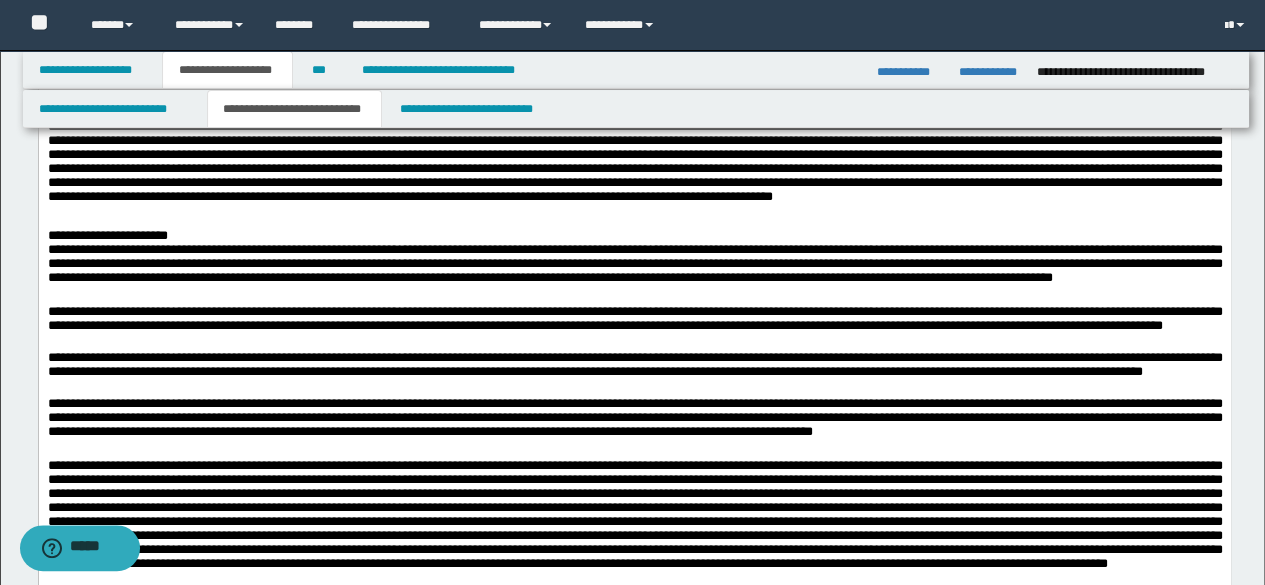 click on "**********" at bounding box center [634, 13] 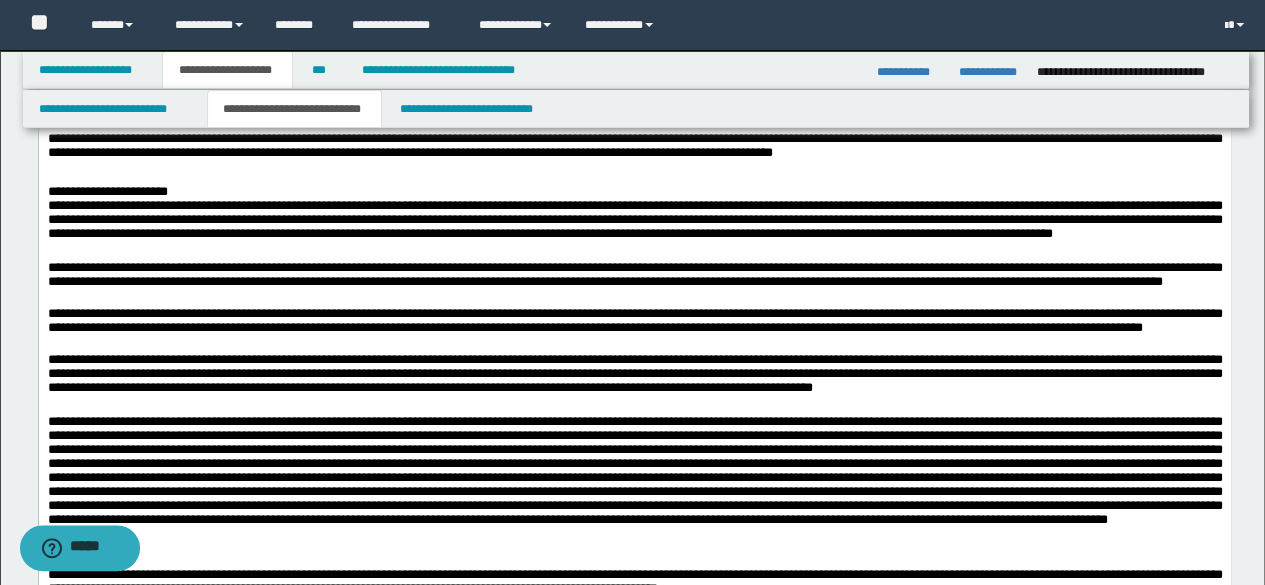 scroll, scrollTop: 1900, scrollLeft: 0, axis: vertical 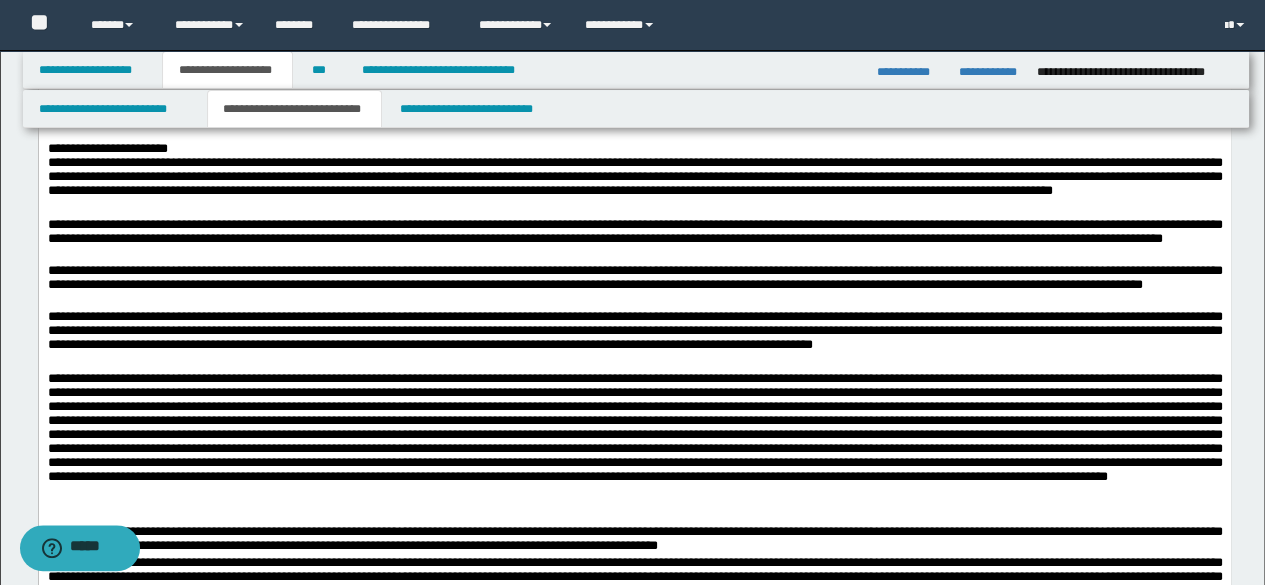 drag, startPoint x: 254, startPoint y: 248, endPoint x: 434, endPoint y: 250, distance: 180.01111 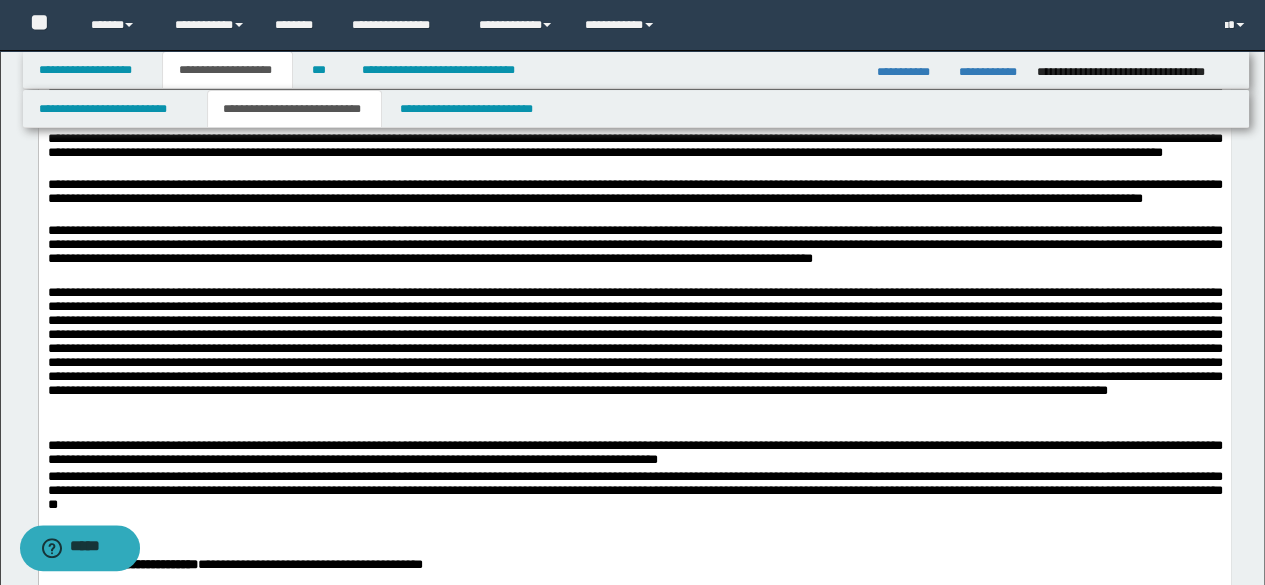 scroll, scrollTop: 2100, scrollLeft: 0, axis: vertical 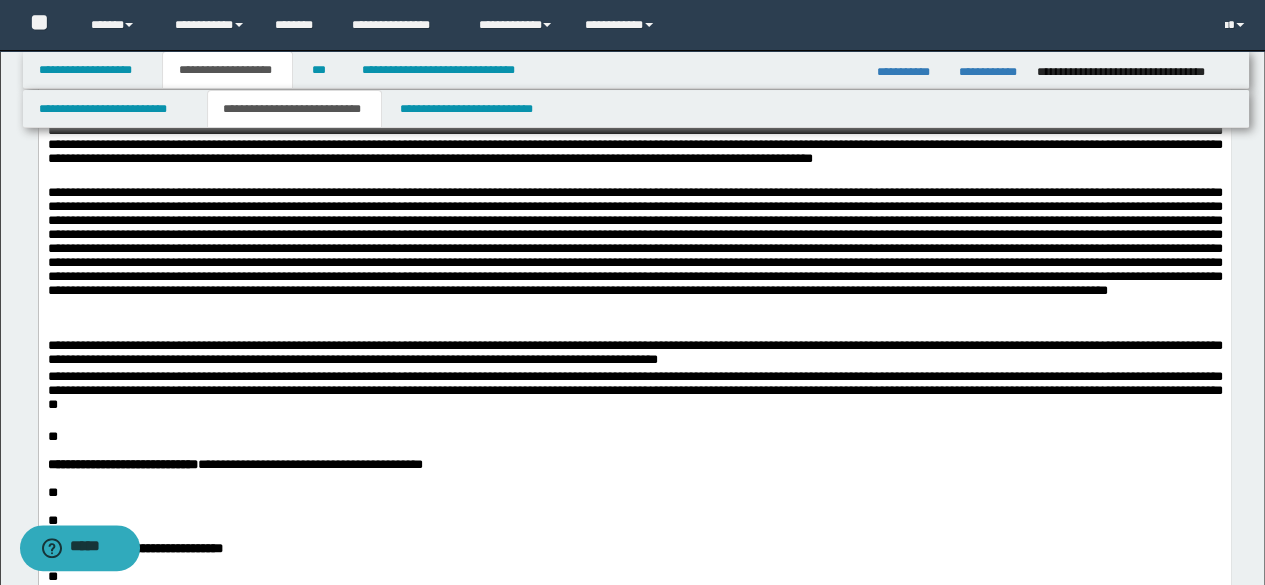drag, startPoint x: 428, startPoint y: 263, endPoint x: 411, endPoint y: 249, distance: 22.022715 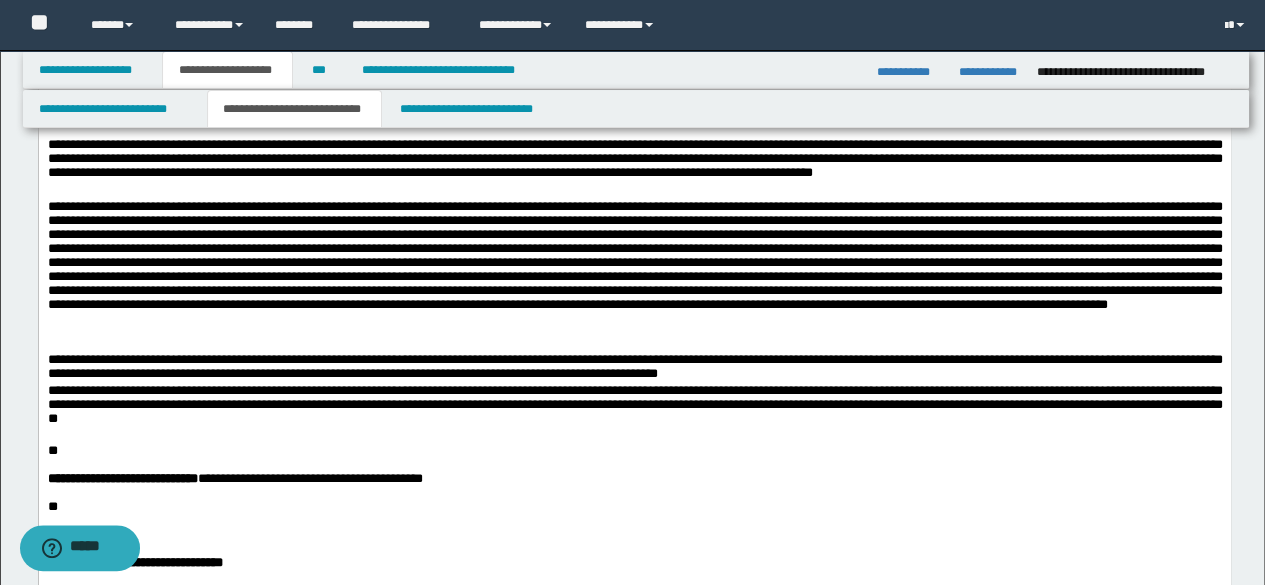 drag, startPoint x: 124, startPoint y: 298, endPoint x: 296, endPoint y: 296, distance: 172.01163 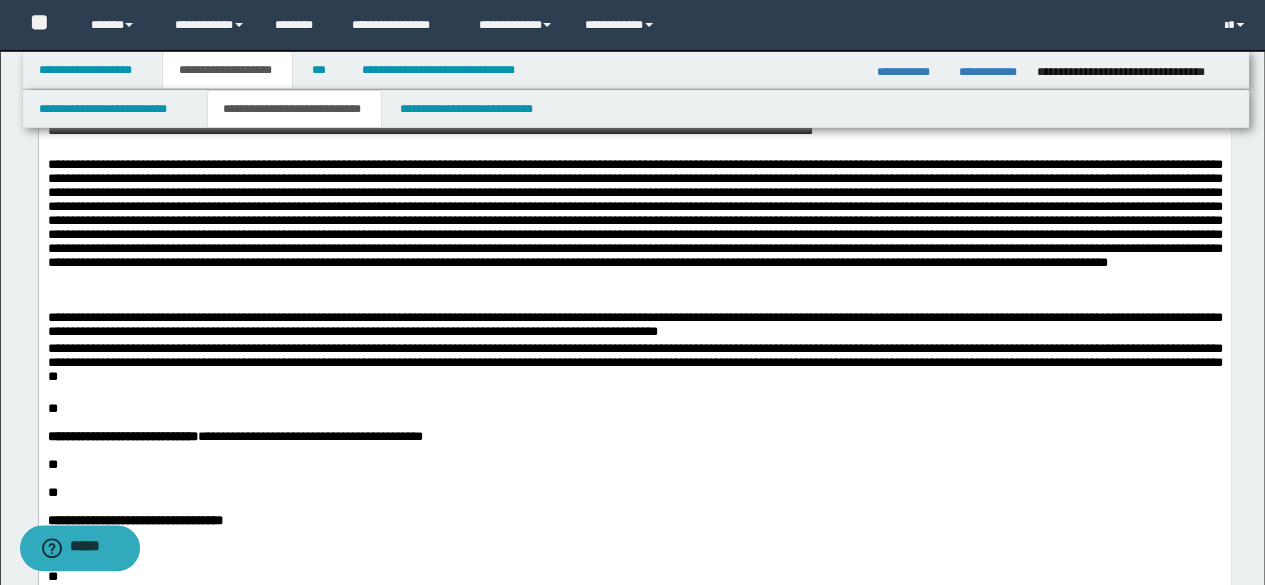 scroll, scrollTop: 2200, scrollLeft: 0, axis: vertical 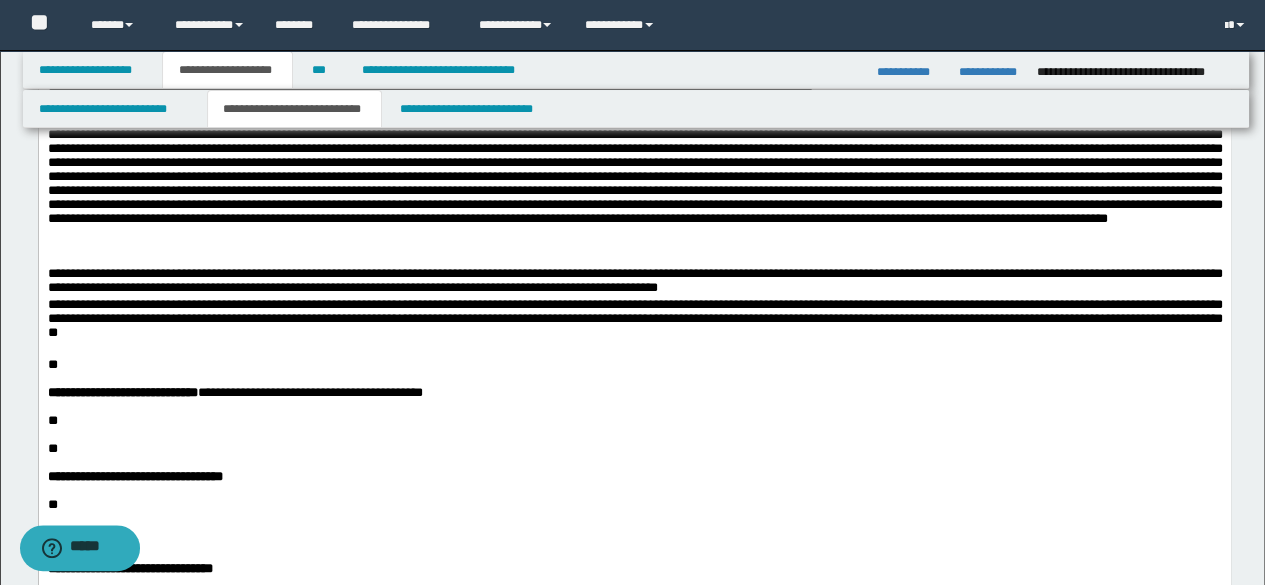 click on "**********" at bounding box center [634, -17] 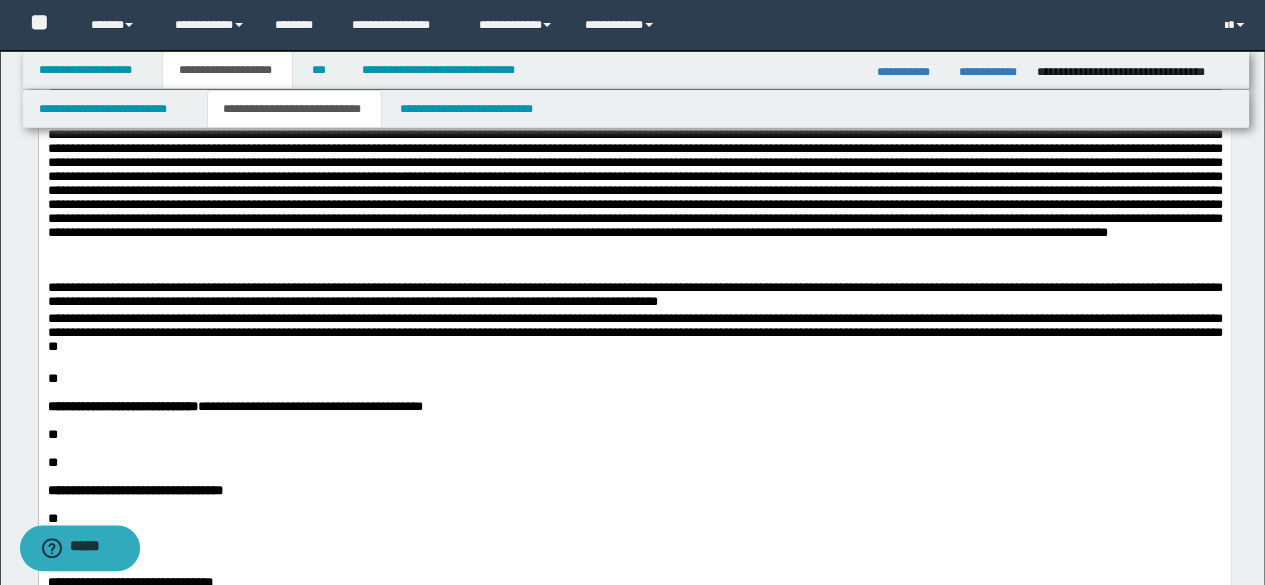 click on "**********" at bounding box center (634, 33) 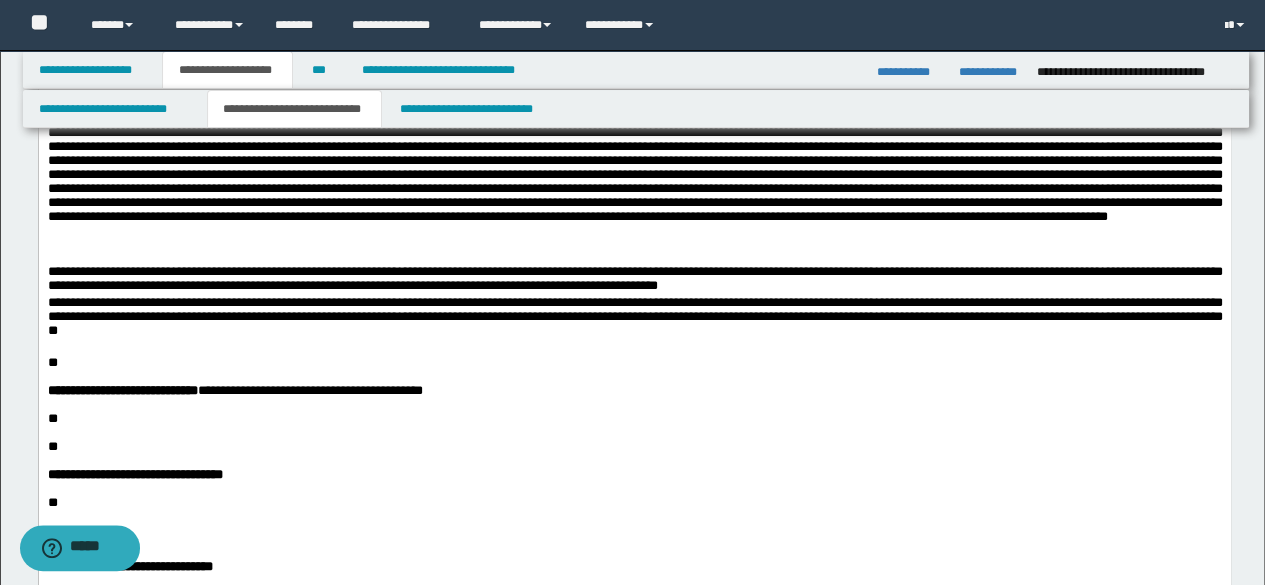 scroll, scrollTop: 2200, scrollLeft: 0, axis: vertical 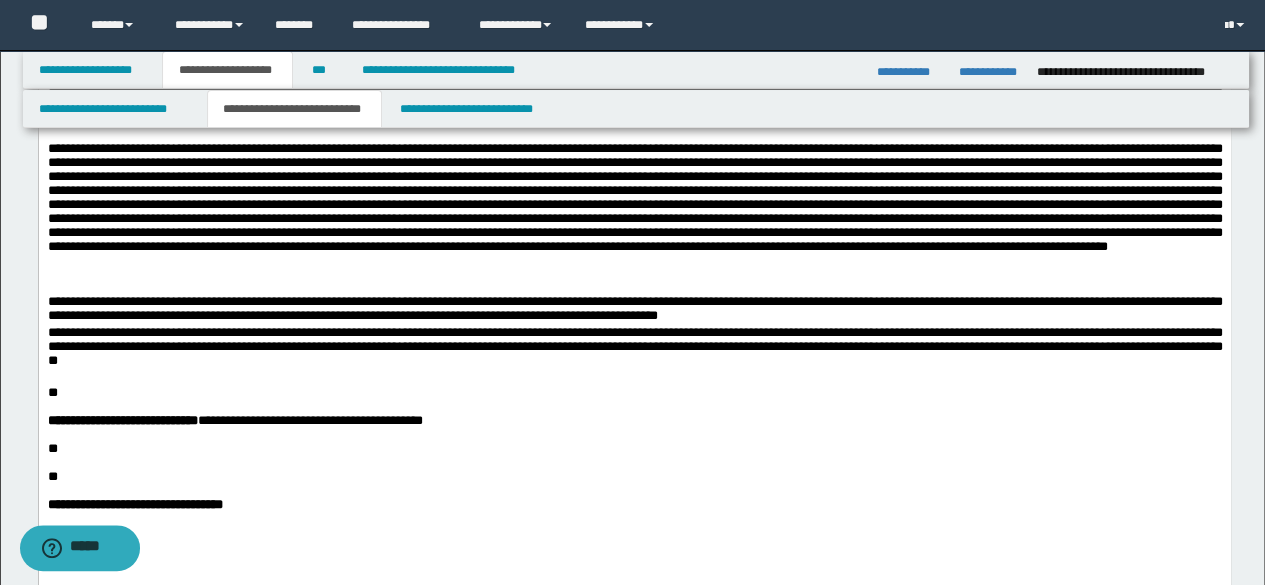 drag, startPoint x: 236, startPoint y: 236, endPoint x: 764, endPoint y: 265, distance: 528.7958 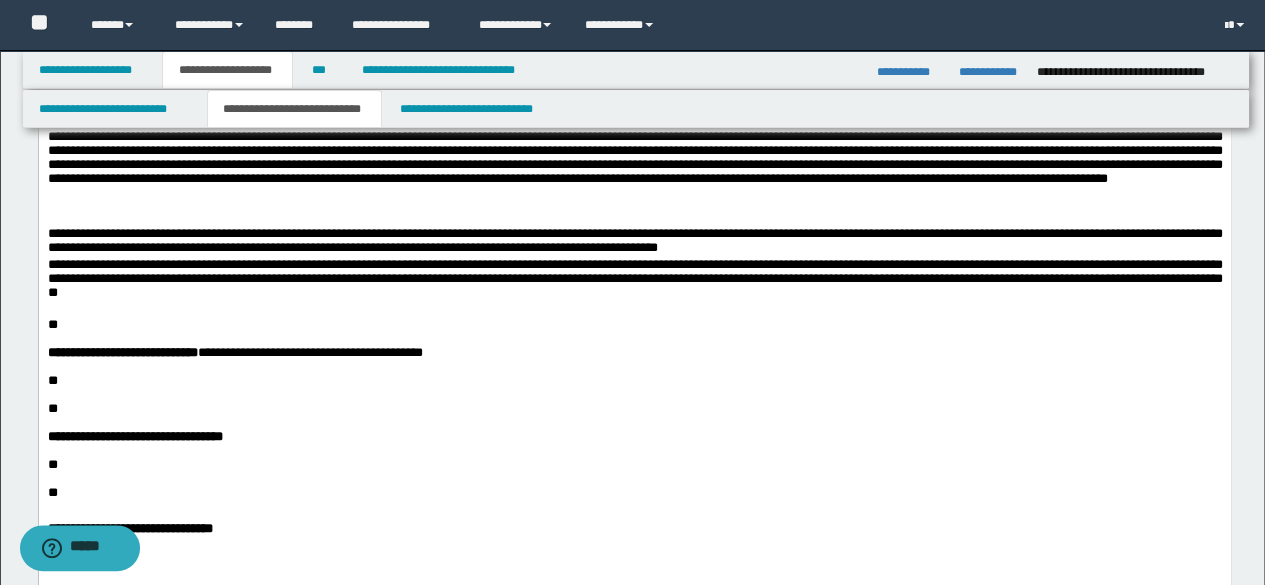 scroll, scrollTop: 2300, scrollLeft: 0, axis: vertical 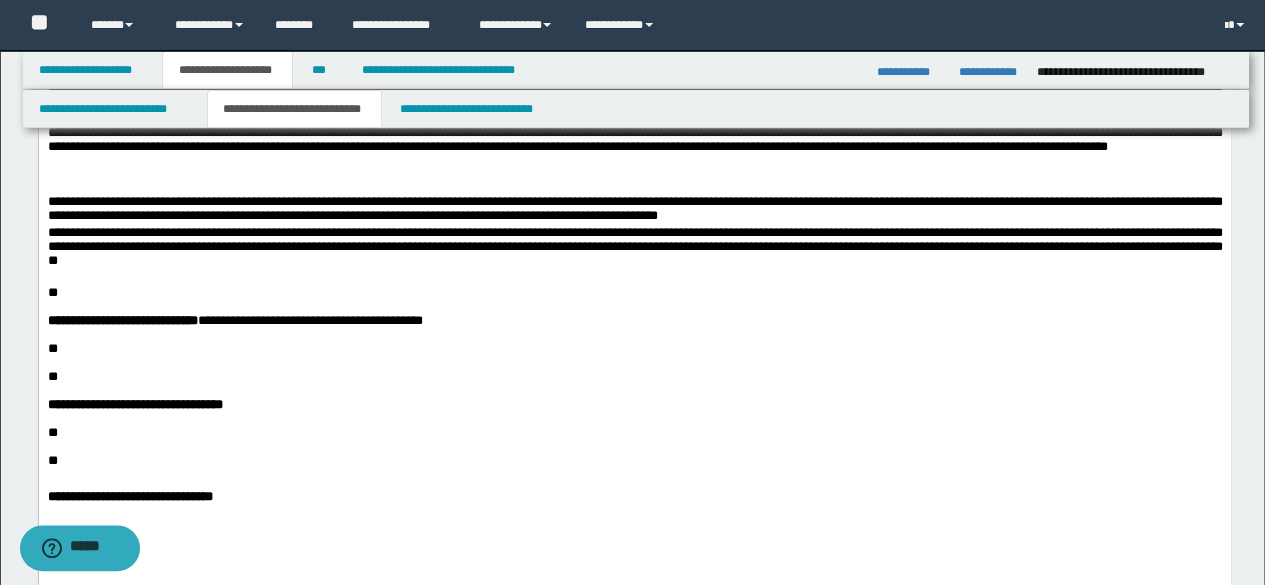 click on "**********" at bounding box center (634, 10) 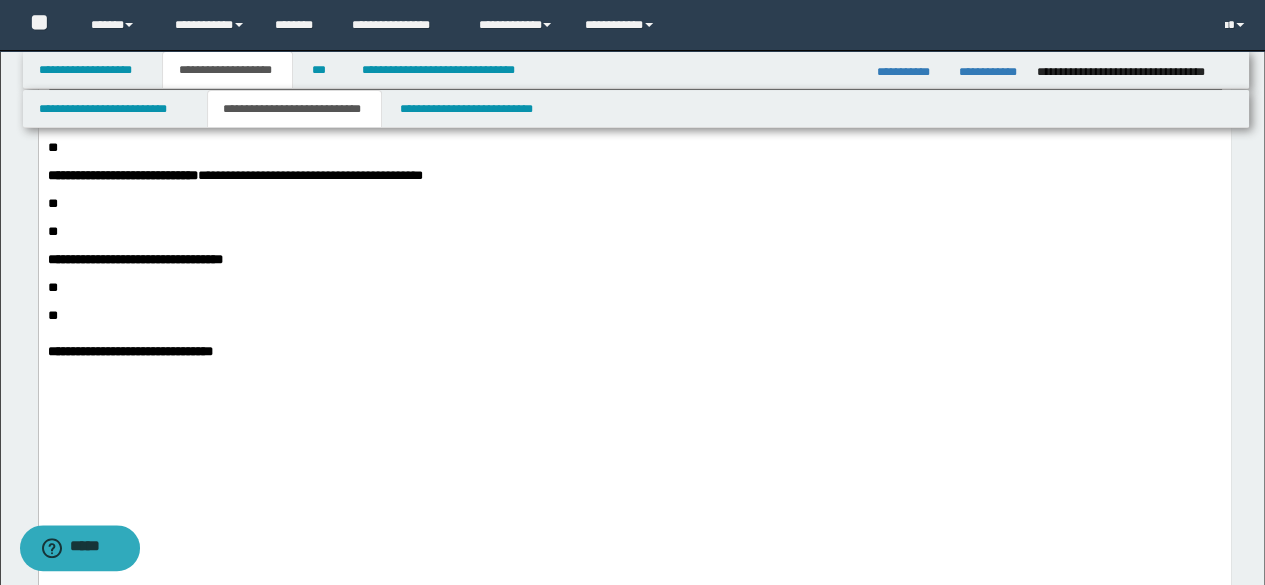 scroll, scrollTop: 2500, scrollLeft: 0, axis: vertical 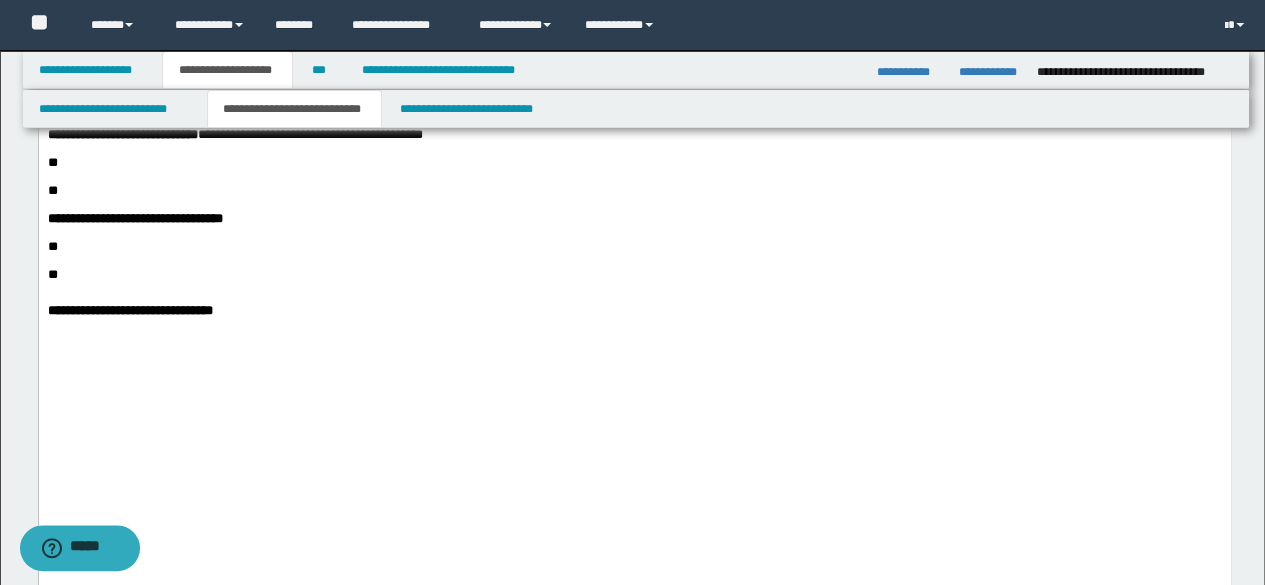 click at bounding box center (634, -68) 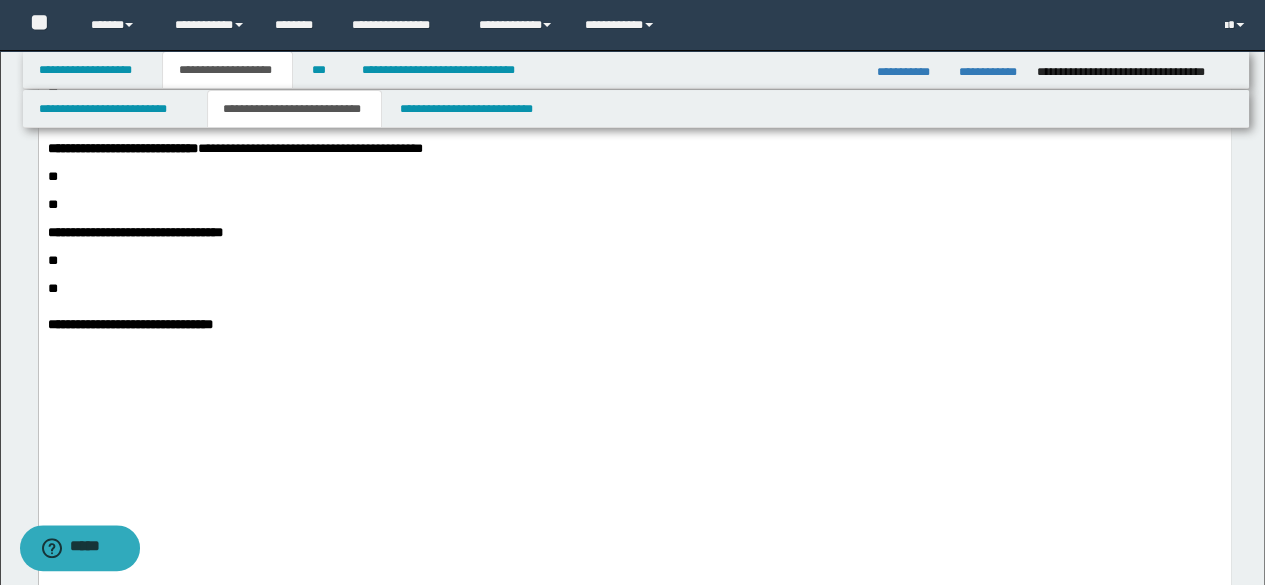 click at bounding box center (634, -89) 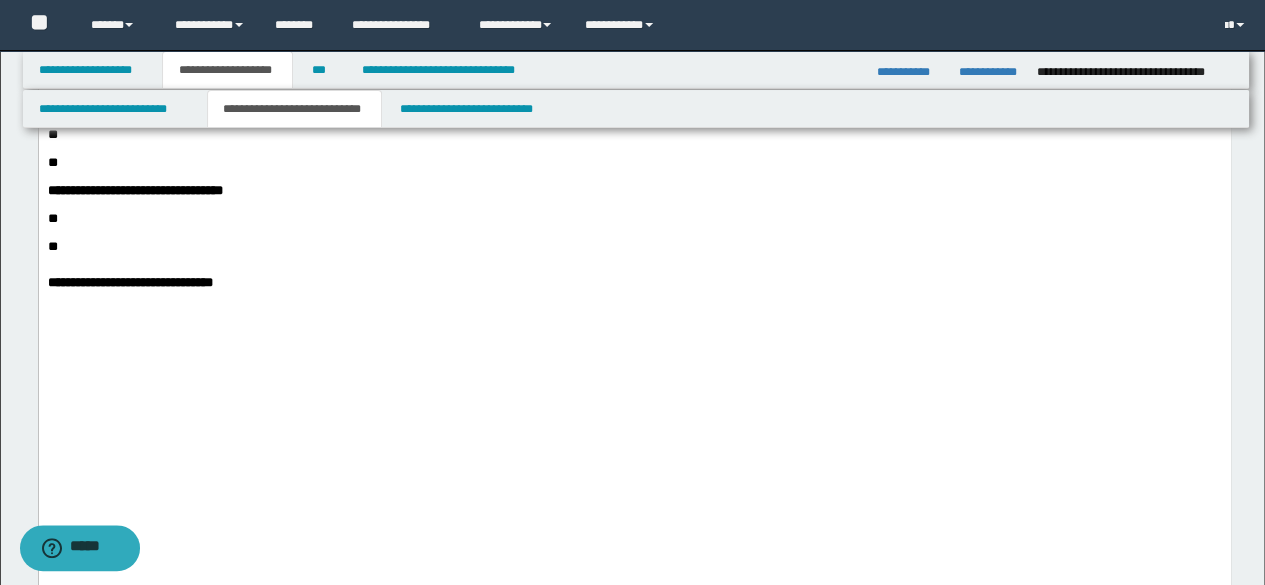 scroll, scrollTop: 2600, scrollLeft: 0, axis: vertical 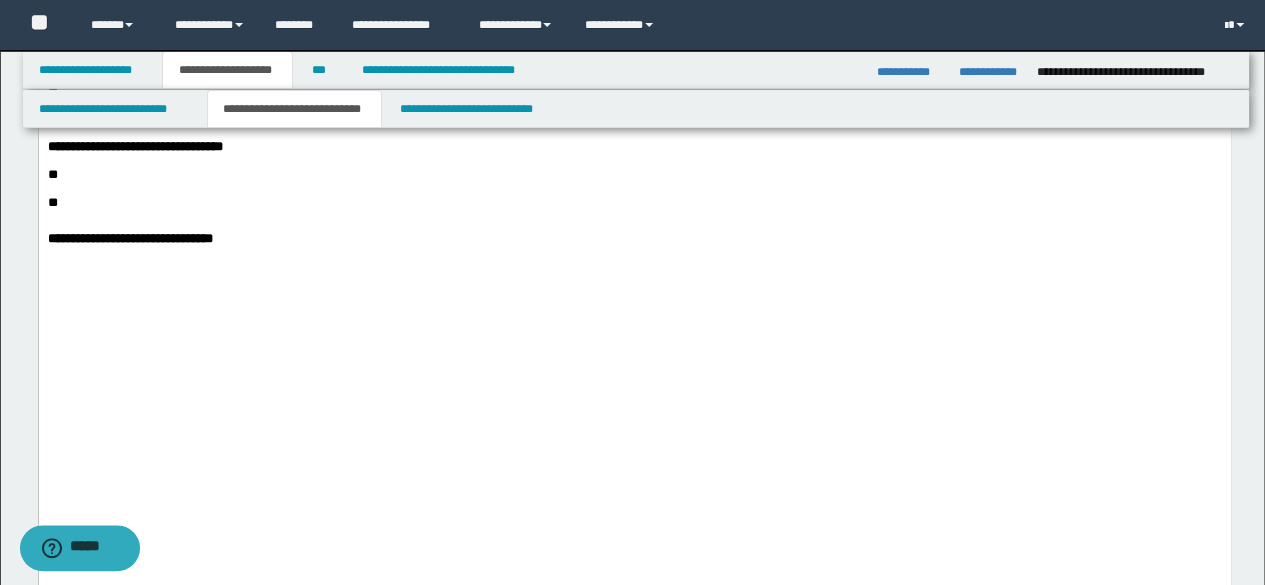 click on "**********" at bounding box center [634, -12] 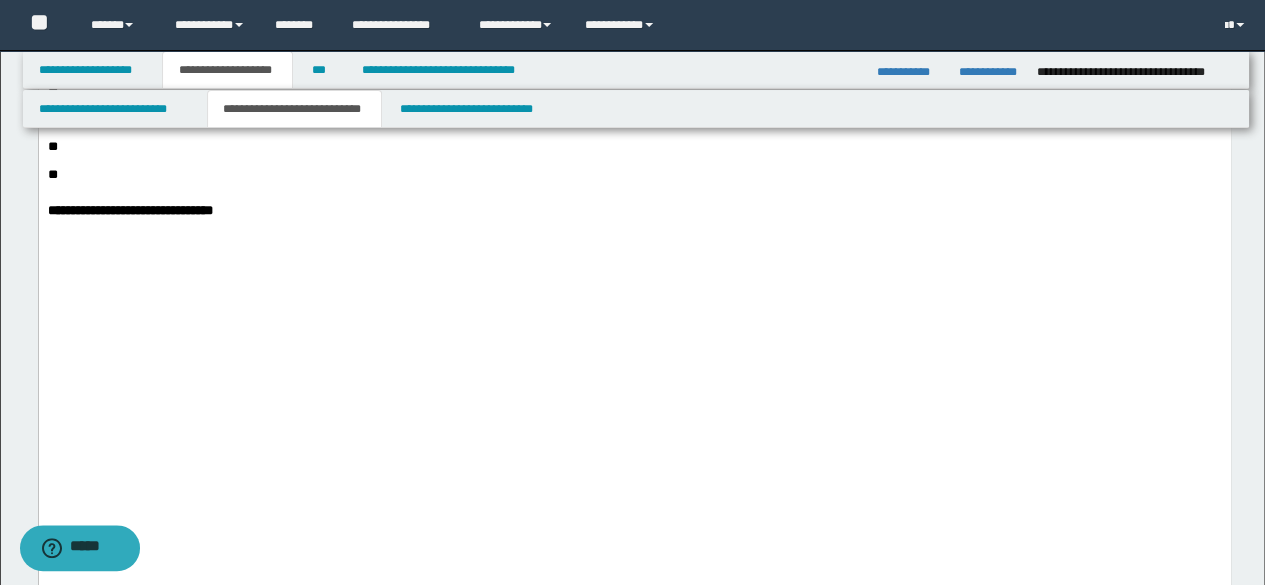 click on "**********" at bounding box center (634, -12) 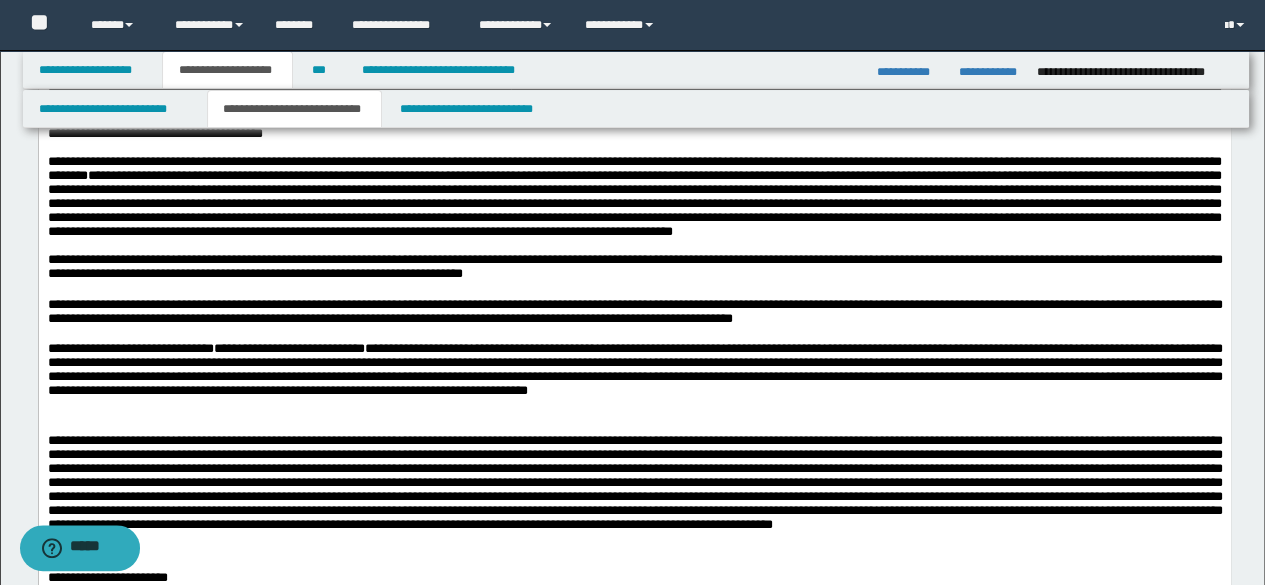 scroll, scrollTop: 1600, scrollLeft: 0, axis: vertical 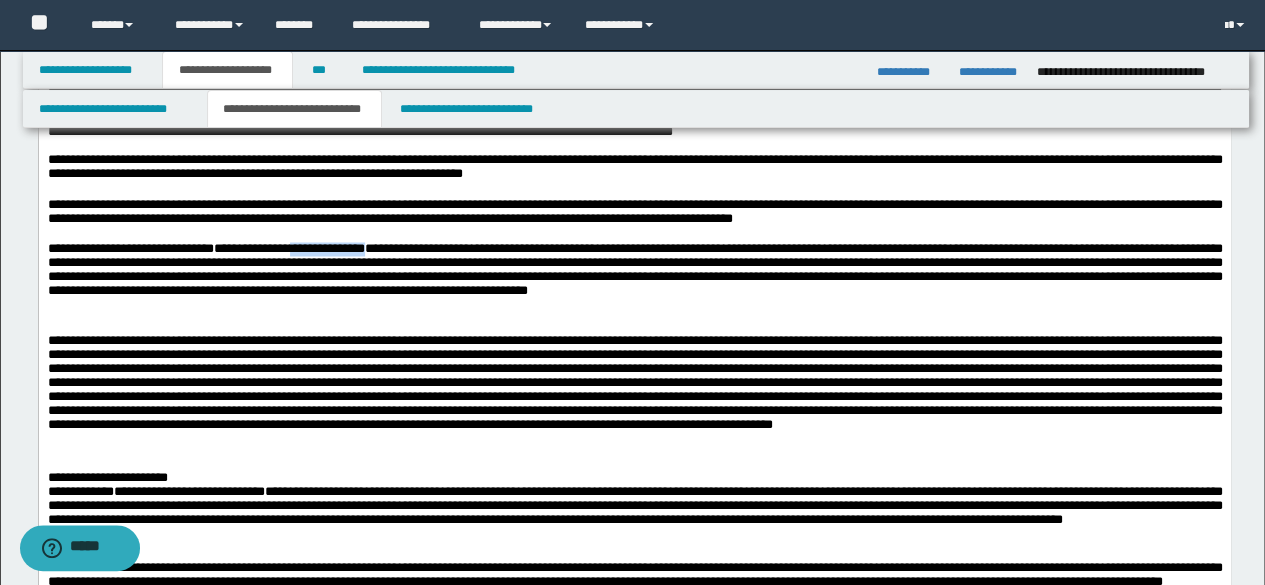 drag, startPoint x: 350, startPoint y: 548, endPoint x: 433, endPoint y: 549, distance: 83.00603 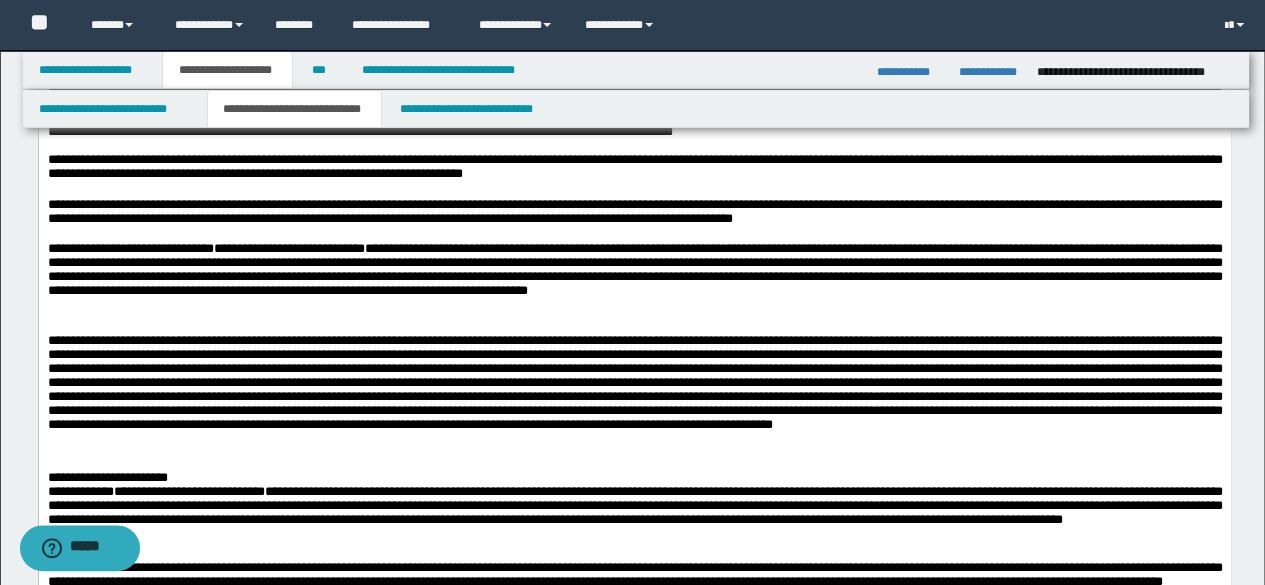 drag, startPoint x: 324, startPoint y: 288, endPoint x: 414, endPoint y: 294, distance: 90.199776 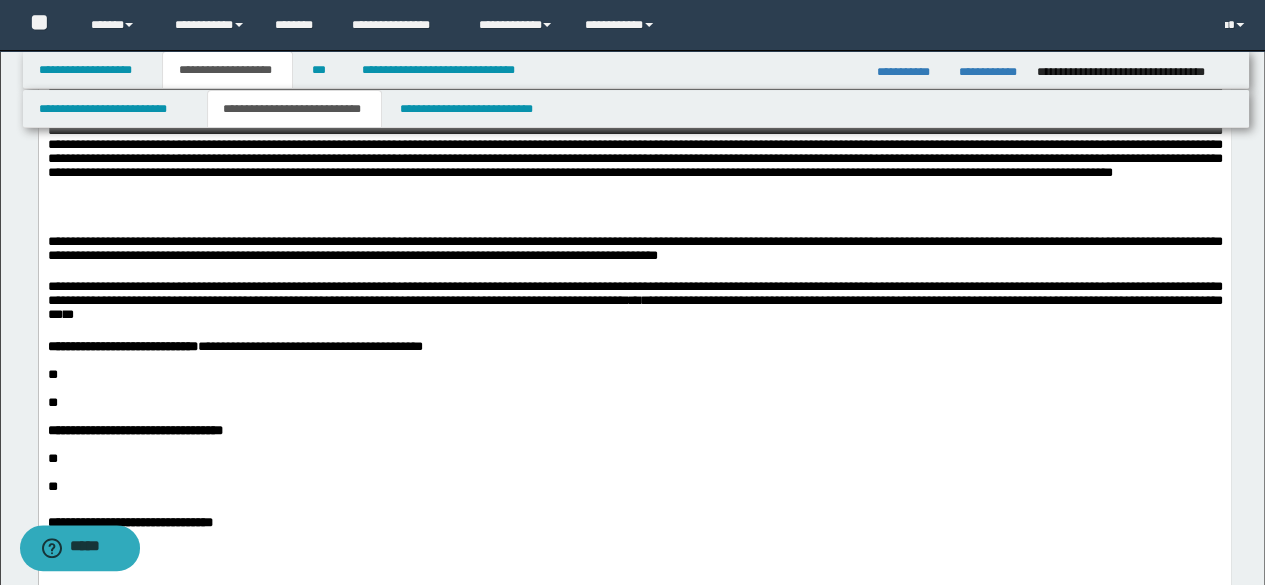 scroll, scrollTop: 2400, scrollLeft: 0, axis: vertical 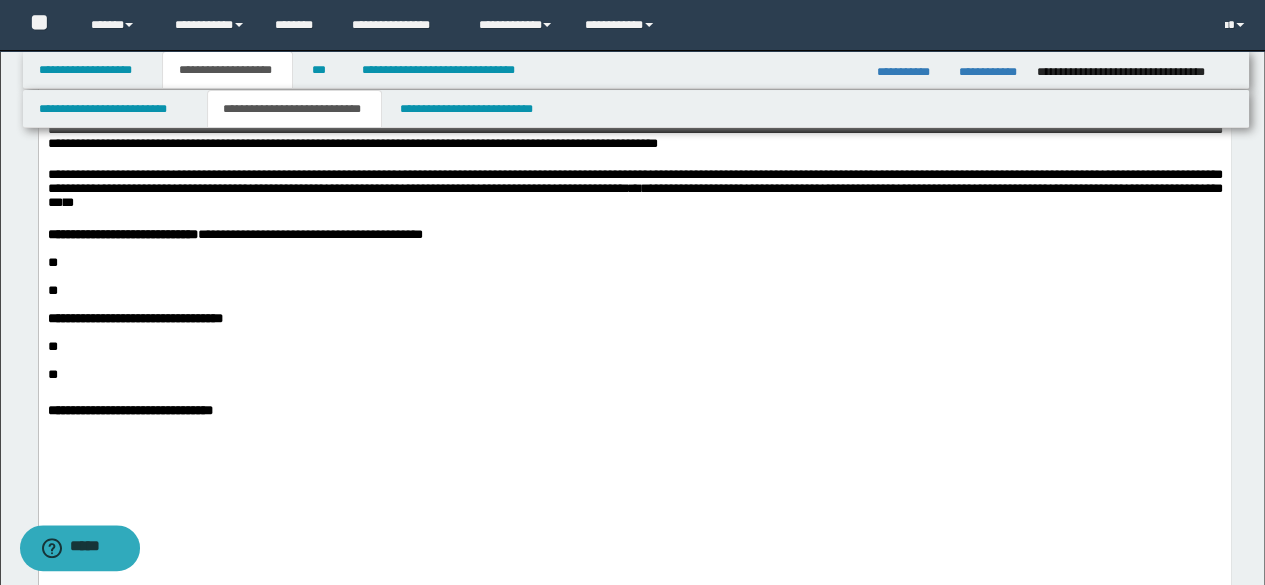 click on "****** **" at bounding box center (634, 11) 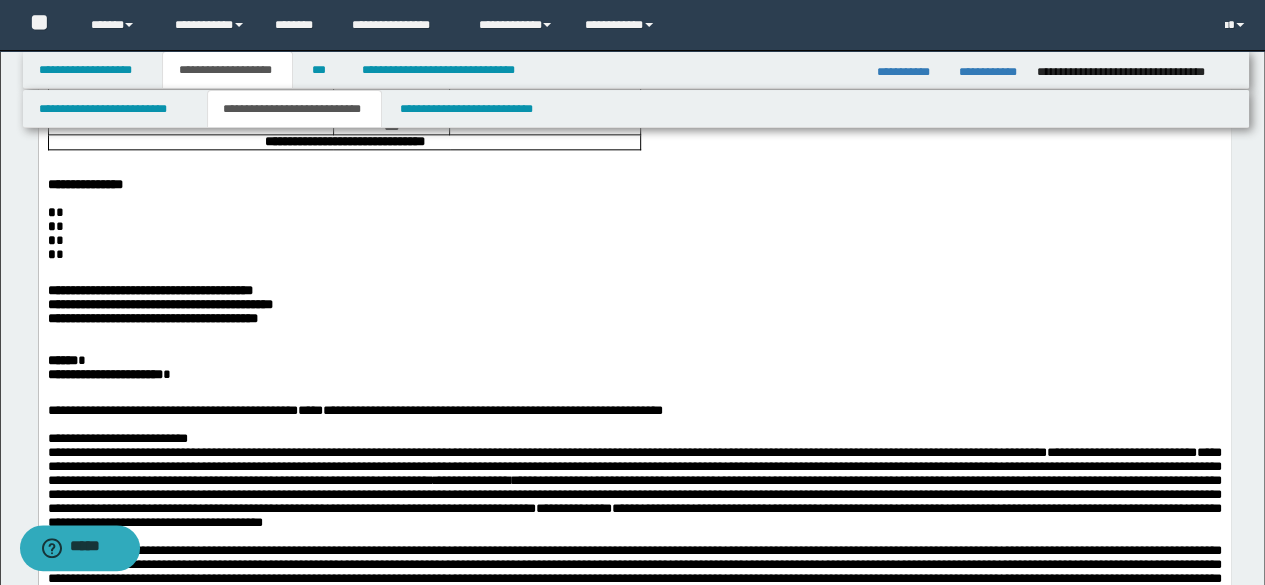 scroll, scrollTop: 1200, scrollLeft: 0, axis: vertical 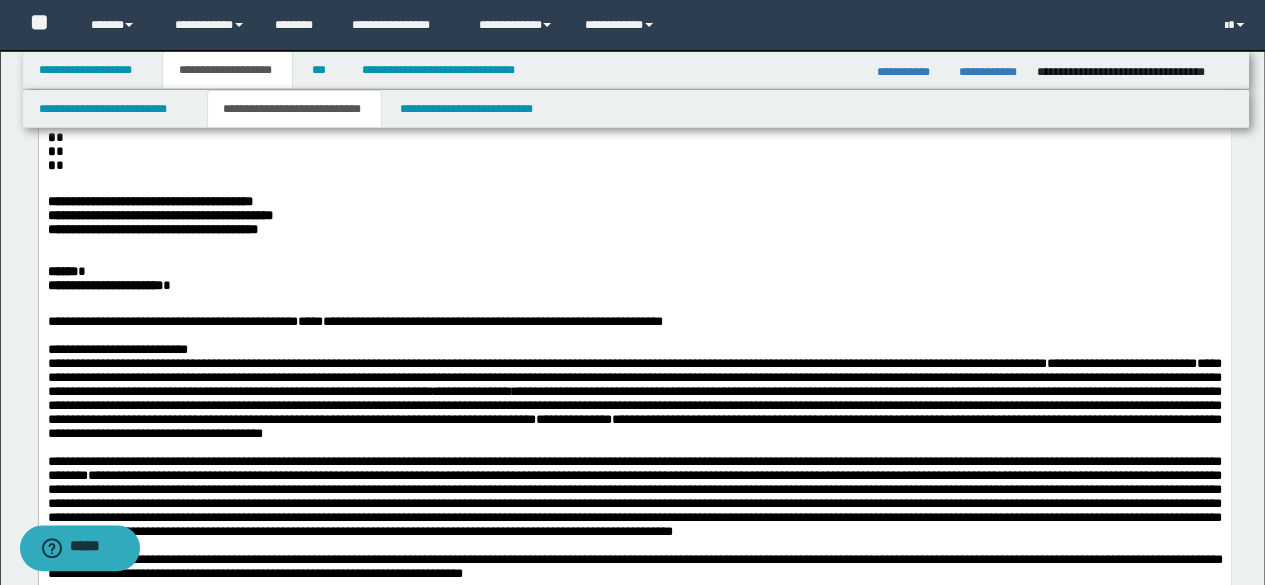 click on "* *" at bounding box center (634, 124) 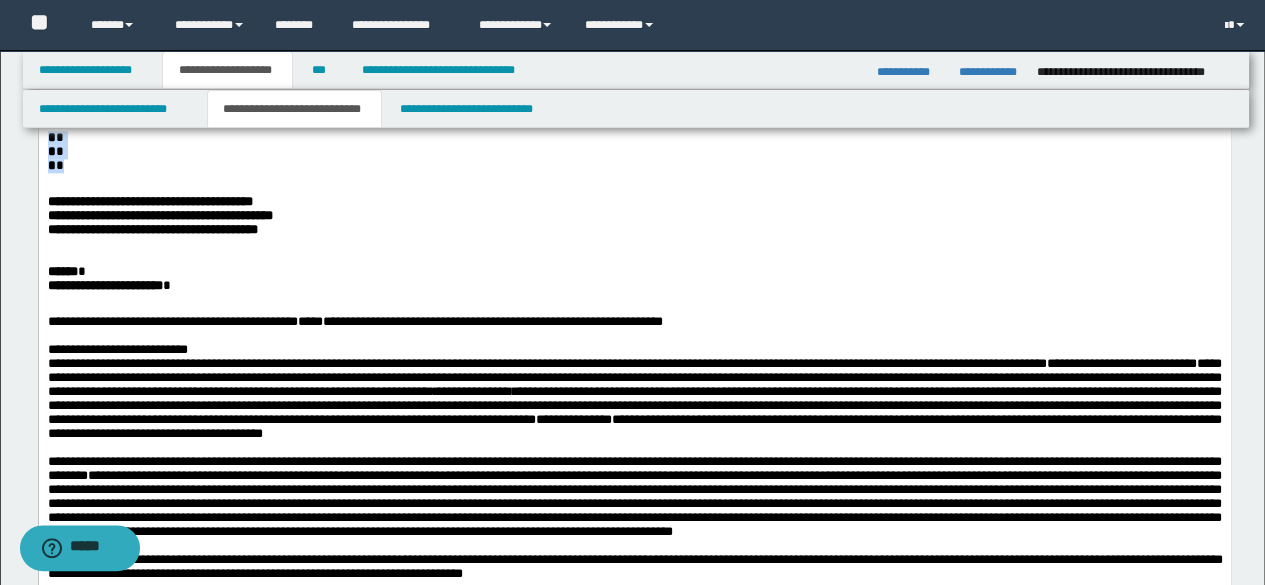 drag, startPoint x: 103, startPoint y: 394, endPoint x: 41, endPoint y: 370, distance: 66.48308 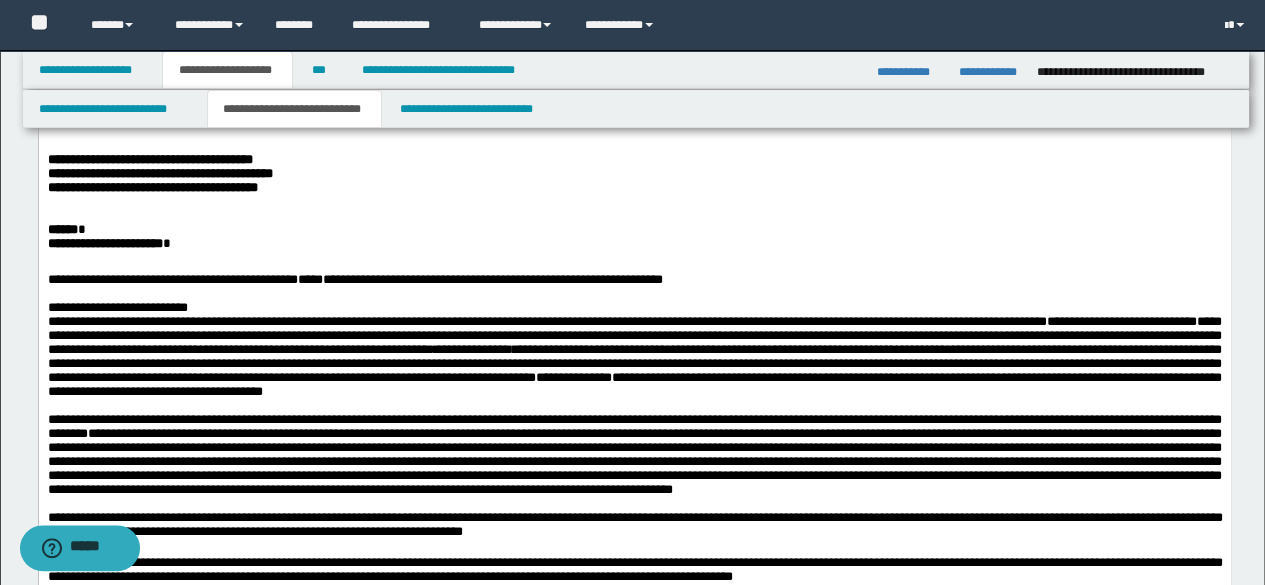 click on "****** *" at bounding box center [634, 230] 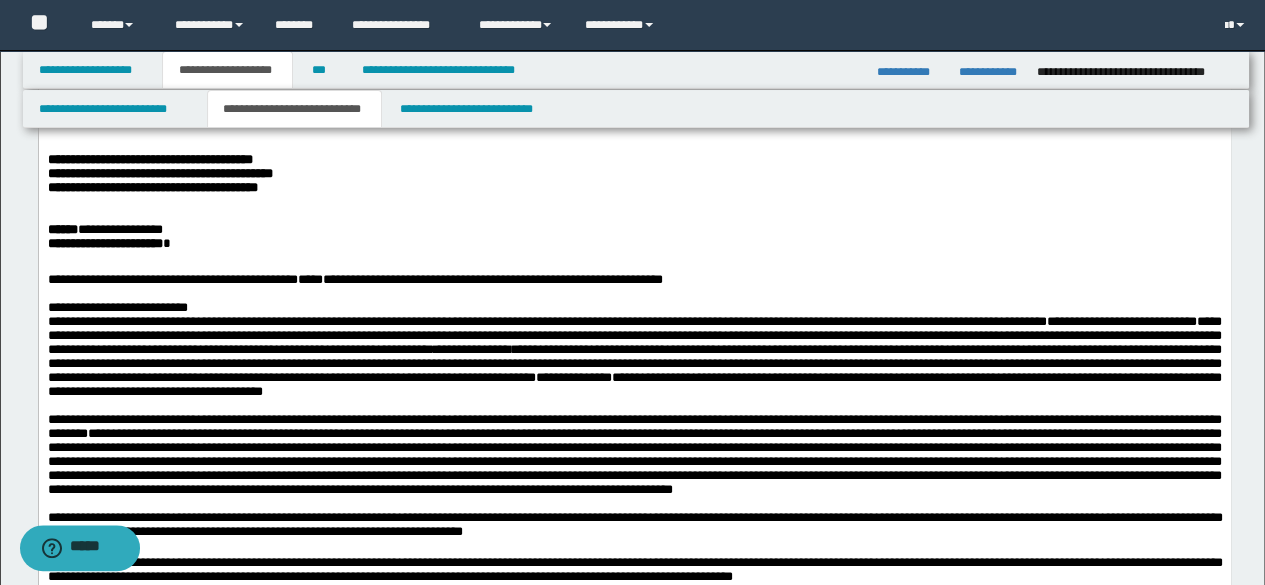 click at bounding box center [657, 216] 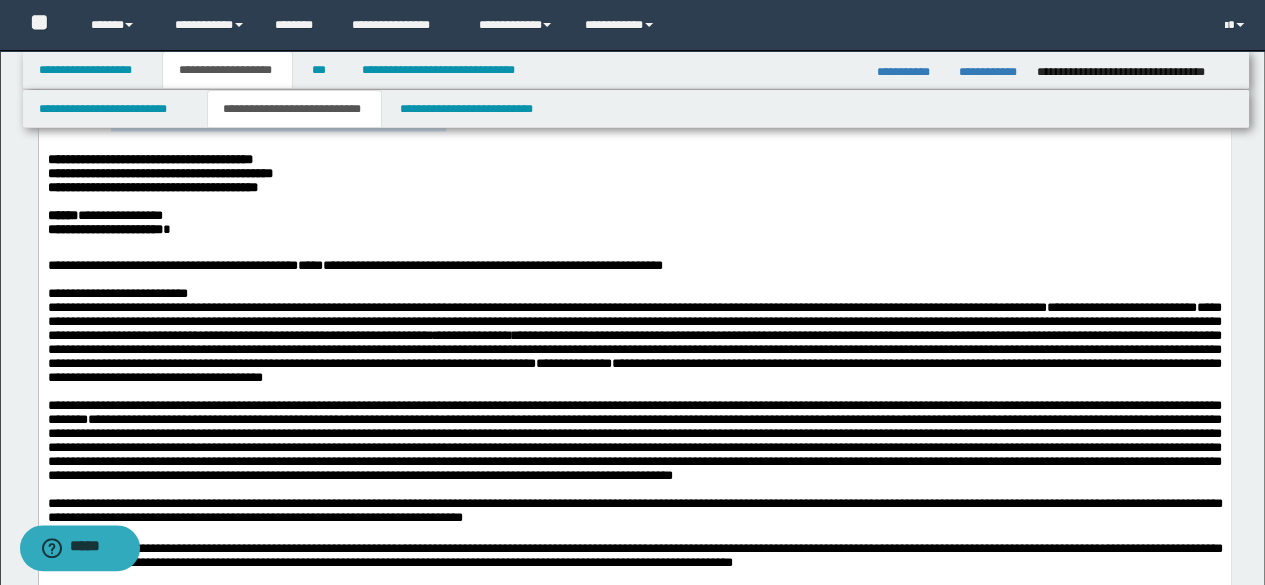 drag, startPoint x: 118, startPoint y: 348, endPoint x: 519, endPoint y: 354, distance: 401.0449 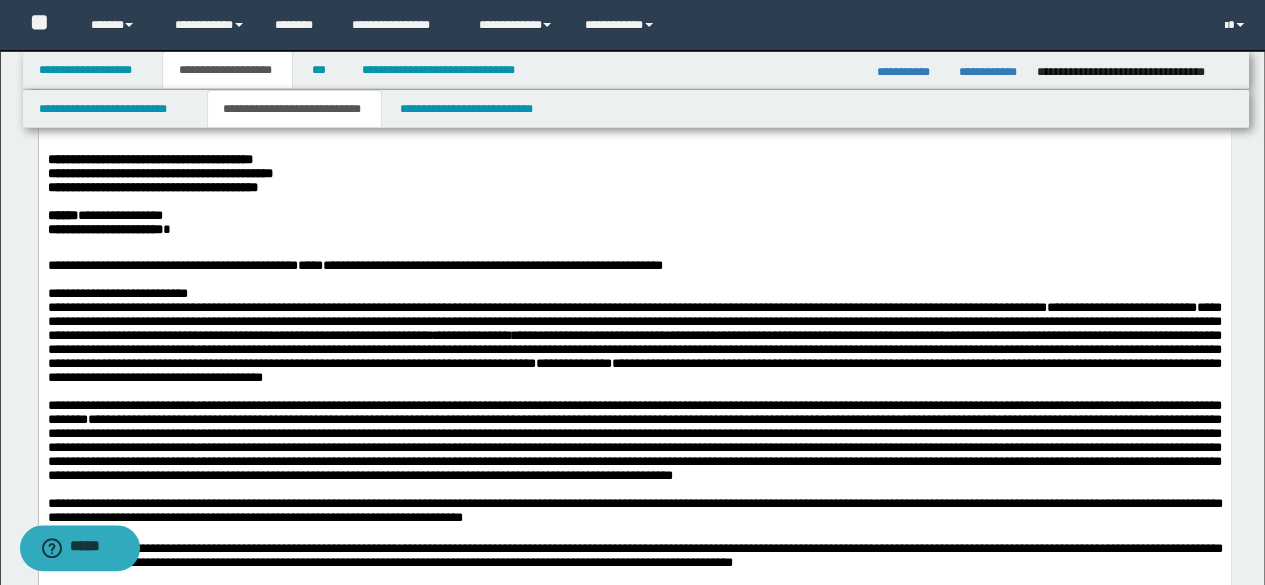 click at bounding box center [657, 110] 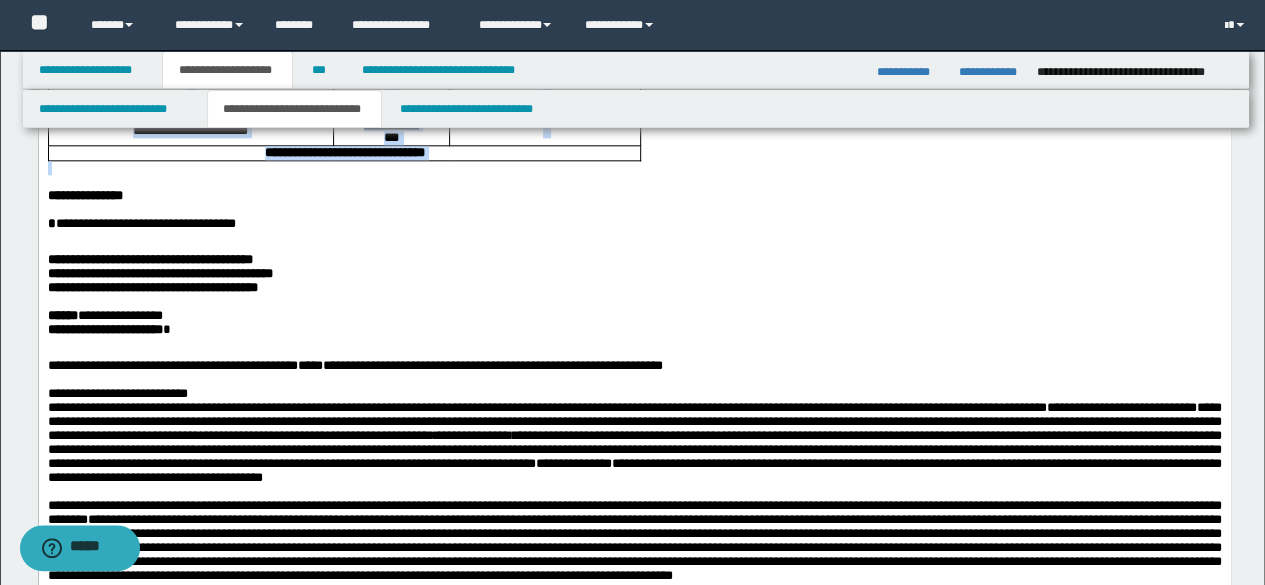 drag, startPoint x: 70, startPoint y: 398, endPoint x: 47, endPoint y: 264, distance: 135.95955 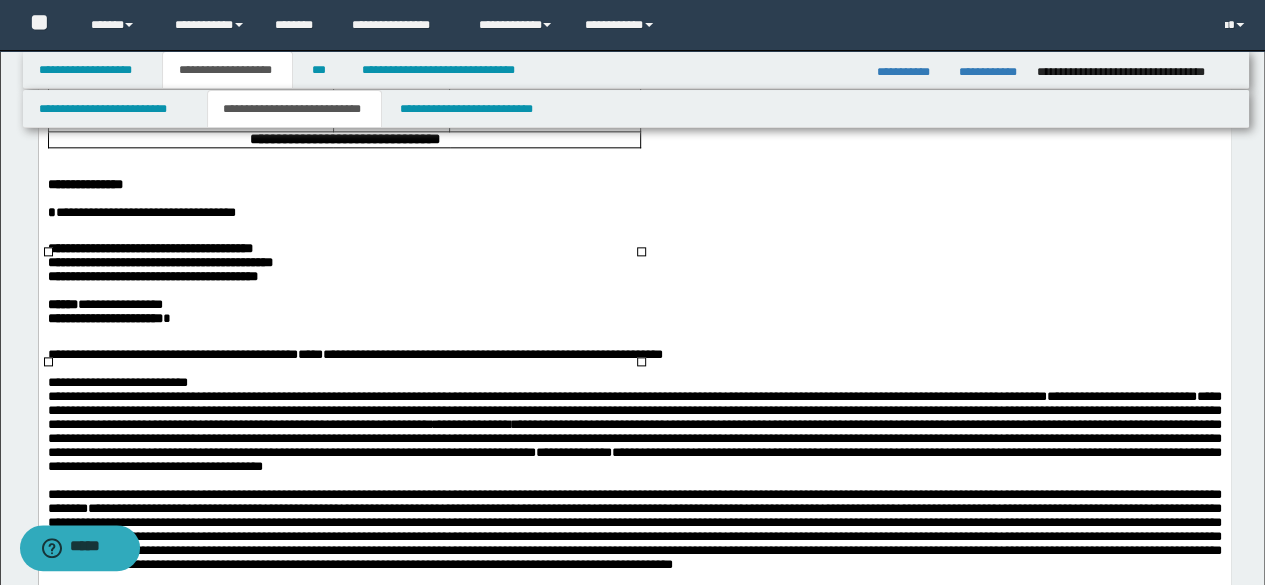 click at bounding box center [634, 171] 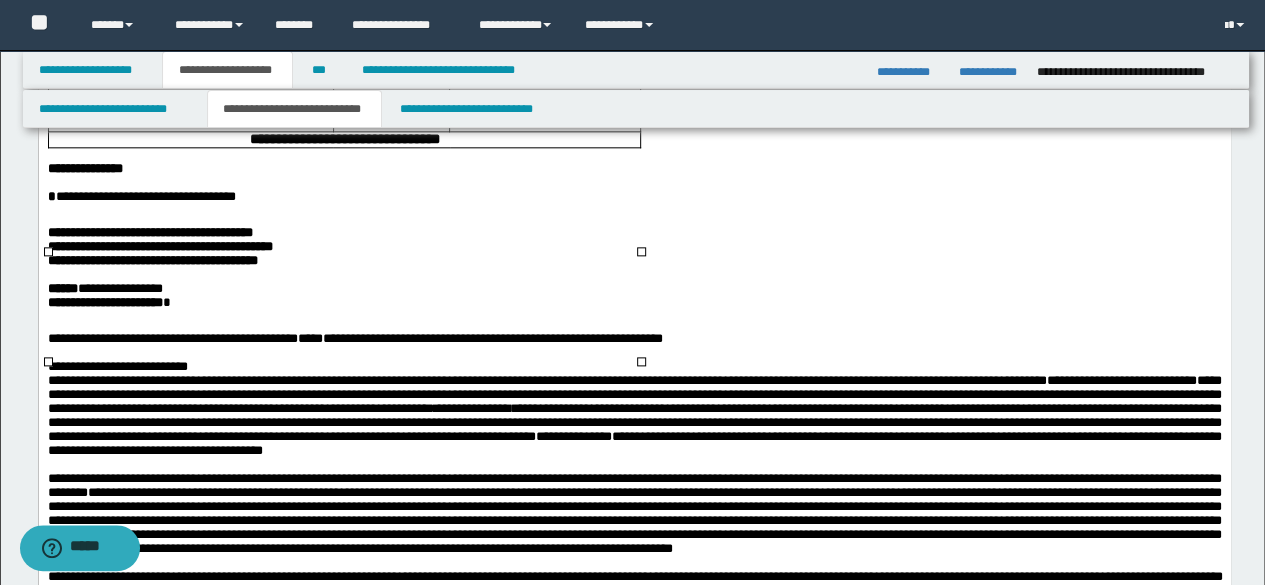 click on "**********" at bounding box center (190, 116) 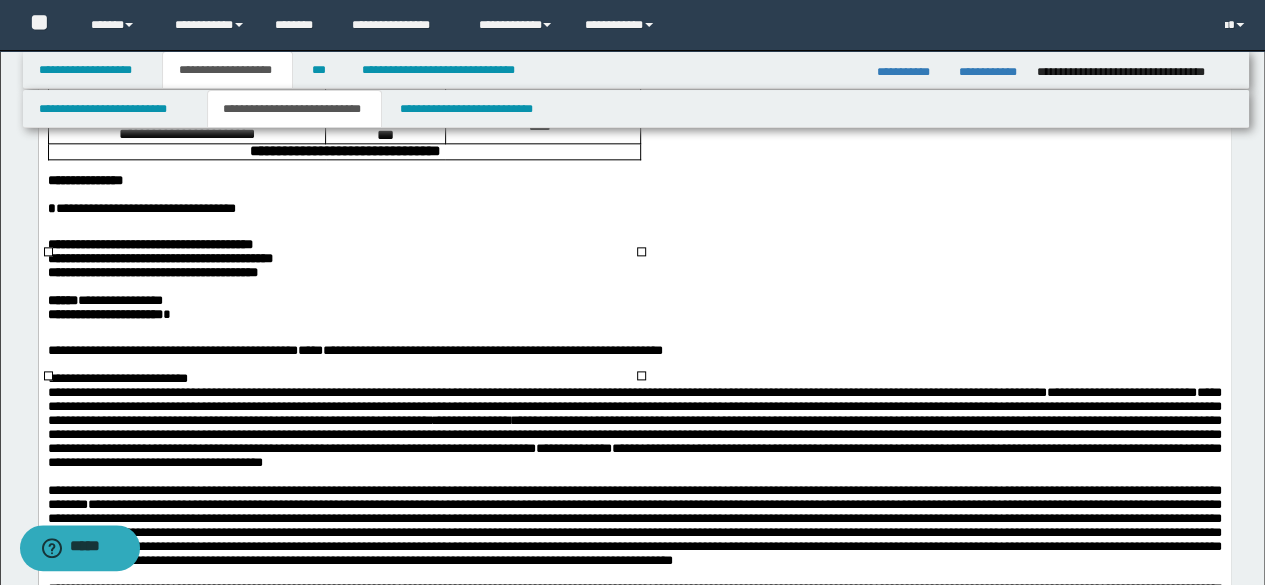 click at bounding box center [634, 167] 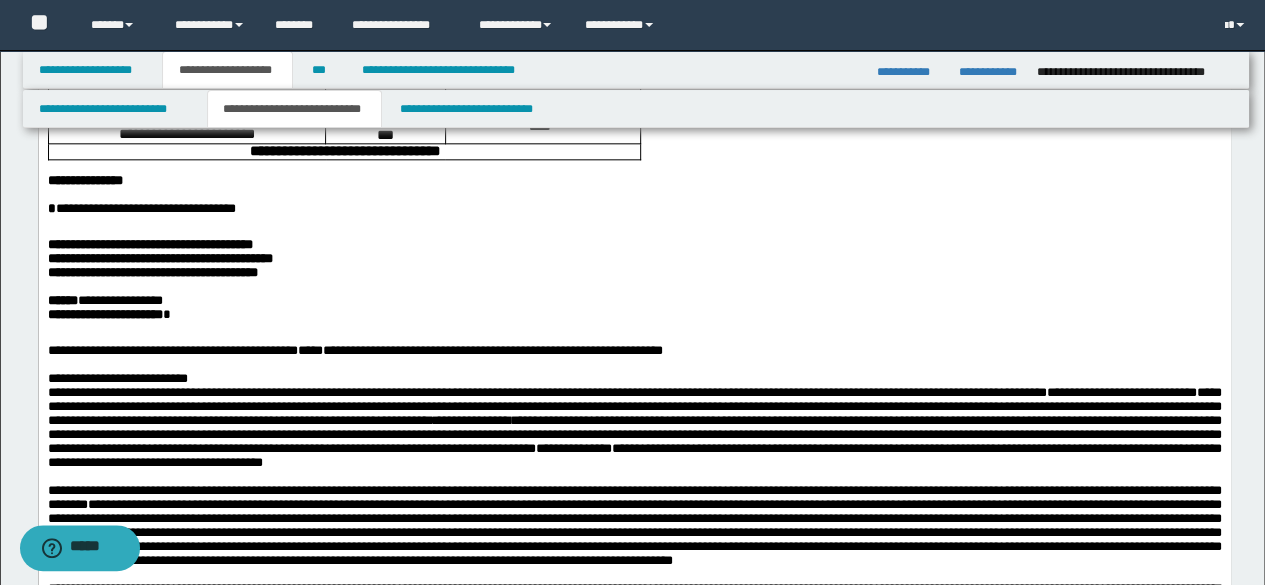 click on "**********" at bounding box center [344, 151] 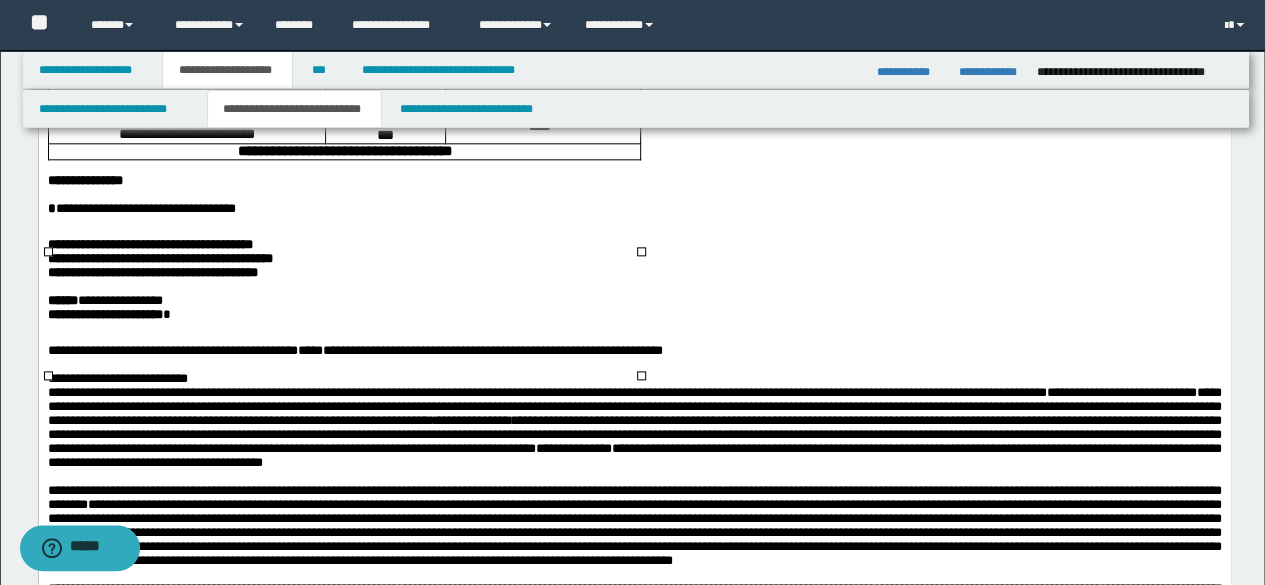 click on "****" at bounding box center [541, 100] 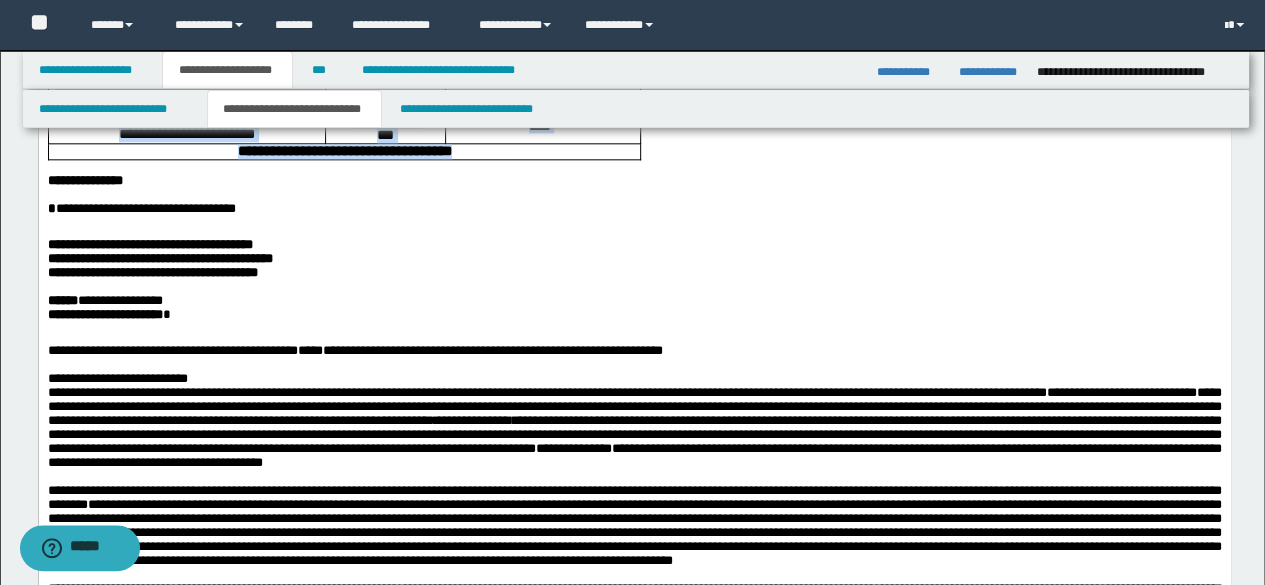 drag, startPoint x: 136, startPoint y: 374, endPoint x: 80, endPoint y: 267, distance: 120.76837 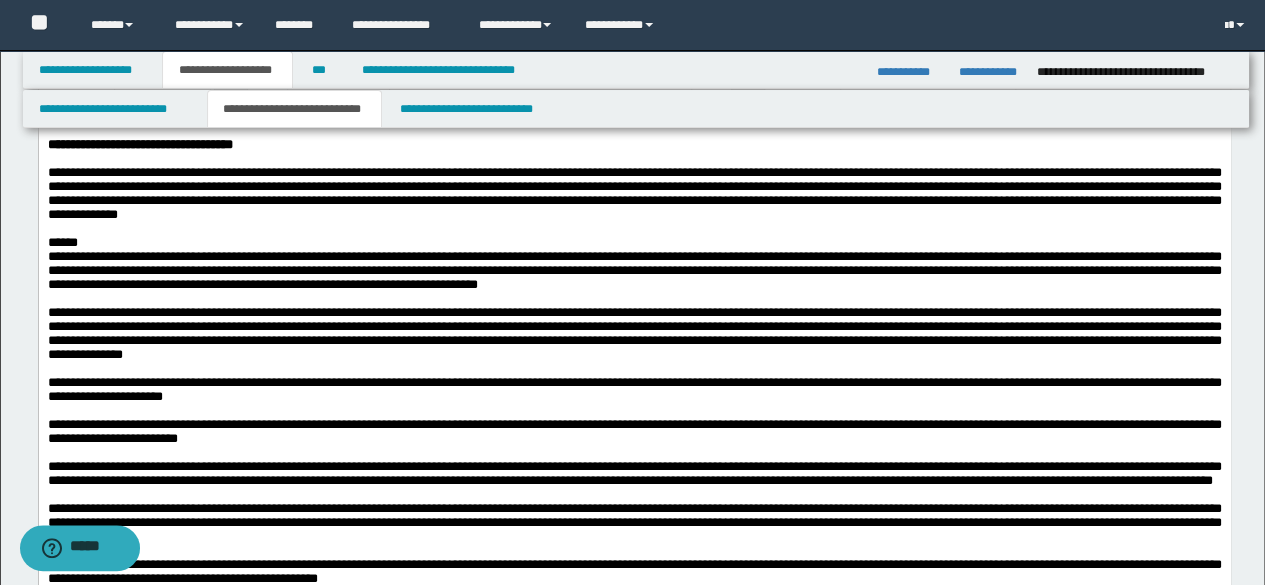 scroll, scrollTop: 0, scrollLeft: 0, axis: both 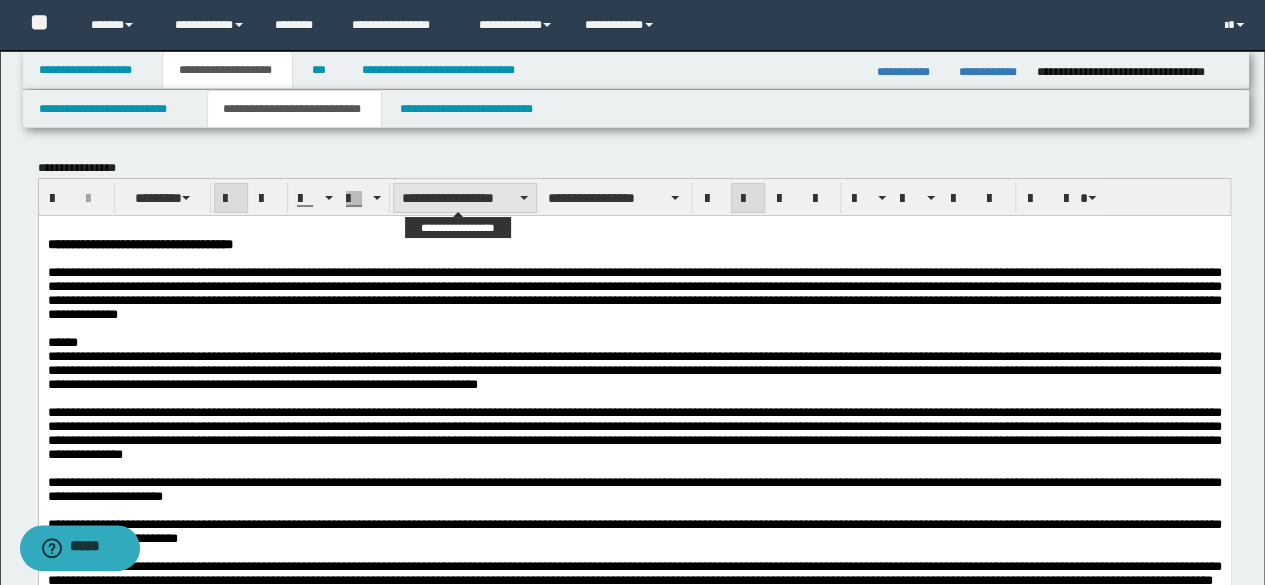 click on "**********" at bounding box center [465, 198] 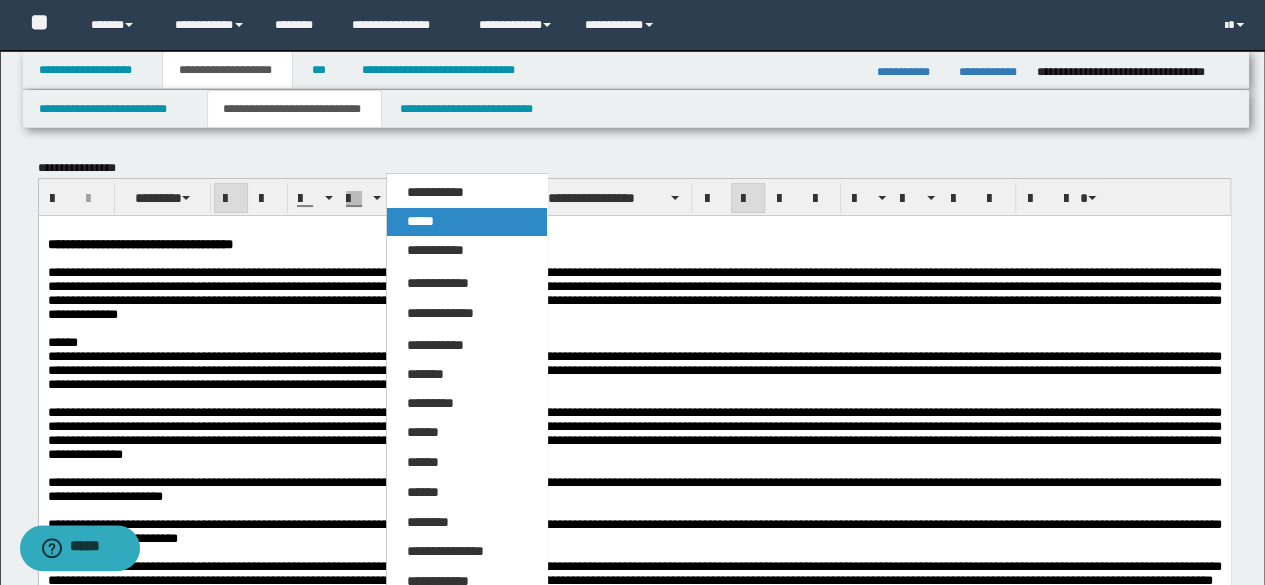 click on "*****" at bounding box center (466, 222) 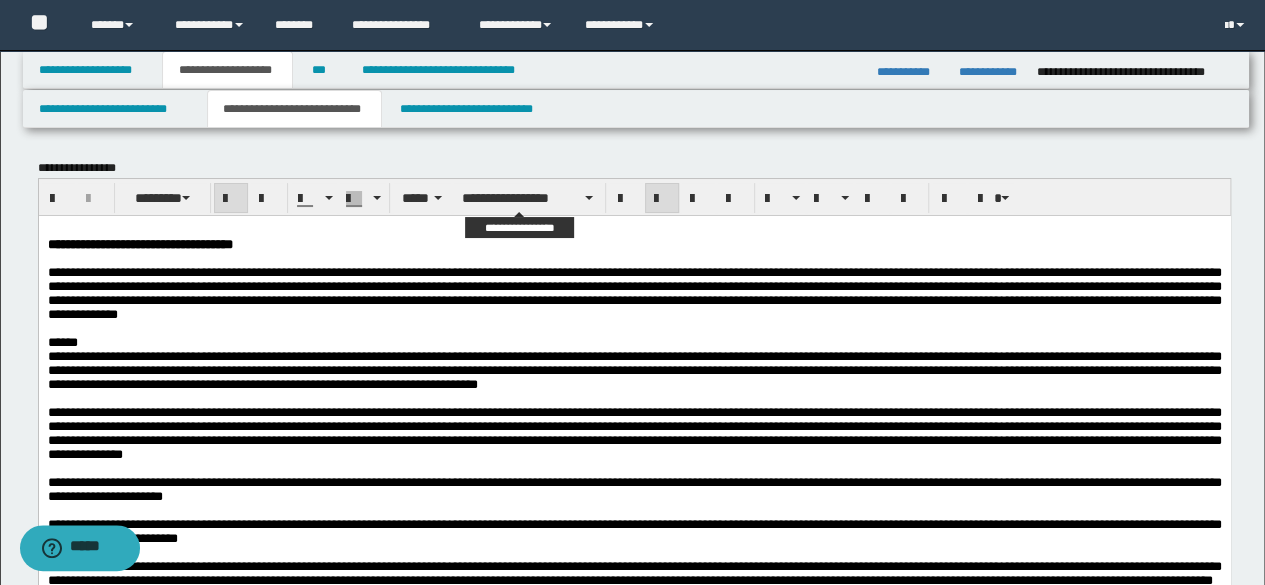 drag, startPoint x: 512, startPoint y: 196, endPoint x: 520, endPoint y: 235, distance: 39.812057 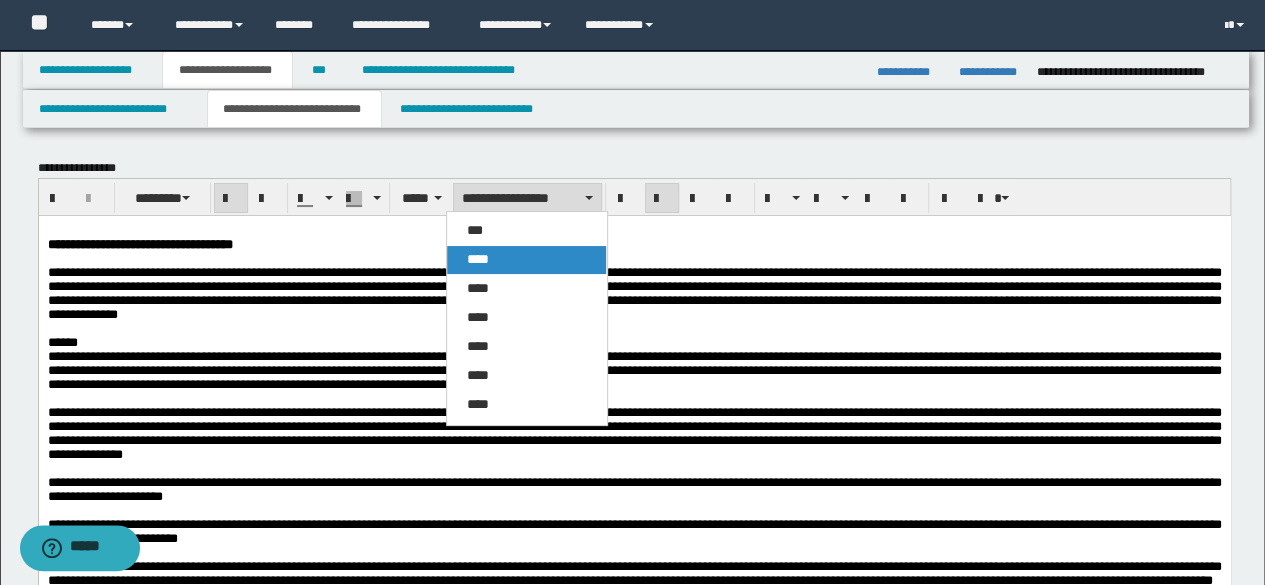 drag, startPoint x: 523, startPoint y: 269, endPoint x: 561, endPoint y: 154, distance: 121.11565 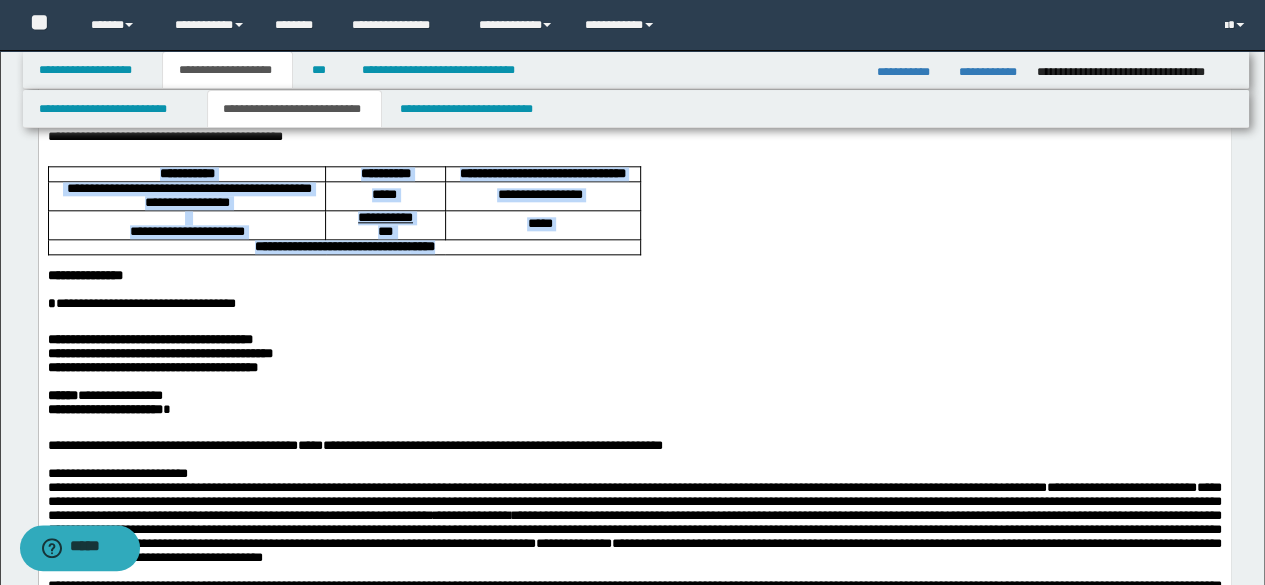 scroll, scrollTop: 900, scrollLeft: 0, axis: vertical 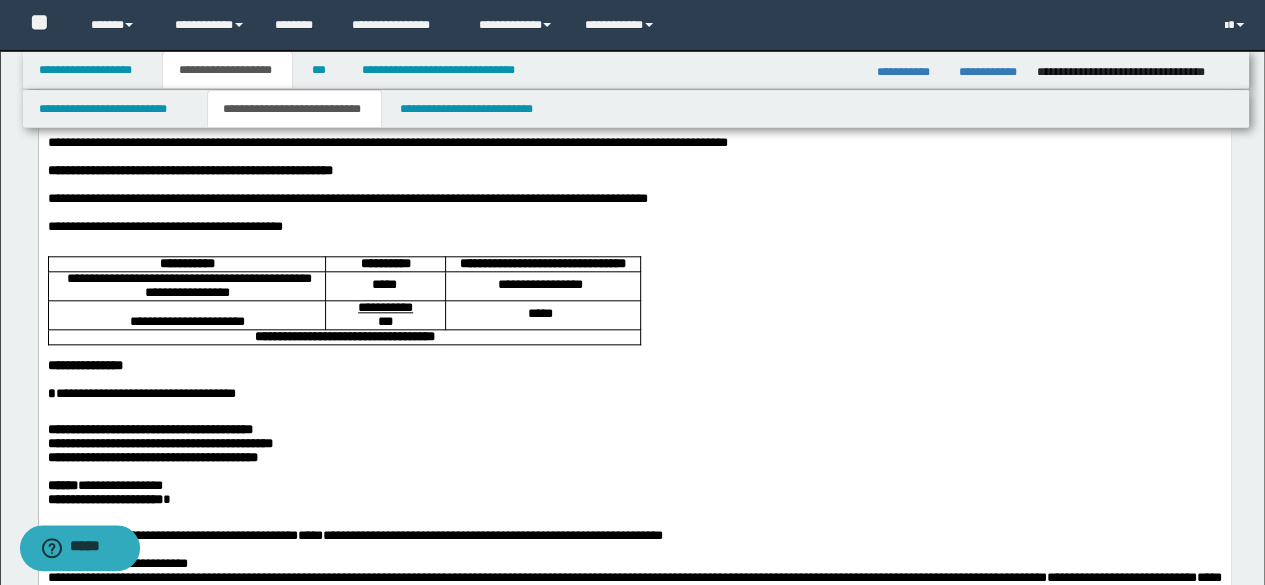 click on "**********" at bounding box center [539, 285] 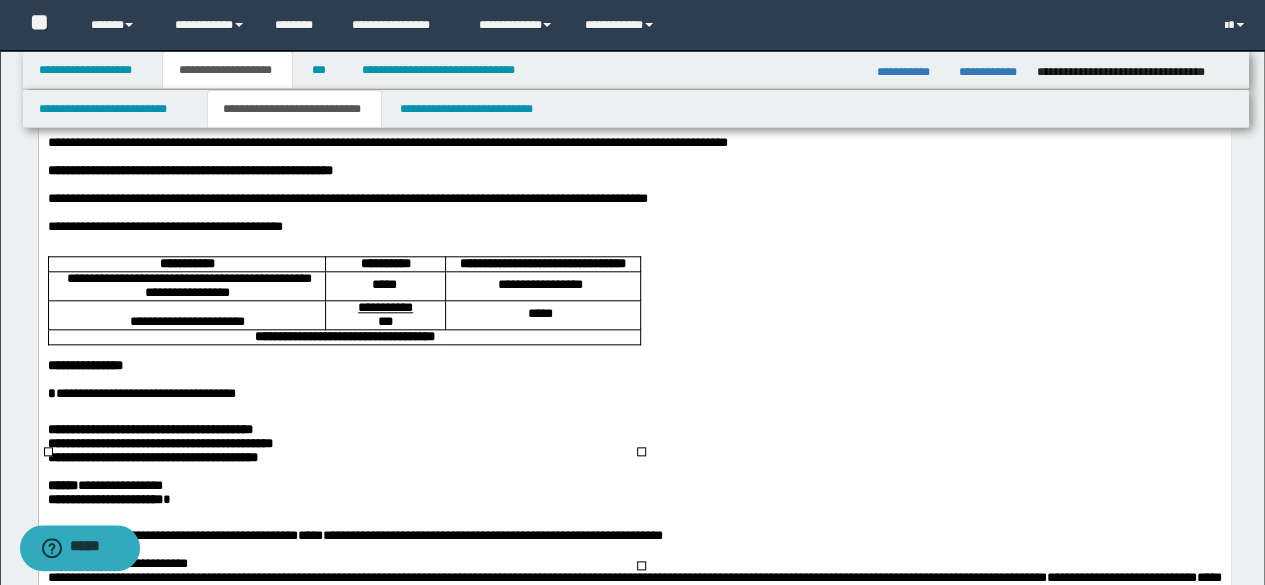 scroll, scrollTop: 1000, scrollLeft: 0, axis: vertical 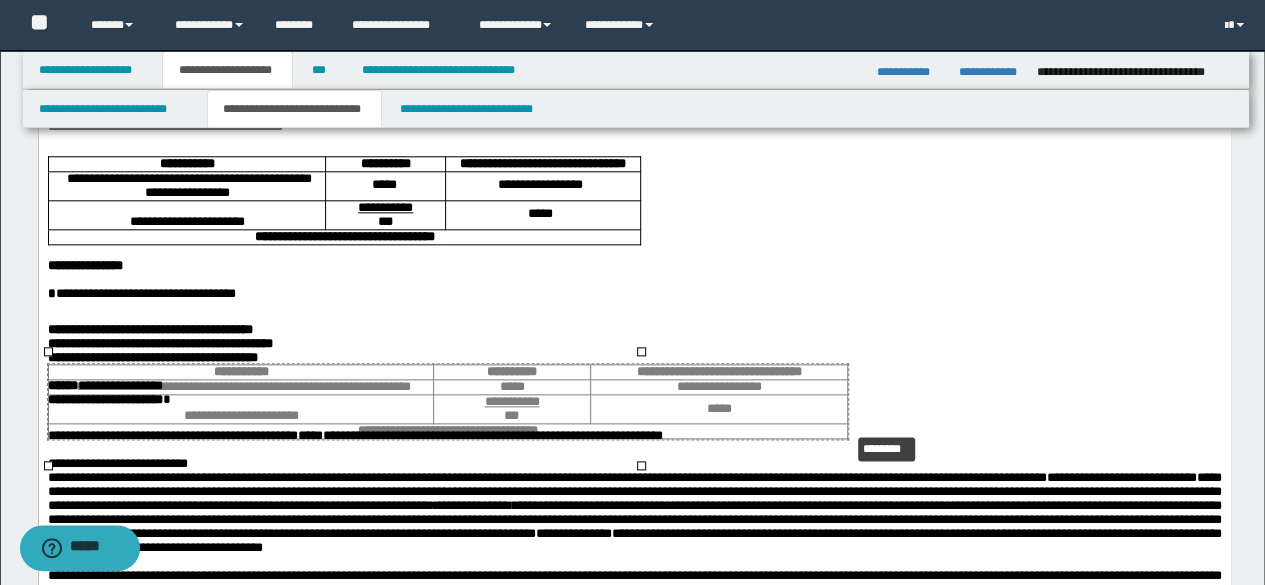 drag, startPoint x: 641, startPoint y: 354, endPoint x: 848, endPoint y: 435, distance: 222.2836 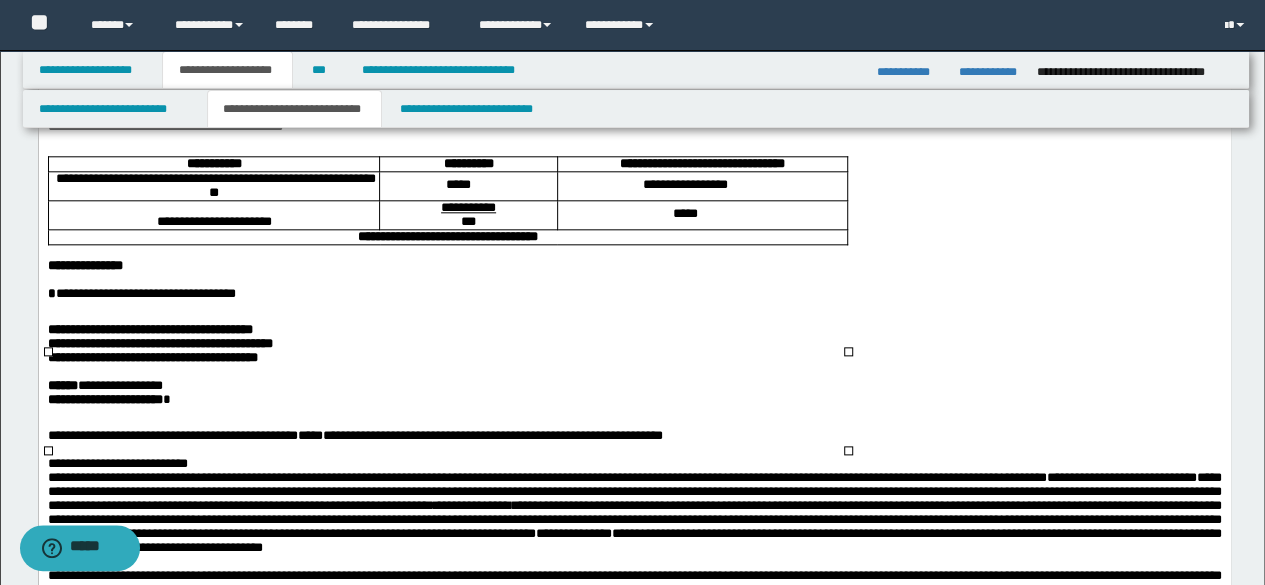 click at bounding box center [634, 29] 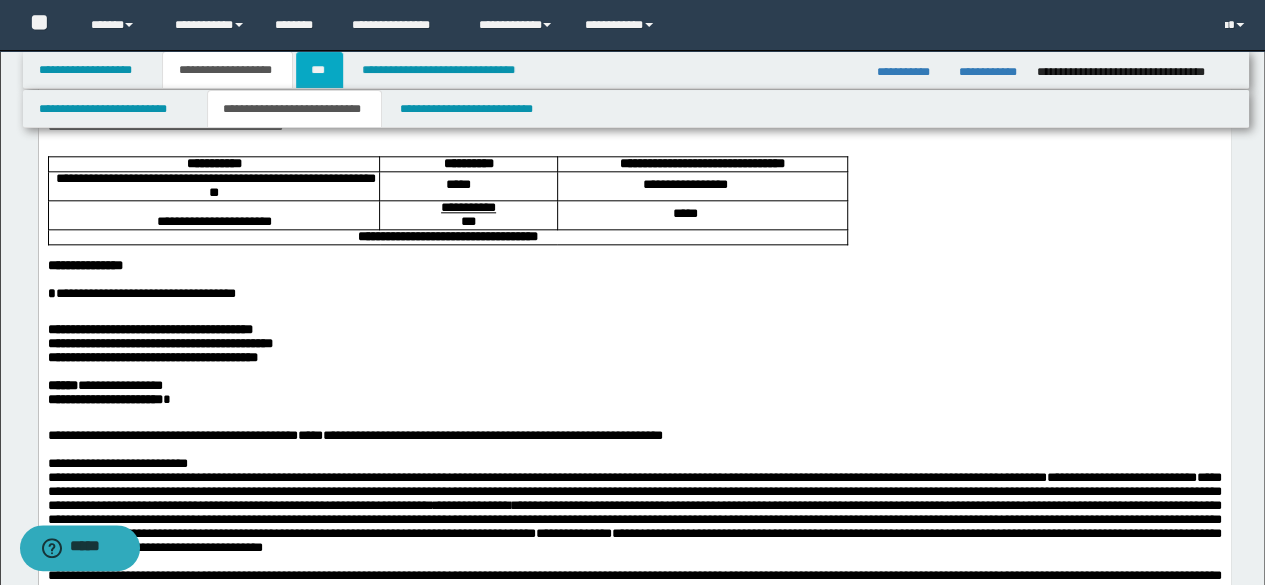 click on "***" at bounding box center [319, 70] 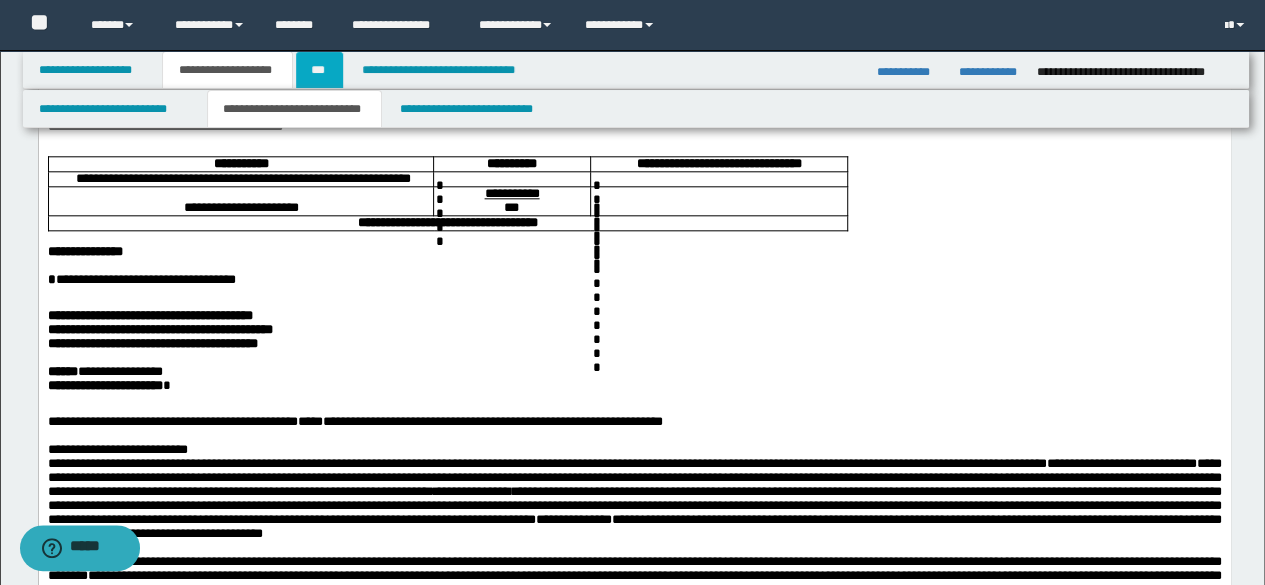scroll, scrollTop: 0, scrollLeft: 0, axis: both 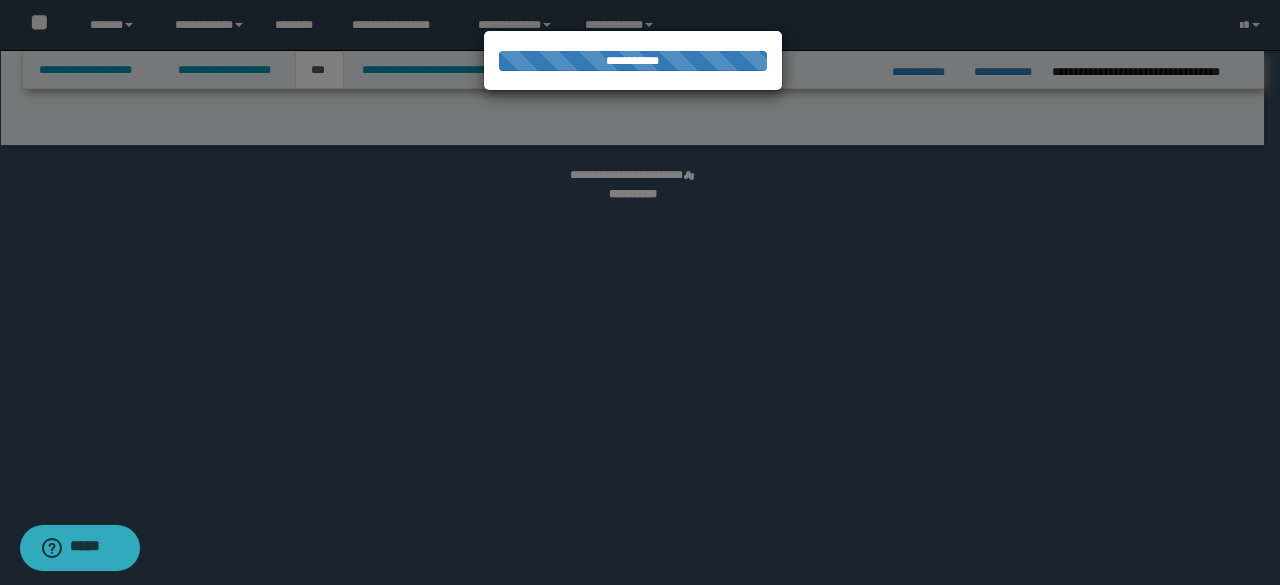select on "*" 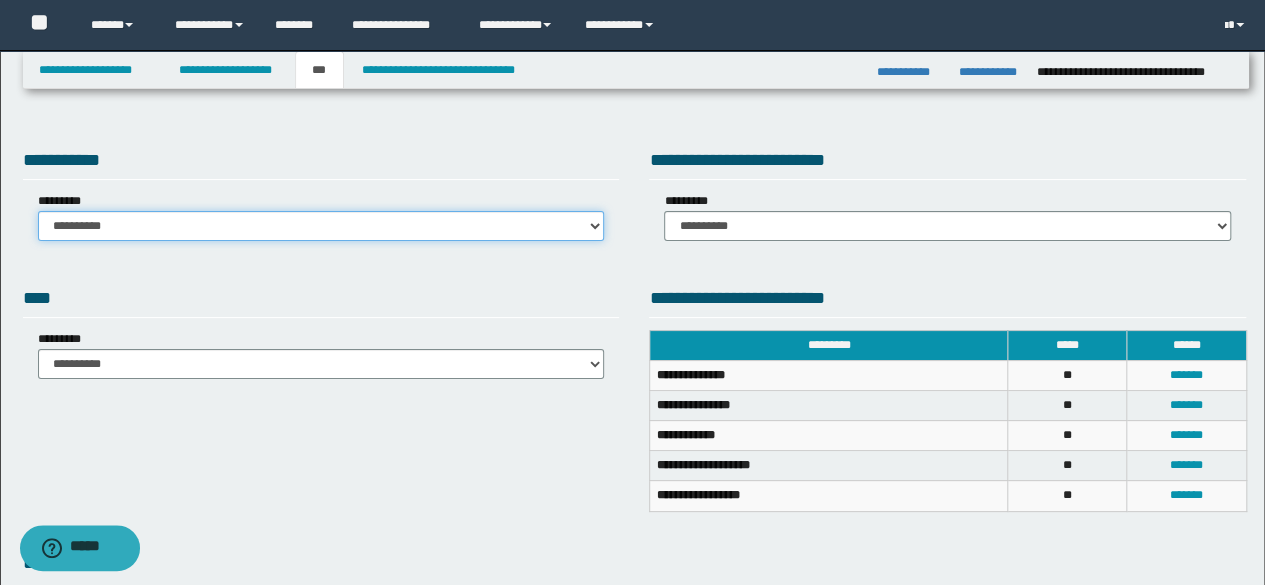 drag, startPoint x: 320, startPoint y: 232, endPoint x: 332, endPoint y: 237, distance: 13 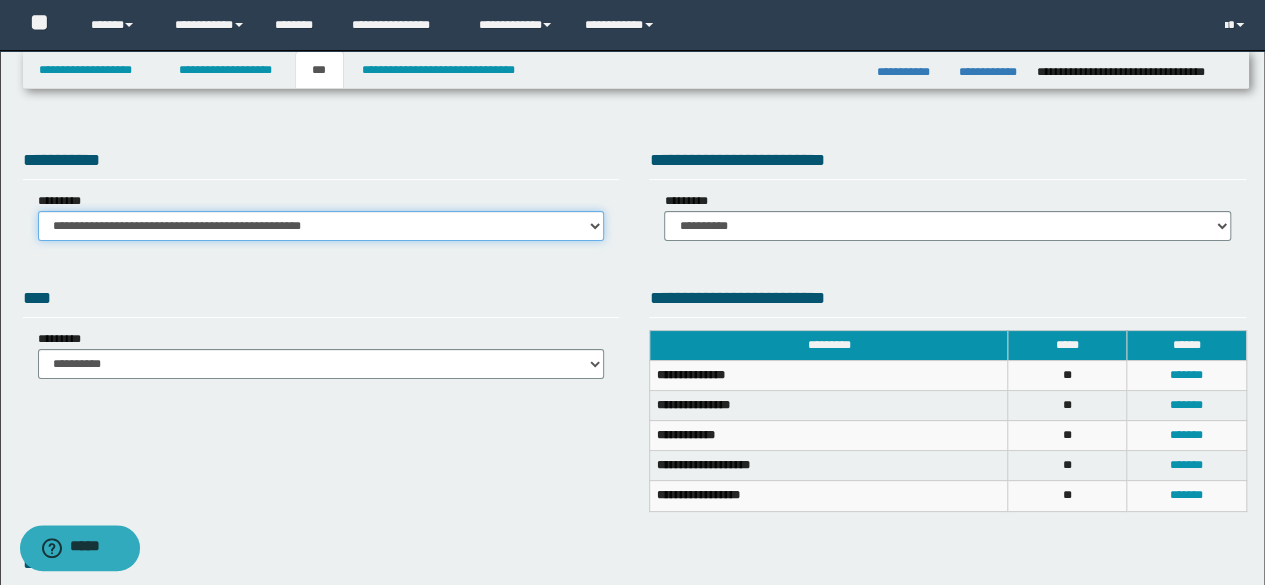 click on "**********" at bounding box center (321, 226) 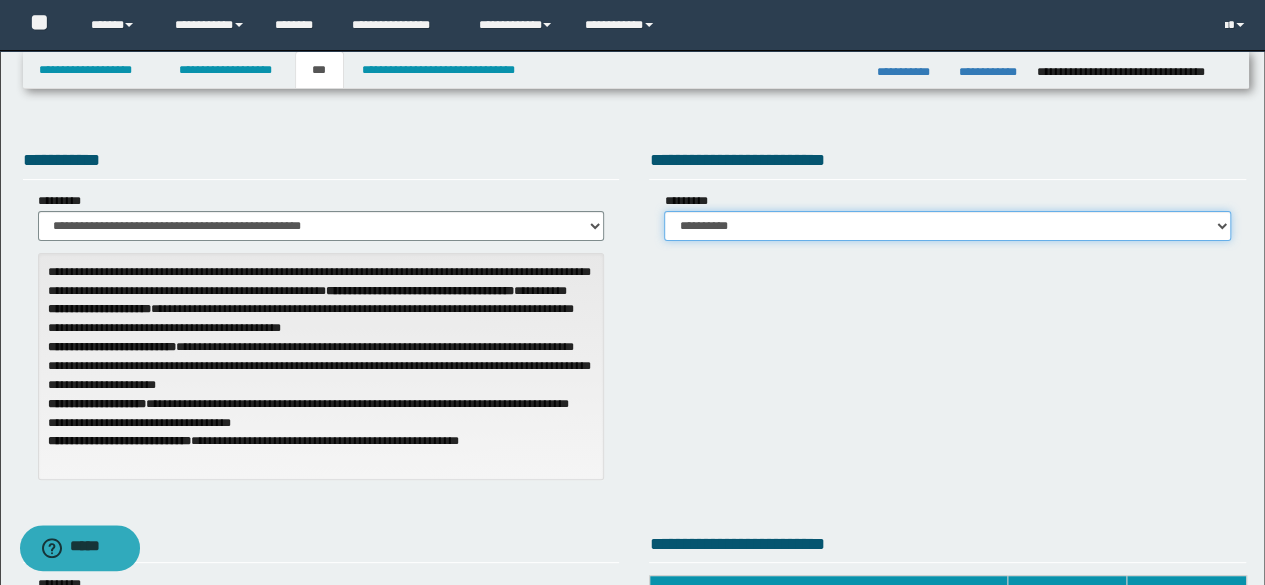click on "**********" at bounding box center (947, 226) 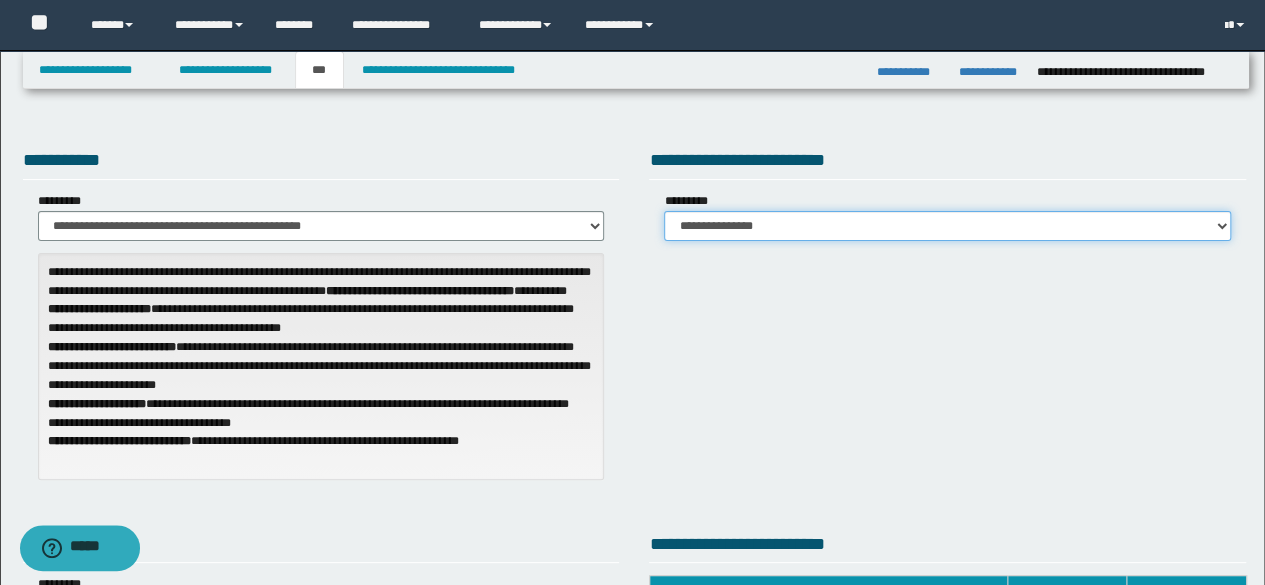 click on "**********" at bounding box center (947, 226) 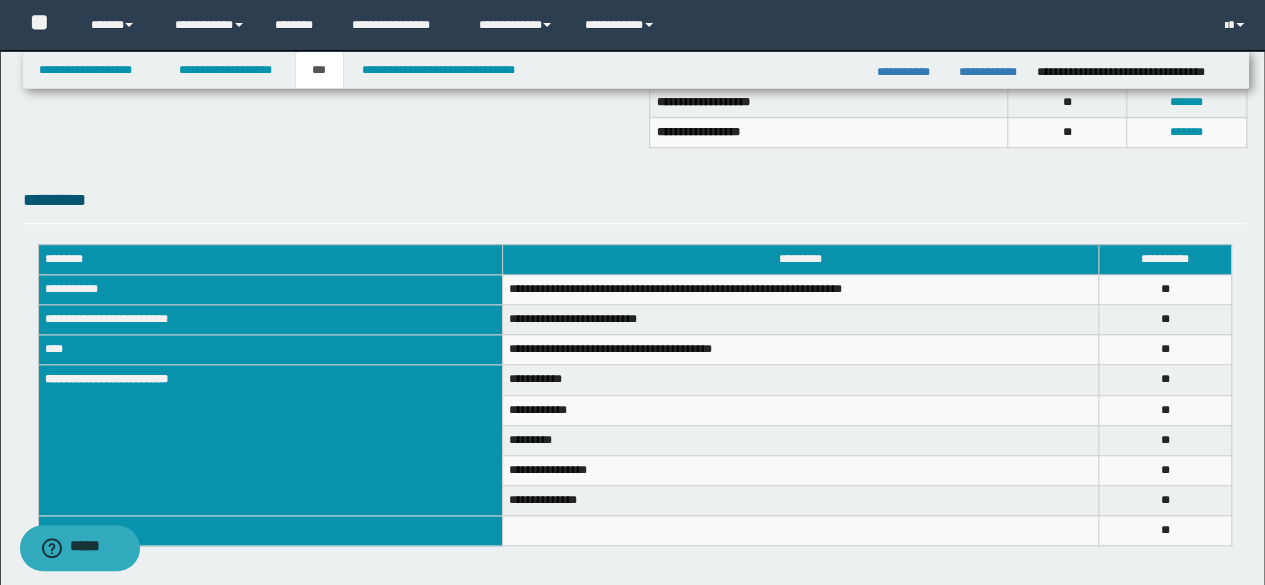 scroll, scrollTop: 694, scrollLeft: 0, axis: vertical 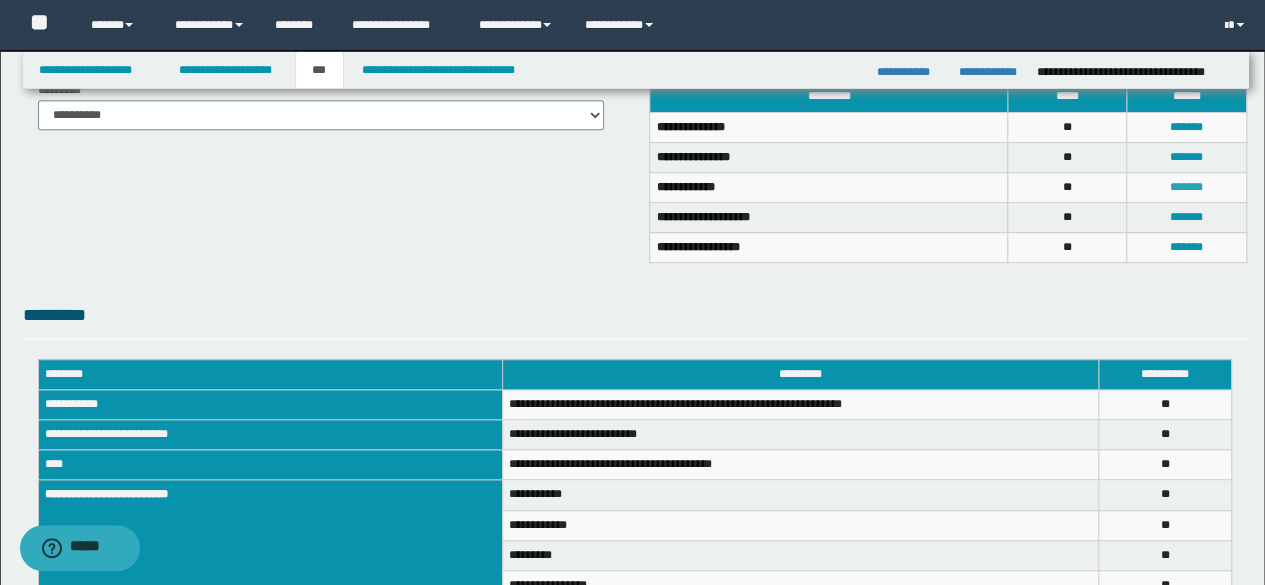 click on "*******" at bounding box center (1186, 187) 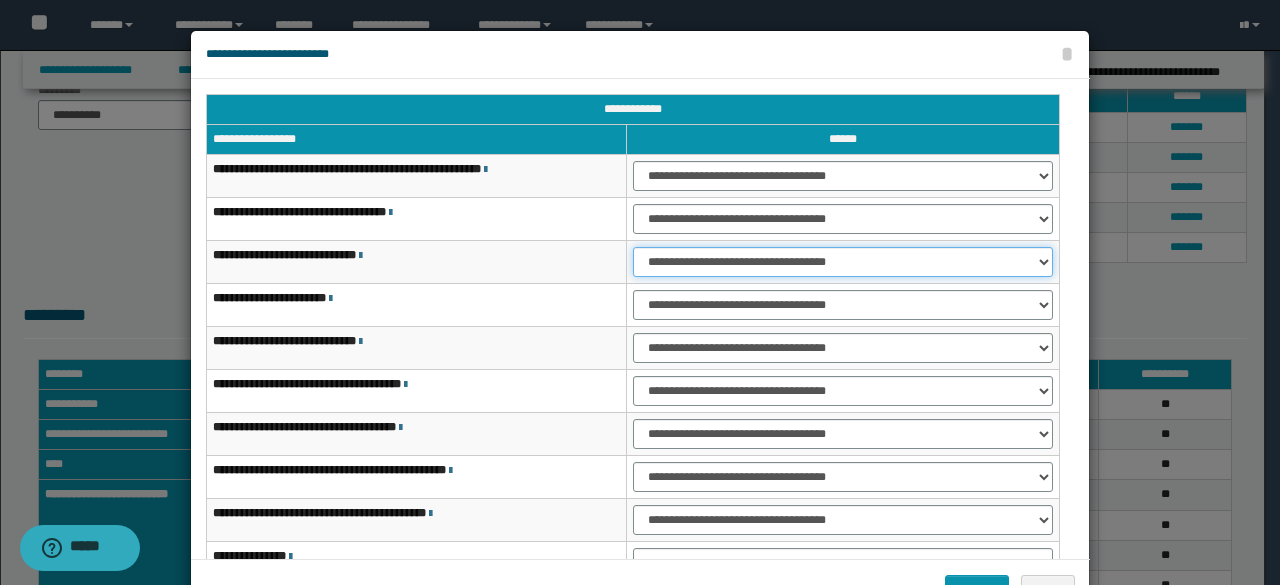 click on "**********" at bounding box center [843, 262] 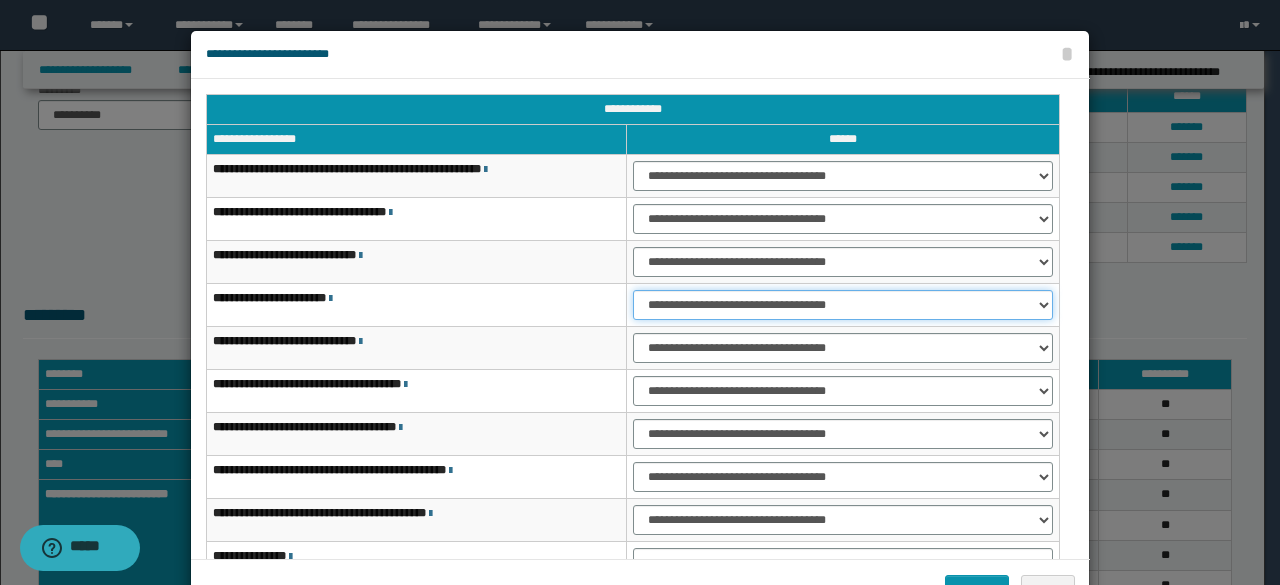 drag, startPoint x: 650, startPoint y: 306, endPoint x: 651, endPoint y: 317, distance: 11.045361 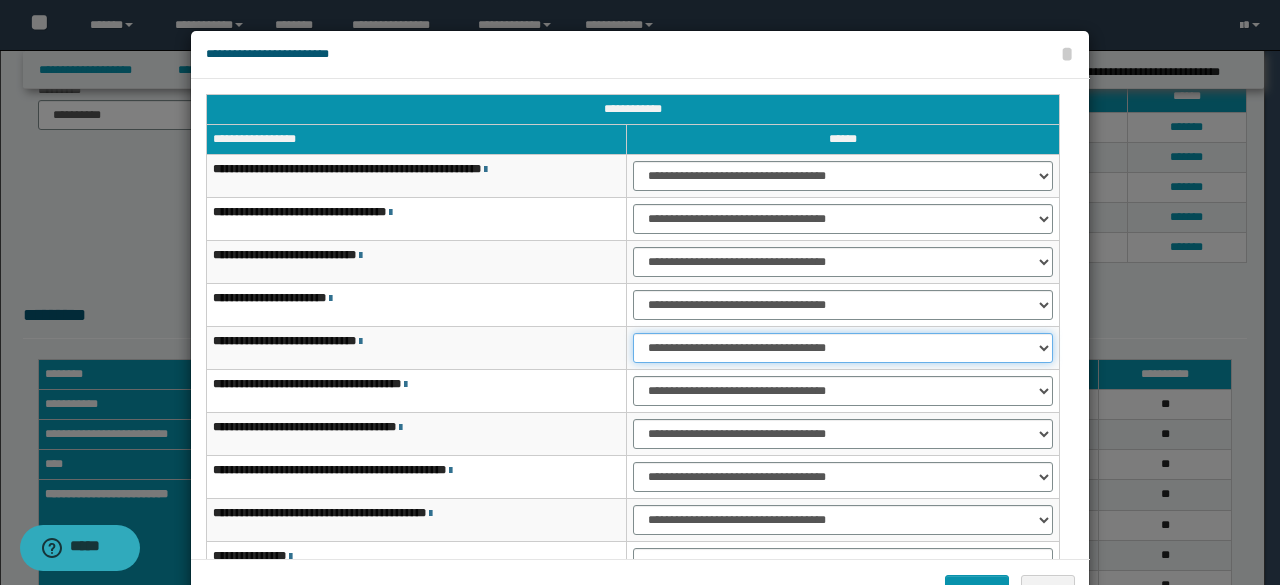 click on "**********" at bounding box center [843, 348] 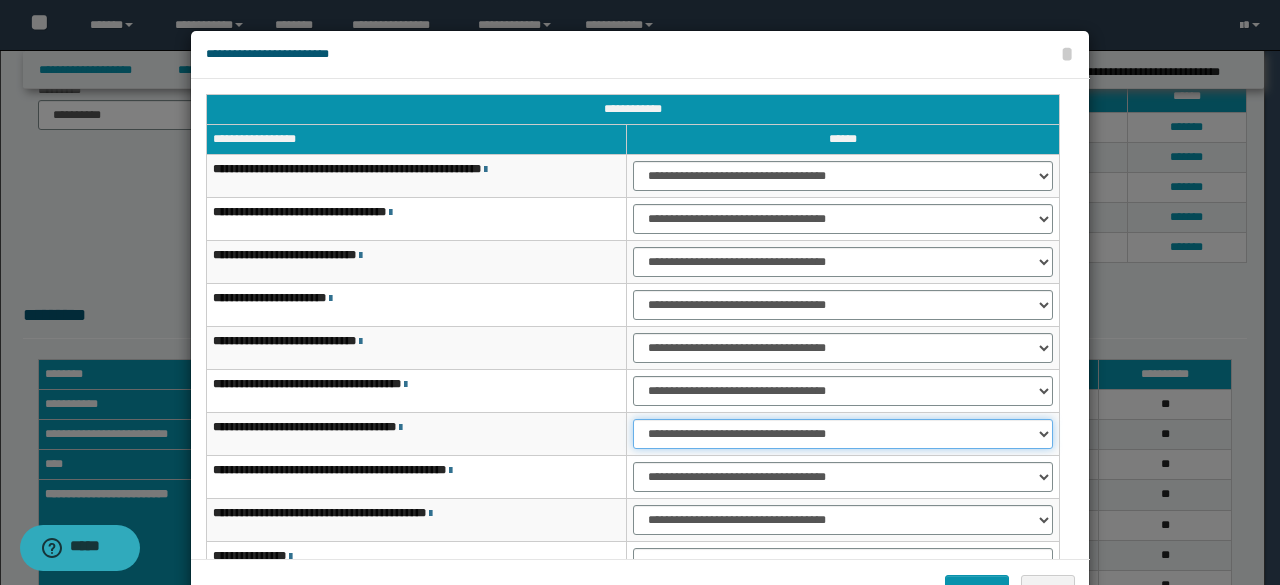 click on "**********" at bounding box center (843, 434) 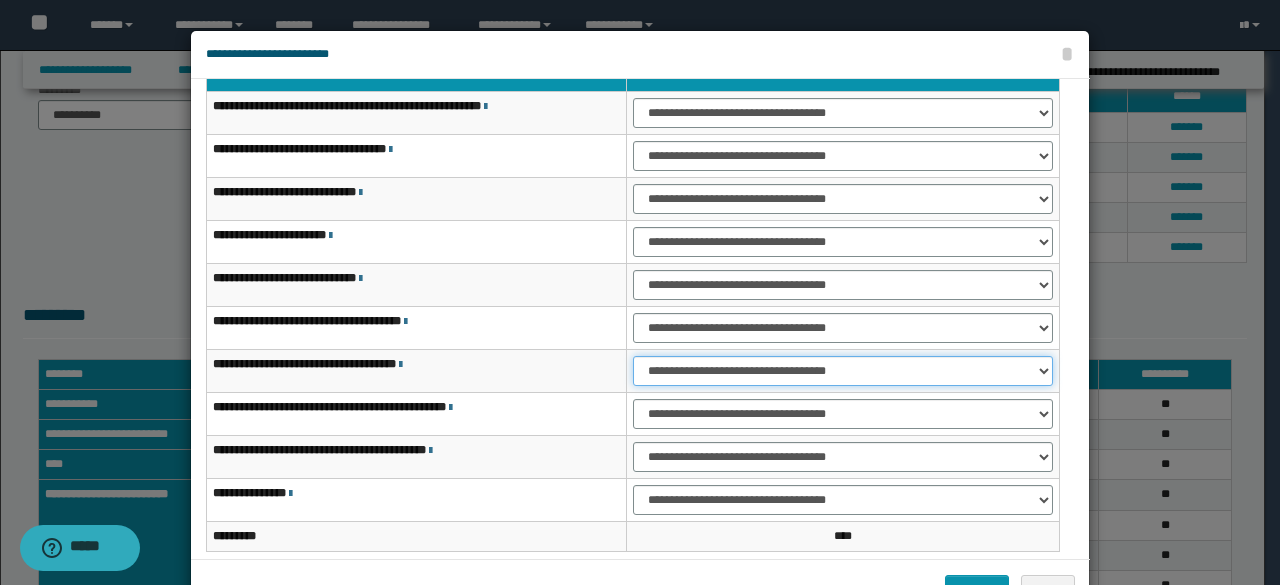 scroll, scrollTop: 116, scrollLeft: 0, axis: vertical 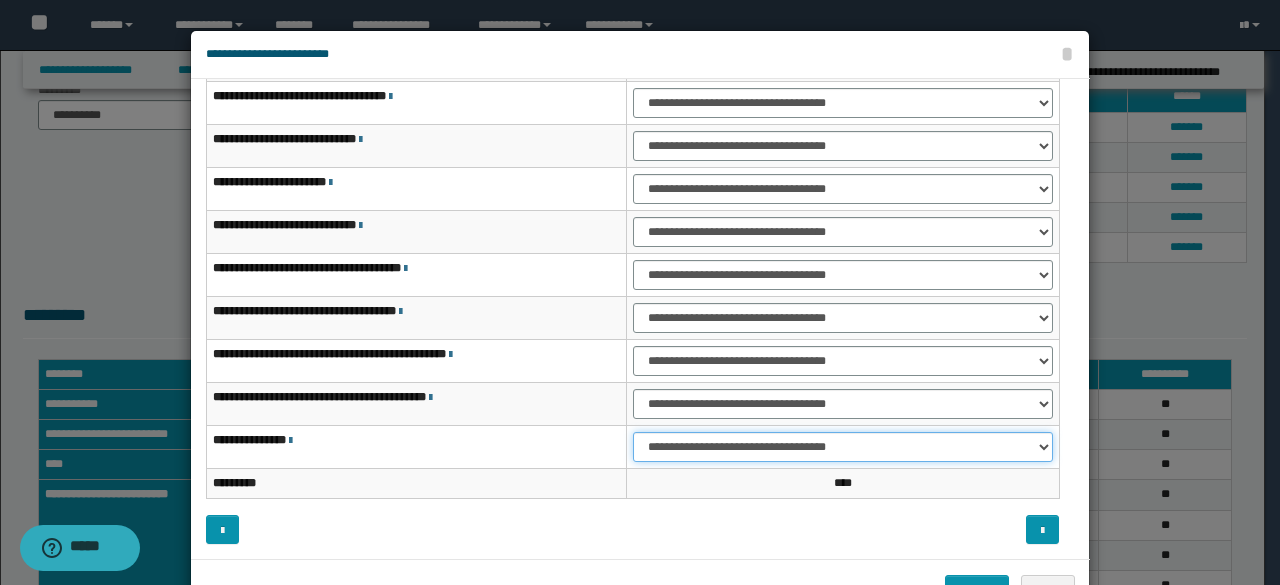 click on "**********" at bounding box center [843, 447] 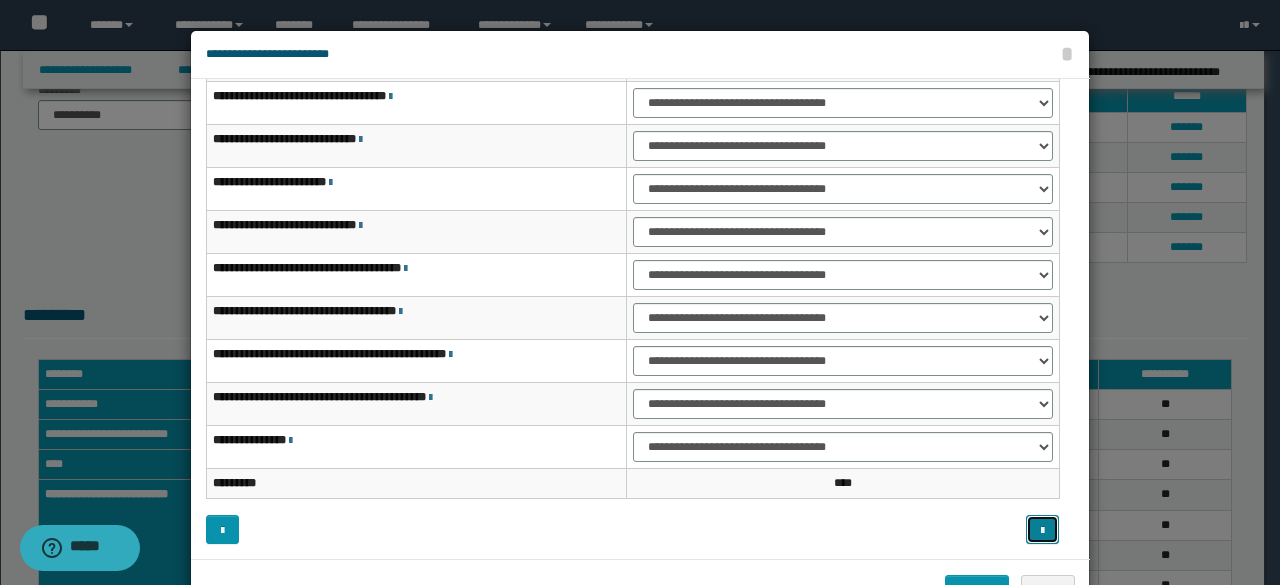 click at bounding box center [1042, 529] 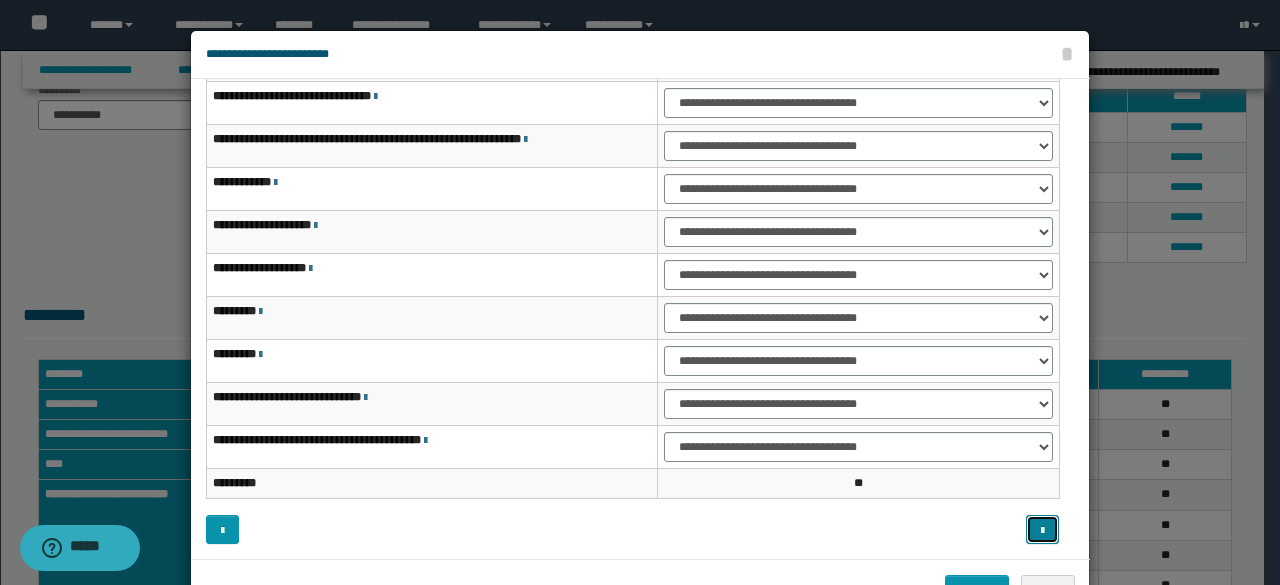 type 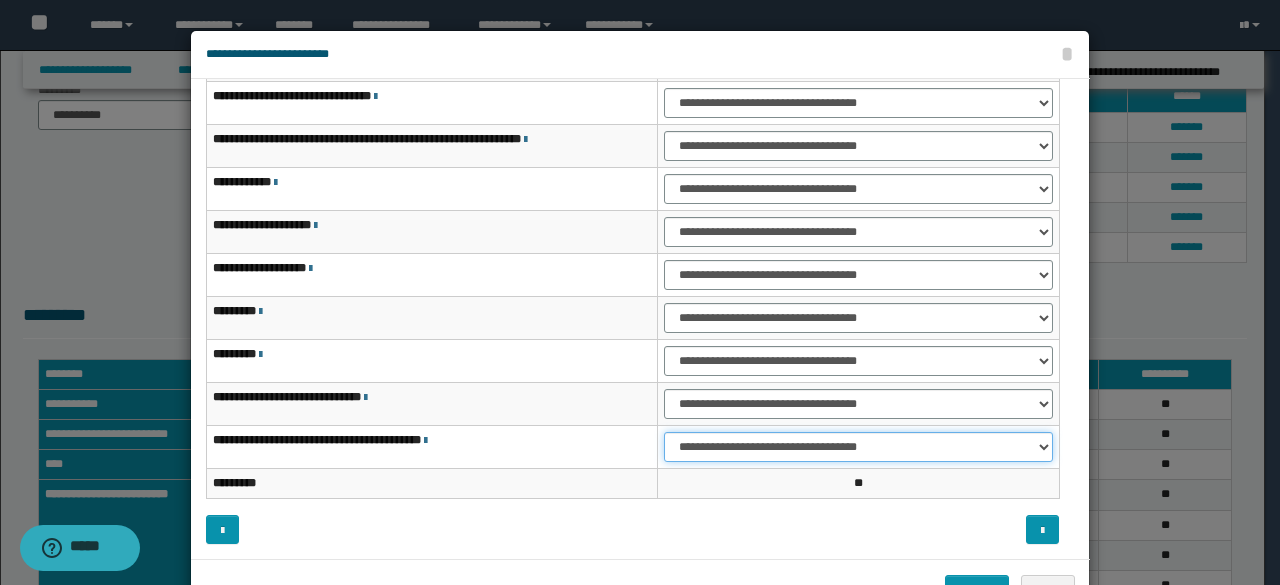 click on "**********" at bounding box center [858, 447] 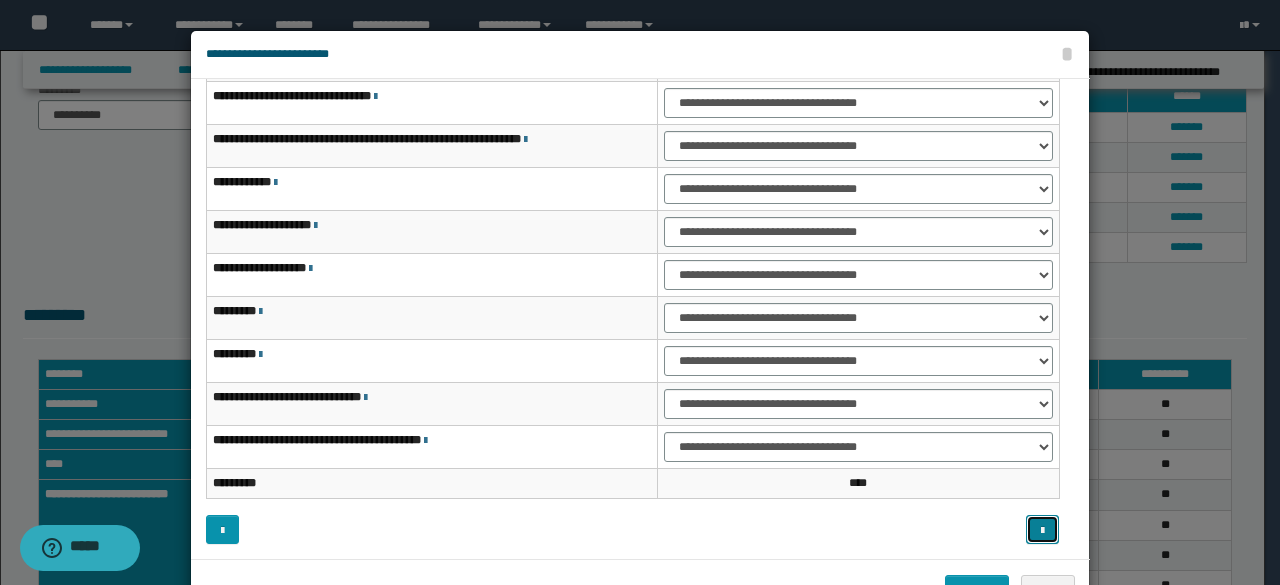 click at bounding box center [1042, 531] 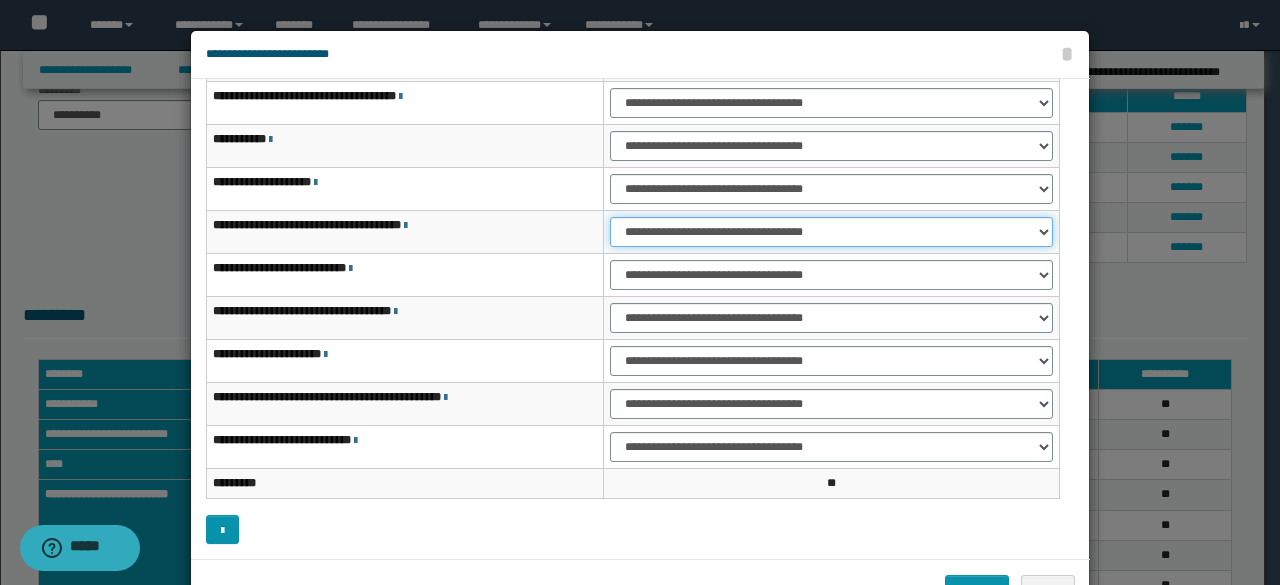 click on "**********" at bounding box center [831, 232] 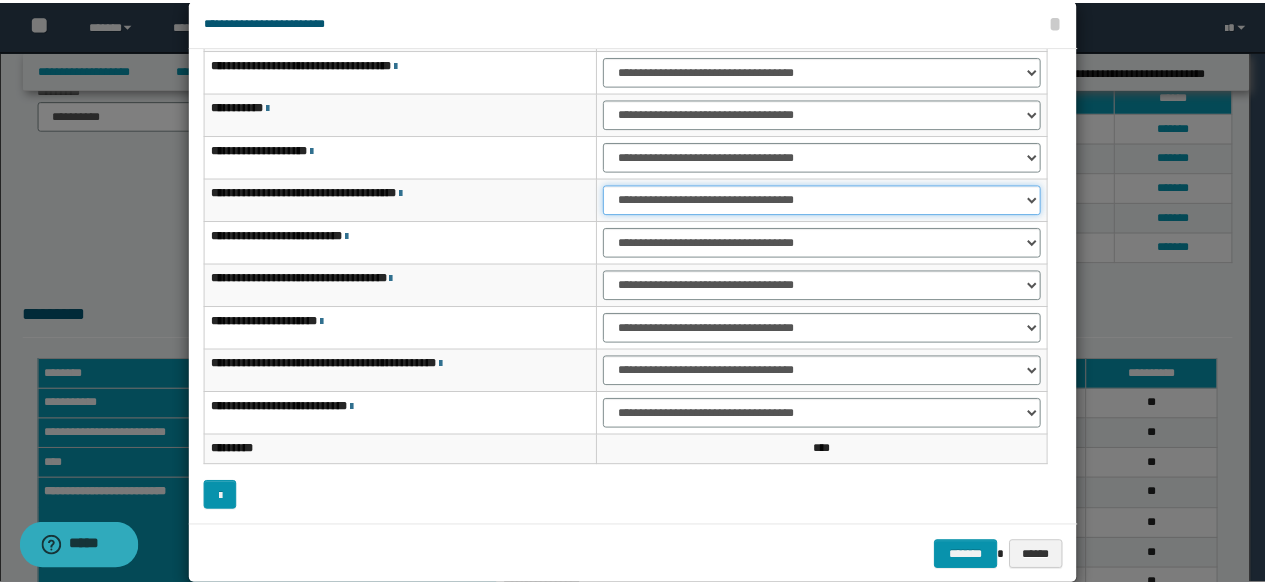 scroll, scrollTop: 64, scrollLeft: 0, axis: vertical 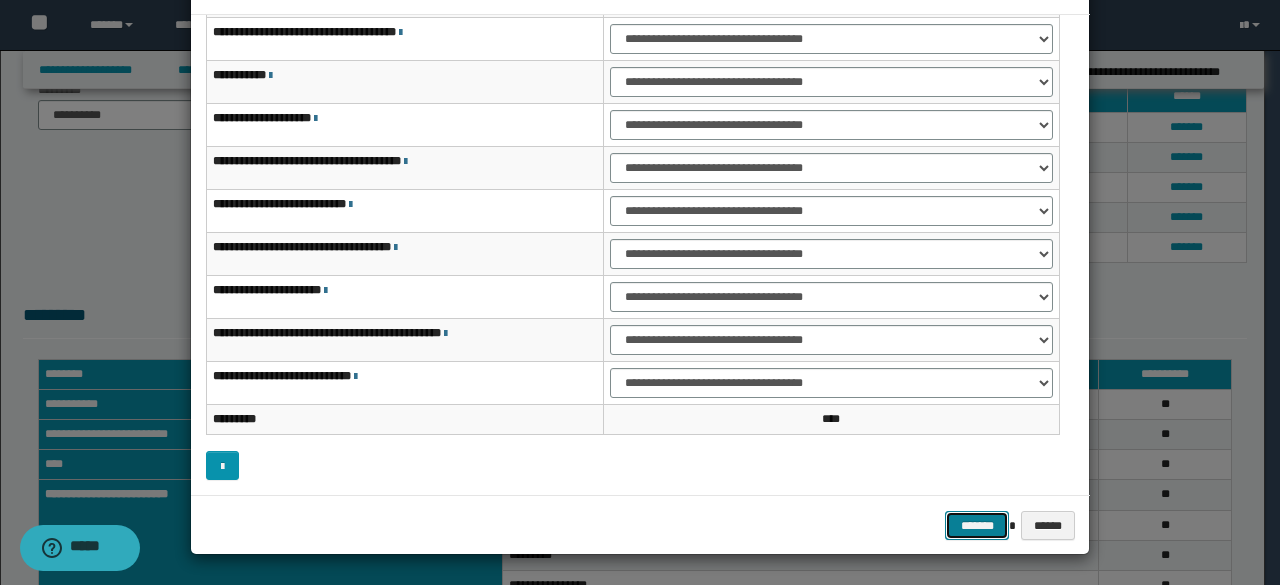 click on "*******" at bounding box center [977, 525] 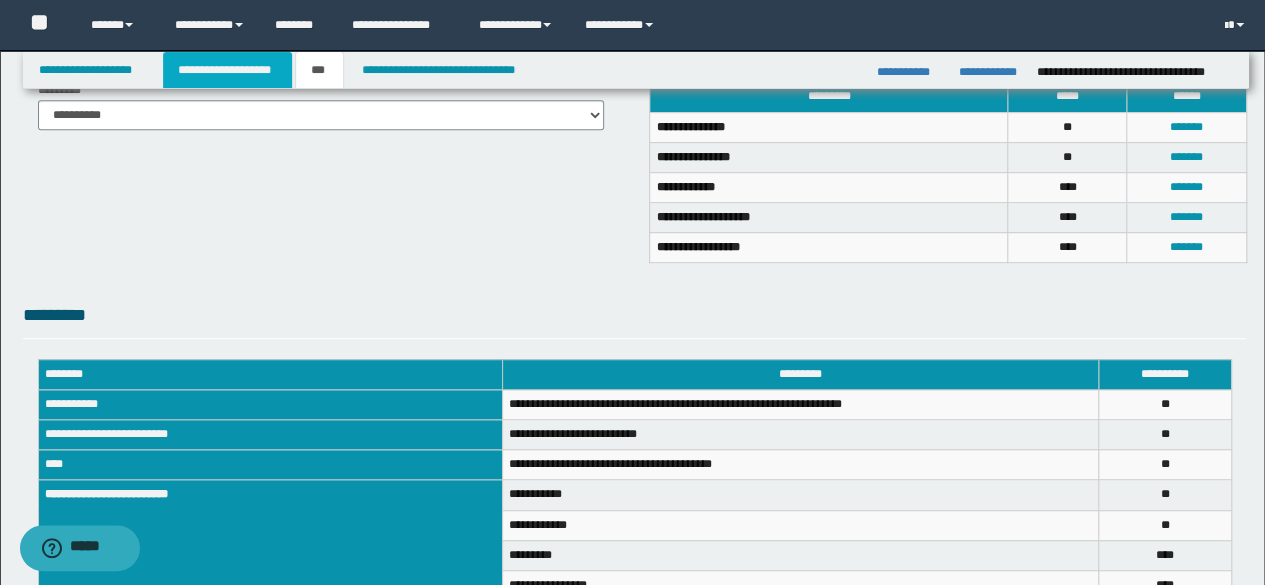 click on "**********" at bounding box center [227, 70] 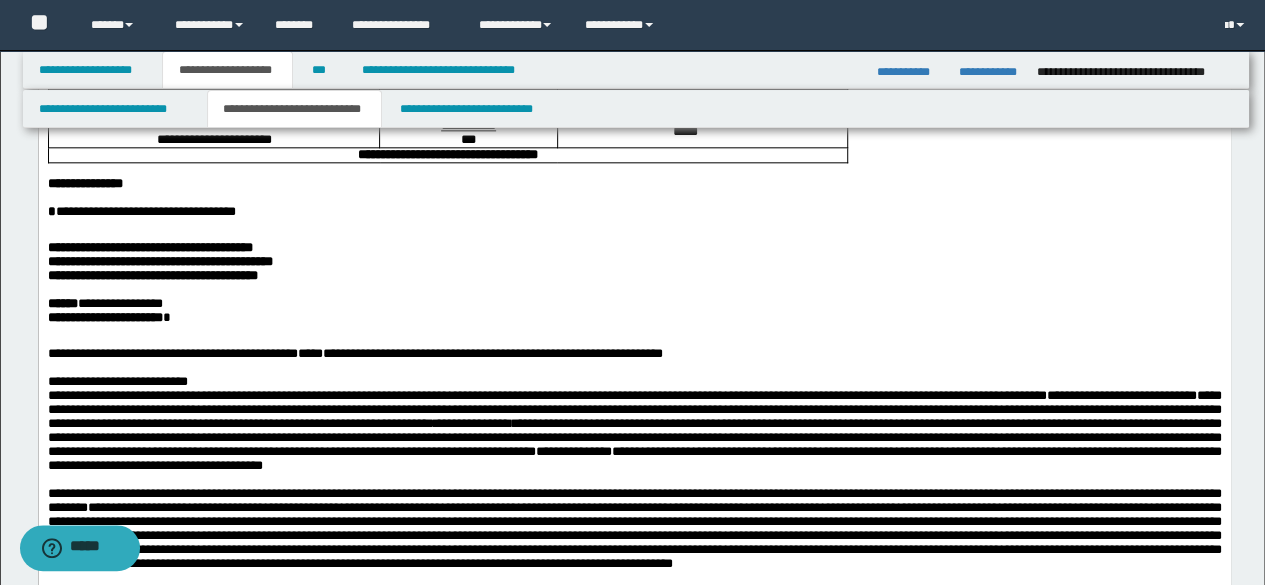 scroll, scrollTop: 1300, scrollLeft: 0, axis: vertical 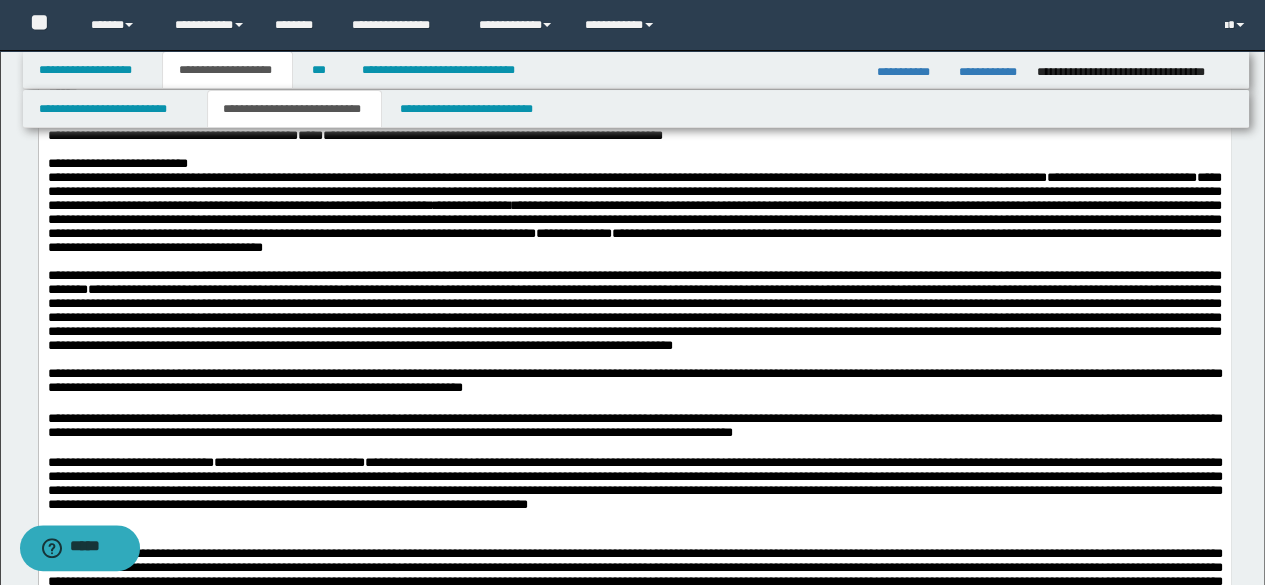 click on "**********" at bounding box center (149, 29) 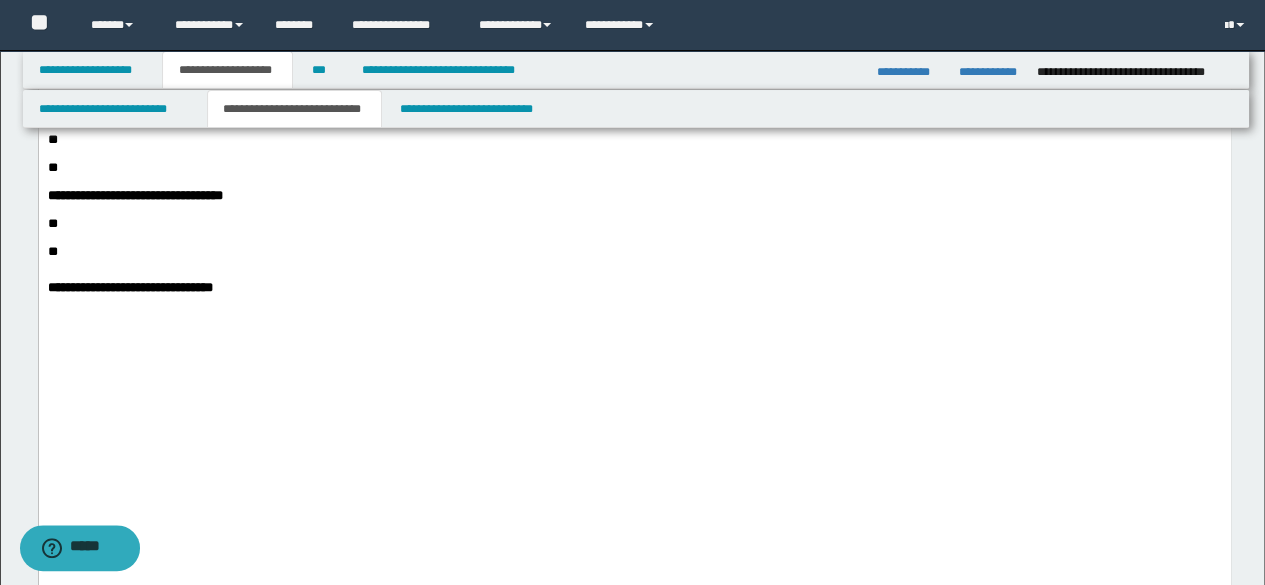scroll, scrollTop: 2600, scrollLeft: 0, axis: vertical 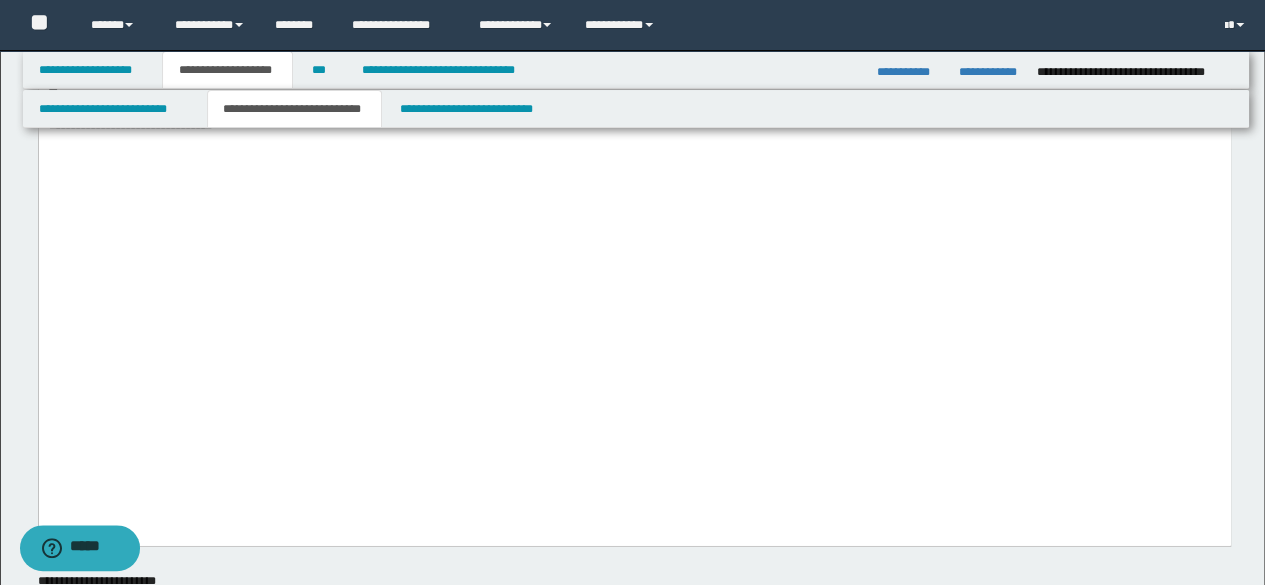click on "**********" at bounding box center (234, -52) 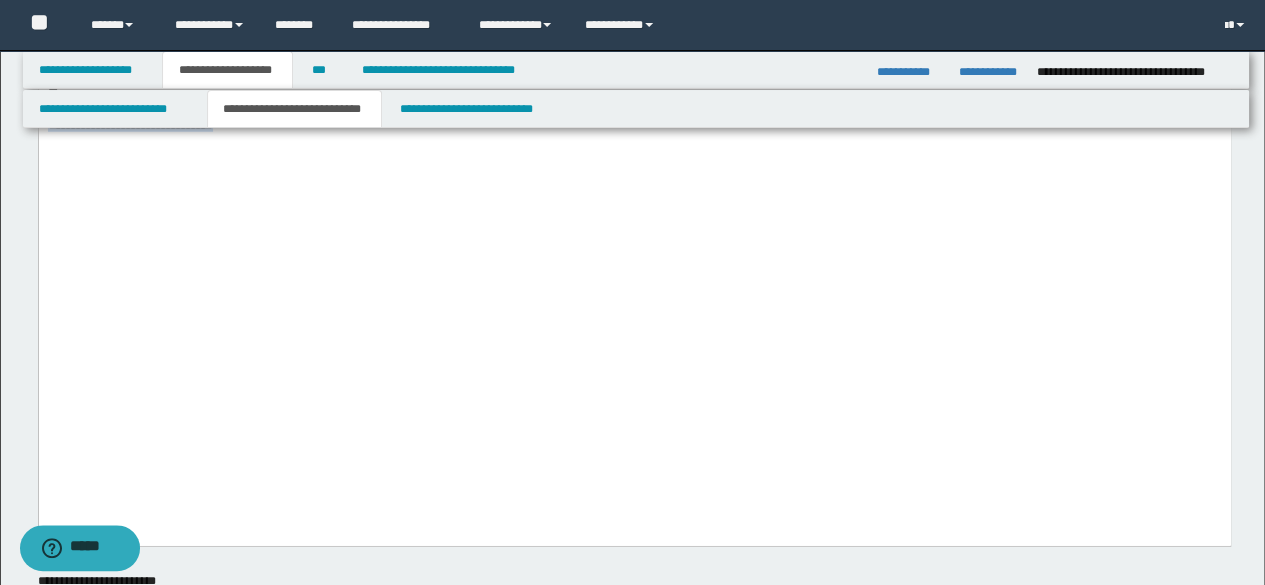 drag, startPoint x: 274, startPoint y: 437, endPoint x: 192, endPoint y: 412, distance: 85.72631 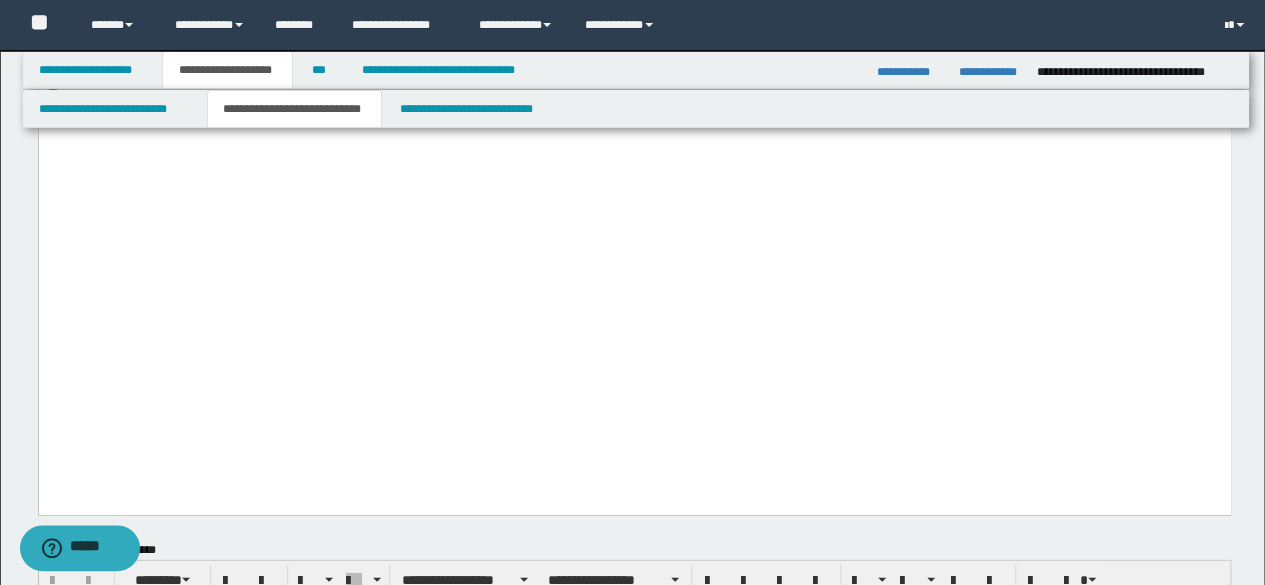 click on "**" at bounding box center (634, -23) 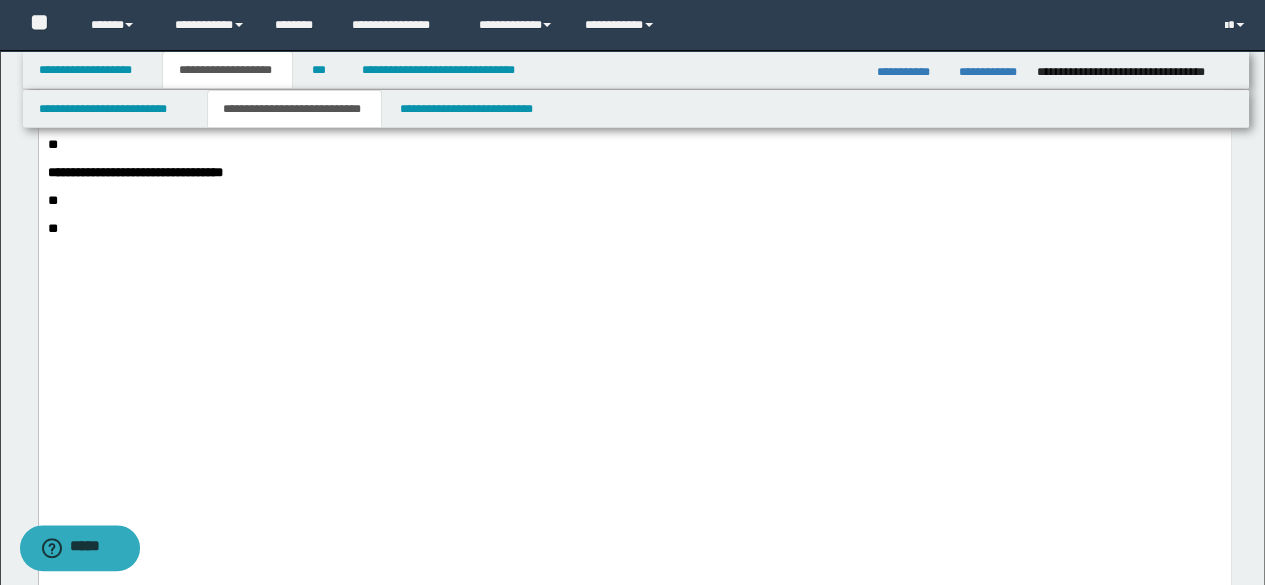 drag, startPoint x: 239, startPoint y: 472, endPoint x: 83, endPoint y: 470, distance: 156.01282 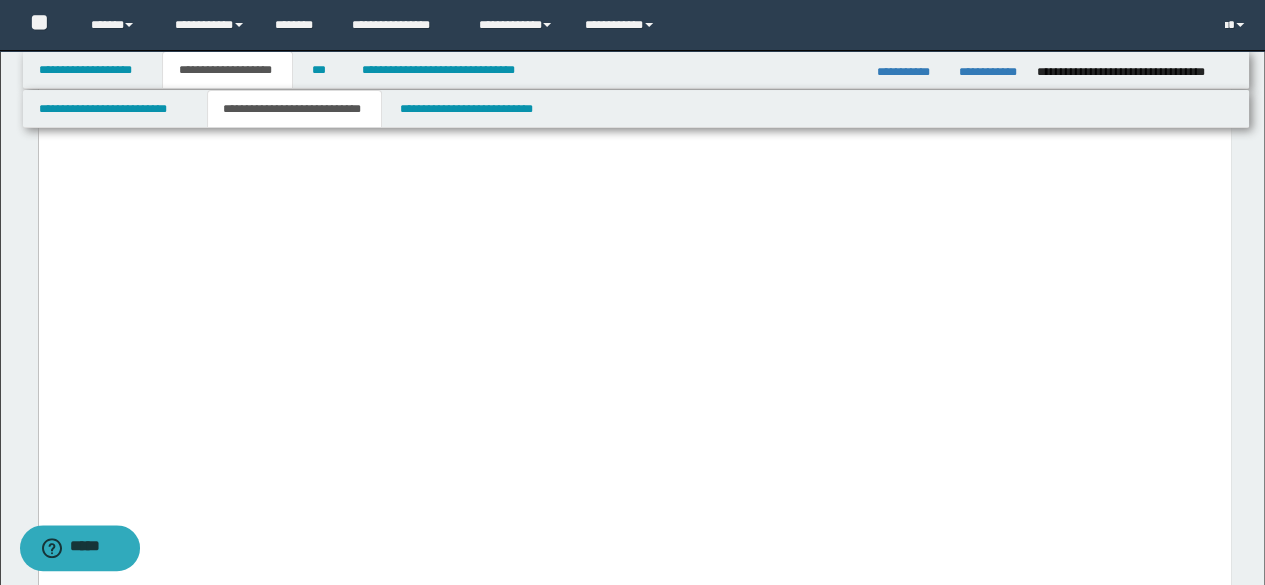 scroll, scrollTop: 2800, scrollLeft: 0, axis: vertical 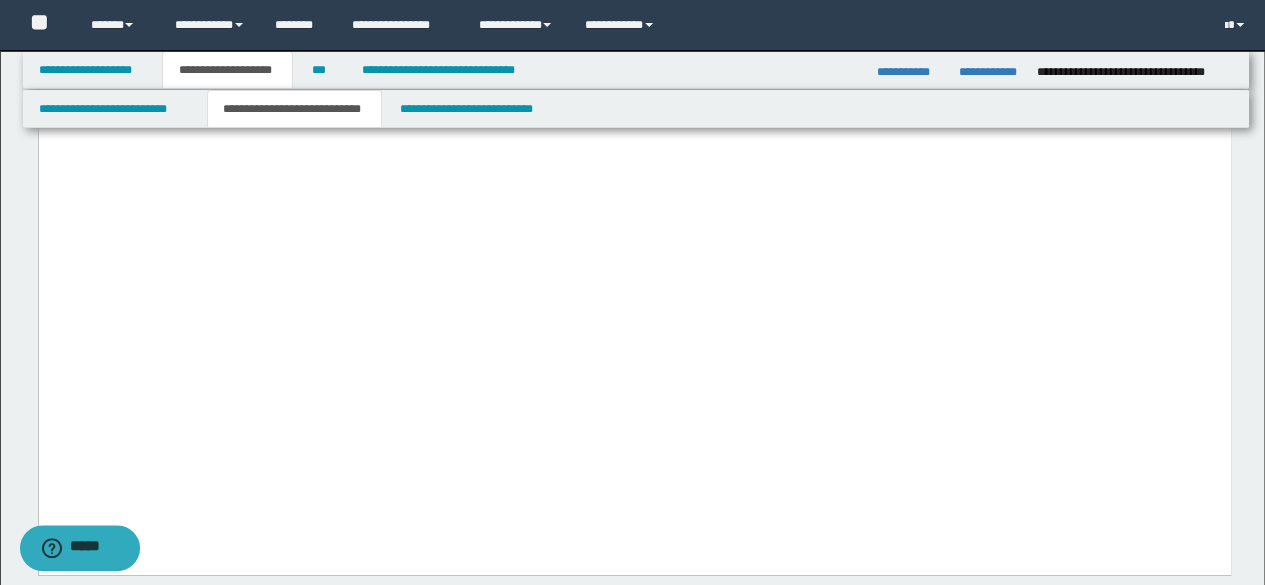 click at bounding box center (634, -147) 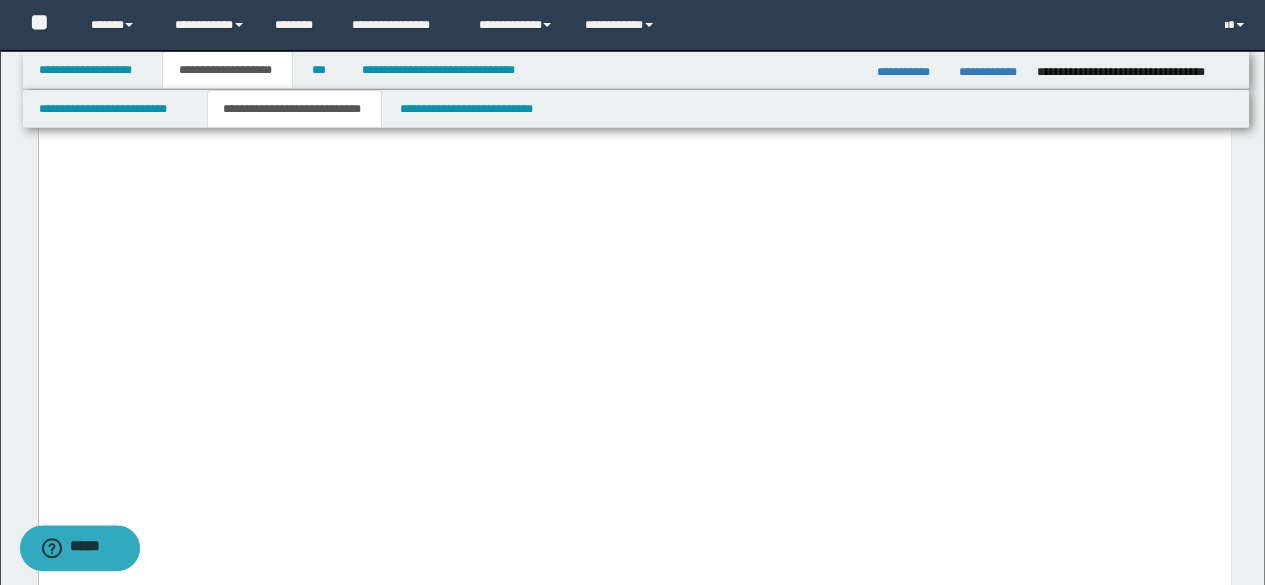 click on "**********" at bounding box center (634, -105) 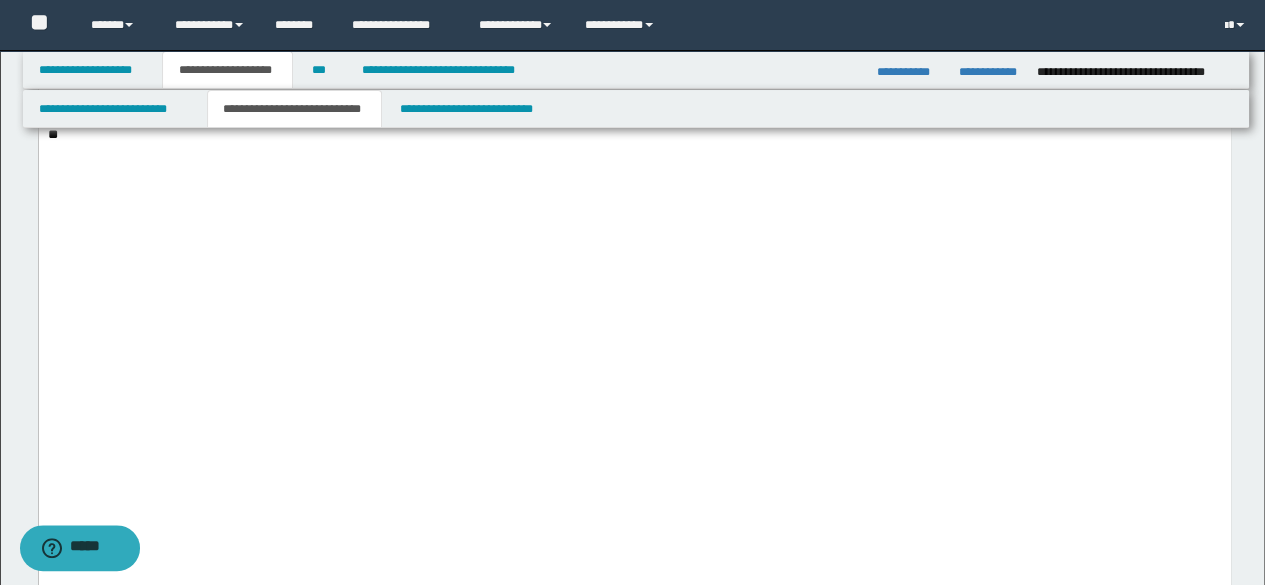 scroll, scrollTop: 3300, scrollLeft: 0, axis: vertical 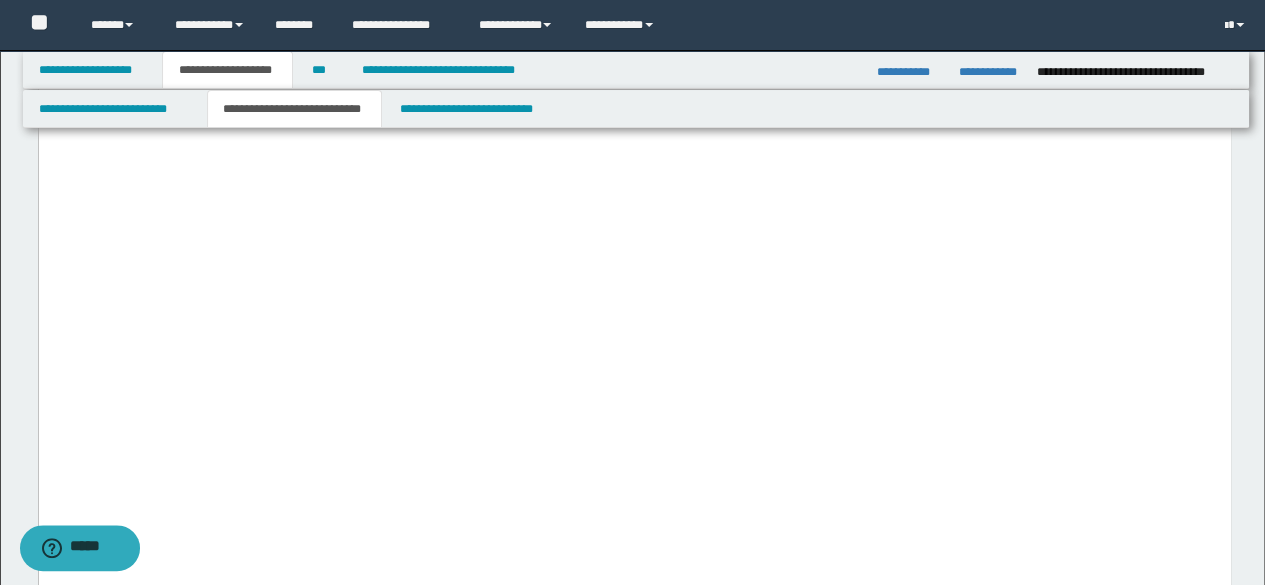 drag, startPoint x: 50, startPoint y: 283, endPoint x: 33, endPoint y: 282, distance: 17.029387 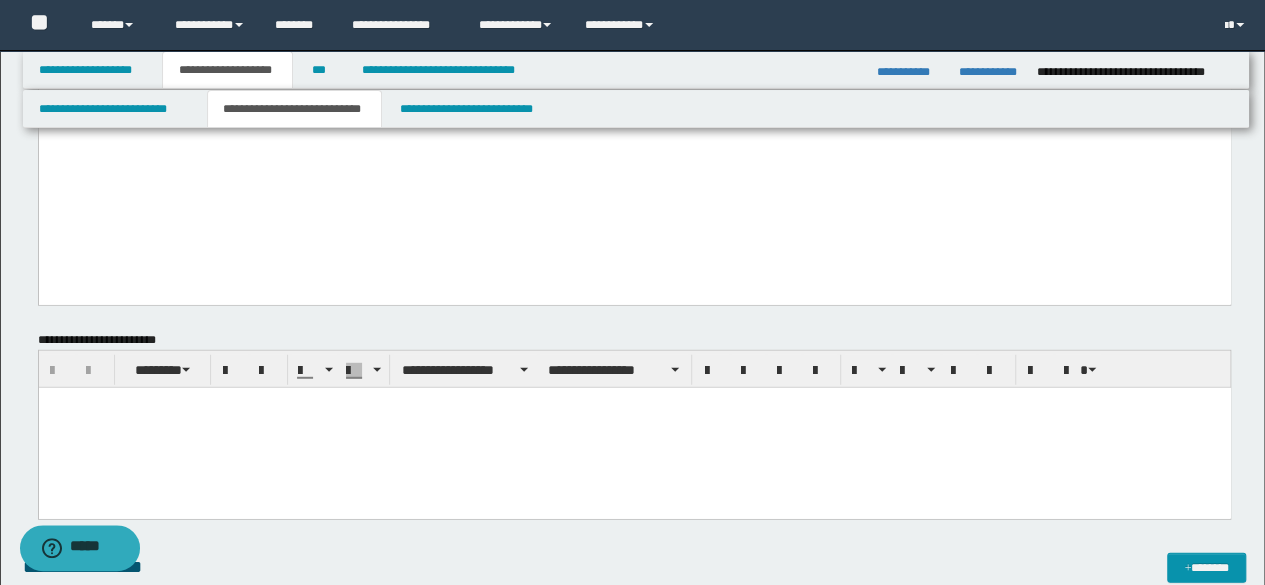 scroll, scrollTop: 6300, scrollLeft: 0, axis: vertical 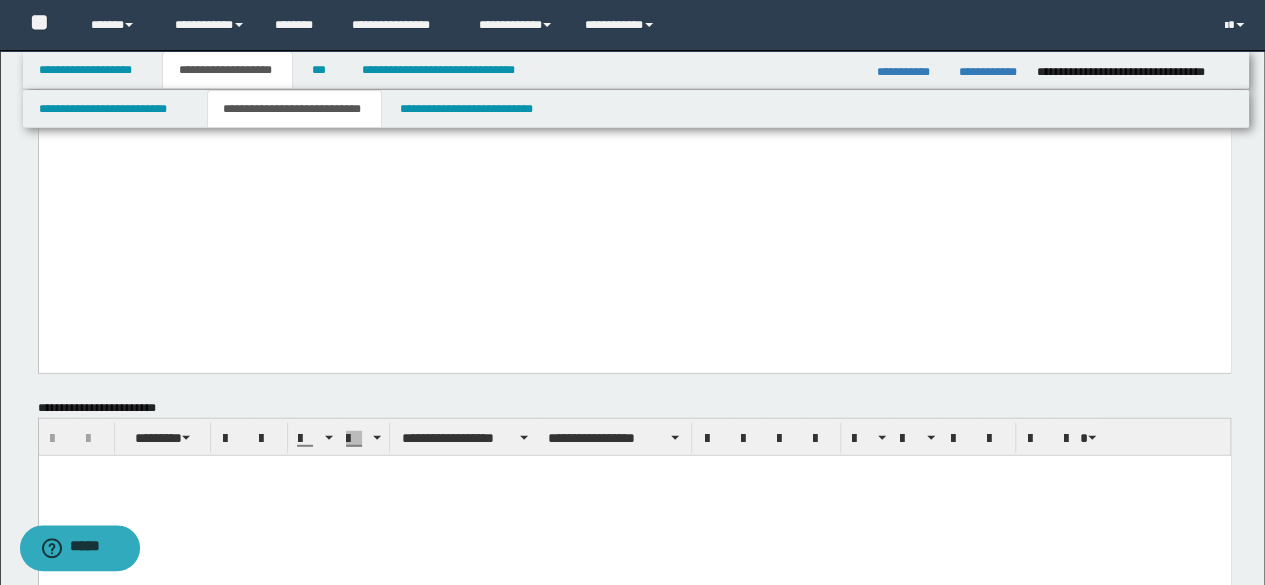 click on "**" at bounding box center [634, -784] 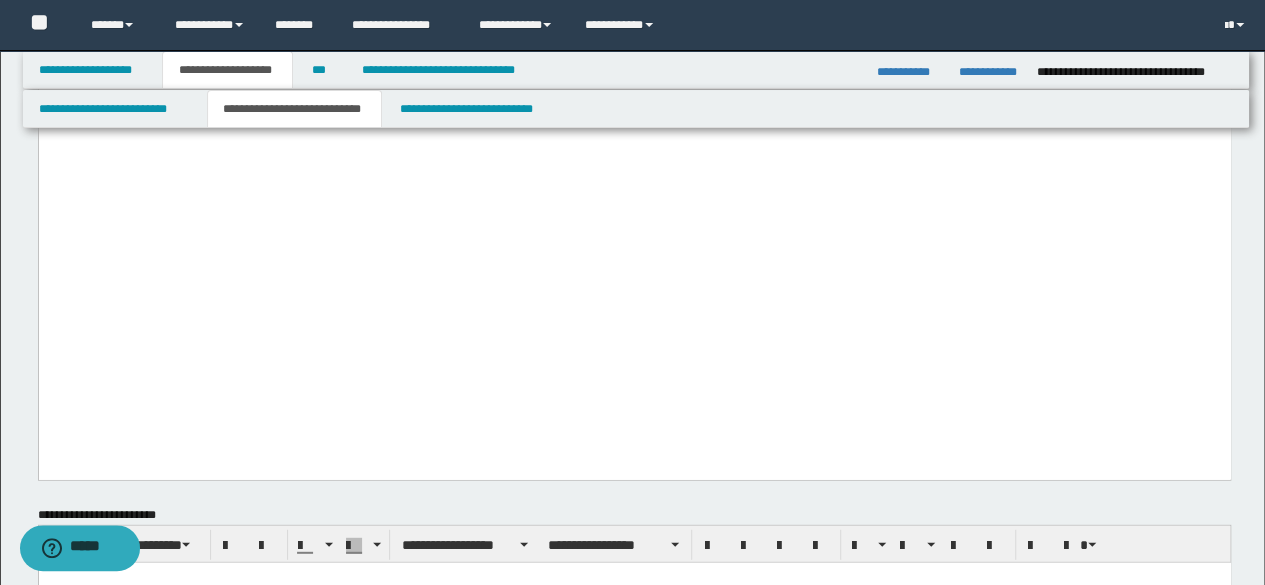 click at bounding box center [634, -686] 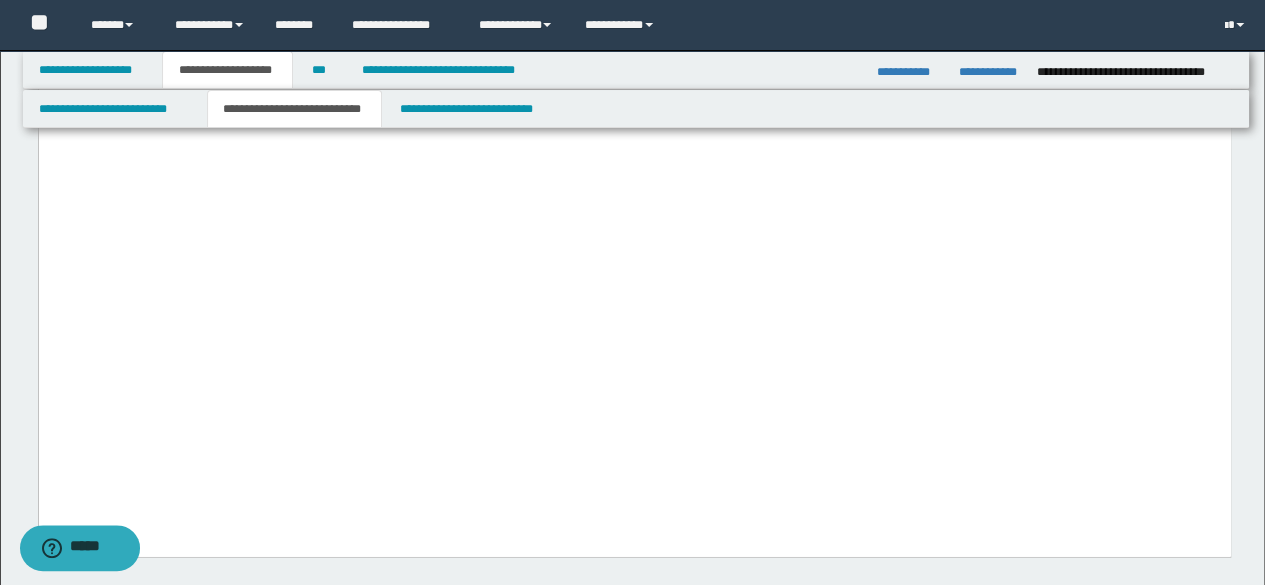 drag, startPoint x: 59, startPoint y: 404, endPoint x: 71, endPoint y: 399, distance: 13 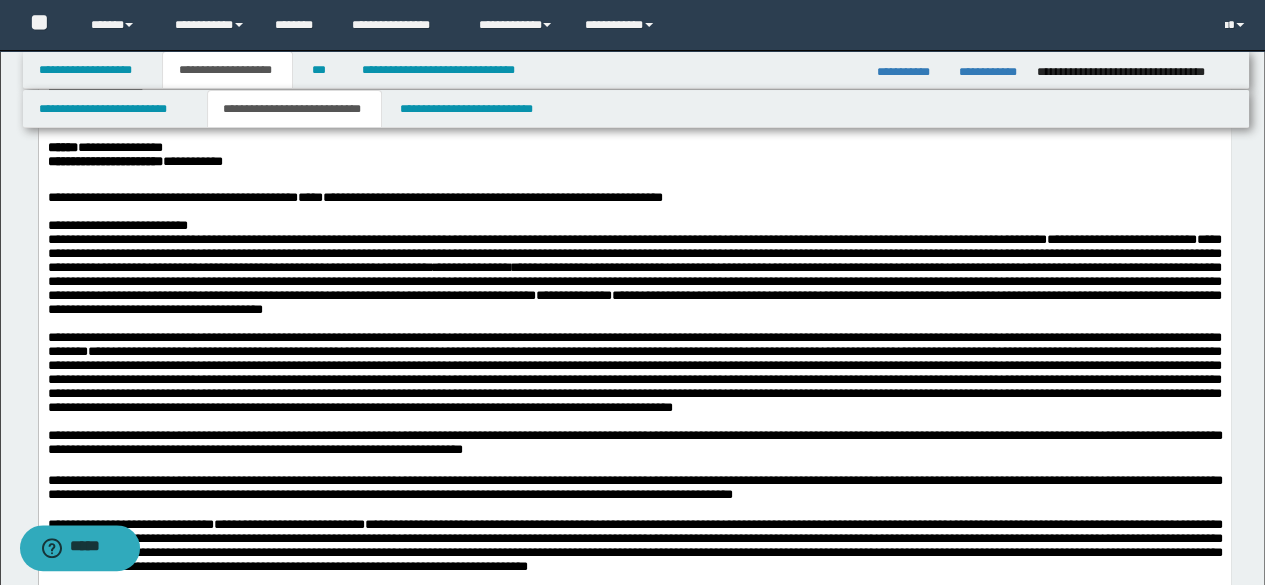 scroll, scrollTop: 1400, scrollLeft: 0, axis: vertical 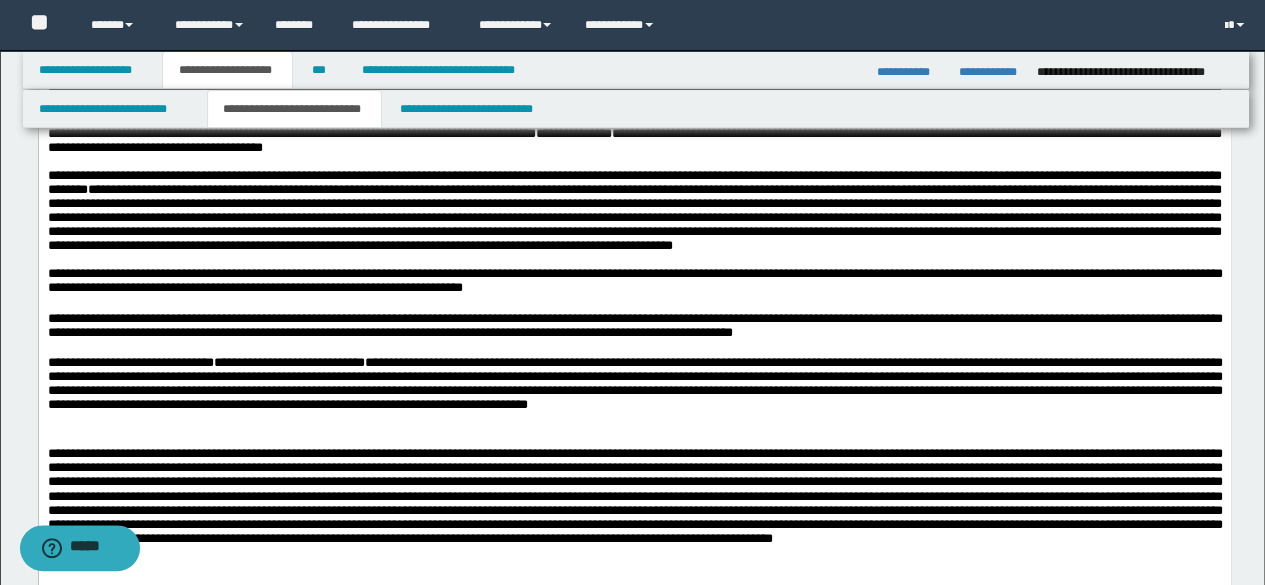 click on "**********" at bounding box center (634, 112) 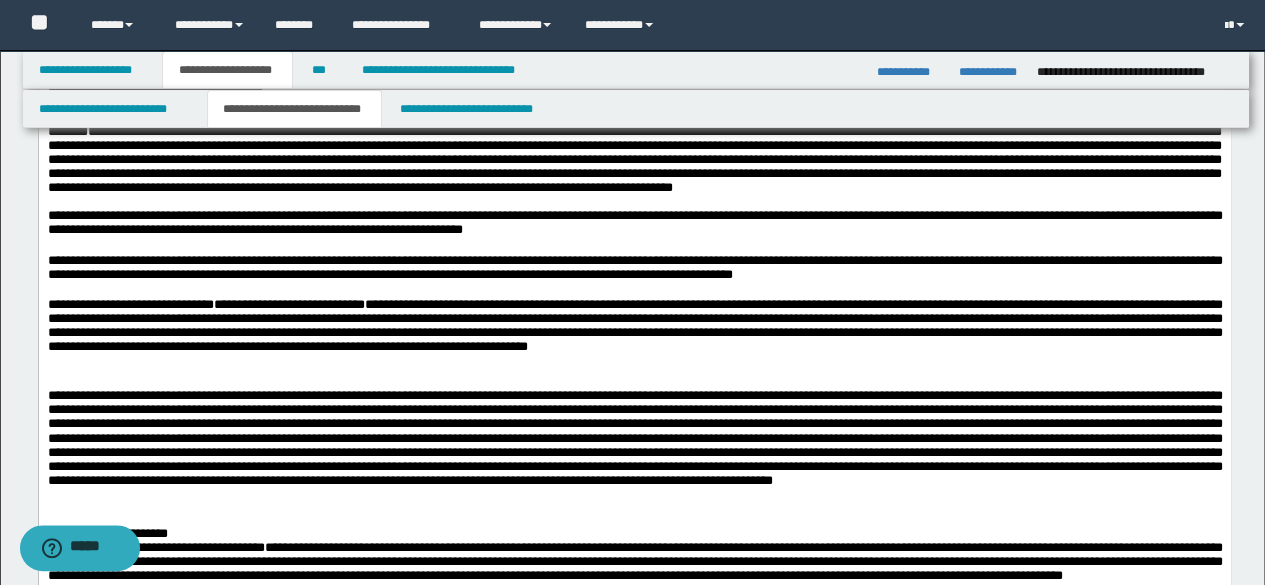 scroll, scrollTop: 1500, scrollLeft: 0, axis: vertical 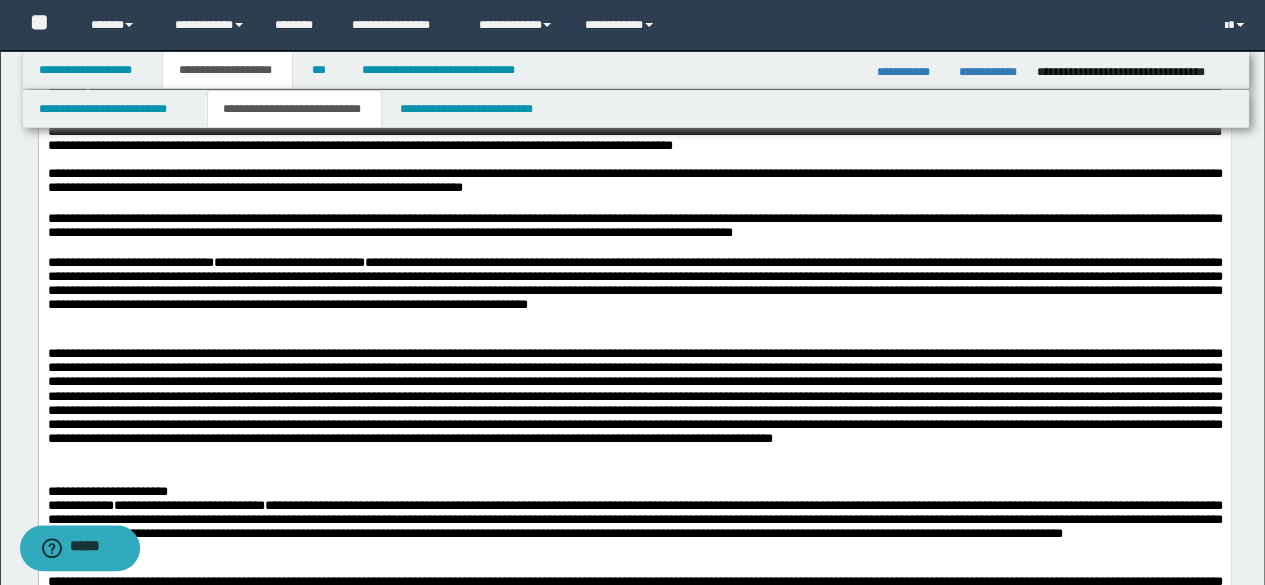 click on "**********" at bounding box center [634, 82] 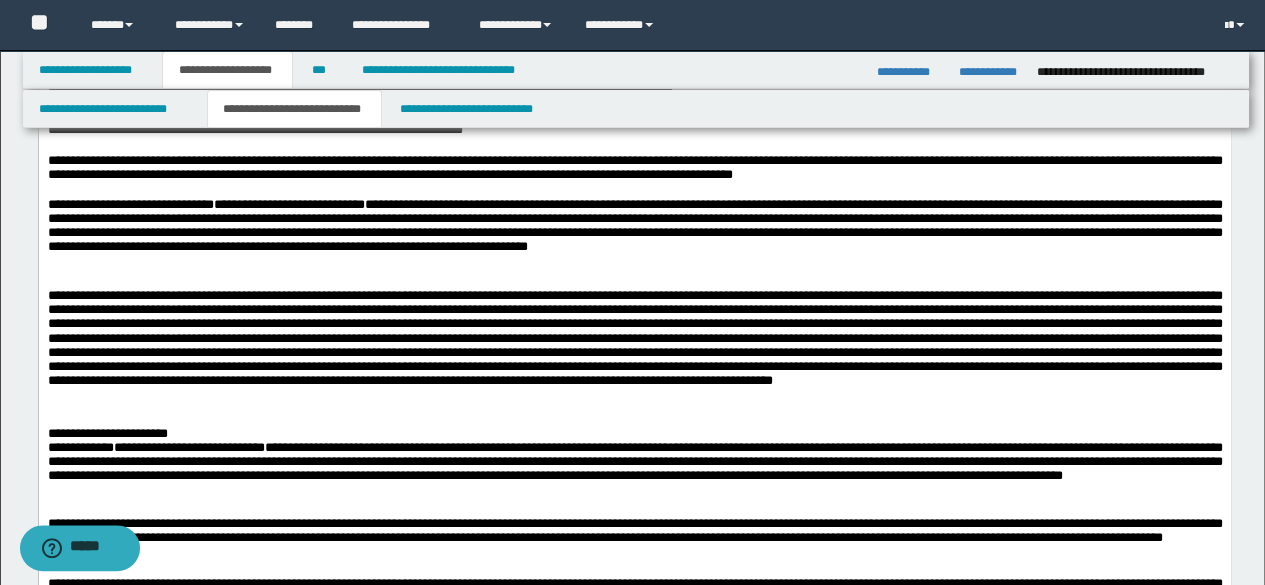 scroll, scrollTop: 1600, scrollLeft: 0, axis: vertical 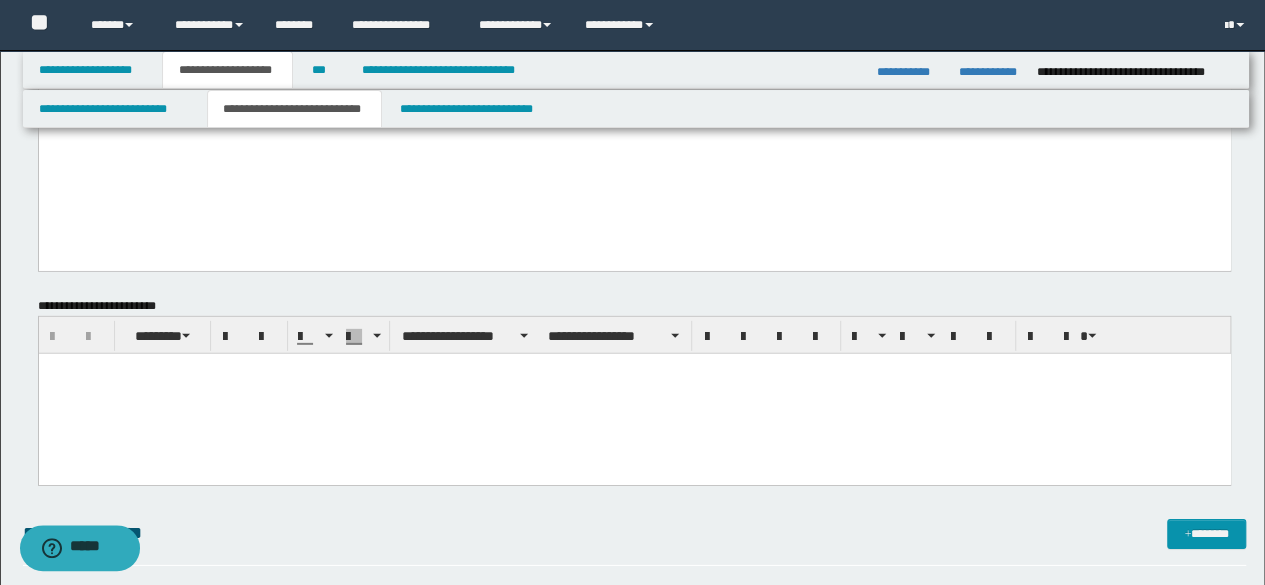 click at bounding box center [634, 394] 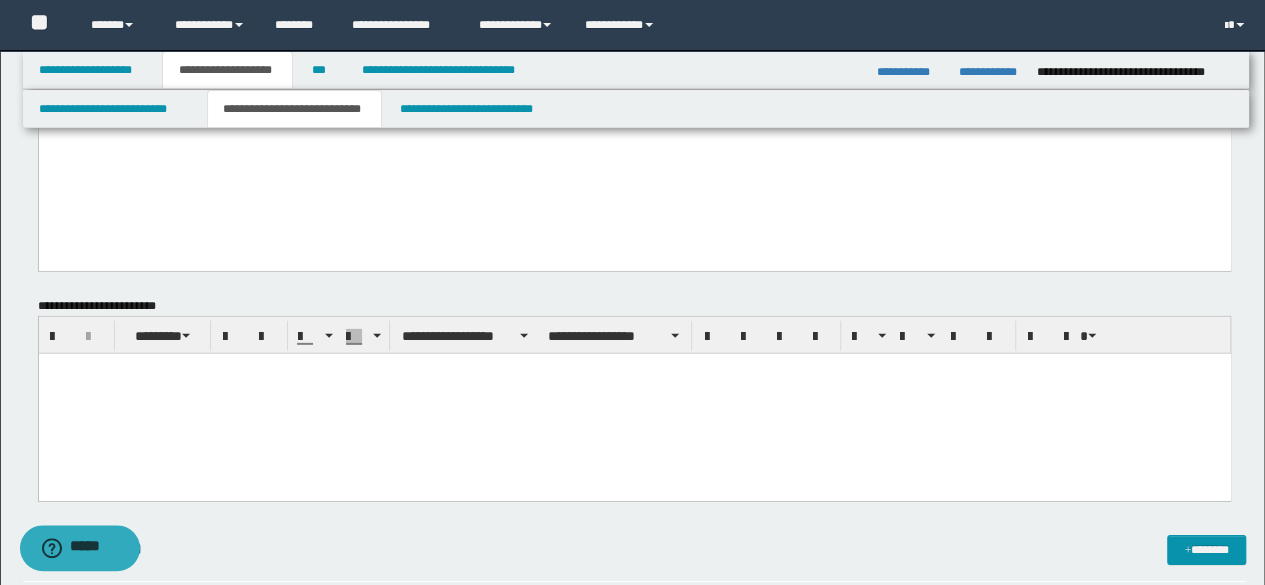 type 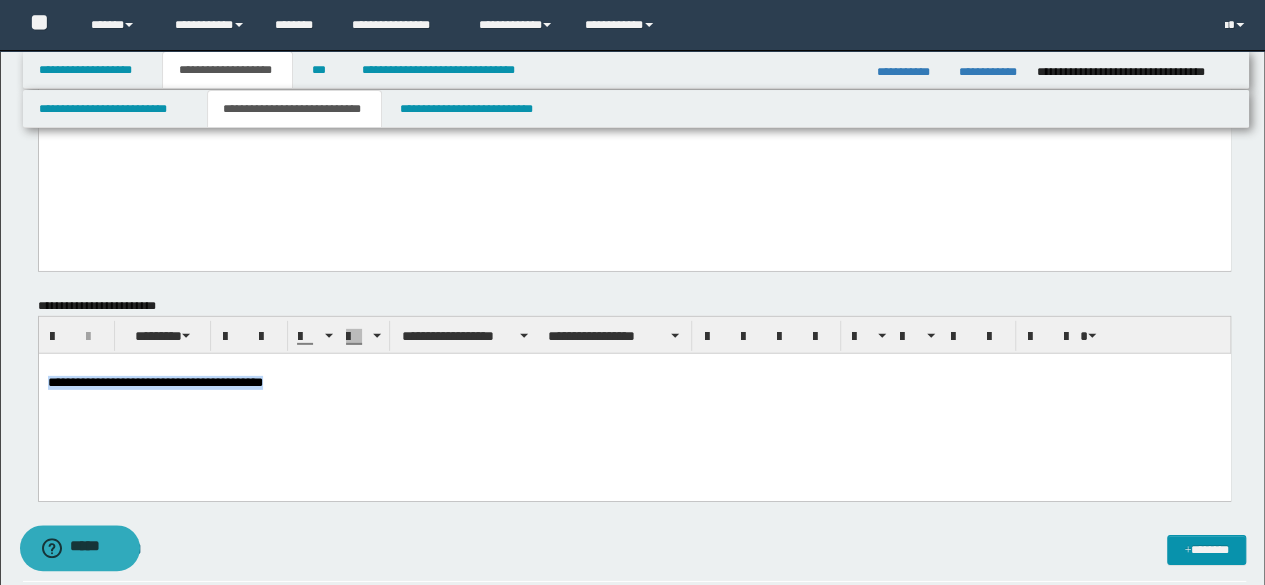 drag, startPoint x: 368, startPoint y: 407, endPoint x: 48, endPoint y: 414, distance: 320.07654 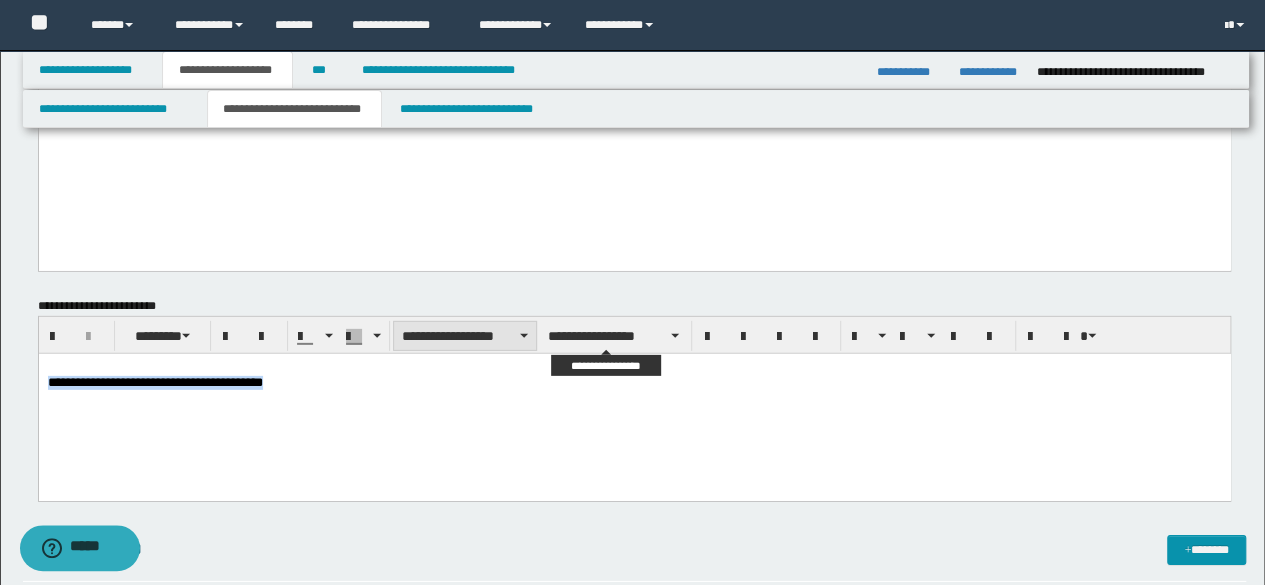 click on "**********" at bounding box center [465, 336] 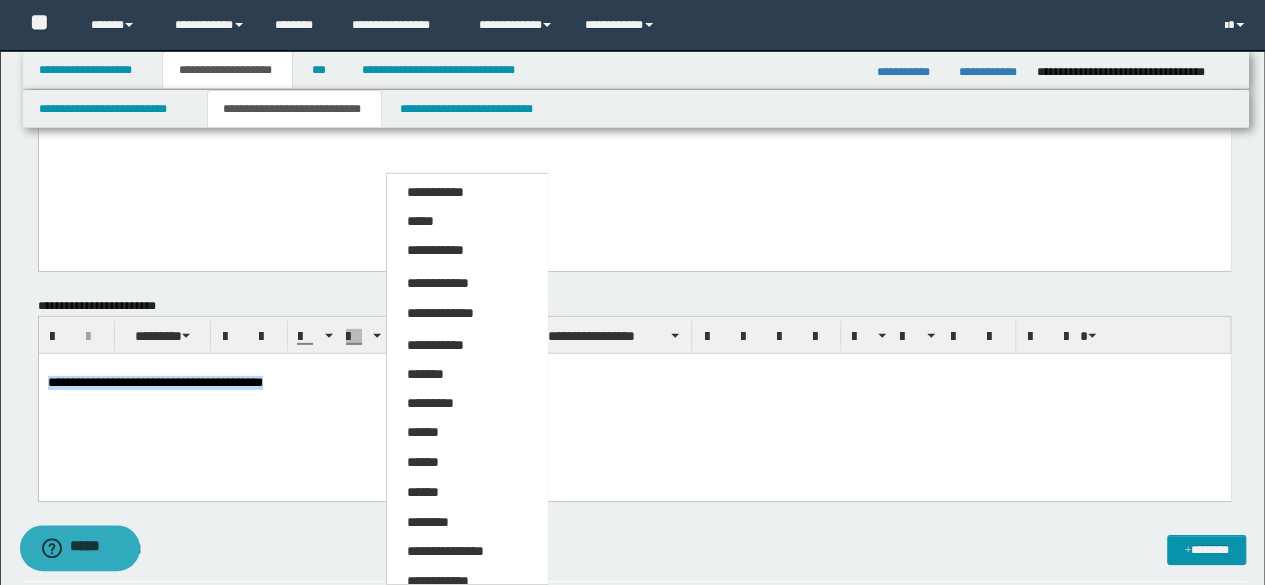 drag, startPoint x: 483, startPoint y: 220, endPoint x: 510, endPoint y: 307, distance: 91.09336 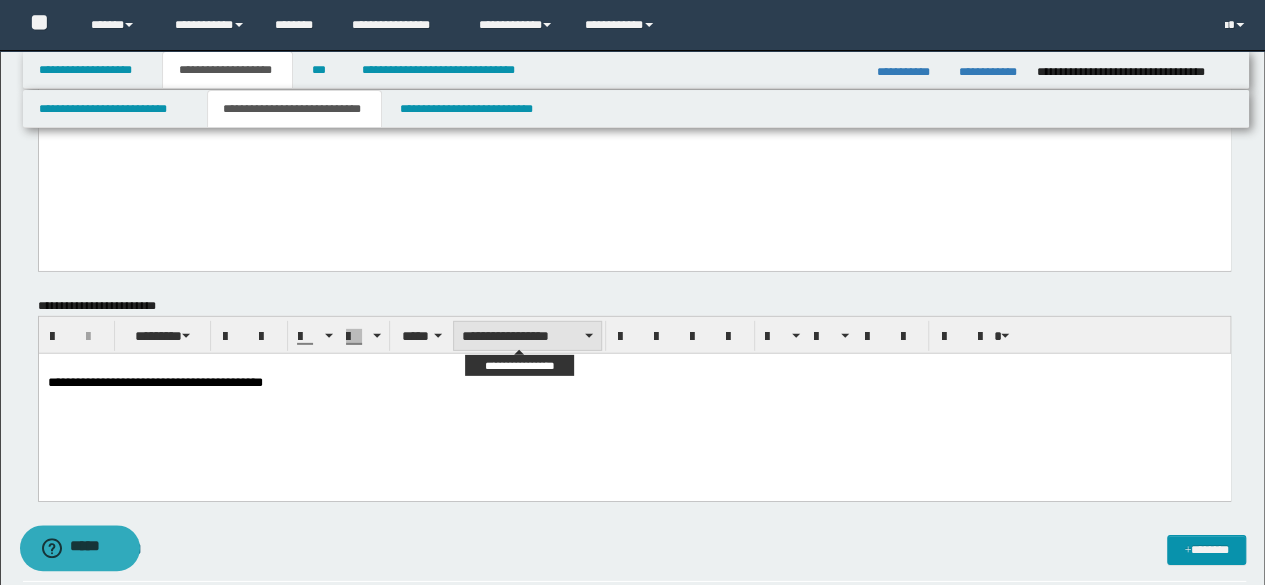 click on "**********" at bounding box center (527, 336) 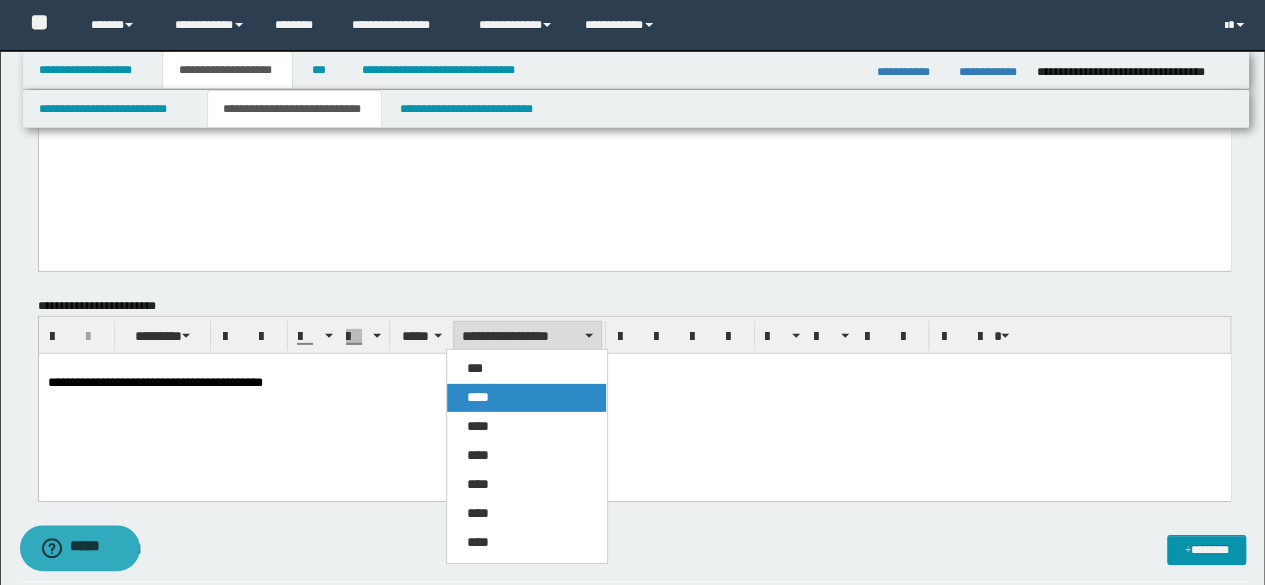 click on "****" at bounding box center (526, 398) 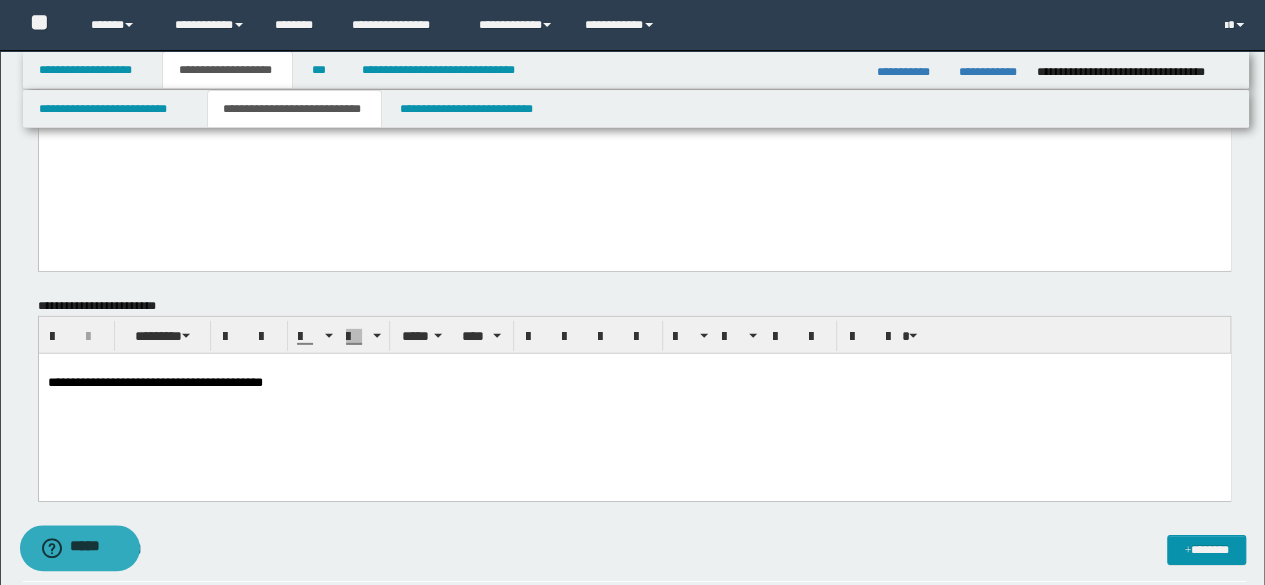 drag, startPoint x: 484, startPoint y: 398, endPoint x: 205, endPoint y: 7001, distance: 6608.8916 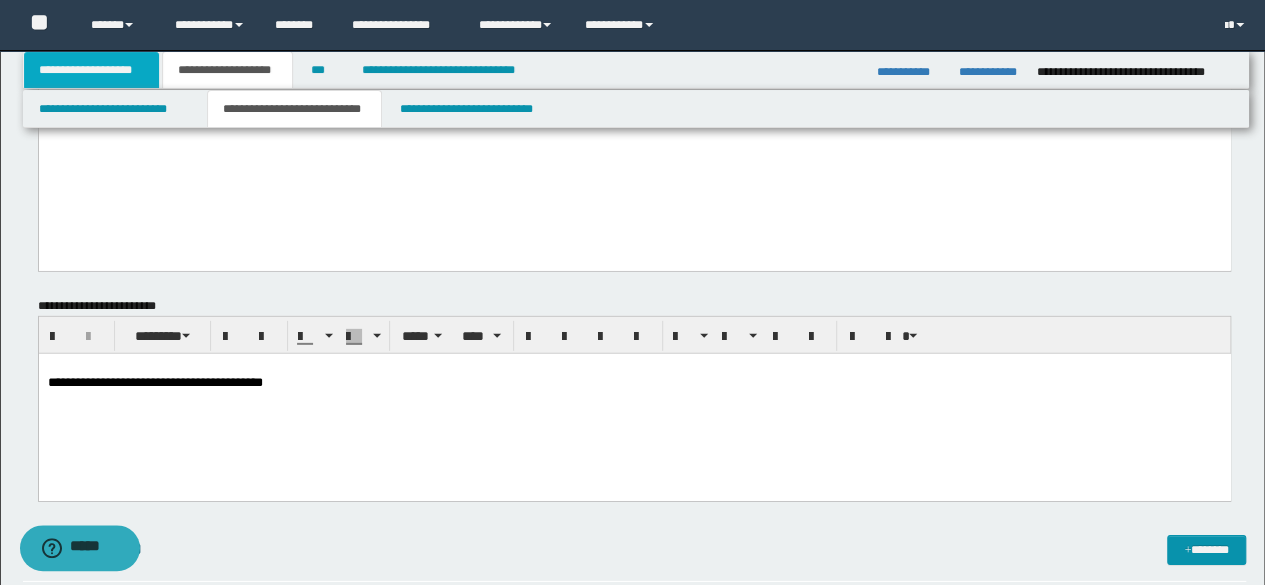click on "**********" at bounding box center [92, 70] 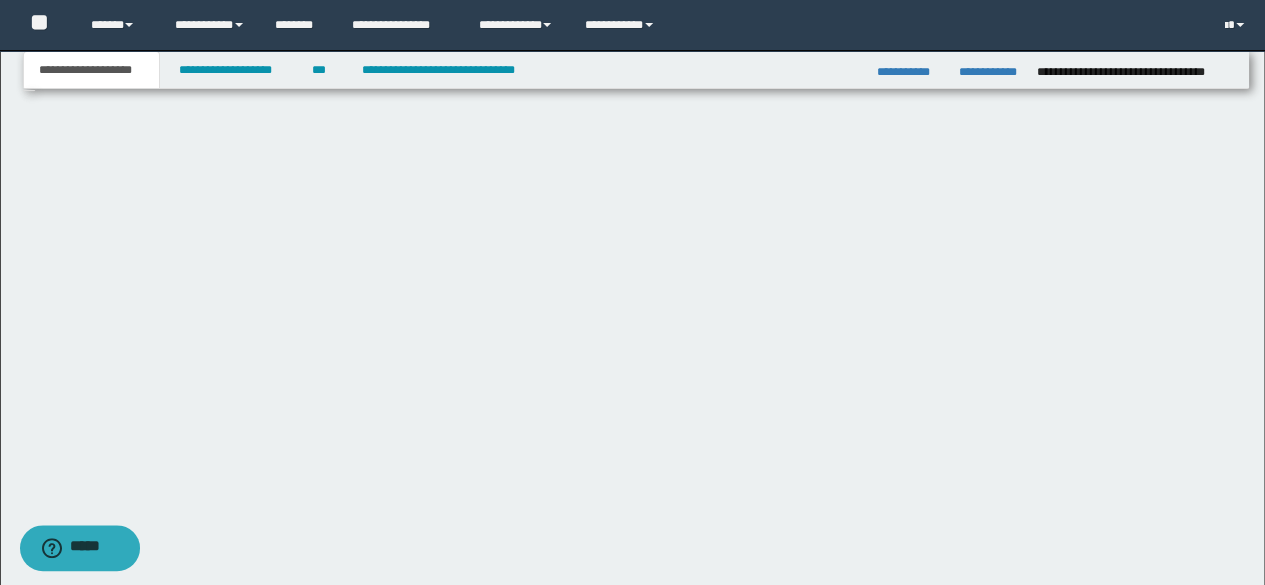 scroll, scrollTop: 297, scrollLeft: 0, axis: vertical 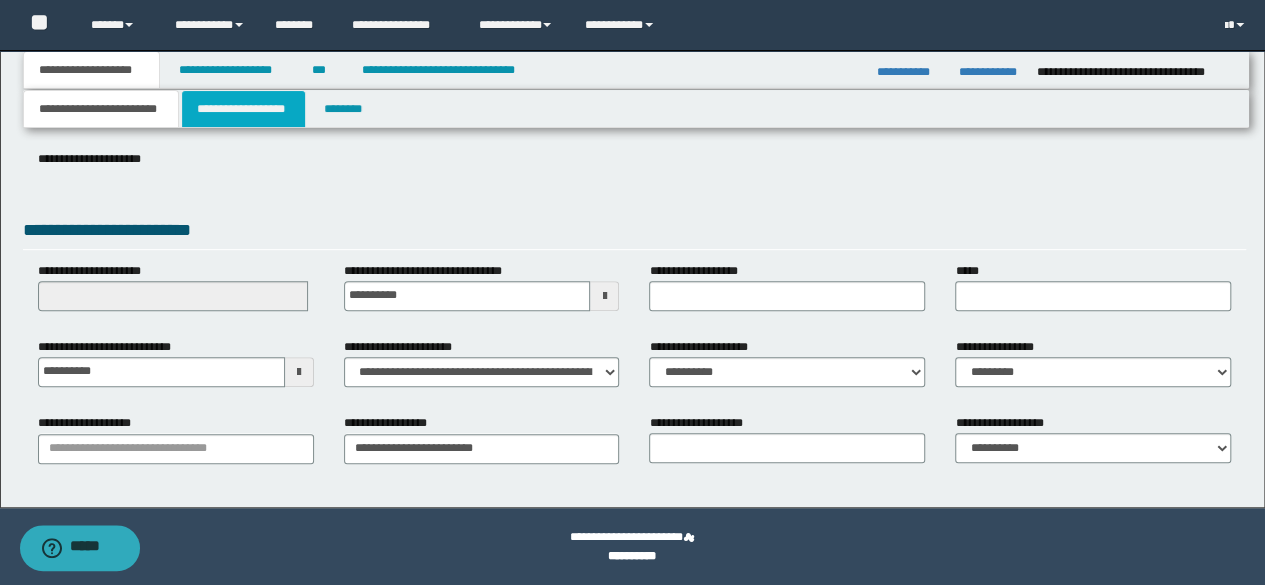 click on "**********" at bounding box center (243, 109) 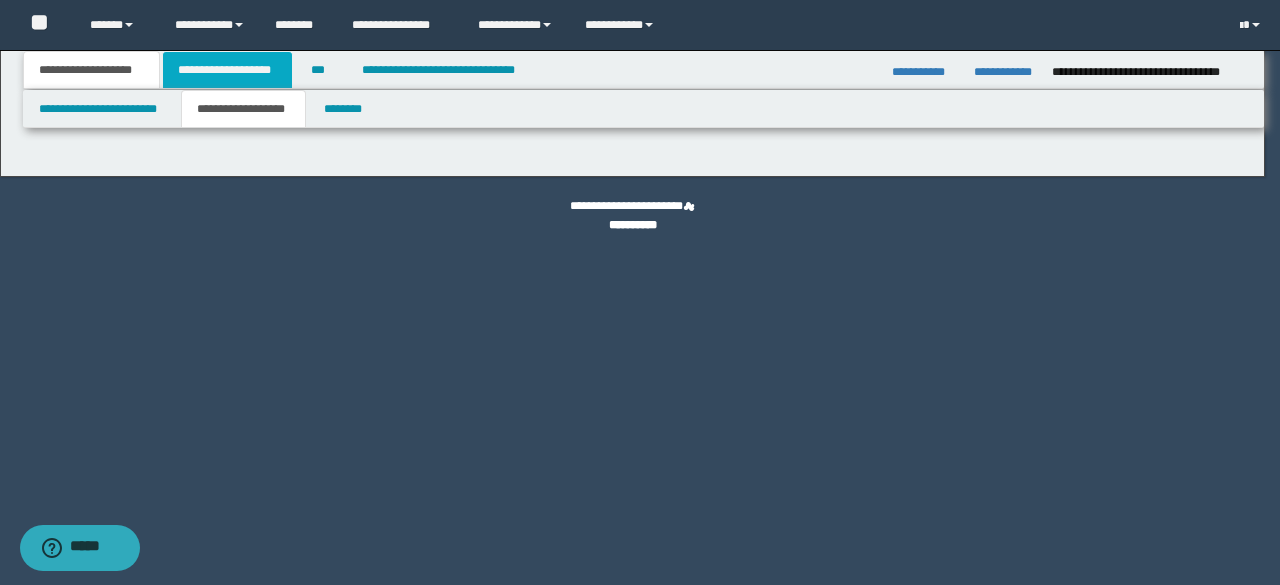 type on "********" 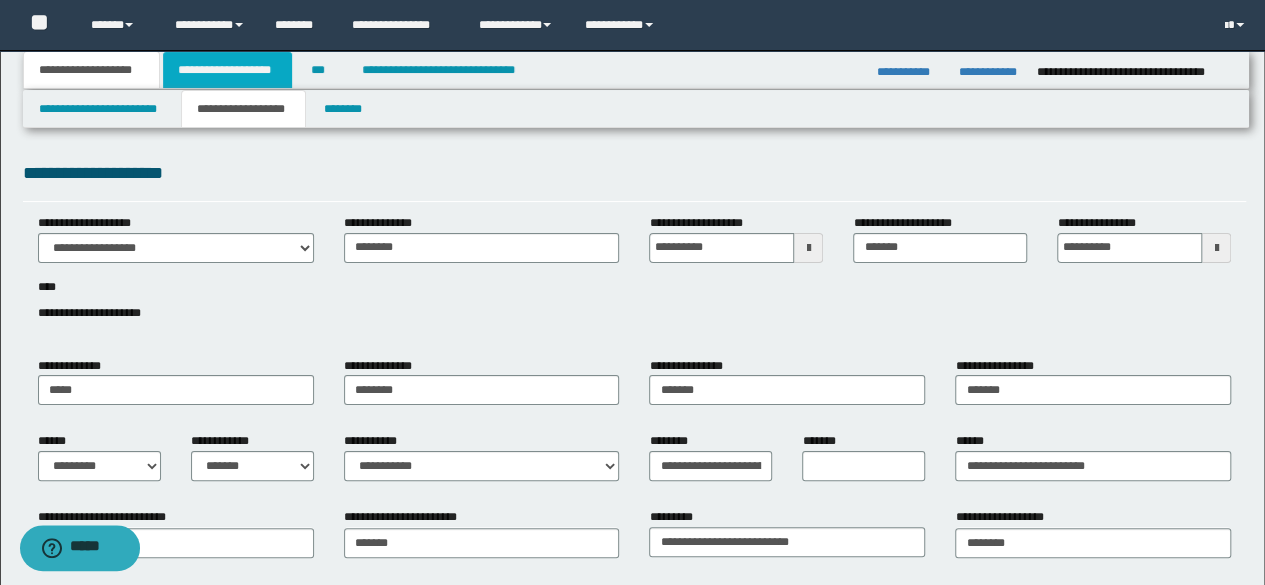 click on "**********" at bounding box center (227, 70) 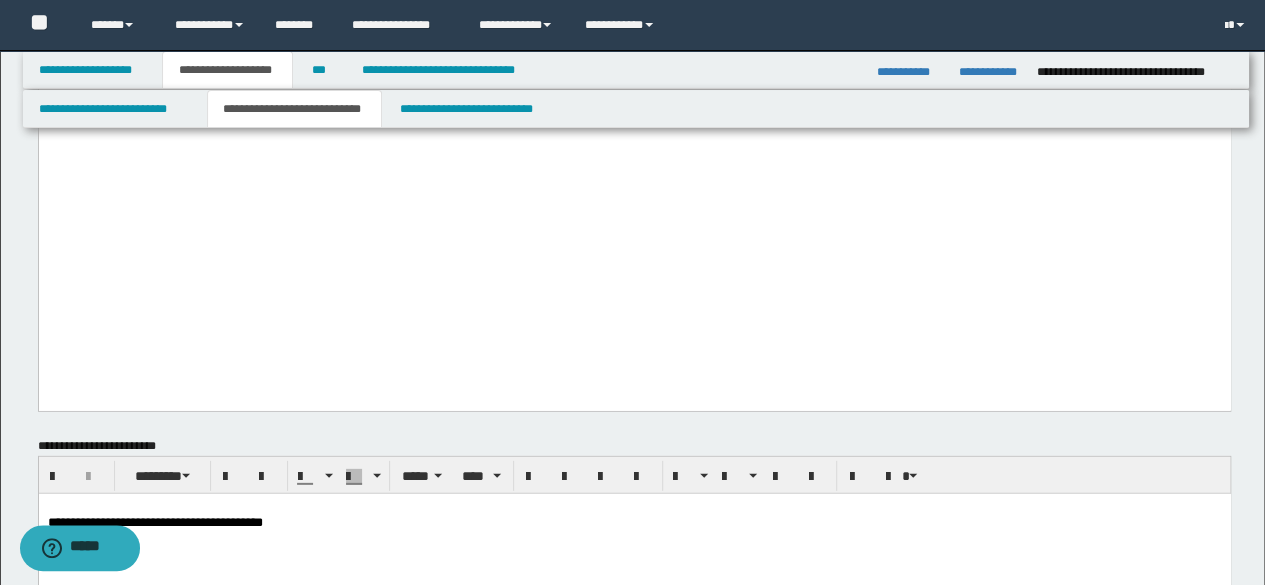 scroll, scrollTop: 6745, scrollLeft: 0, axis: vertical 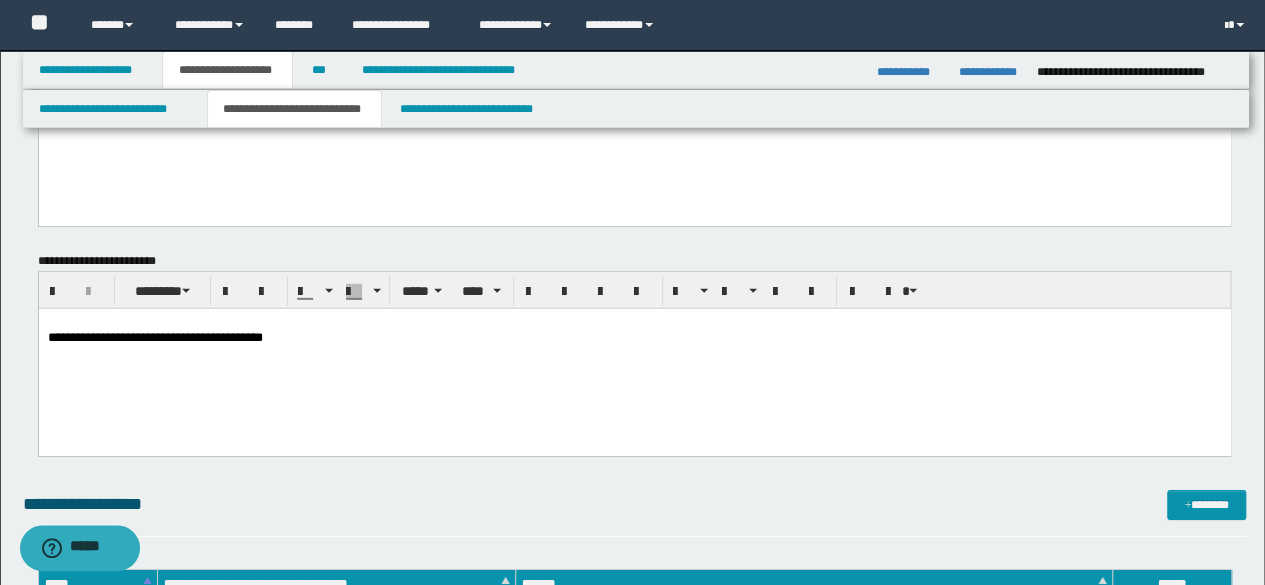 click on "**********" at bounding box center [154, 337] 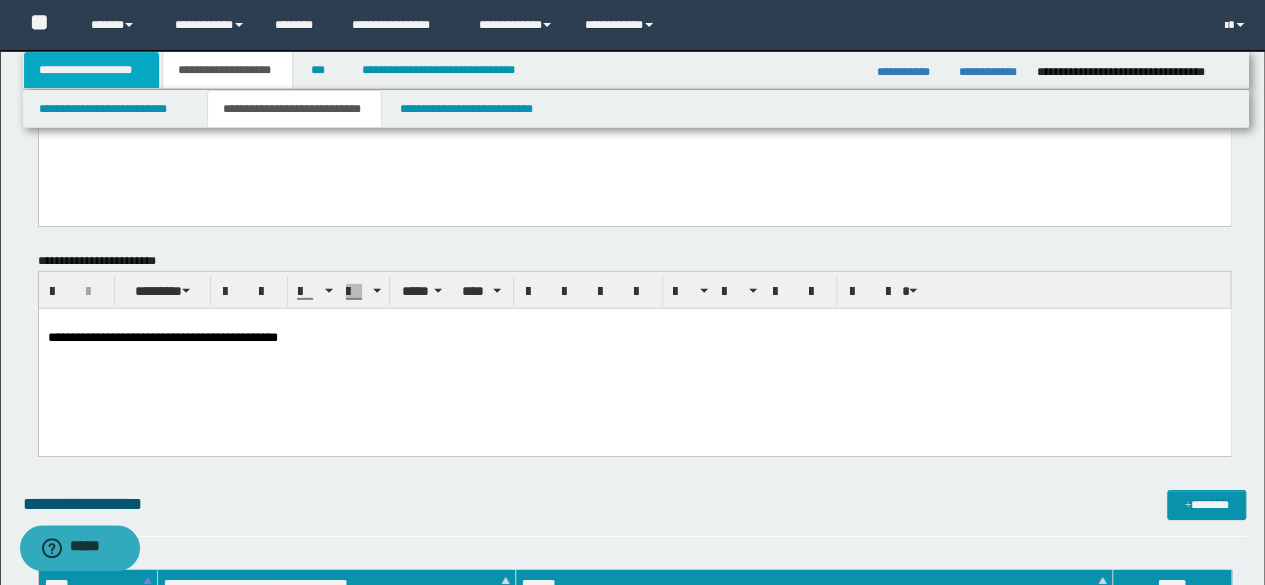 click on "**********" at bounding box center (92, 70) 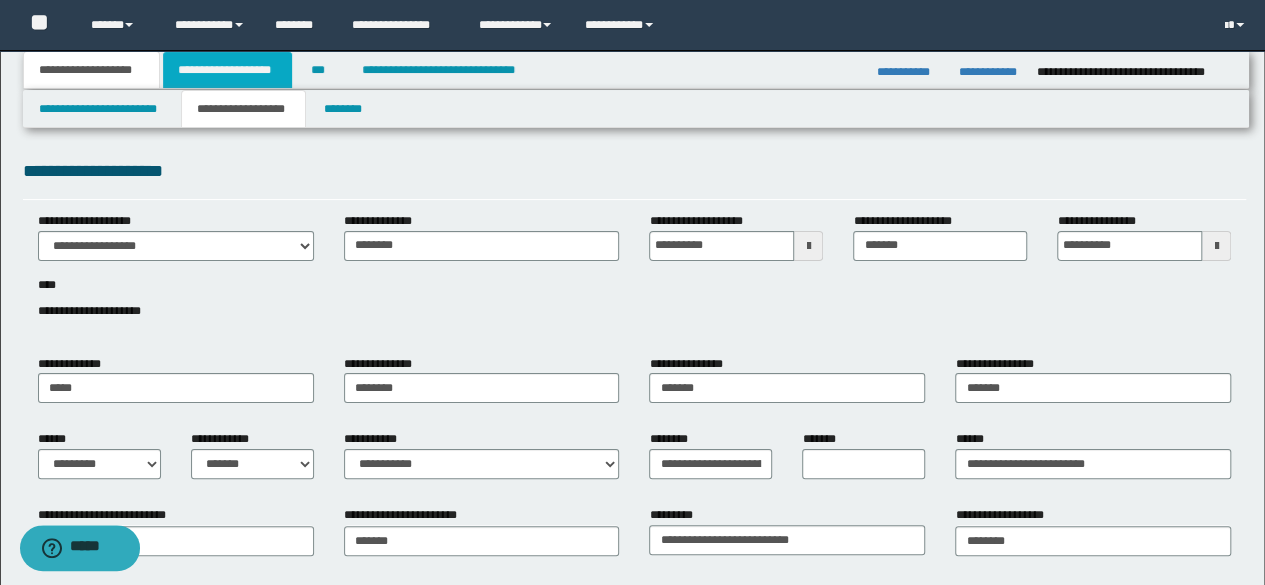 scroll, scrollTop: 0, scrollLeft: 0, axis: both 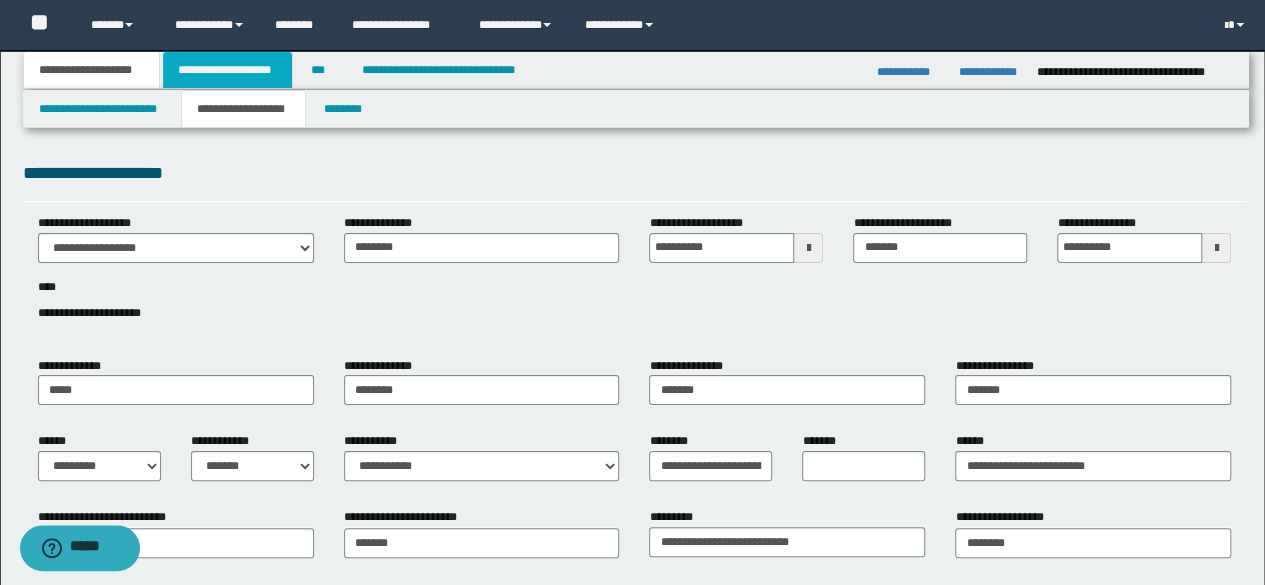click on "**********" at bounding box center [227, 70] 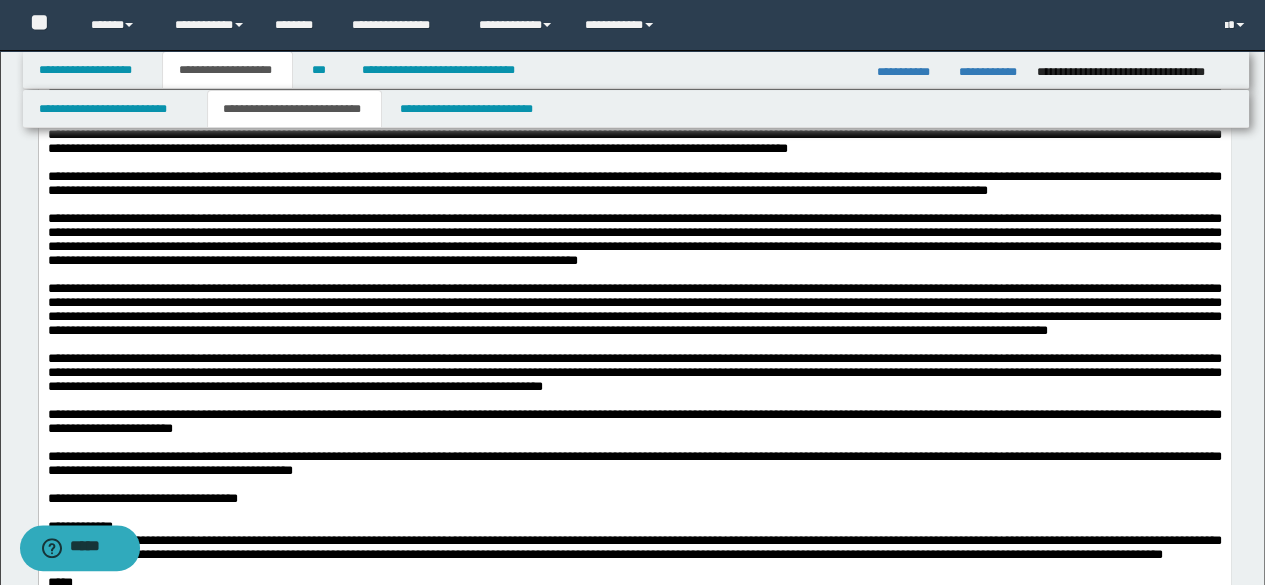scroll, scrollTop: 2600, scrollLeft: 0, axis: vertical 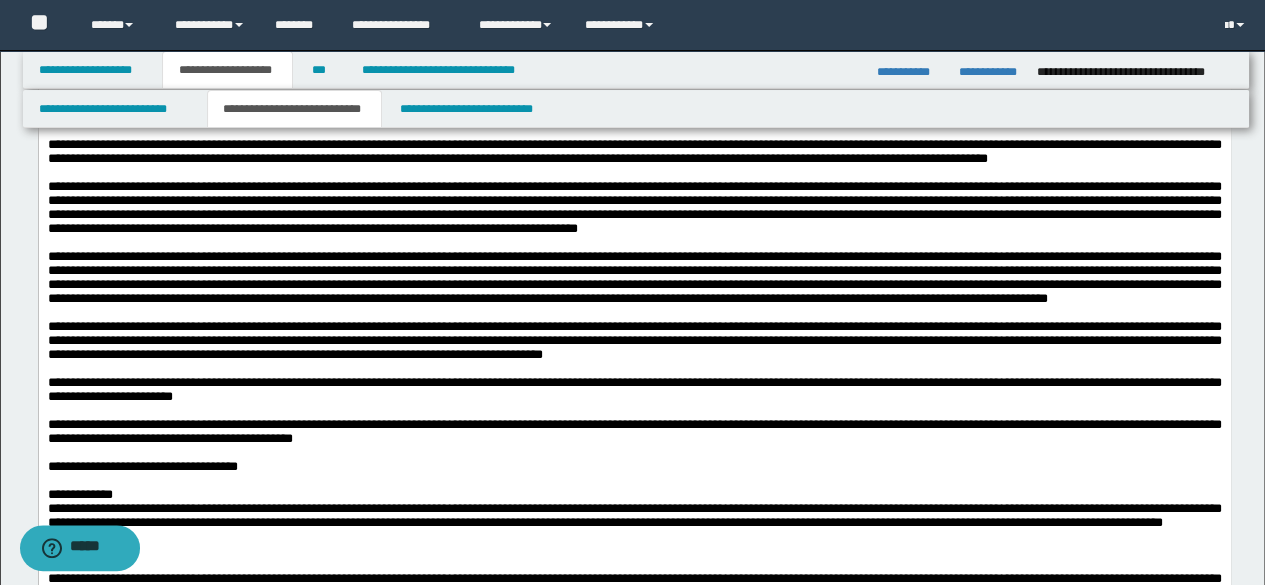 click at bounding box center (646, -37) 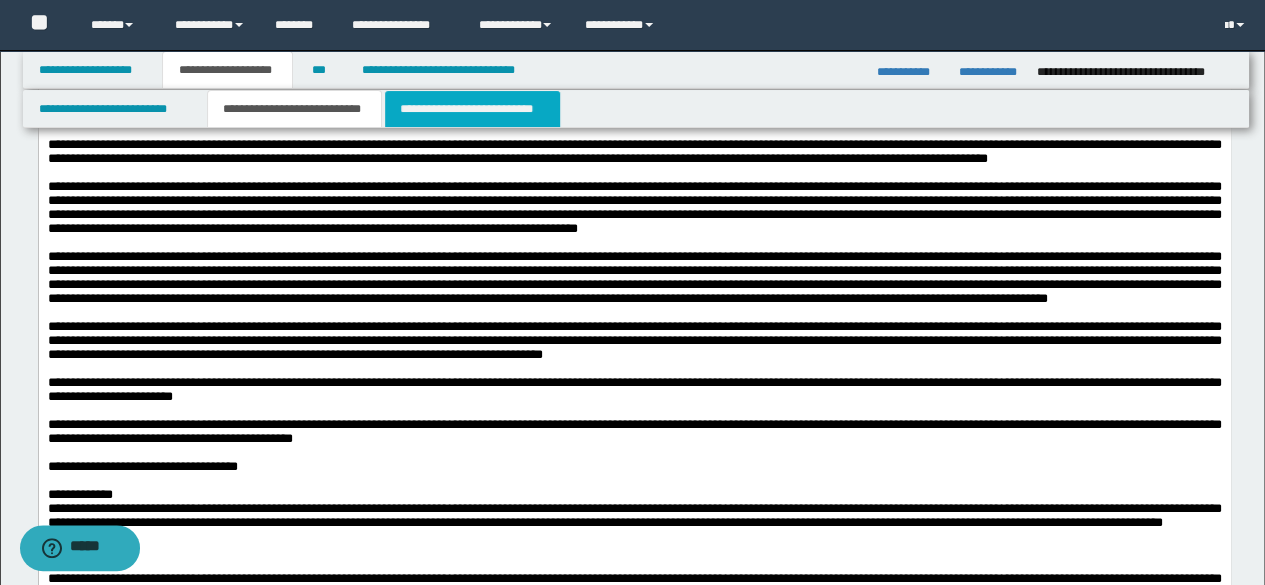 click on "**********" at bounding box center [472, 109] 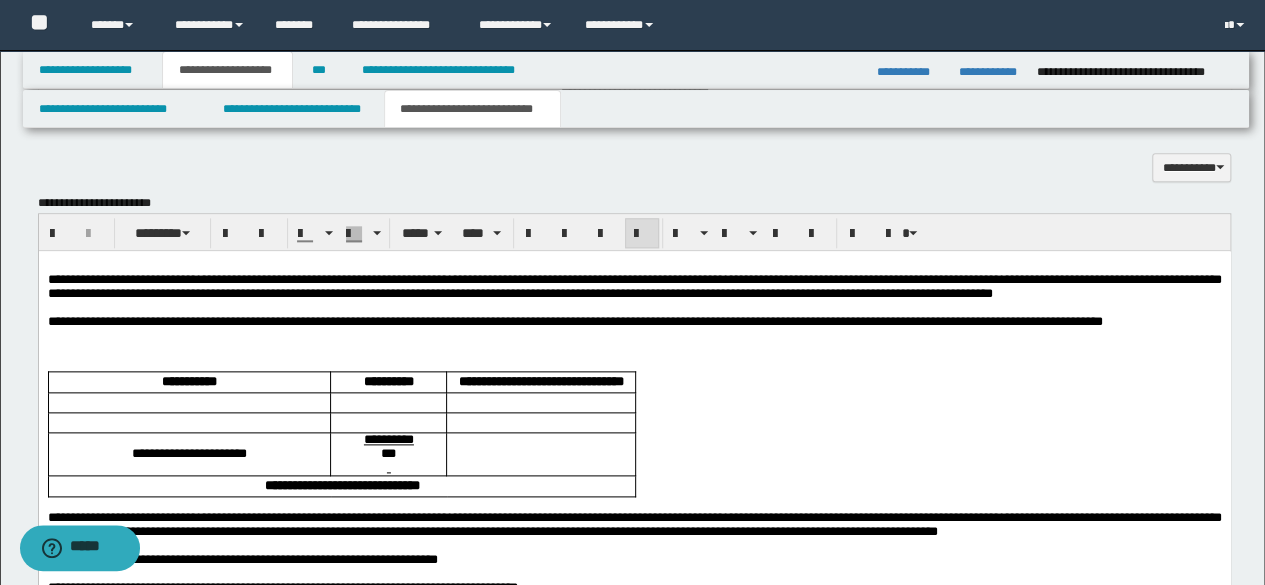 scroll, scrollTop: 1022, scrollLeft: 0, axis: vertical 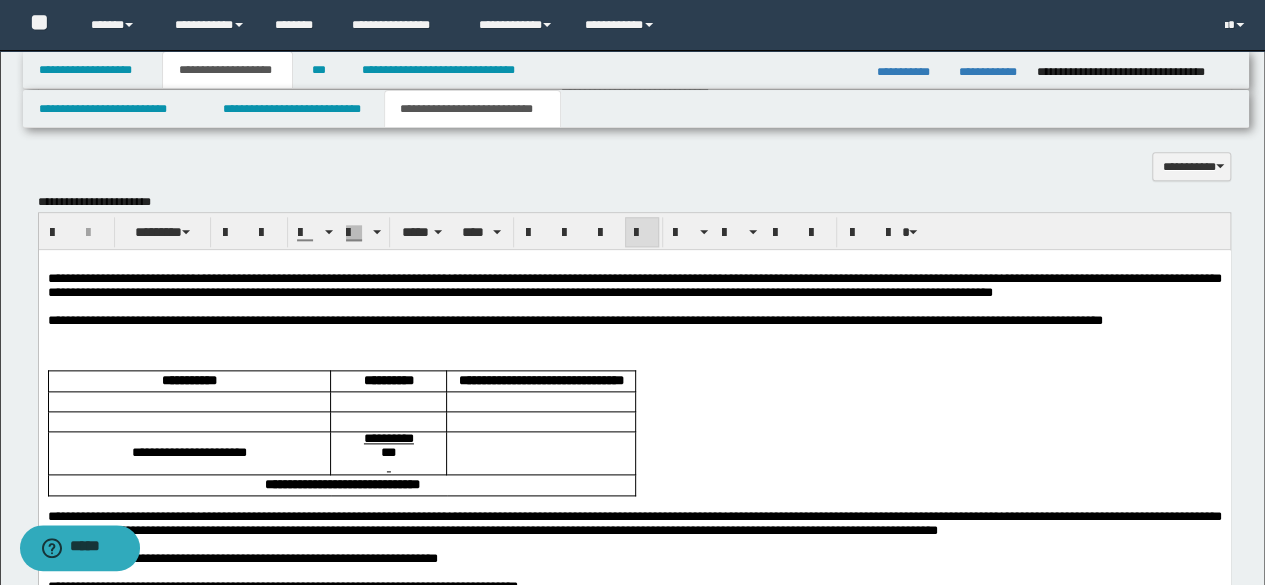 click on "**********" at bounding box center (634, 284) 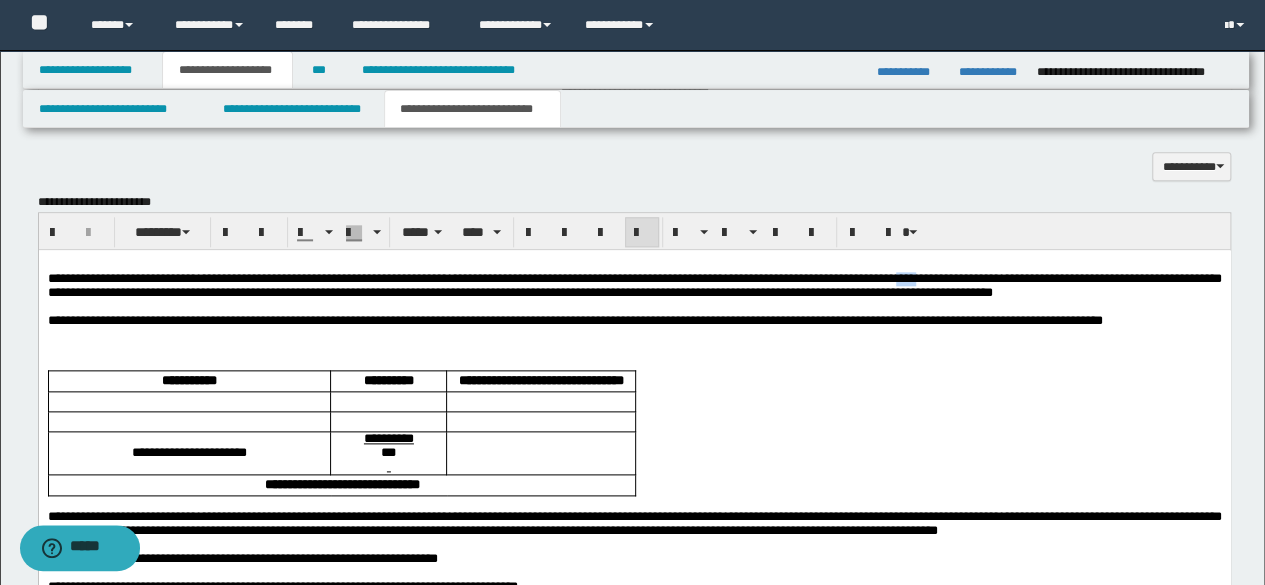click on "**********" at bounding box center [634, 284] 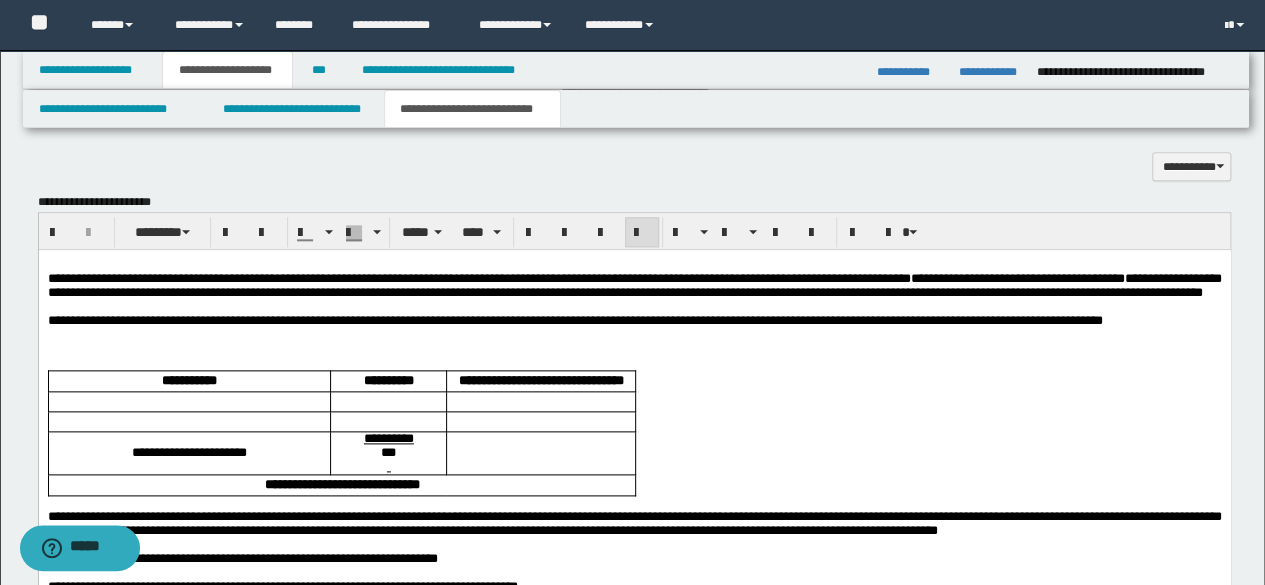 click on "**********" at bounding box center (1017, 277) 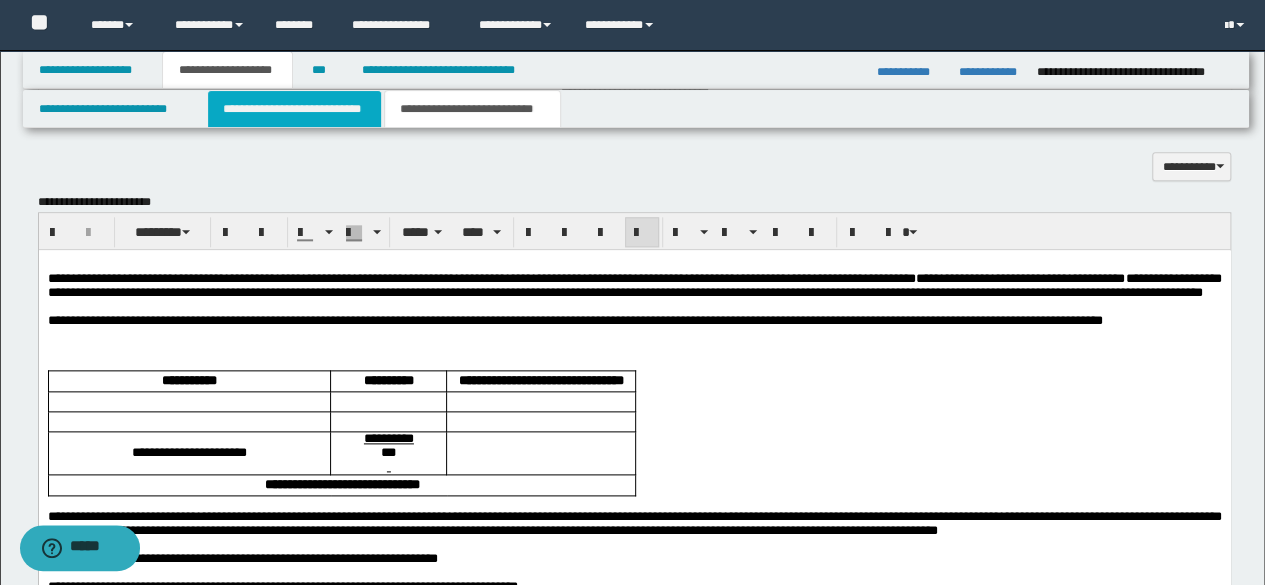 click on "**********" at bounding box center [294, 109] 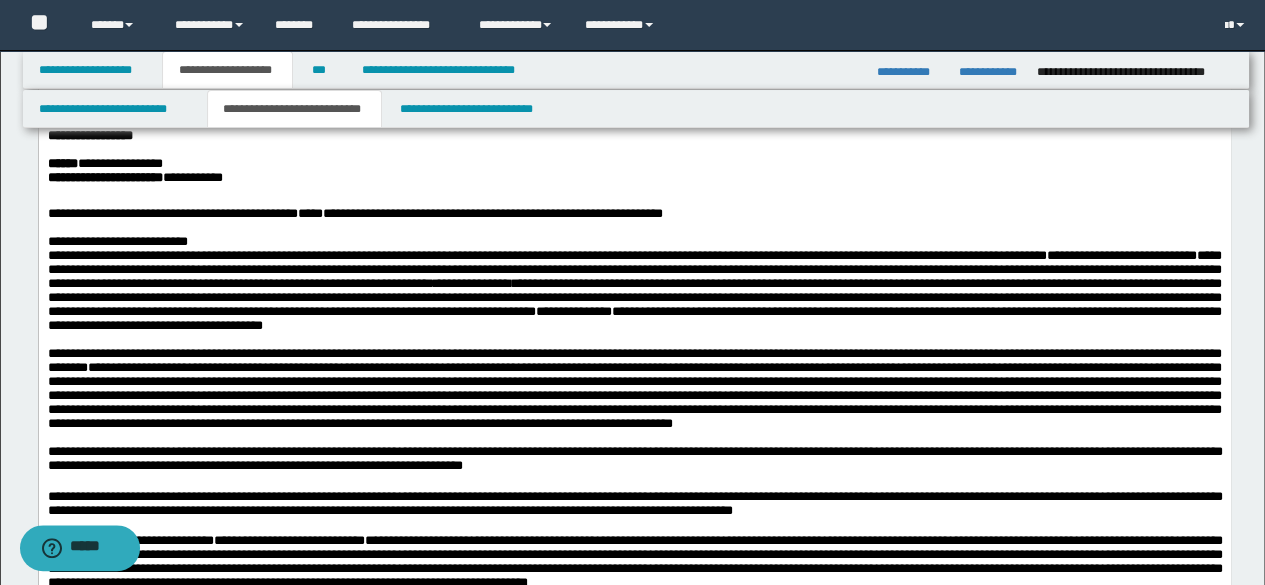 scroll, scrollTop: 1022, scrollLeft: 0, axis: vertical 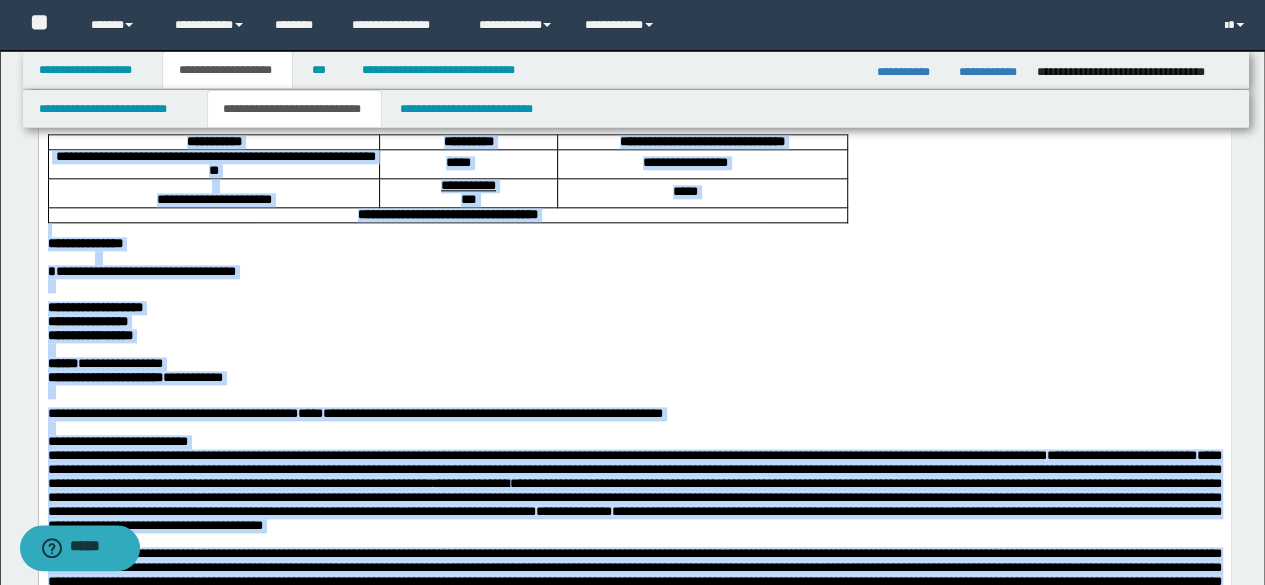 click on "**********" at bounding box center [634, 105] 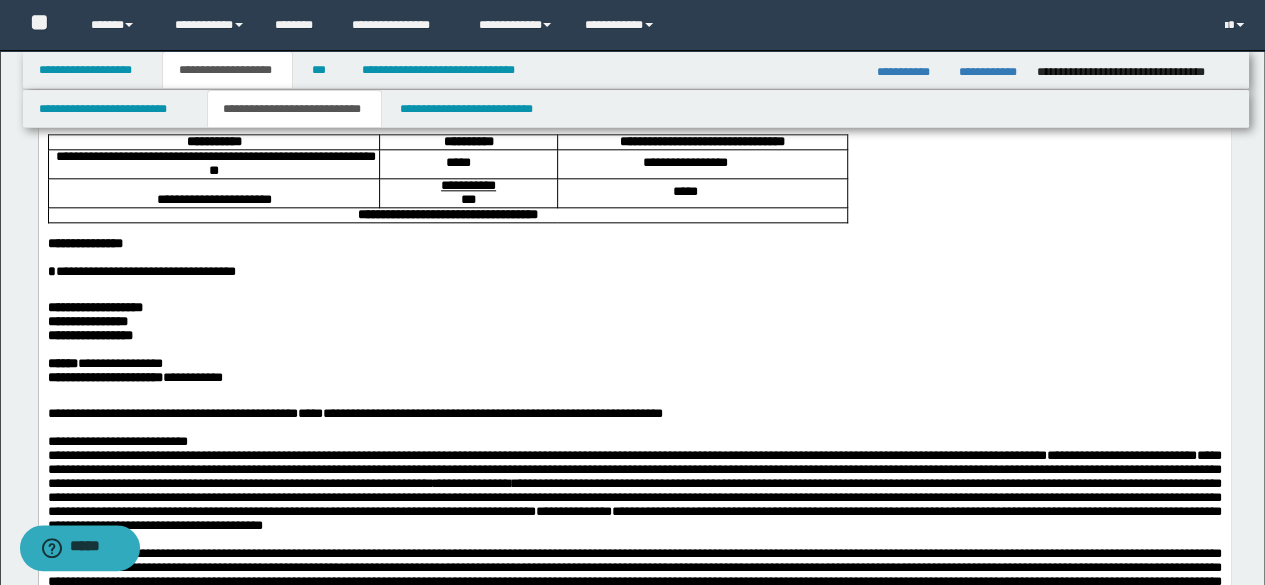 click on "**********" at bounding box center [347, 76] 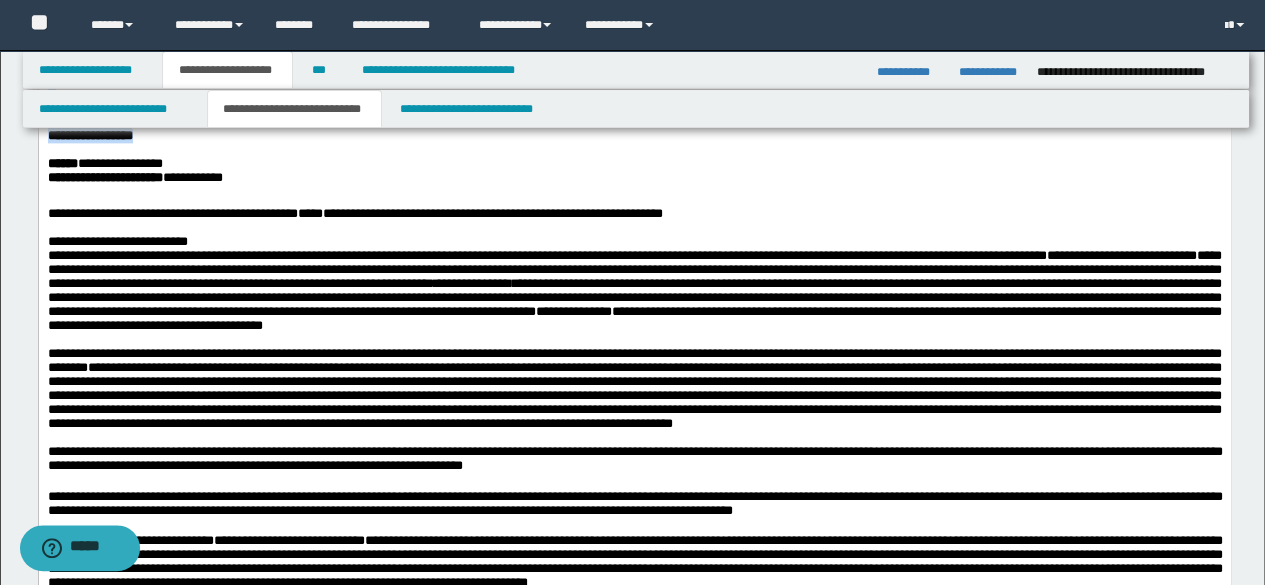 drag, startPoint x: 326, startPoint y: 67, endPoint x: 403, endPoint y: 346, distance: 289.43048 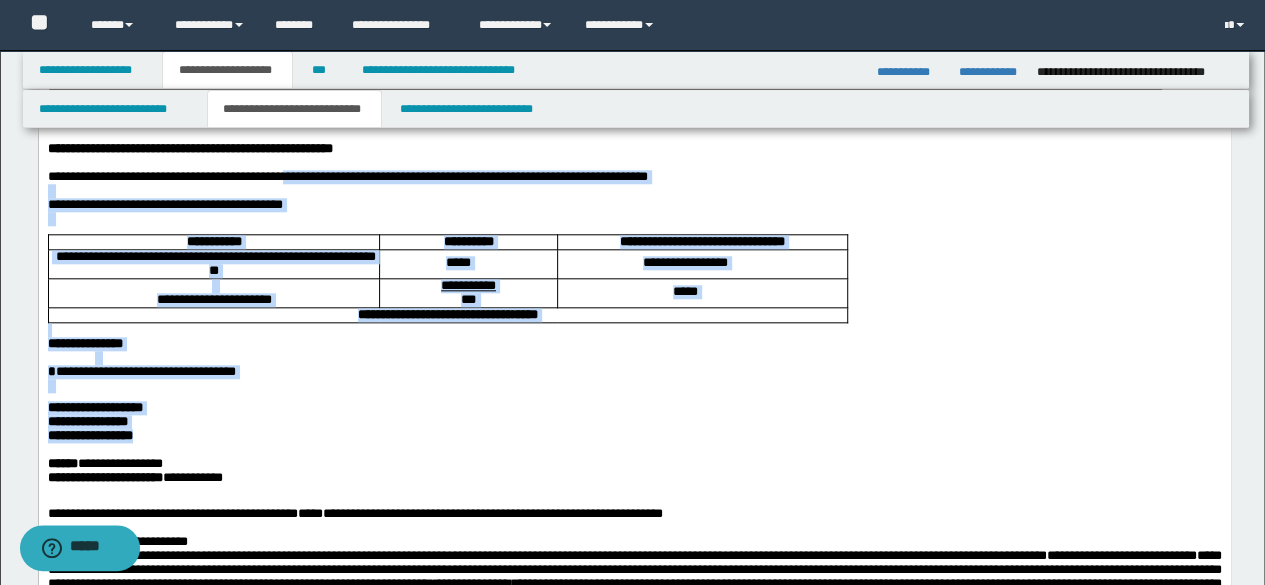 click on "**********" at bounding box center (387, 120) 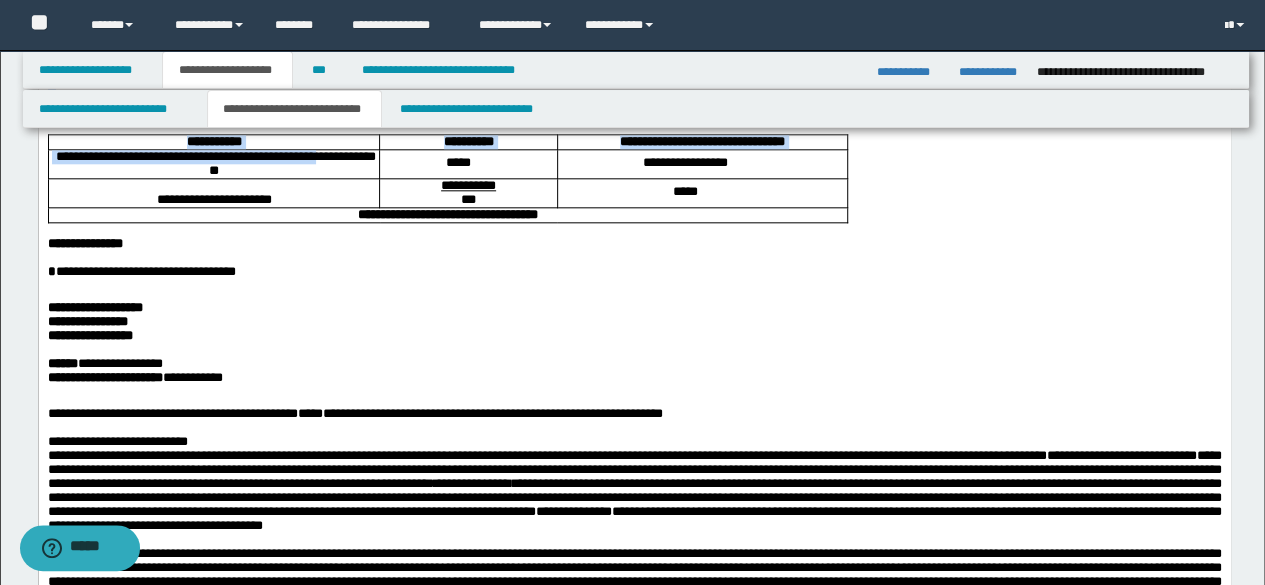 scroll, scrollTop: 1222, scrollLeft: 0, axis: vertical 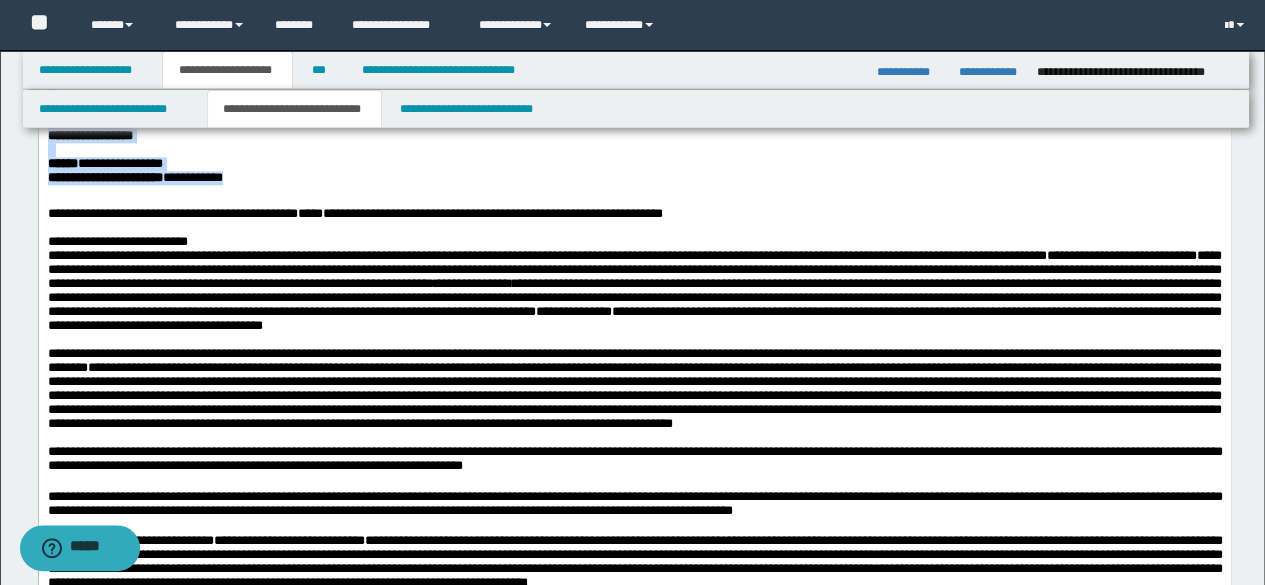drag, startPoint x: 341, startPoint y: 68, endPoint x: 297, endPoint y: 402, distance: 336.88574 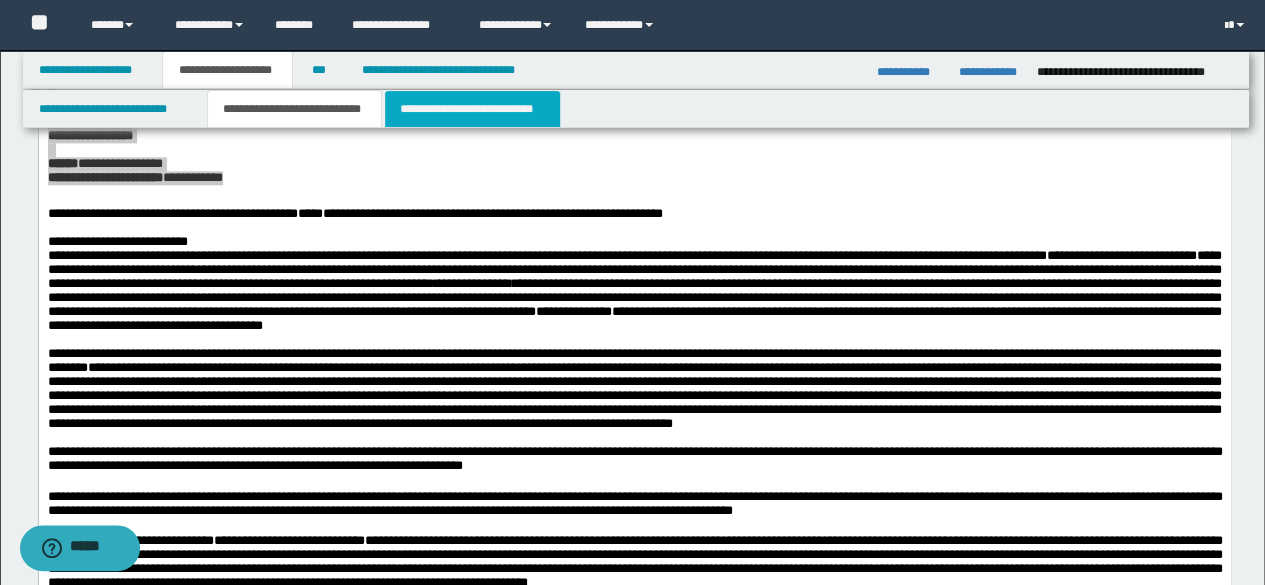 click on "**********" at bounding box center (472, 109) 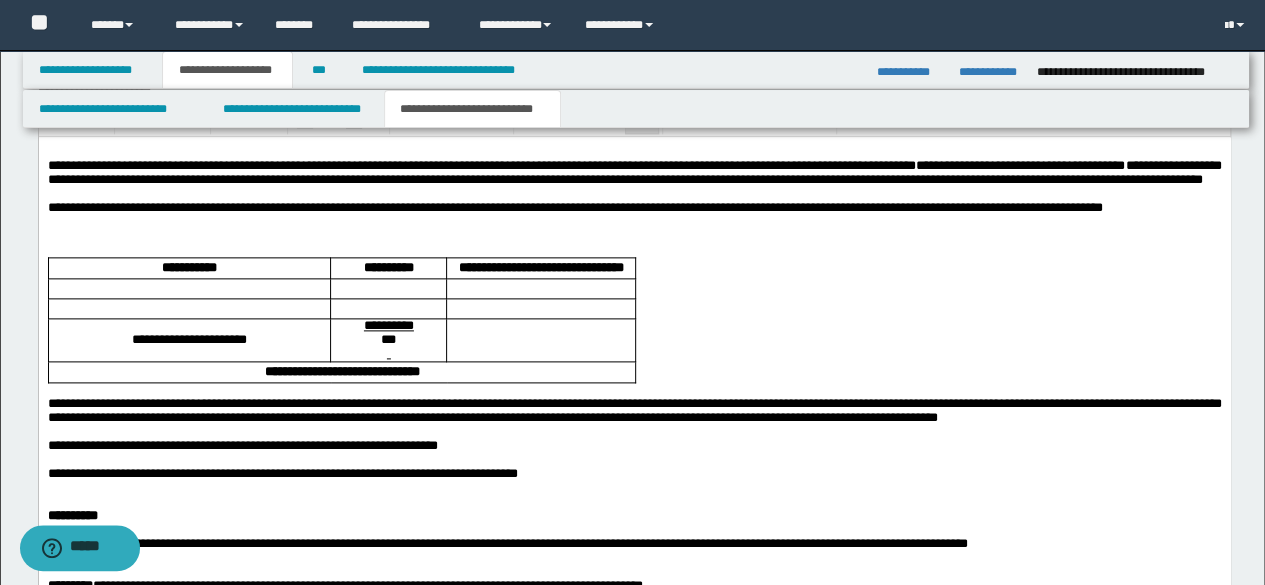 scroll, scrollTop: 1222, scrollLeft: 0, axis: vertical 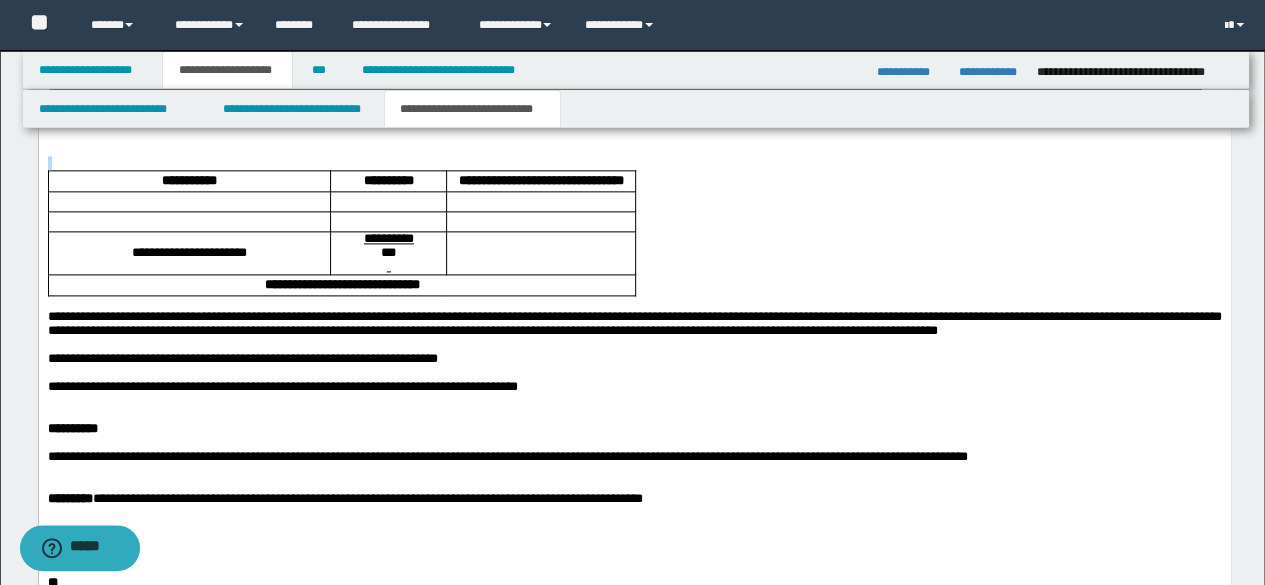 drag, startPoint x: 660, startPoint y: 332, endPoint x: 152, endPoint y: 184, distance: 529.12 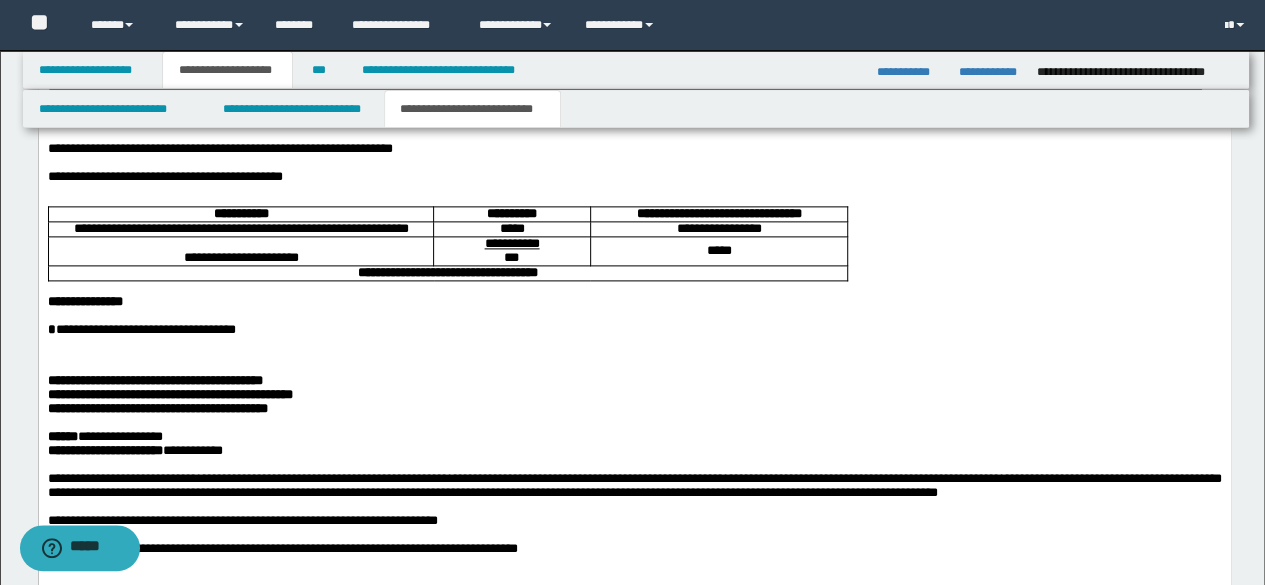 scroll, scrollTop: 1022, scrollLeft: 0, axis: vertical 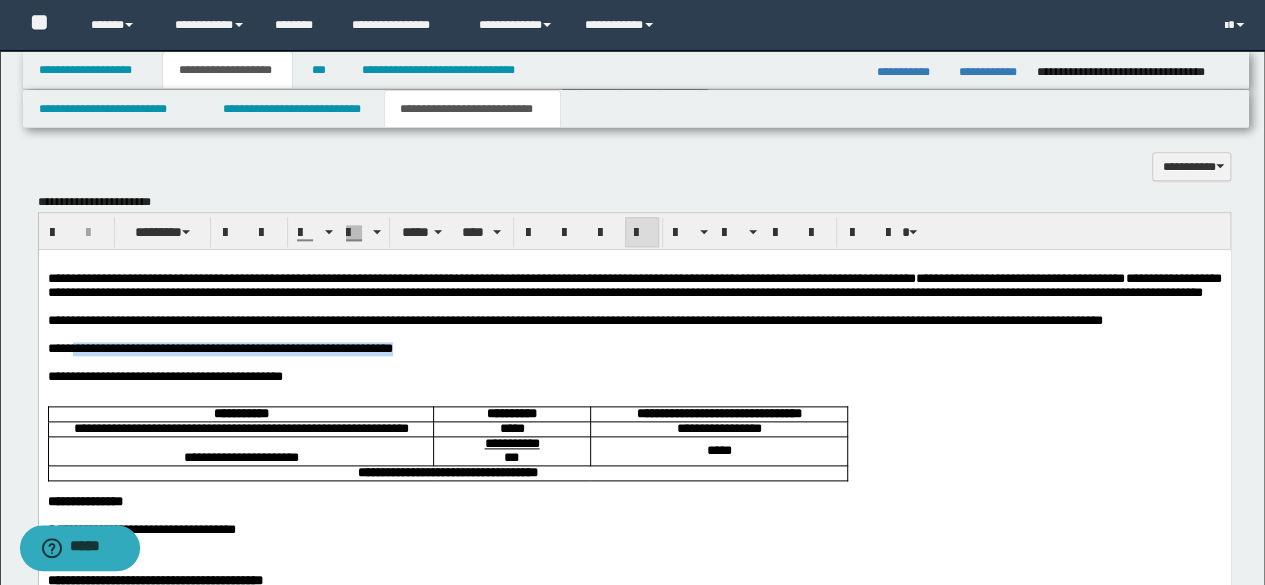 drag, startPoint x: 84, startPoint y: 386, endPoint x: 11, endPoint y: 395, distance: 73.552704 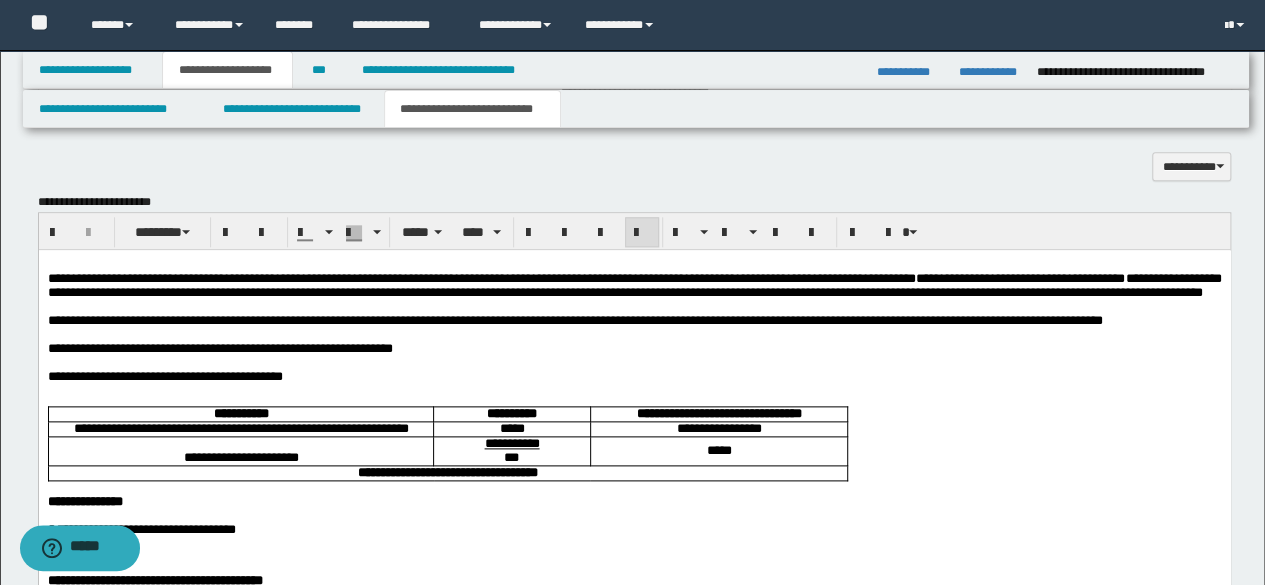 click on "**********" at bounding box center [219, 347] 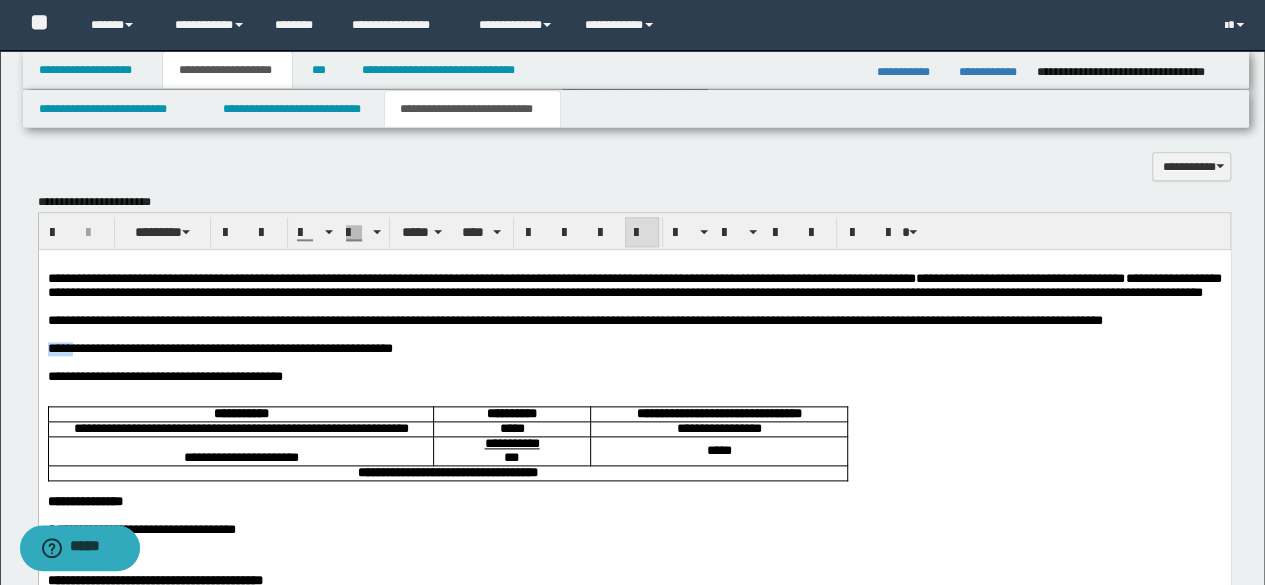 drag, startPoint x: 86, startPoint y: 388, endPoint x: 0, endPoint y: 389, distance: 86.00581 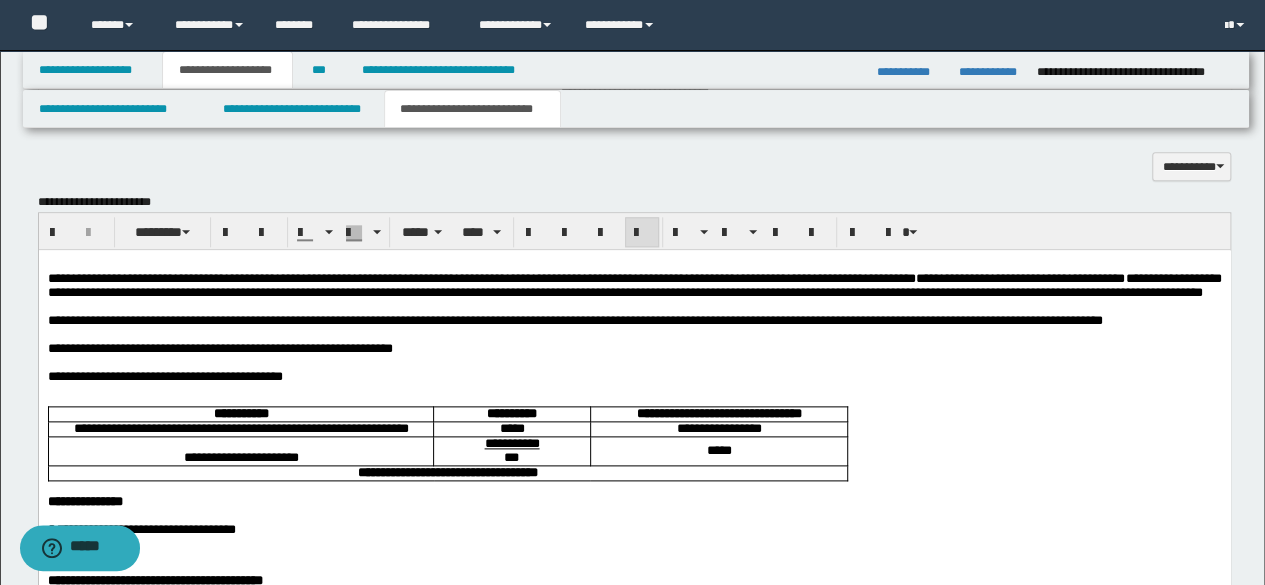 click on "**********" at bounding box center (634, 284) 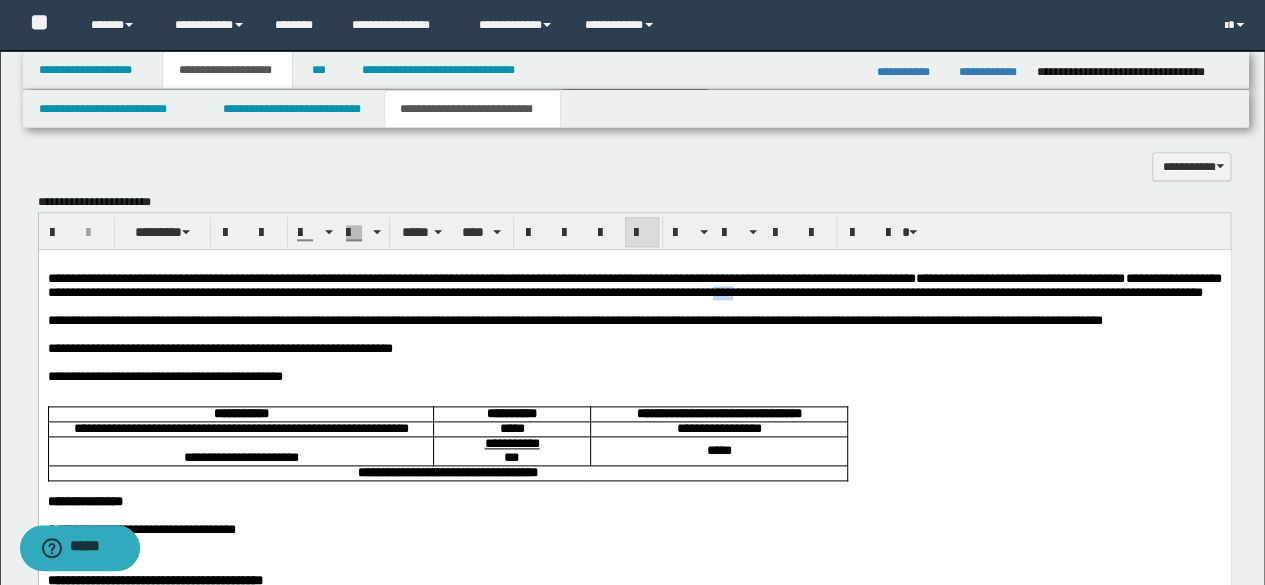 click on "**********" at bounding box center [634, 284] 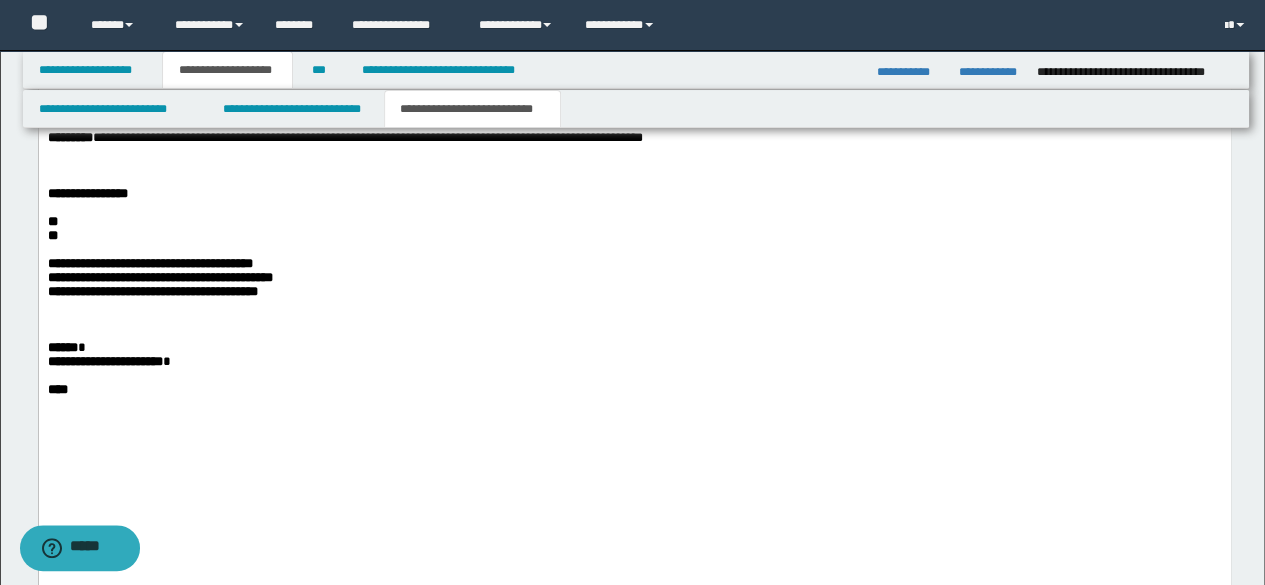 scroll, scrollTop: 1622, scrollLeft: 0, axis: vertical 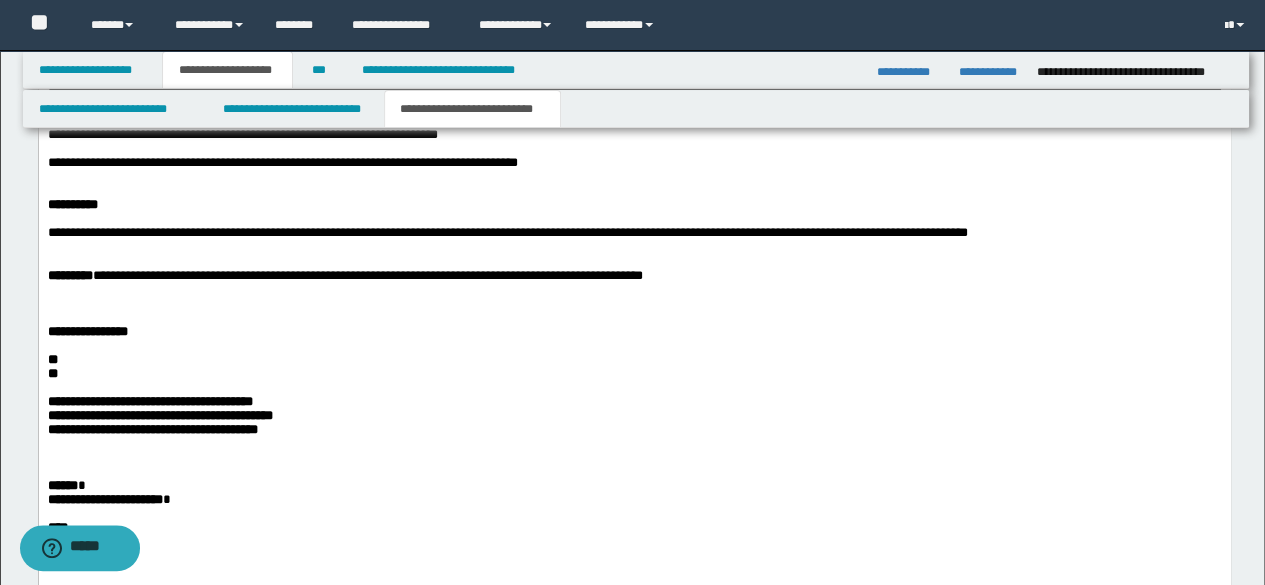 click on "**********" at bounding box center (367, 274) 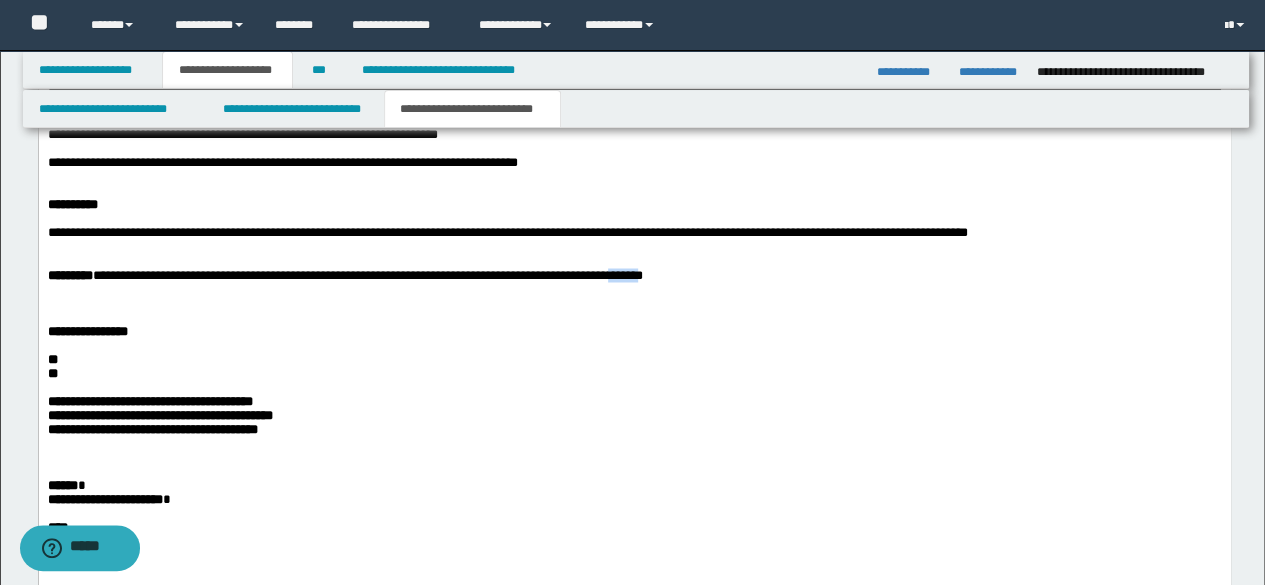 click on "**********" at bounding box center [367, 274] 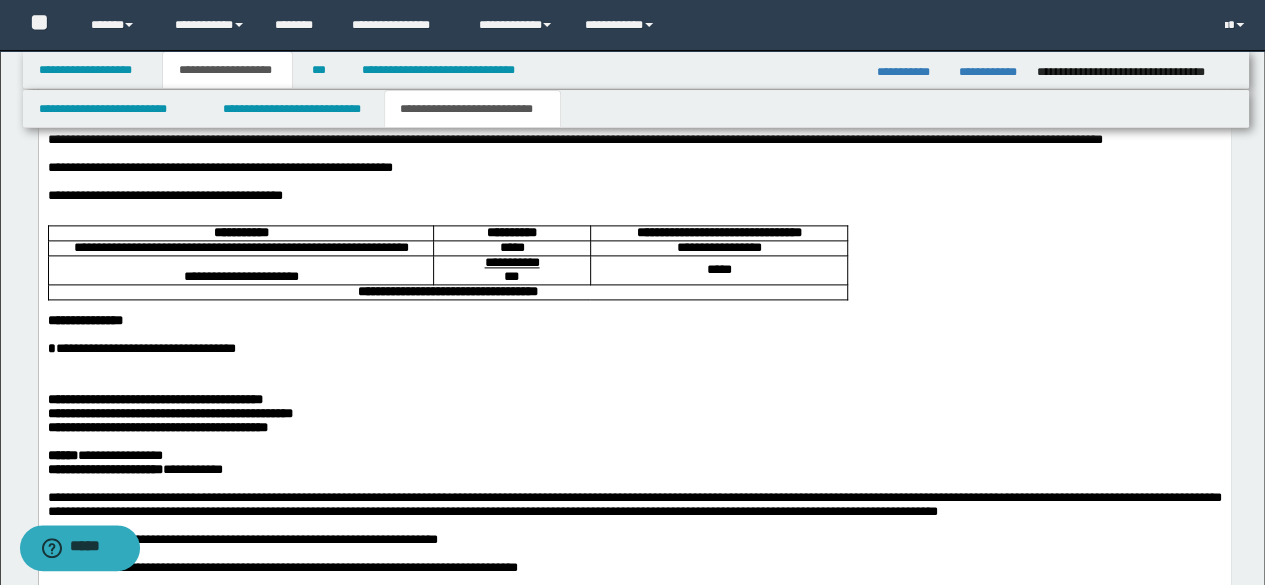scroll, scrollTop: 1322, scrollLeft: 0, axis: vertical 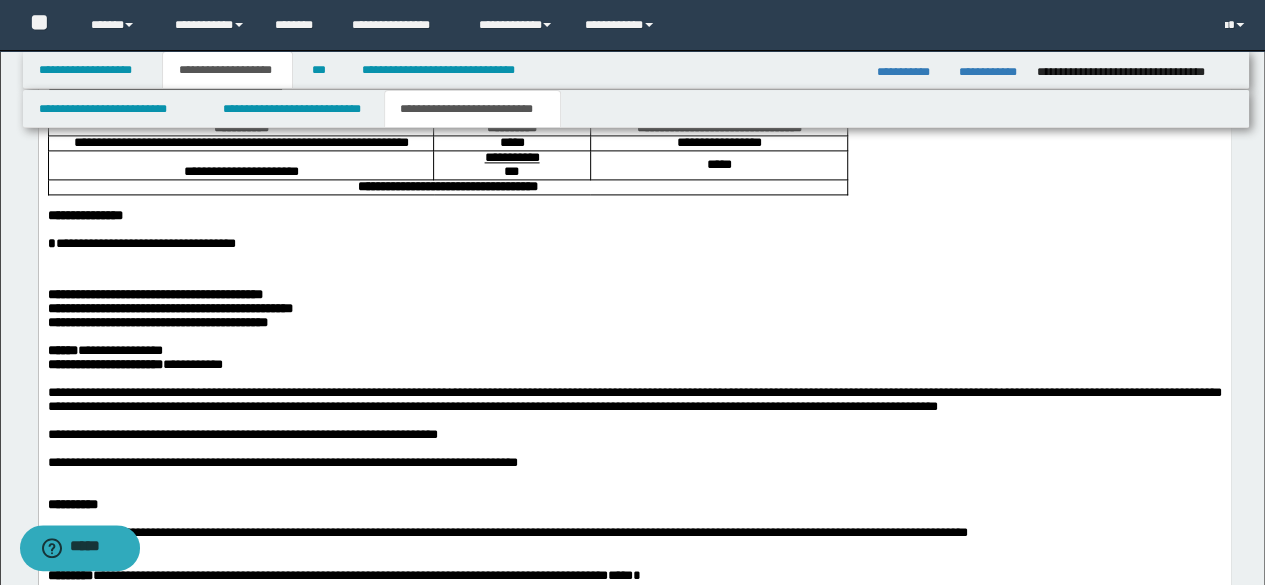 click at bounding box center [634, 273] 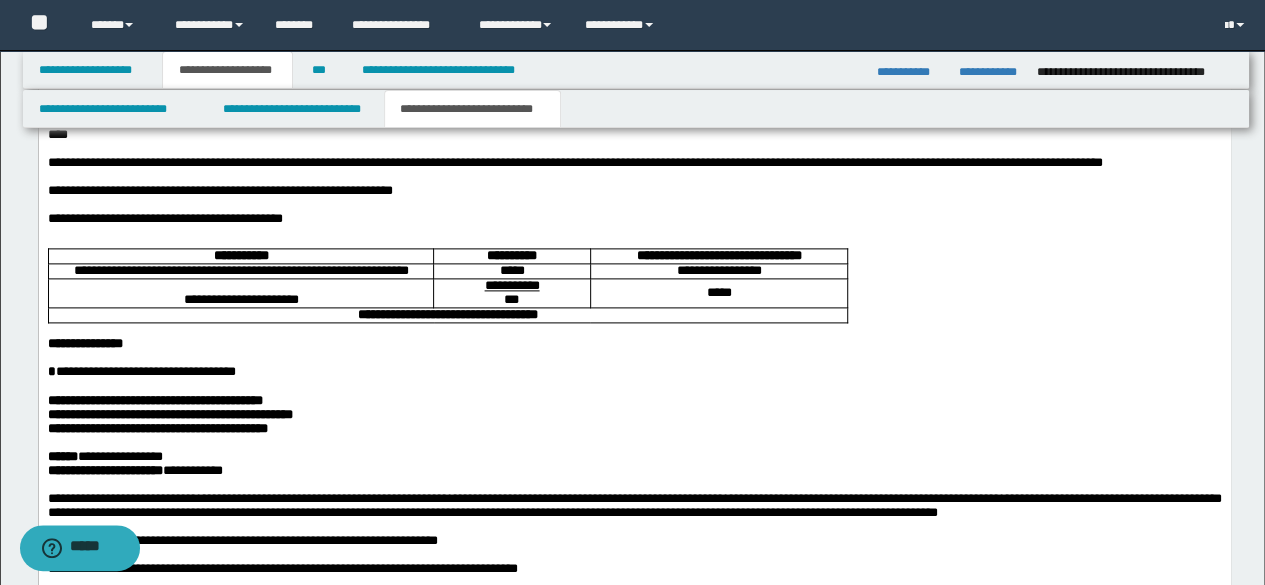 scroll, scrollTop: 1122, scrollLeft: 0, axis: vertical 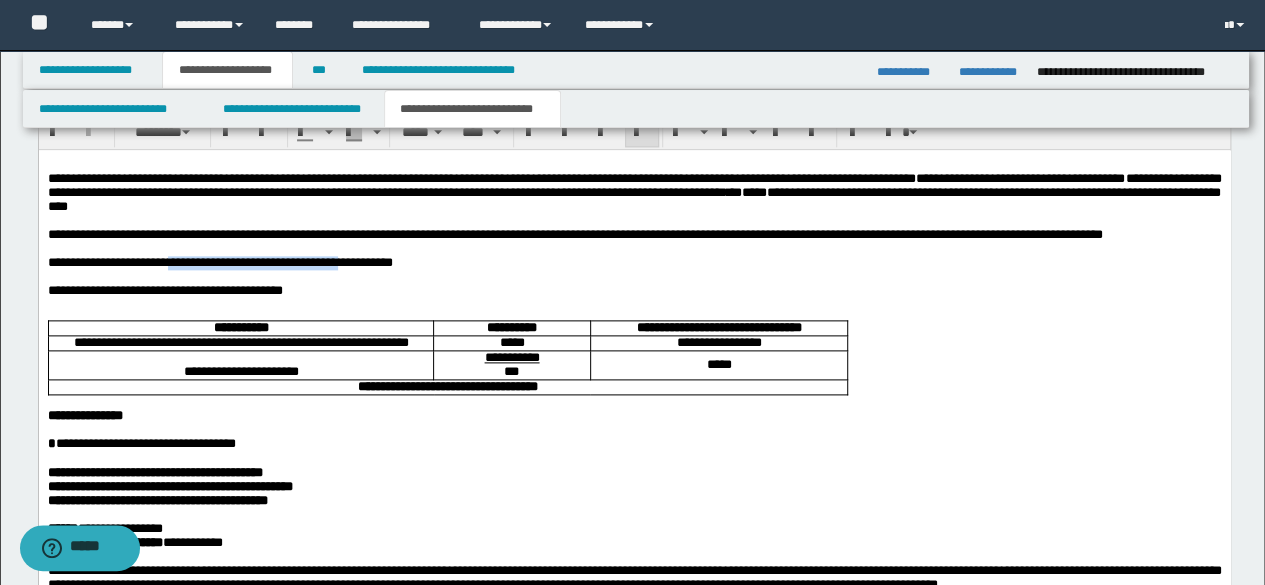 drag, startPoint x: 208, startPoint y: 286, endPoint x: 429, endPoint y: 290, distance: 221.0362 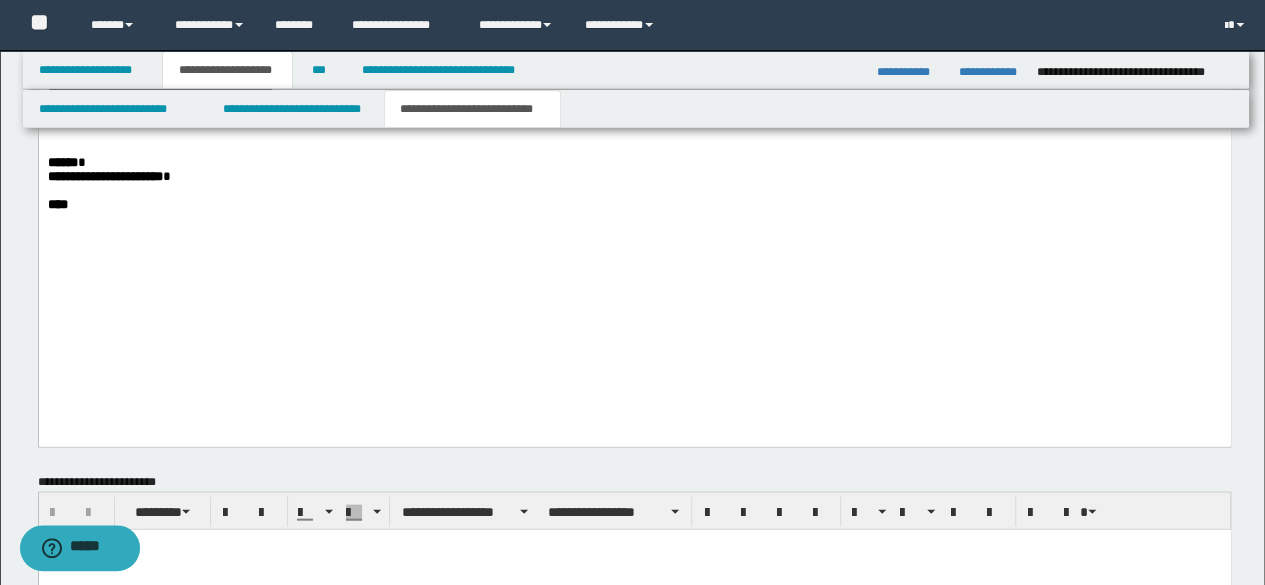 scroll, scrollTop: 1622, scrollLeft: 0, axis: vertical 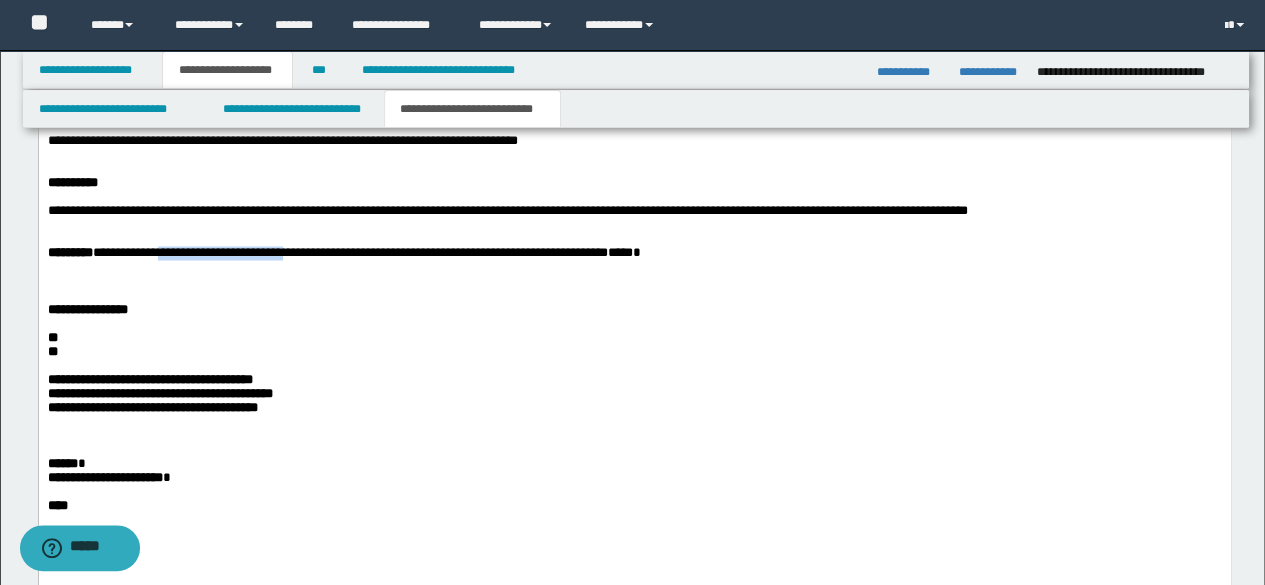 drag, startPoint x: 206, startPoint y: 357, endPoint x: 383, endPoint y: 354, distance: 177.02542 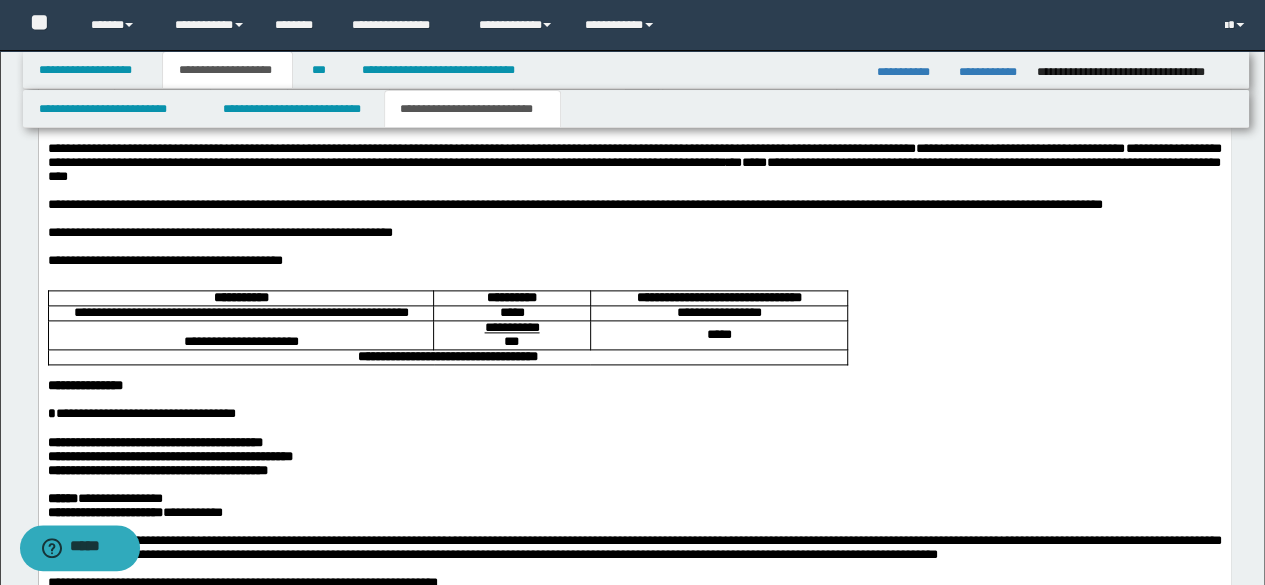 scroll, scrollTop: 1122, scrollLeft: 0, axis: vertical 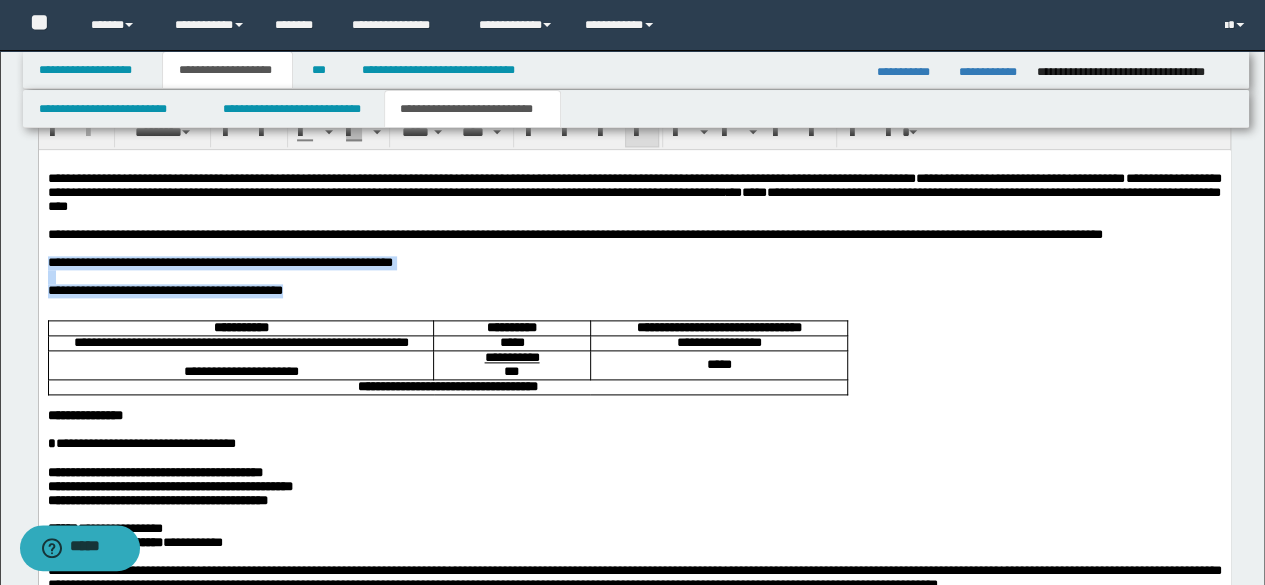 drag, startPoint x: 340, startPoint y: 324, endPoint x: 12, endPoint y: 290, distance: 329.75748 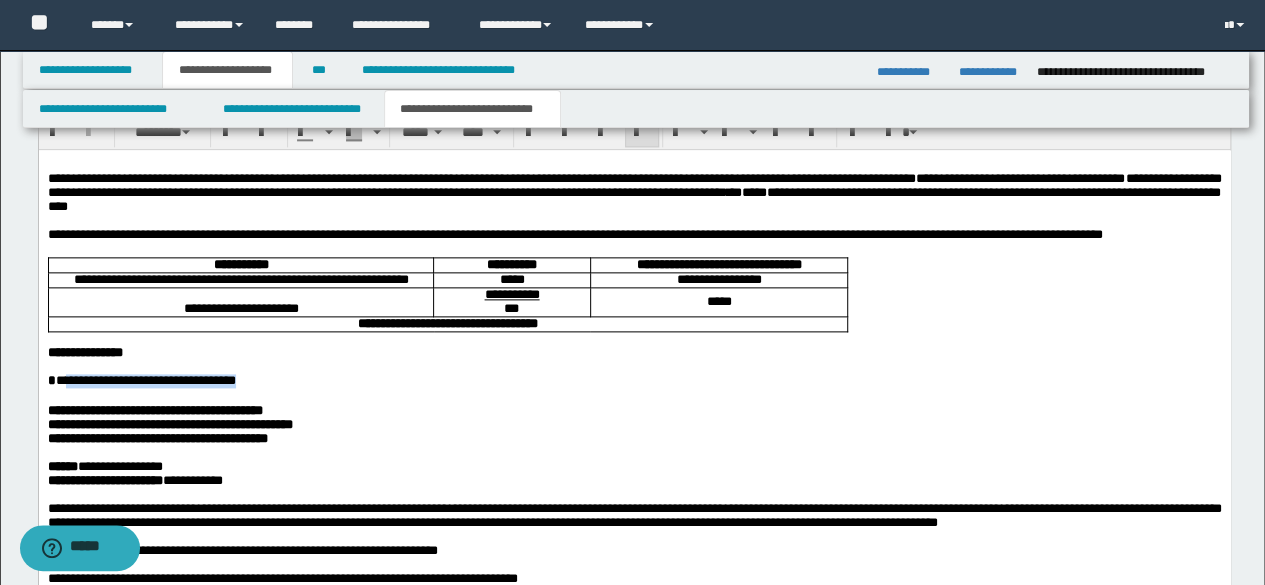 drag, startPoint x: 61, startPoint y: 431, endPoint x: 314, endPoint y: 432, distance: 253.00198 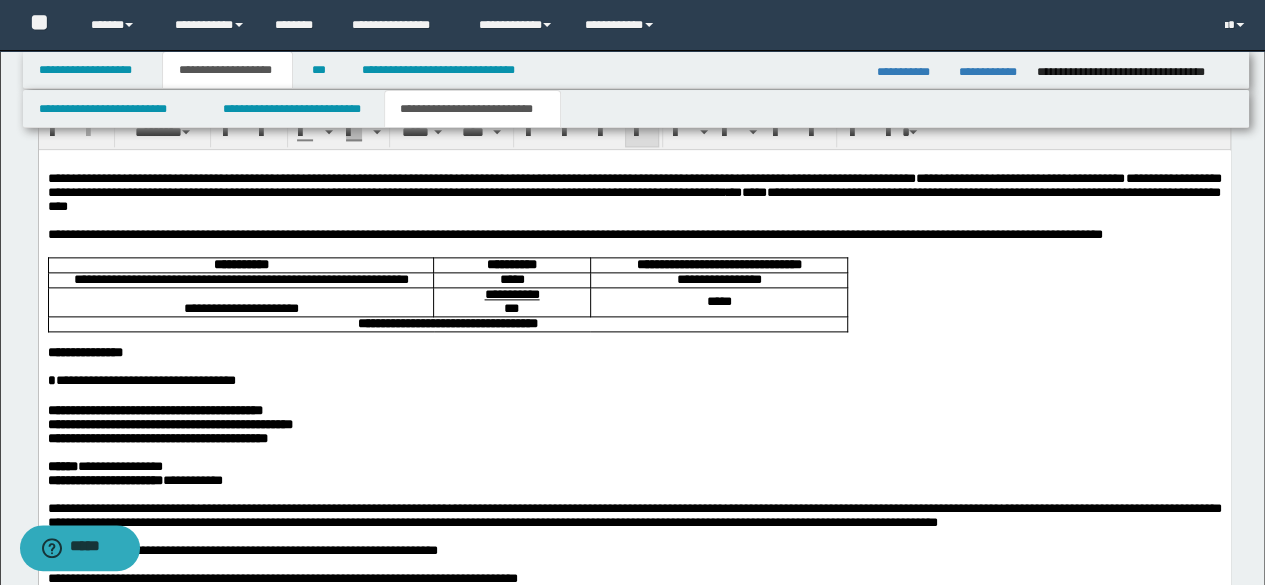 click on "**********" at bounding box center (634, 191) 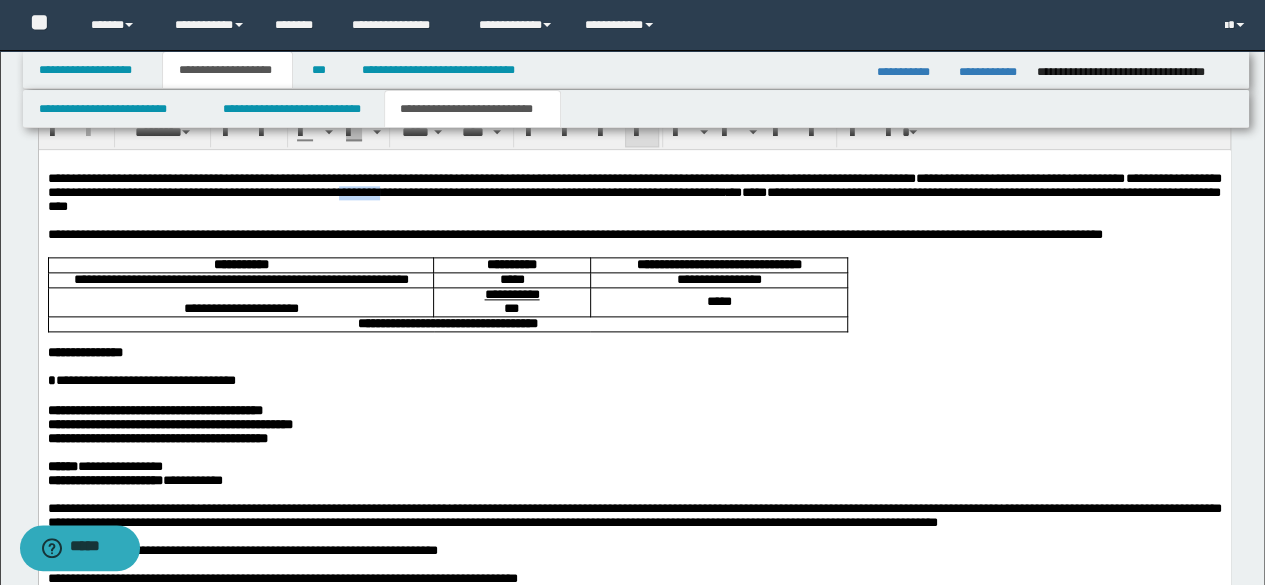 click on "**********" at bounding box center (634, 191) 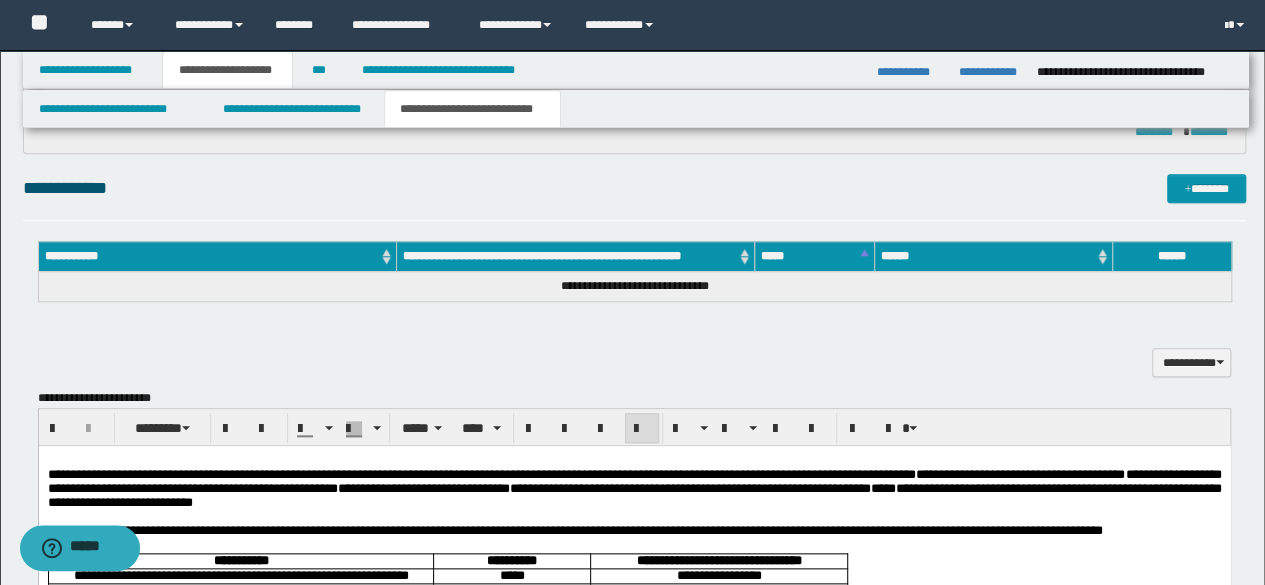 scroll, scrollTop: 822, scrollLeft: 0, axis: vertical 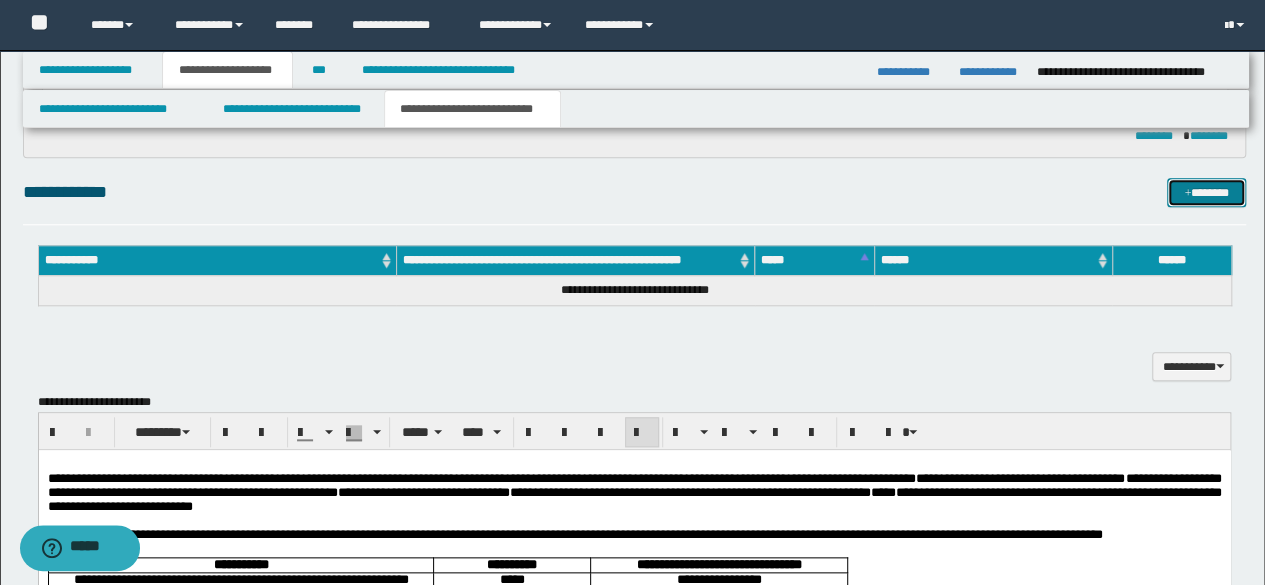 click on "*******" at bounding box center (1206, 192) 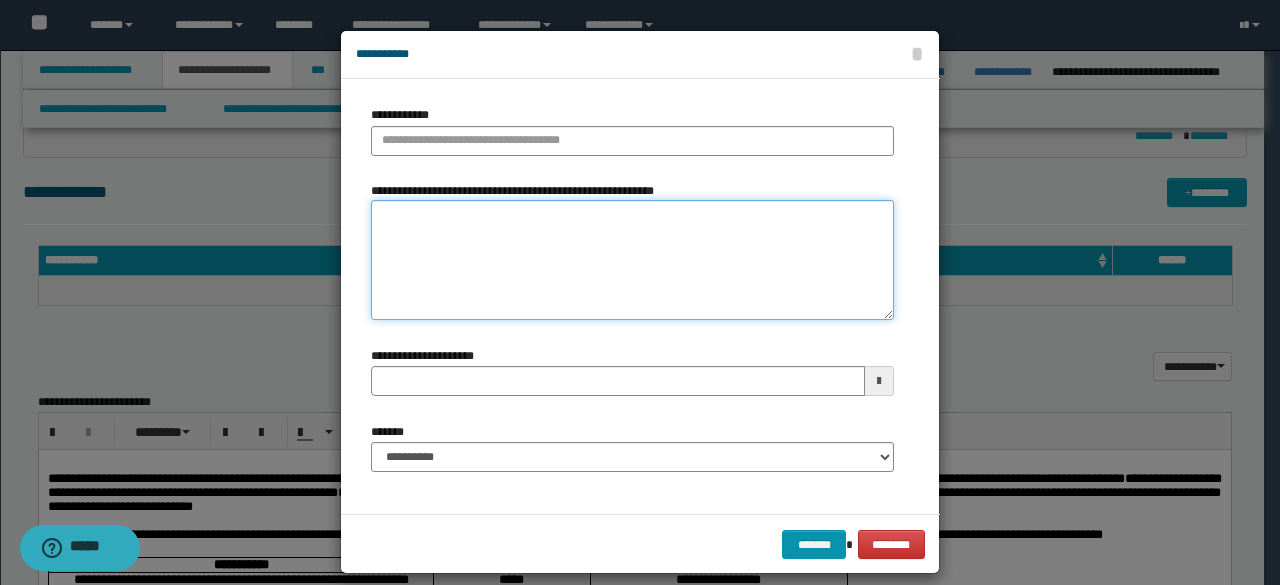 click on "**********" at bounding box center (632, 260) 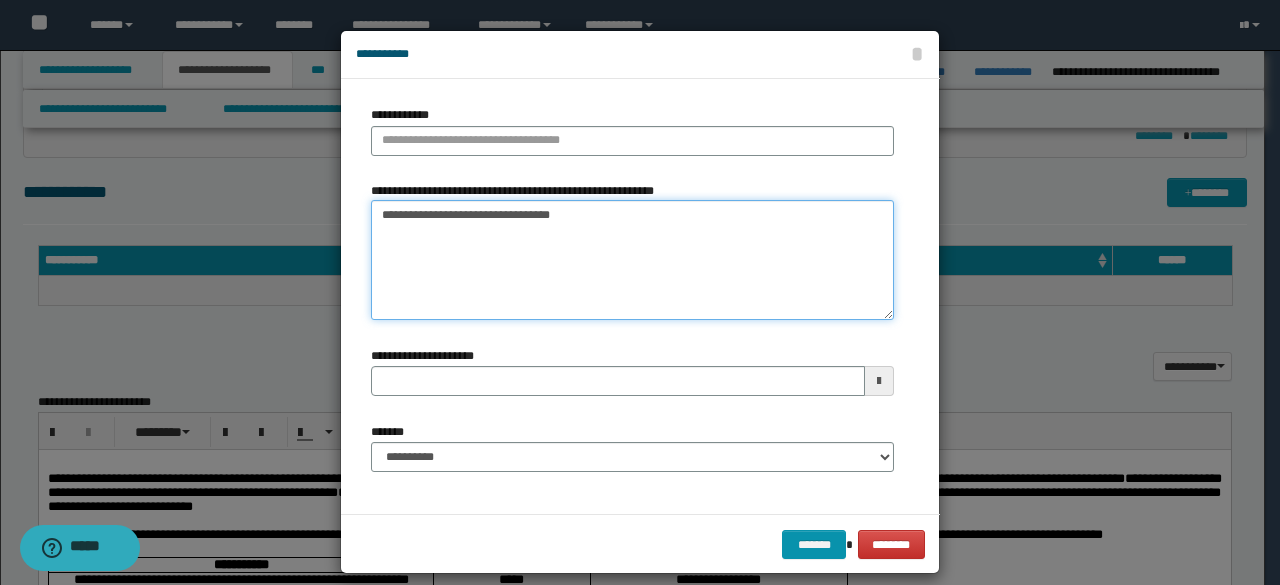 type on "**********" 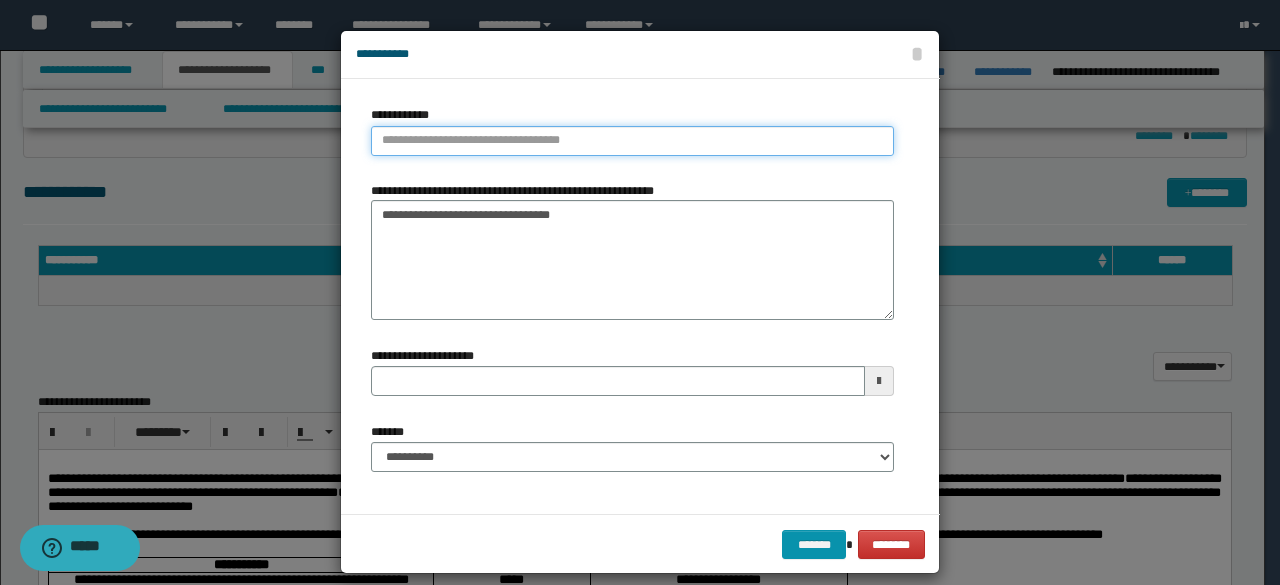 paste on "****" 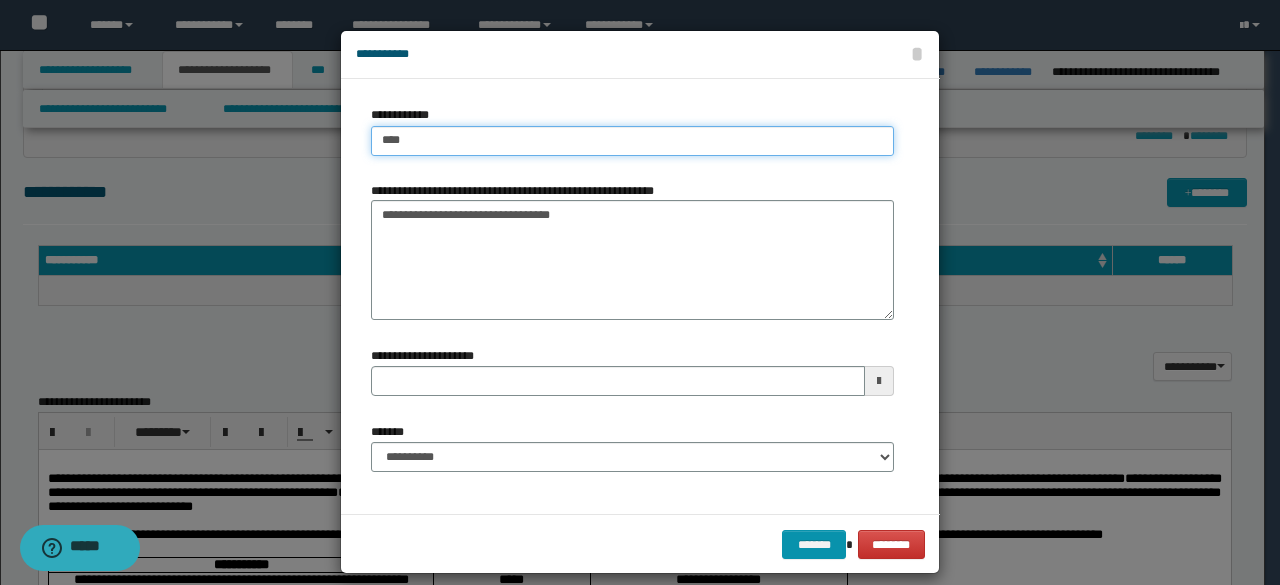 type on "****" 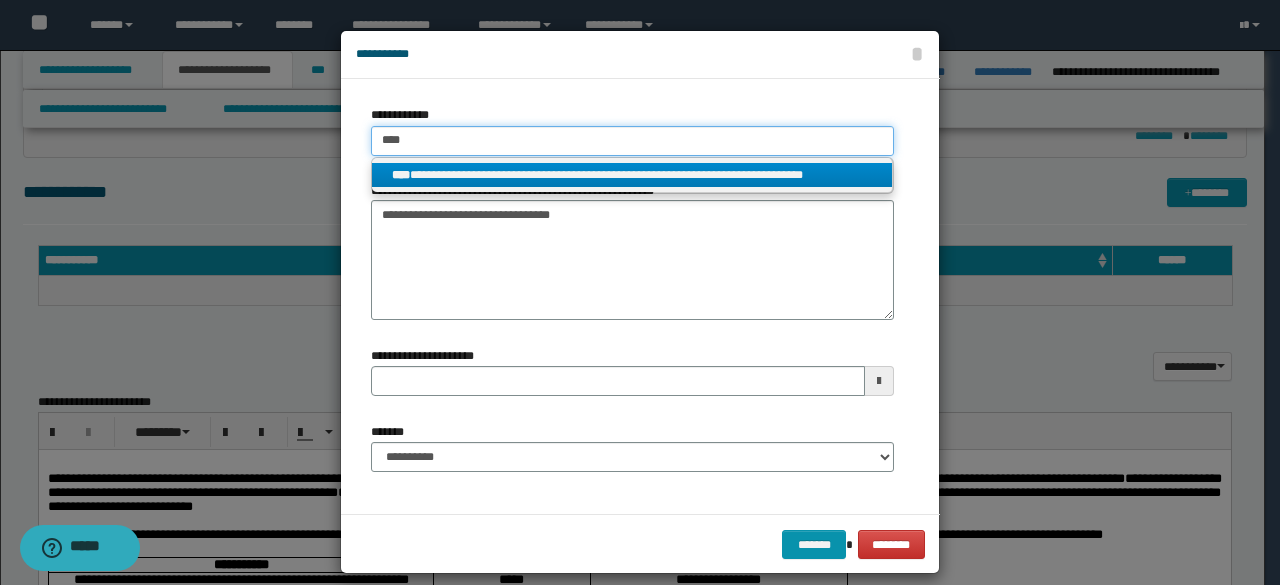 type on "****" 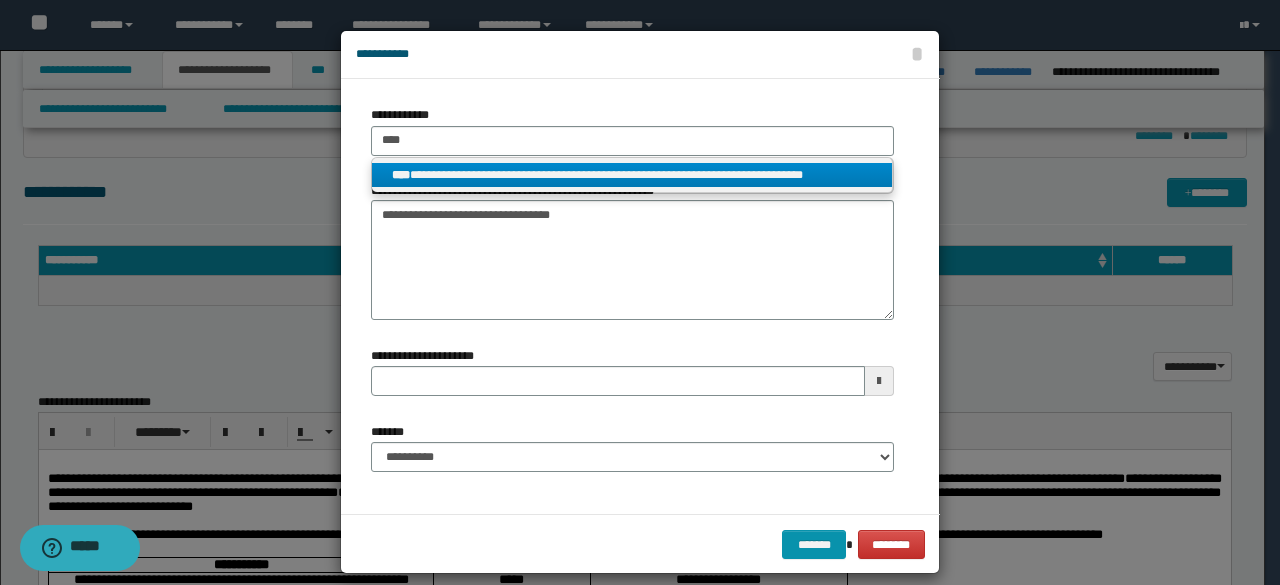 click on "**********" at bounding box center (632, 175) 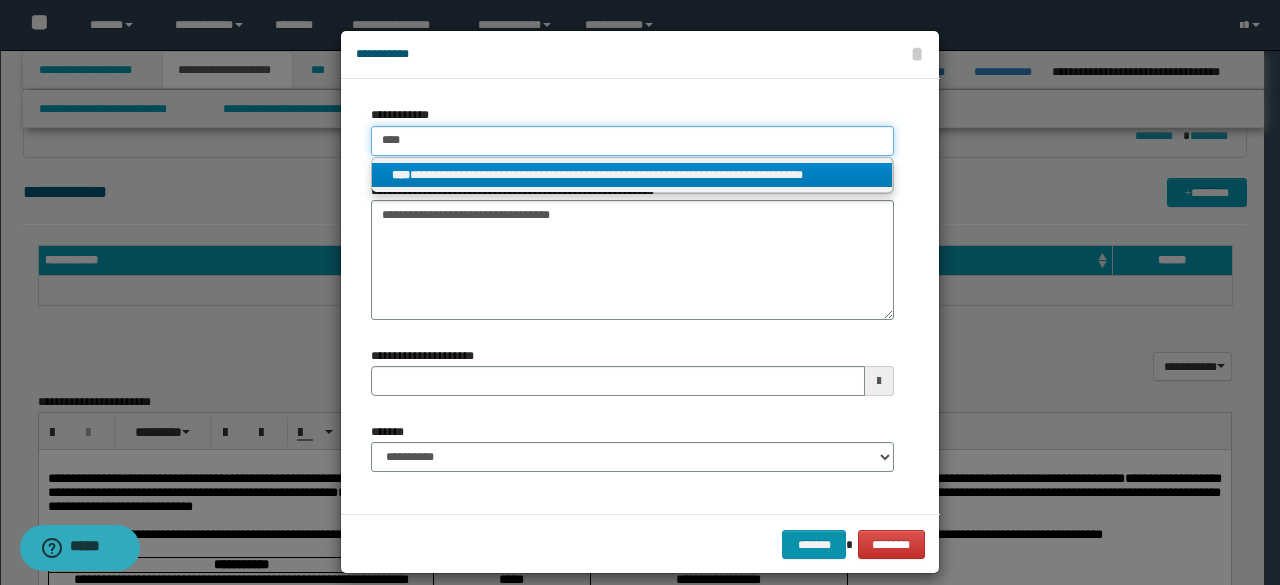 type 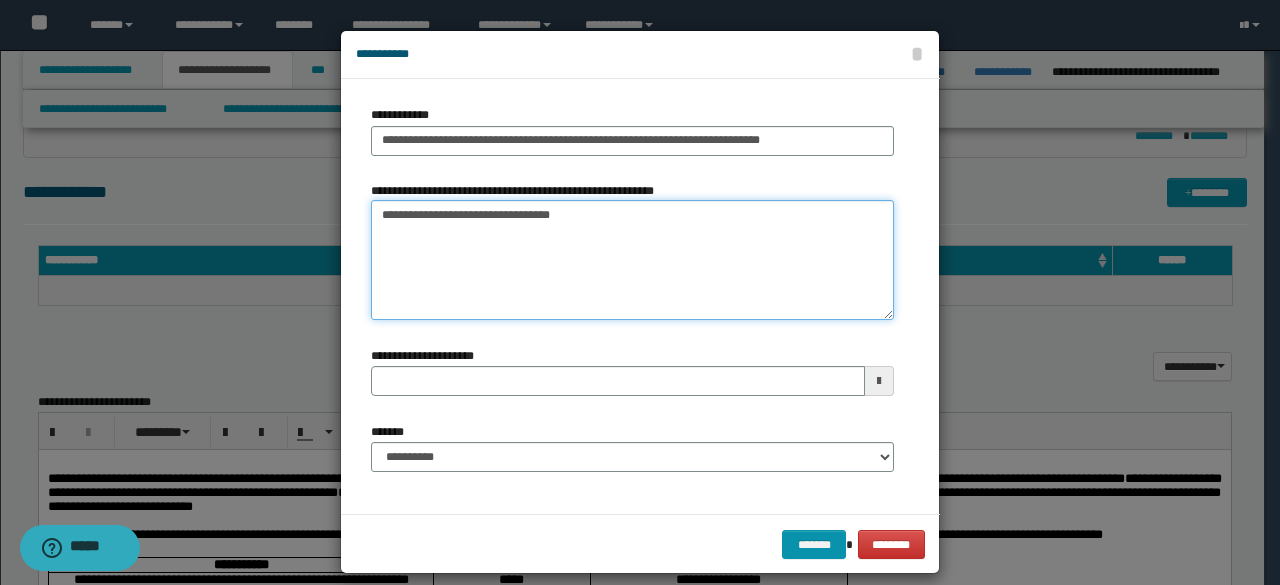 click on "**********" at bounding box center [632, 260] 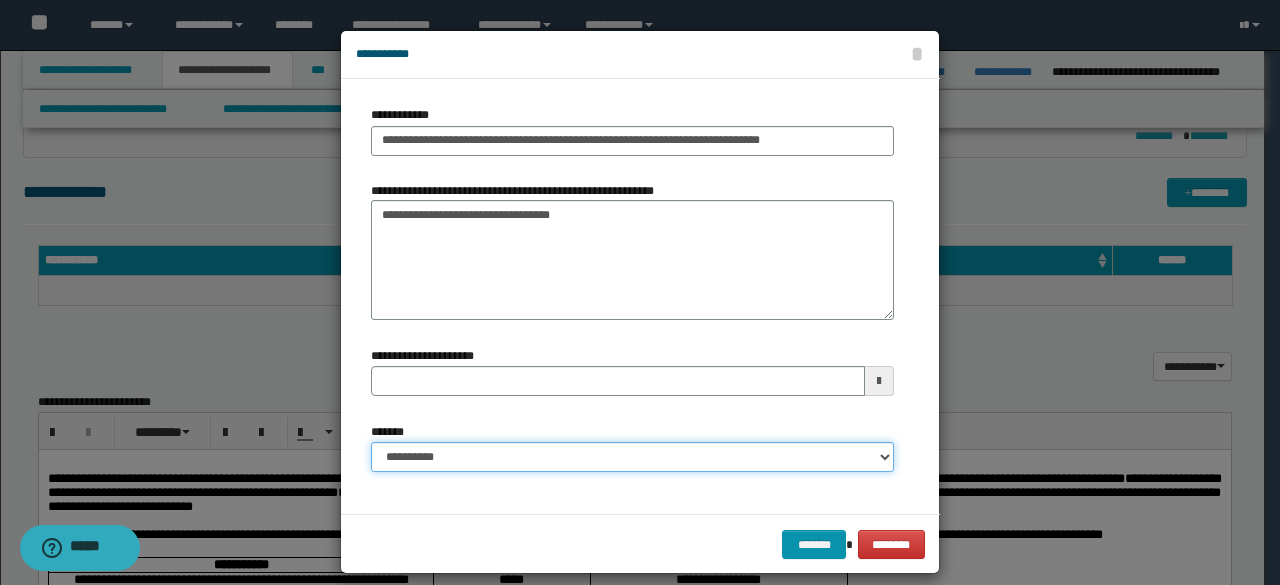 click on "**********" at bounding box center (632, 457) 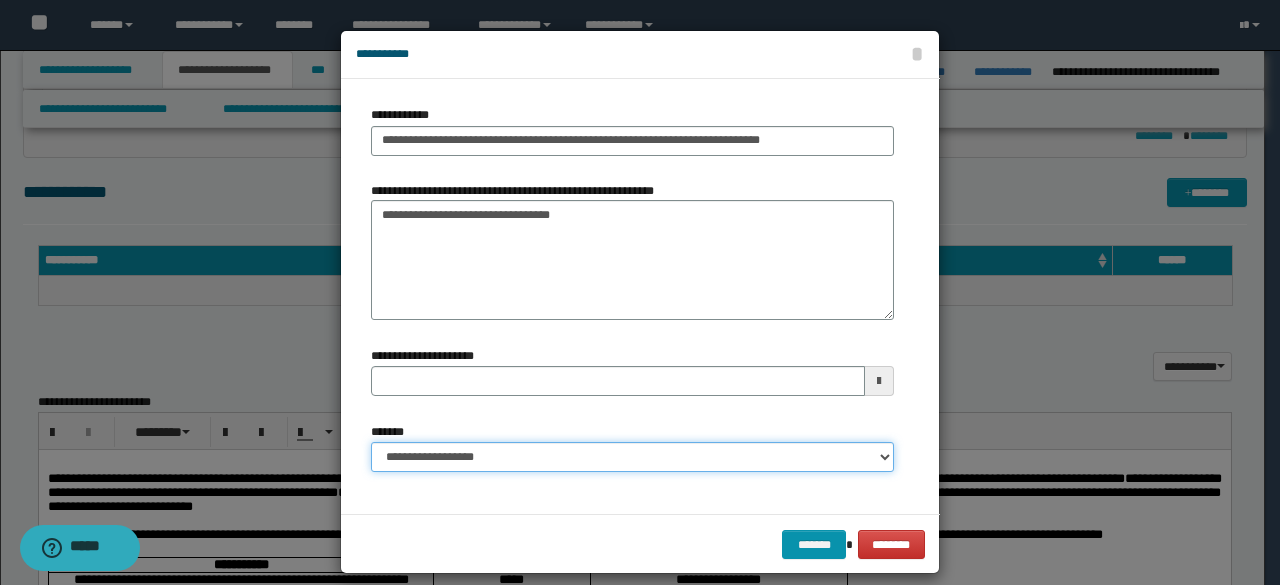click on "**********" at bounding box center [632, 457] 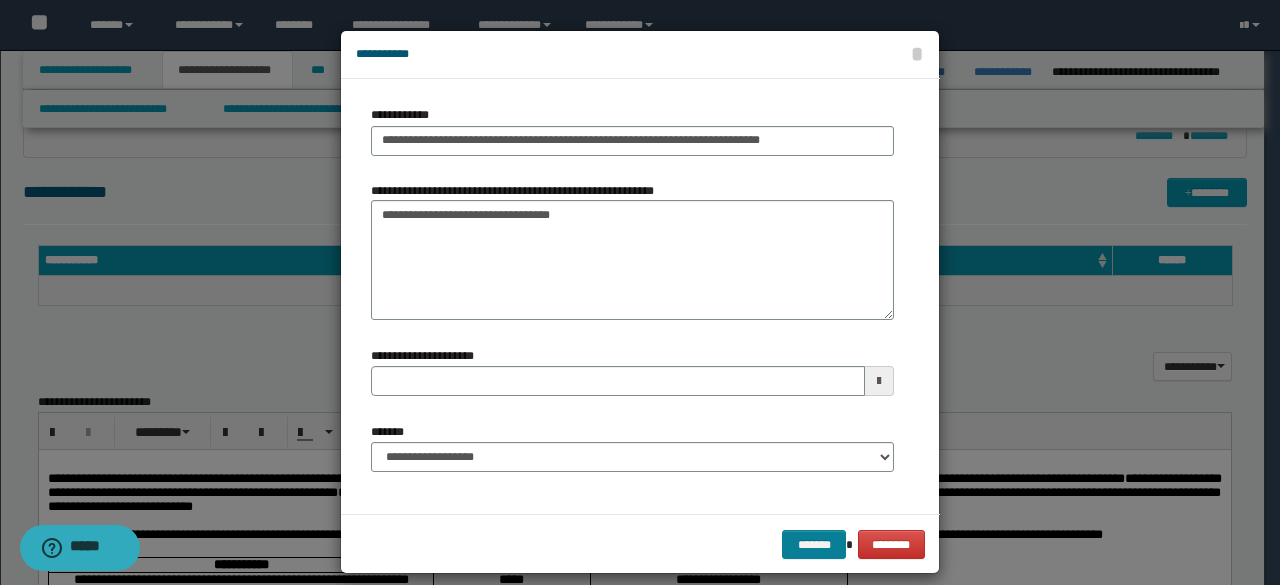 drag, startPoint x: 709, startPoint y: 507, endPoint x: 780, endPoint y: 535, distance: 76.321686 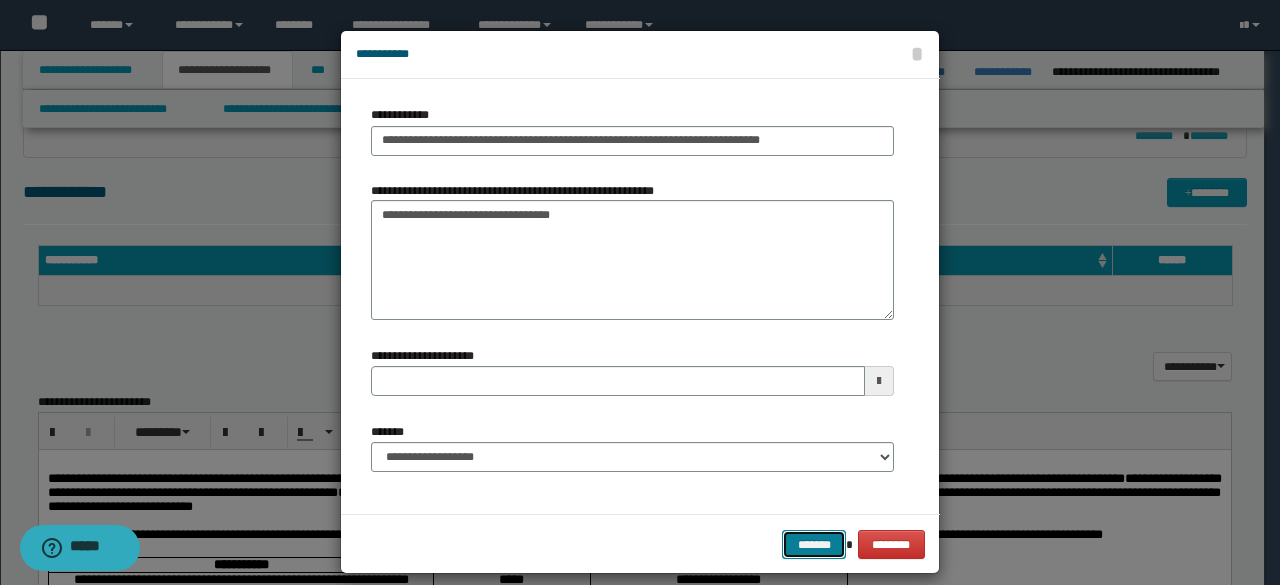 click on "*******" at bounding box center [814, 544] 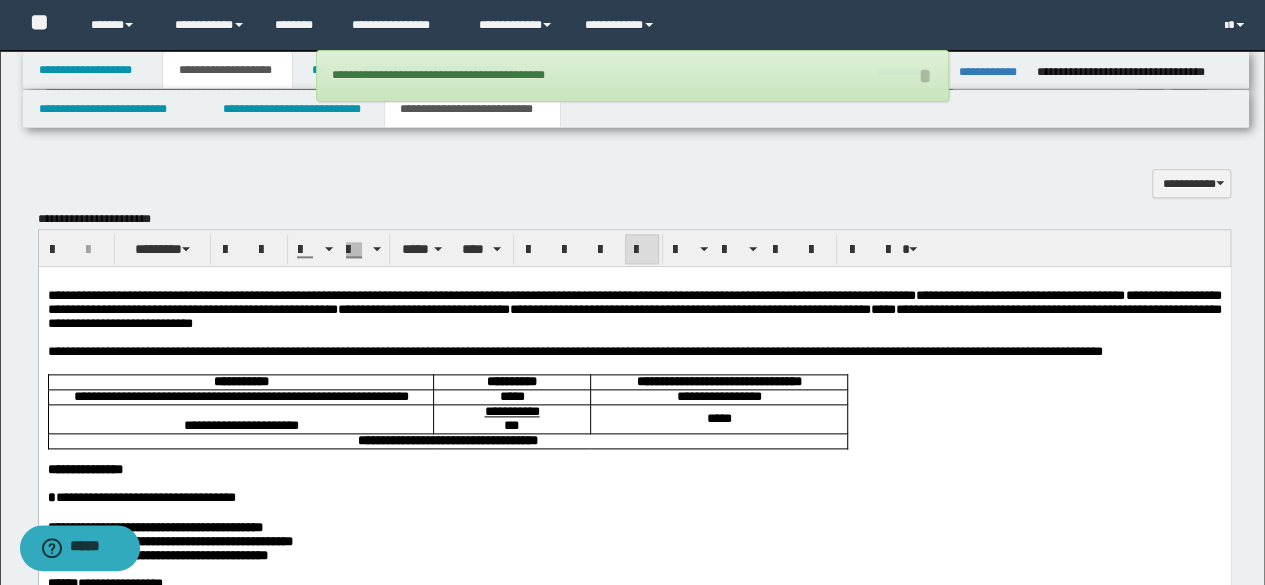 scroll, scrollTop: 1322, scrollLeft: 0, axis: vertical 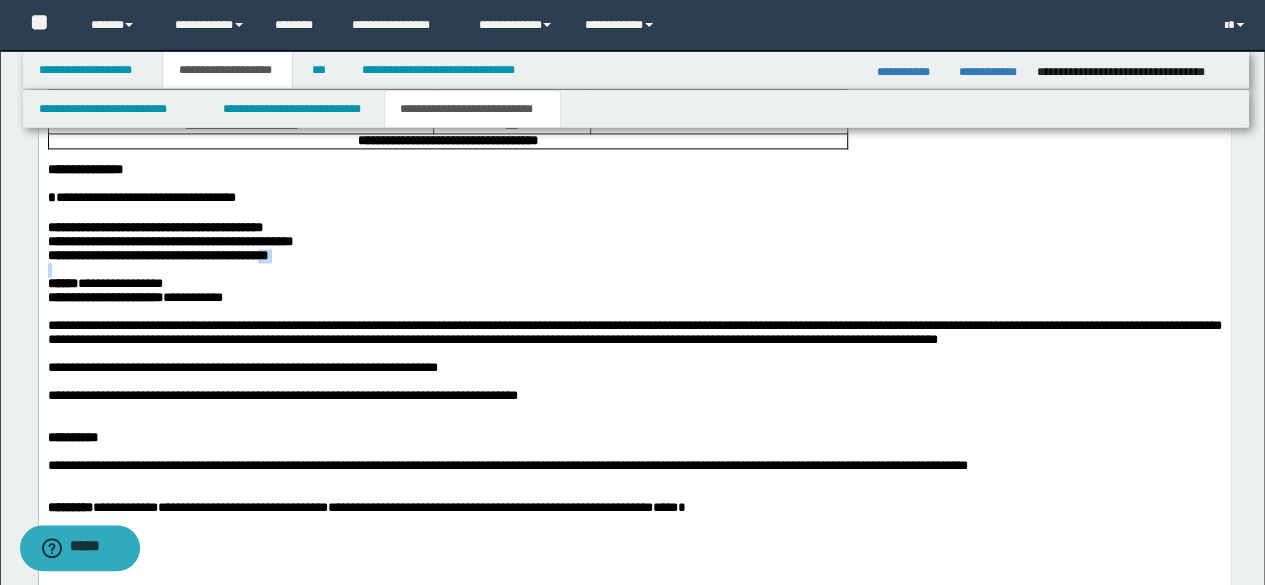drag, startPoint x: 222, startPoint y: 319, endPoint x: 254, endPoint y: 311, distance: 32.984844 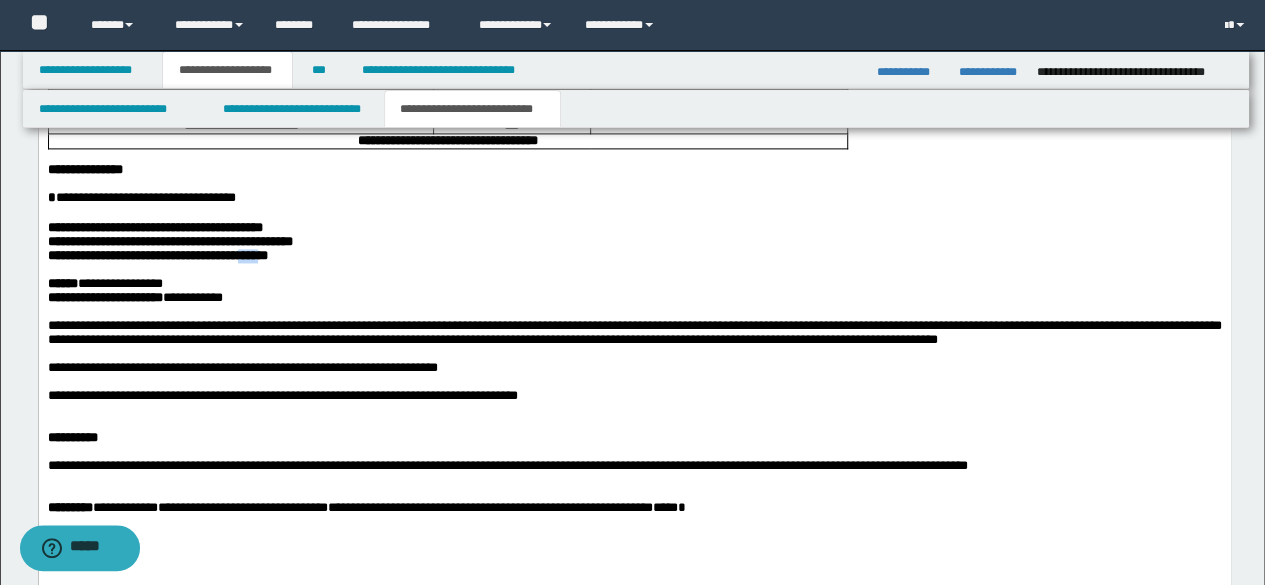 drag, startPoint x: 227, startPoint y: 309, endPoint x: 254, endPoint y: 306, distance: 27.166155 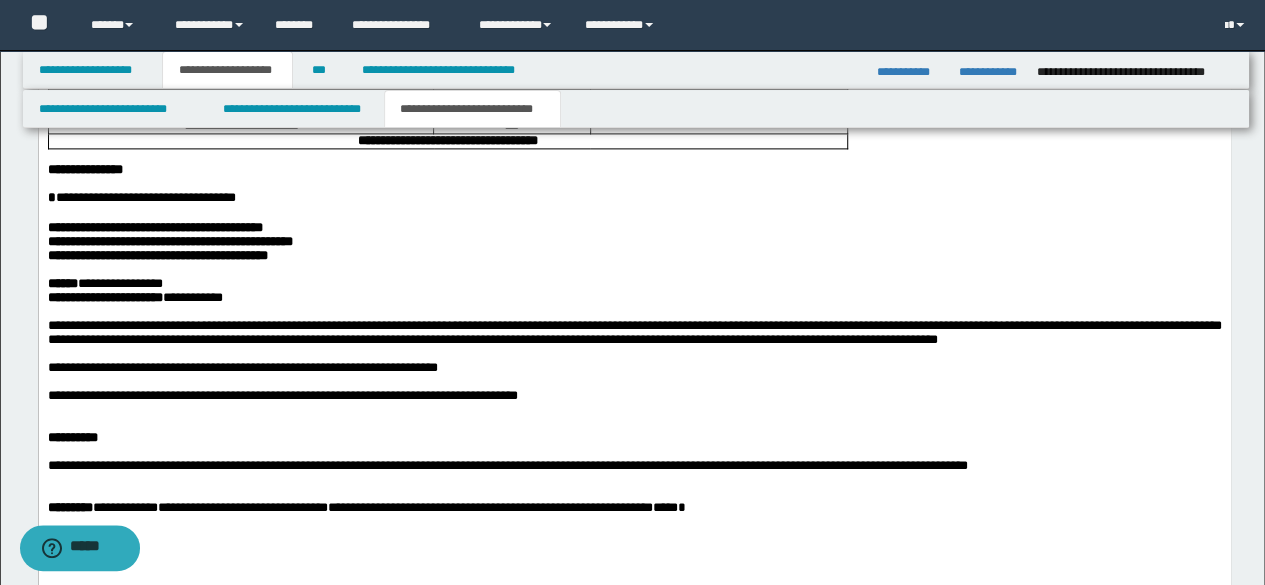 click at bounding box center [634, 270] 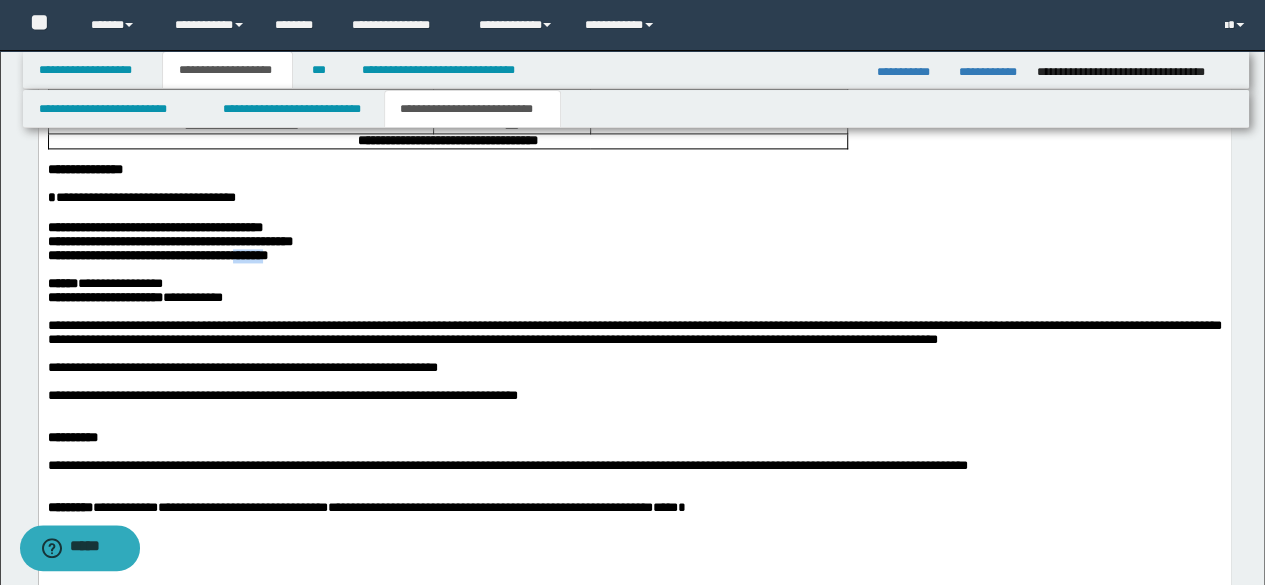 drag, startPoint x: 224, startPoint y: 308, endPoint x: 266, endPoint y: 306, distance: 42.047592 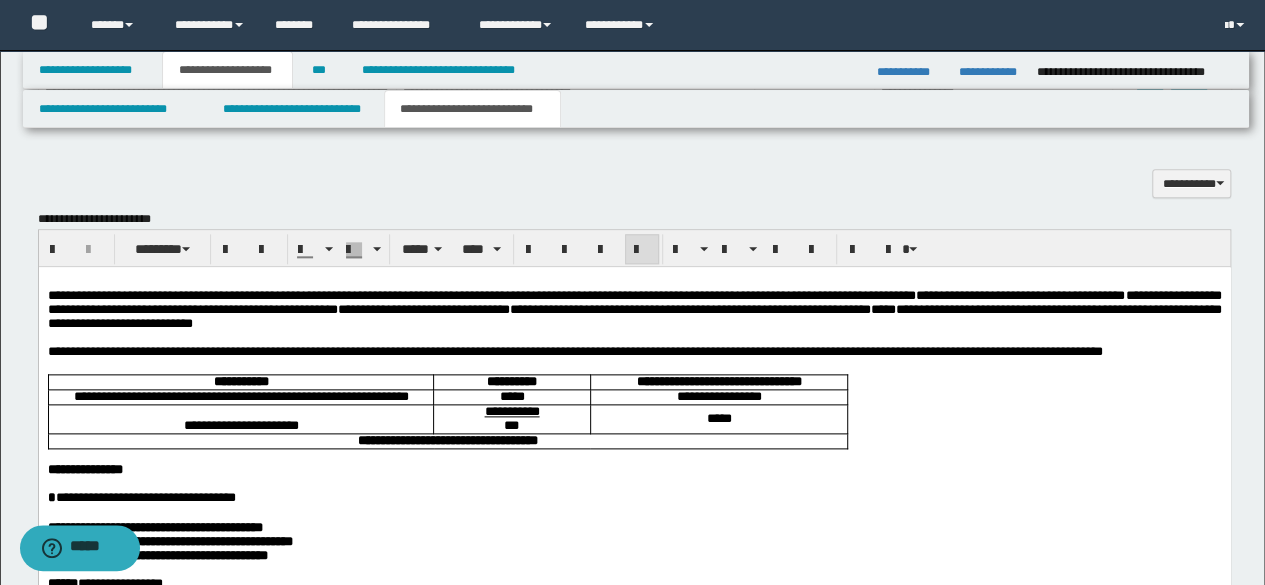 click on "**********" at bounding box center [634, 308] 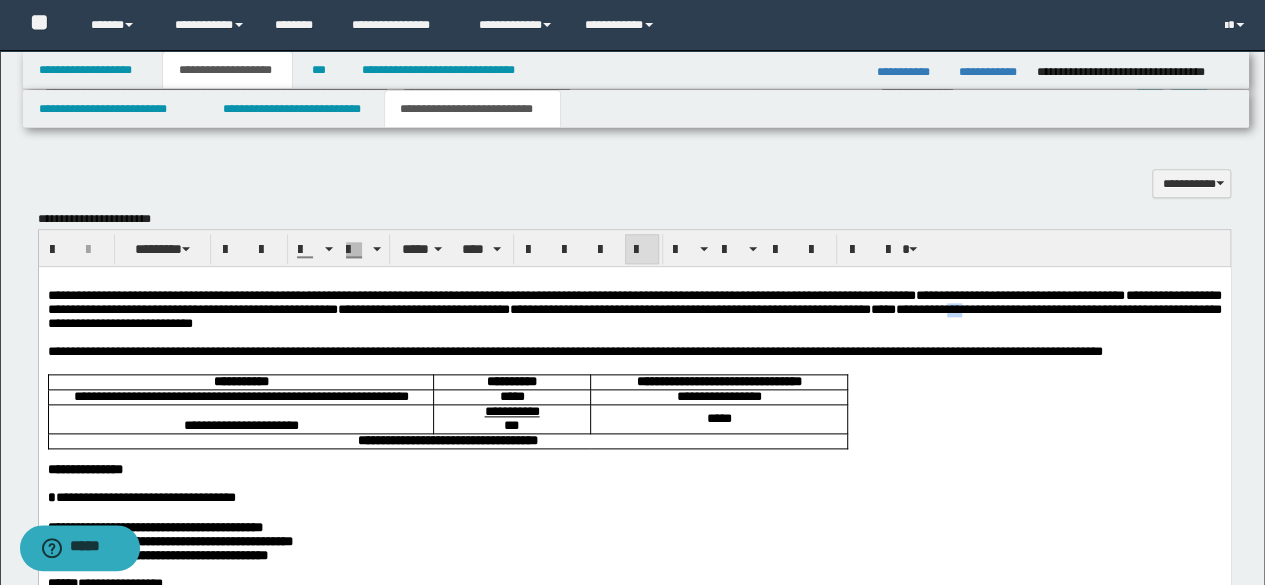 click on "**********" at bounding box center [634, 308] 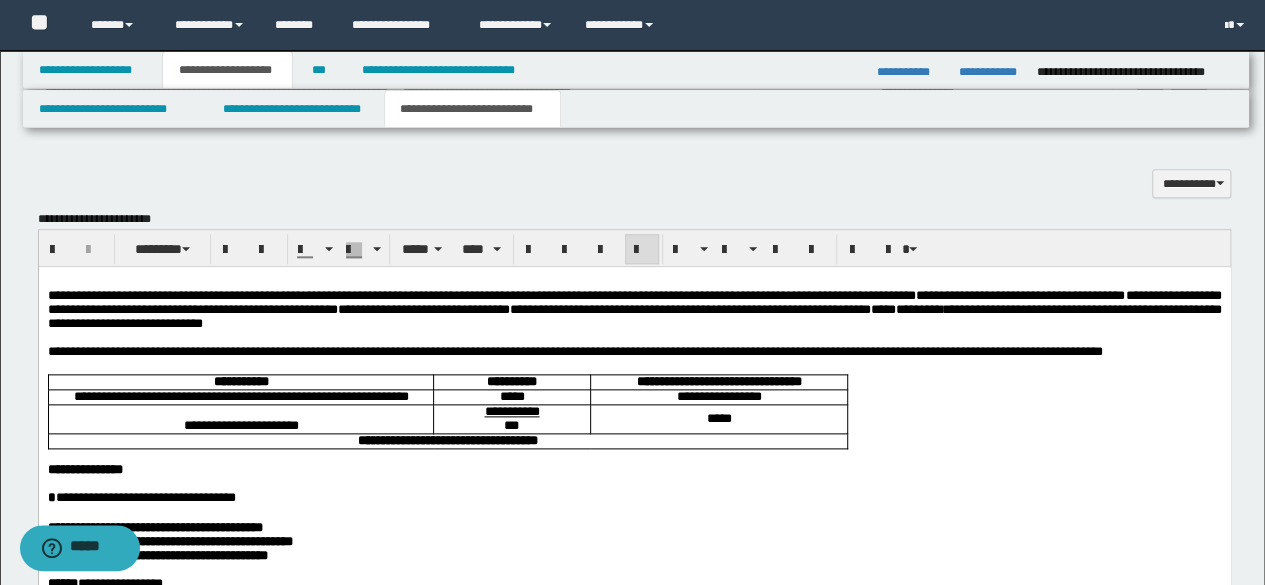 scroll, scrollTop: 1222, scrollLeft: 0, axis: vertical 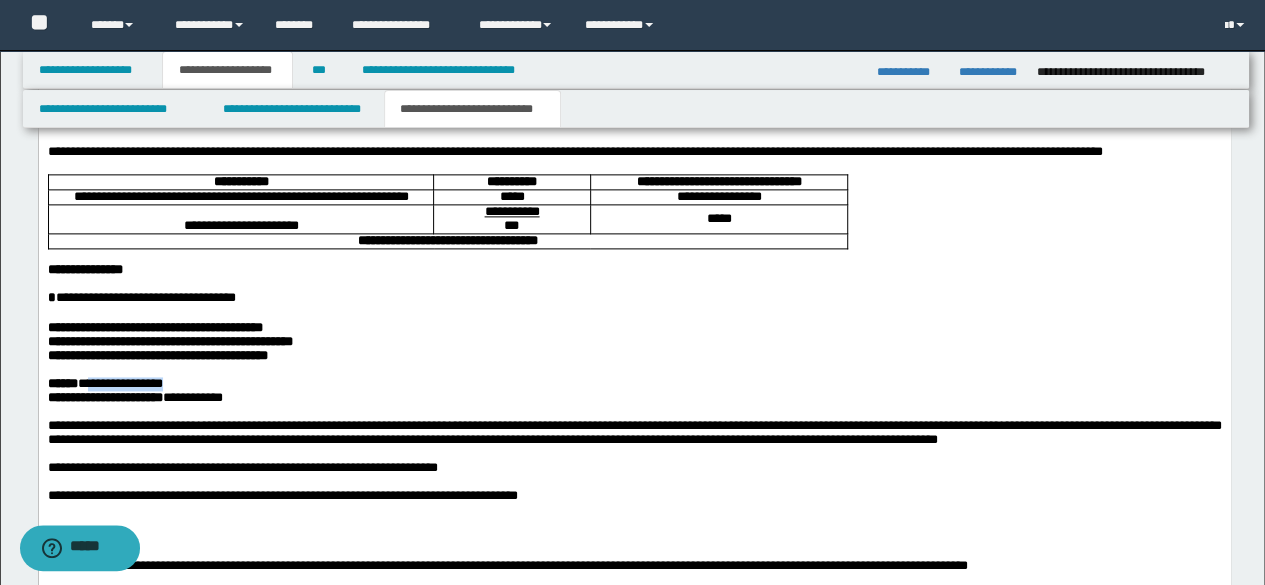 drag, startPoint x: 100, startPoint y: 440, endPoint x: 208, endPoint y: 440, distance: 108 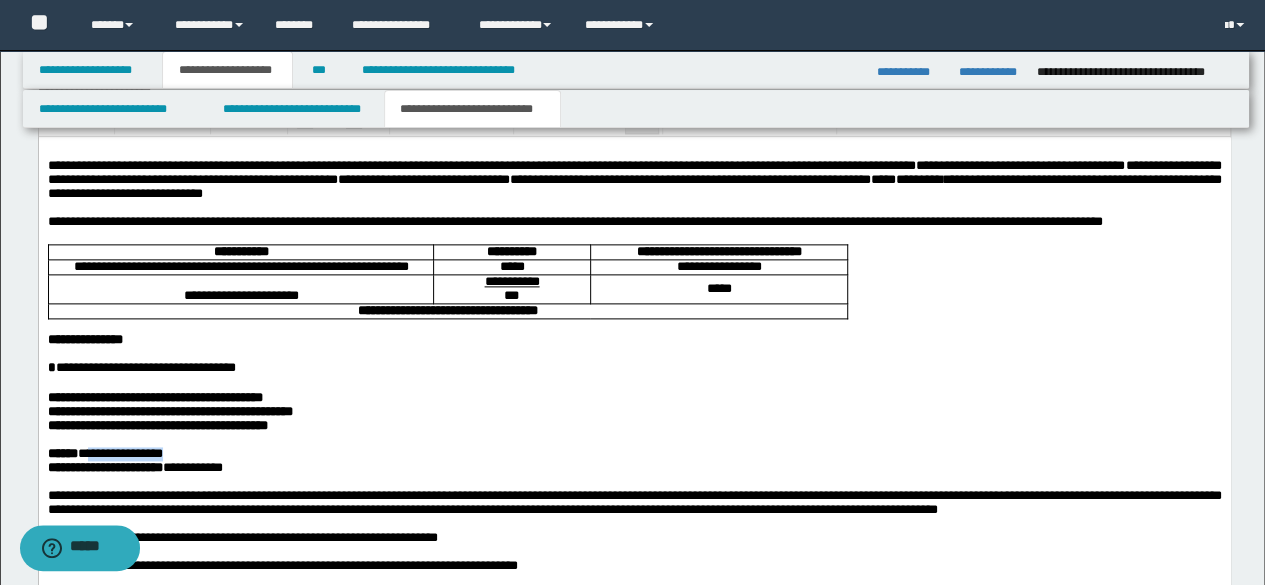 scroll, scrollTop: 1122, scrollLeft: 0, axis: vertical 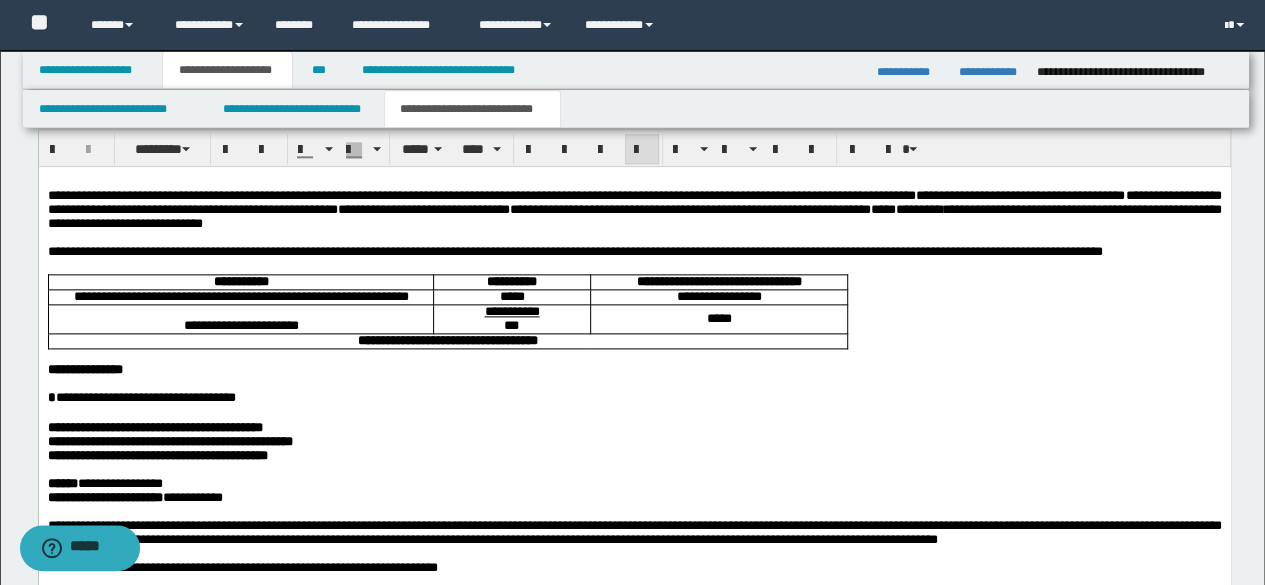 click on "**********" at bounding box center (634, 208) 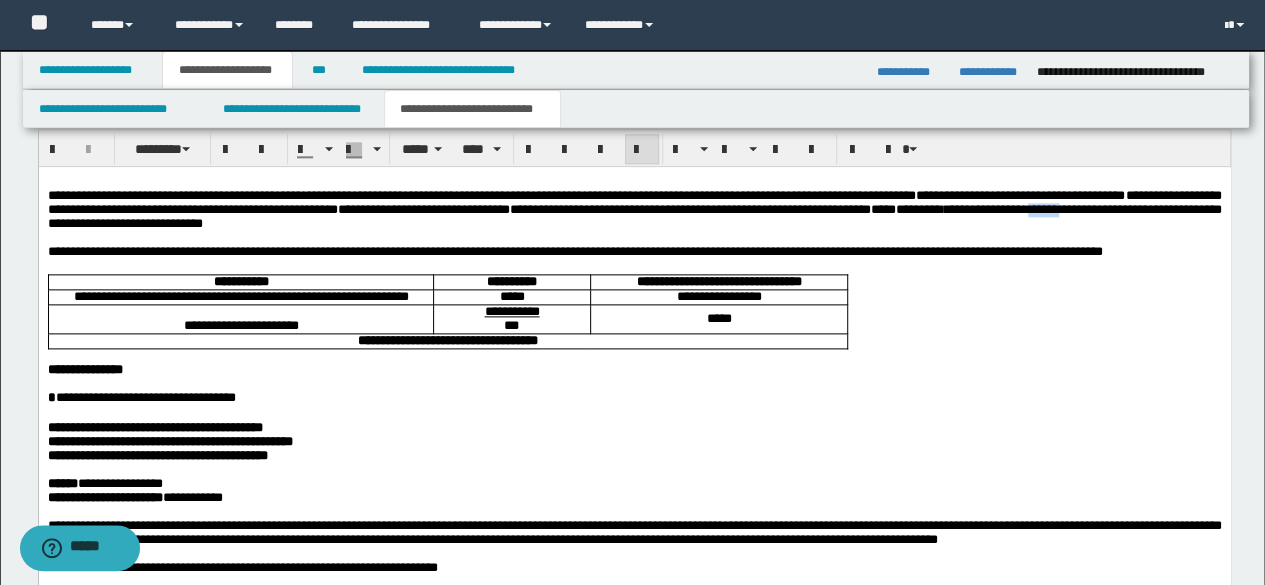 click on "**********" at bounding box center (634, 208) 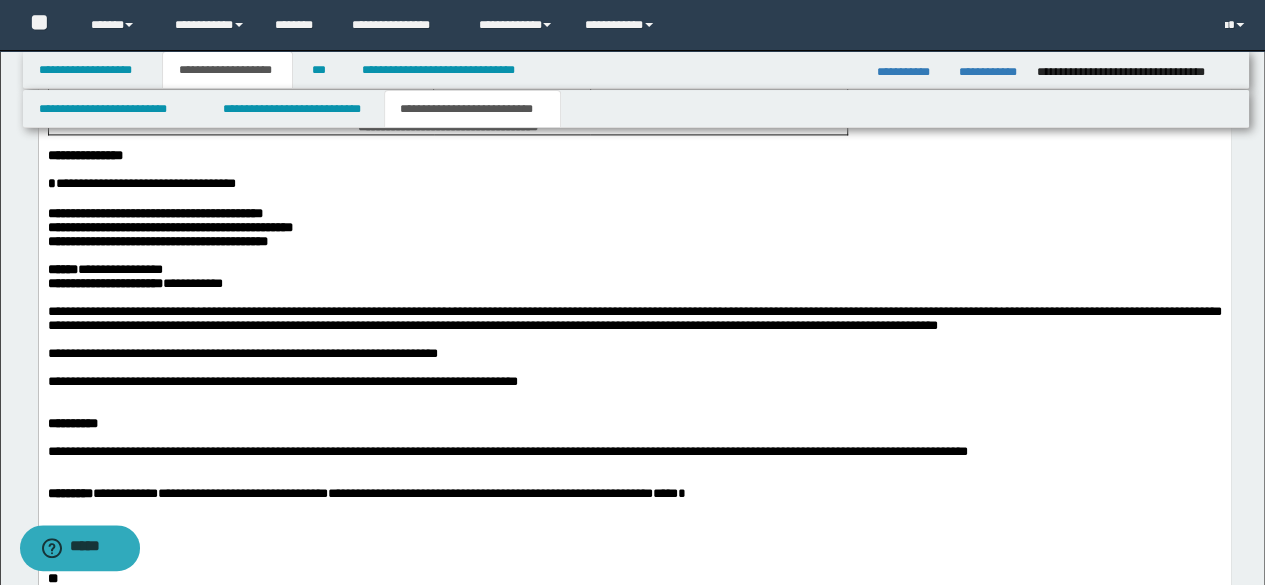 scroll, scrollTop: 1422, scrollLeft: 0, axis: vertical 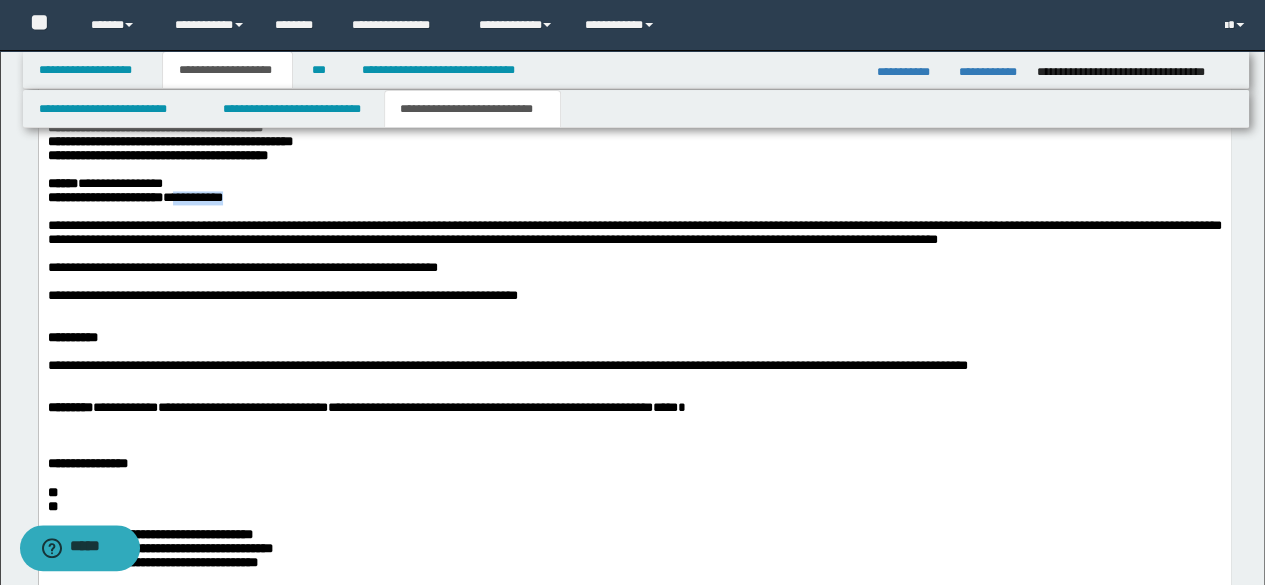drag, startPoint x: 209, startPoint y: 257, endPoint x: 355, endPoint y: 257, distance: 146 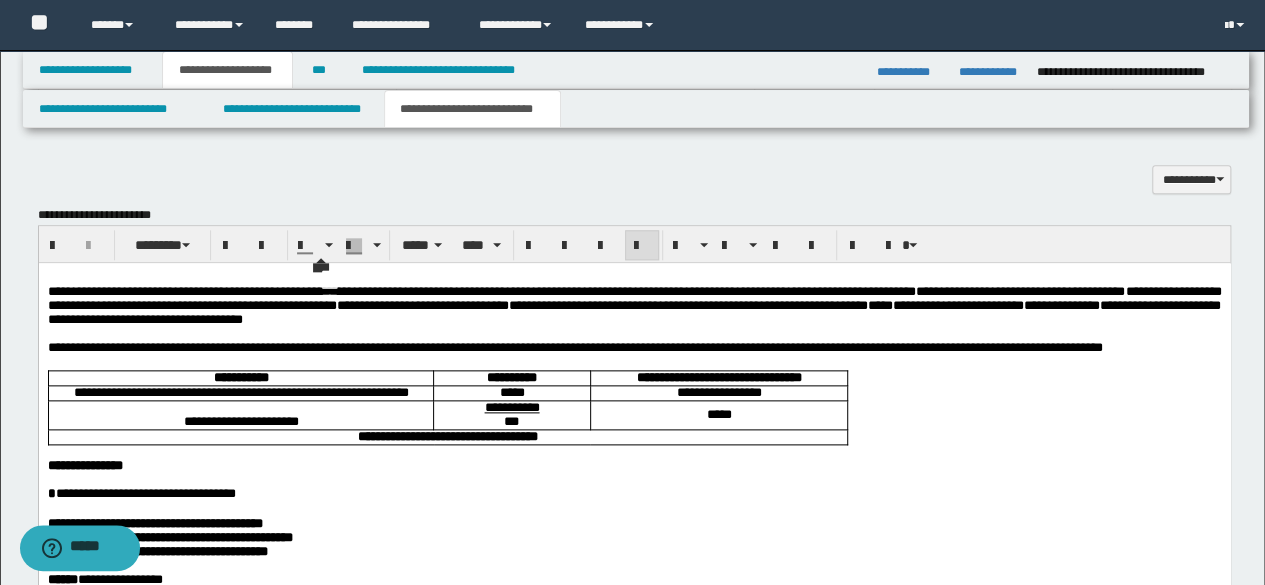 scroll, scrollTop: 1022, scrollLeft: 0, axis: vertical 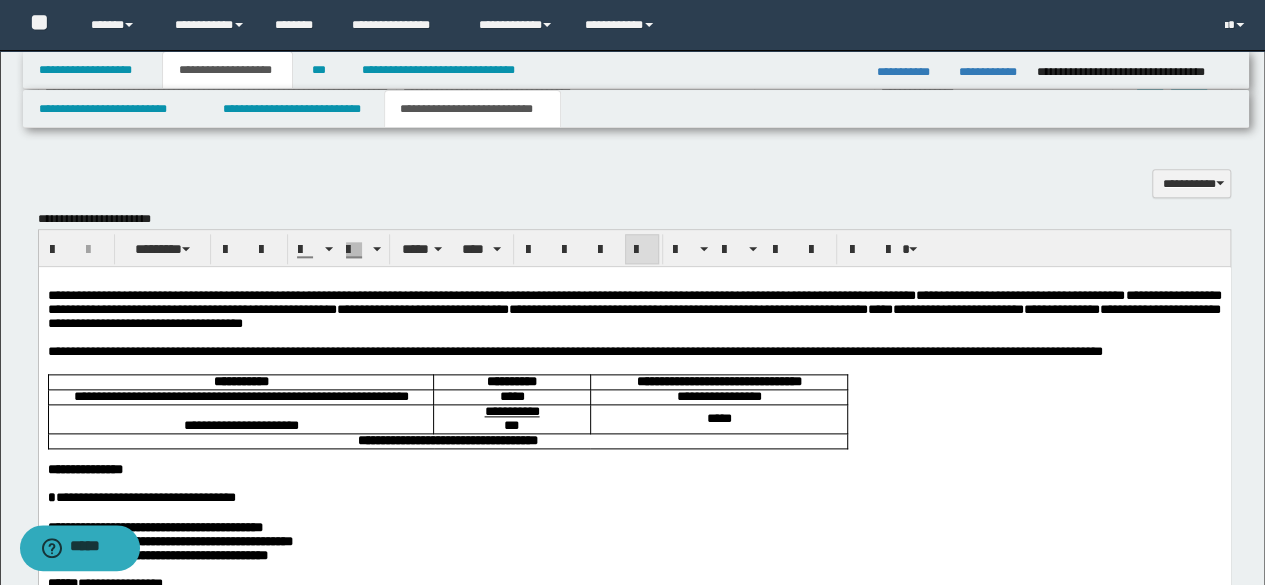 click on "**********" at bounding box center (634, 308) 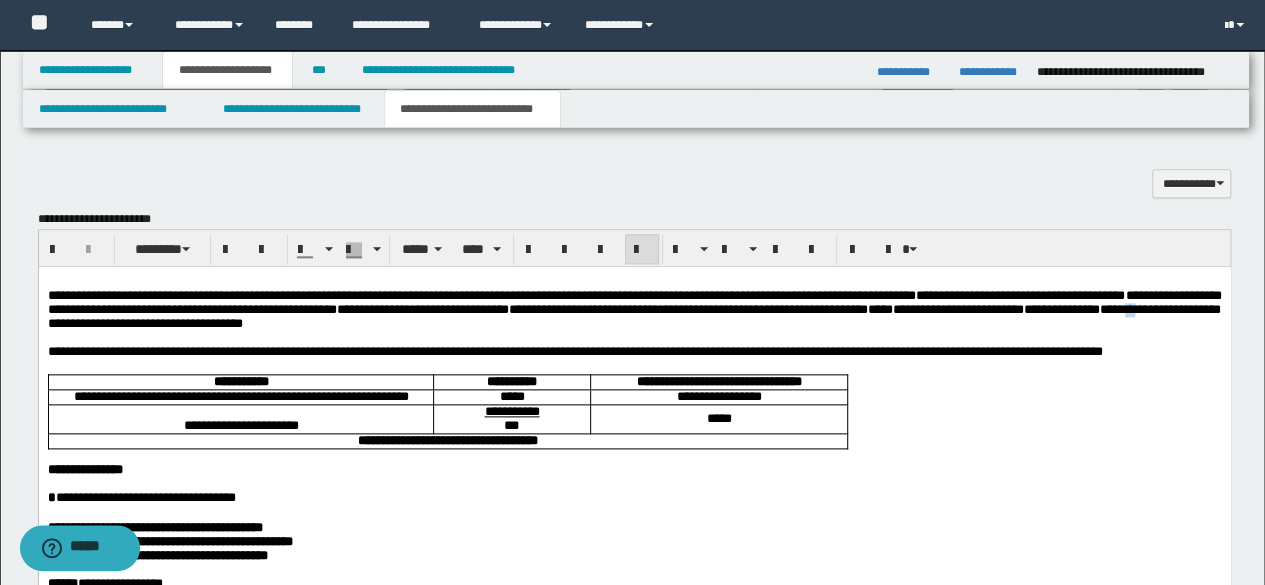 click on "**********" at bounding box center [634, 308] 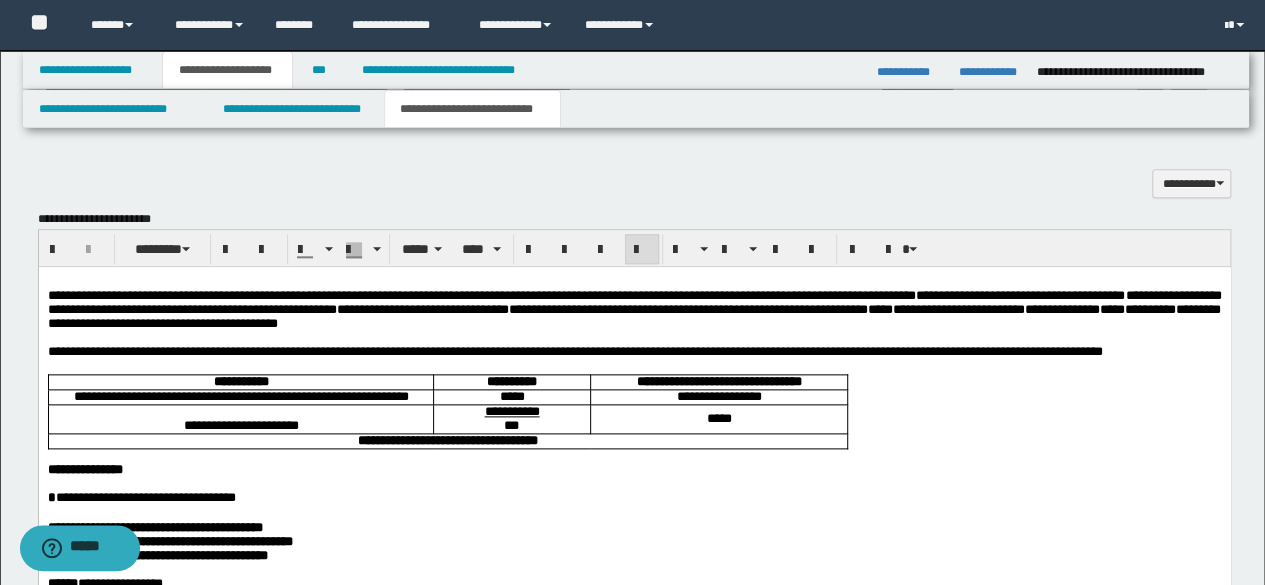 click on "**********" at bounding box center [634, 308] 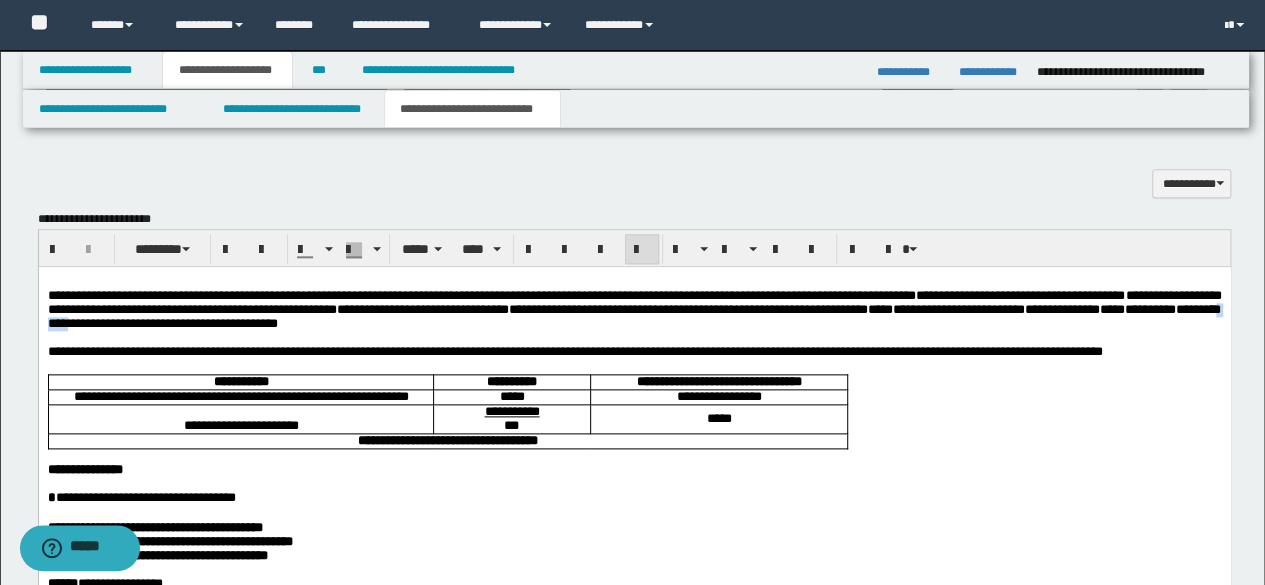 click on "**********" at bounding box center [634, 308] 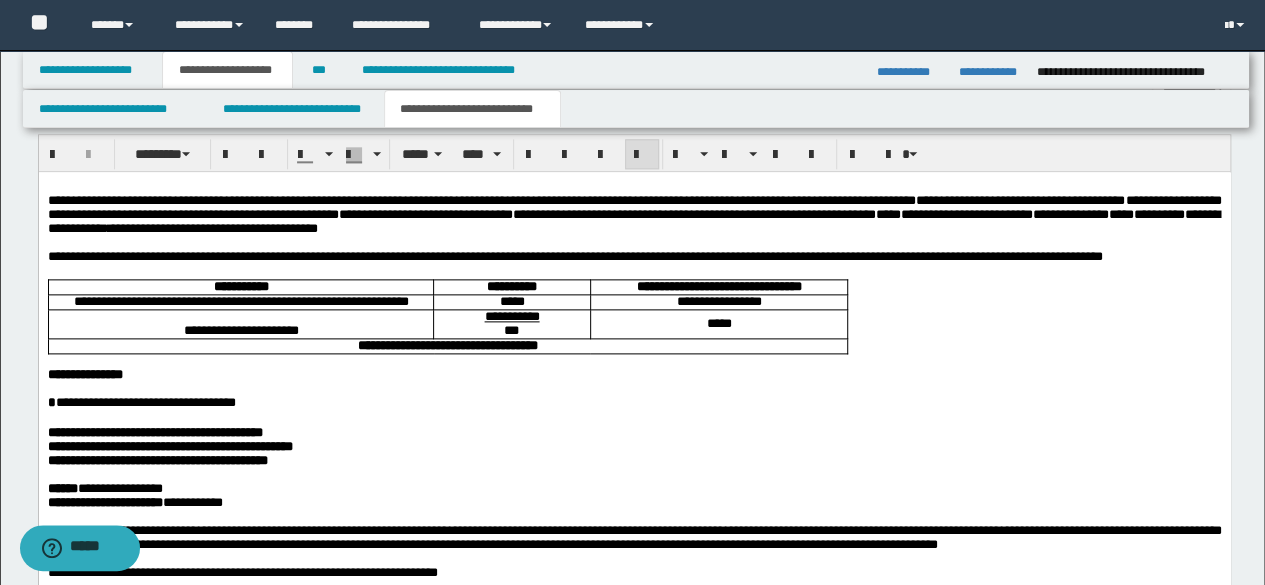 scroll, scrollTop: 1222, scrollLeft: 0, axis: vertical 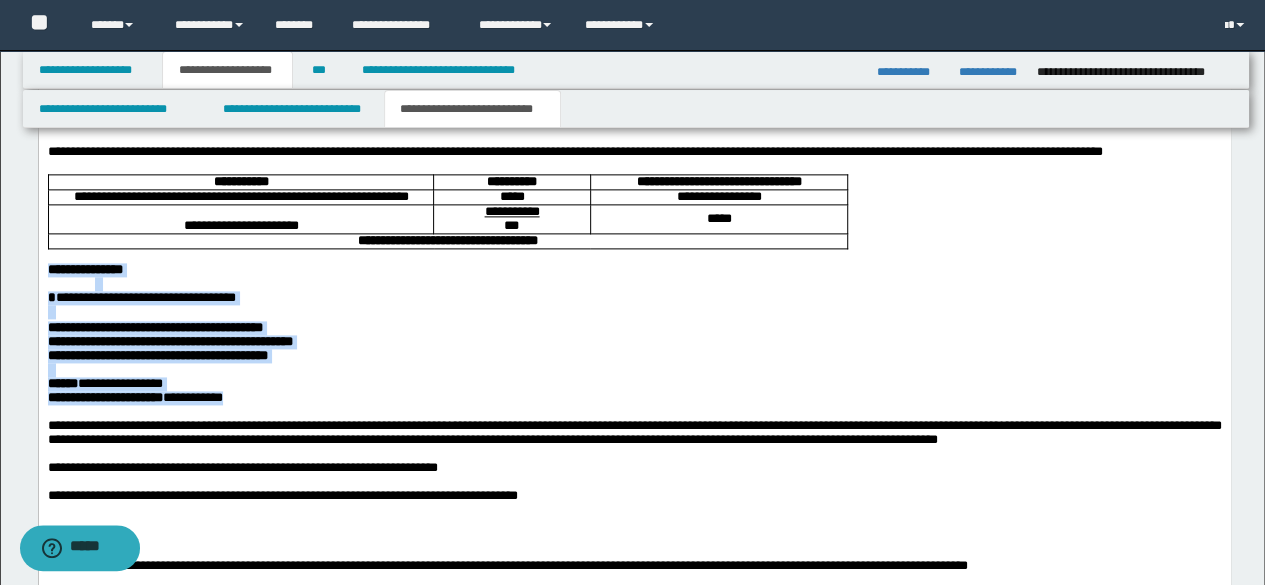 drag, startPoint x: 50, startPoint y: 317, endPoint x: 286, endPoint y: 450, distance: 270.89667 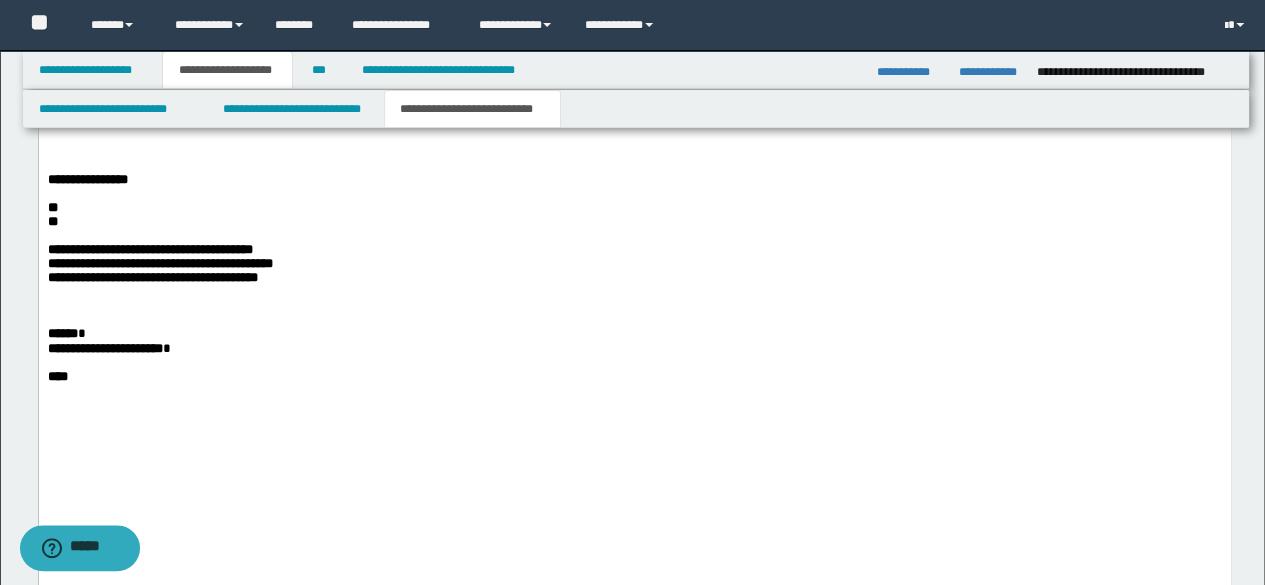 scroll, scrollTop: 1522, scrollLeft: 0, axis: vertical 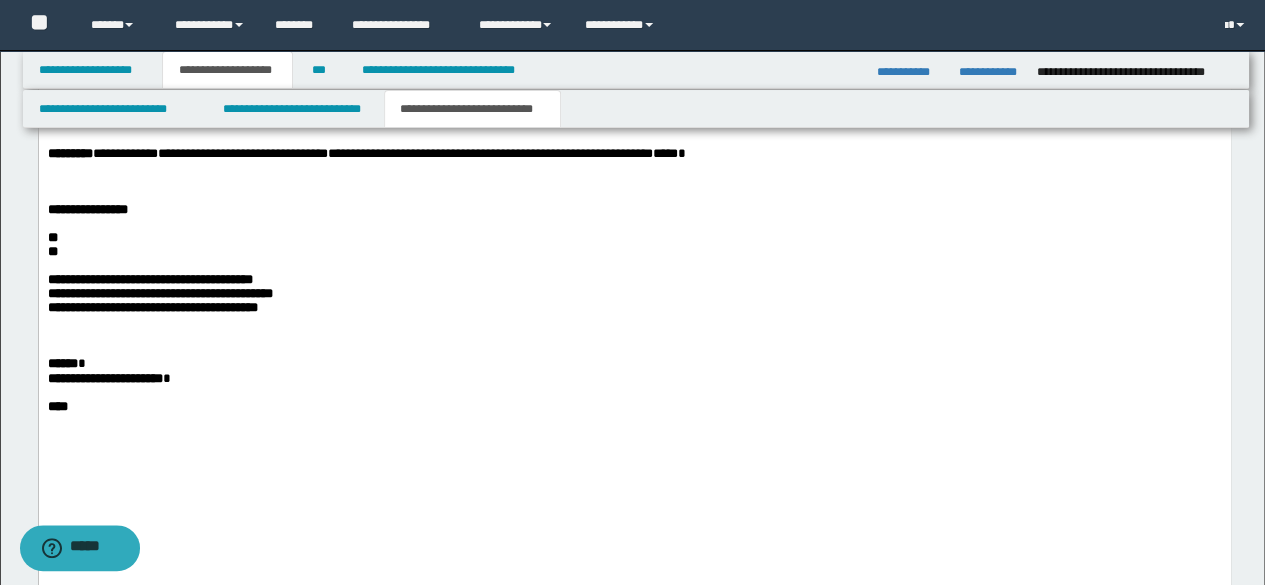click at bounding box center (634, 168) 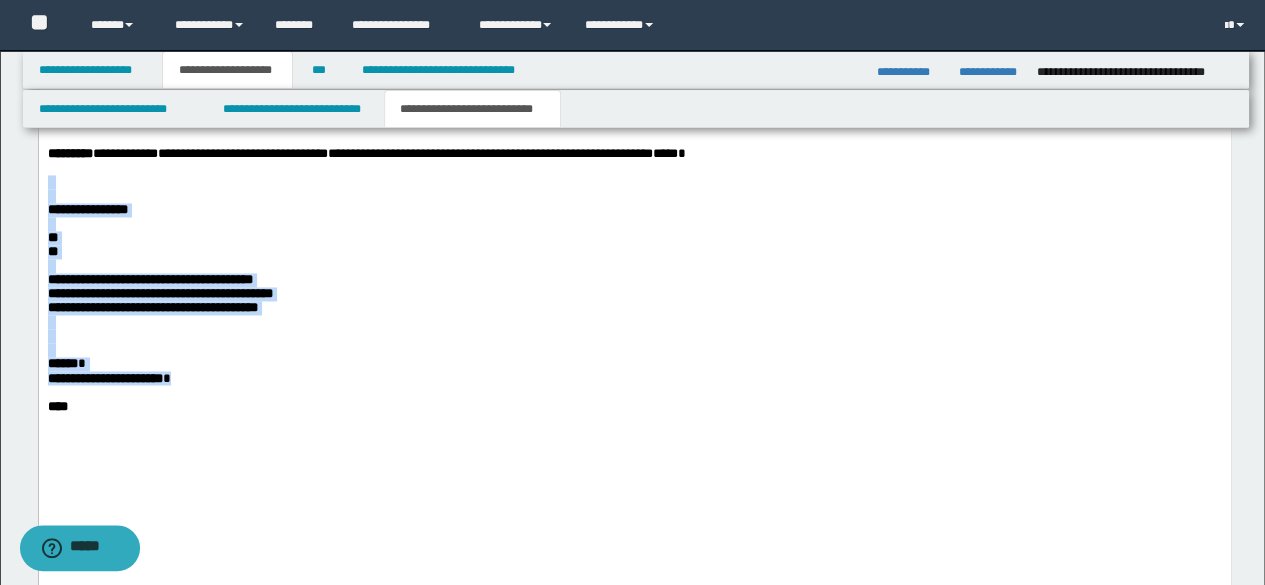 drag, startPoint x: 47, startPoint y: 262, endPoint x: 227, endPoint y: 477, distance: 280.4015 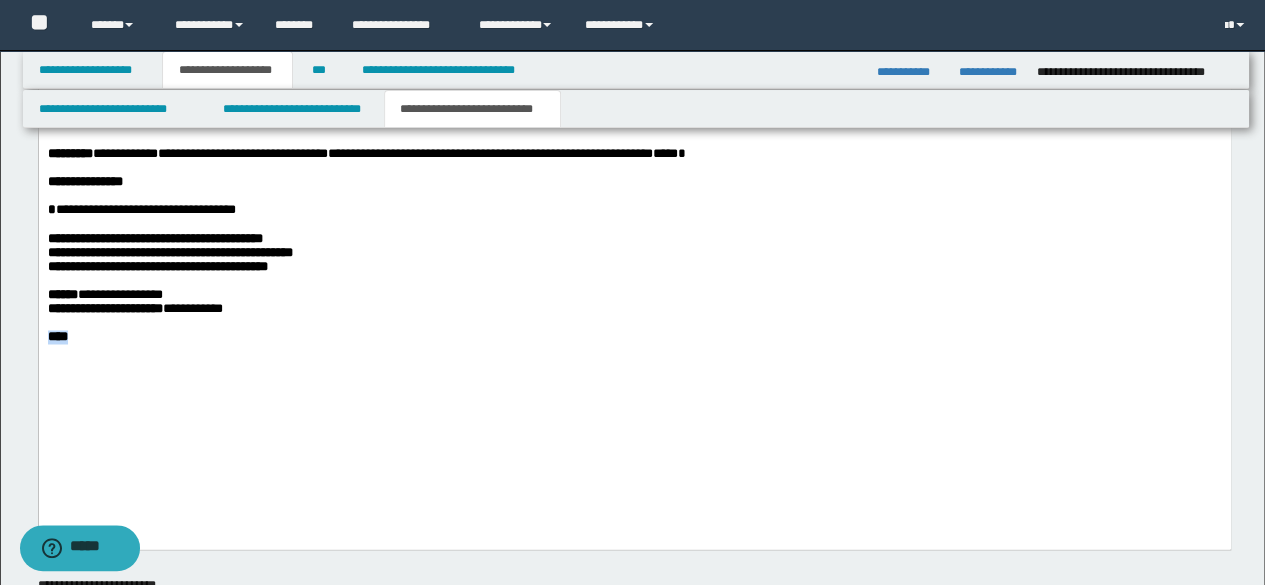 drag, startPoint x: 146, startPoint y: 452, endPoint x: 0, endPoint y: 439, distance: 146.57762 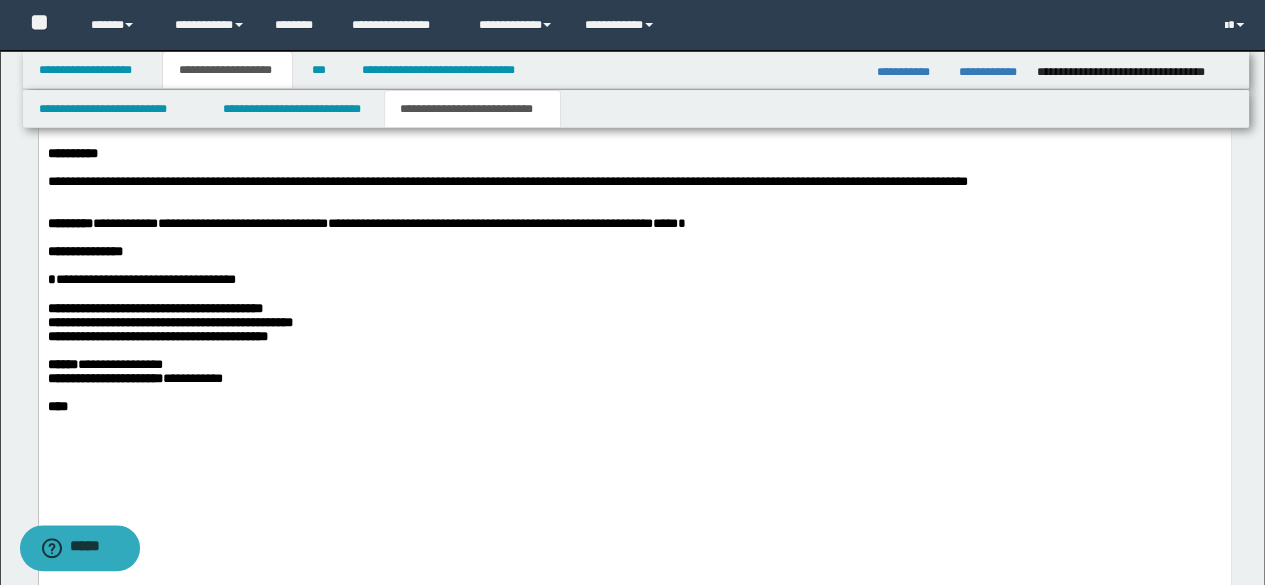 scroll, scrollTop: 1422, scrollLeft: 0, axis: vertical 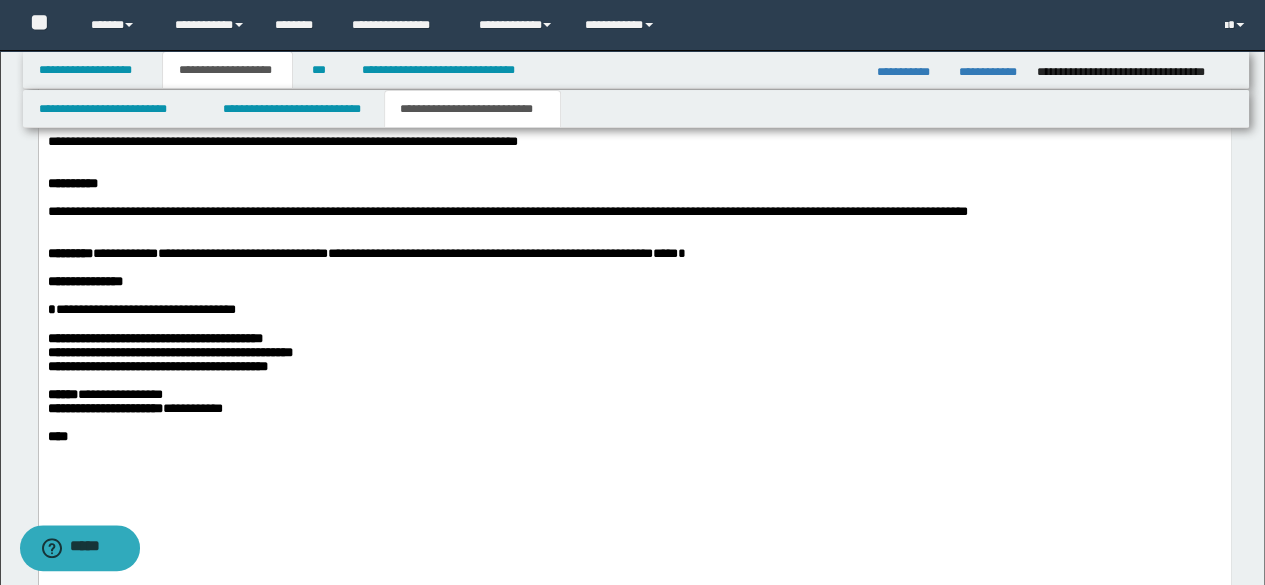 click at bounding box center (634, 240) 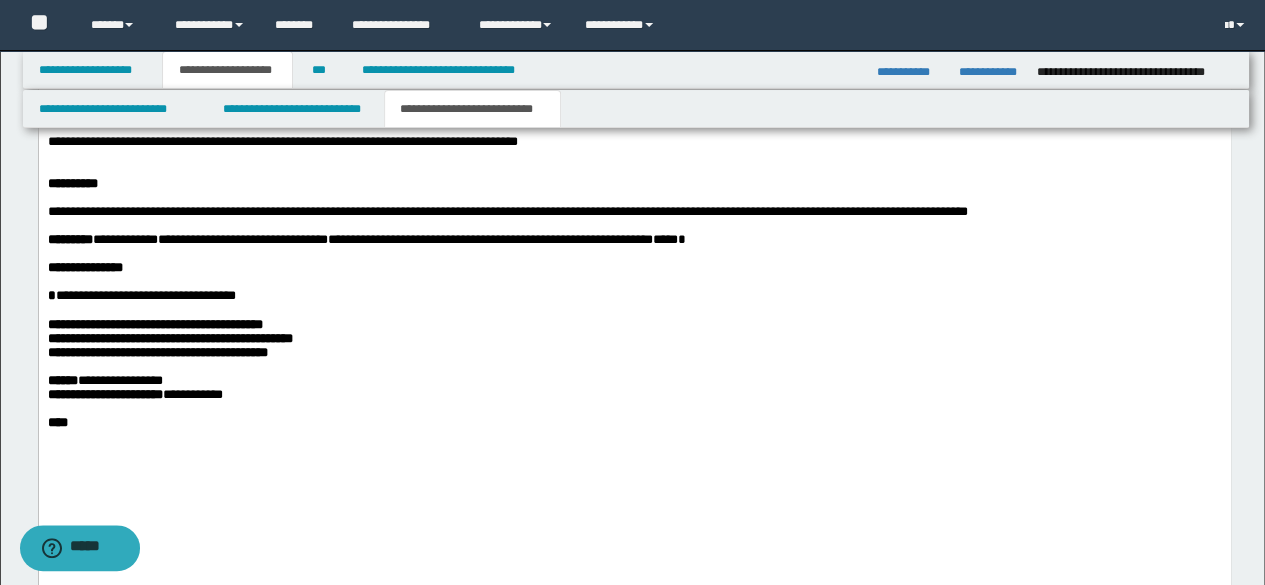 click on "**********" at bounding box center (634, 177) 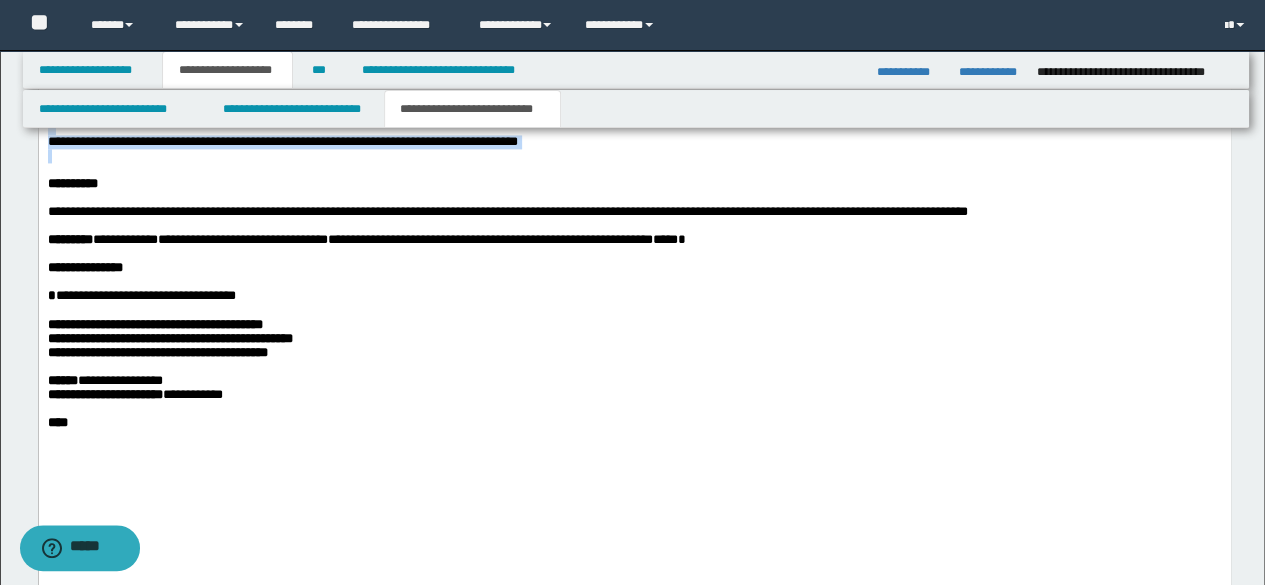 drag, startPoint x: 46, startPoint y: 200, endPoint x: 61, endPoint y: 223, distance: 27.45906 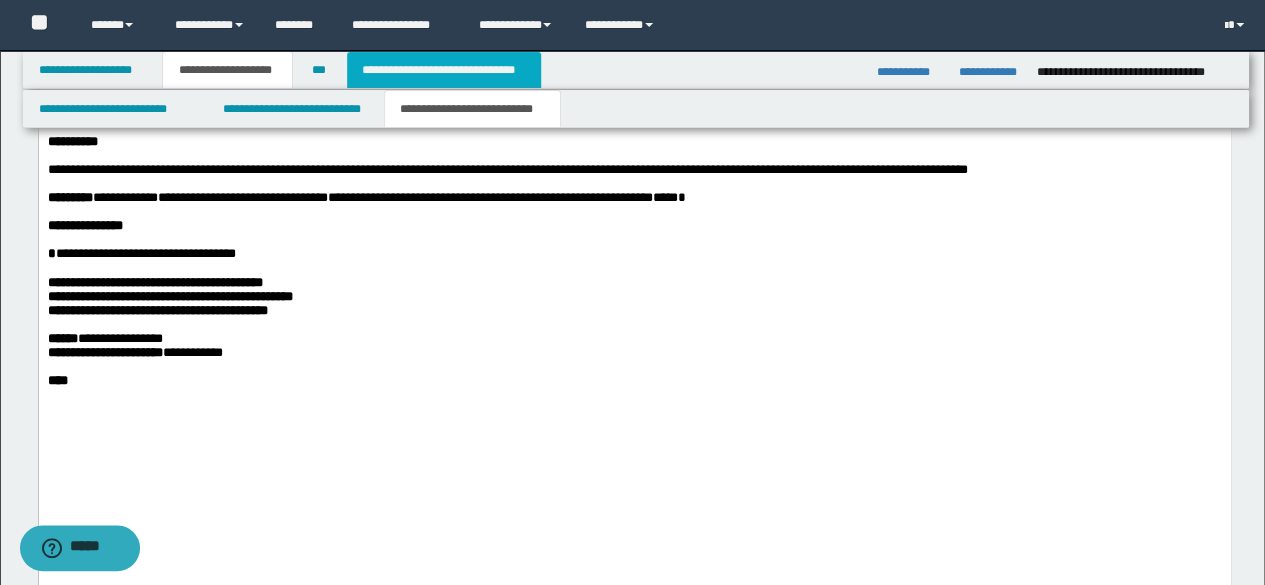 click on "**********" at bounding box center (444, 70) 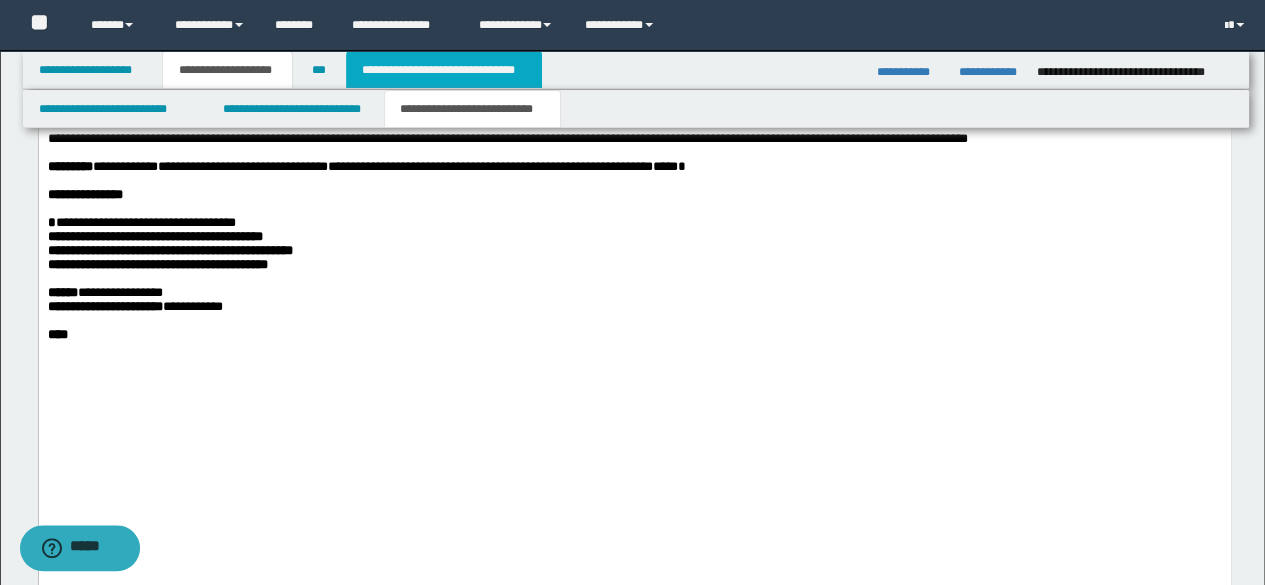 scroll, scrollTop: 0, scrollLeft: 0, axis: both 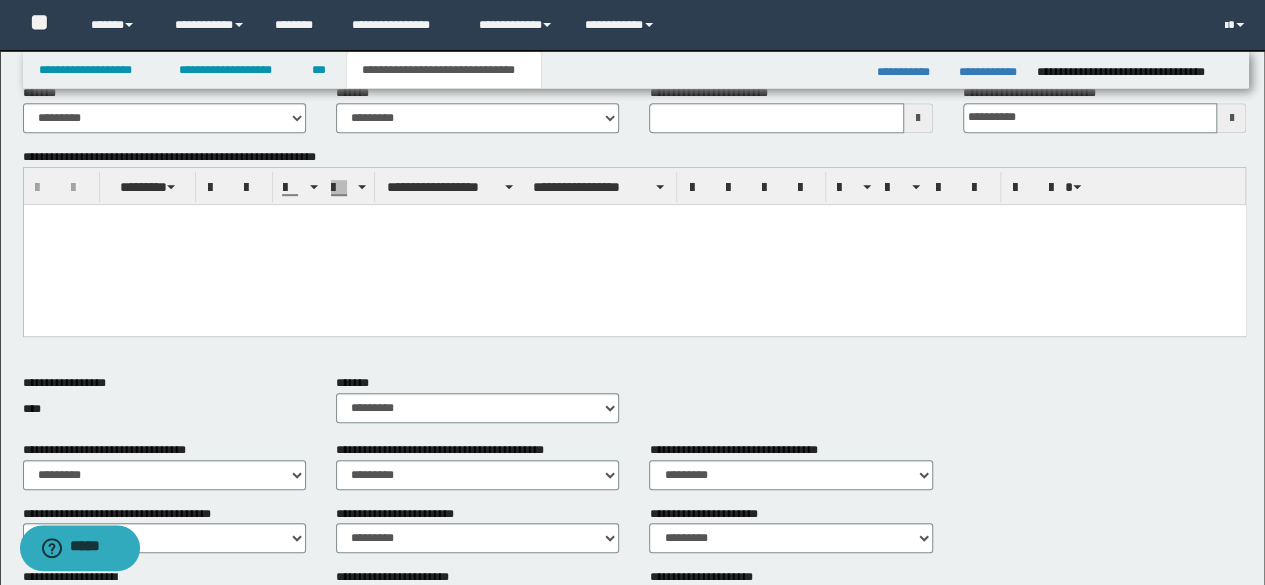 drag, startPoint x: 155, startPoint y: 291, endPoint x: 203, endPoint y: 284, distance: 48.507732 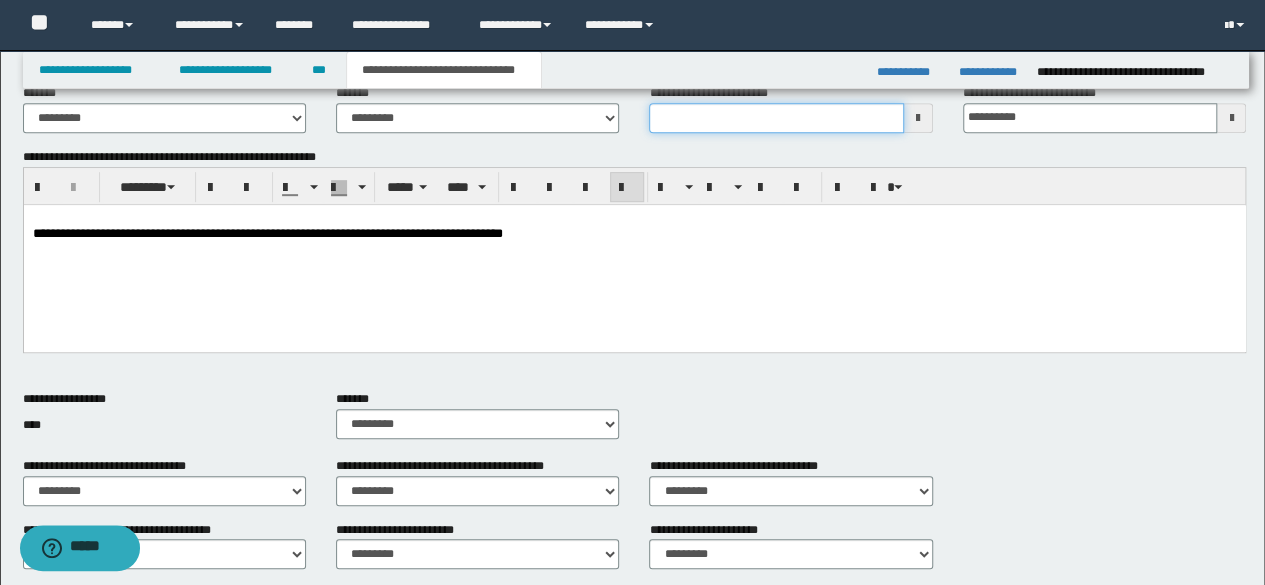 click on "**********" at bounding box center (776, 118) 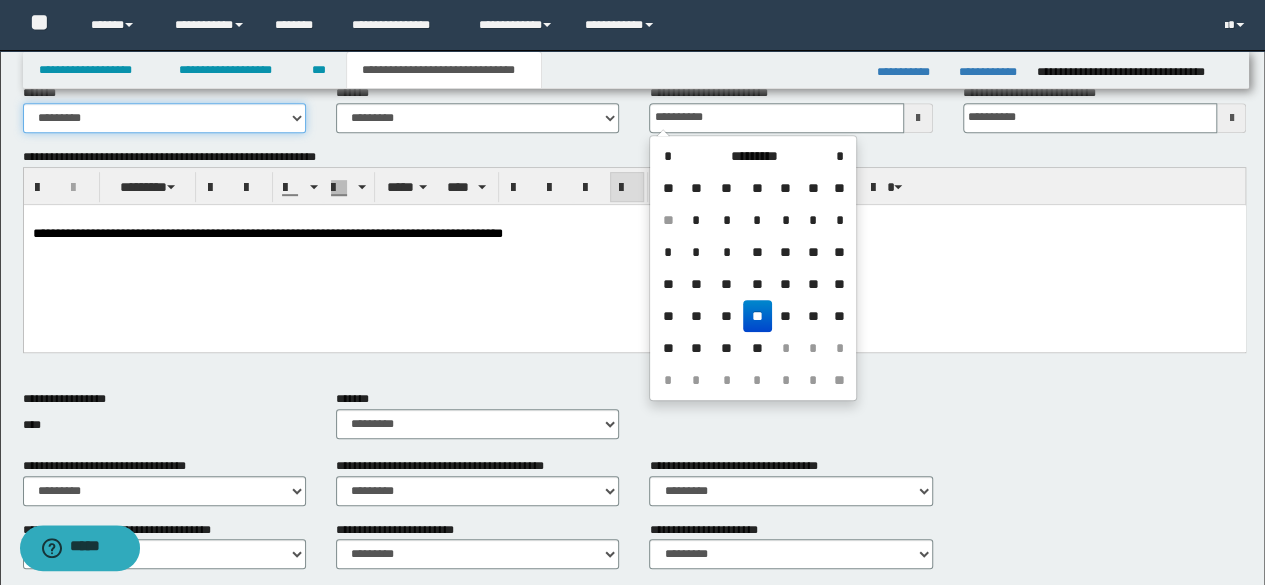 type on "**********" 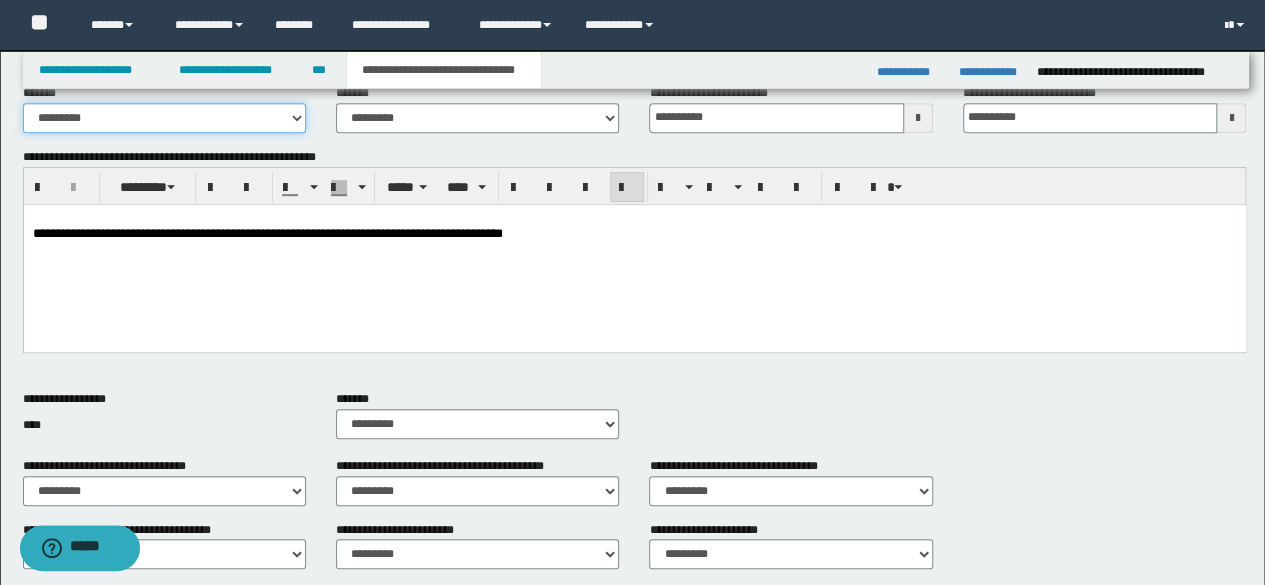 drag, startPoint x: 290, startPoint y: 119, endPoint x: 282, endPoint y: 127, distance: 11.313708 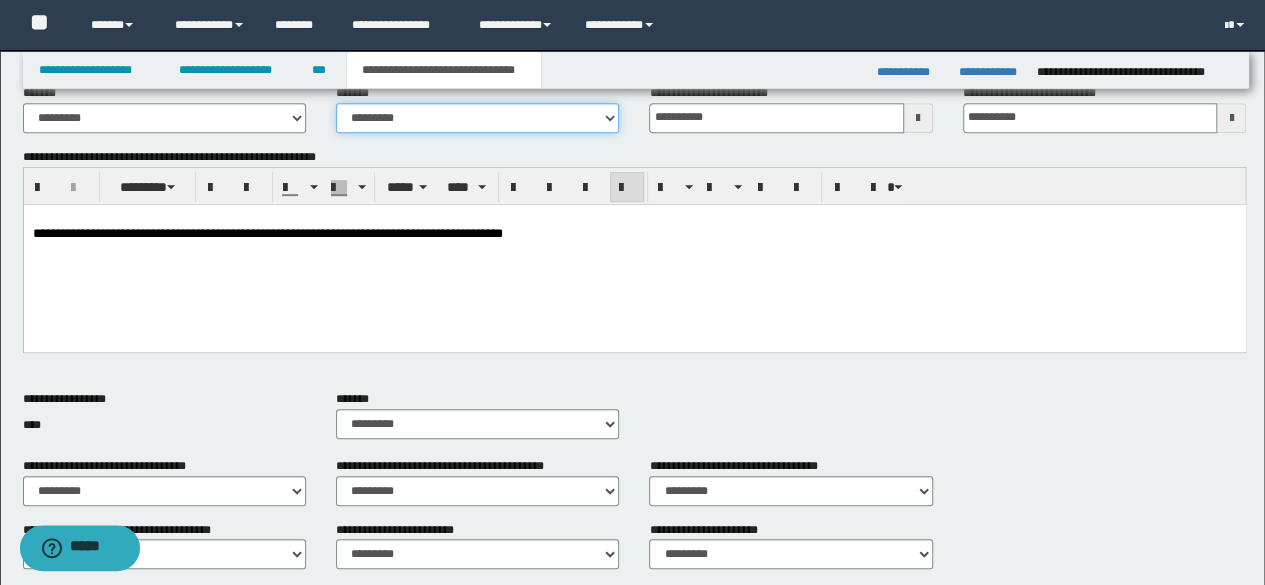 click on "**********" at bounding box center (477, 118) 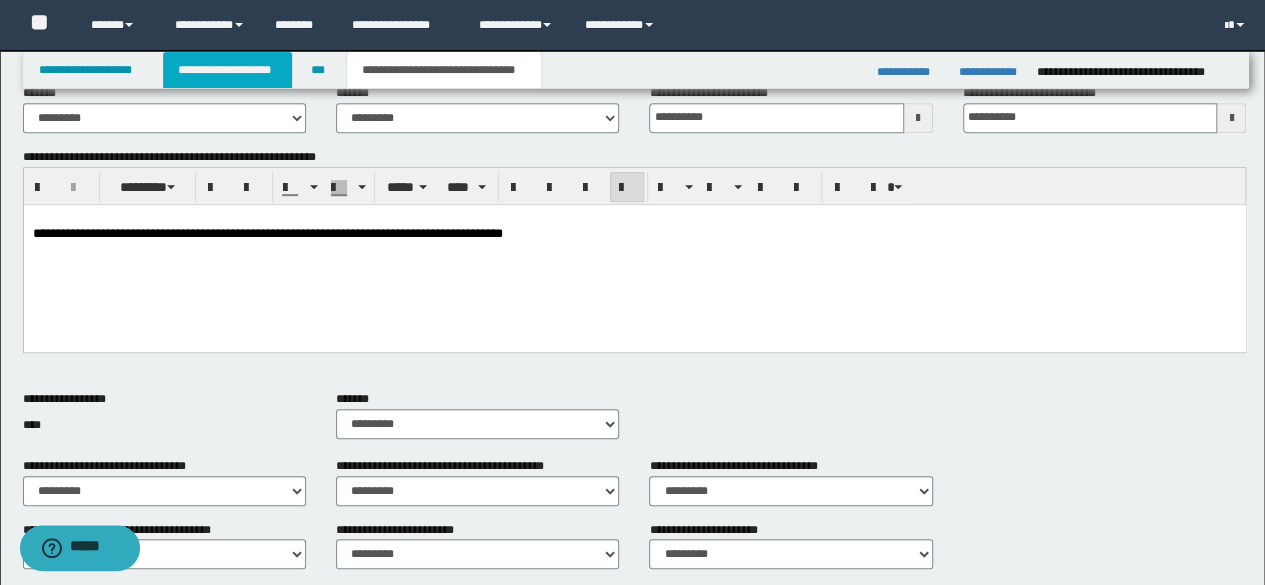 click on "**********" at bounding box center [227, 70] 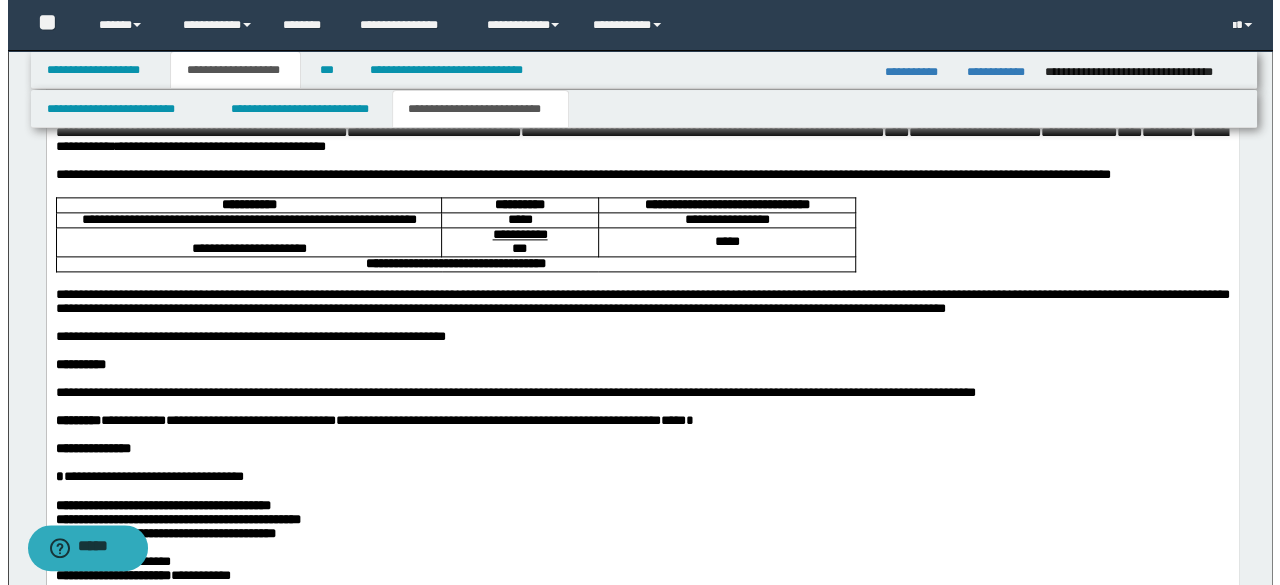 scroll, scrollTop: 1230, scrollLeft: 0, axis: vertical 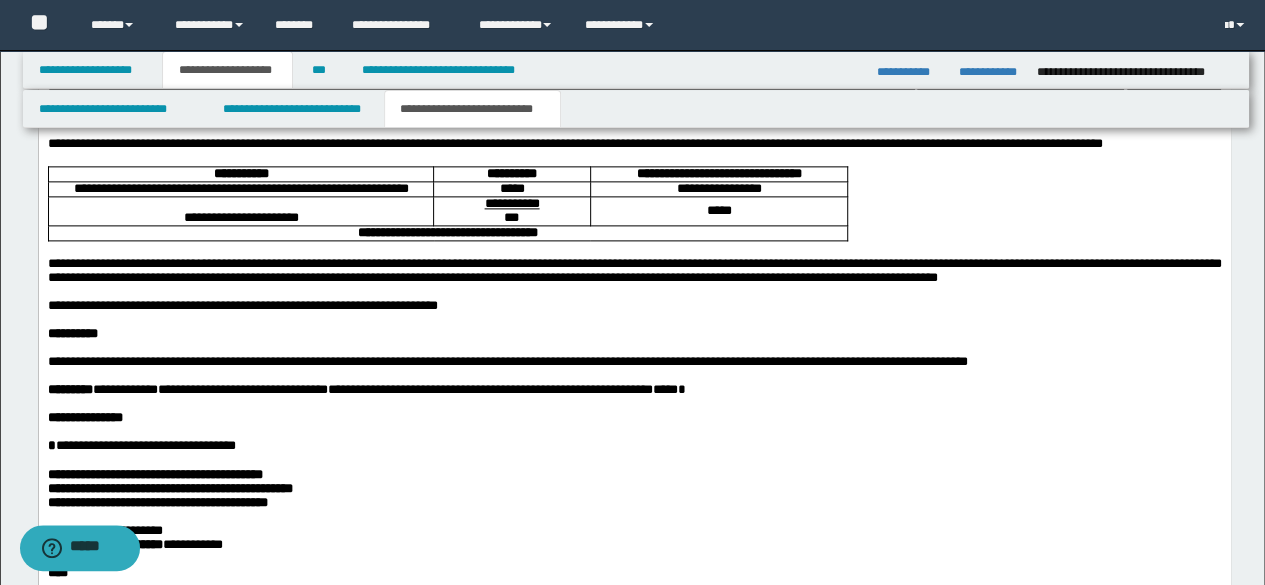click at bounding box center [634, 291] 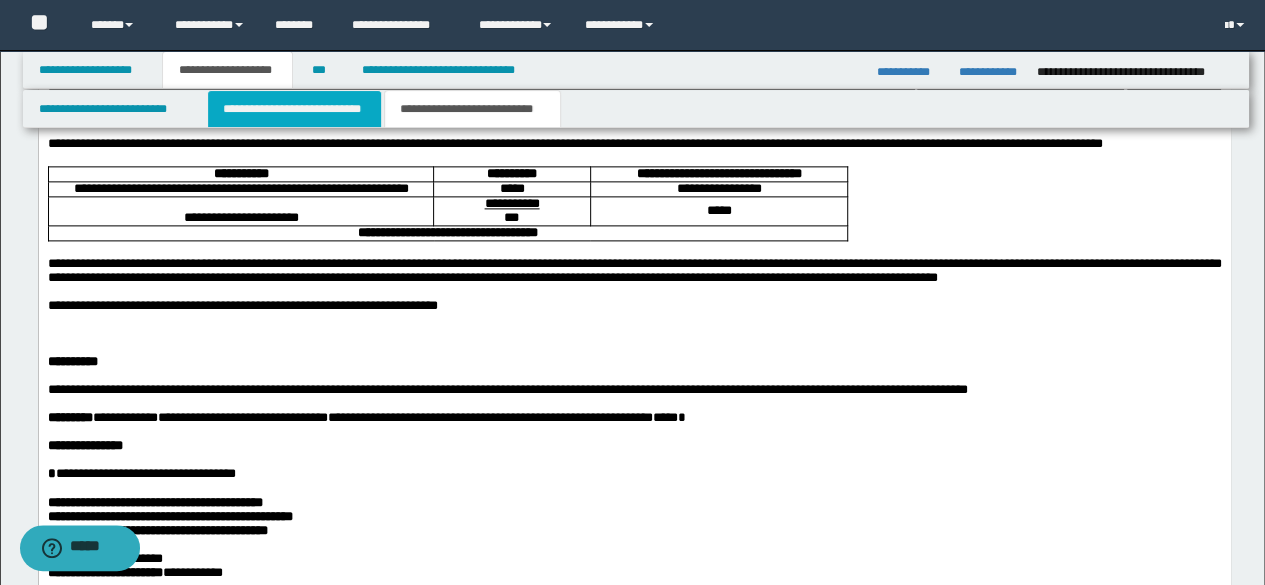 click on "**********" at bounding box center (294, 109) 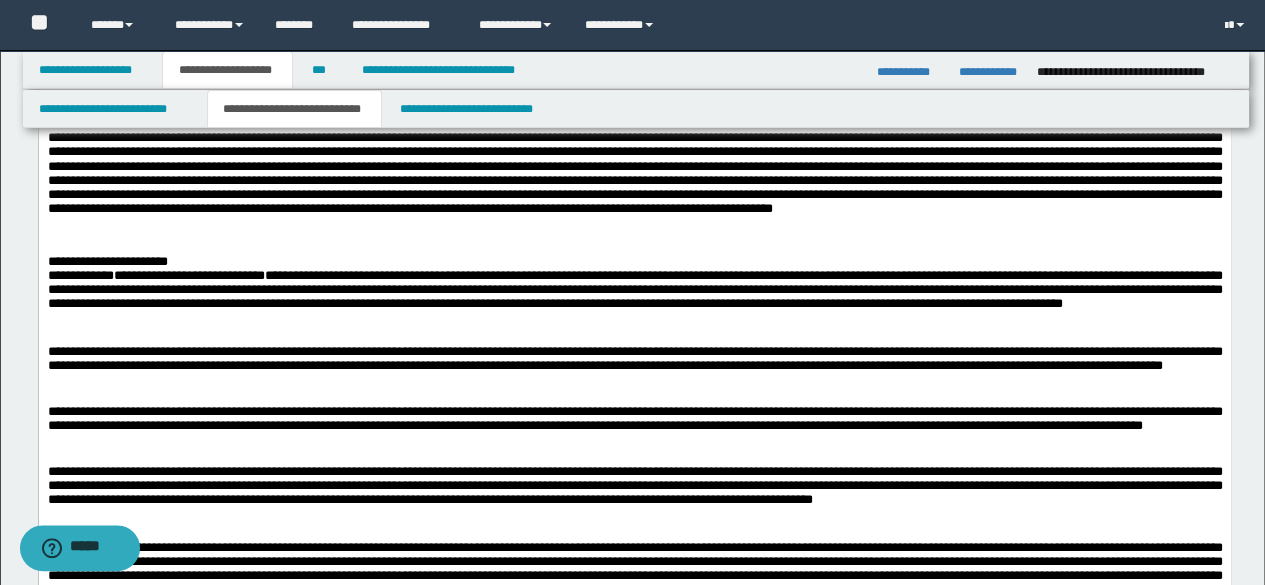 click on "**********" at bounding box center (634, 53) 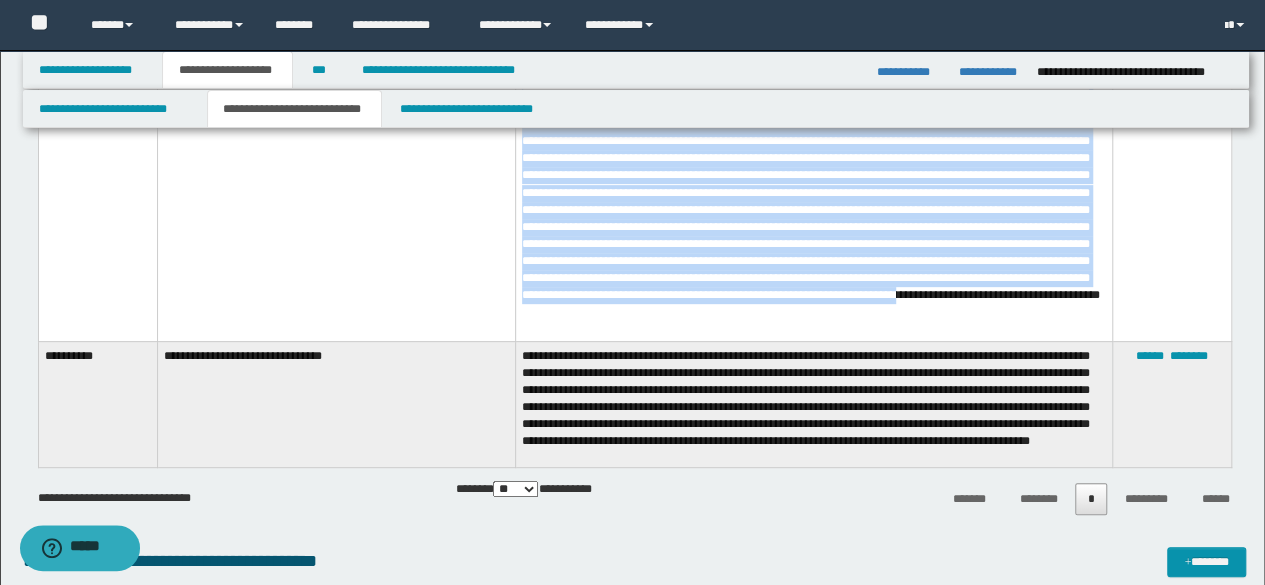 scroll, scrollTop: 7930, scrollLeft: 0, axis: vertical 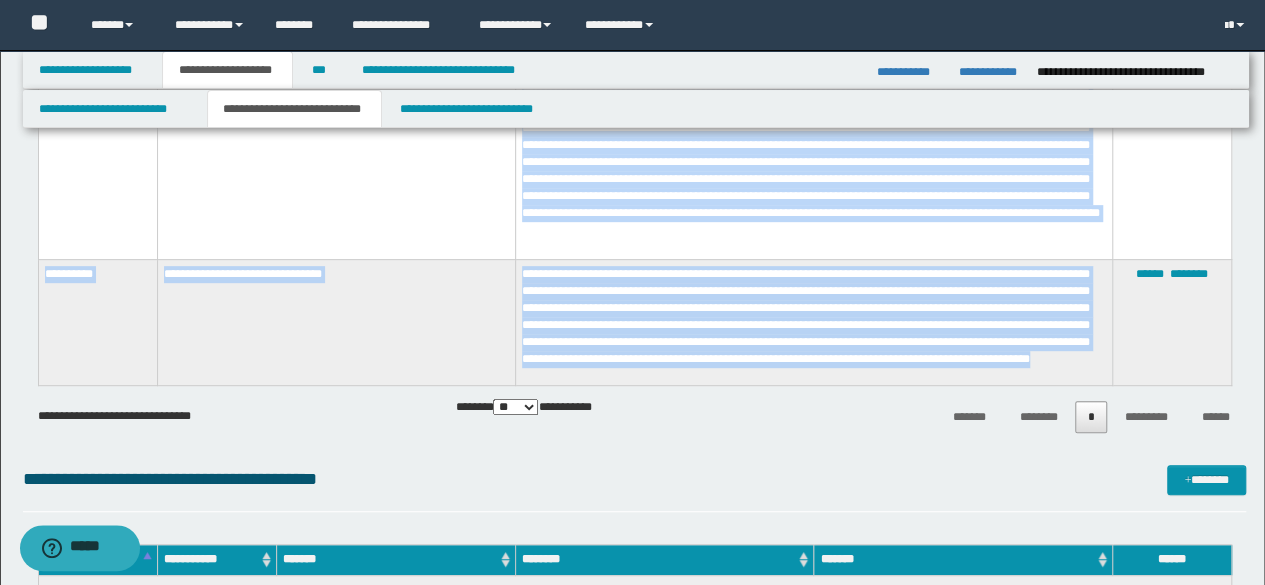 drag, startPoint x: 46, startPoint y: 327, endPoint x: 729, endPoint y: 369, distance: 684.29016 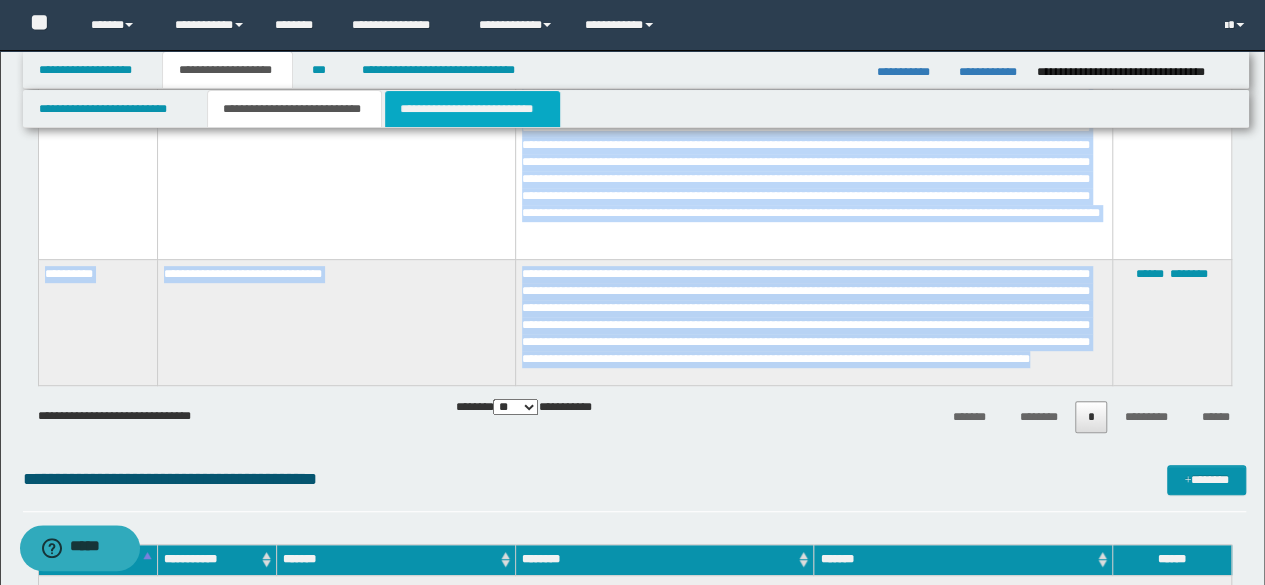 click on "**********" at bounding box center [472, 109] 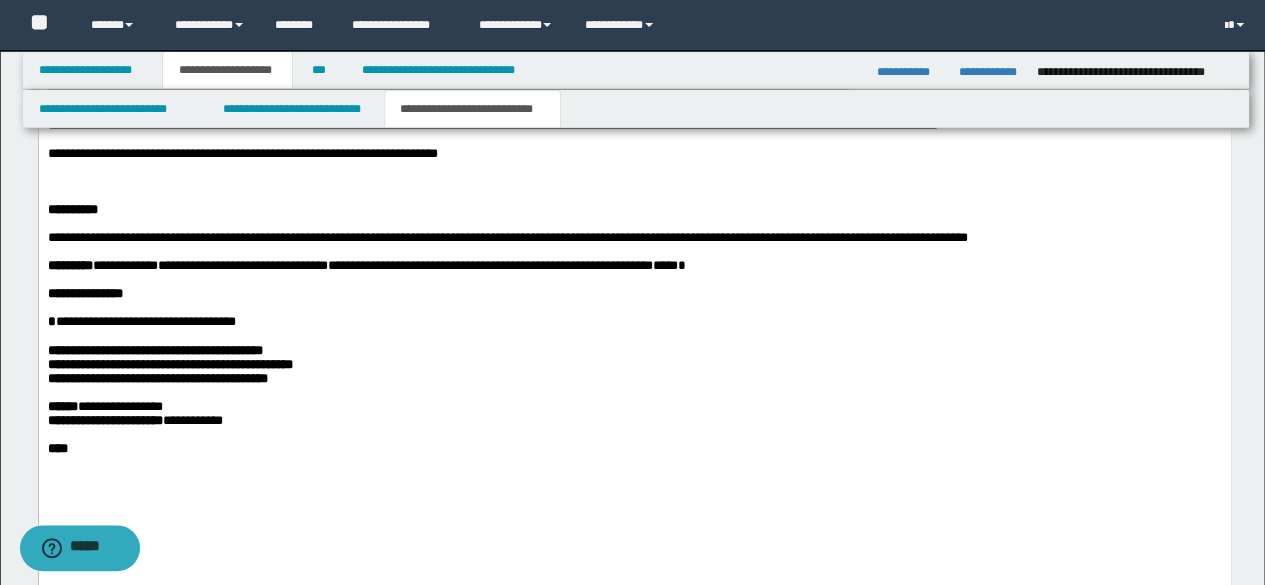 scroll, scrollTop: 1256, scrollLeft: 0, axis: vertical 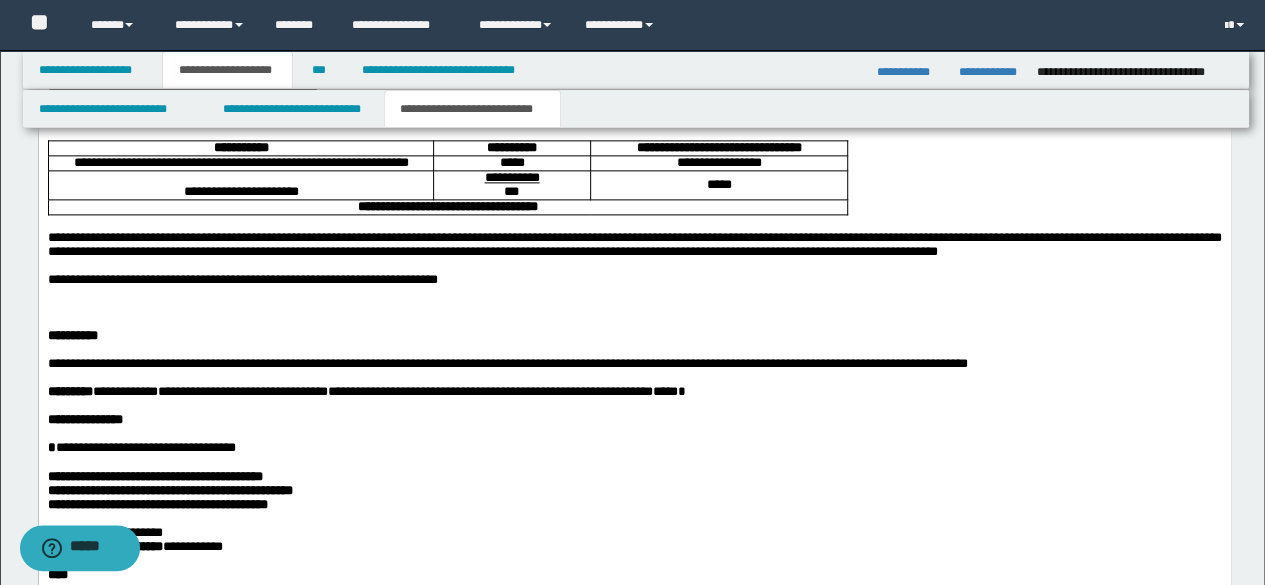 click at bounding box center (634, 307) 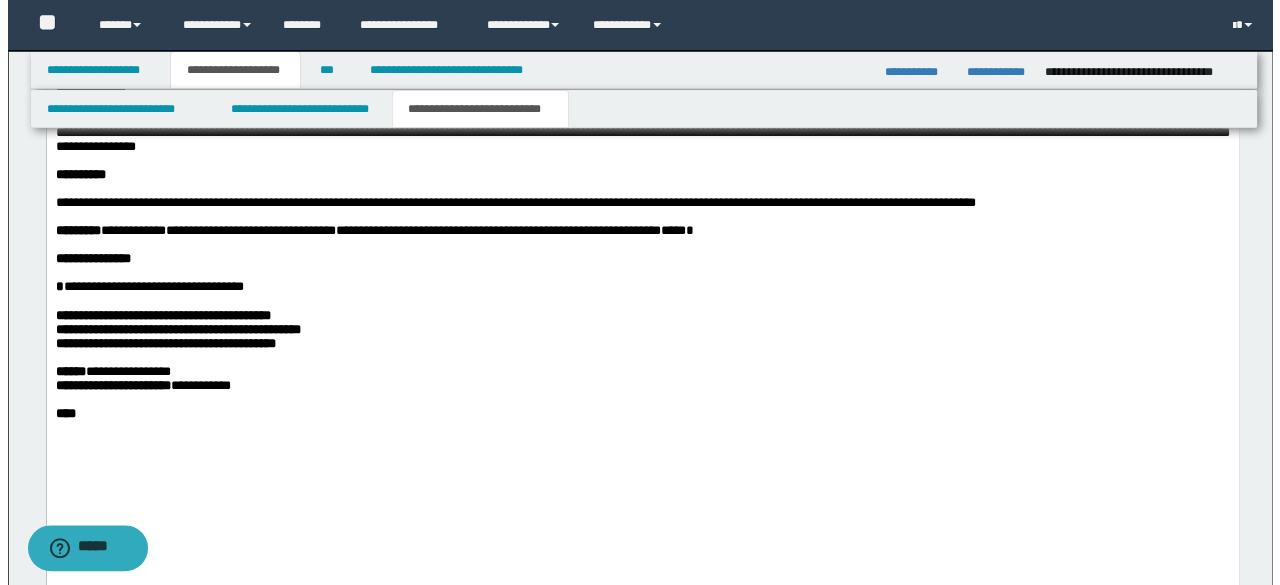 scroll, scrollTop: 1656, scrollLeft: 0, axis: vertical 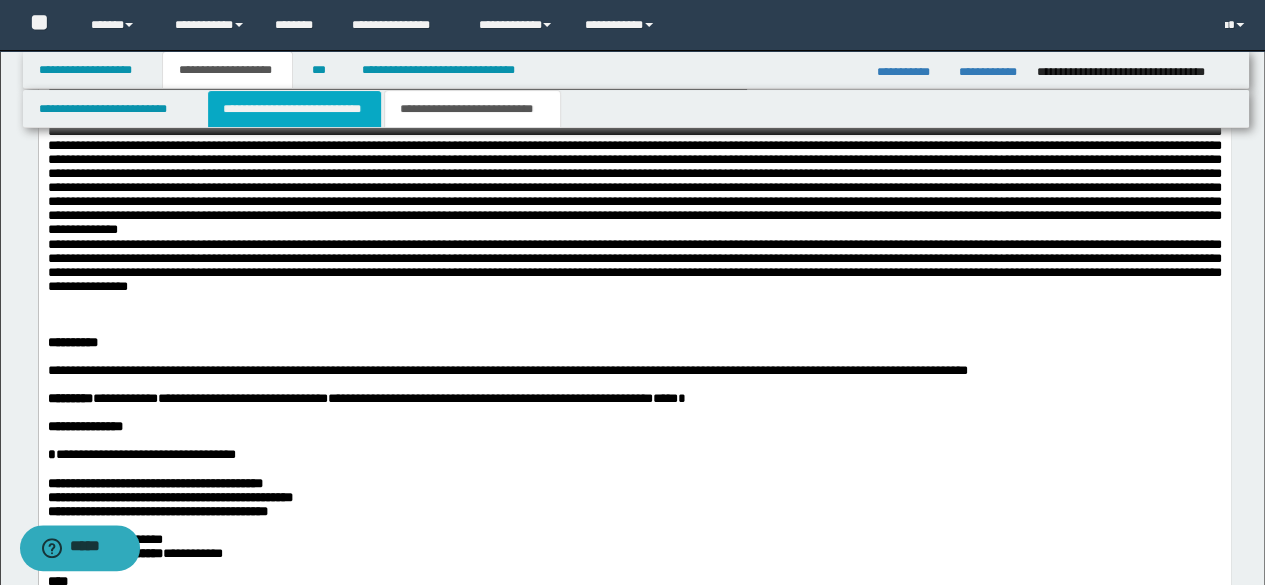 click on "**********" at bounding box center (294, 109) 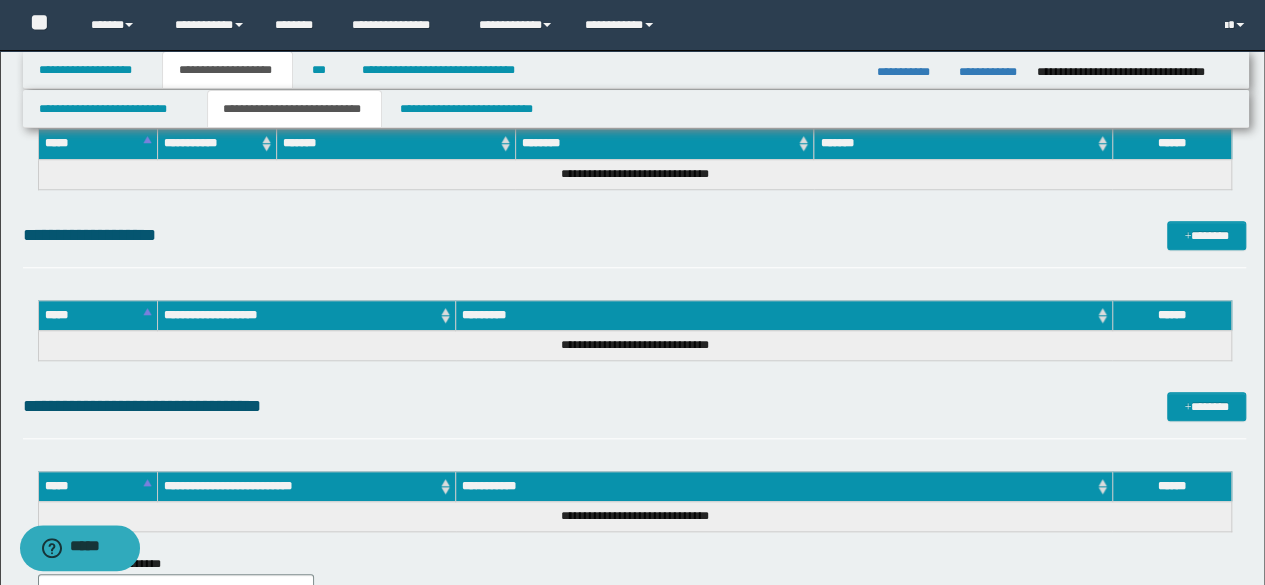 scroll, scrollTop: 8234, scrollLeft: 0, axis: vertical 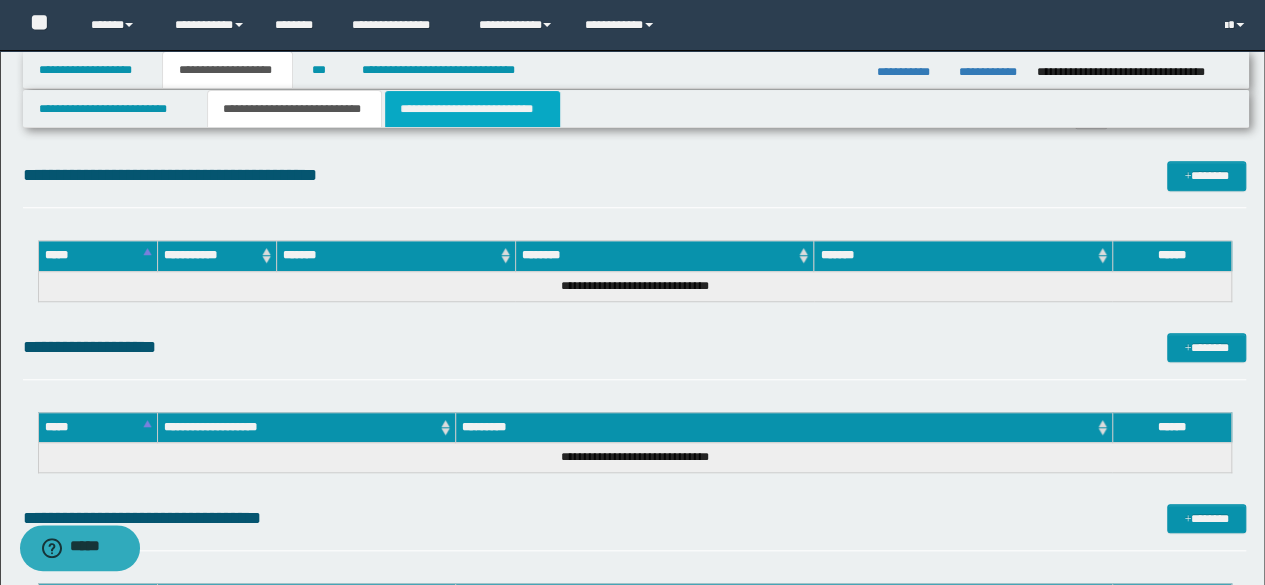 click on "**********" at bounding box center [472, 109] 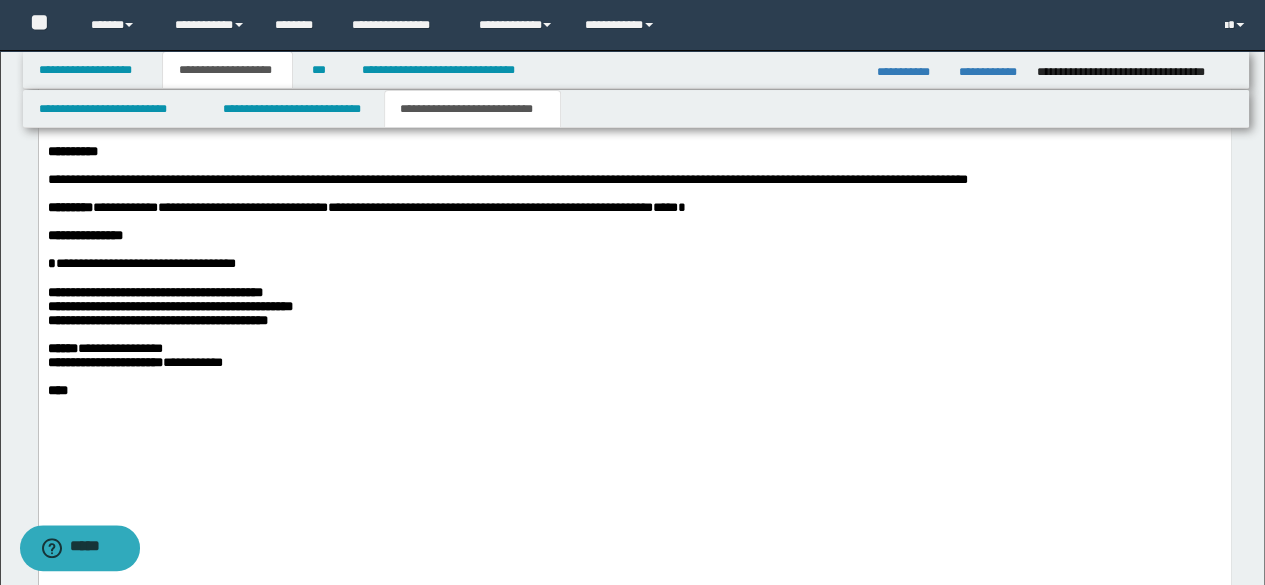 click at bounding box center [634, 123] 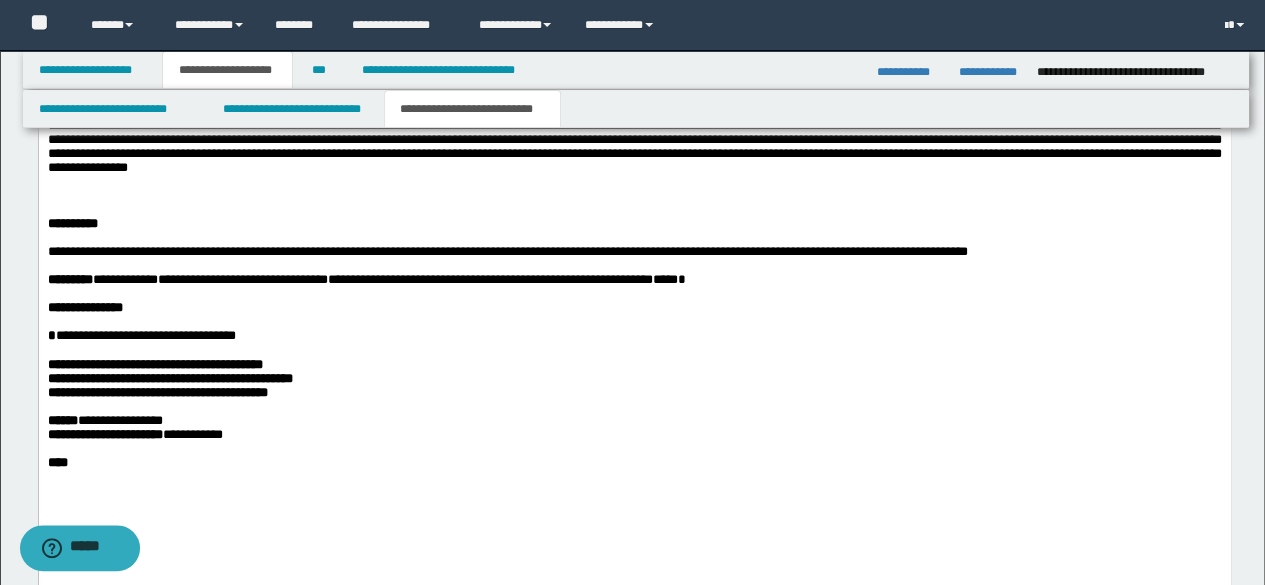 scroll, scrollTop: 1747, scrollLeft: 0, axis: vertical 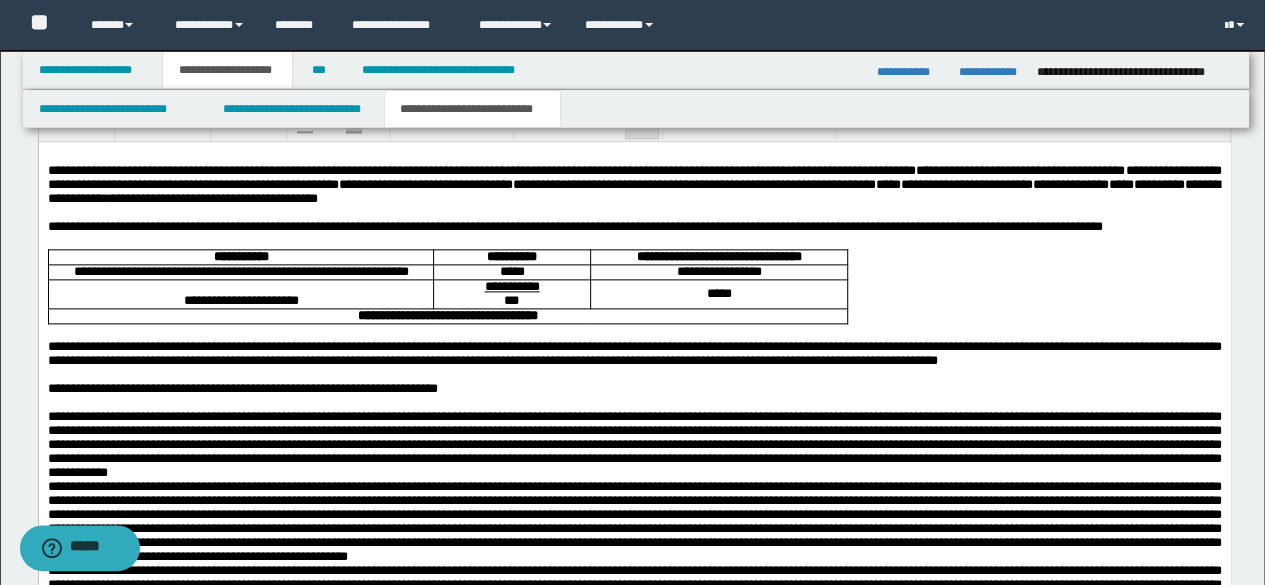 click at bounding box center (634, 330) 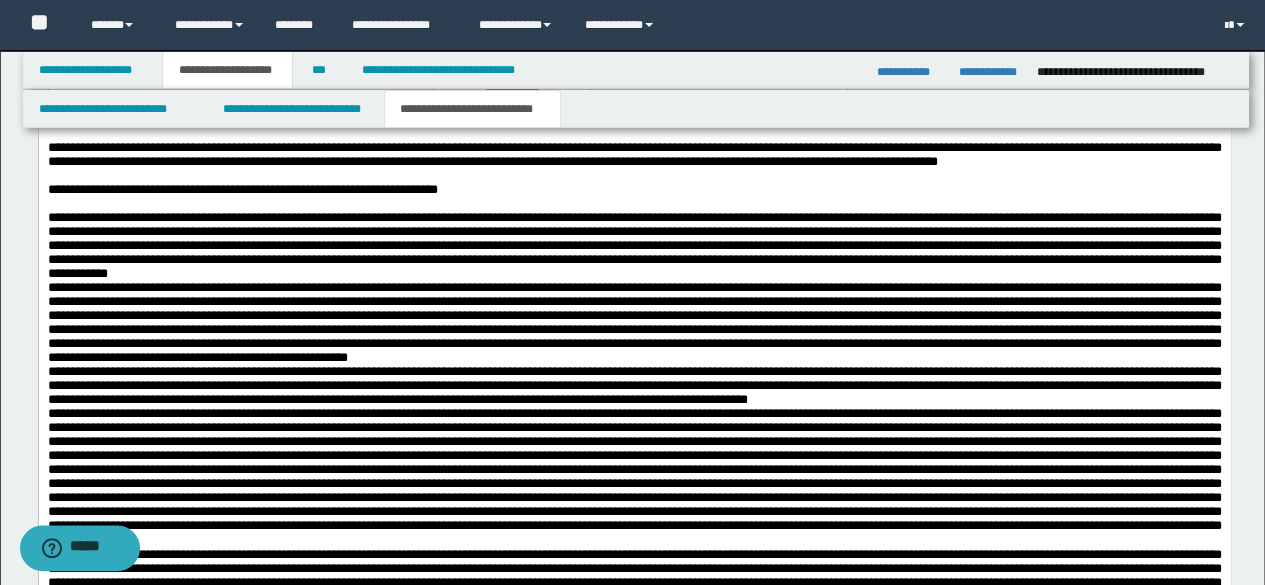 scroll, scrollTop: 1347, scrollLeft: 0, axis: vertical 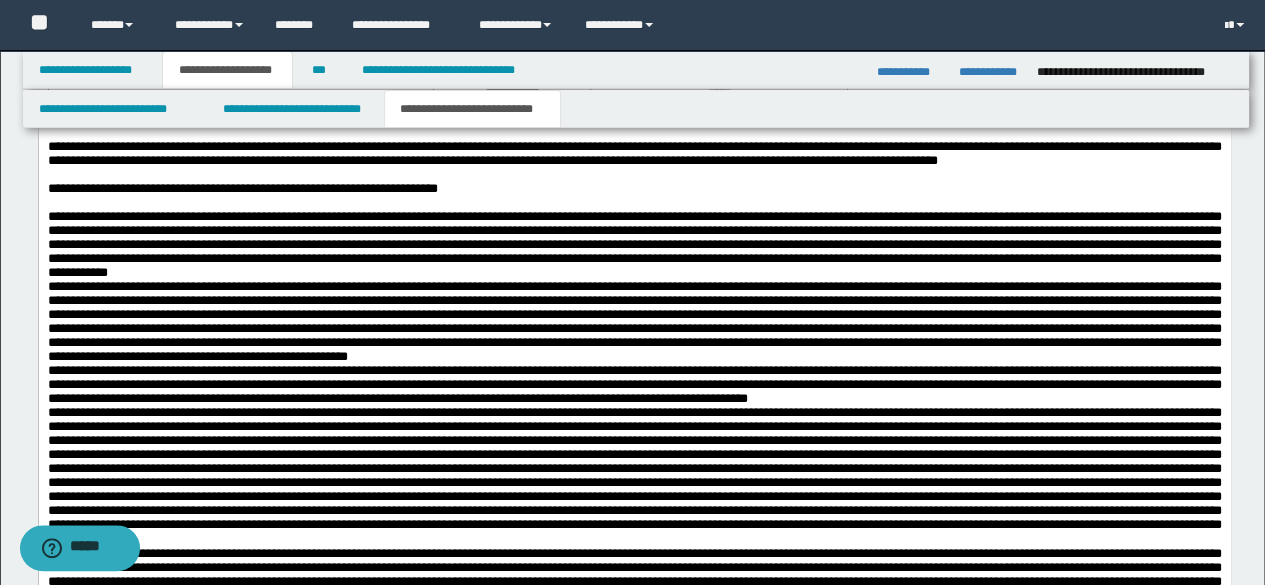 click on "**********" at bounding box center [634, 405] 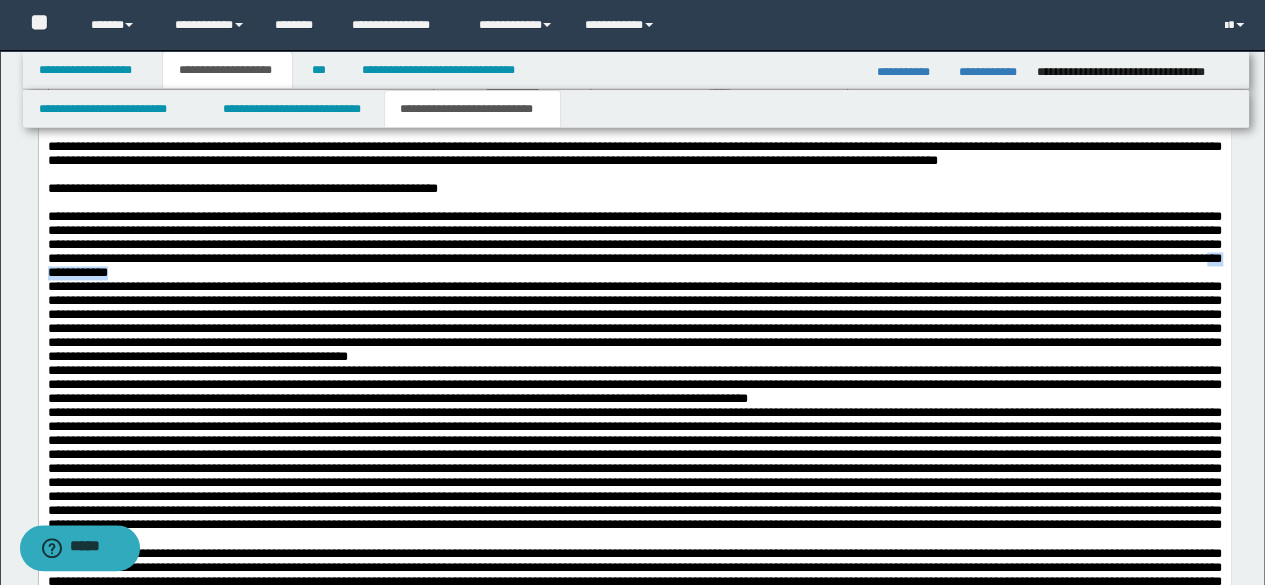 drag, startPoint x: 976, startPoint y: 347, endPoint x: 1090, endPoint y: 350, distance: 114.03947 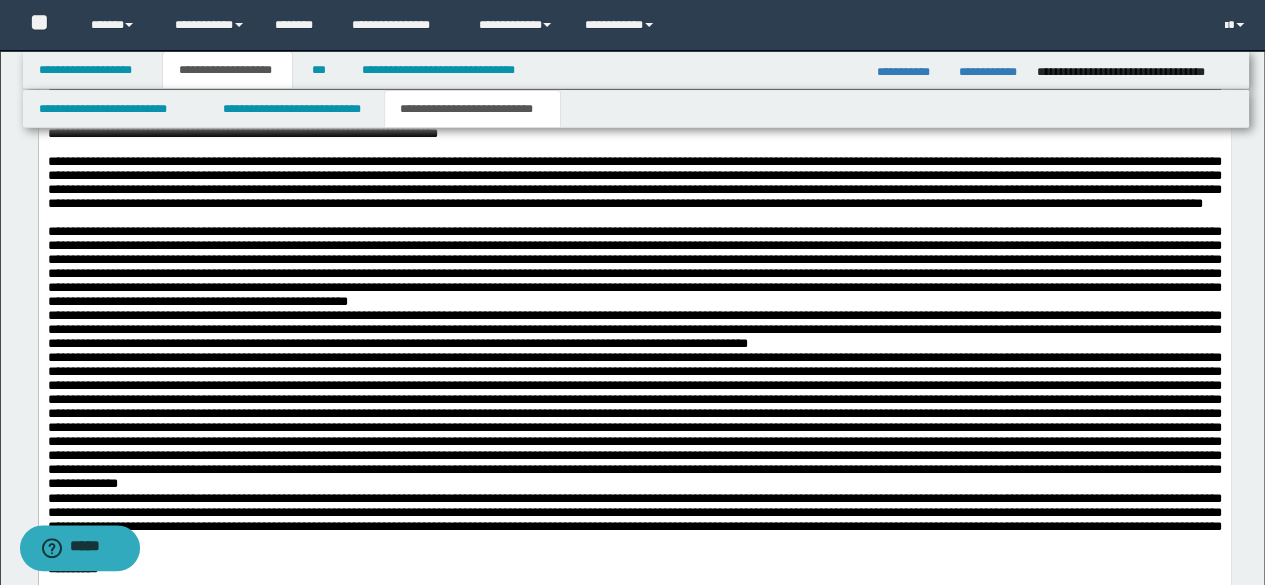 scroll, scrollTop: 1447, scrollLeft: 0, axis: vertical 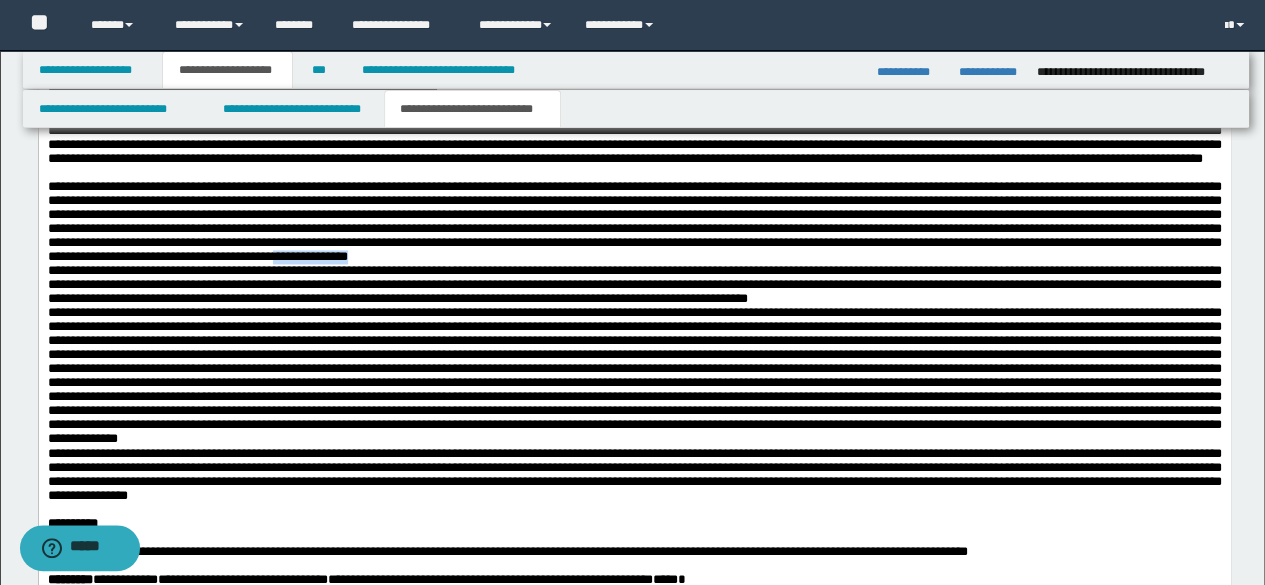 drag, startPoint x: 462, startPoint y: 369, endPoint x: 604, endPoint y: 368, distance: 142.00352 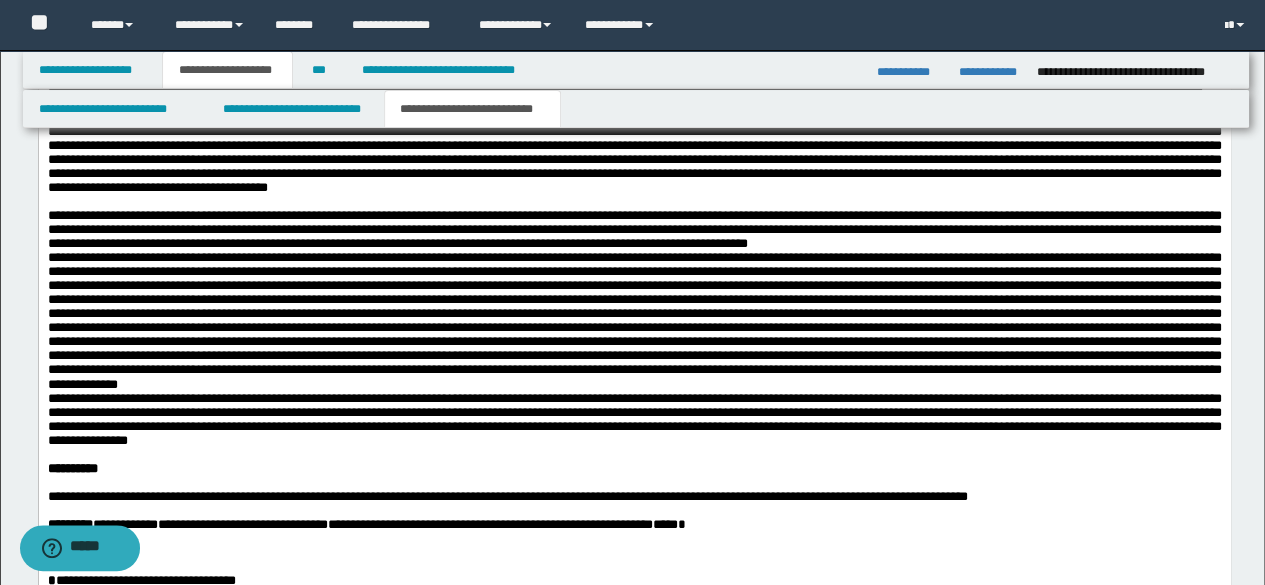 scroll, scrollTop: 1547, scrollLeft: 0, axis: vertical 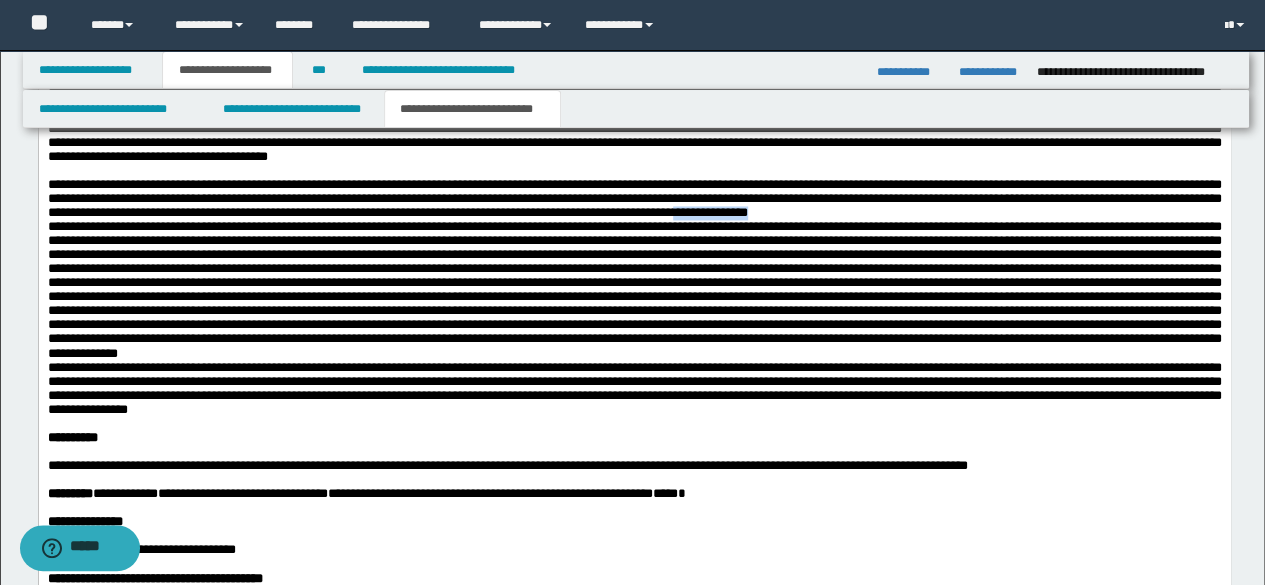drag, startPoint x: 188, startPoint y: 348, endPoint x: 342, endPoint y: 342, distance: 154.11684 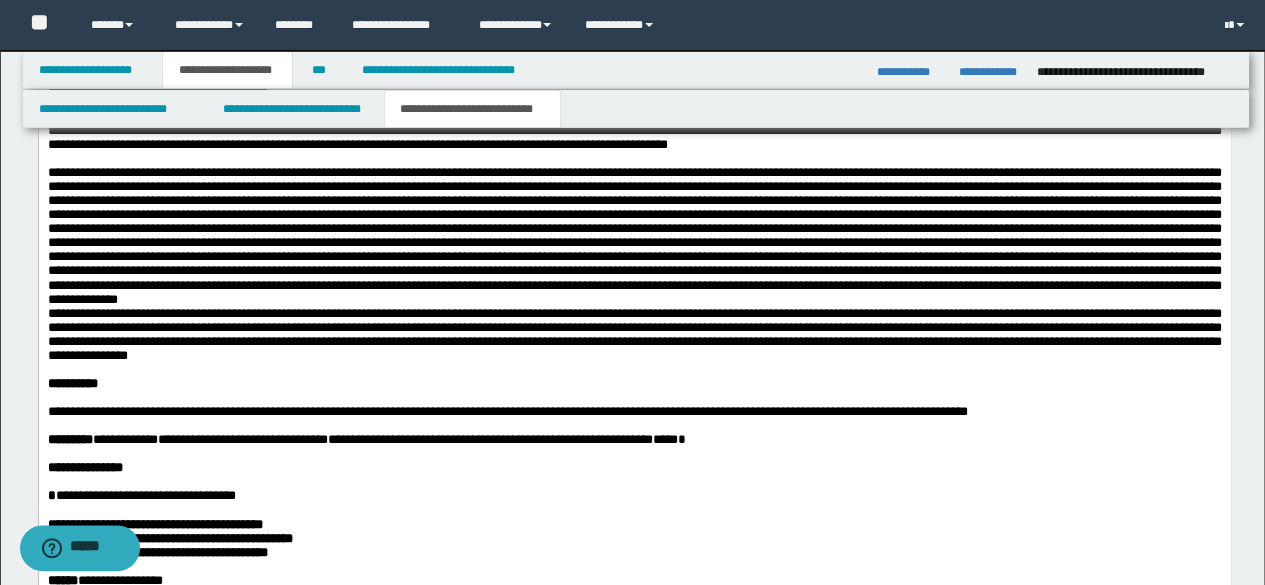 scroll, scrollTop: 1647, scrollLeft: 0, axis: vertical 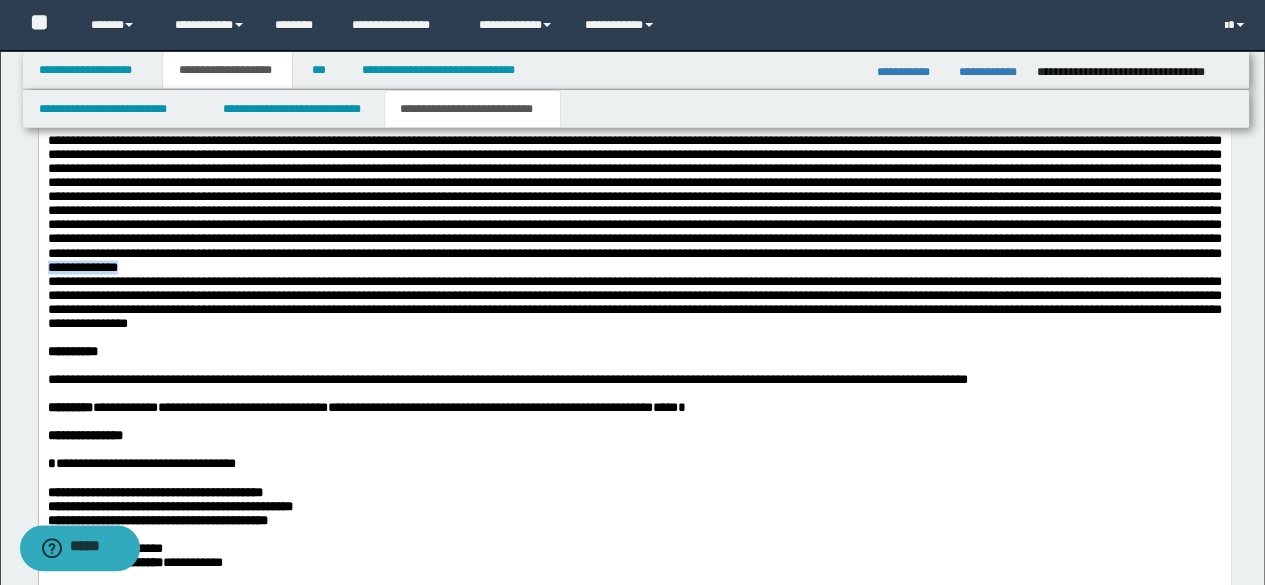 drag, startPoint x: 1019, startPoint y: 430, endPoint x: 1150, endPoint y: 429, distance: 131.00381 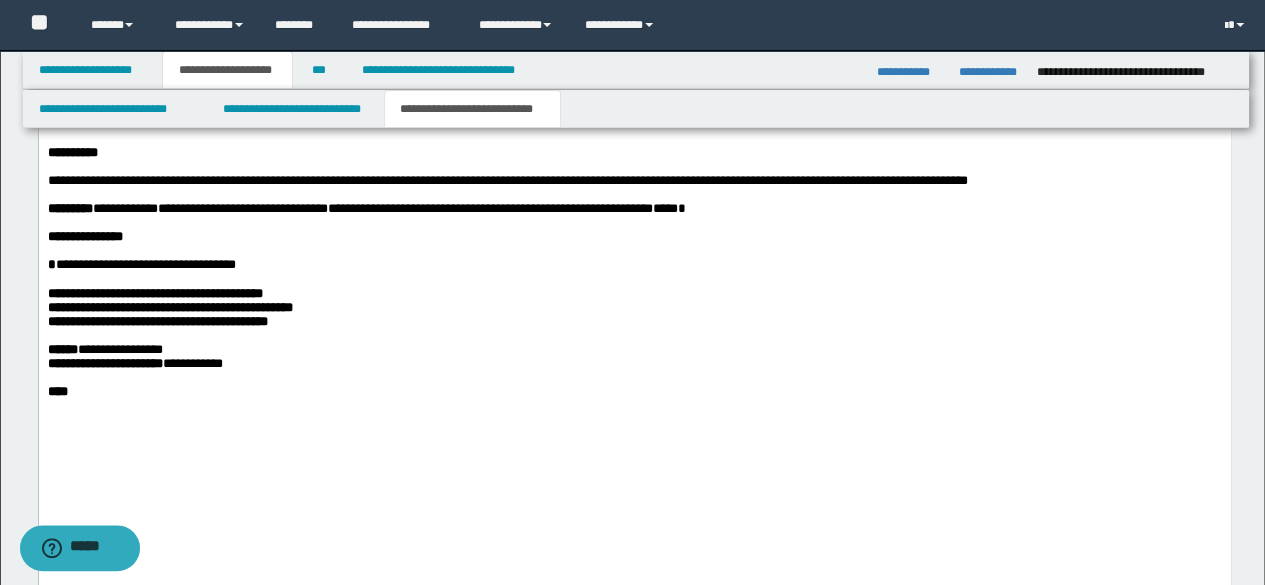 scroll, scrollTop: 1847, scrollLeft: 0, axis: vertical 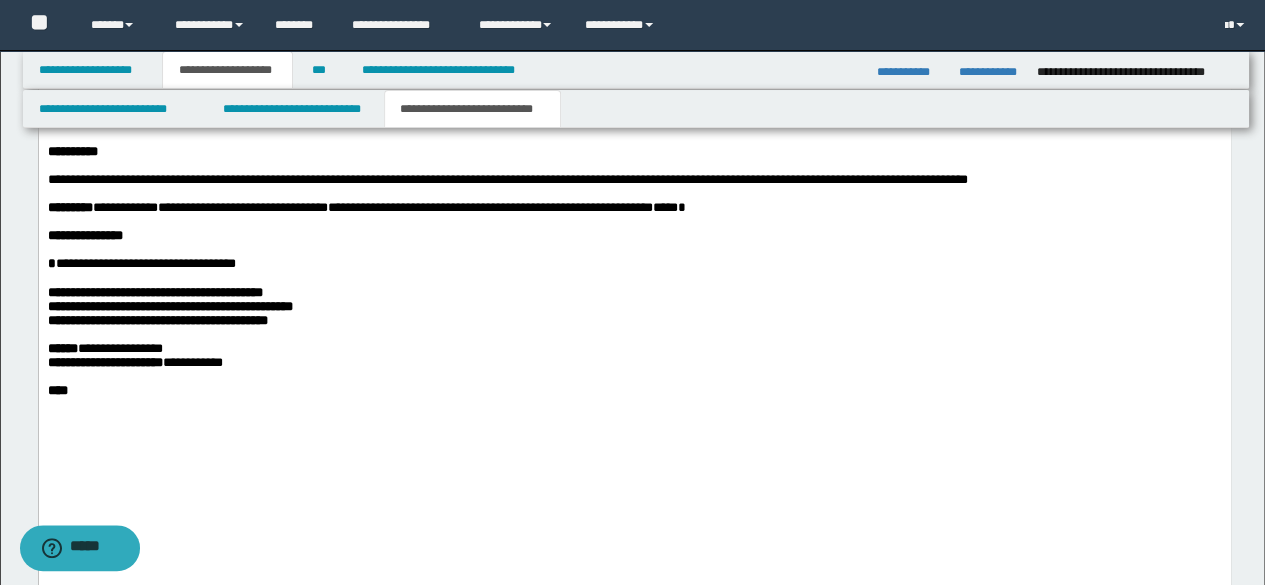 click on "**********" at bounding box center [634, 101] 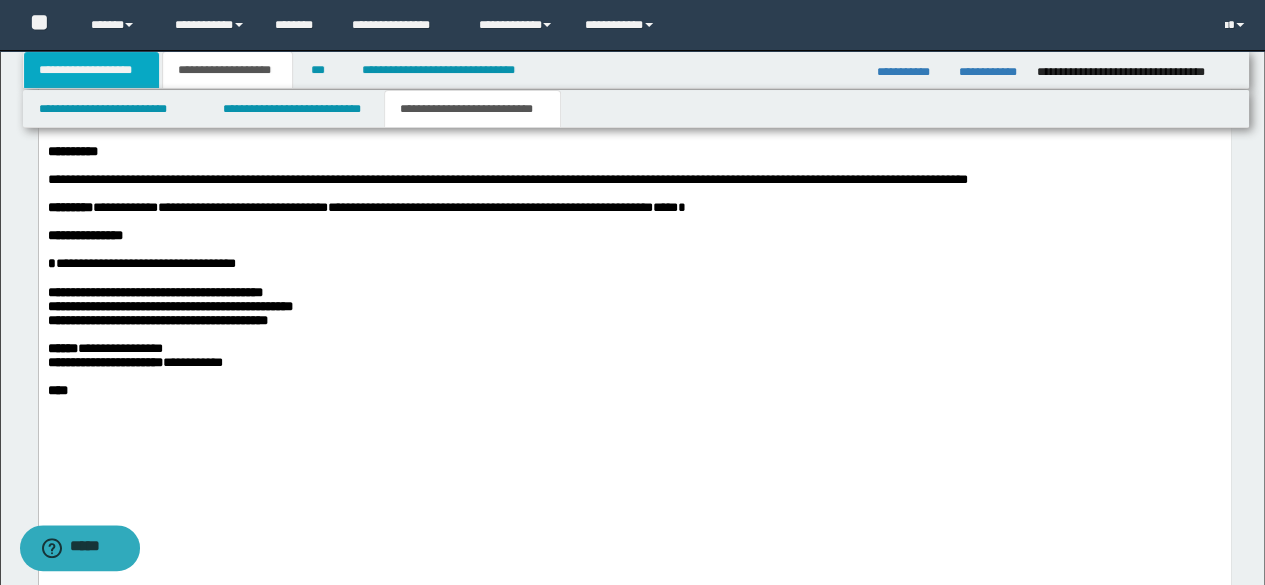 click on "**********" at bounding box center (92, 70) 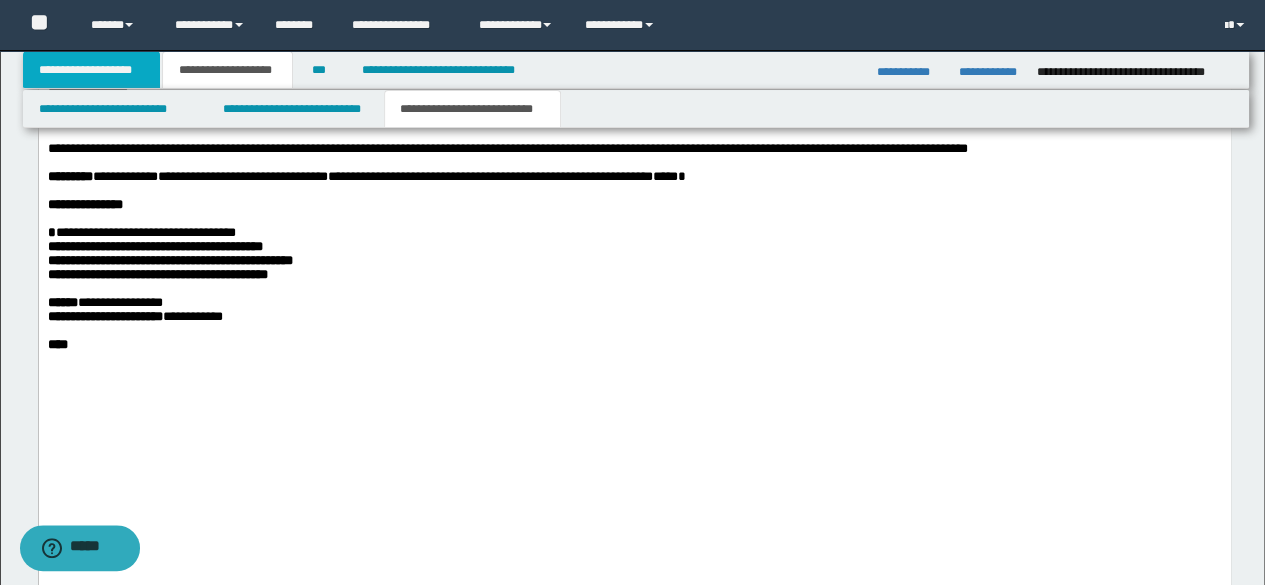 scroll, scrollTop: 520, scrollLeft: 0, axis: vertical 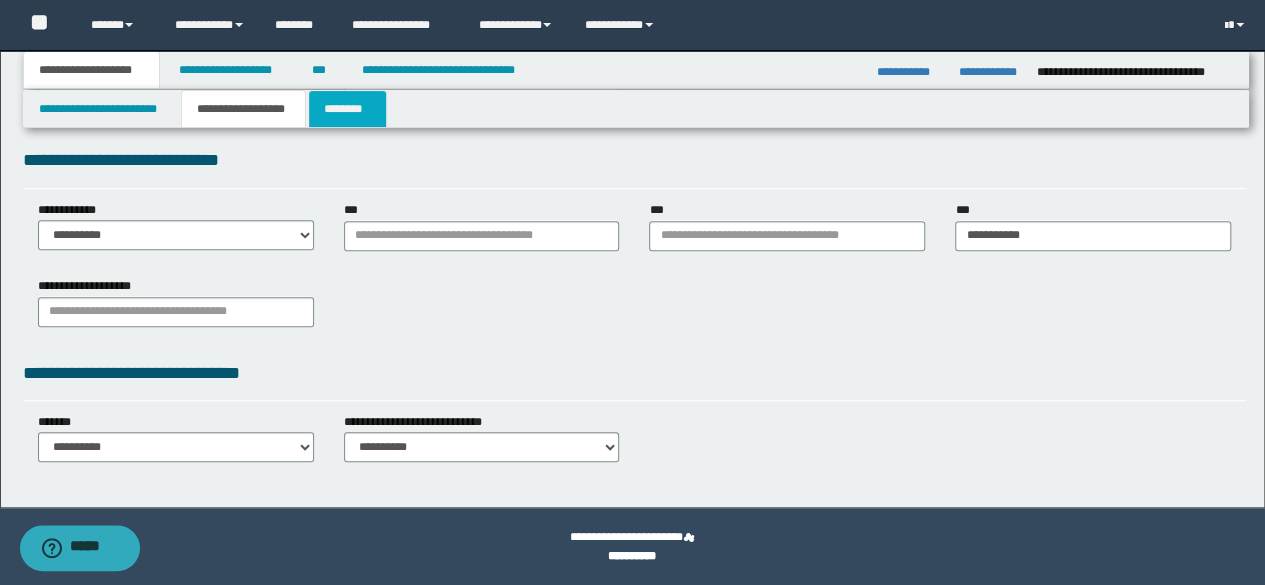 click on "********" at bounding box center [347, 109] 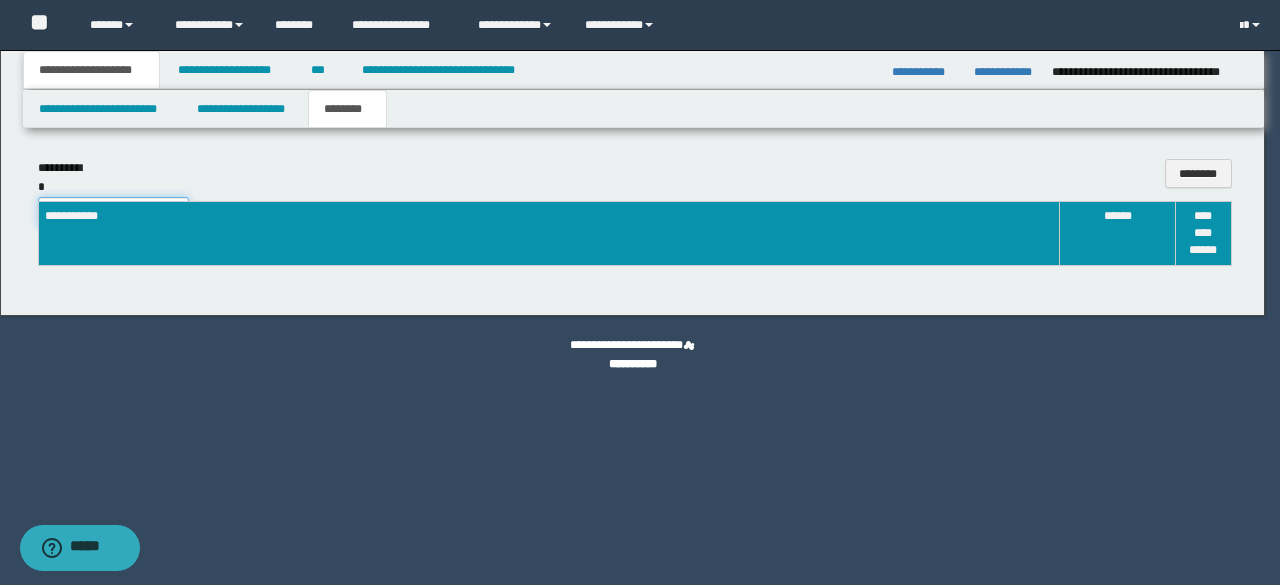 click on "**********" at bounding box center (113, 212) 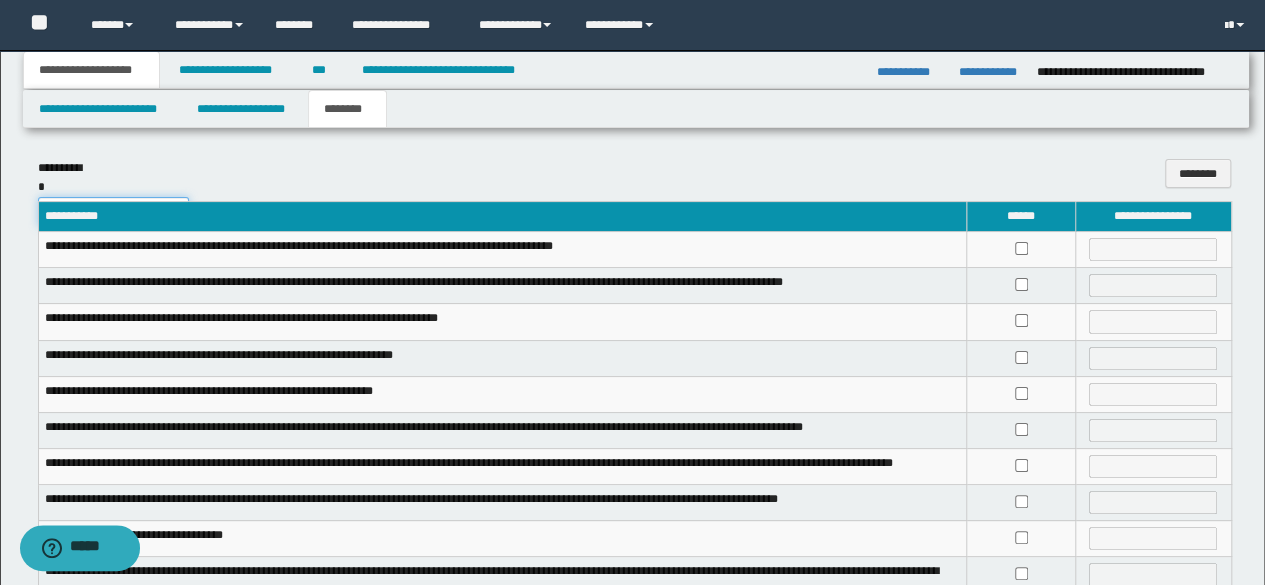 select on "*" 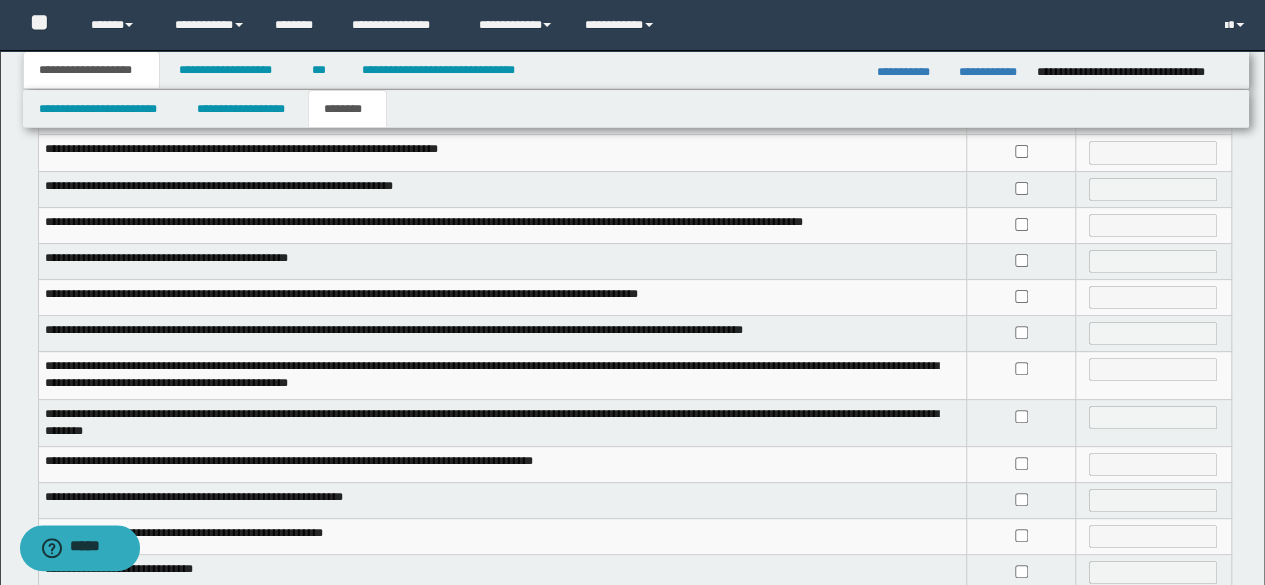 scroll, scrollTop: 200, scrollLeft: 0, axis: vertical 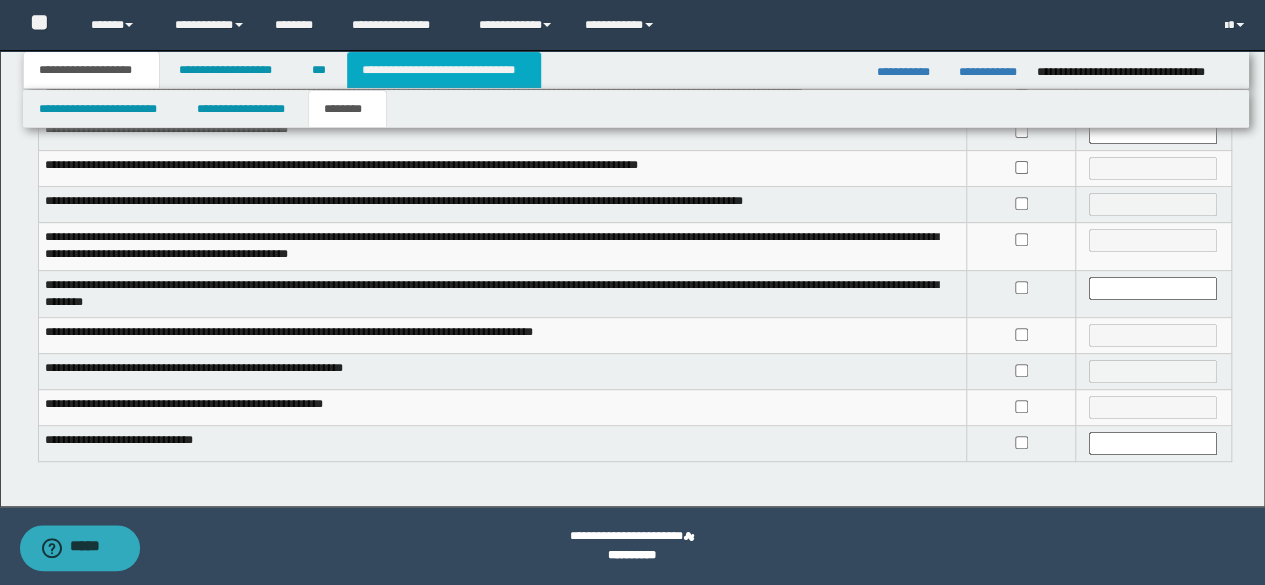 click on "**********" at bounding box center [444, 70] 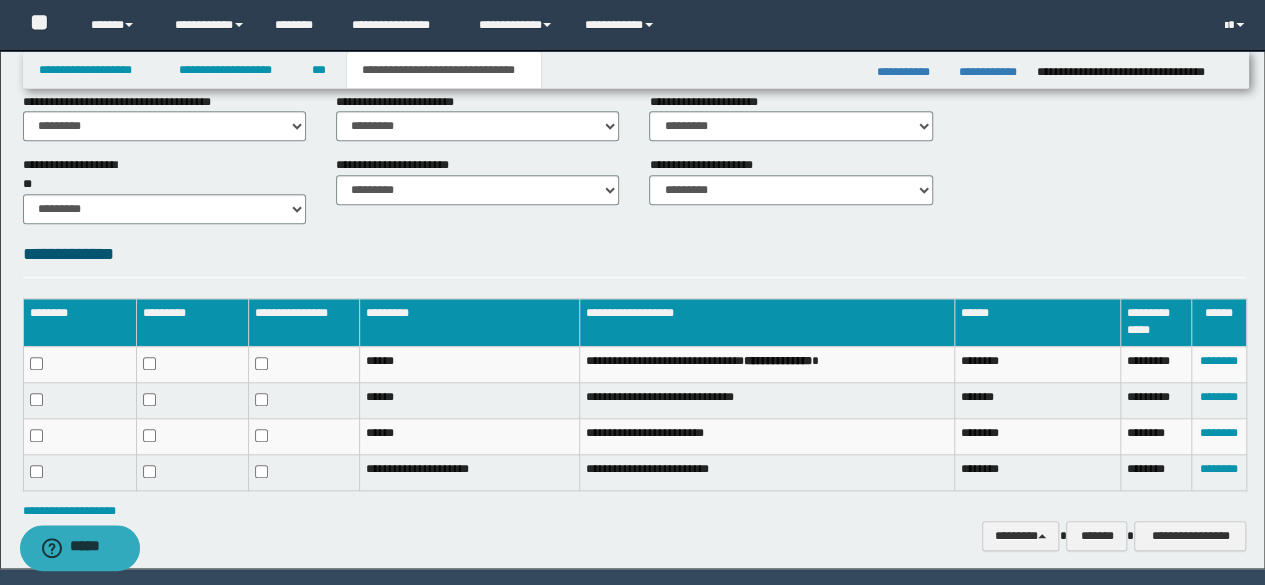 scroll, scrollTop: 808, scrollLeft: 0, axis: vertical 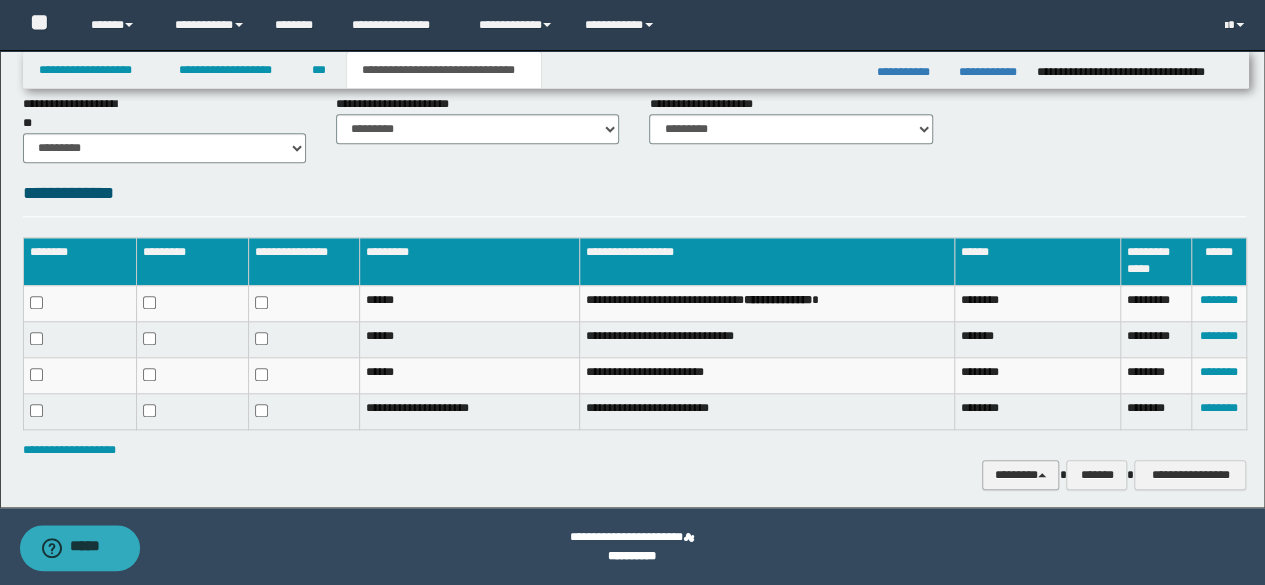 click on "********" at bounding box center [1021, 474] 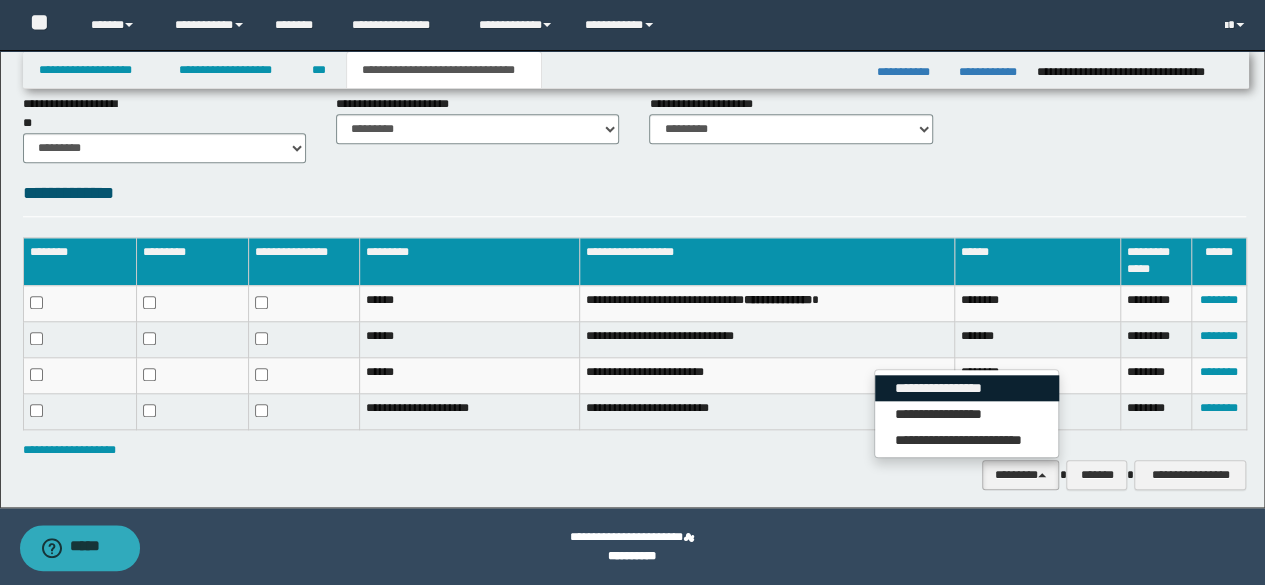 click on "**********" at bounding box center [967, 388] 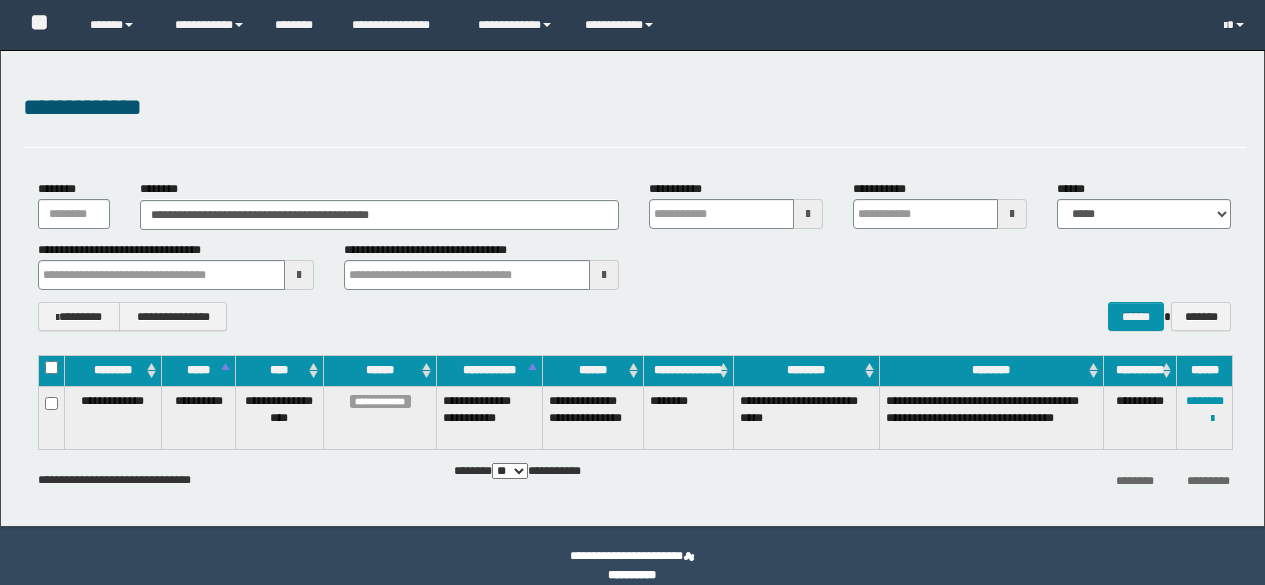 scroll, scrollTop: 0, scrollLeft: 0, axis: both 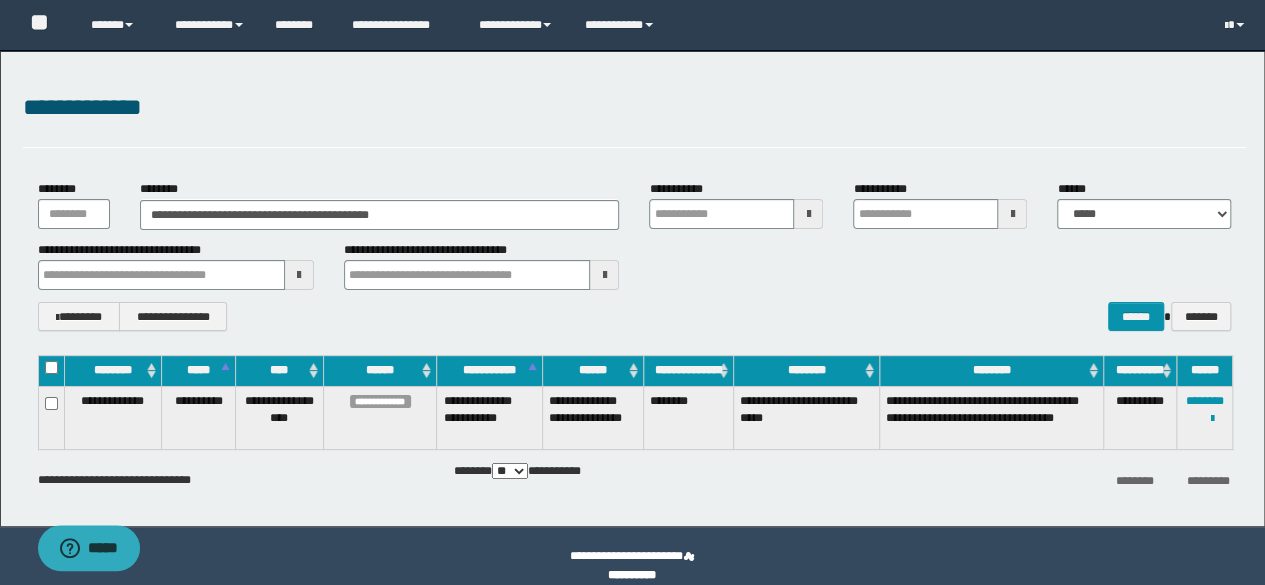 click on "**********" at bounding box center (632, 288) 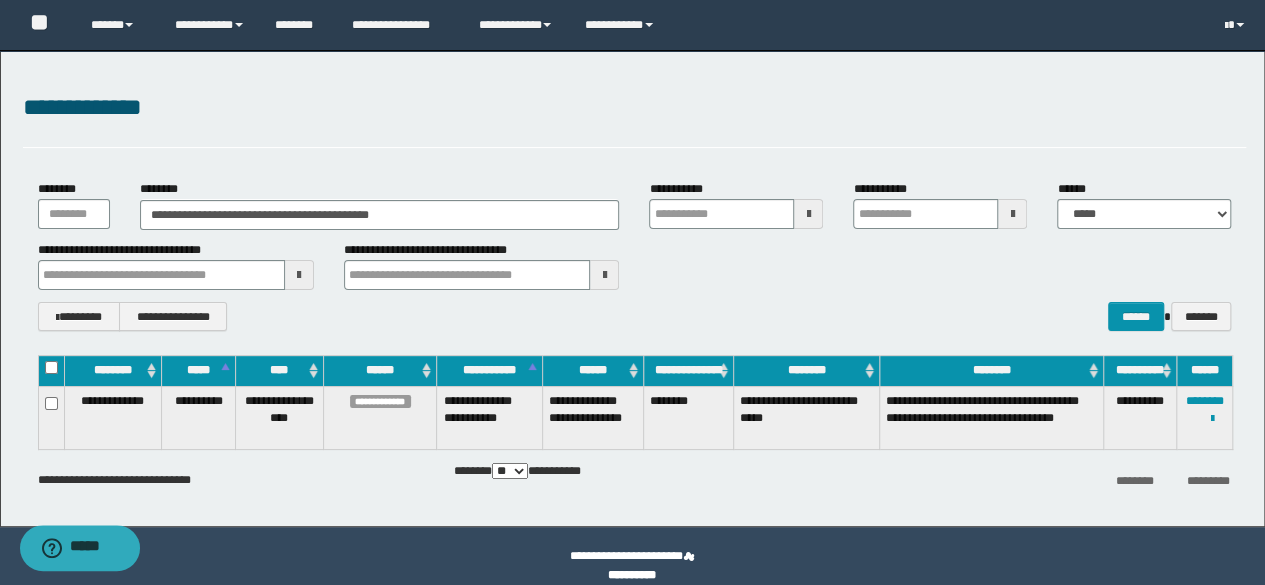 scroll, scrollTop: 0, scrollLeft: 0, axis: both 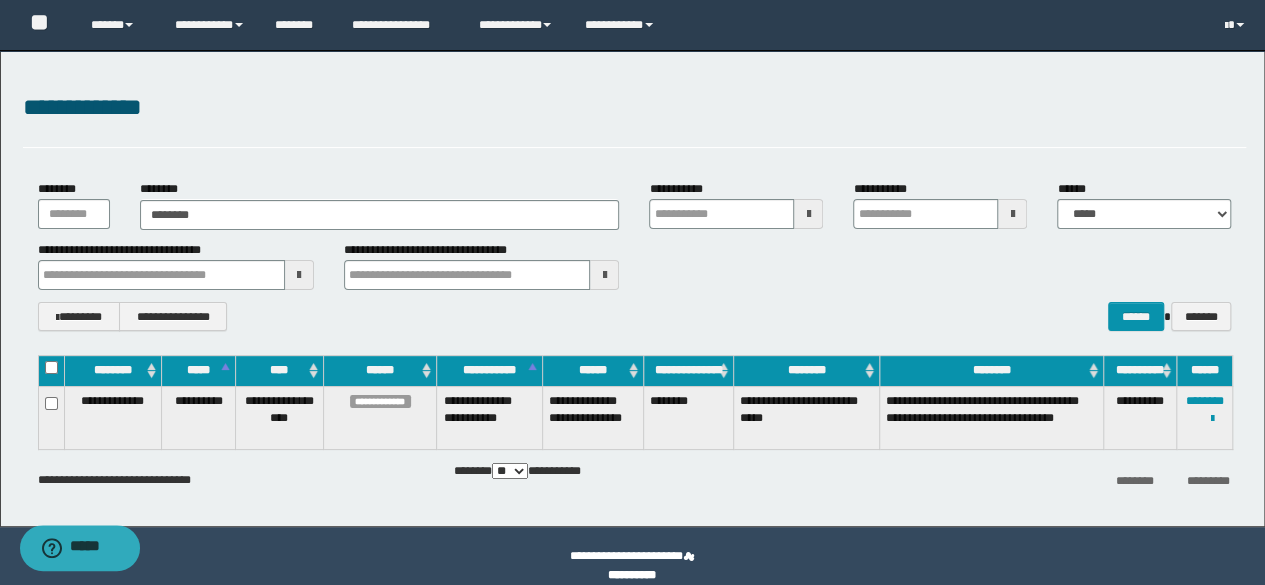 type on "********" 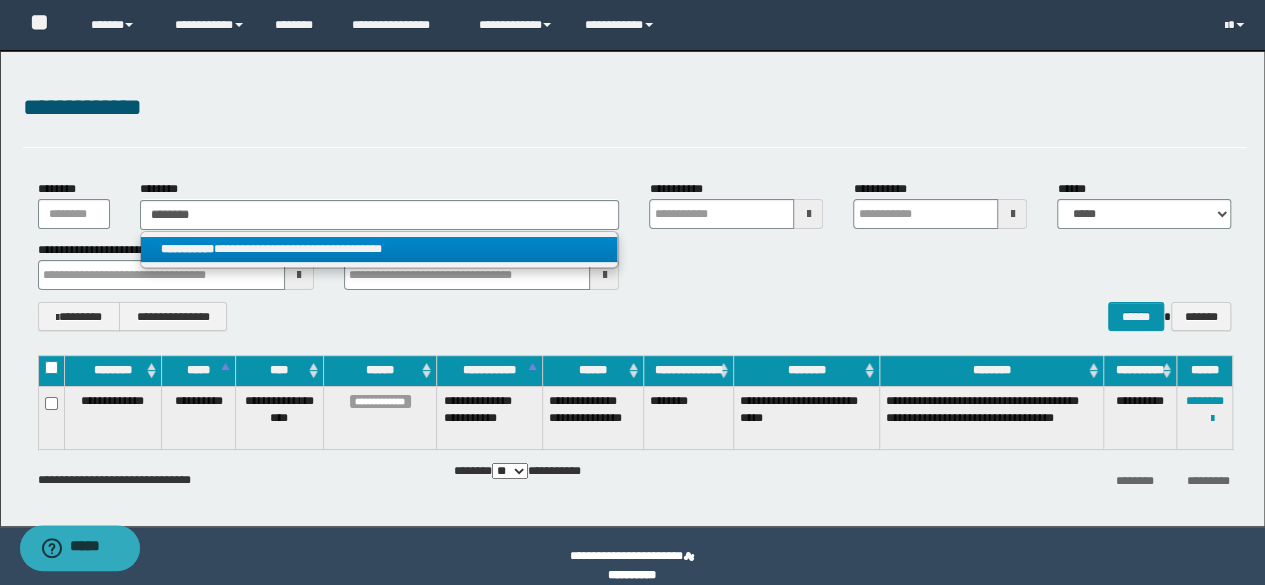 type on "********" 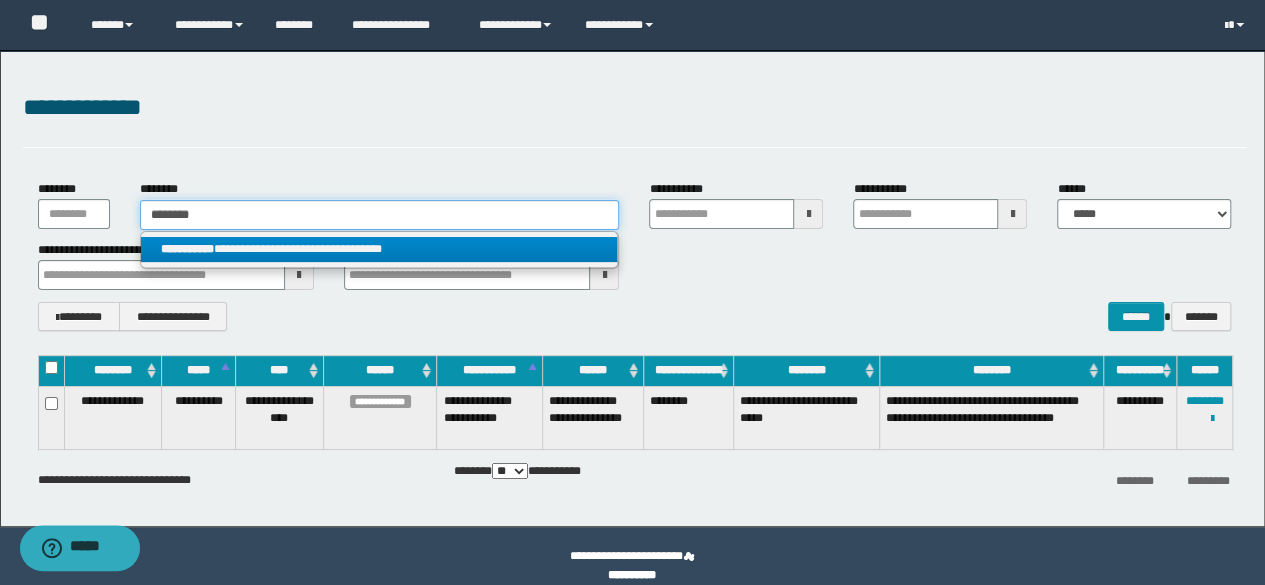 type 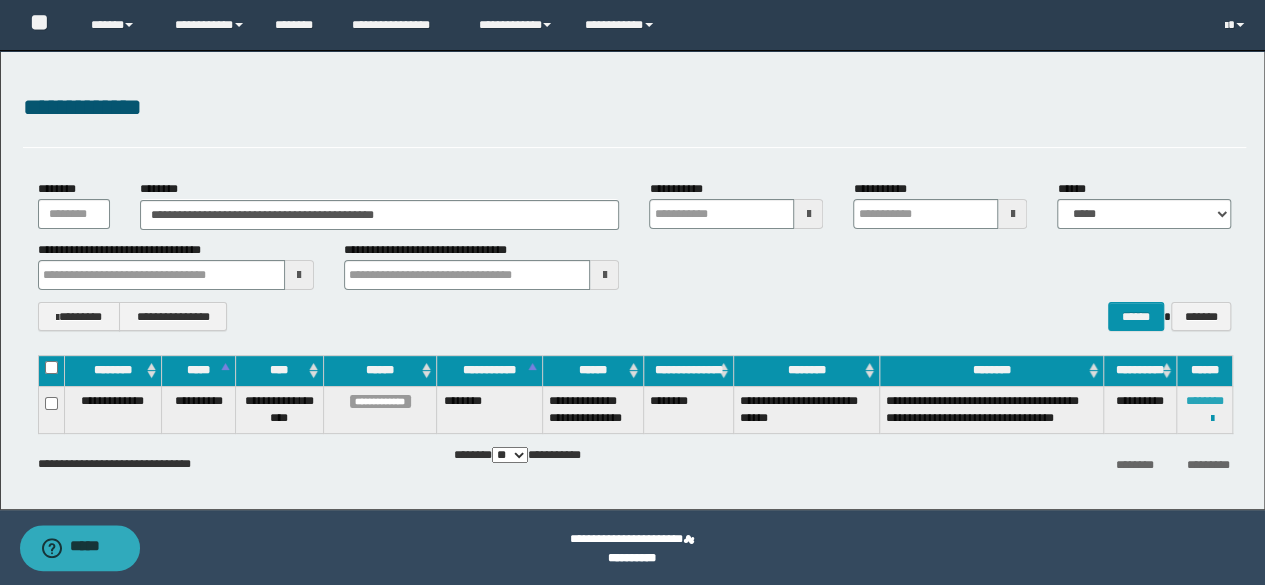 click on "********" at bounding box center [1205, 401] 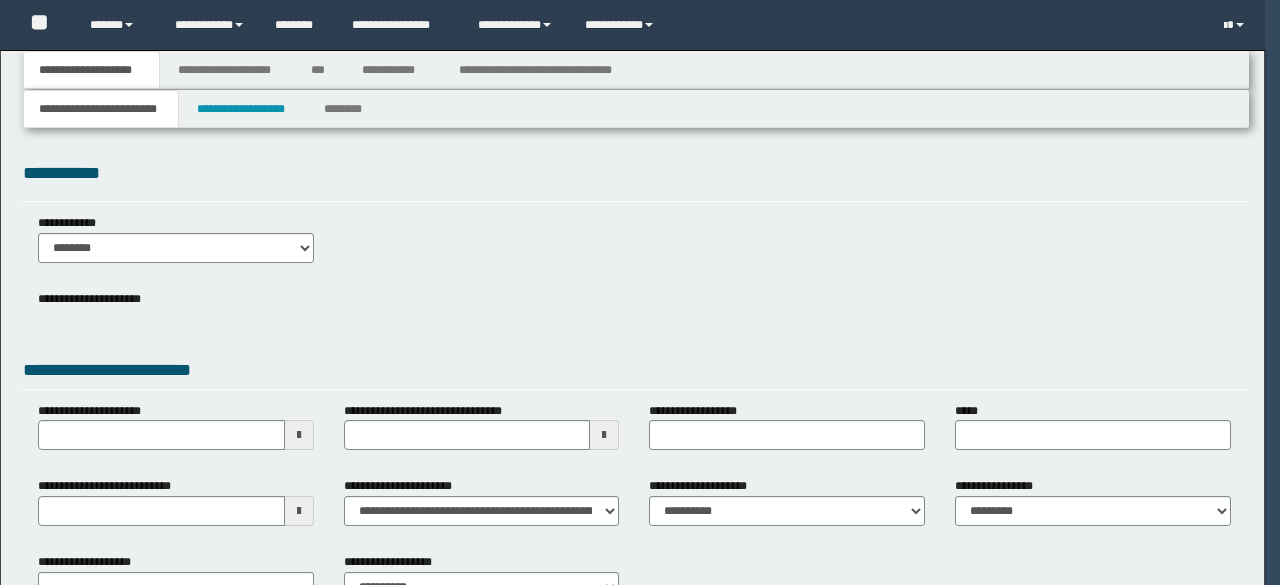 type 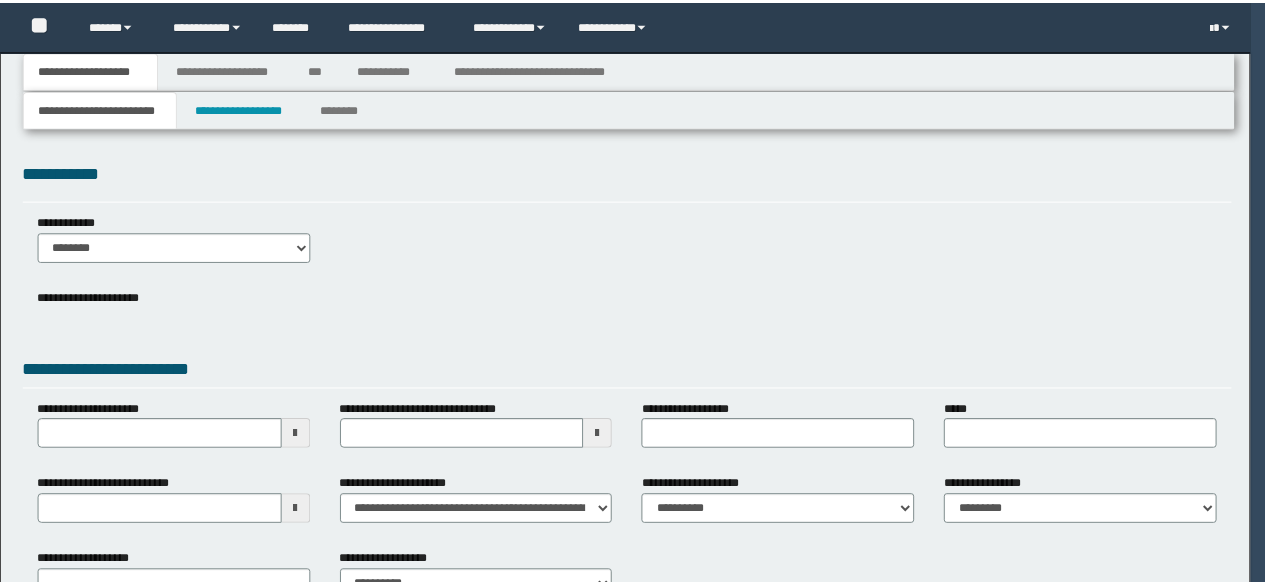 scroll, scrollTop: 0, scrollLeft: 0, axis: both 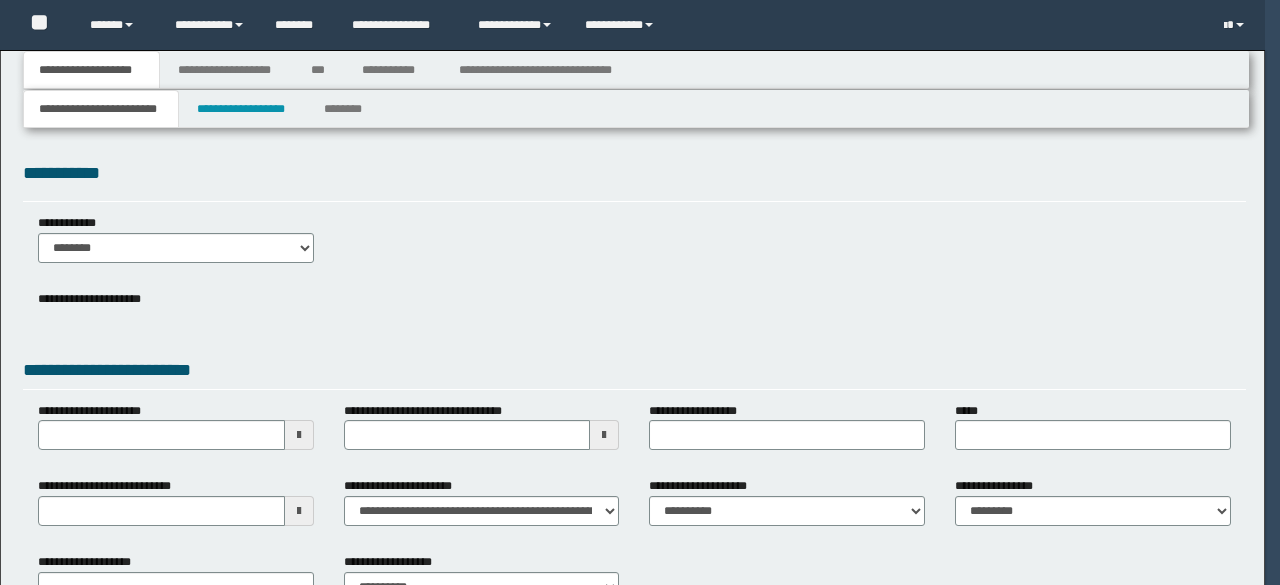 type on "**********" 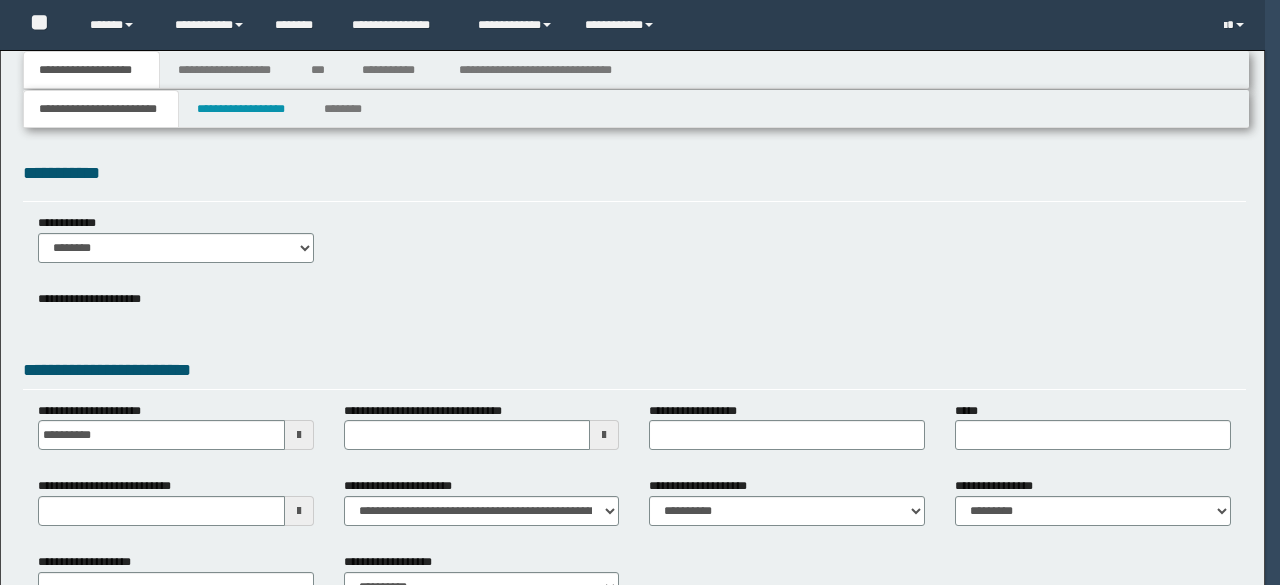 type on "**********" 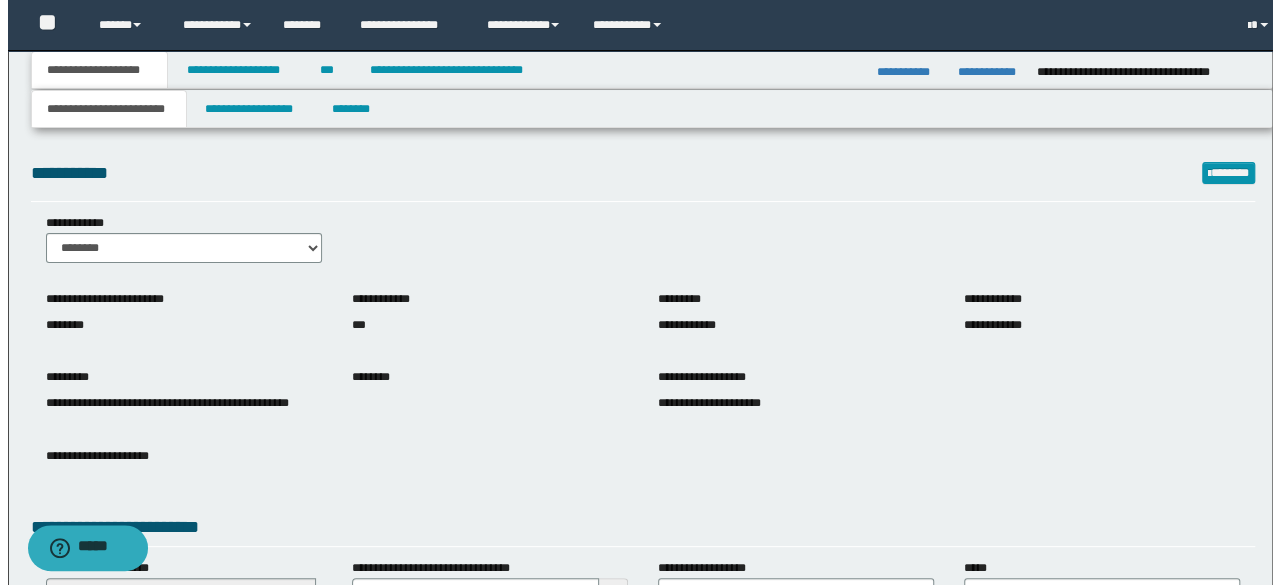 scroll, scrollTop: 0, scrollLeft: 0, axis: both 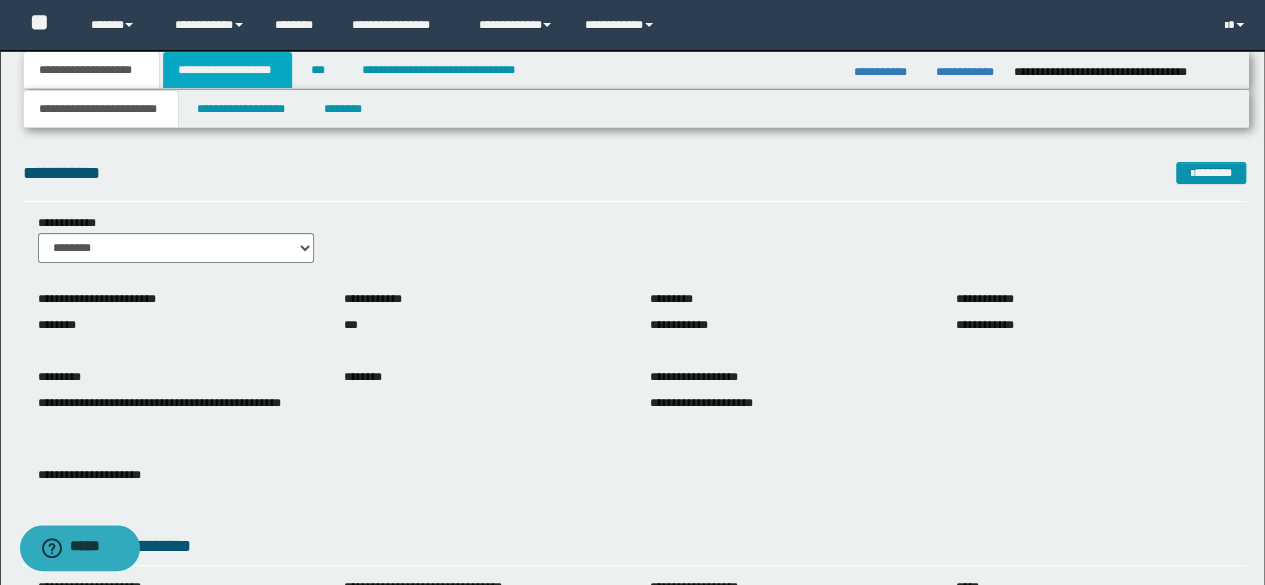 click on "**********" at bounding box center [227, 70] 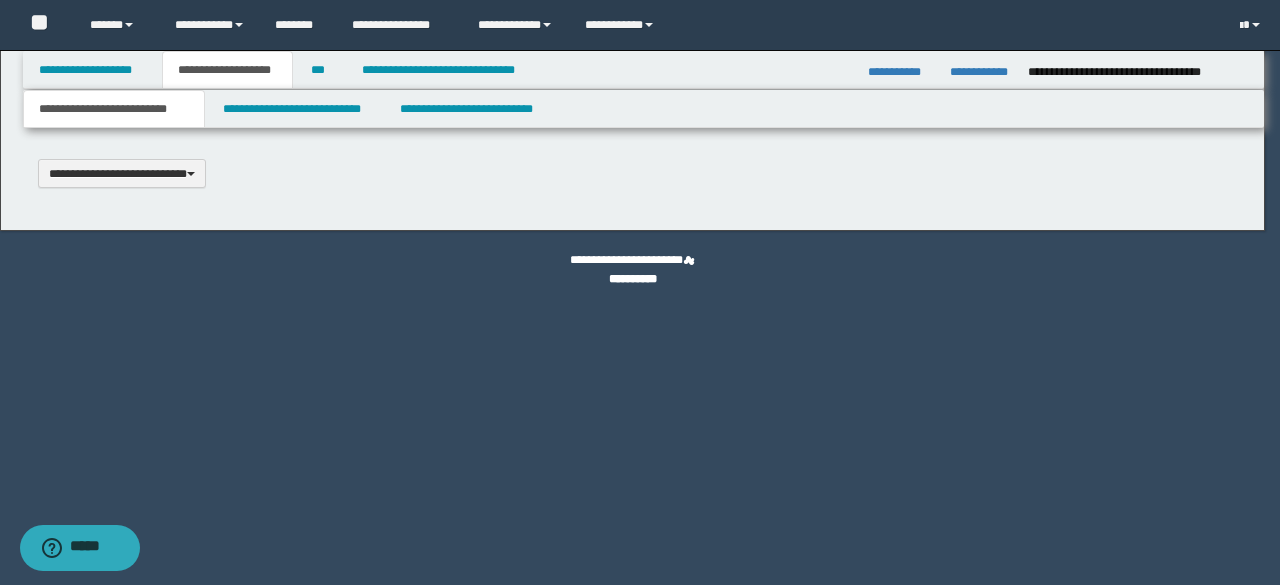 type 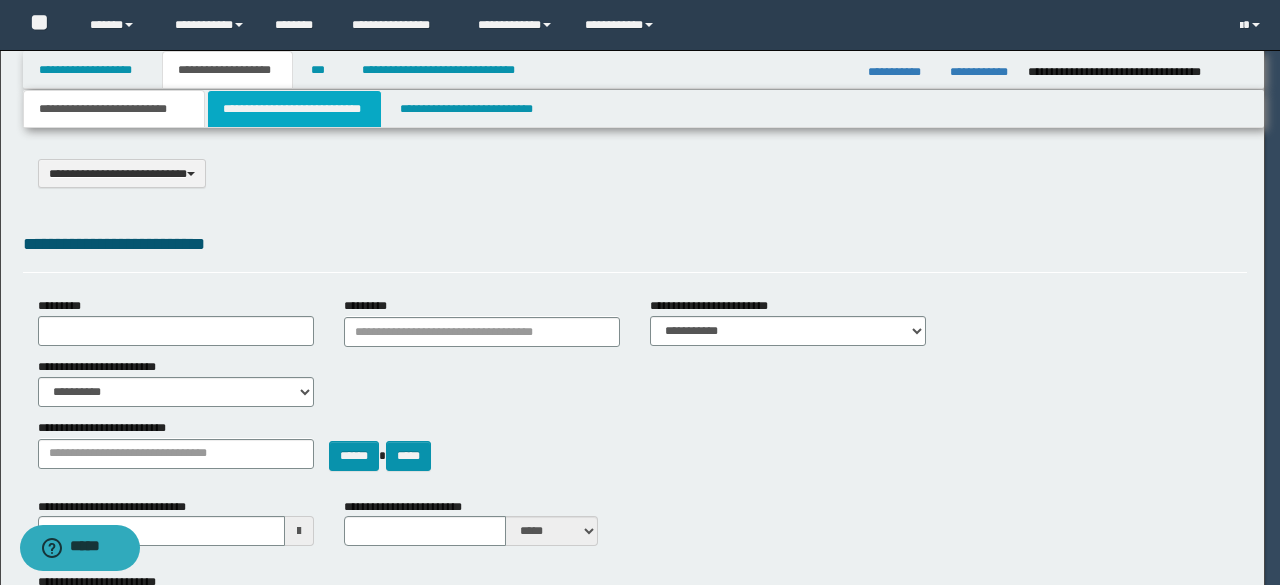 click on "**********" at bounding box center (294, 109) 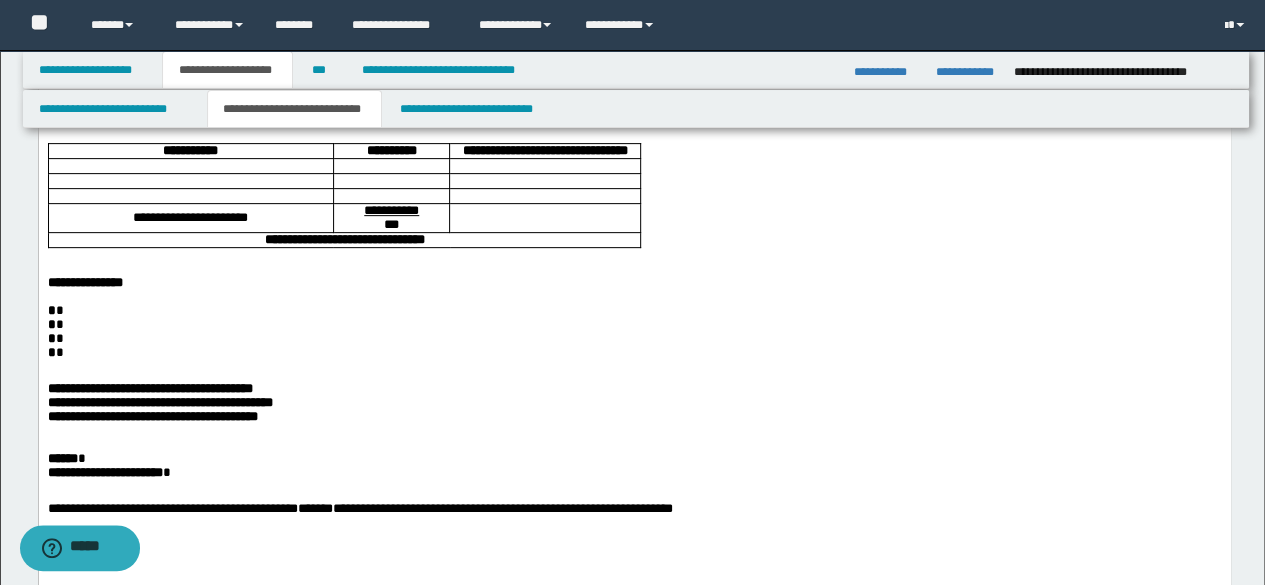 scroll, scrollTop: 500, scrollLeft: 0, axis: vertical 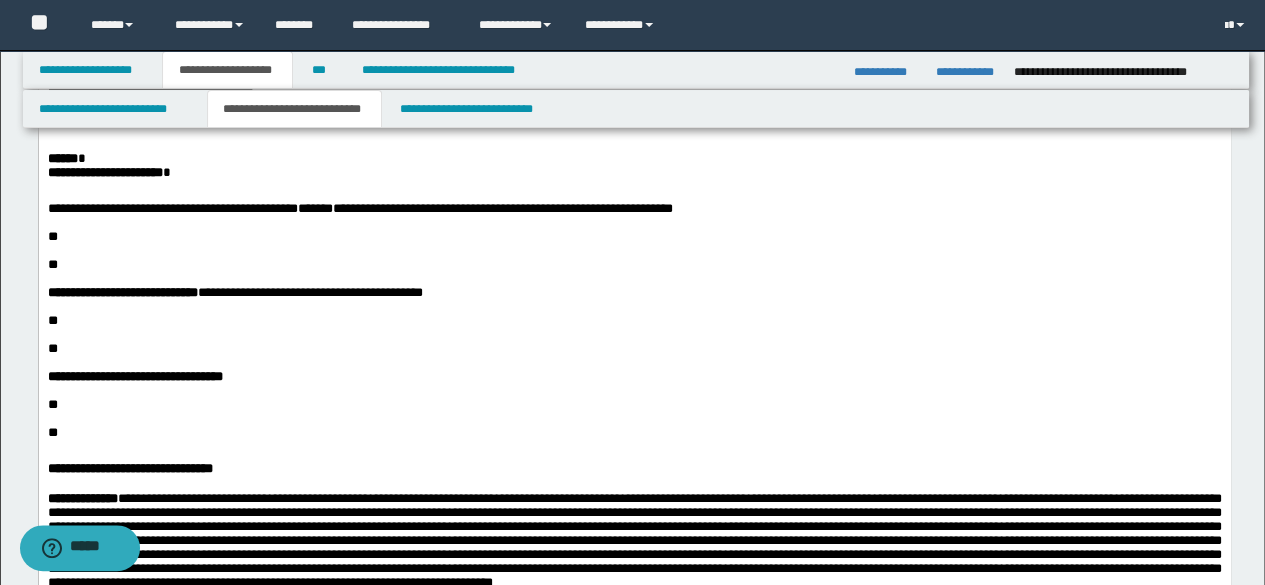click on "**" at bounding box center [634, 237] 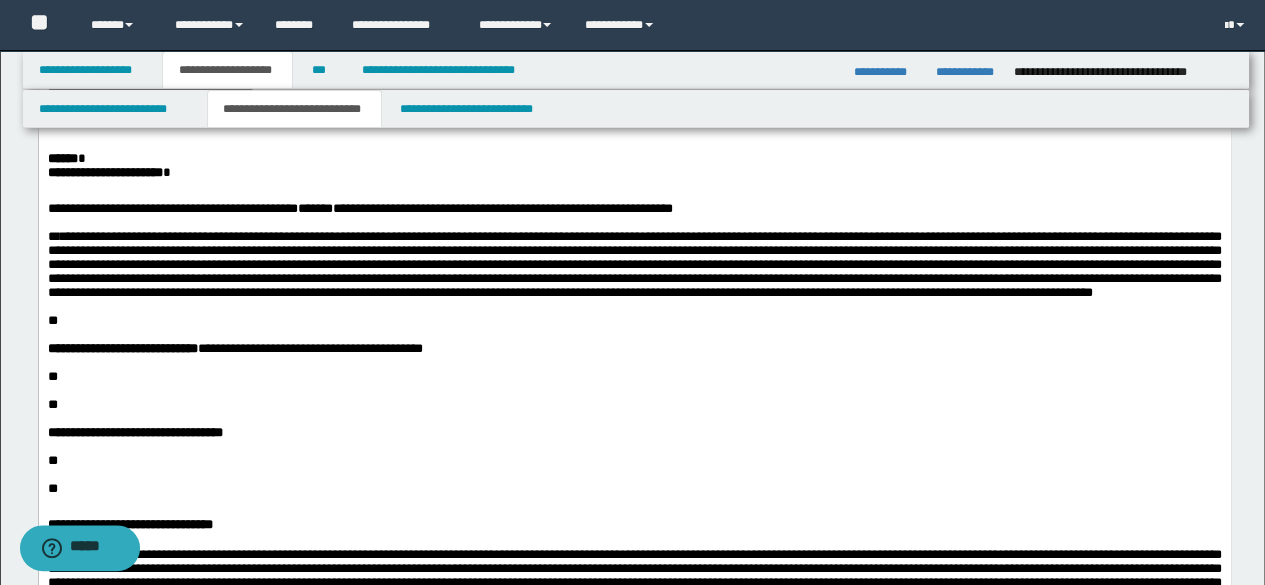 drag, startPoint x: 145, startPoint y: 342, endPoint x: 288, endPoint y: 339, distance: 143.03146 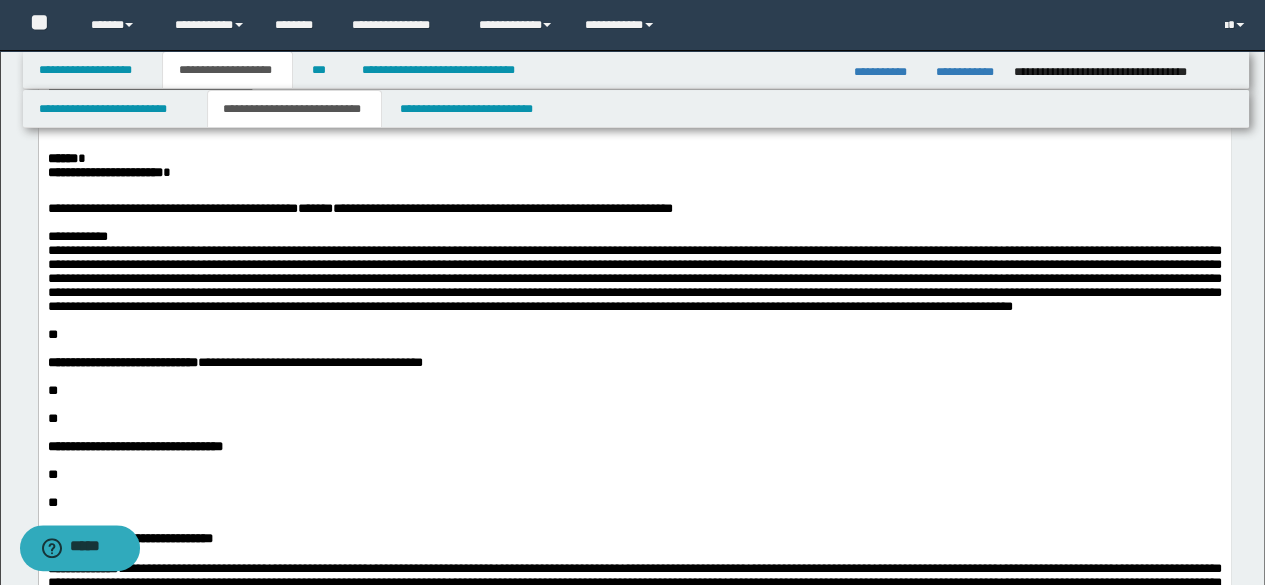 click at bounding box center [634, 278] 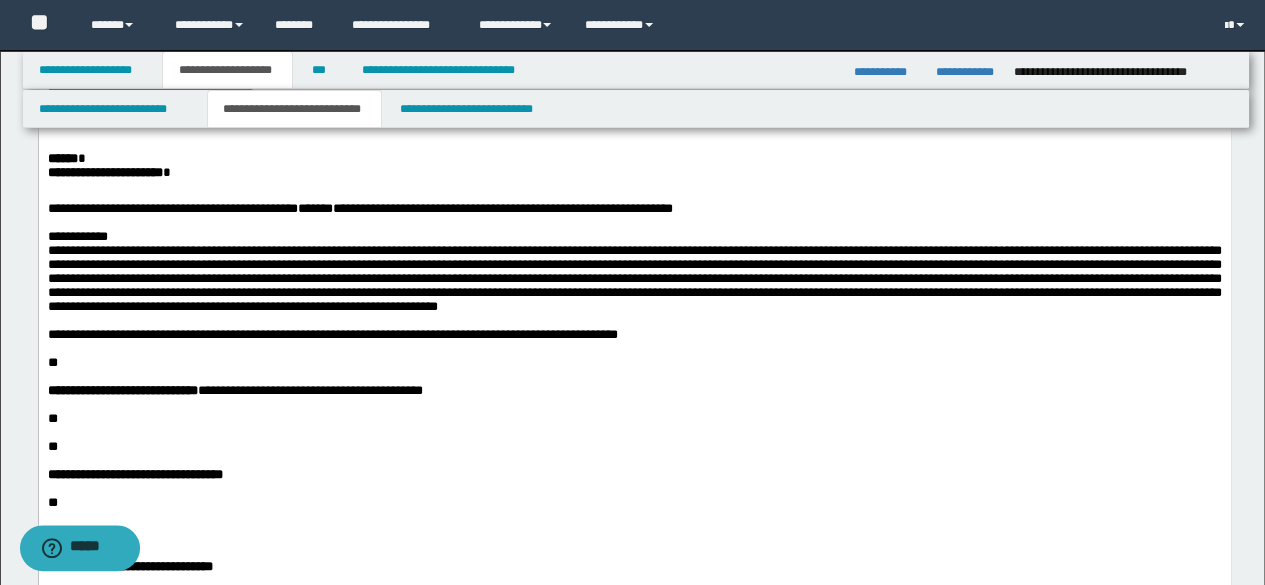 click on "**********" at bounding box center [332, 334] 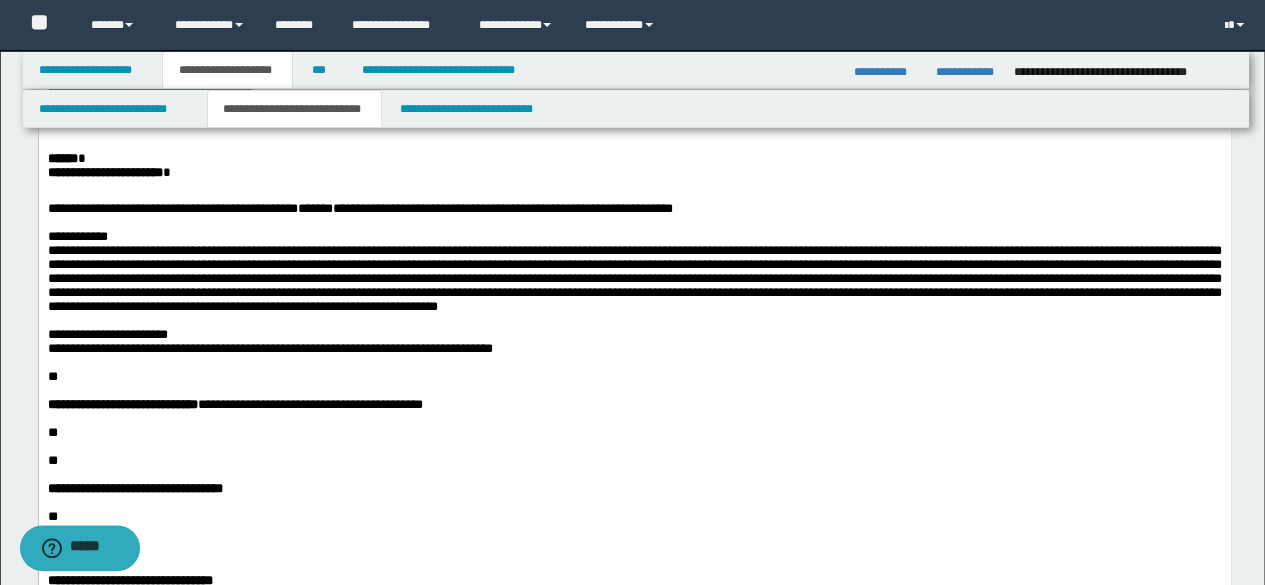 click on "**********" at bounding box center (634, 349) 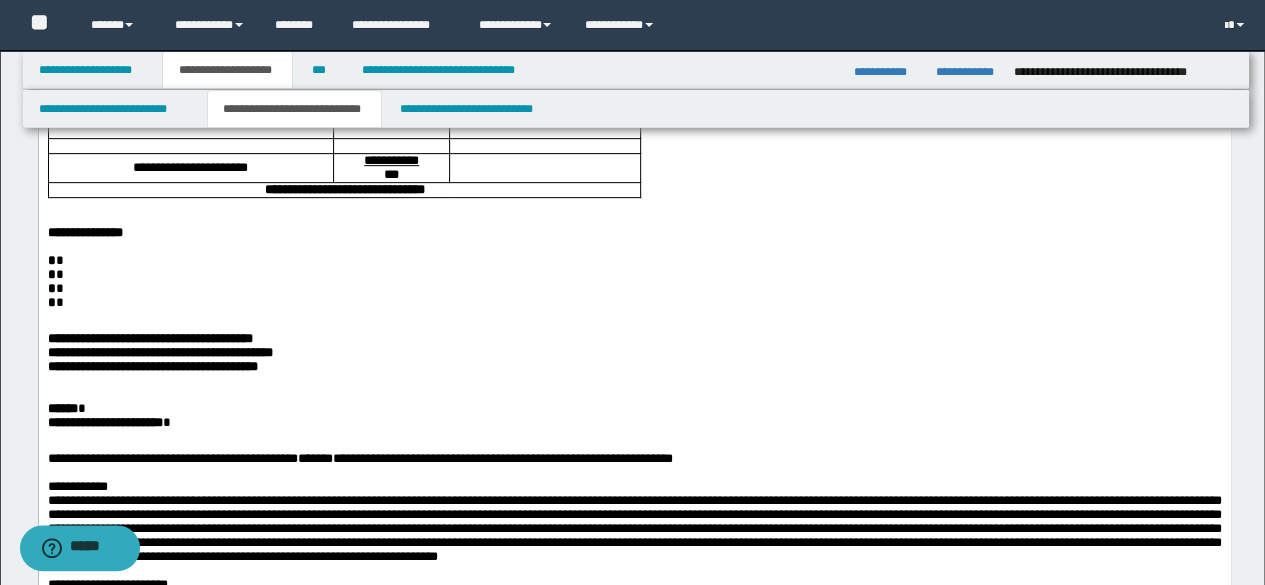 scroll, scrollTop: 300, scrollLeft: 0, axis: vertical 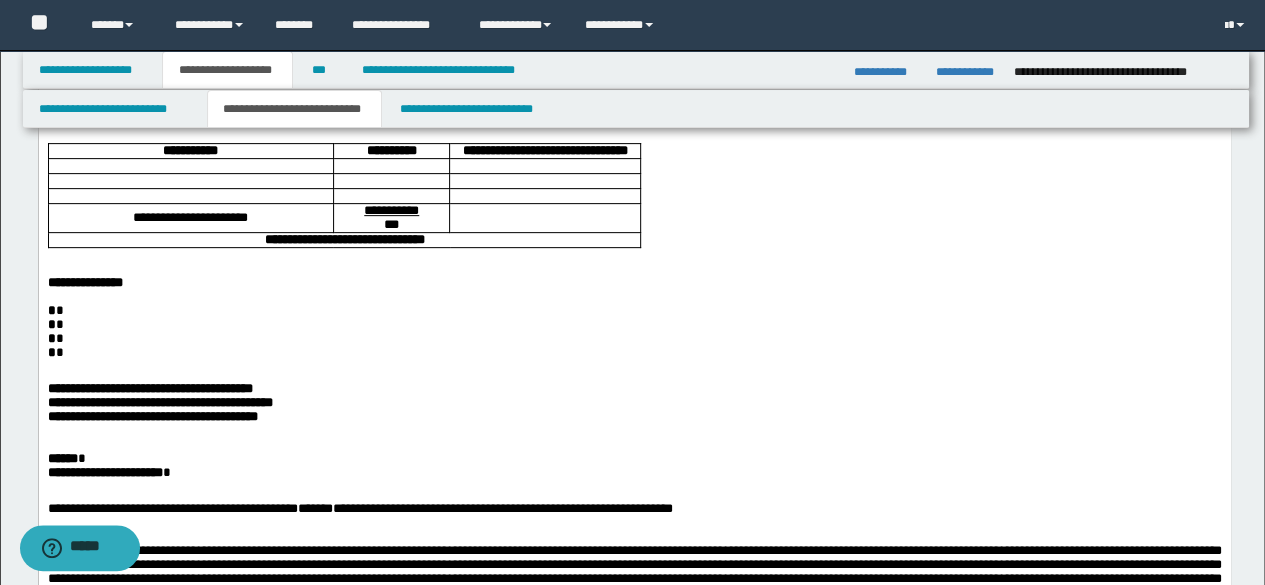 drag, startPoint x: 132, startPoint y: 391, endPoint x: 148, endPoint y: 391, distance: 16 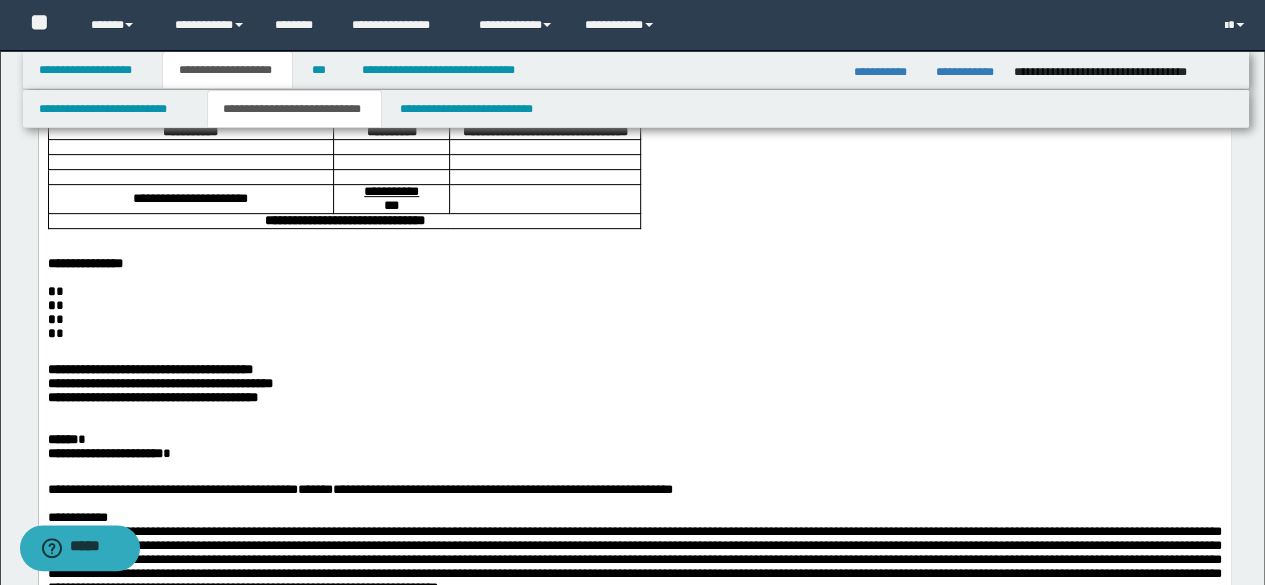 scroll, scrollTop: 500, scrollLeft: 0, axis: vertical 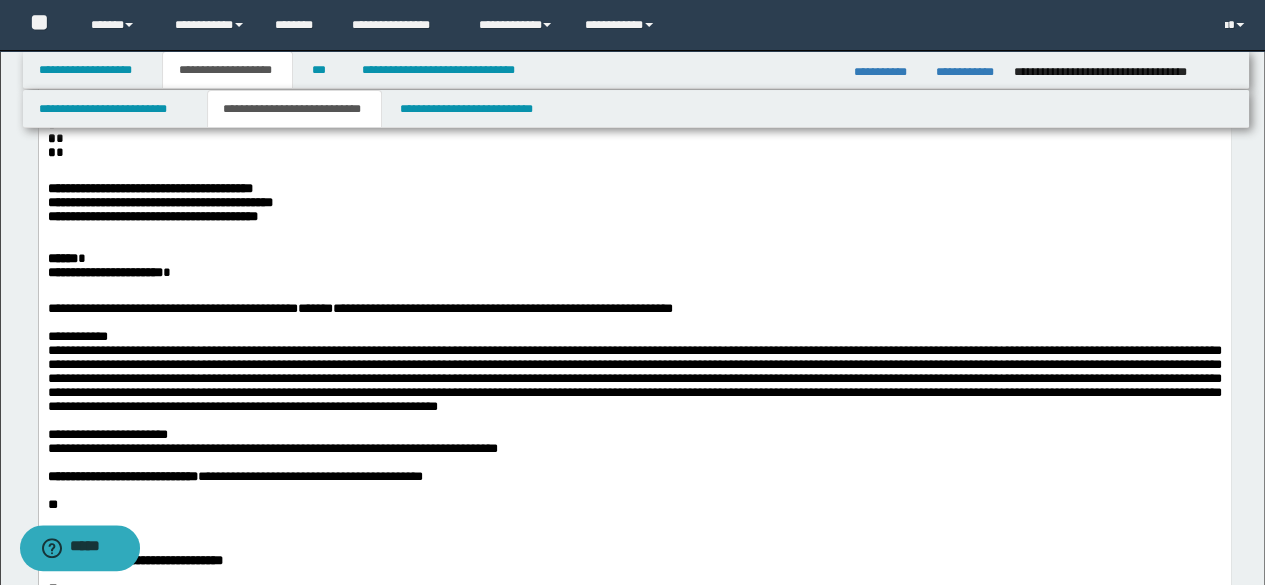click on "* *" at bounding box center [634, 111] 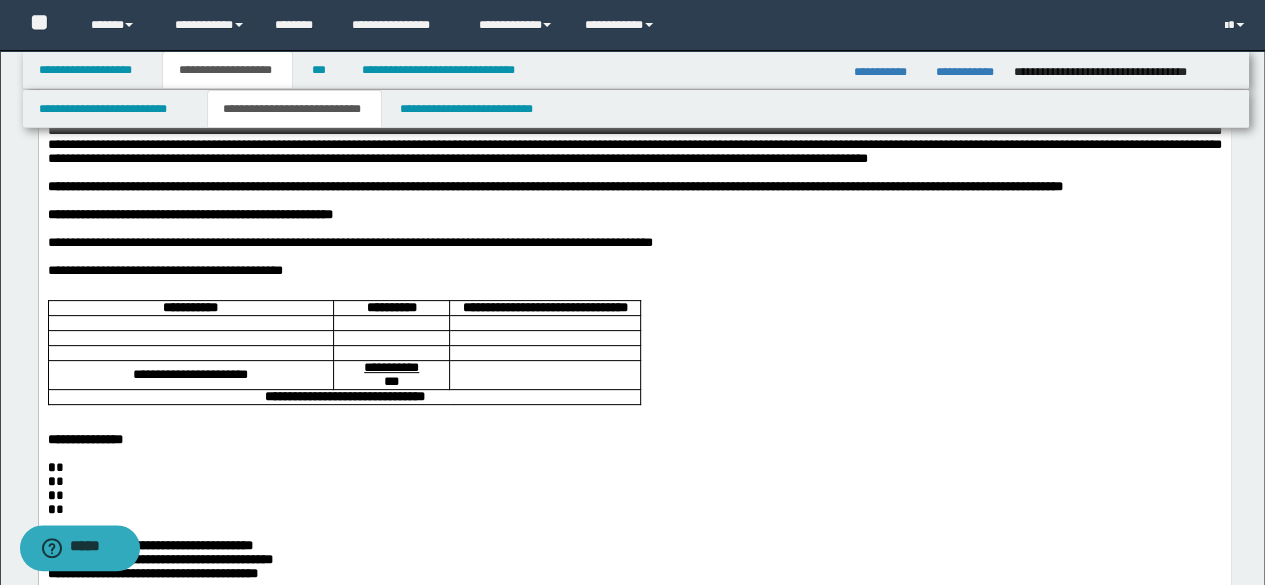 scroll, scrollTop: 100, scrollLeft: 0, axis: vertical 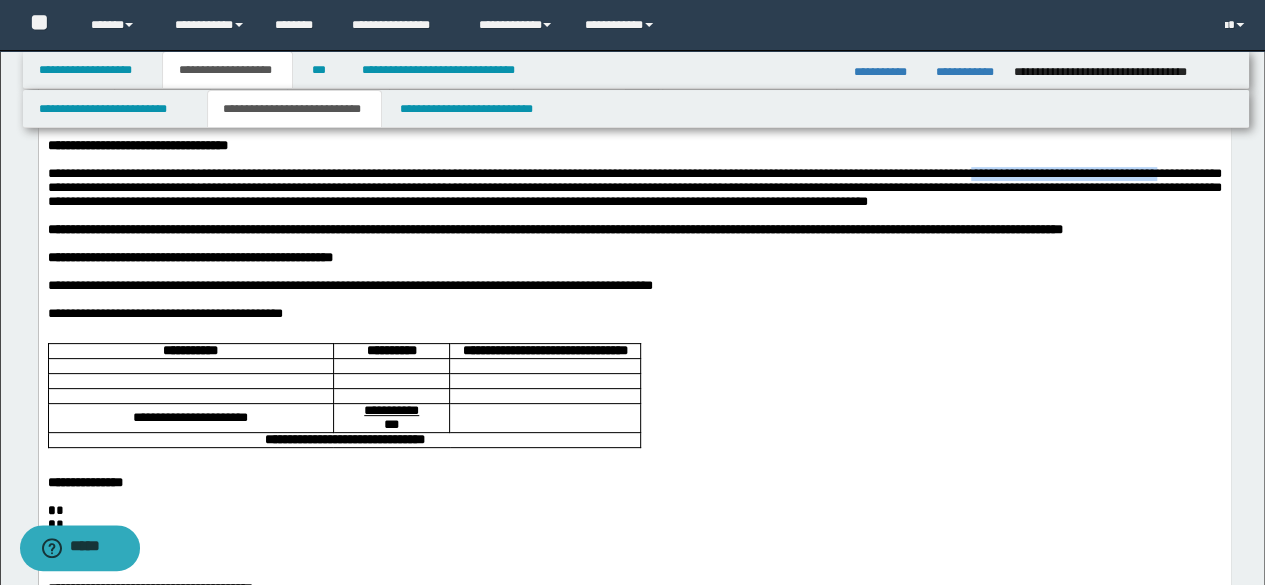 drag, startPoint x: 143, startPoint y: 188, endPoint x: 363, endPoint y: 191, distance: 220.02045 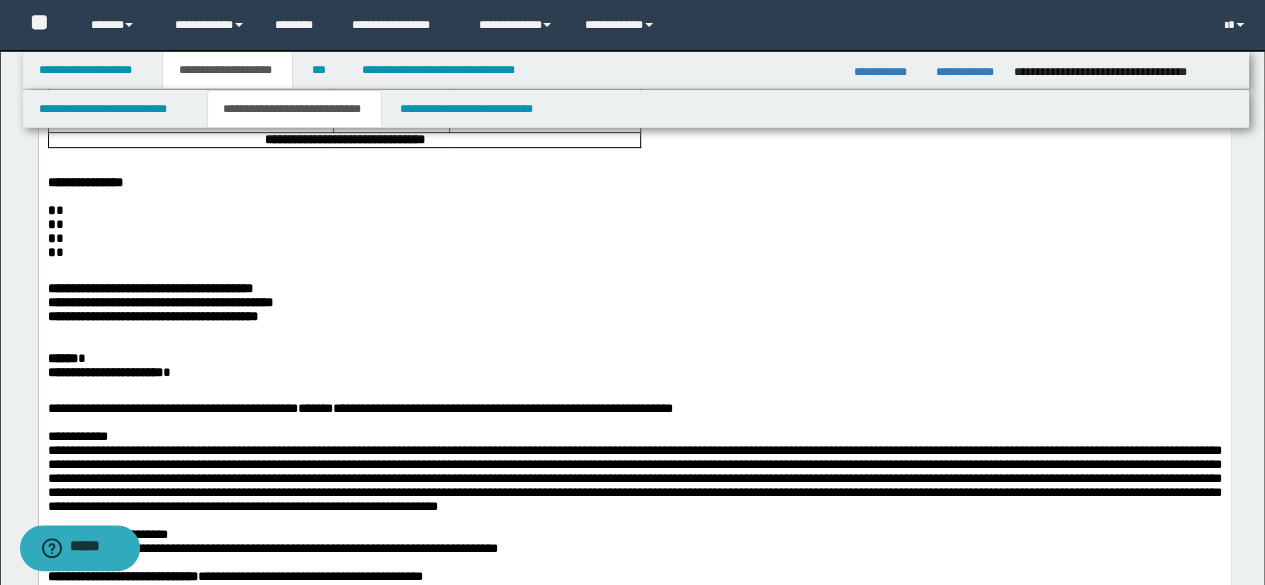 click on "* *" at bounding box center (634, 211) 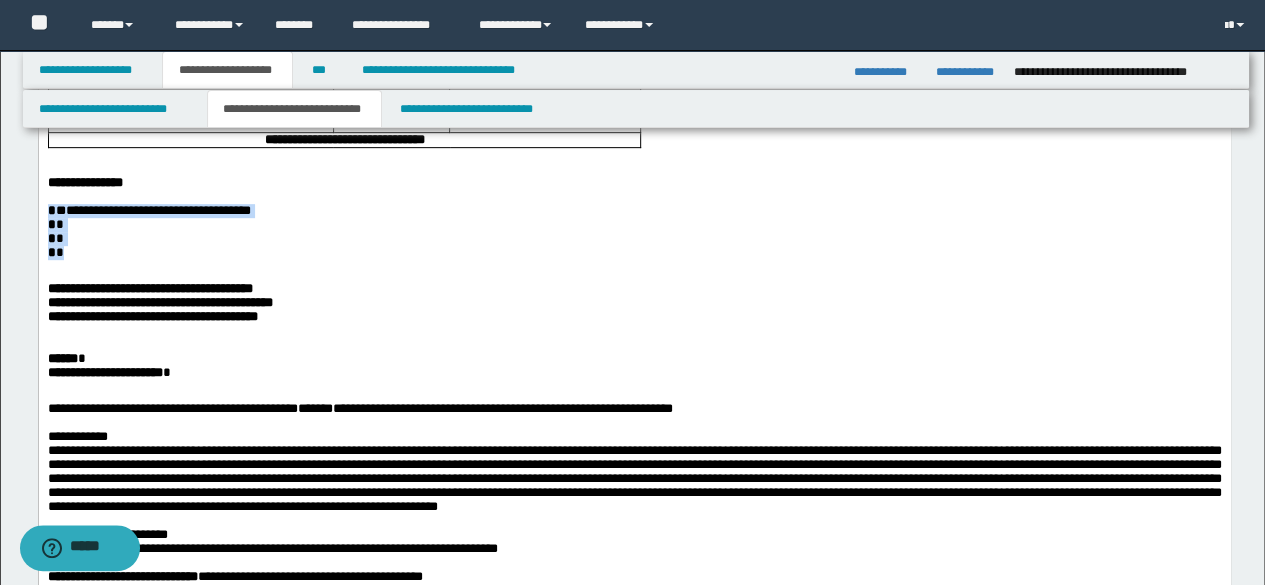 drag, startPoint x: 66, startPoint y: 341, endPoint x: 38, endPoint y: 300, distance: 49.648766 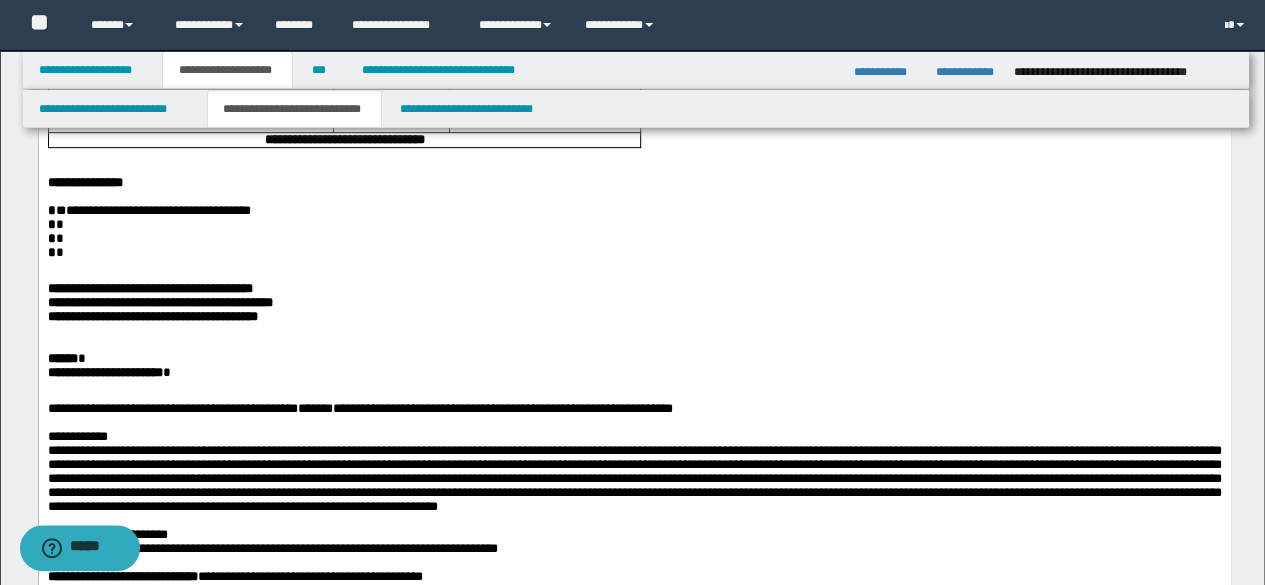 click at bounding box center [634, 267] 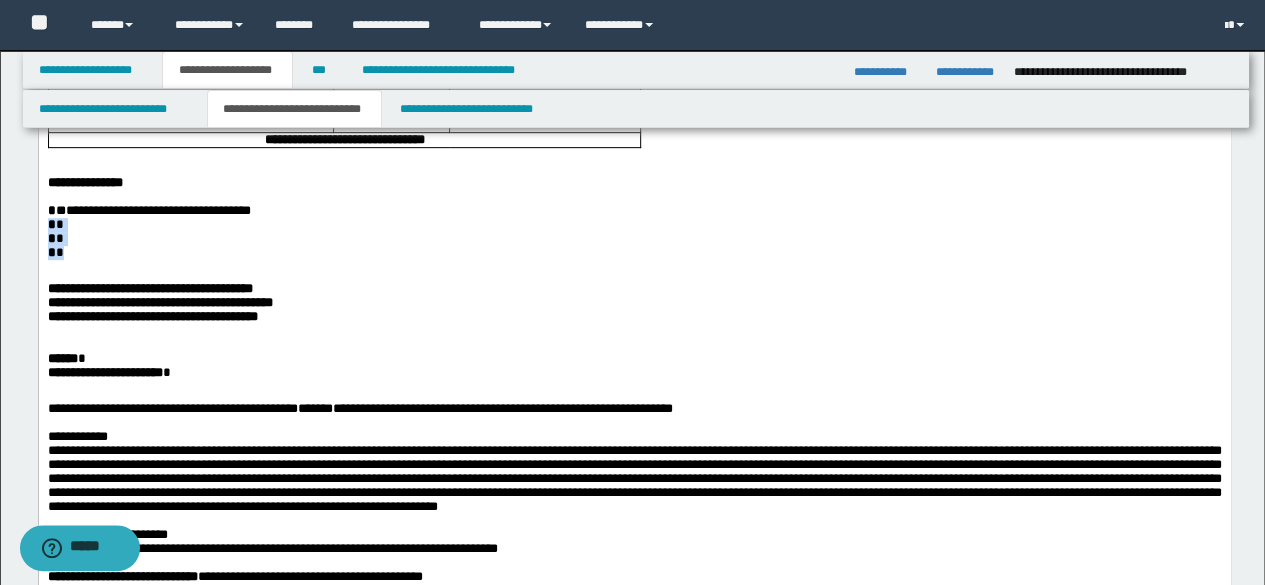 drag, startPoint x: 62, startPoint y: 334, endPoint x: 36, endPoint y: 314, distance: 32.80244 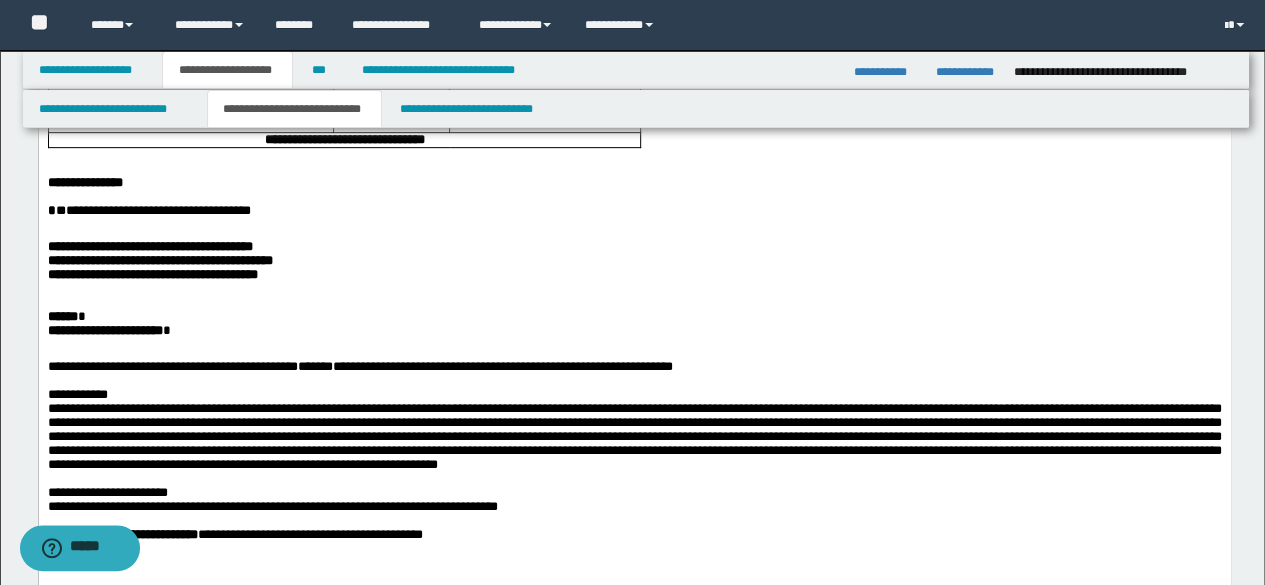 click on "****** *" at bounding box center (634, 317) 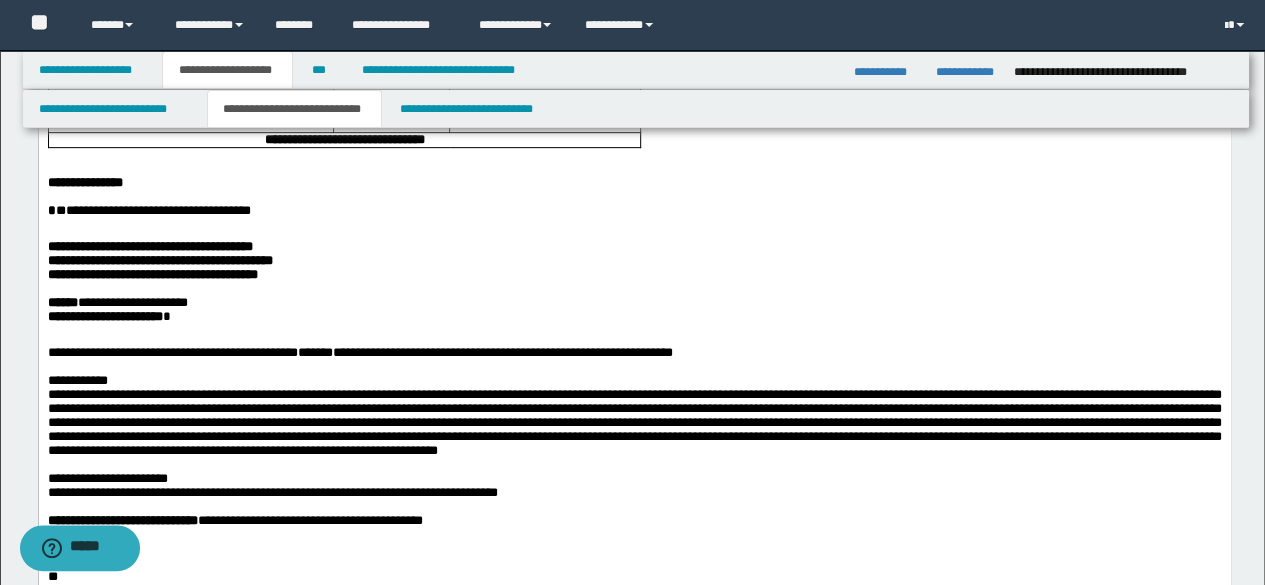 scroll, scrollTop: 200, scrollLeft: 0, axis: vertical 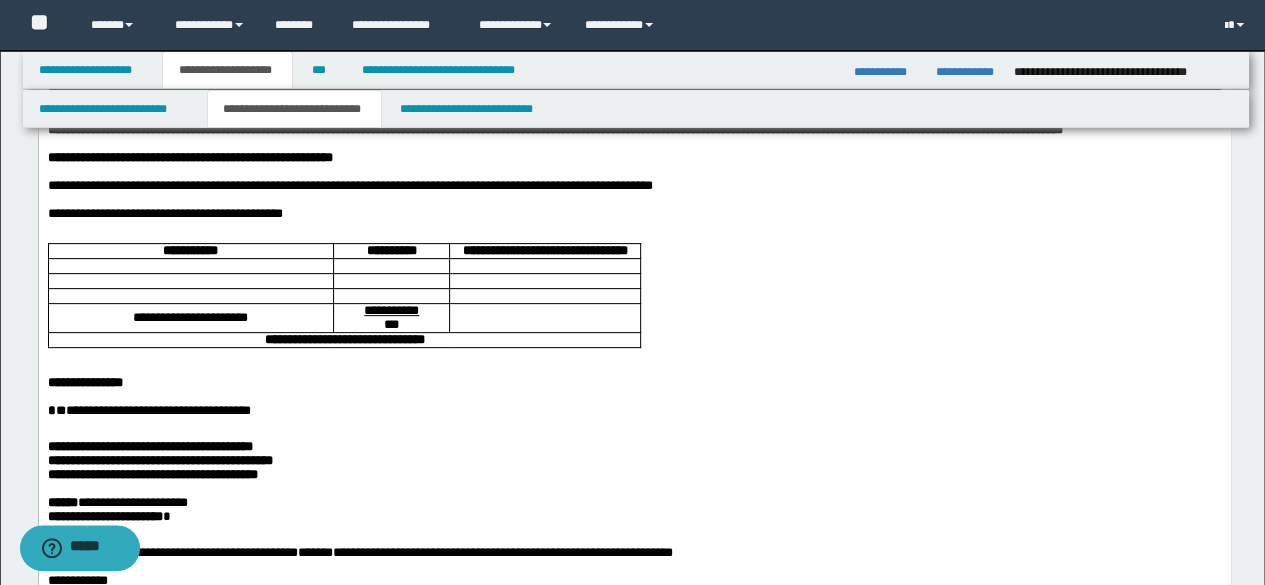 click at bounding box center [190, 265] 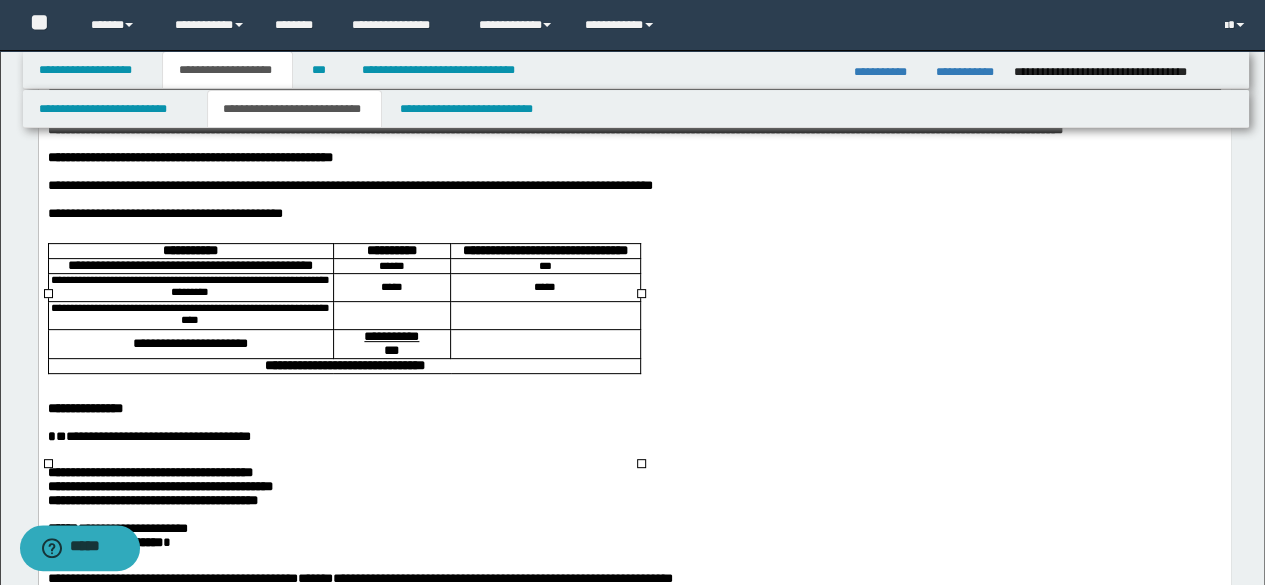 click on "**********" at bounding box center [189, 314] 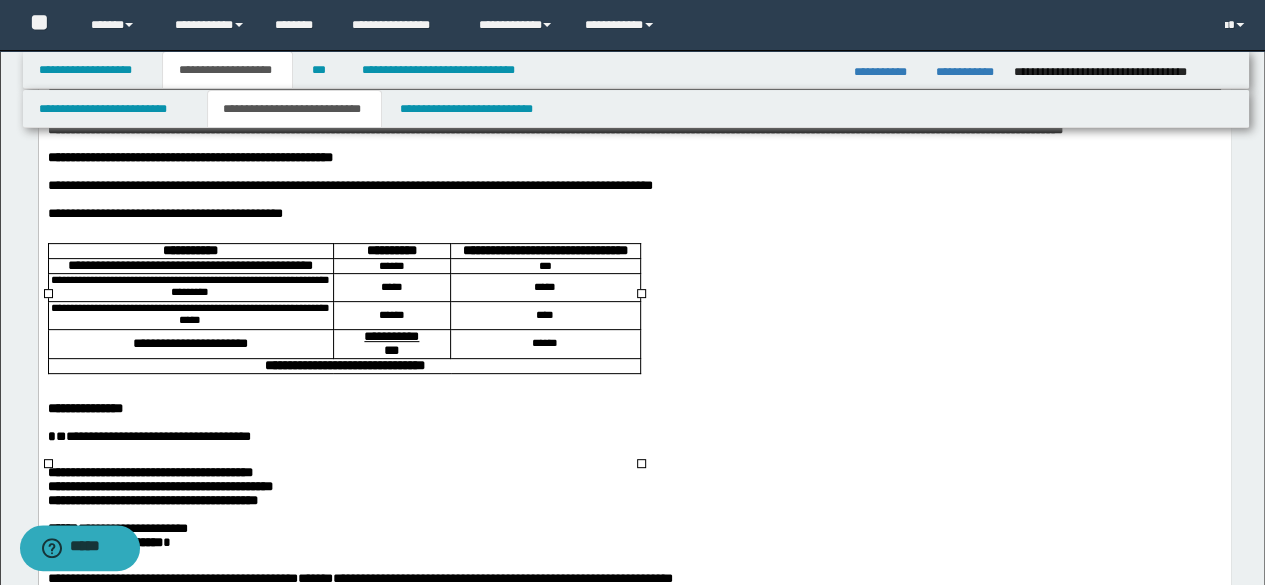 click on "**********" at bounding box center [344, 364] 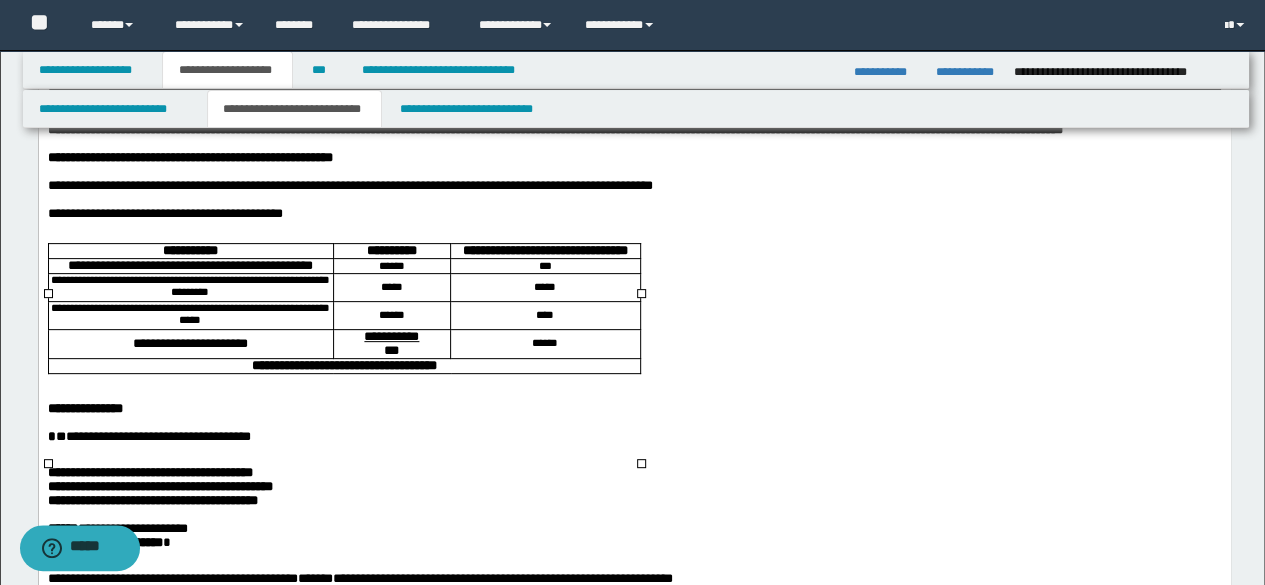 drag, startPoint x: 440, startPoint y: 455, endPoint x: 513, endPoint y: 457, distance: 73.02739 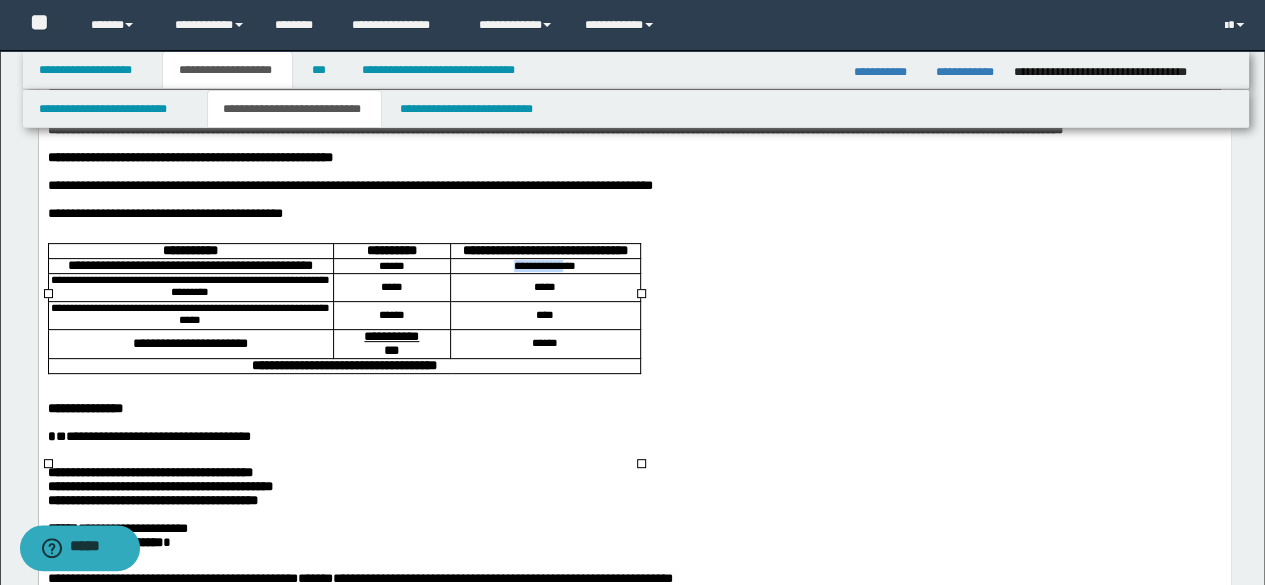 drag, startPoint x: 569, startPoint y: 341, endPoint x: 488, endPoint y: 340, distance: 81.00617 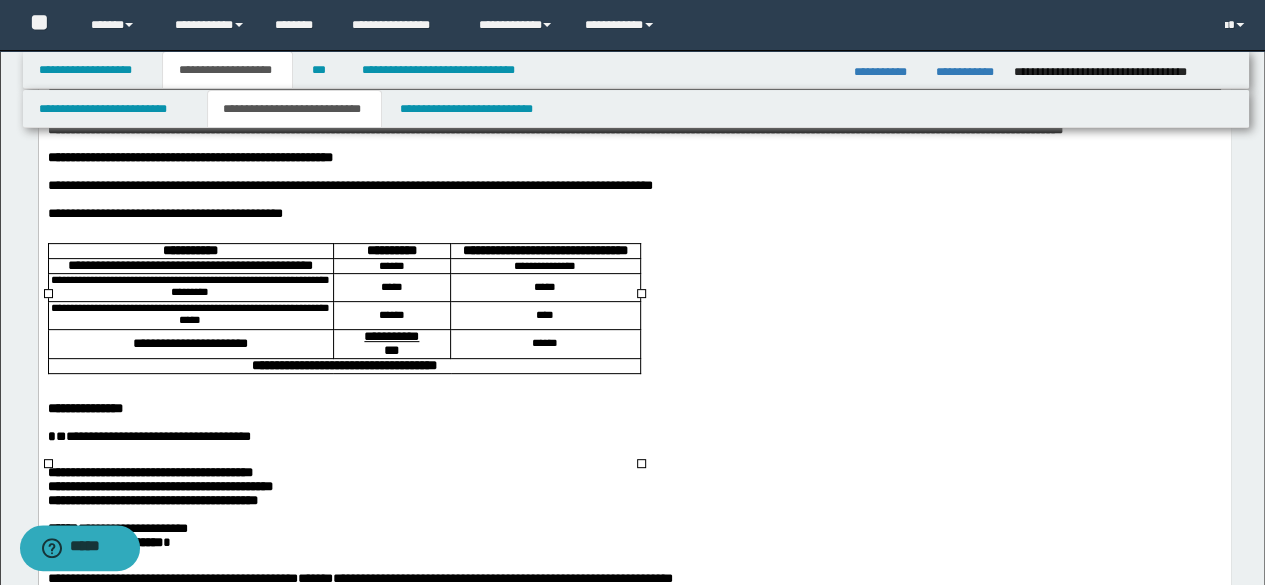 click on "*****" at bounding box center (544, 286) 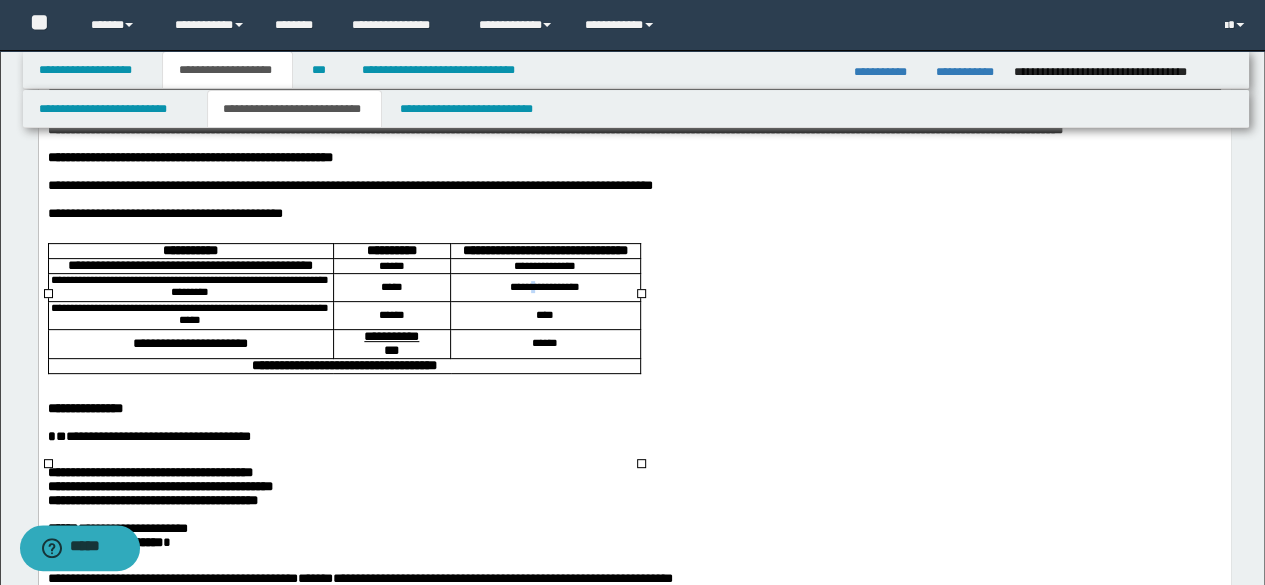 drag, startPoint x: 527, startPoint y: 371, endPoint x: 560, endPoint y: 369, distance: 33.06055 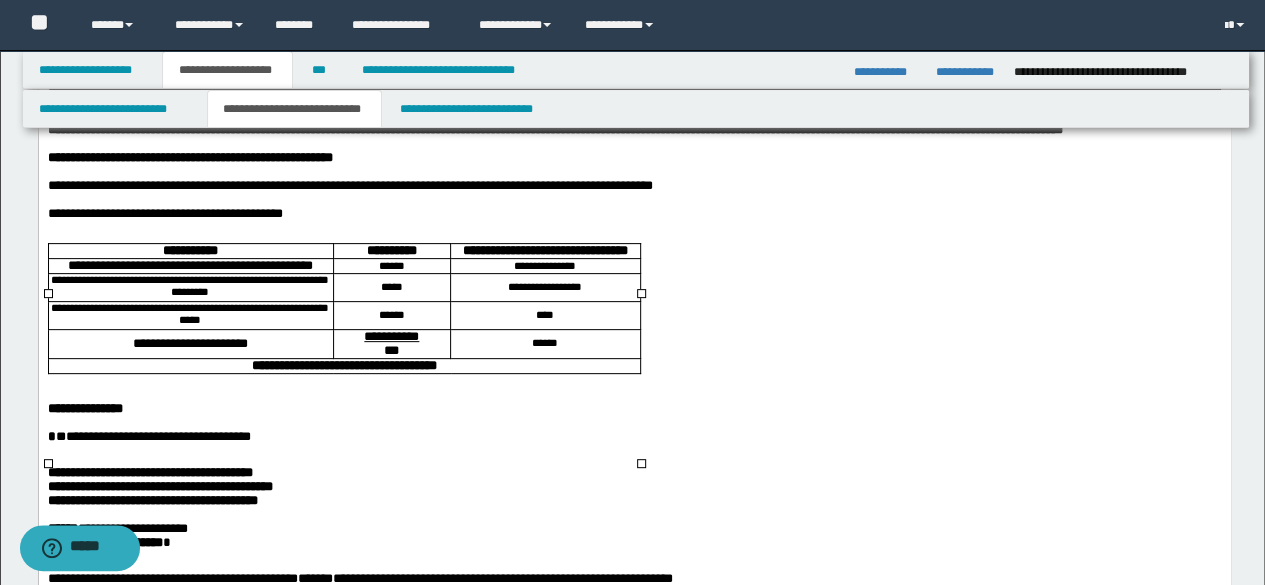 click on "****" at bounding box center [544, 314] 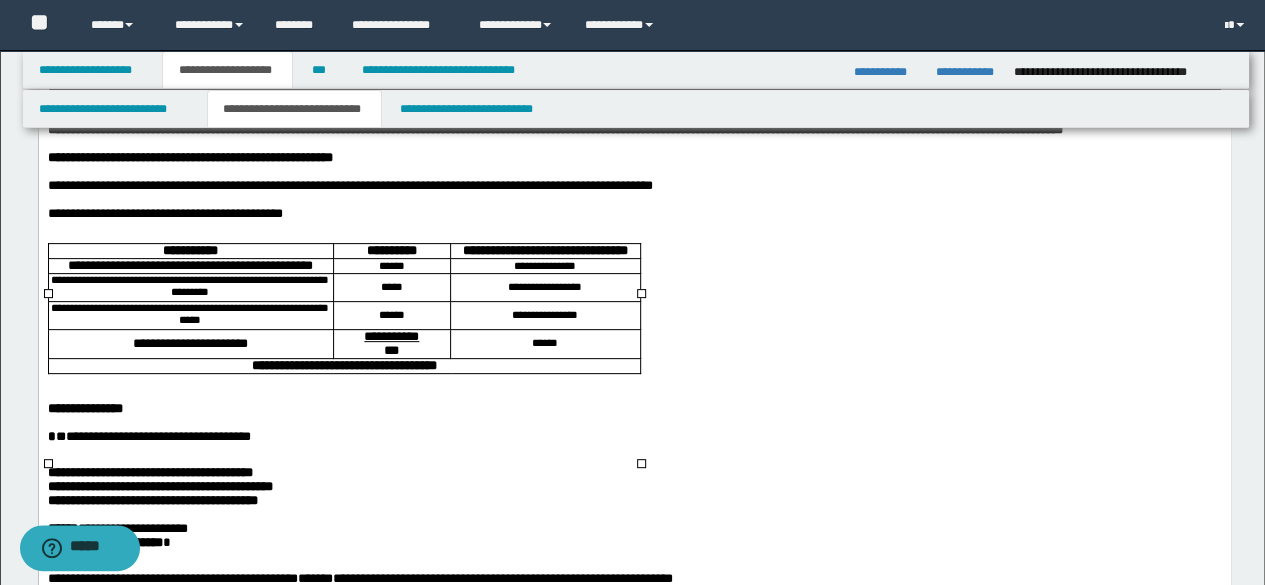 drag, startPoint x: 526, startPoint y: 403, endPoint x: 806, endPoint y: 355, distance: 284.0845 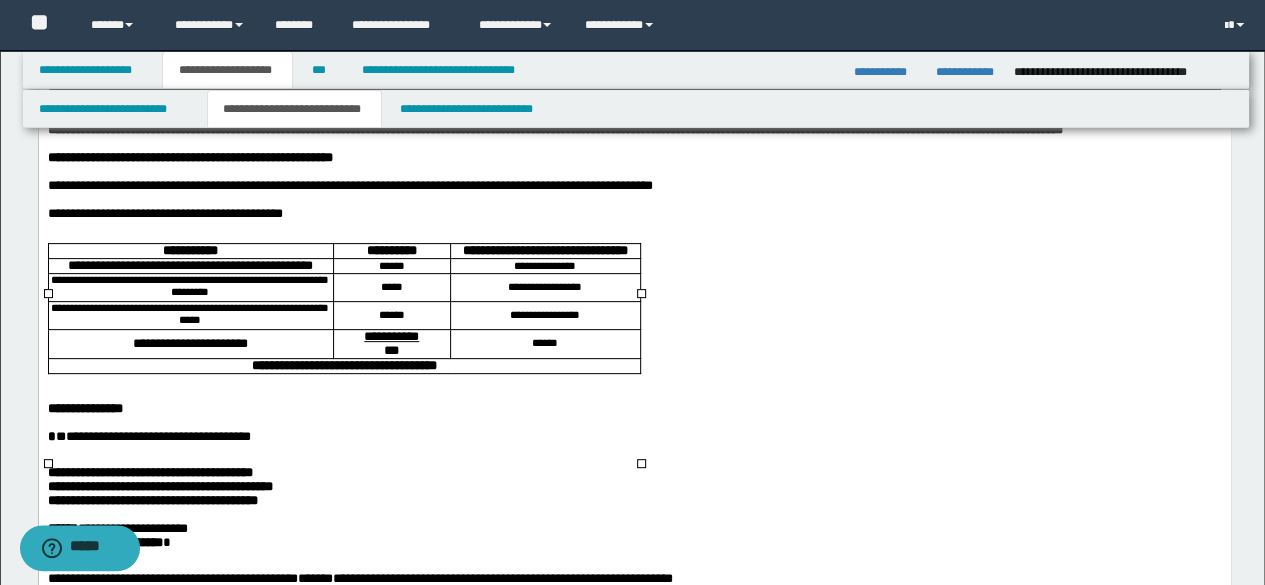 click at bounding box center [634, 394] 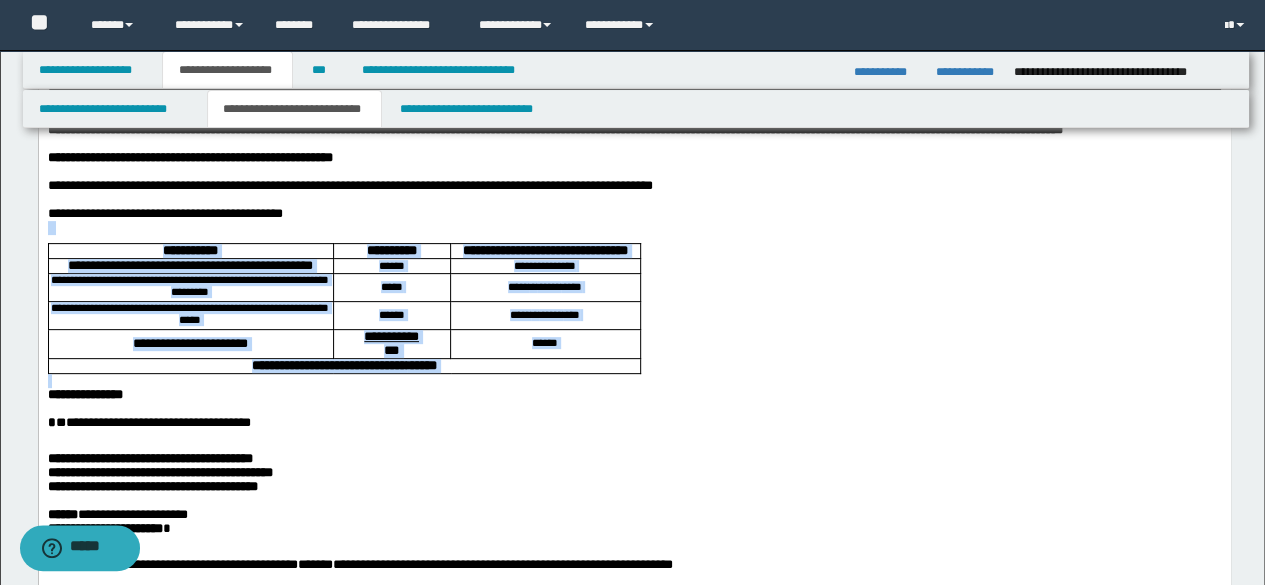 drag, startPoint x: 56, startPoint y: 471, endPoint x: 18, endPoint y: 328, distance: 147.96283 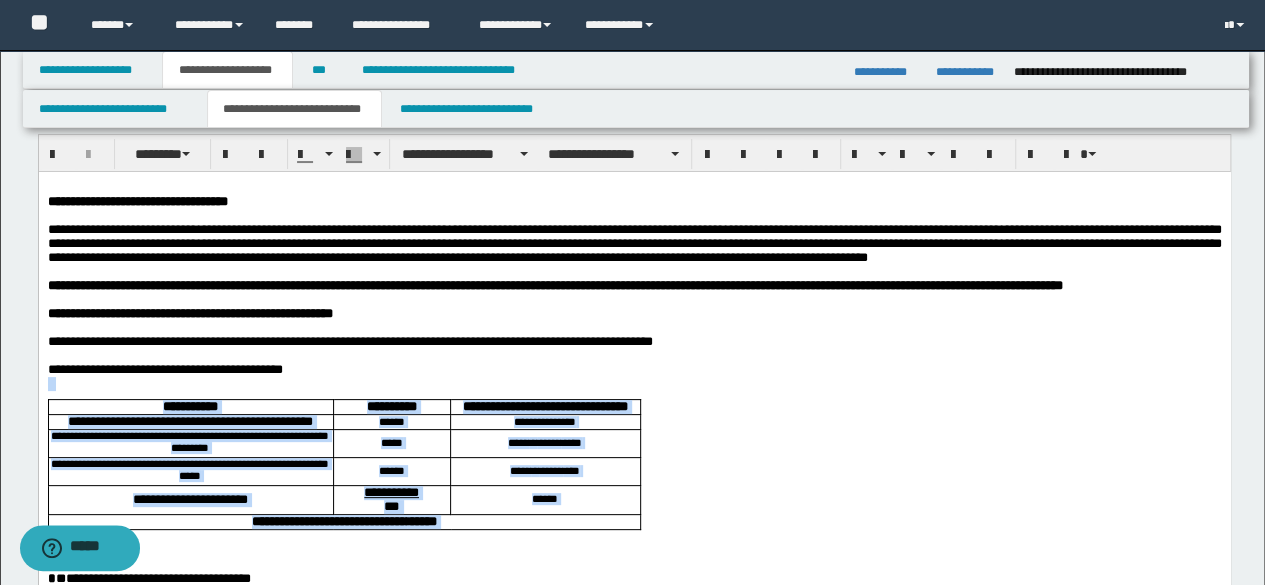 scroll, scrollTop: 0, scrollLeft: 0, axis: both 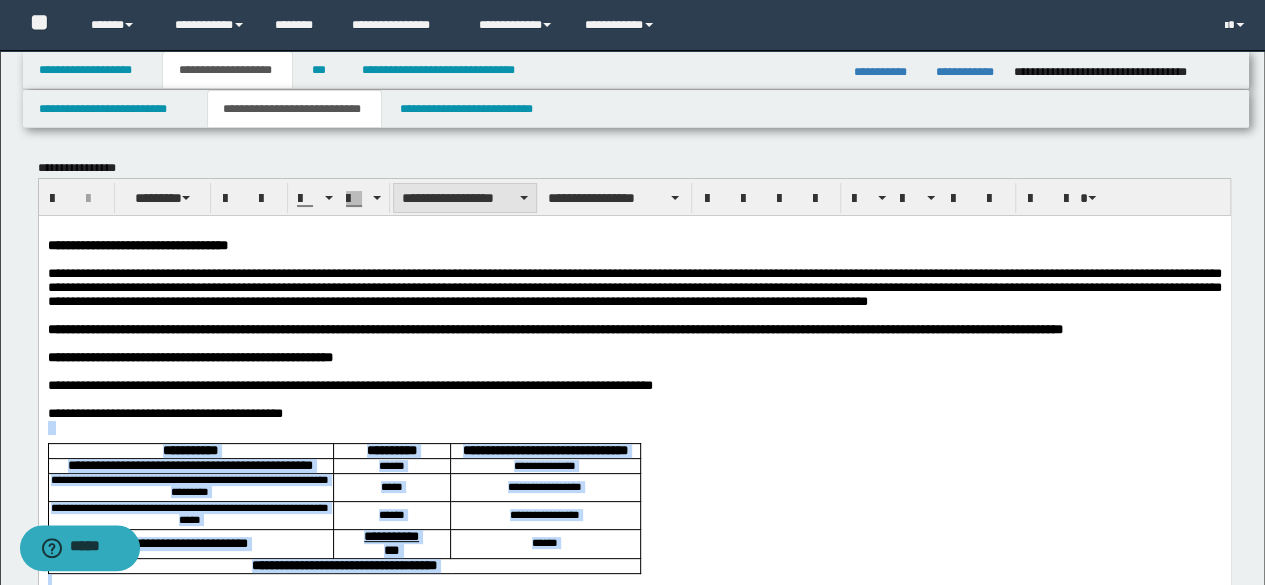 click on "**********" at bounding box center (465, 198) 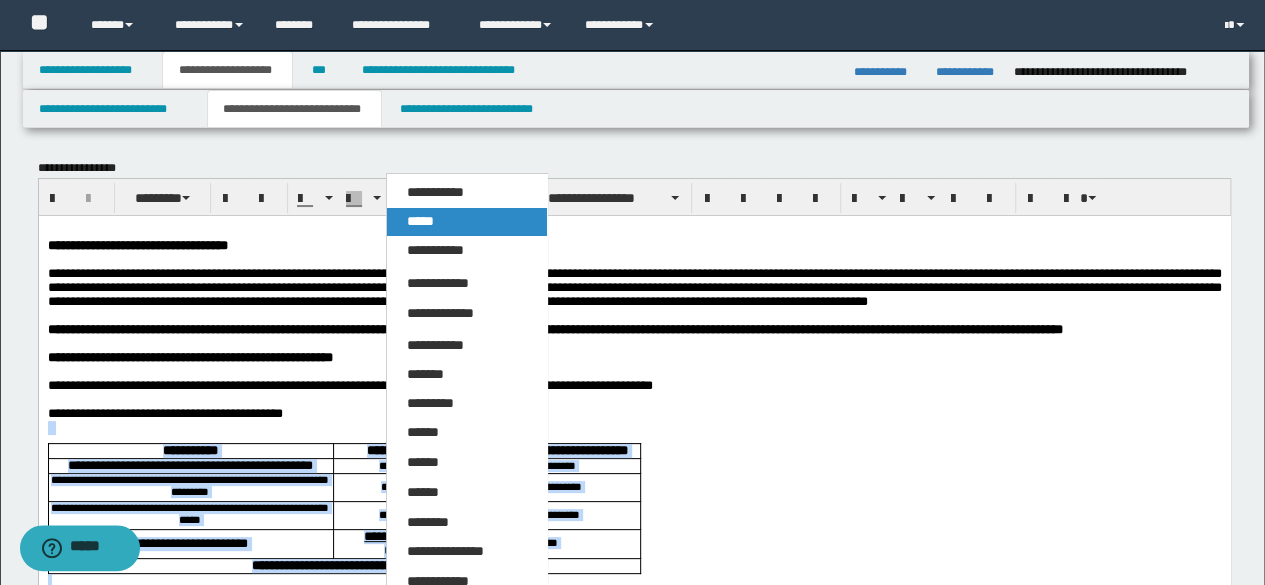 click on "*****" at bounding box center [420, 221] 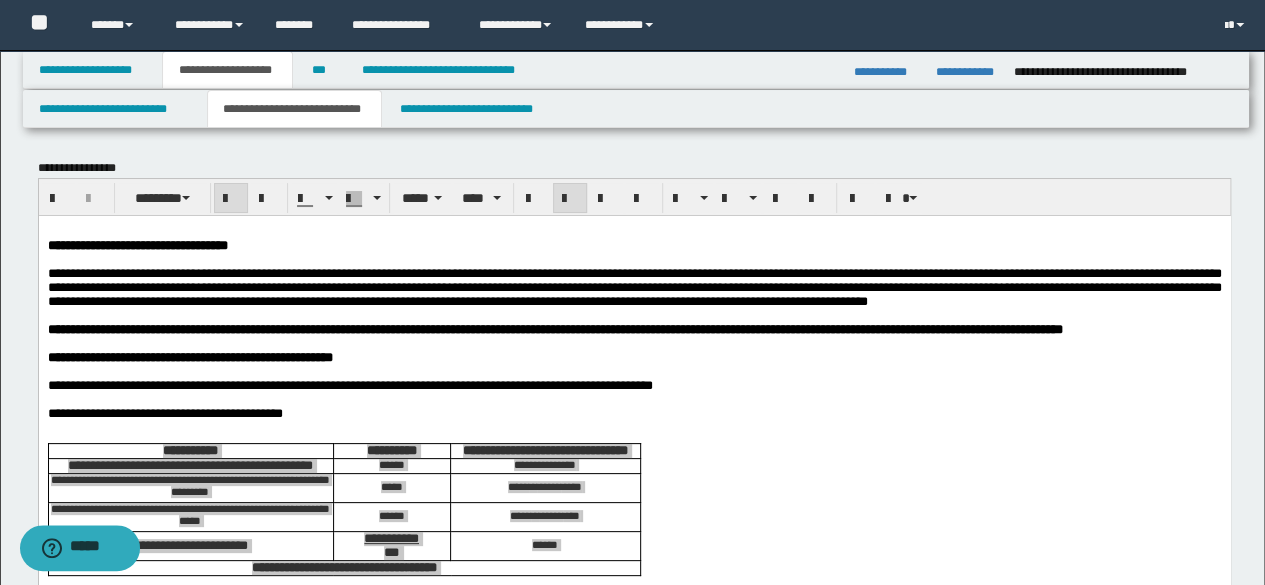 click on "********     ***** ****" at bounding box center [635, 197] 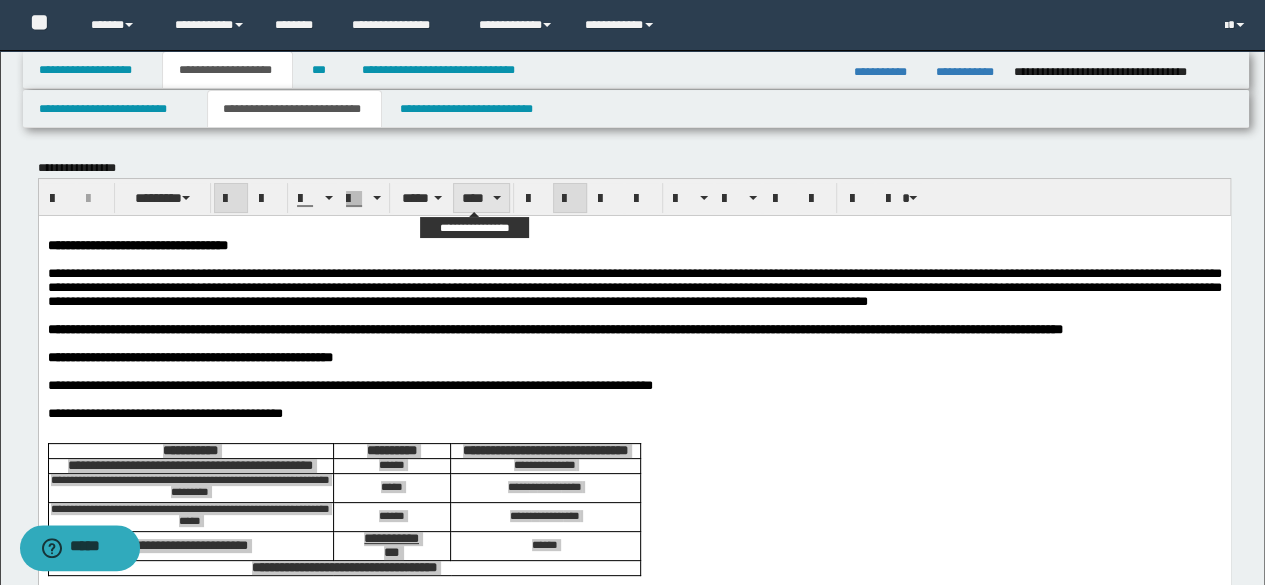 click on "****" at bounding box center (481, 198) 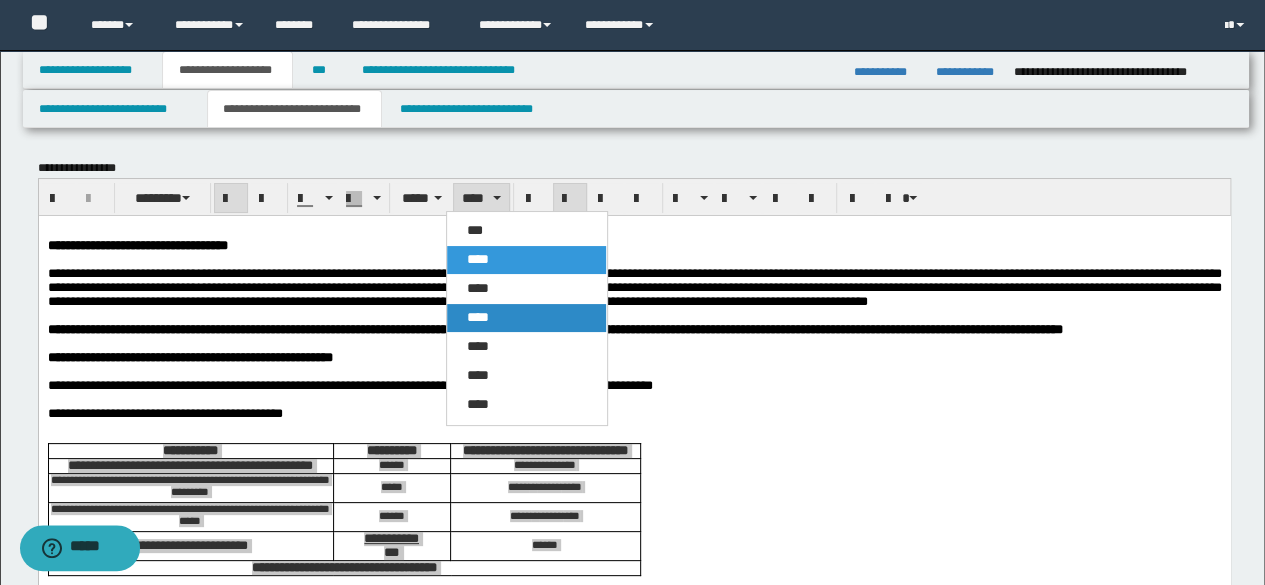 click on "****" at bounding box center [526, 318] 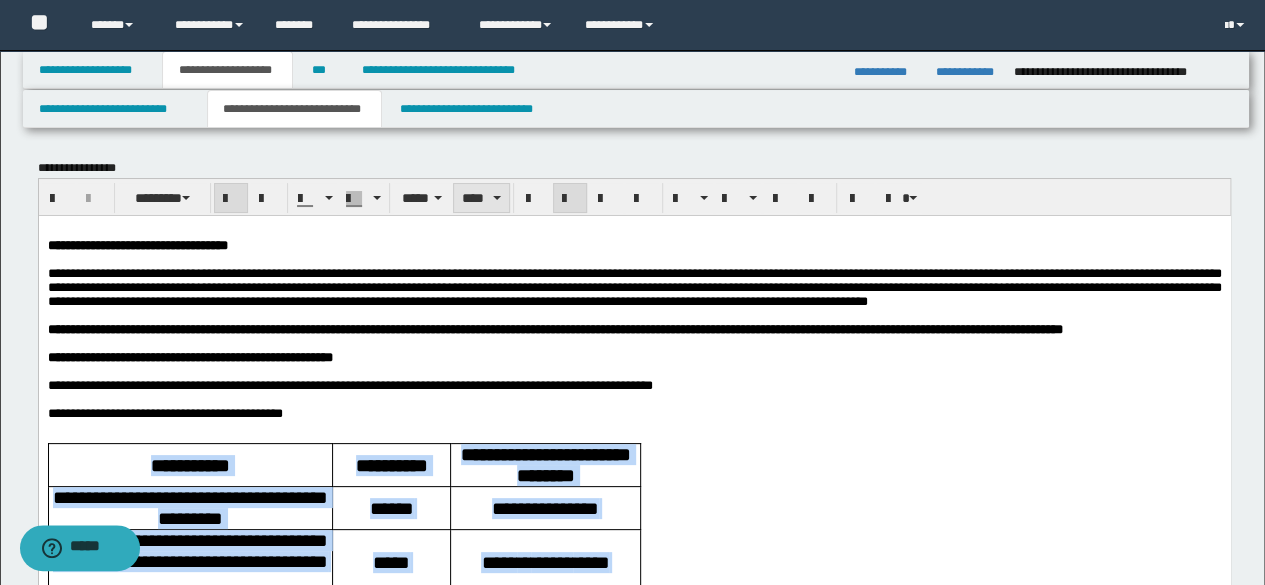 click on "****" at bounding box center [481, 198] 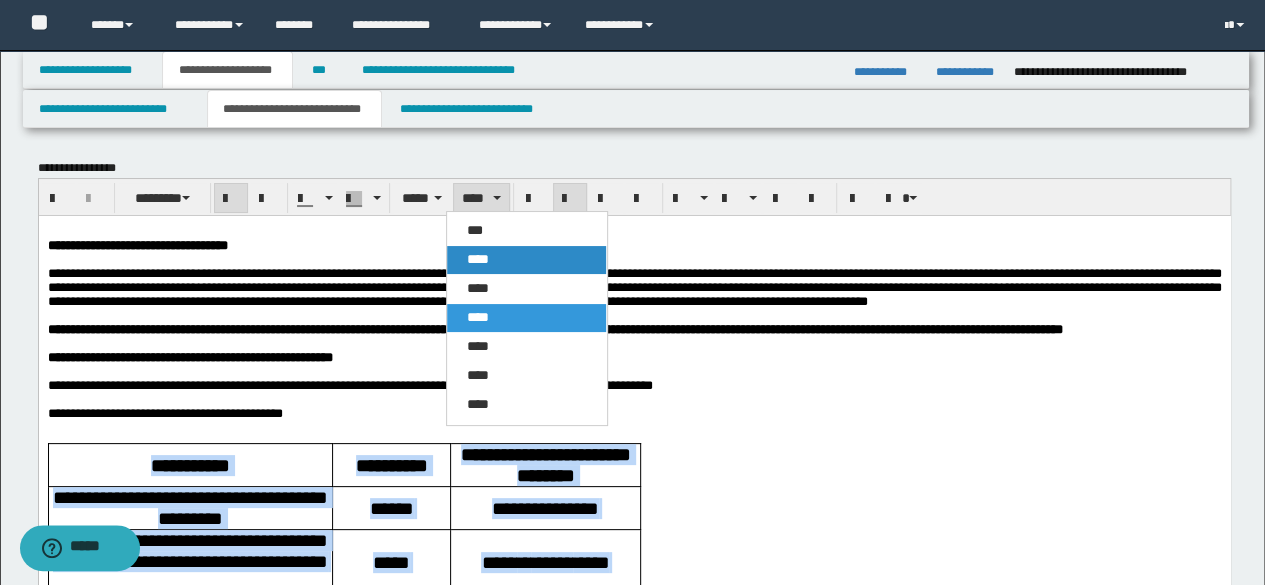 drag, startPoint x: 492, startPoint y: 260, endPoint x: 531, endPoint y: 114, distance: 151.11916 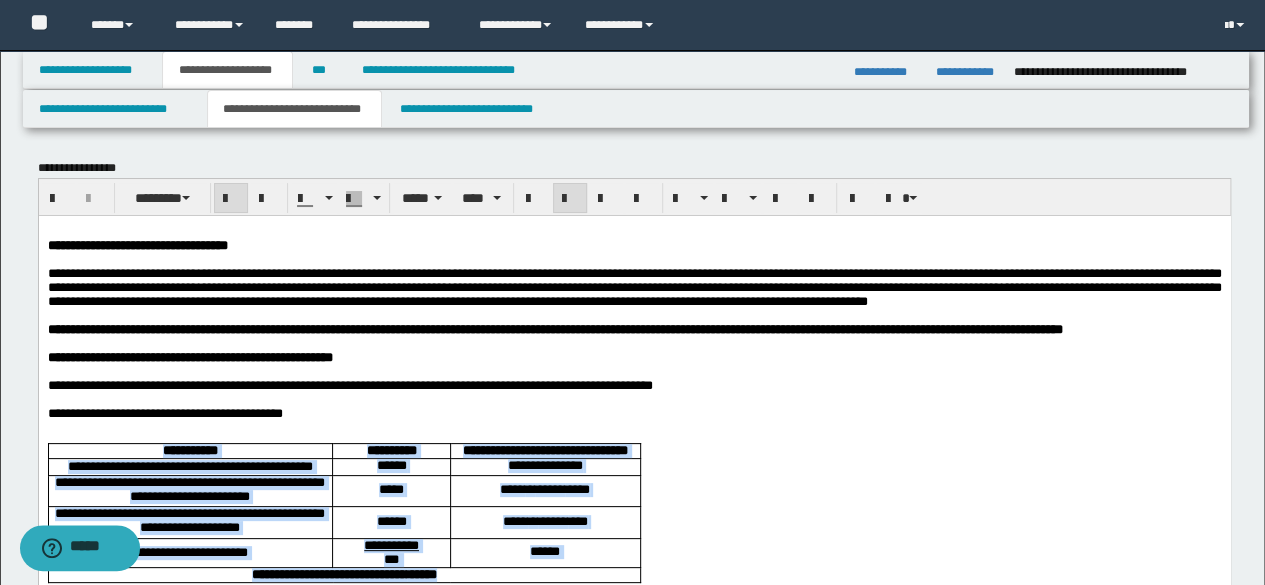 scroll, scrollTop: 200, scrollLeft: 0, axis: vertical 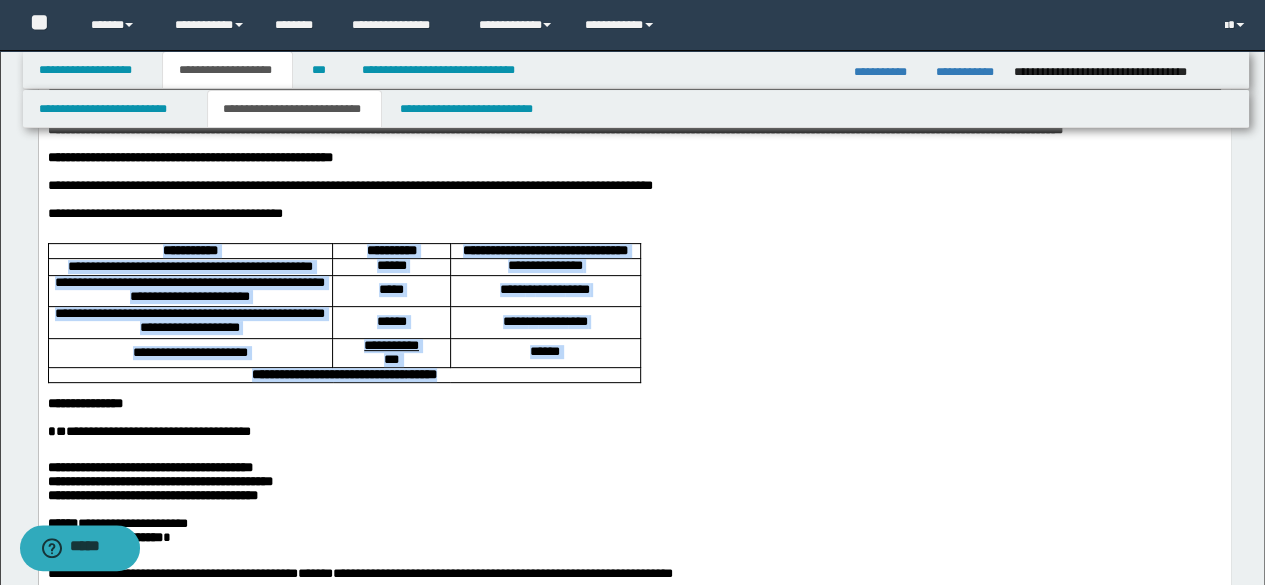 click on "**** ** **** *****" at bounding box center (544, 289) 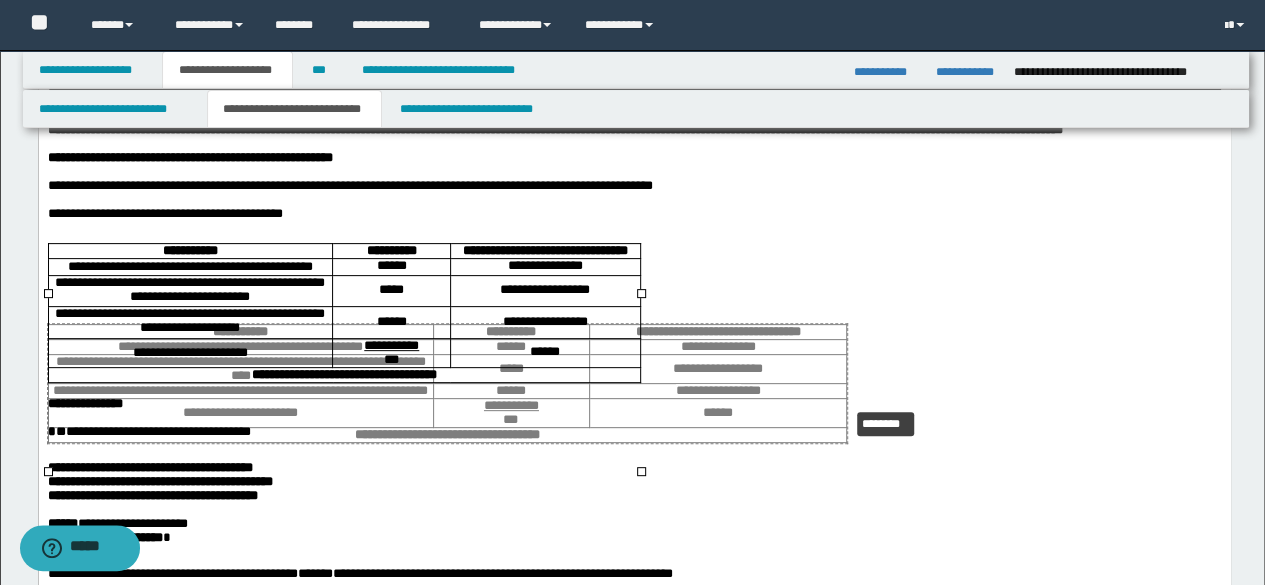 drag, startPoint x: 636, startPoint y: 290, endPoint x: 842, endPoint y: 404, distance: 235.44002 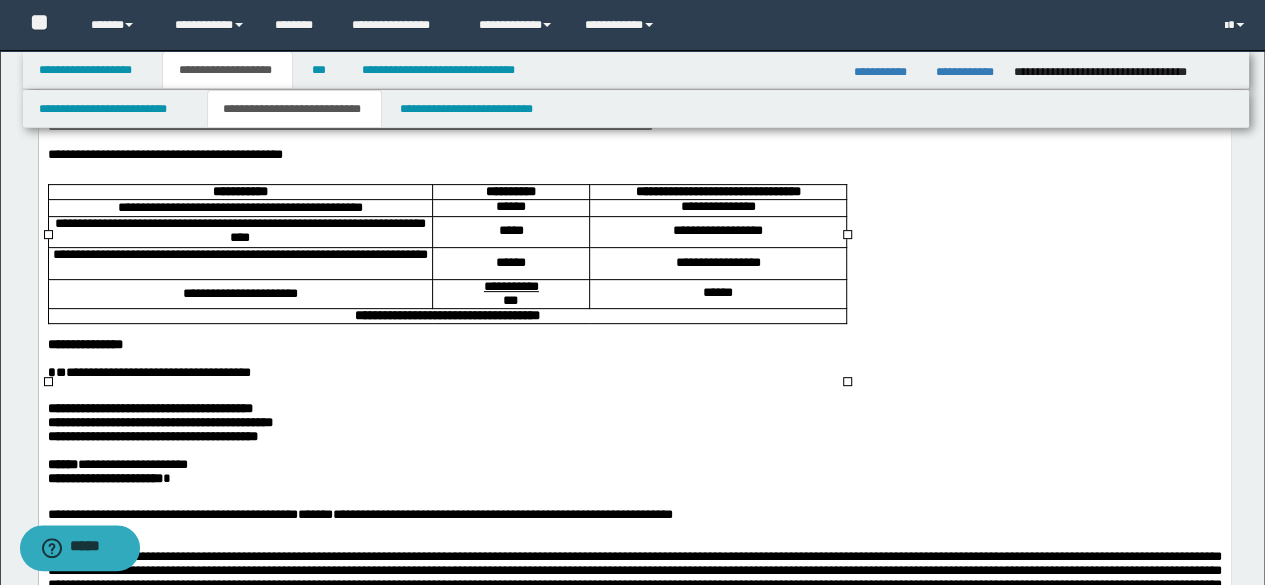 scroll, scrollTop: 300, scrollLeft: 0, axis: vertical 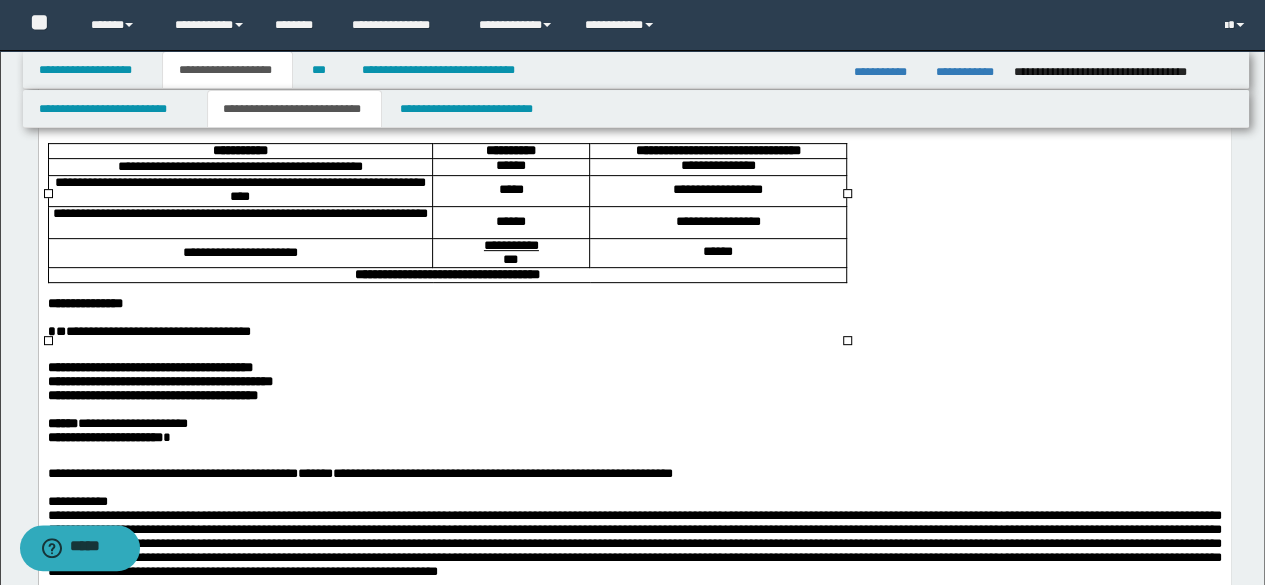 click on "**********" at bounding box center (149, 367) 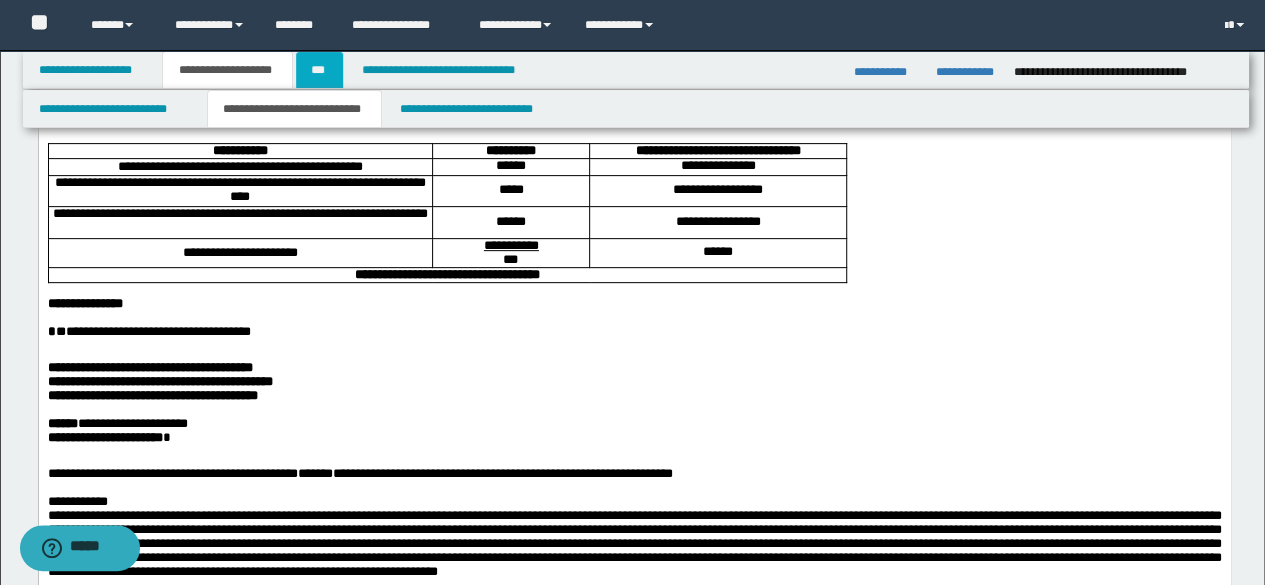 click on "***" at bounding box center (319, 70) 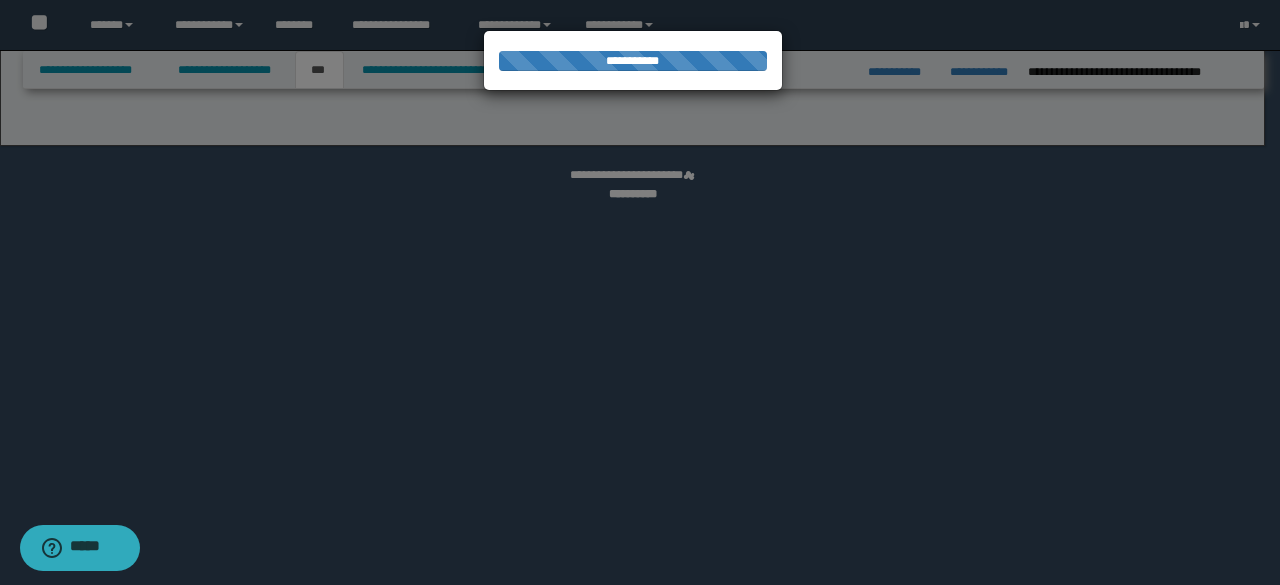select on "*" 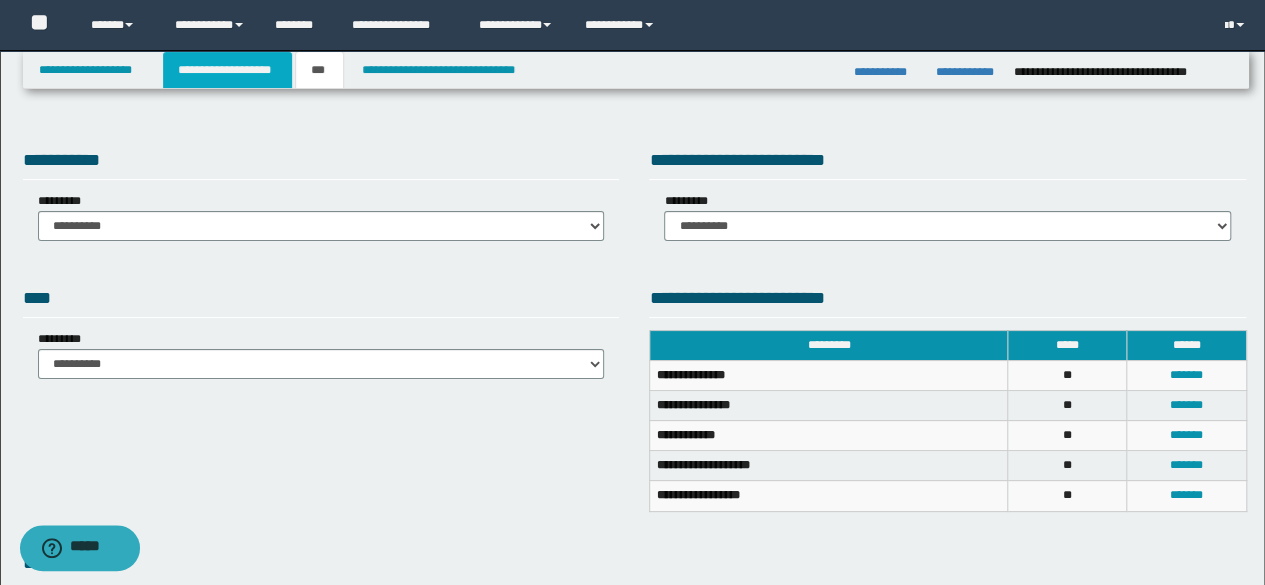 click on "**********" at bounding box center [227, 70] 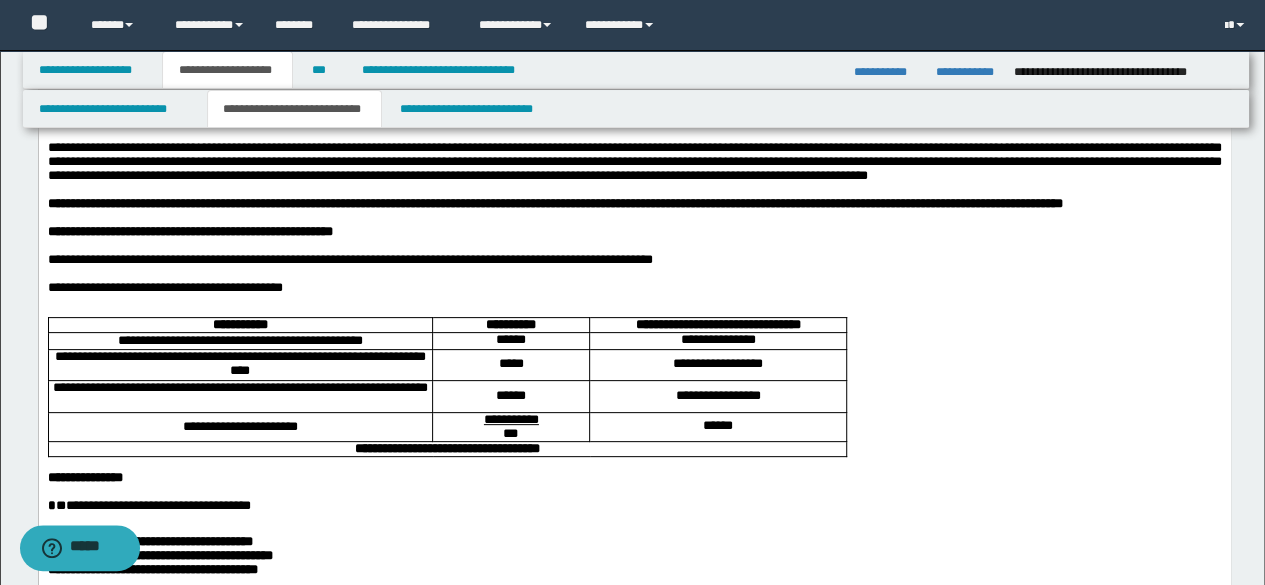 scroll, scrollTop: 0, scrollLeft: 0, axis: both 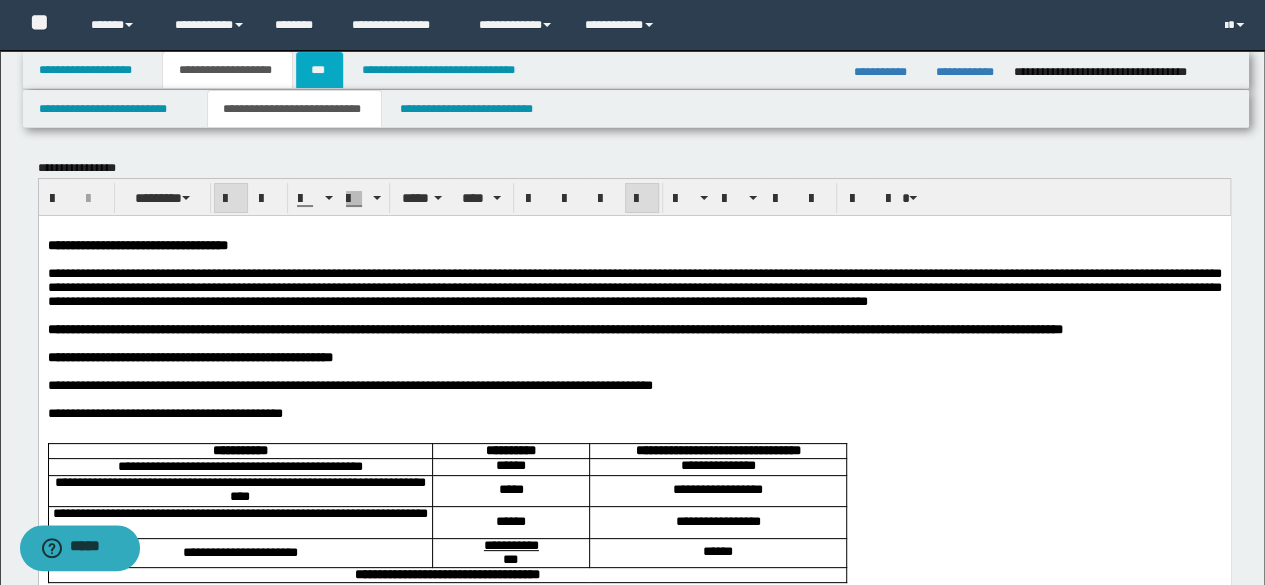 click on "***" at bounding box center (319, 70) 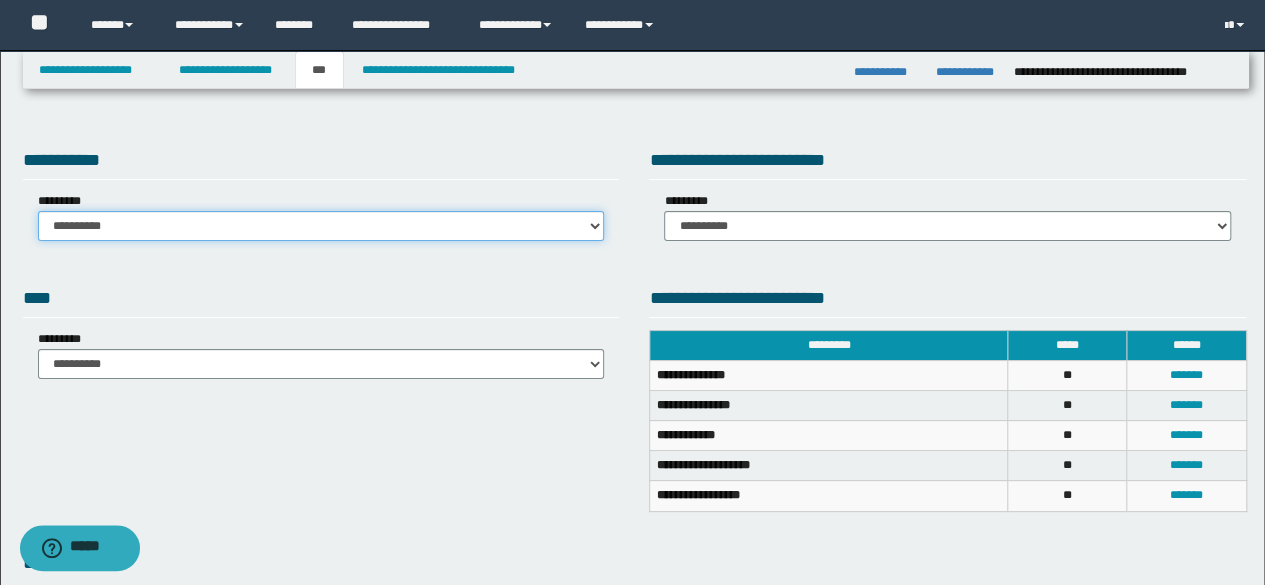 click on "**********" at bounding box center (321, 226) 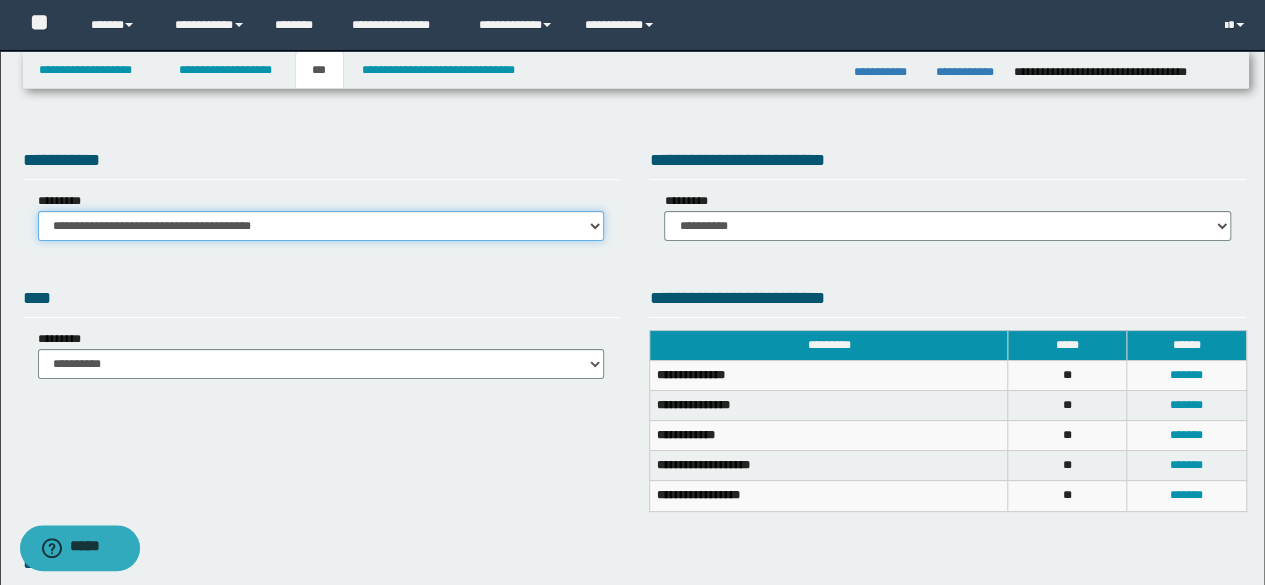 click on "**********" at bounding box center (321, 226) 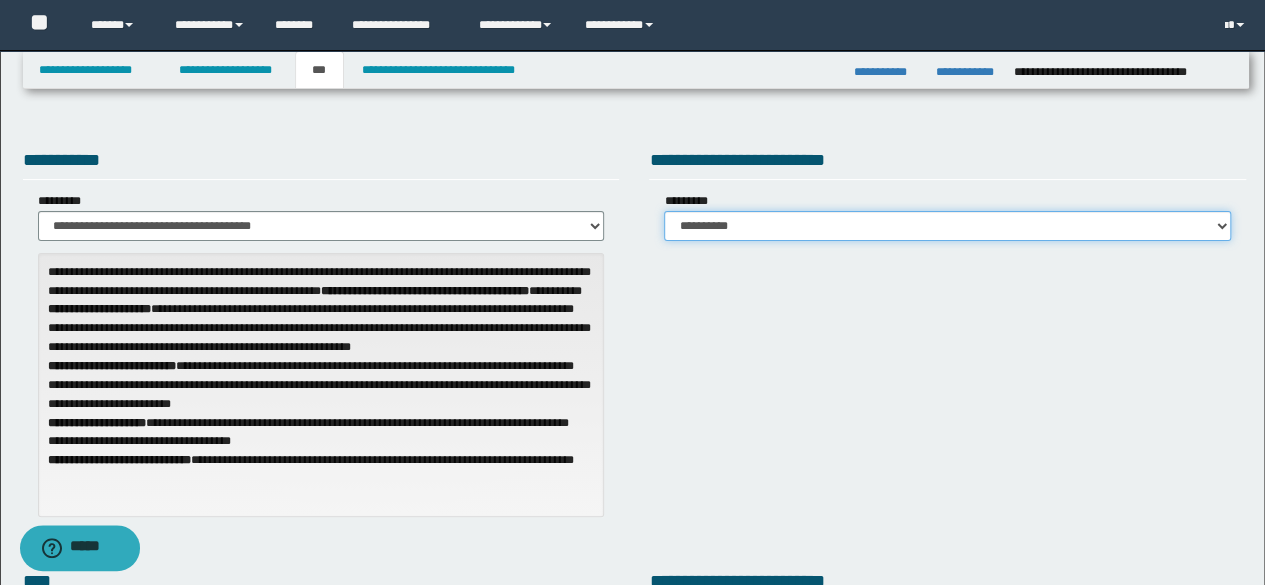 click on "**********" at bounding box center [947, 226] 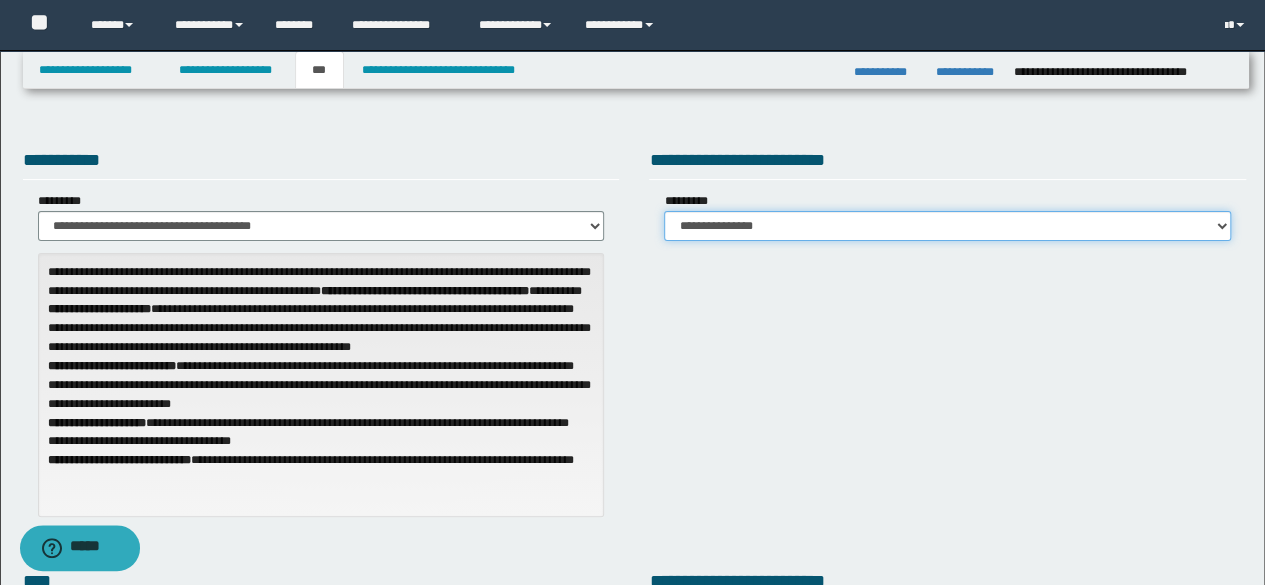 click on "**********" at bounding box center [947, 226] 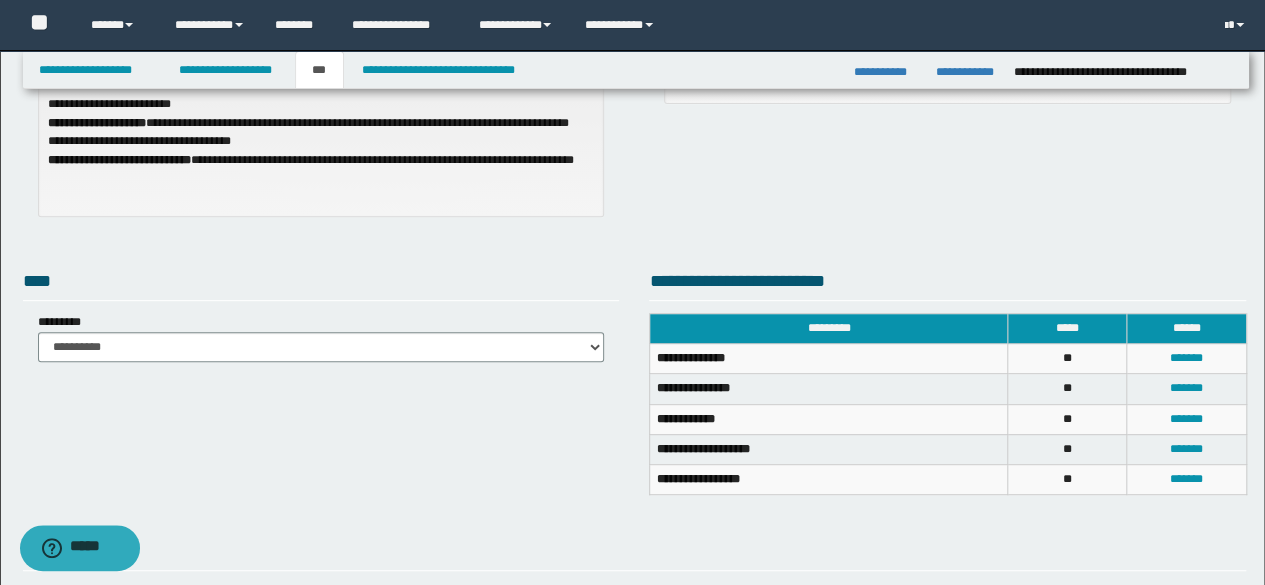 scroll, scrollTop: 600, scrollLeft: 0, axis: vertical 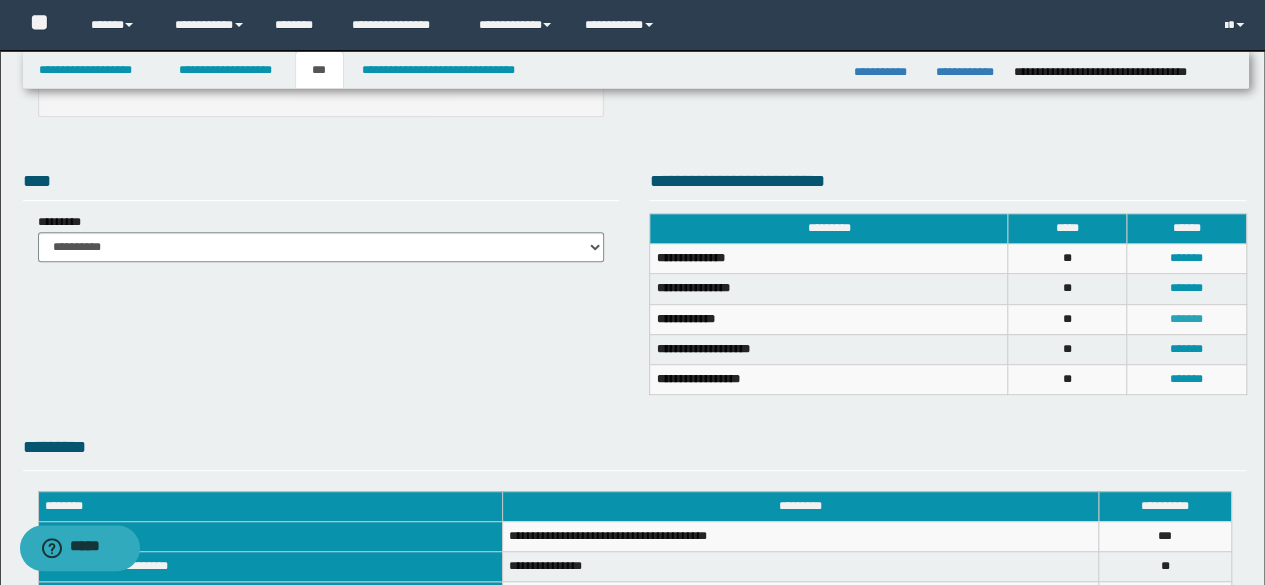 click on "*******" at bounding box center (1186, 319) 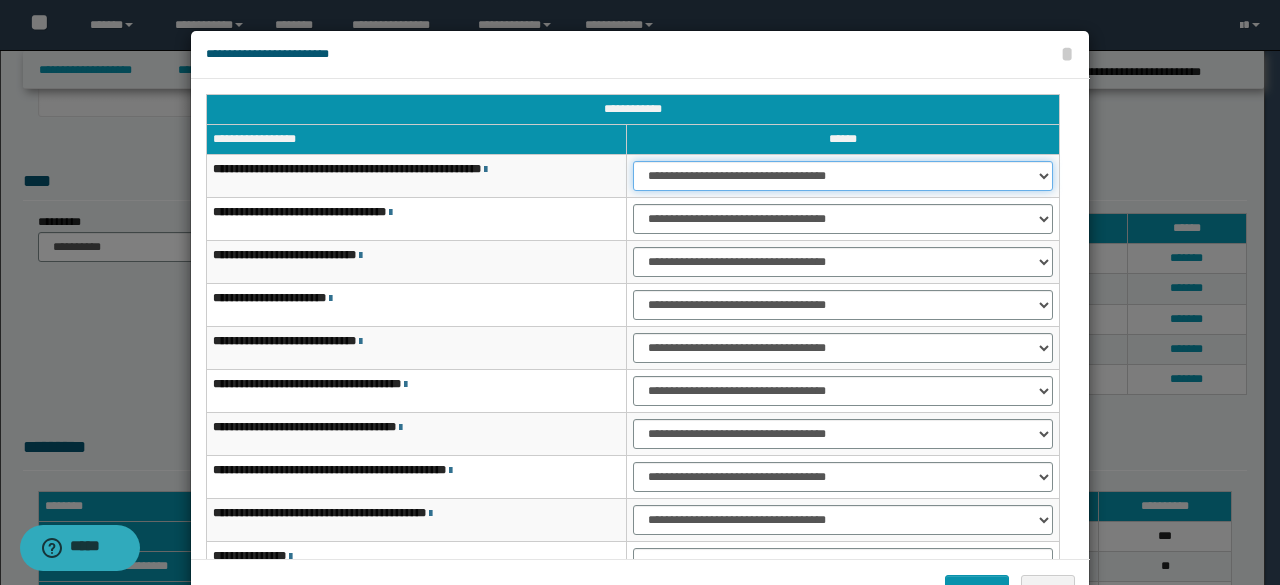 click on "**********" at bounding box center [843, 176] 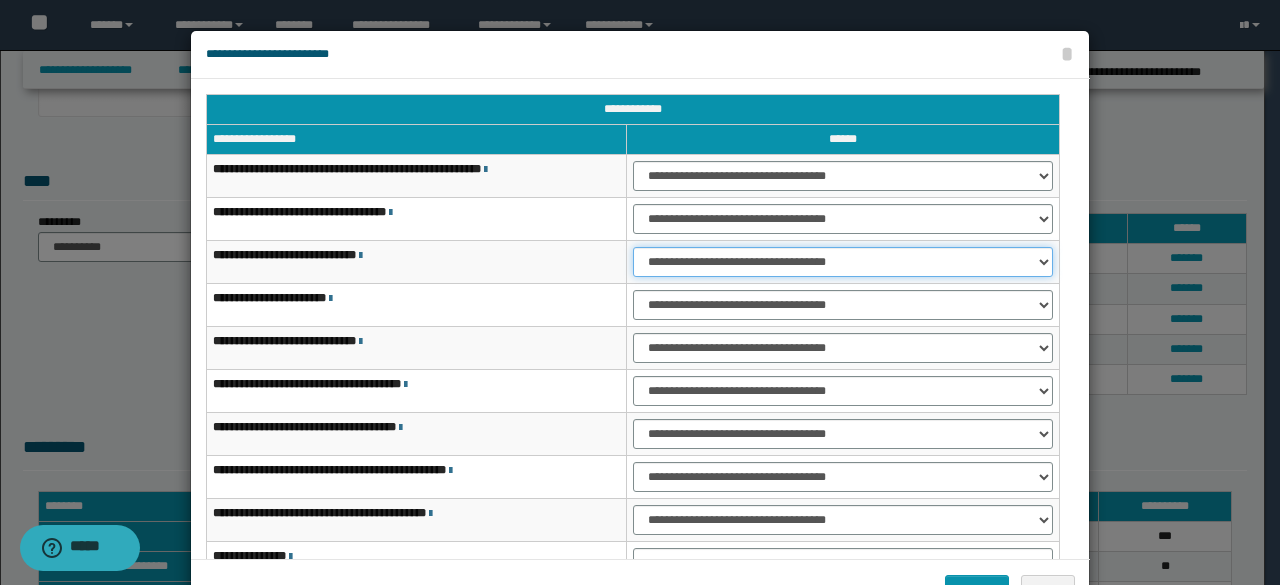 click on "**********" at bounding box center (843, 262) 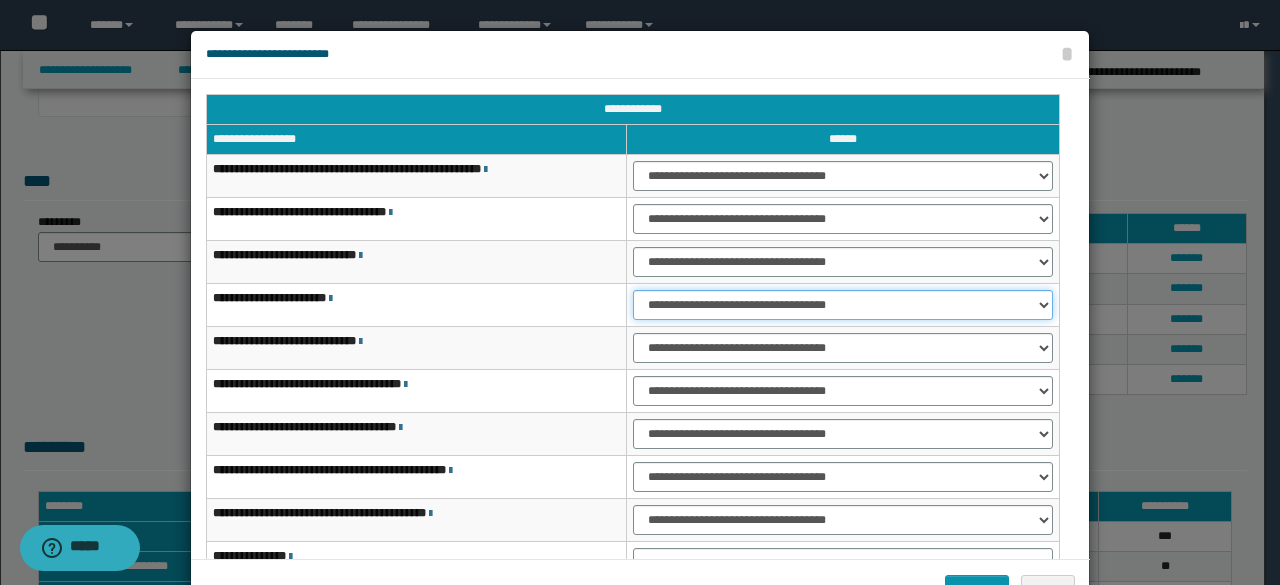 click on "**********" at bounding box center [843, 305] 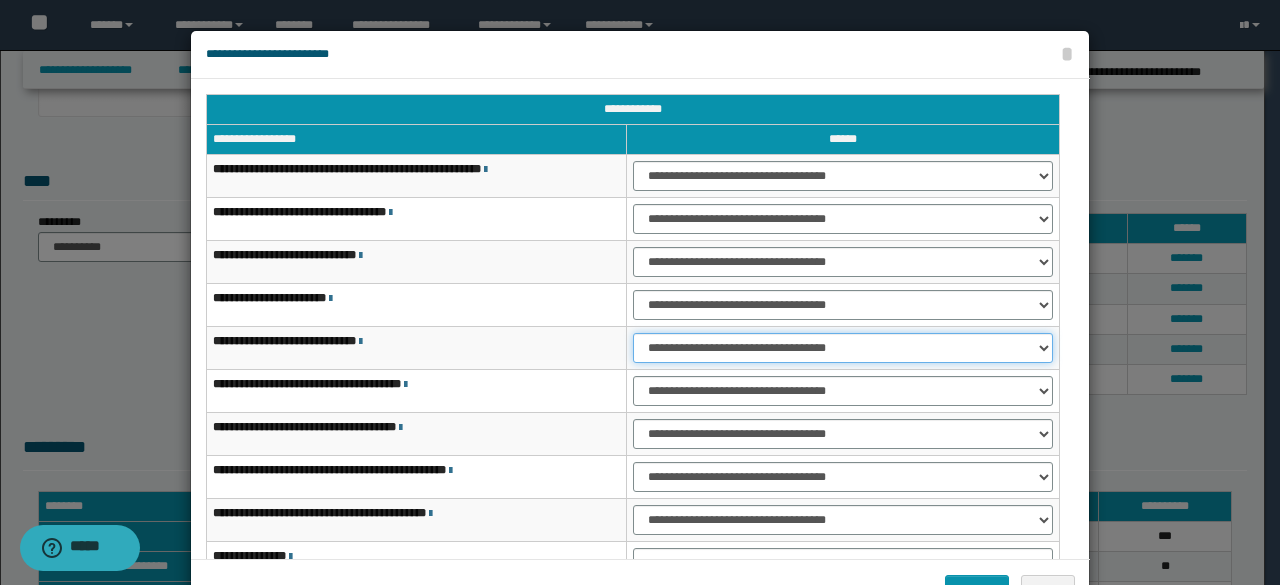drag, startPoint x: 633, startPoint y: 339, endPoint x: 640, endPoint y: 357, distance: 19.313208 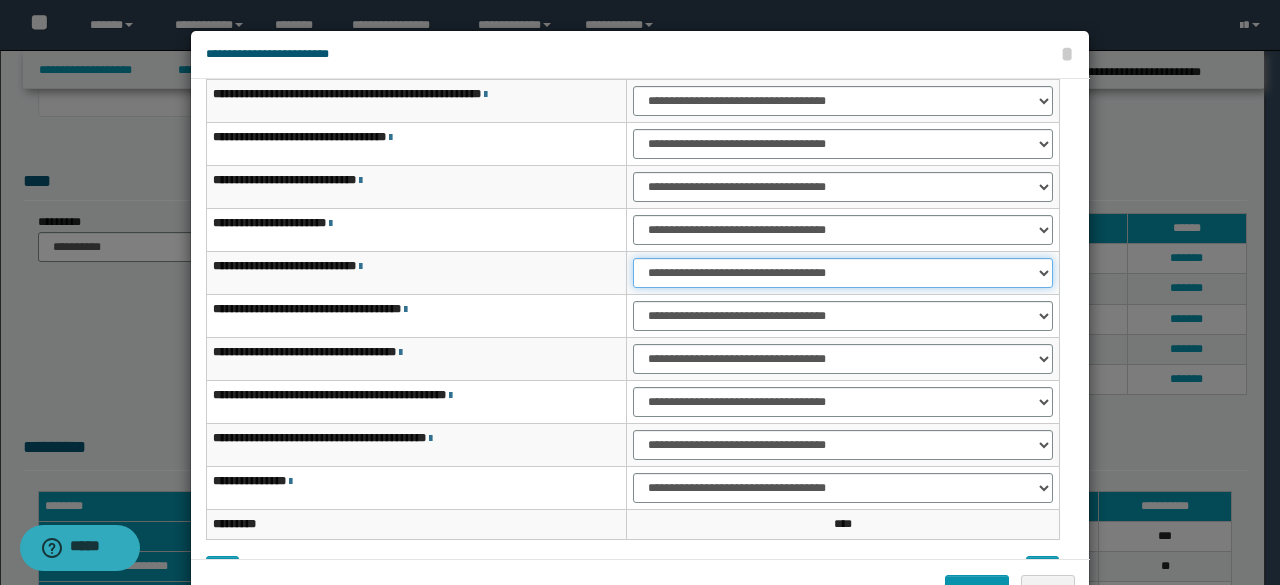 scroll, scrollTop: 100, scrollLeft: 0, axis: vertical 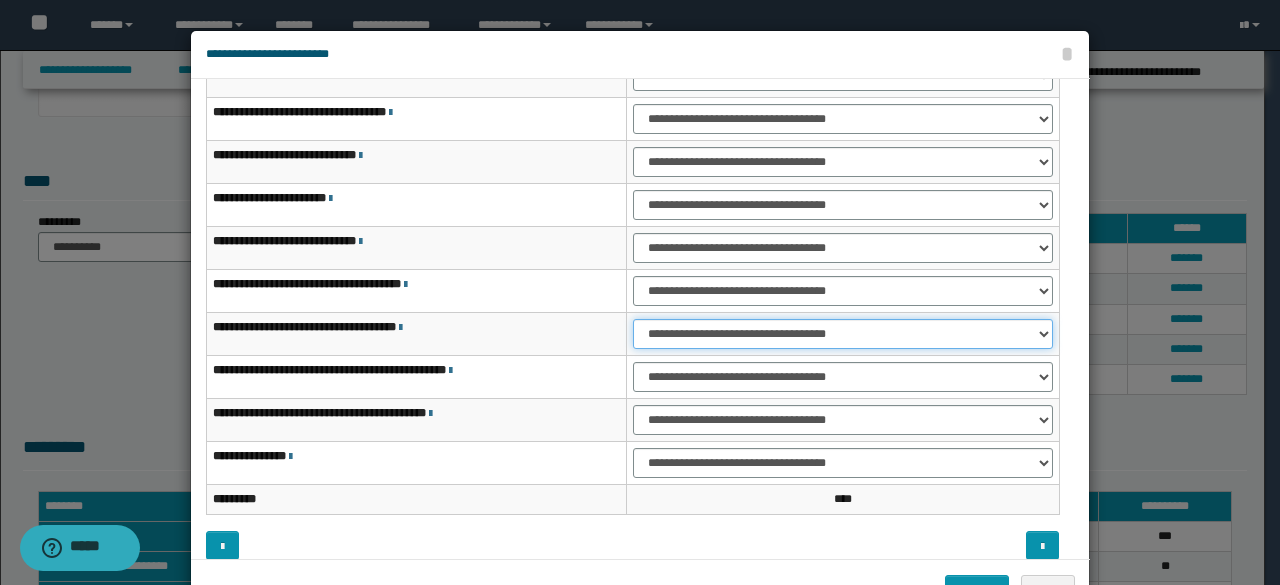 click on "**********" at bounding box center (843, 334) 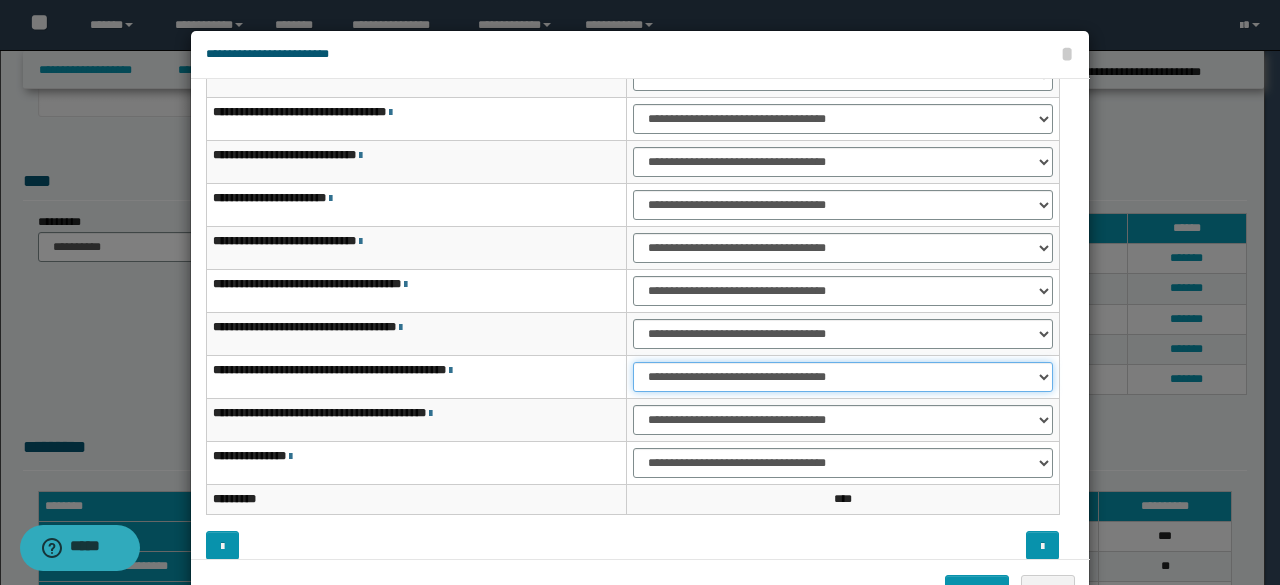 click on "**********" at bounding box center (843, 377) 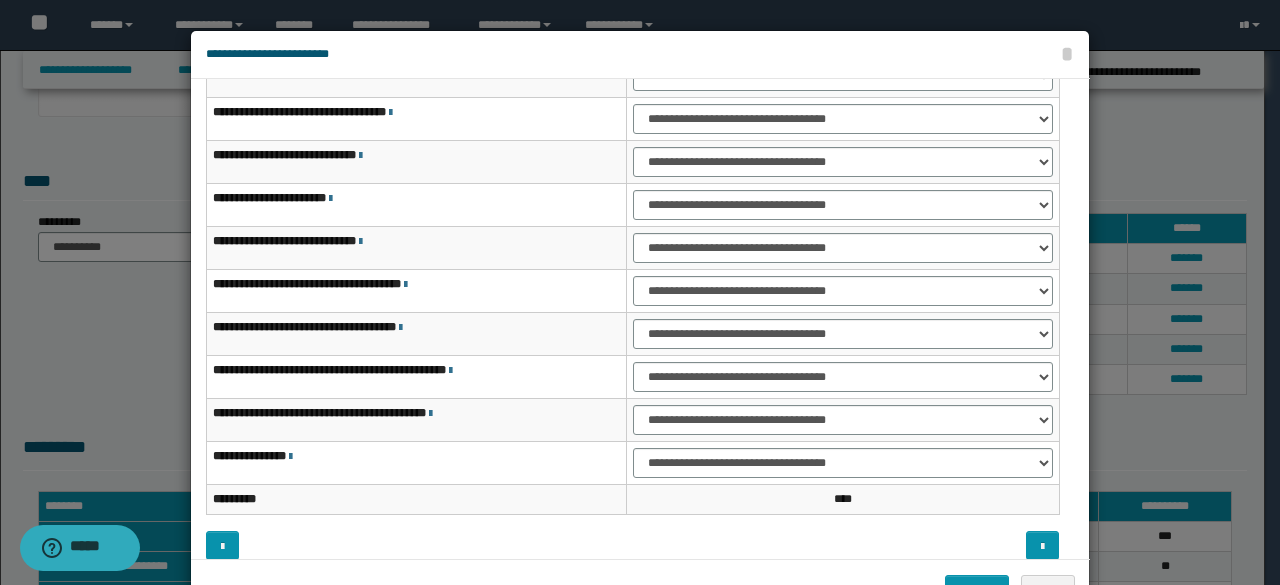 click on "**********" at bounding box center (843, 420) 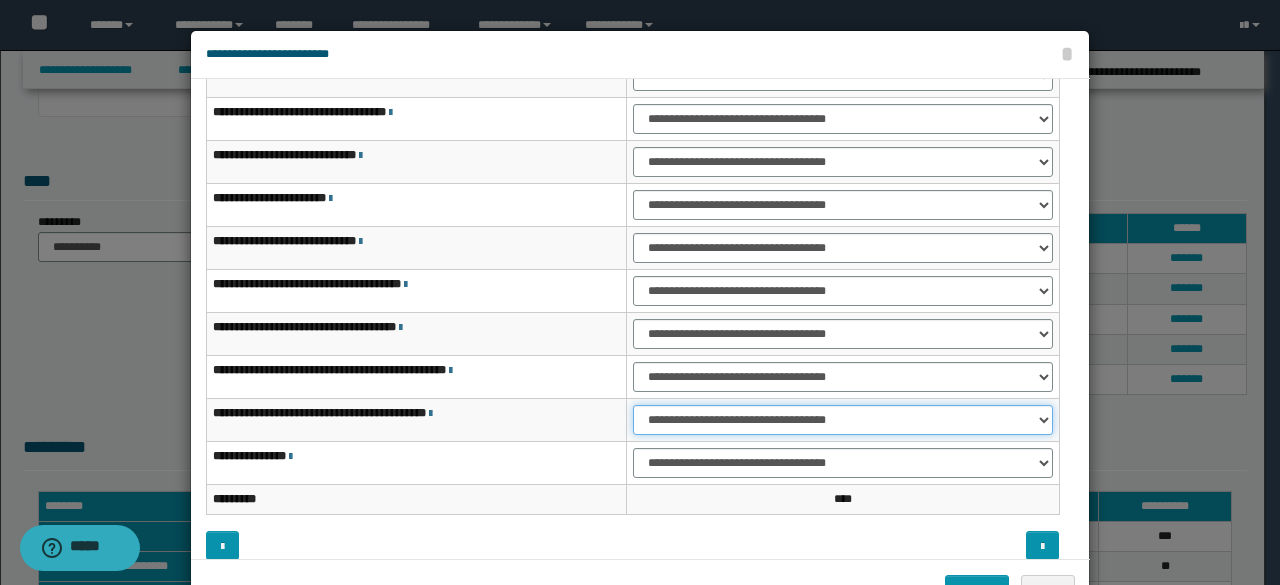 click on "**********" at bounding box center (843, 420) 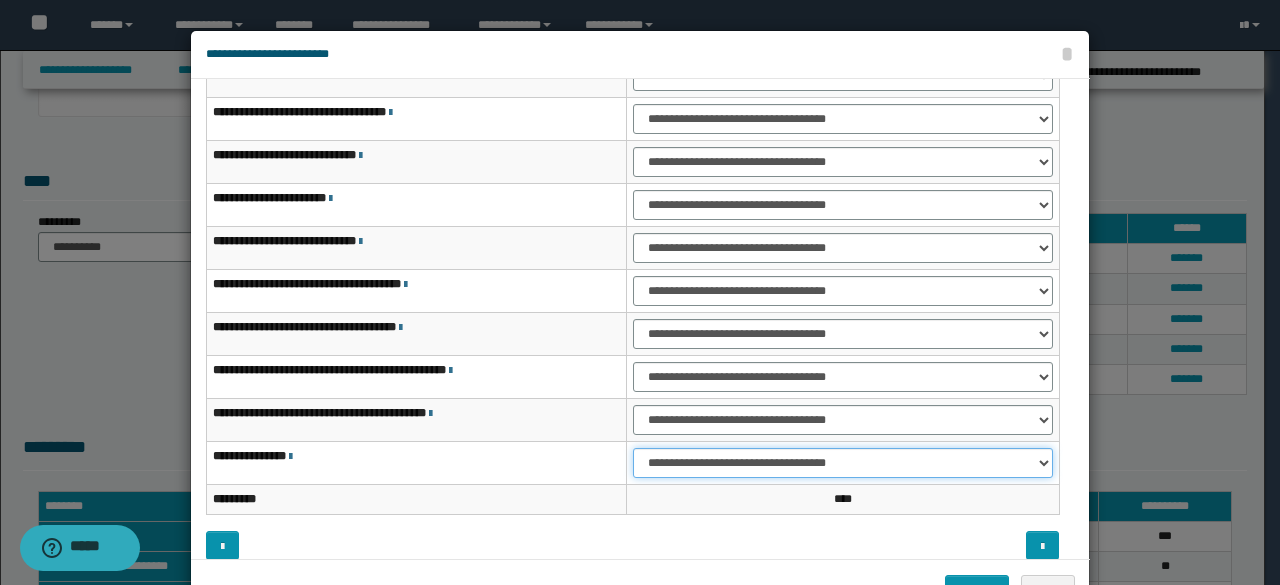 click on "**********" at bounding box center [843, 463] 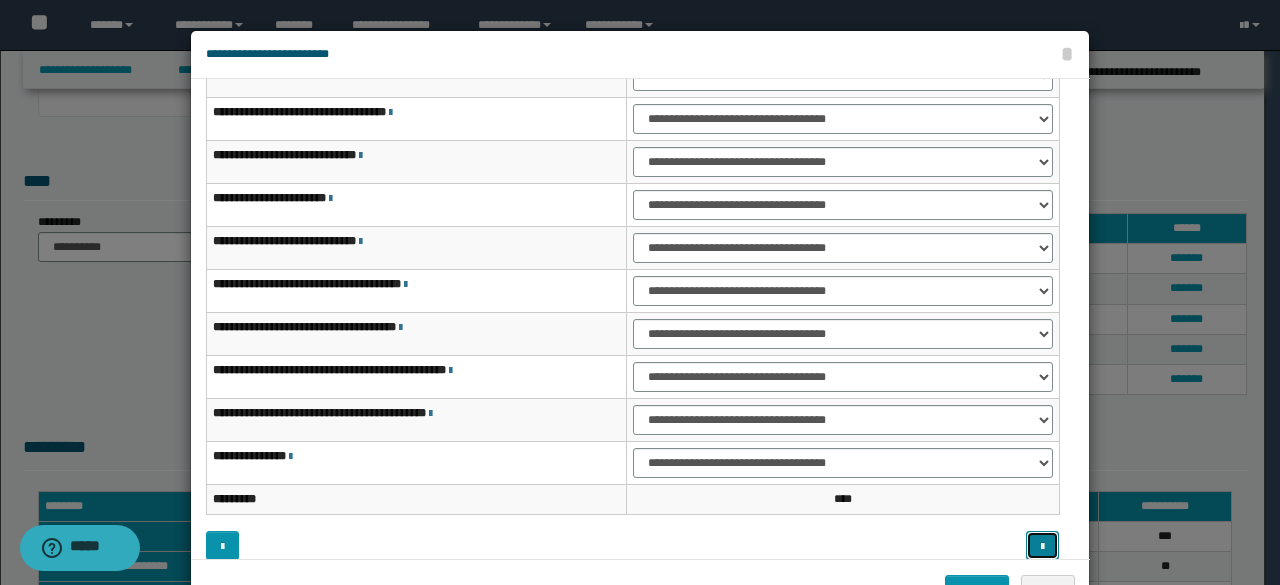 click at bounding box center [1042, 545] 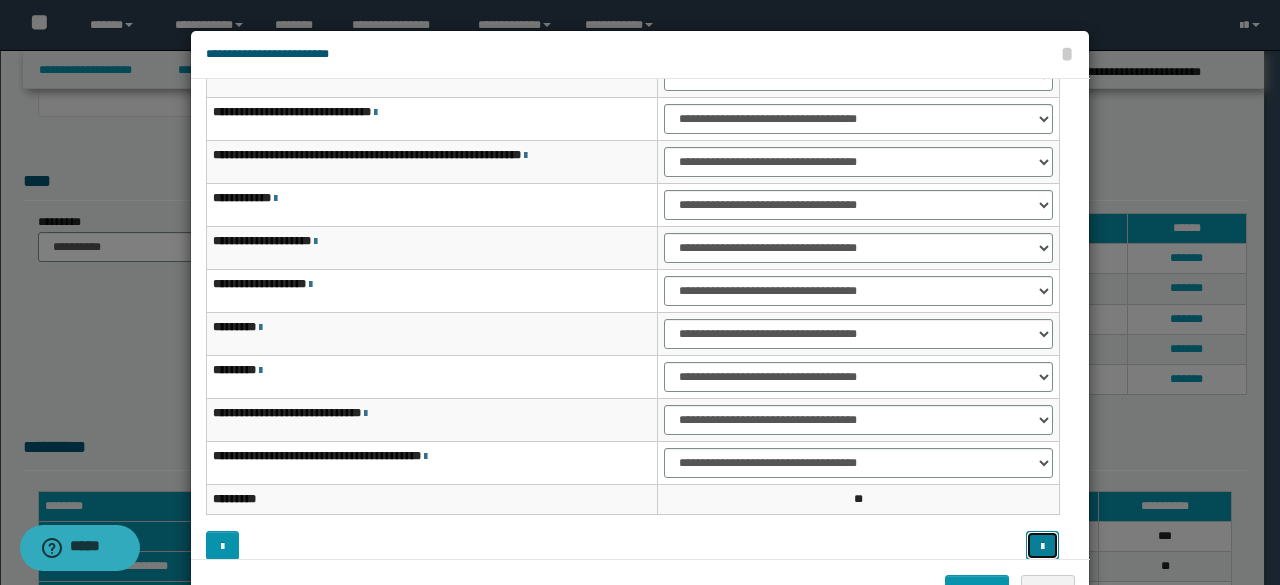 type 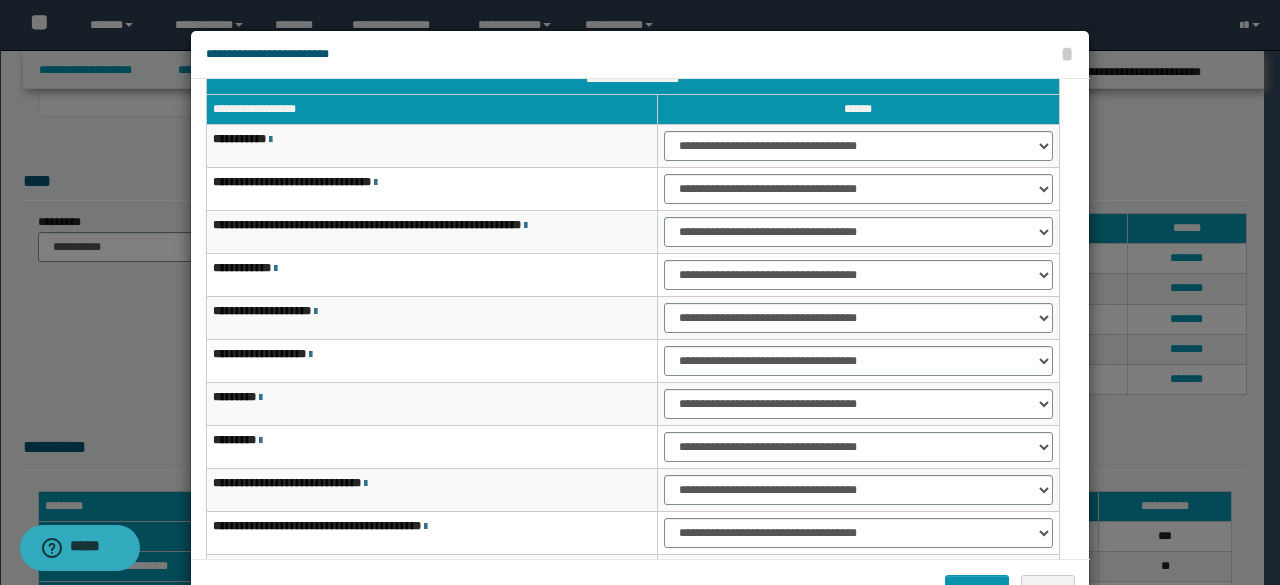 scroll, scrollTop: 0, scrollLeft: 0, axis: both 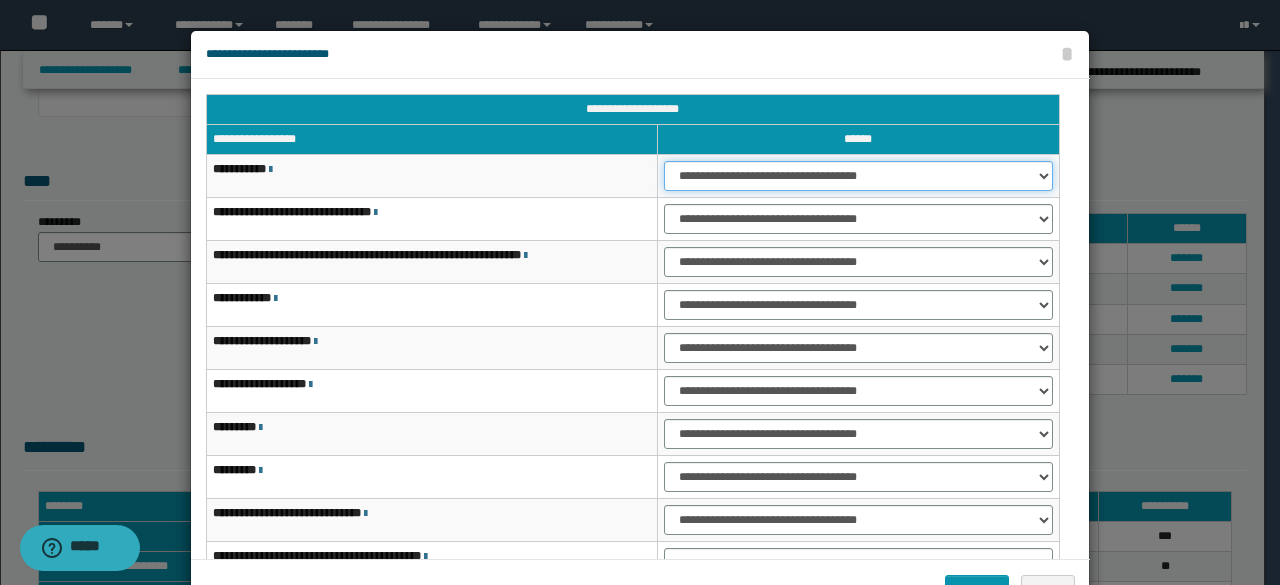 click on "**********" at bounding box center (858, 176) 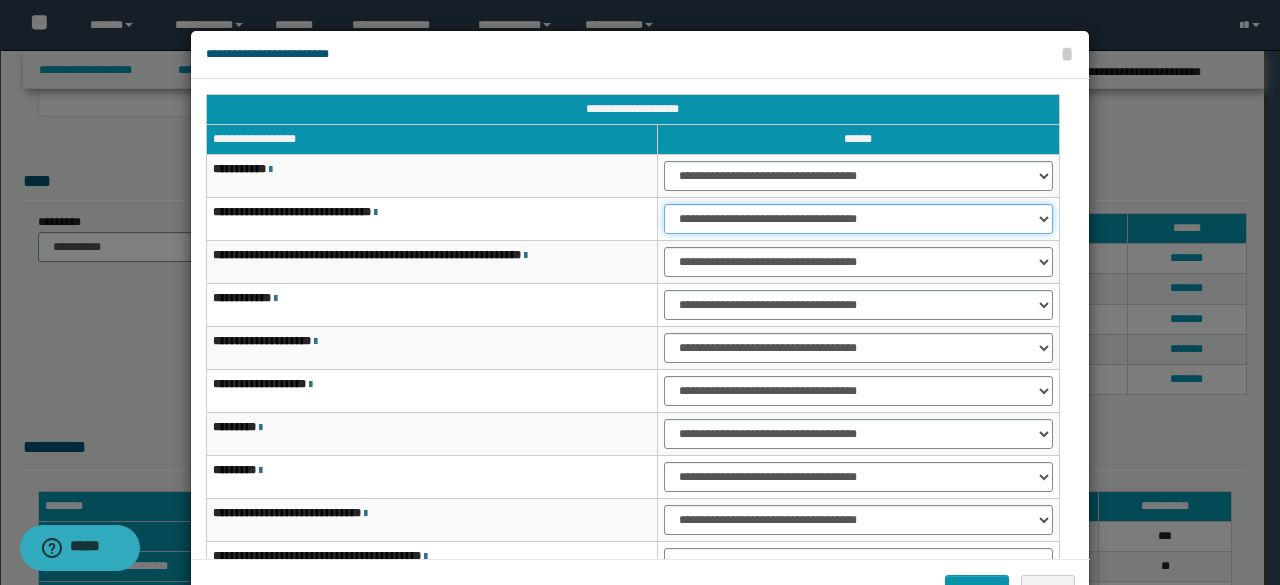 click on "**********" at bounding box center [858, 219] 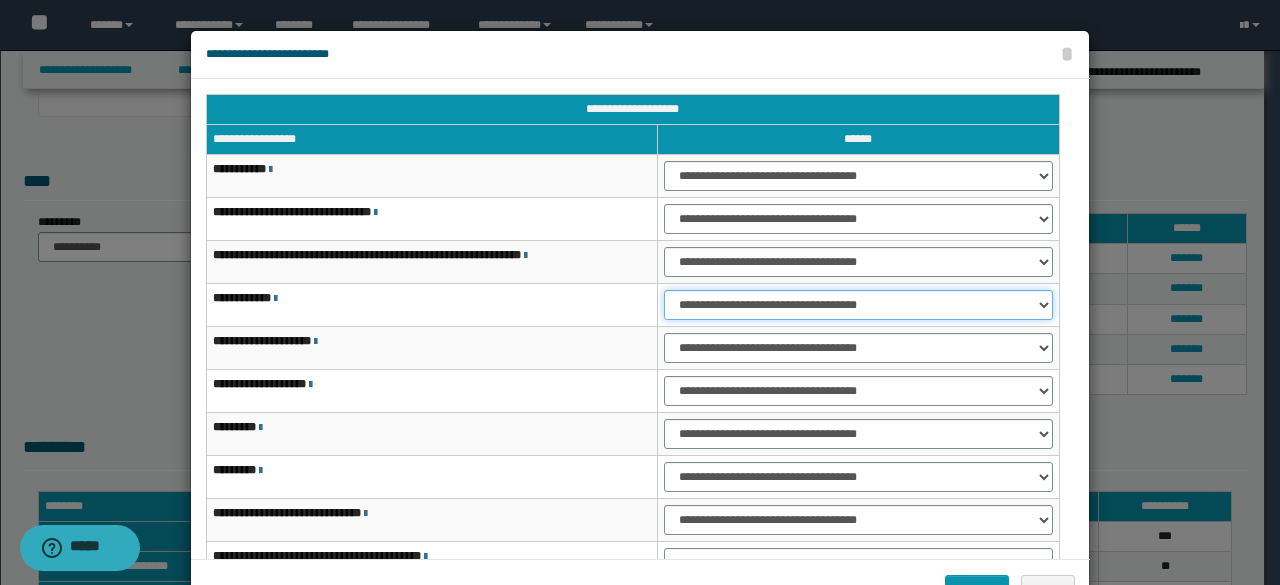 click on "**********" at bounding box center (858, 305) 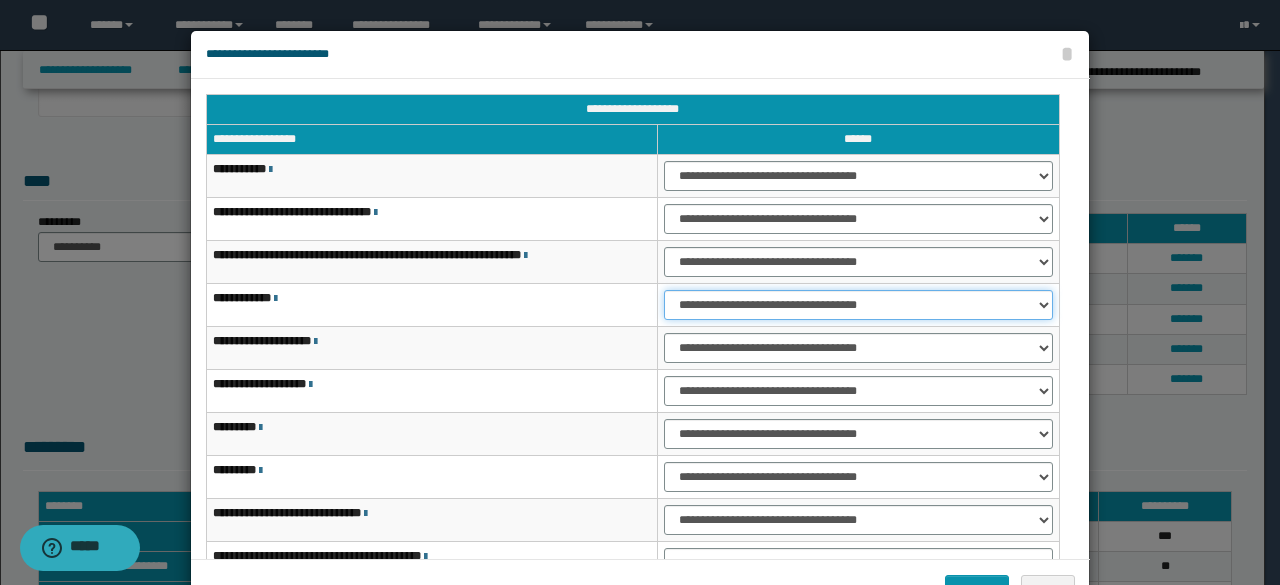 select on "***" 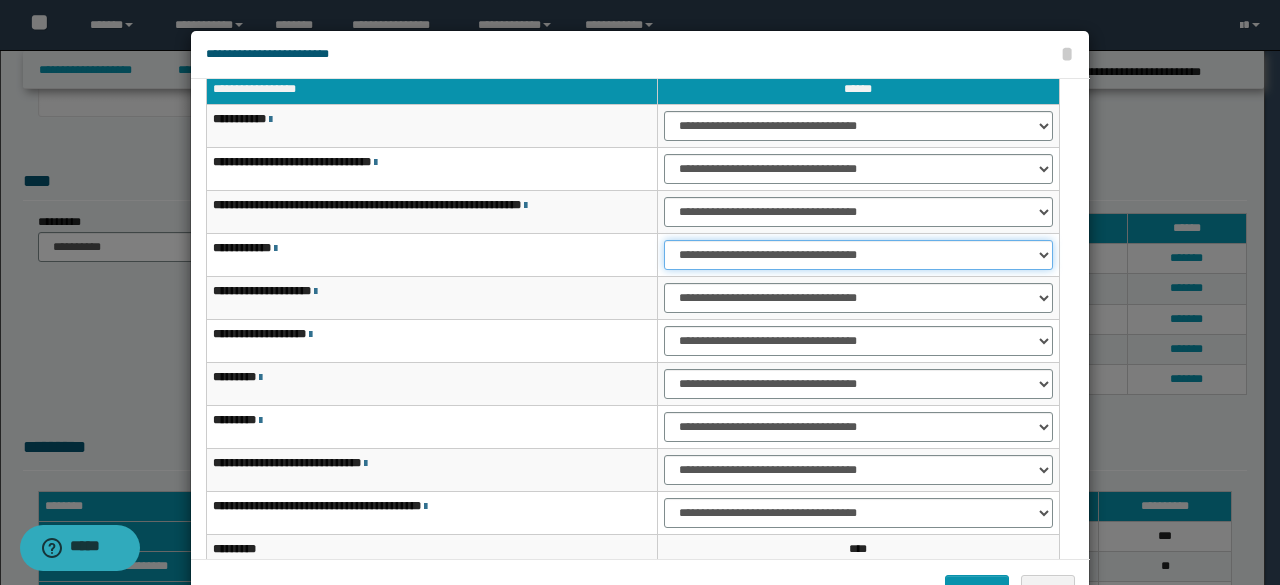 scroll, scrollTop: 116, scrollLeft: 0, axis: vertical 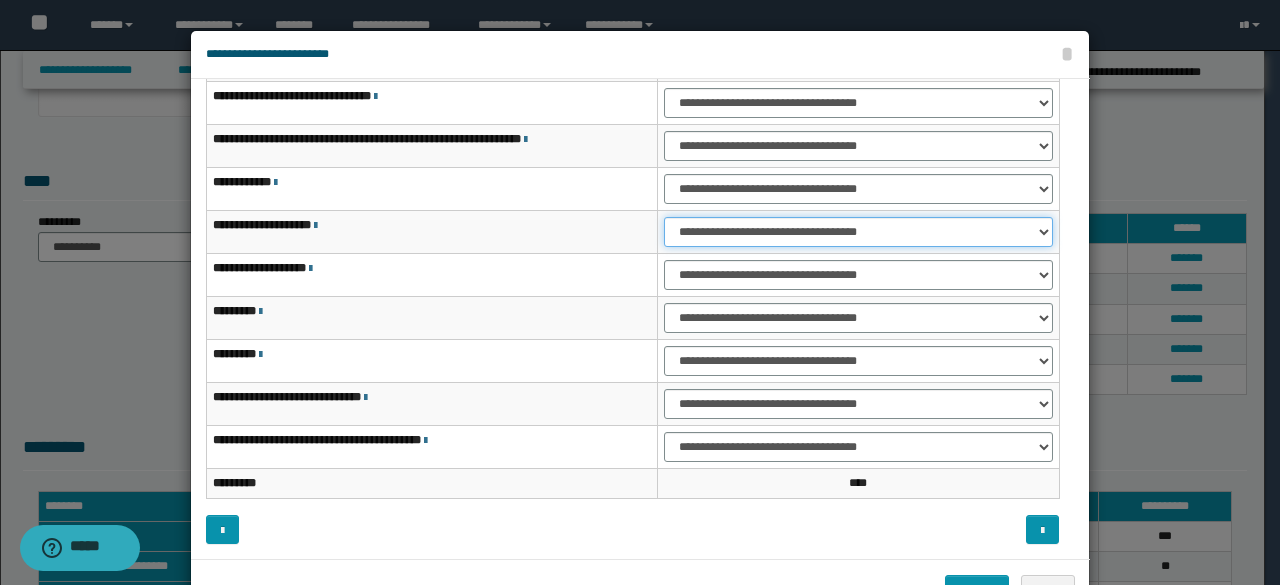 click on "**********" at bounding box center (858, 232) 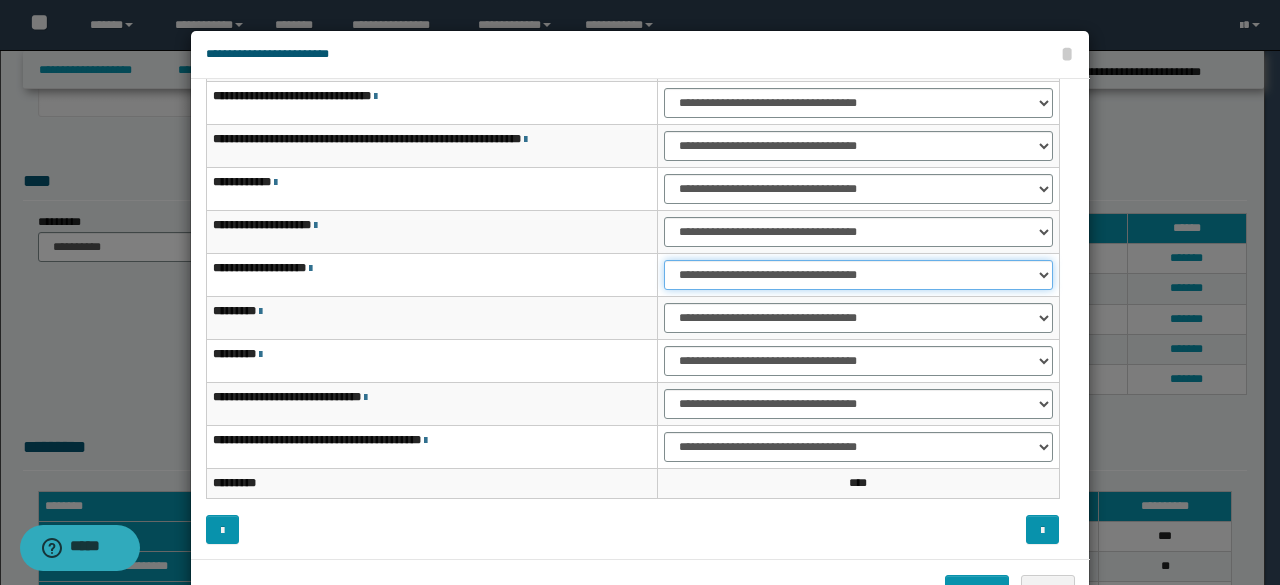 click on "**********" at bounding box center [858, 275] 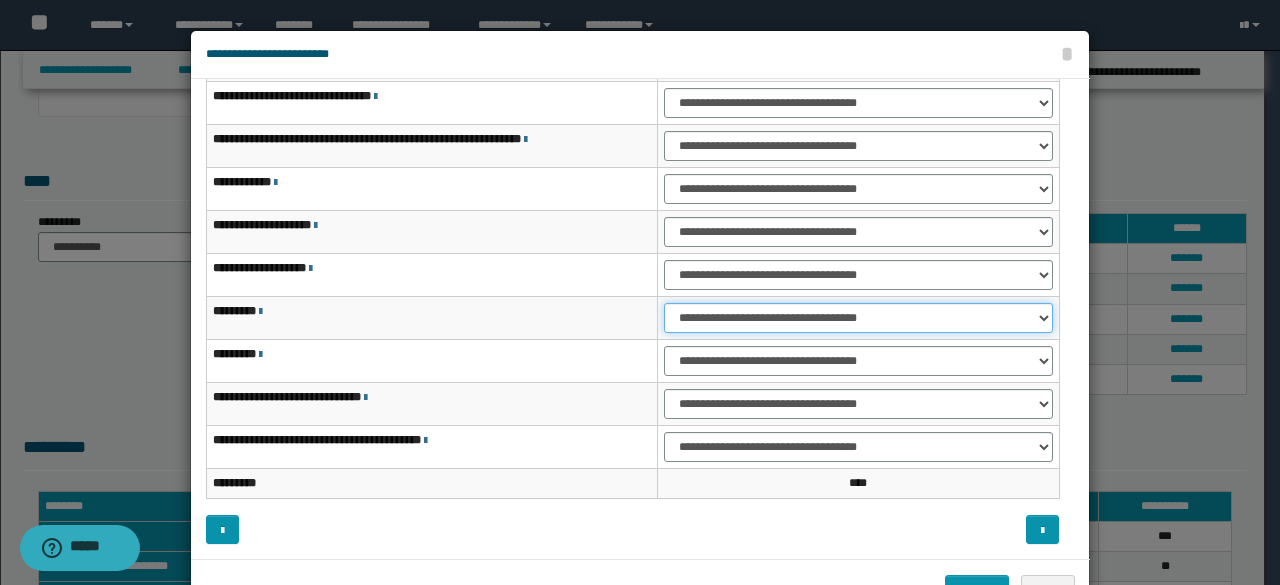 click on "**********" at bounding box center [858, 318] 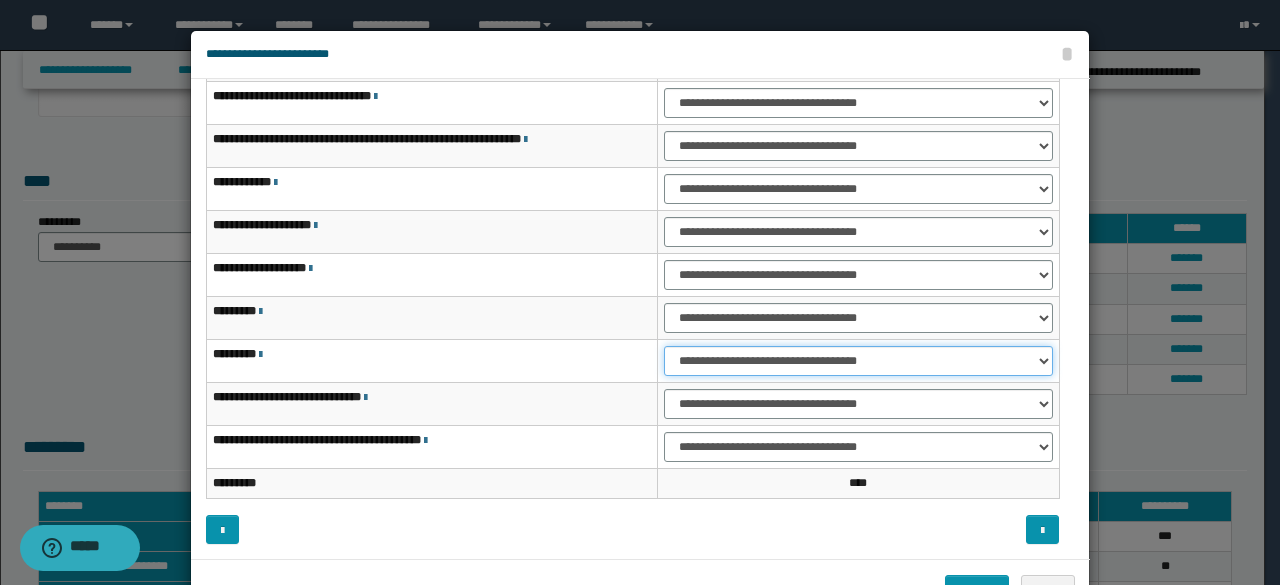 click on "**********" at bounding box center [858, 361] 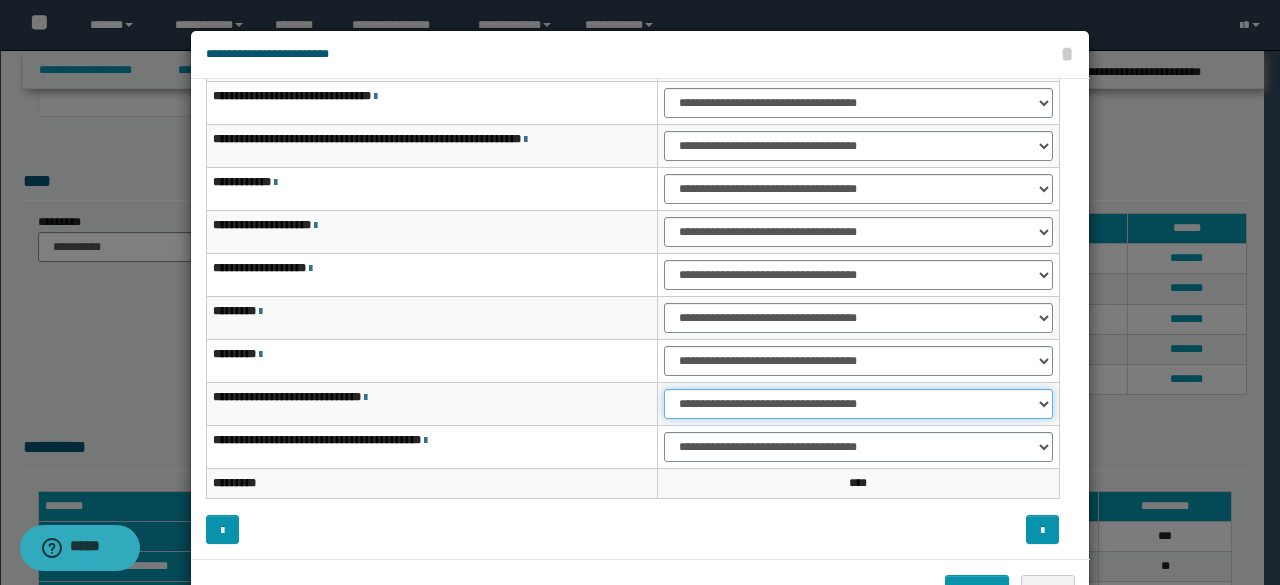 click on "**********" at bounding box center [858, 404] 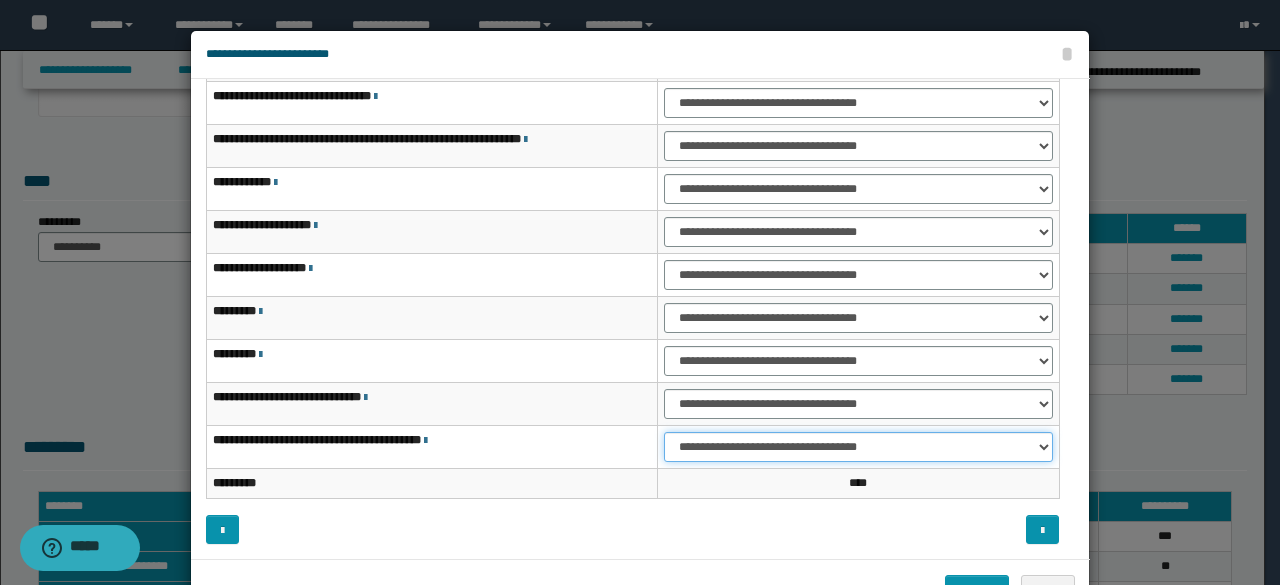 click on "**********" at bounding box center [858, 447] 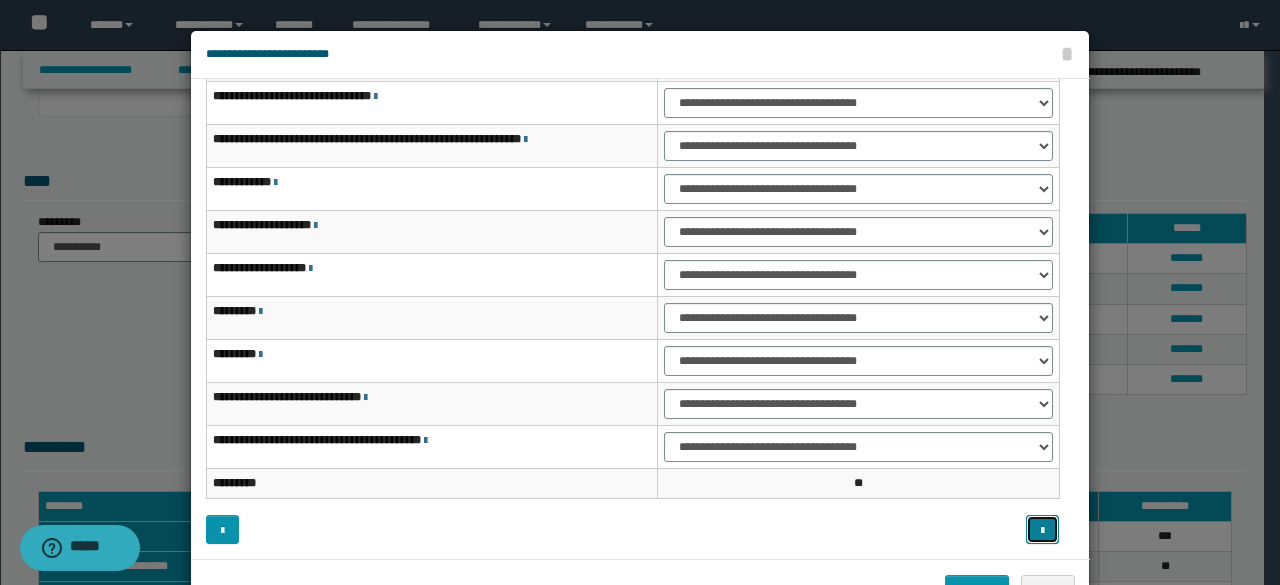 click at bounding box center (1042, 531) 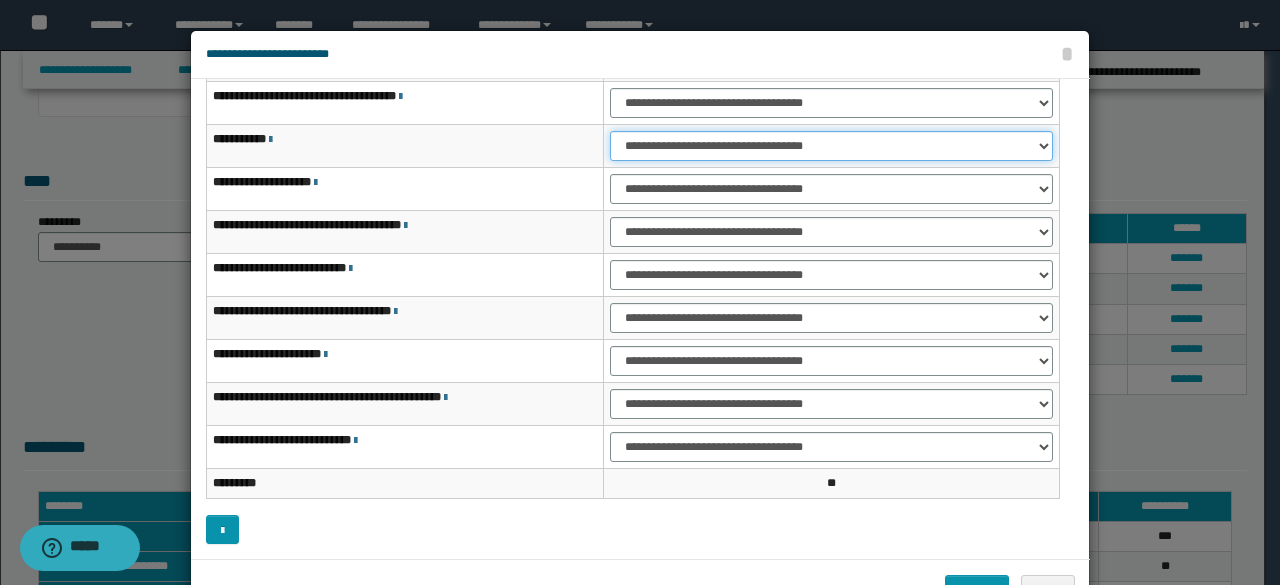 click on "**********" at bounding box center [831, 146] 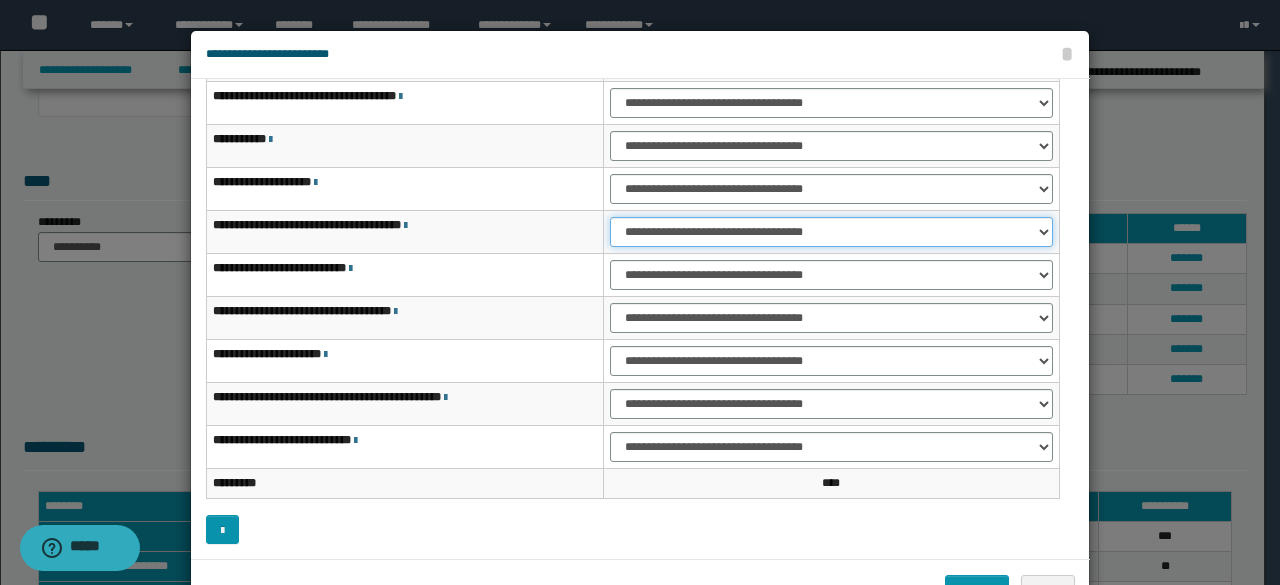 drag, startPoint x: 610, startPoint y: 215, endPoint x: 612, endPoint y: 205, distance: 10.198039 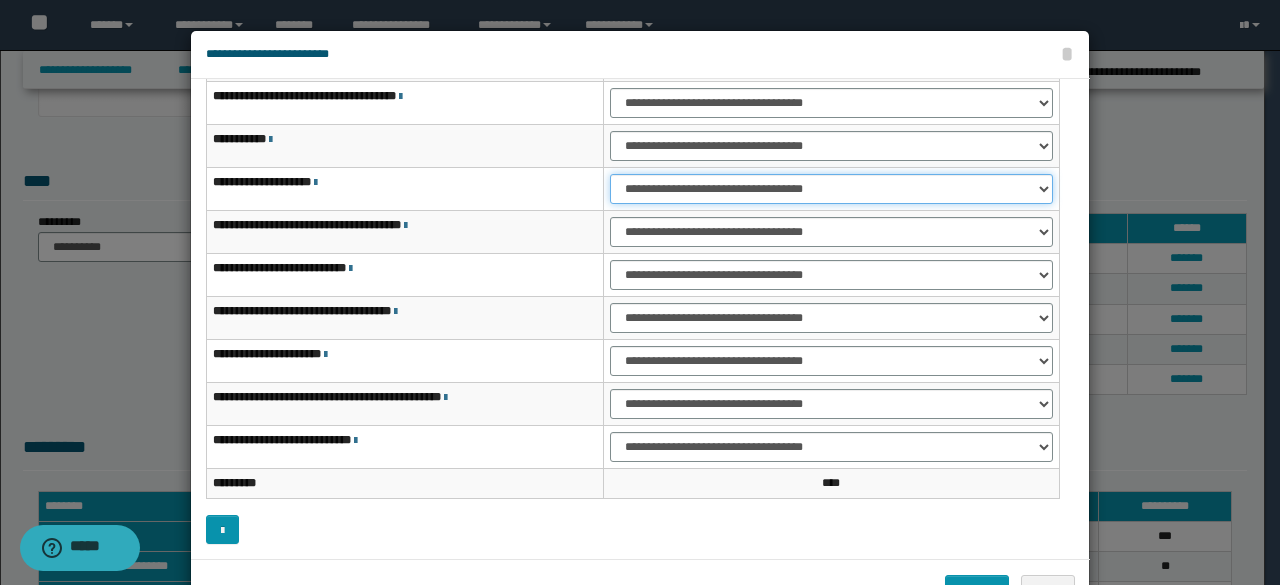 click on "**********" at bounding box center (831, 189) 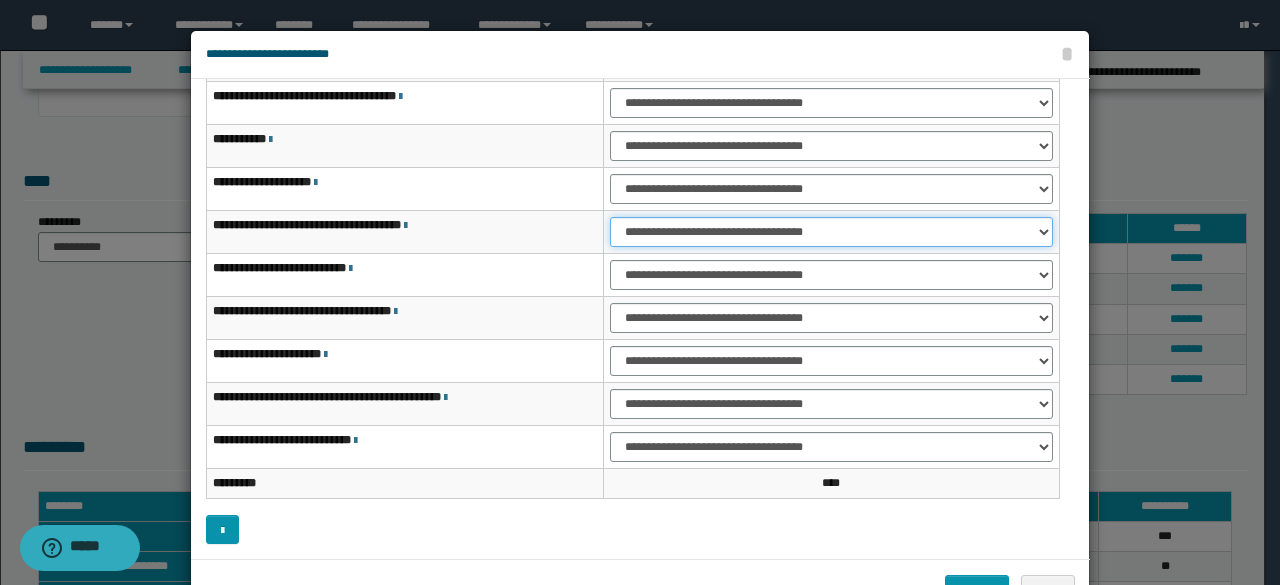 click on "**********" at bounding box center (831, 232) 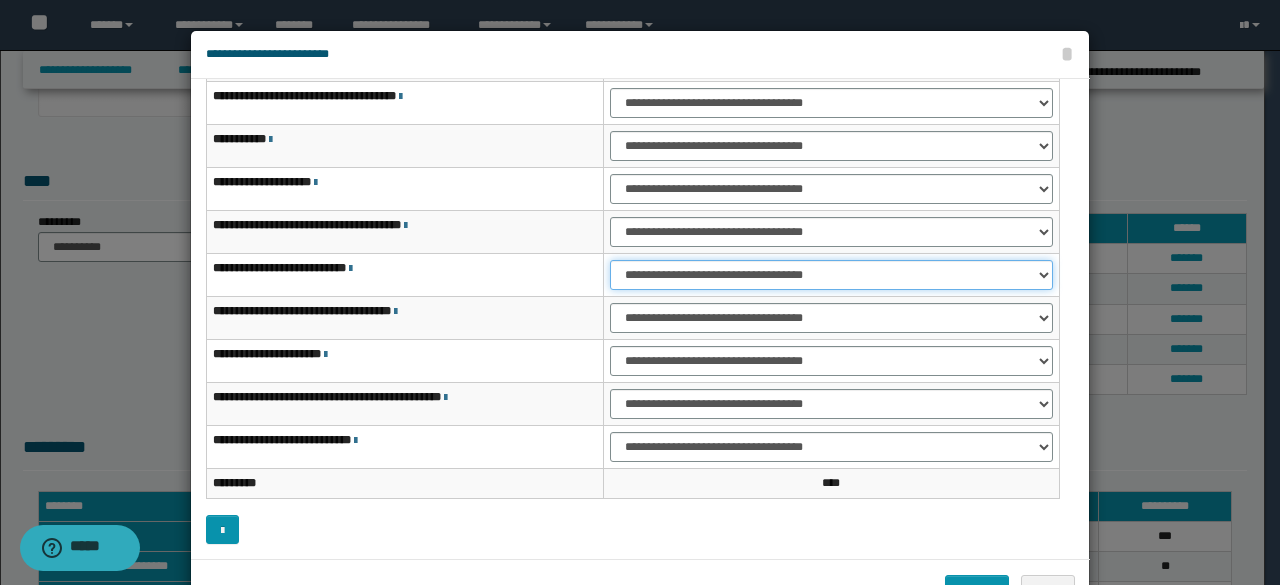 click on "**********" at bounding box center (831, 275) 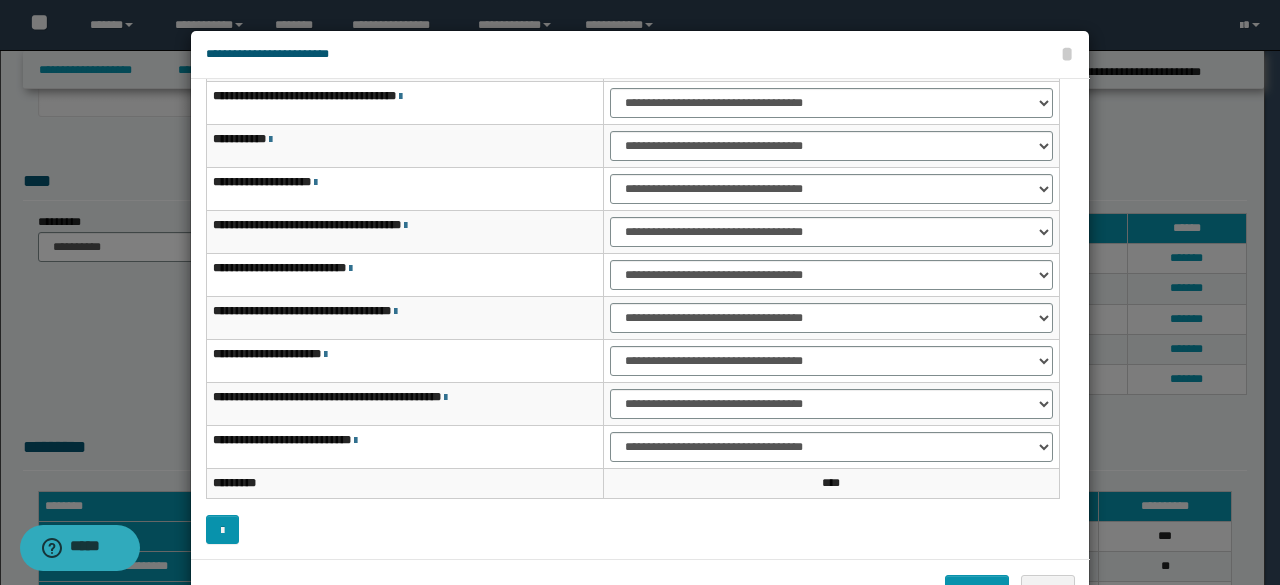 click on "**********" at bounding box center (831, 361) 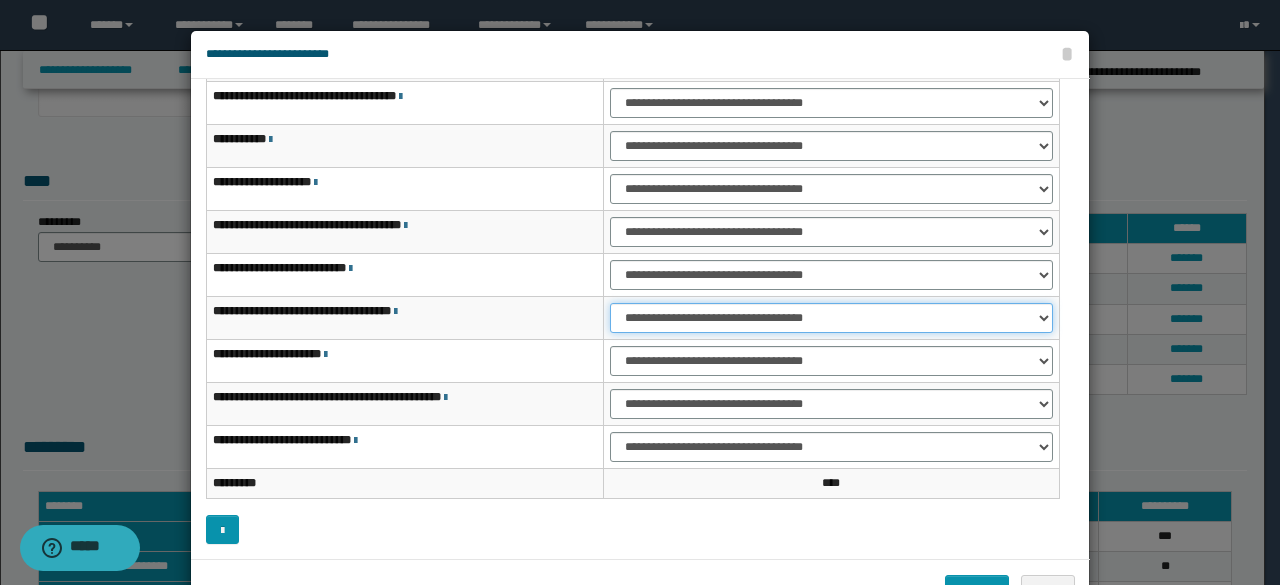 drag, startPoint x: 631, startPoint y: 319, endPoint x: 634, endPoint y: 329, distance: 10.440307 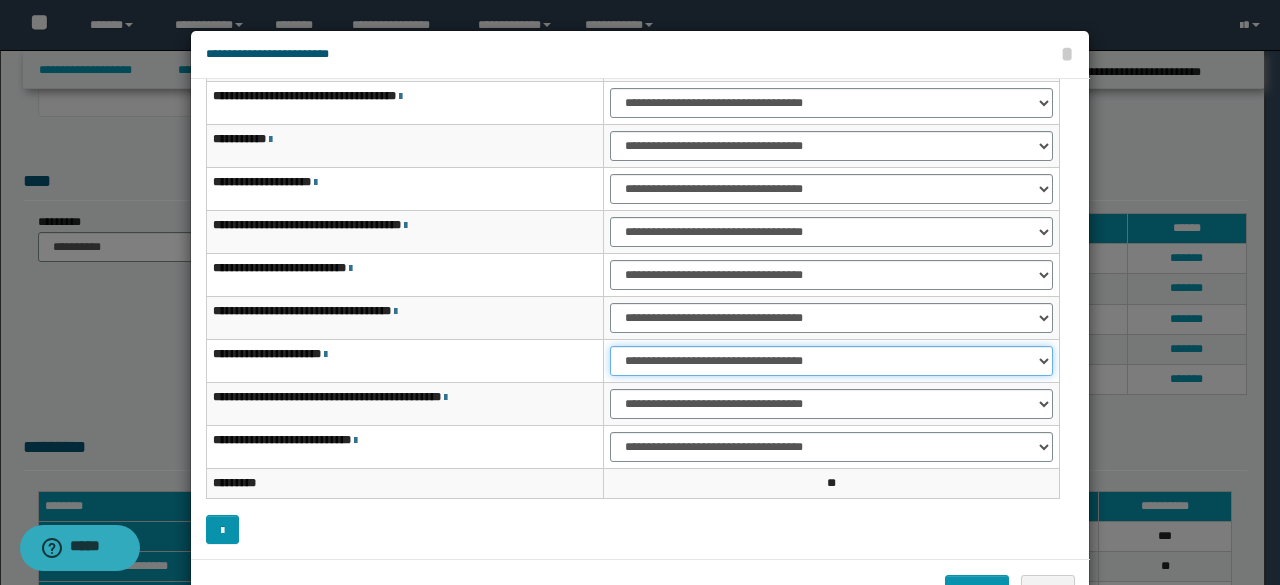 click on "**********" at bounding box center [831, 361] 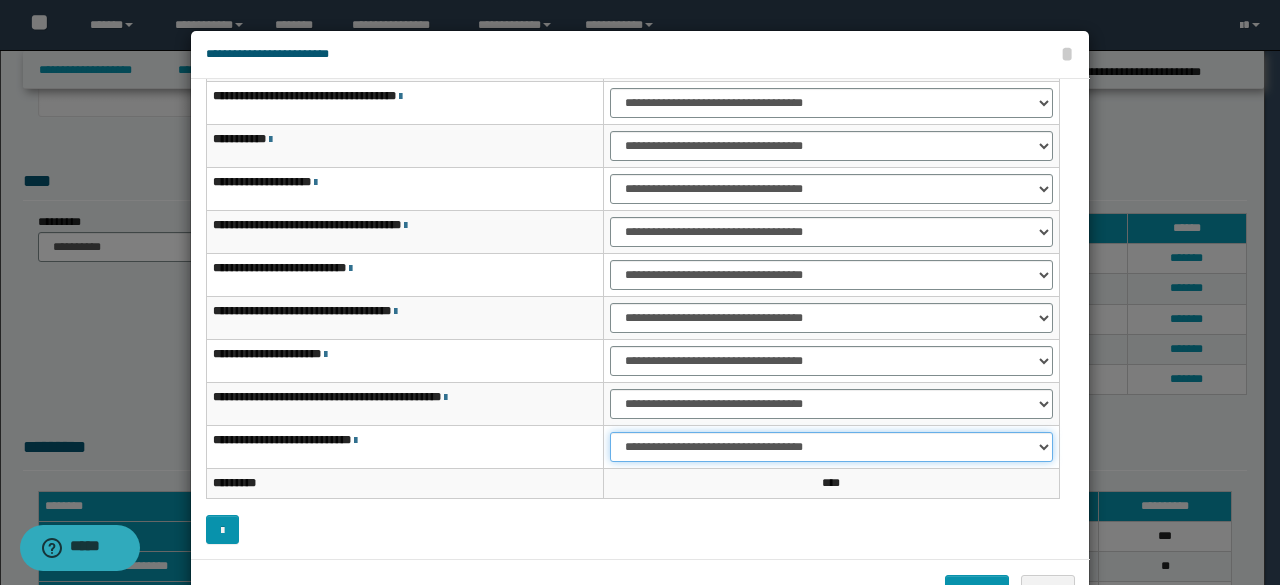 click on "**********" at bounding box center [831, 447] 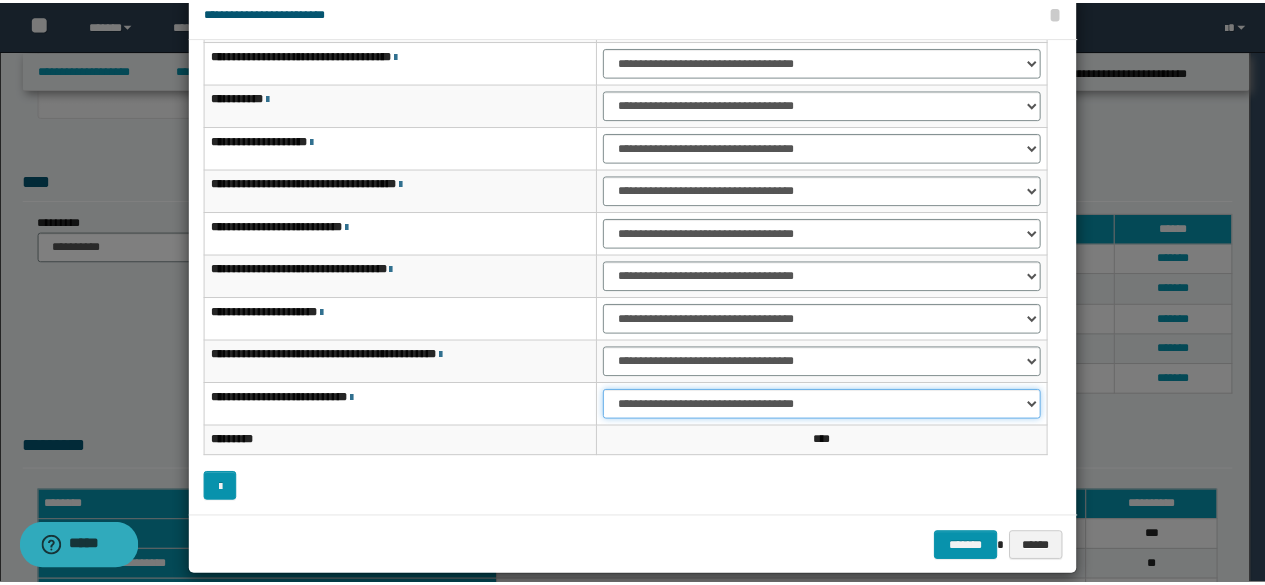 scroll, scrollTop: 64, scrollLeft: 0, axis: vertical 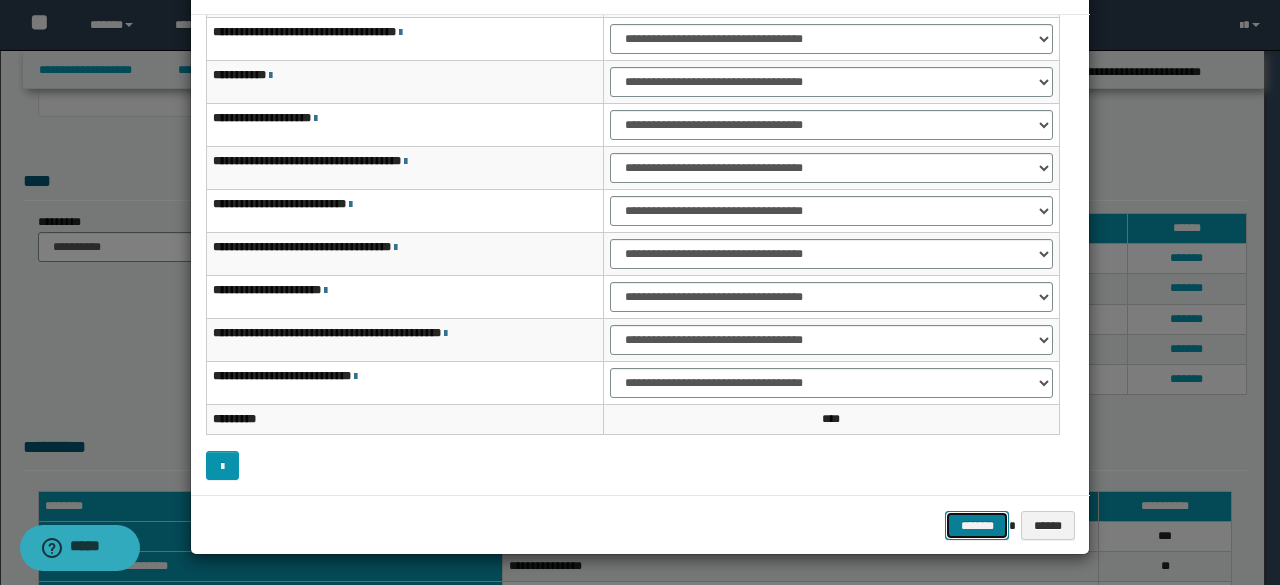 click on "*******" at bounding box center (977, 525) 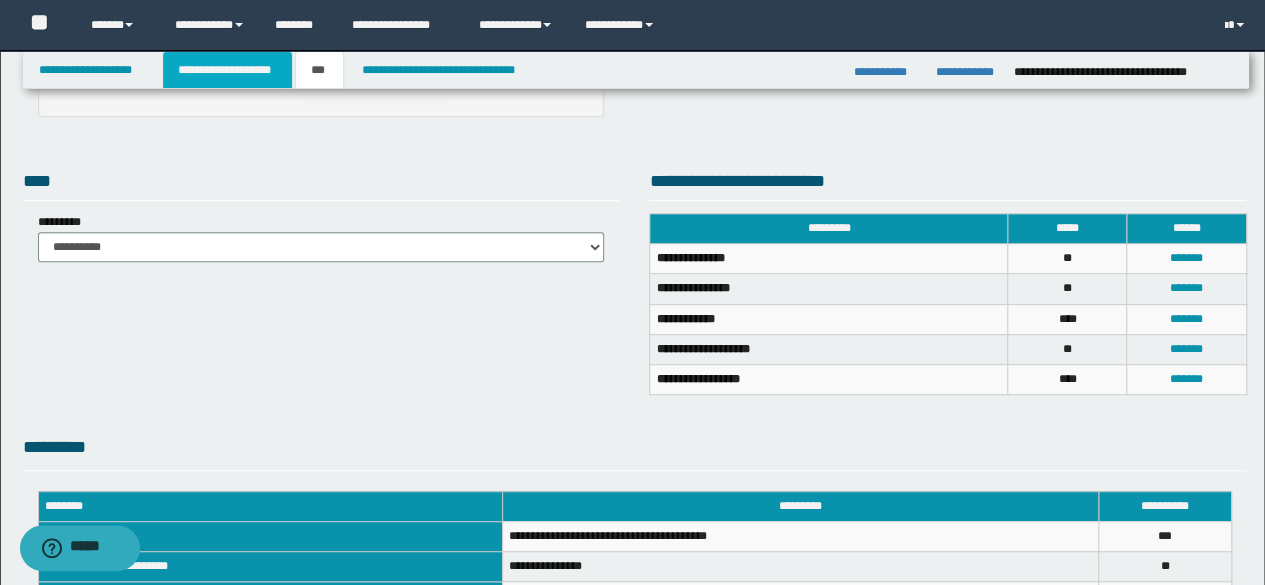 click on "**********" at bounding box center (227, 70) 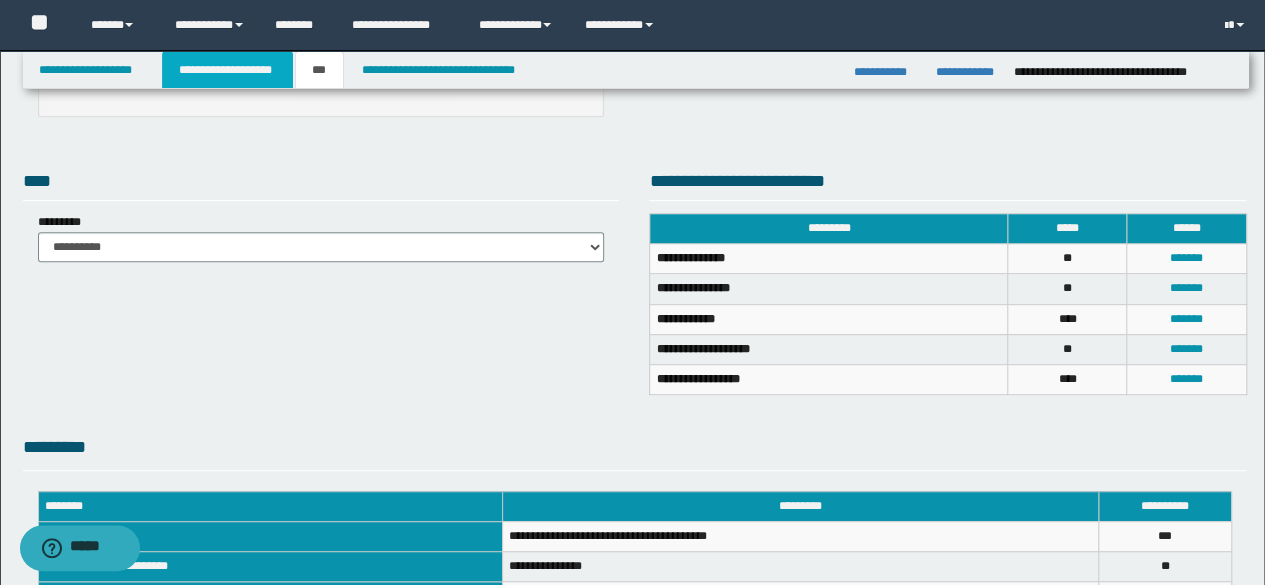 scroll, scrollTop: 430, scrollLeft: 0, axis: vertical 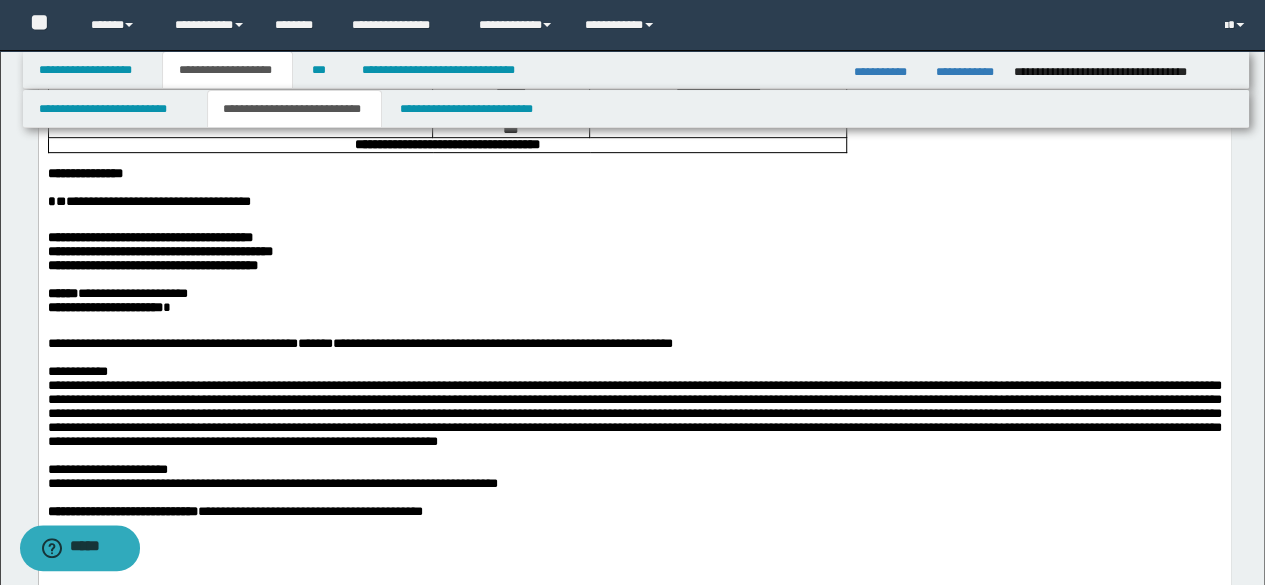 click on "**********" at bounding box center [149, 237] 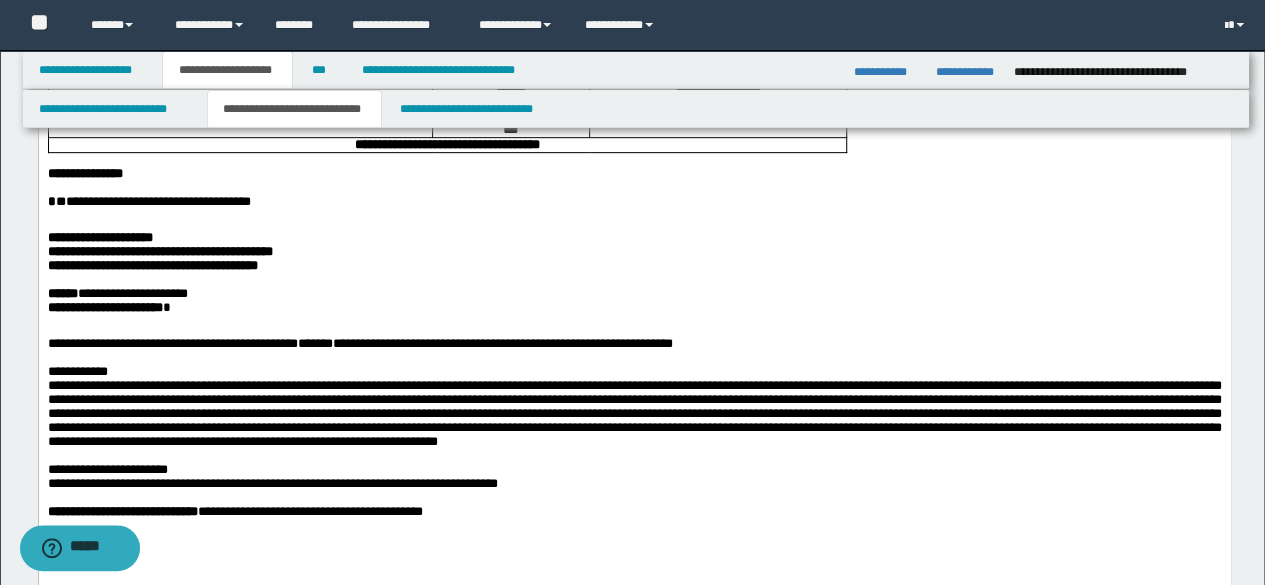 click on "**********" at bounding box center (99, 237) 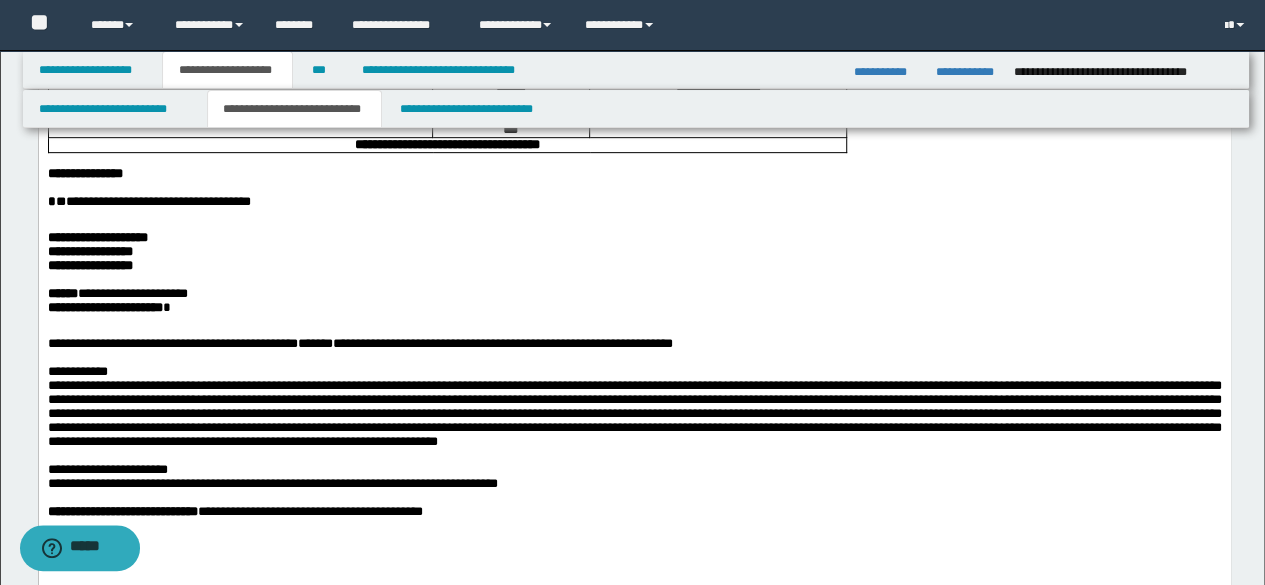 click on "**********" at bounding box center [89, 265] 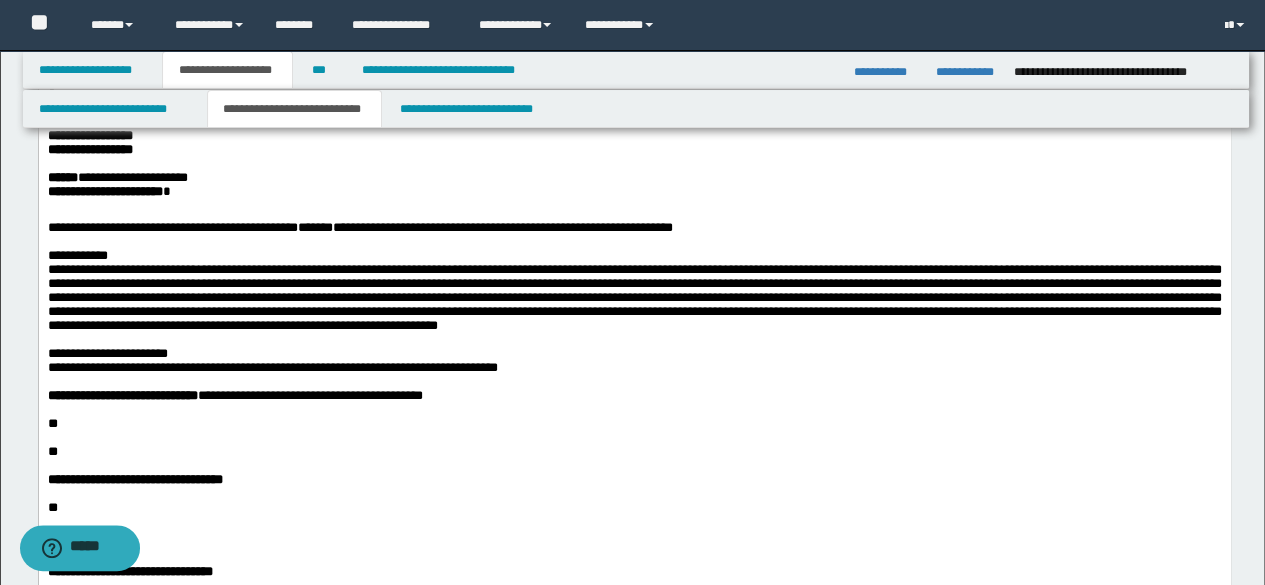 scroll, scrollTop: 397, scrollLeft: 0, axis: vertical 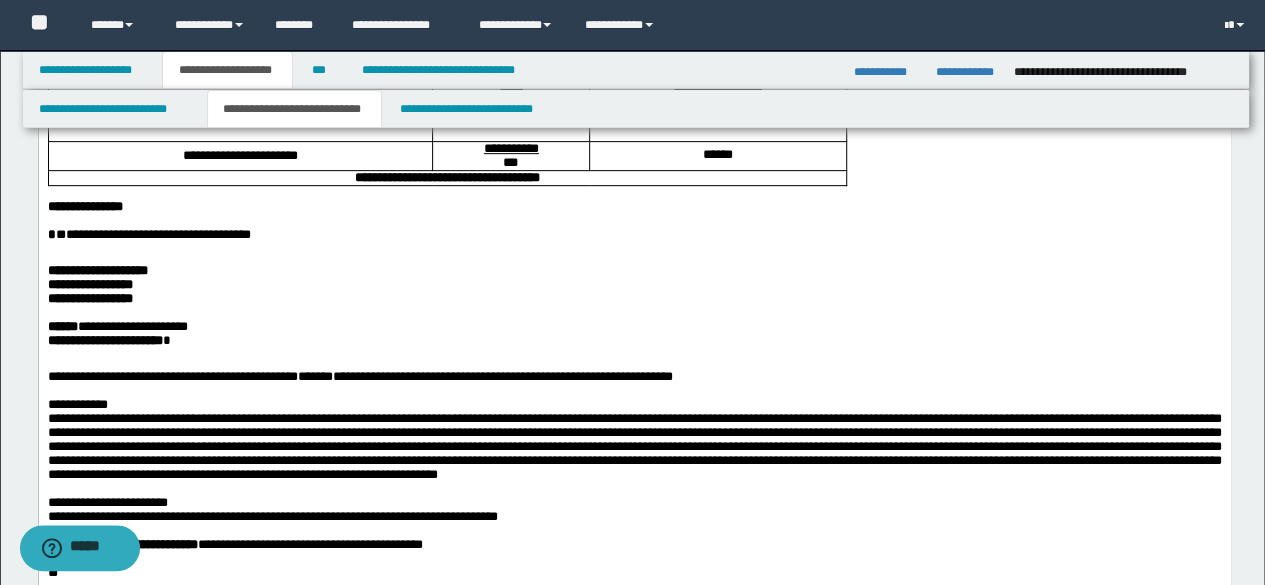 click on "**********" at bounding box center (634, 327) 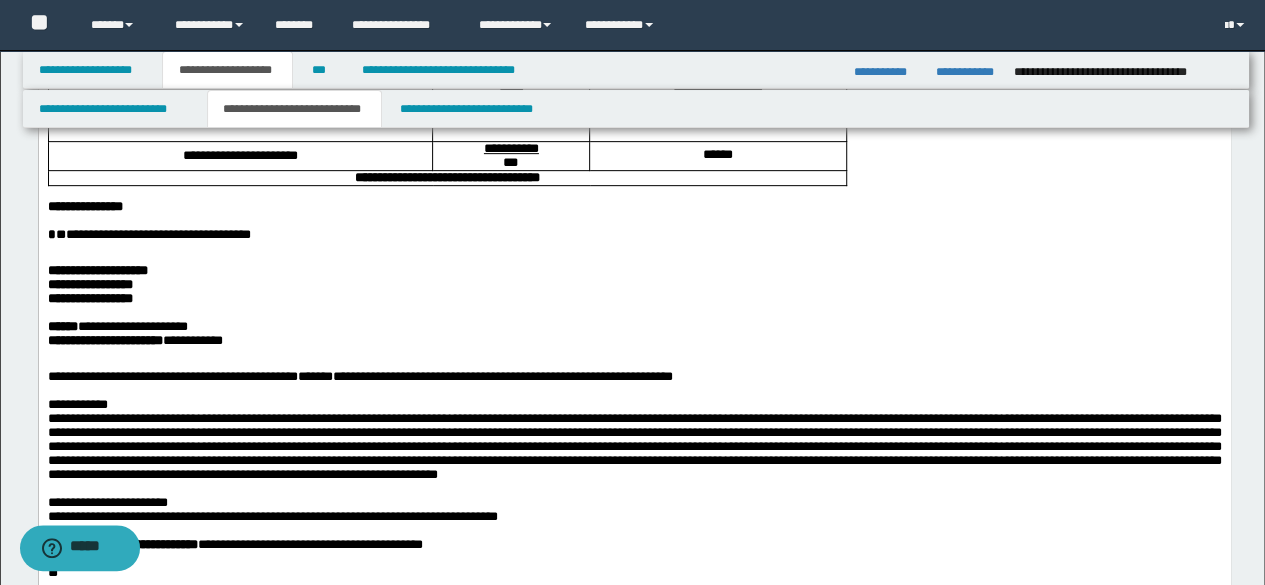 scroll, scrollTop: 0, scrollLeft: 0, axis: both 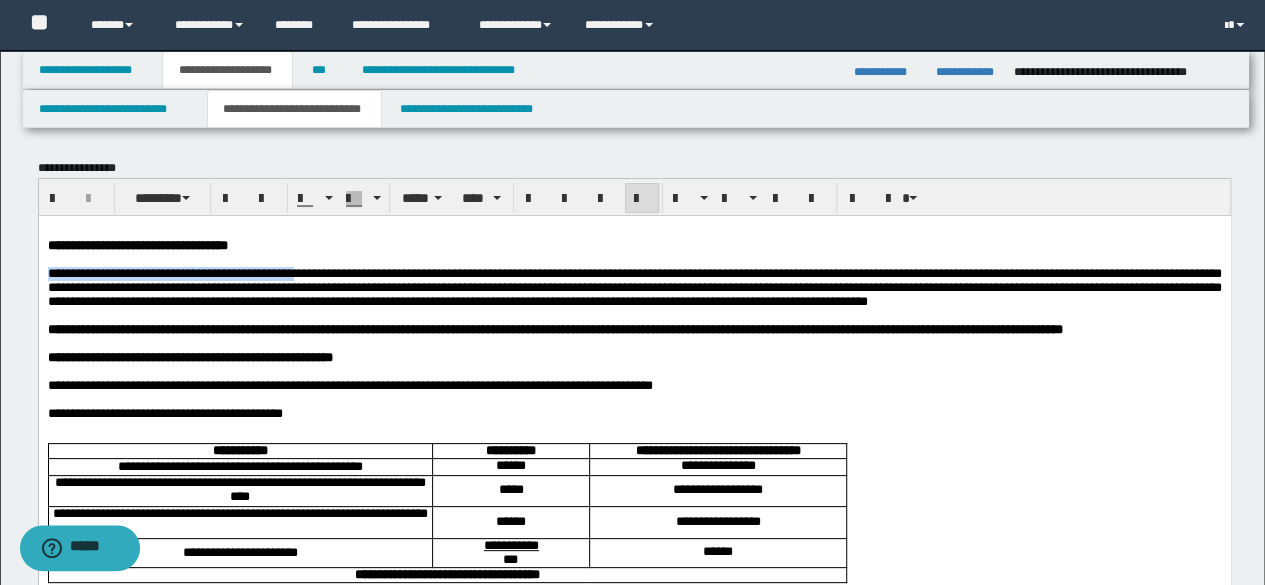 drag, startPoint x: 388, startPoint y: 273, endPoint x: 58, endPoint y: 496, distance: 398.28256 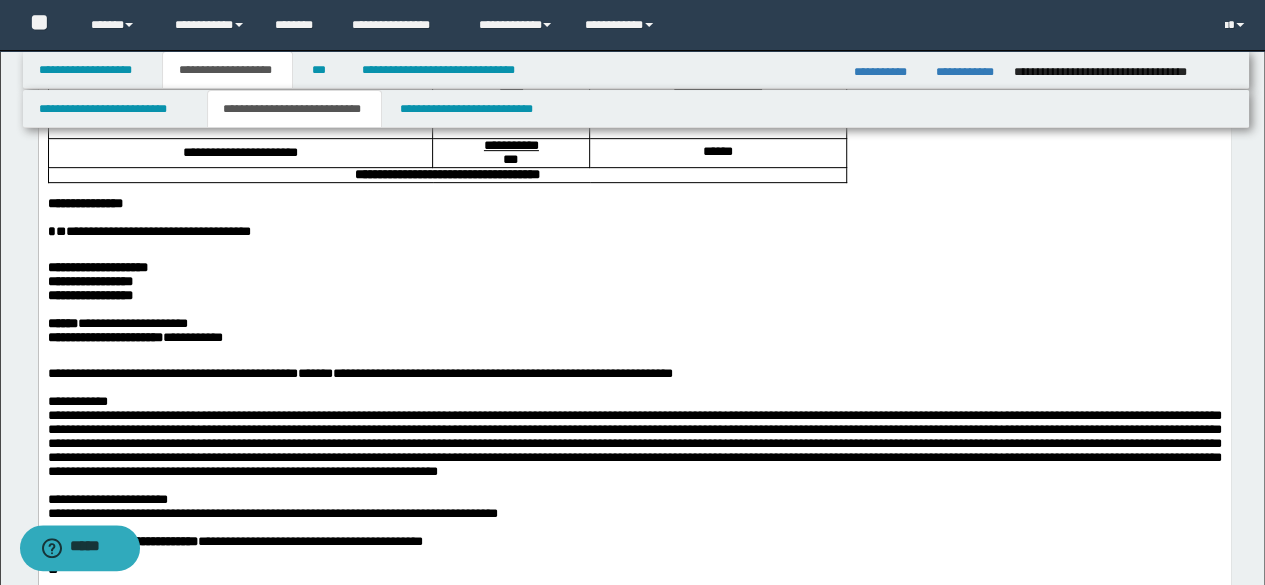 scroll, scrollTop: 800, scrollLeft: 0, axis: vertical 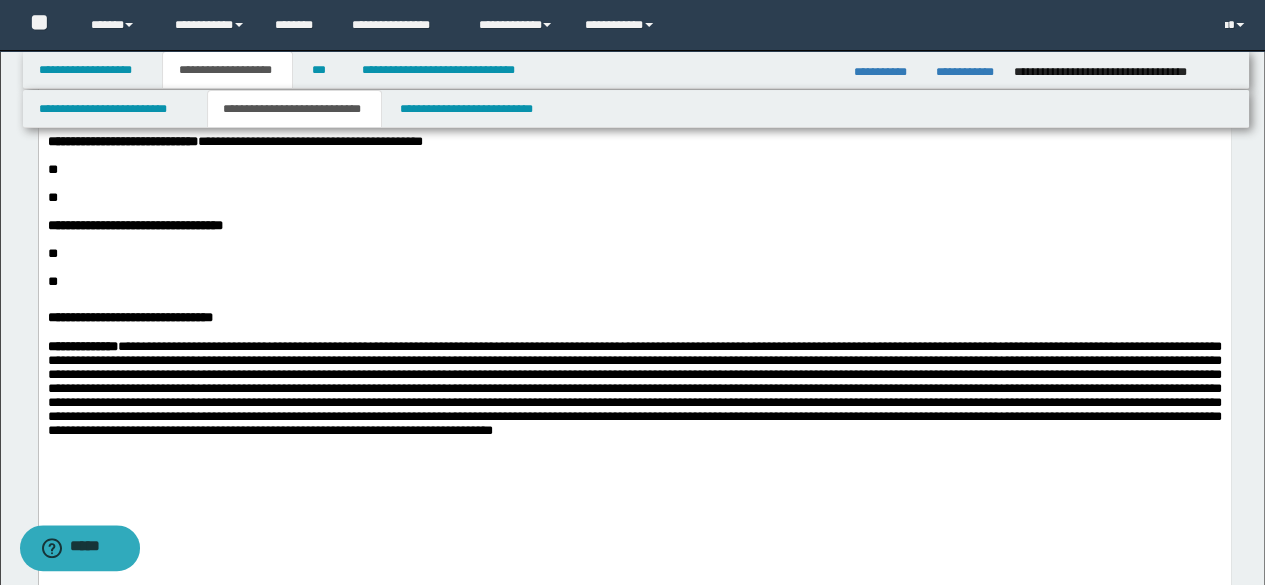 click on "**********" at bounding box center [234, 141] 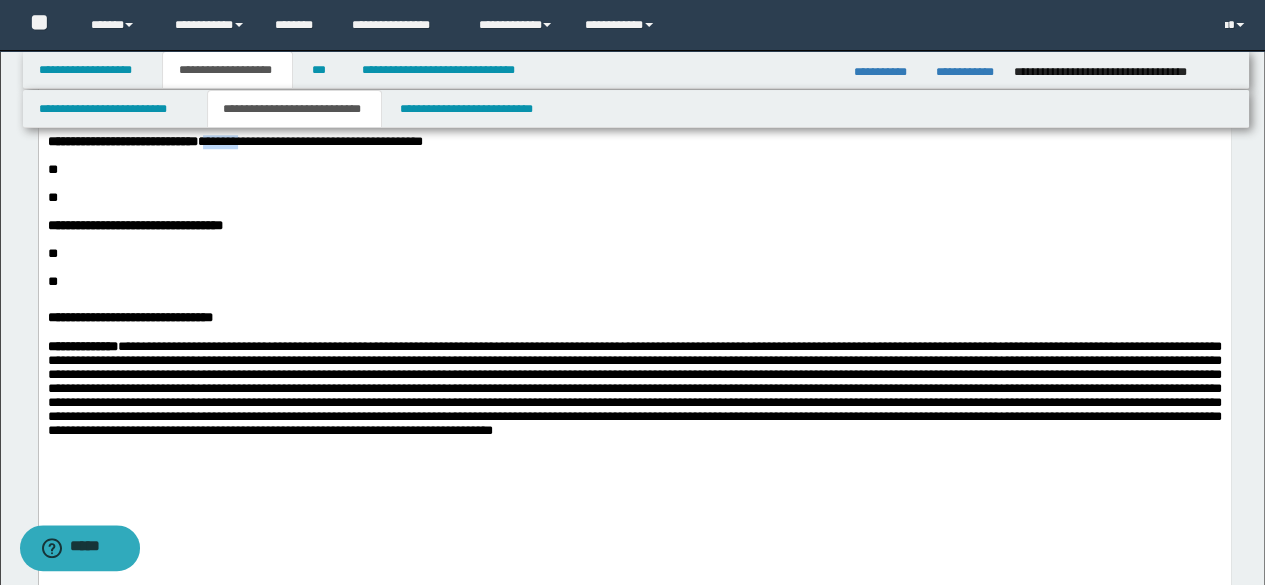 click on "**********" at bounding box center [234, 141] 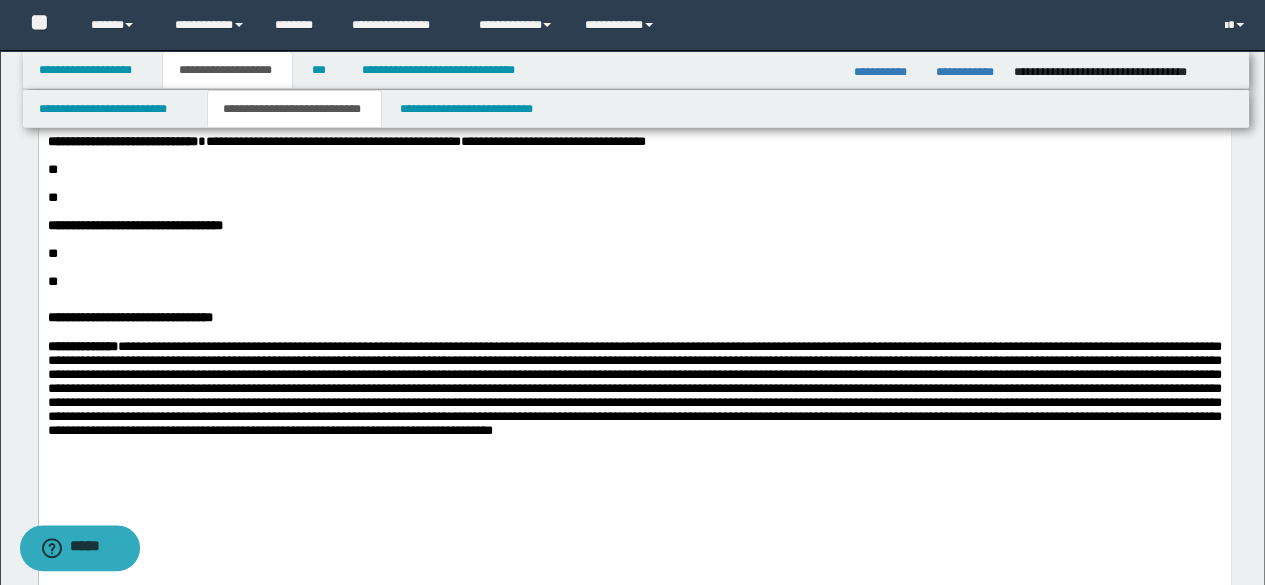 click on "**" at bounding box center [634, 170] 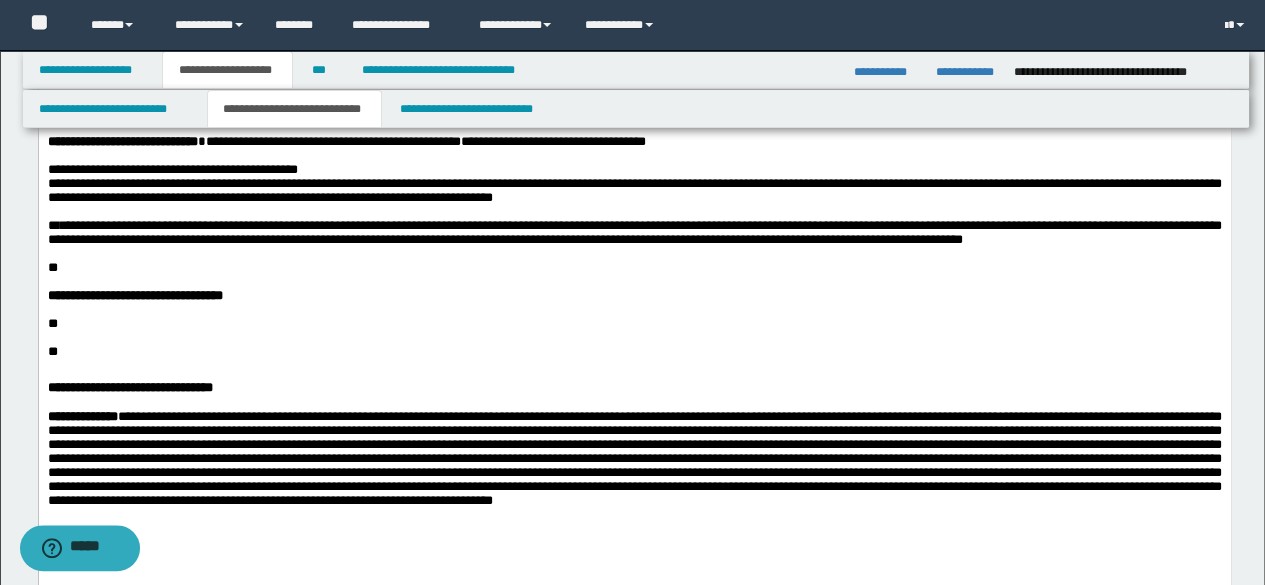 click on "**********" at bounding box center [634, 232] 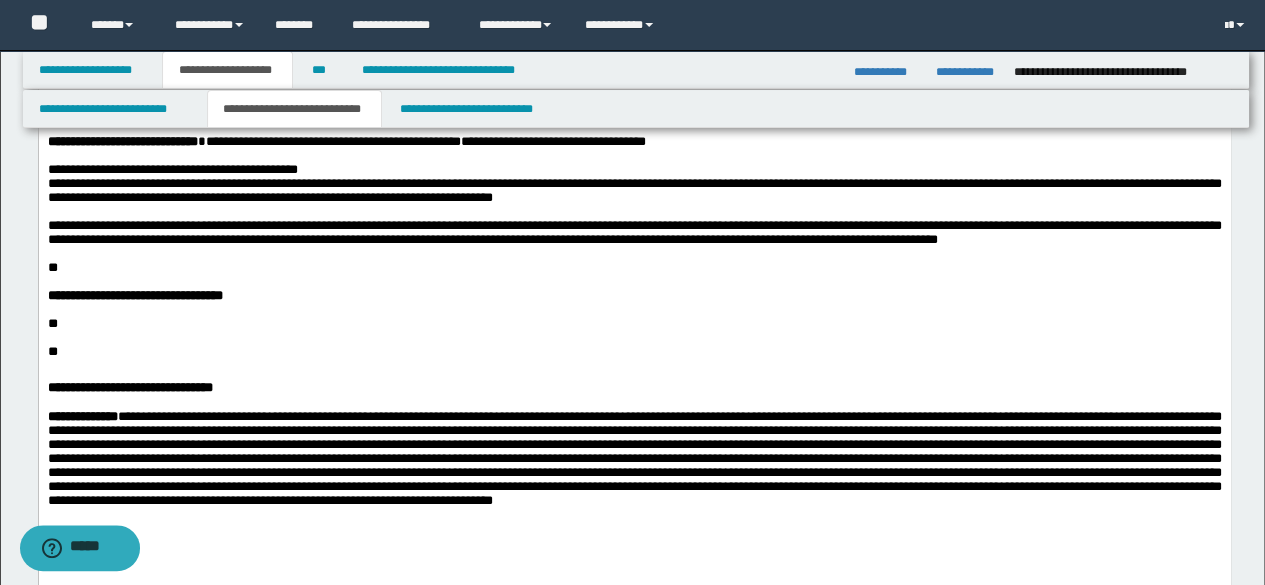 click on "**********" at bounding box center (634, 232) 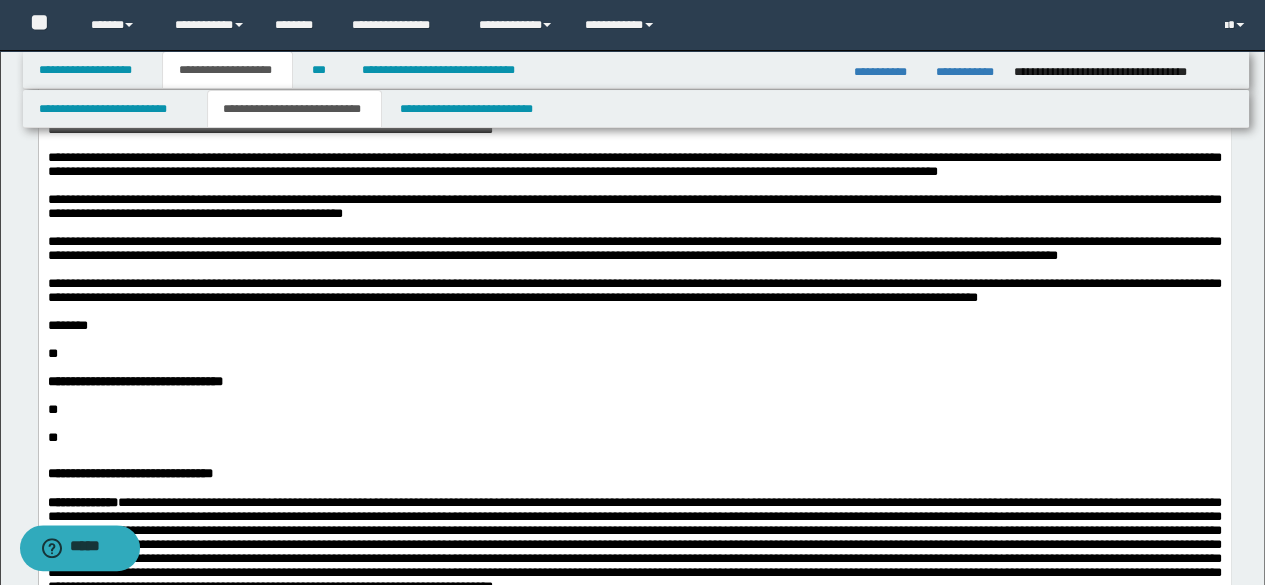 scroll, scrollTop: 900, scrollLeft: 0, axis: vertical 